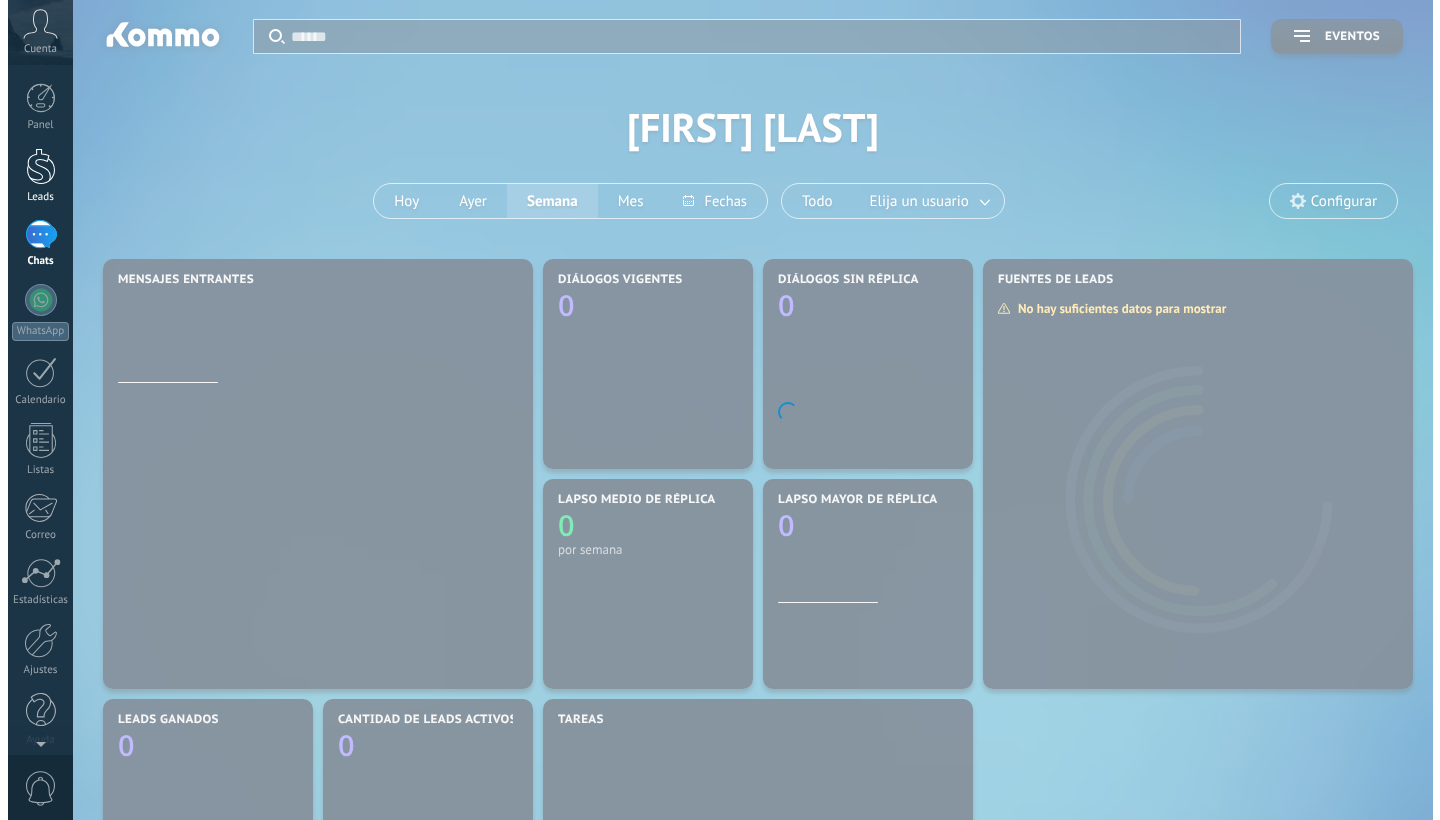 scroll, scrollTop: 0, scrollLeft: 0, axis: both 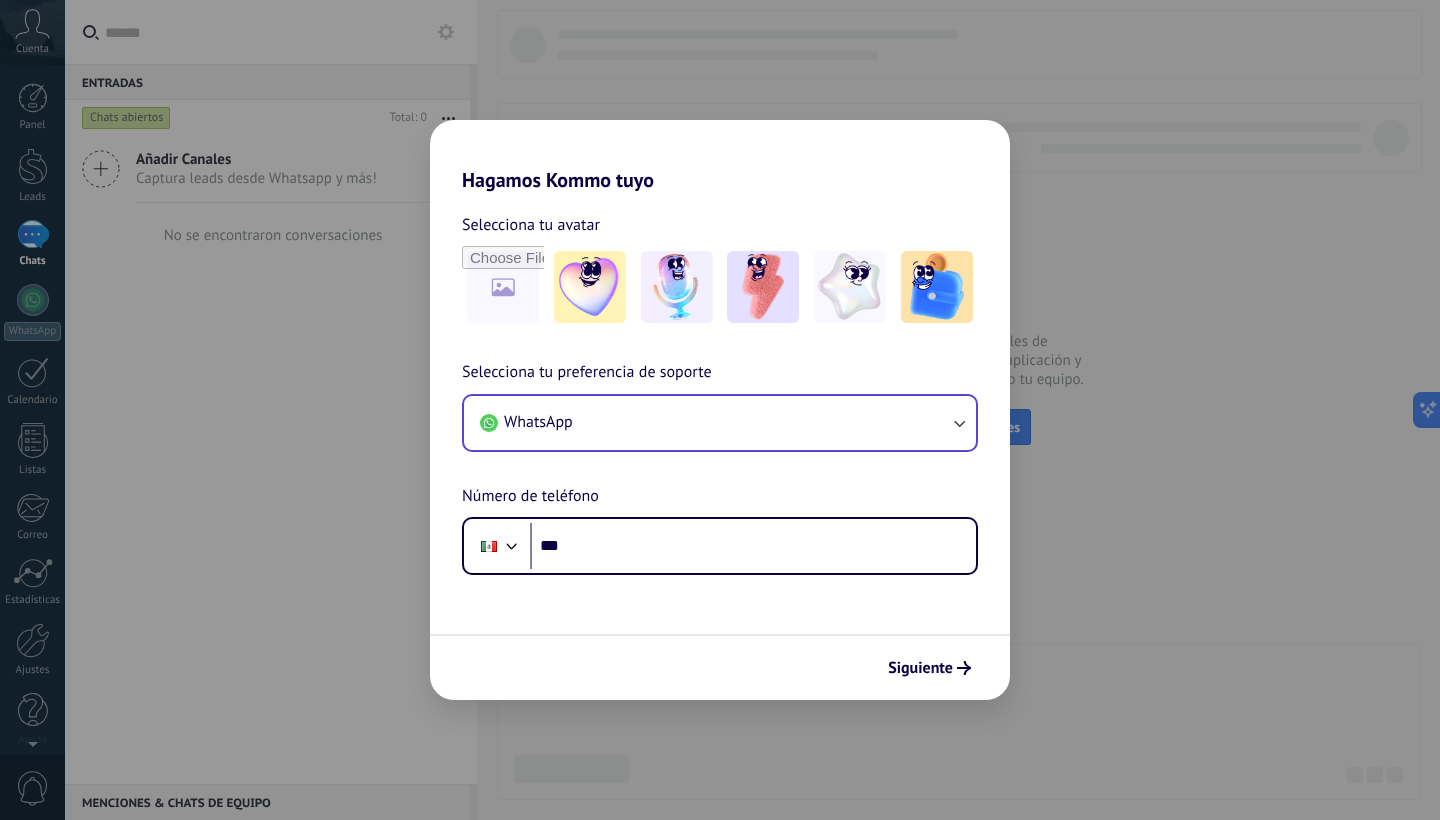 click on "WhatsApp" at bounding box center (720, 423) 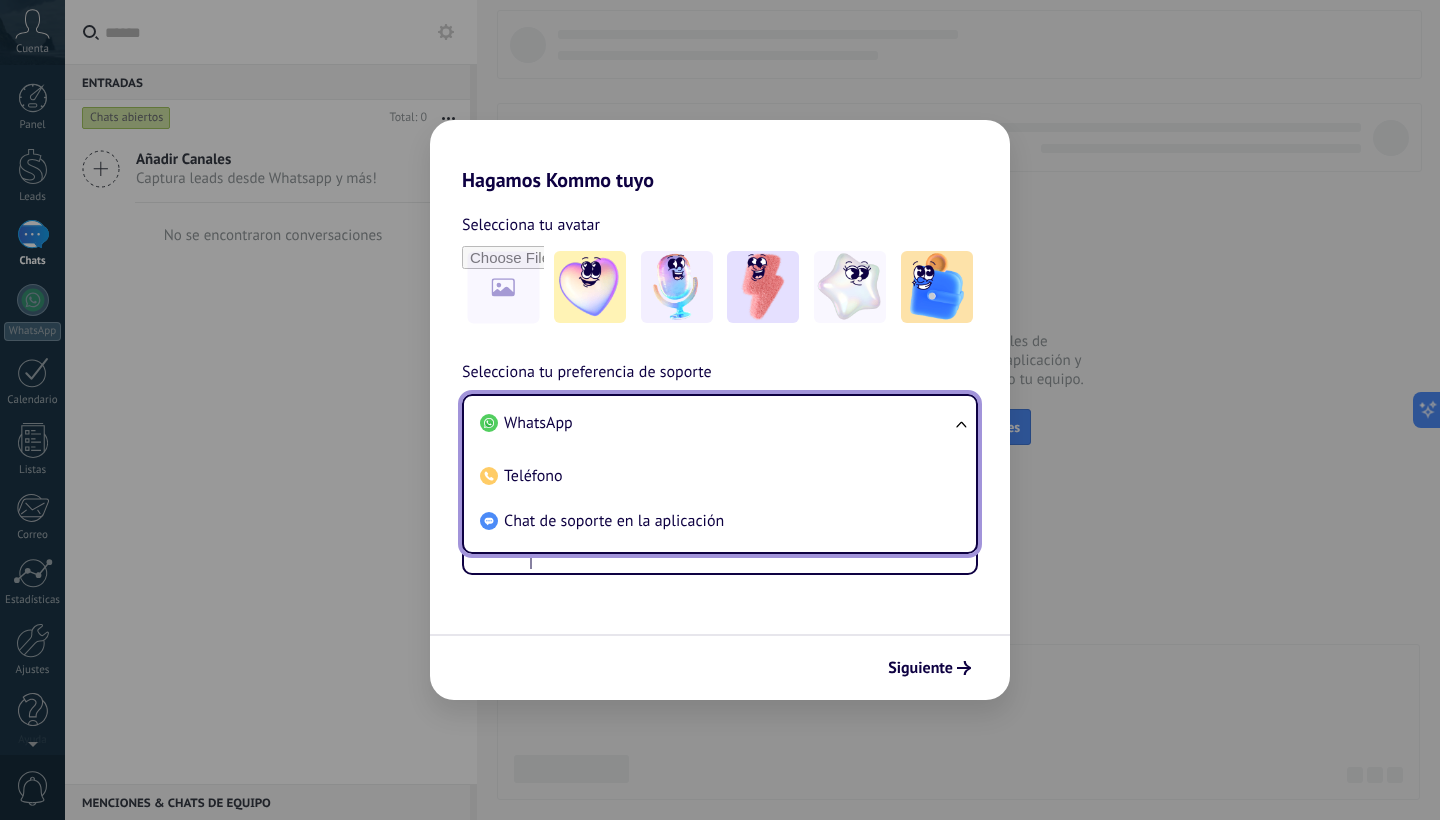 click on "WhatsApp" at bounding box center [716, 423] 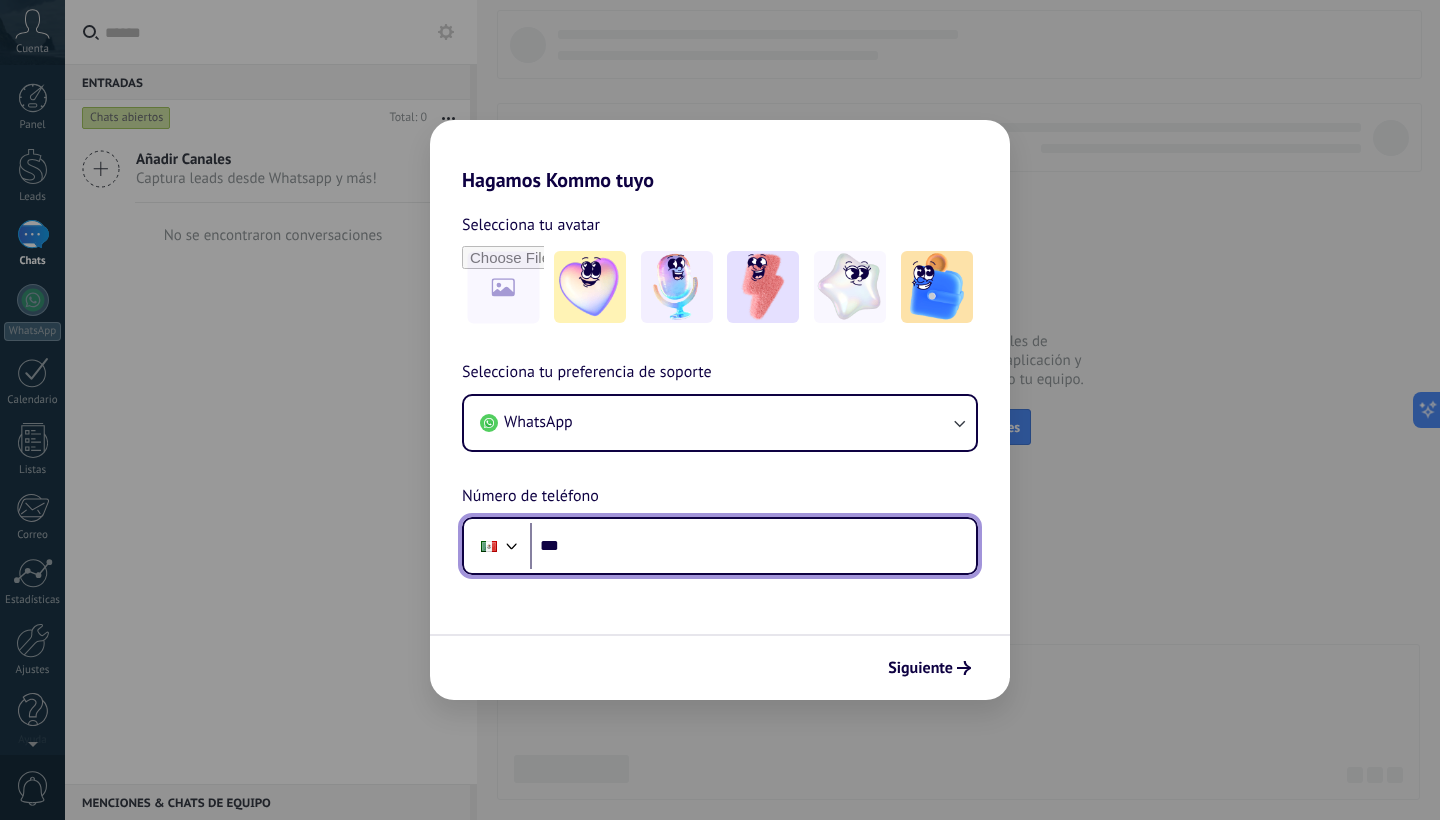 click on "***" at bounding box center (753, 546) 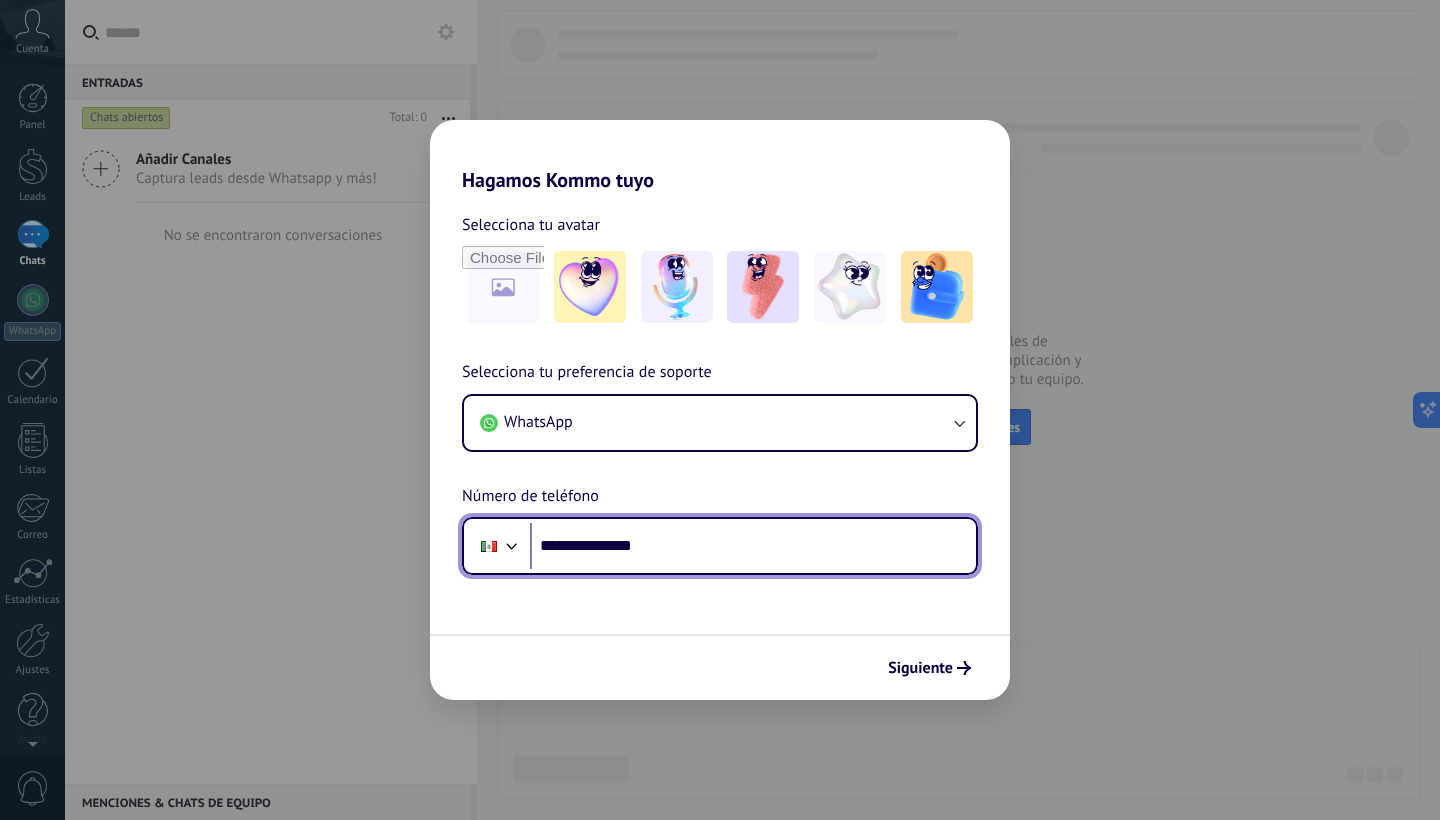 type on "**********" 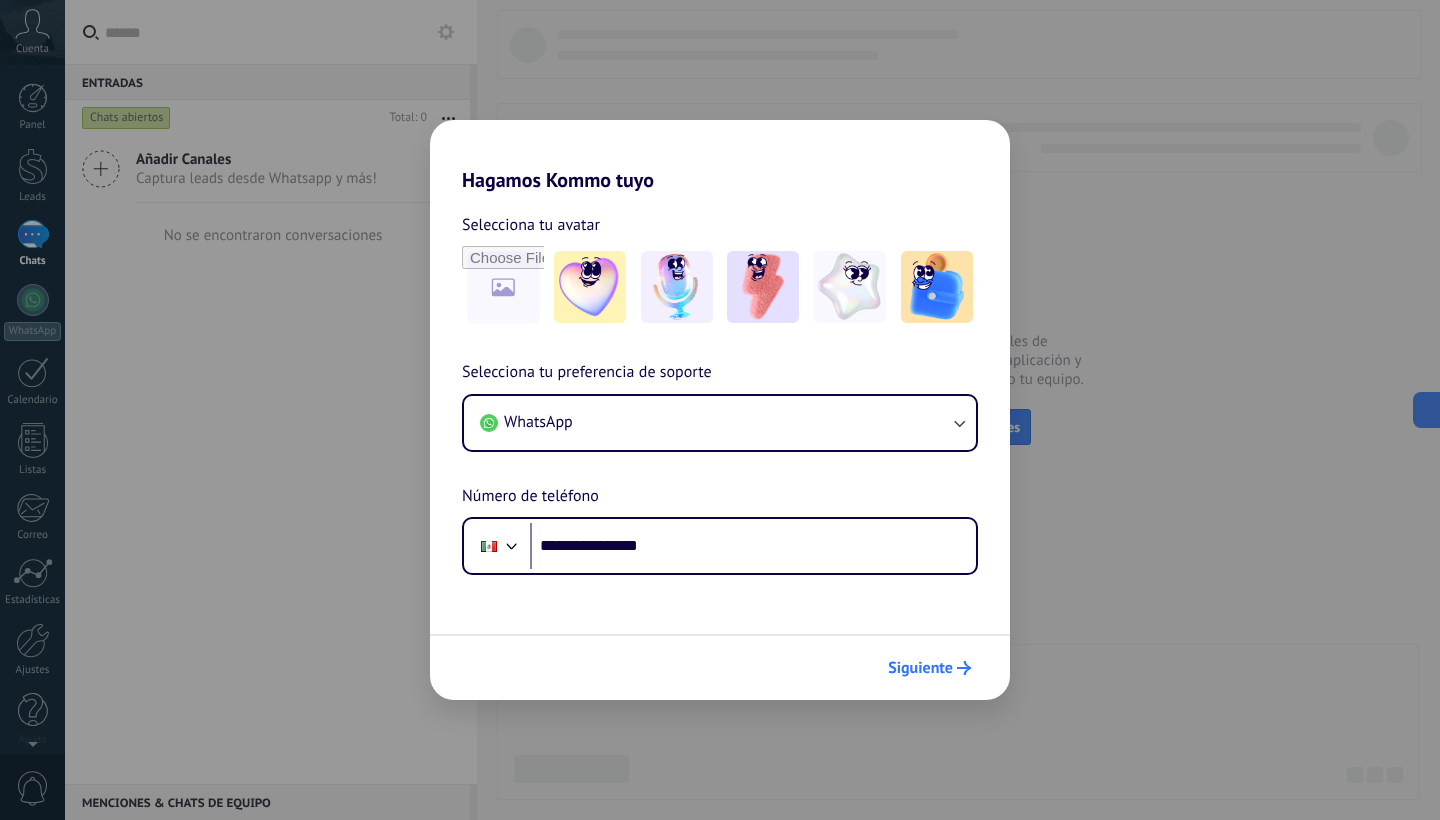 click on "Siguiente" at bounding box center [920, 668] 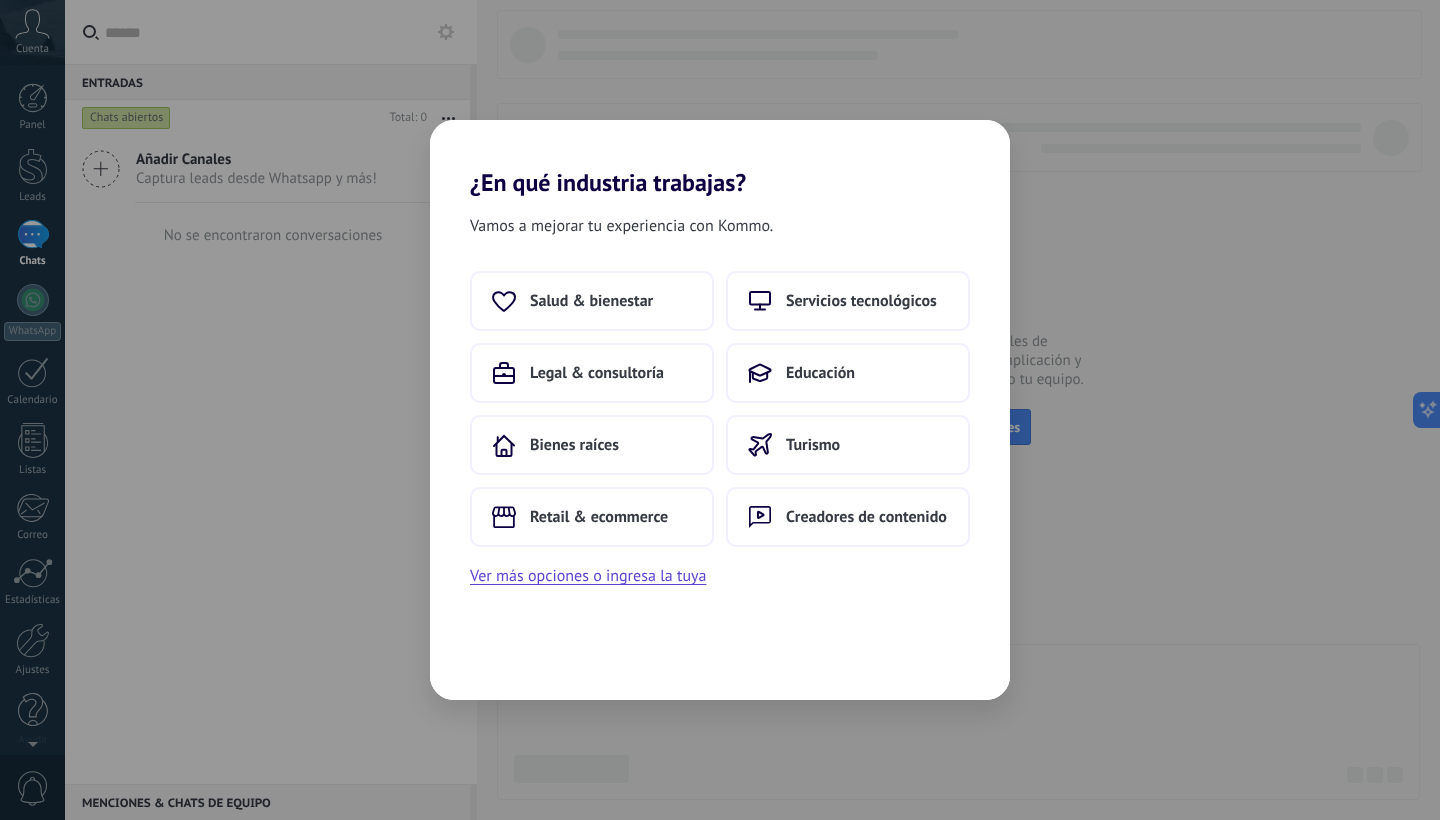 scroll, scrollTop: 0, scrollLeft: 0, axis: both 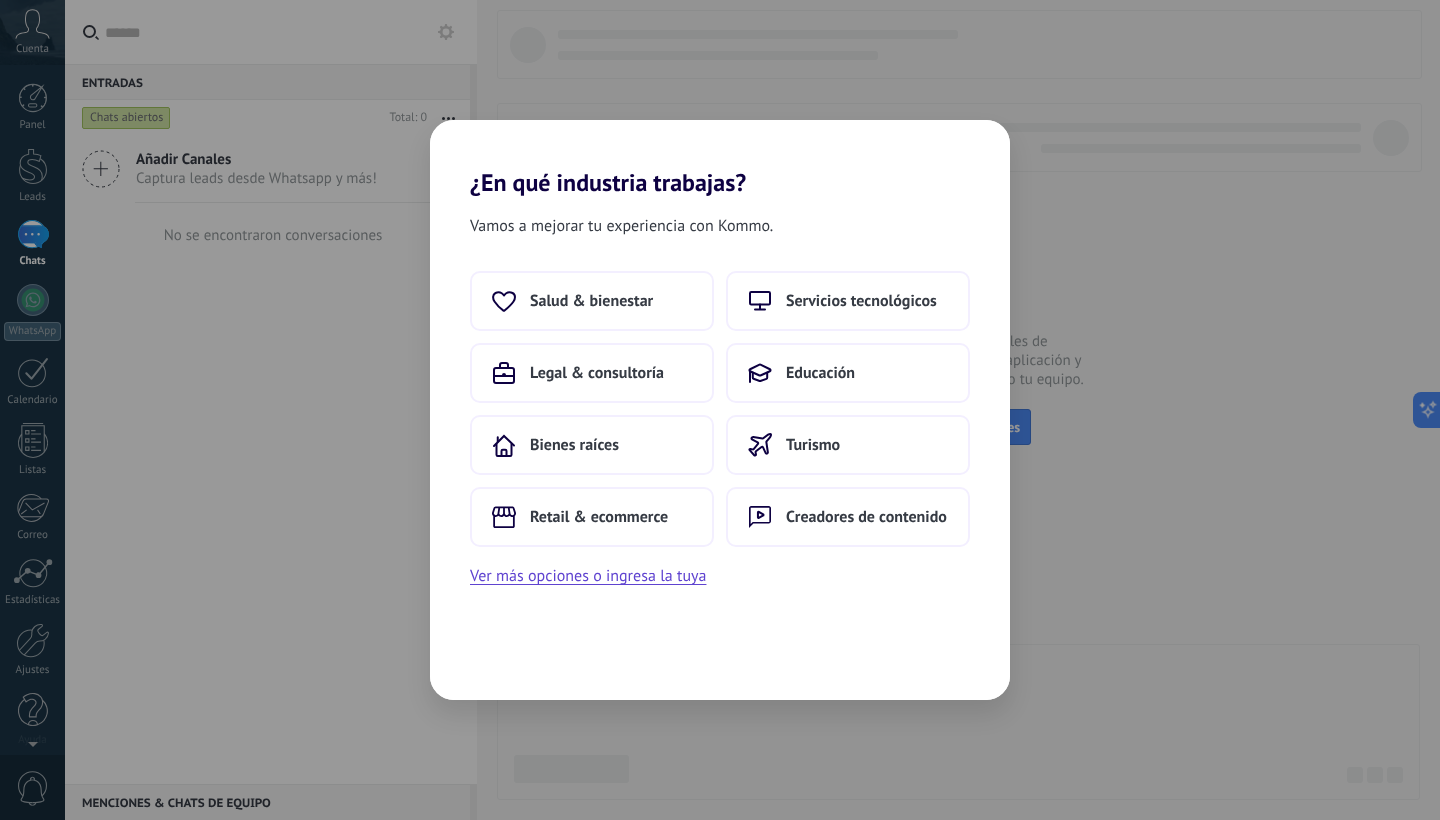 click on "Vamos a mejorar tu experiencia con Kommo. Salud & bienestar Servicios tecnológicos Legal & consultoría Educación Bienes raíces Turismo Retail & ecommerce Creadores de contenido Ver más opciones o ingresa la tuya" at bounding box center (720, 448) 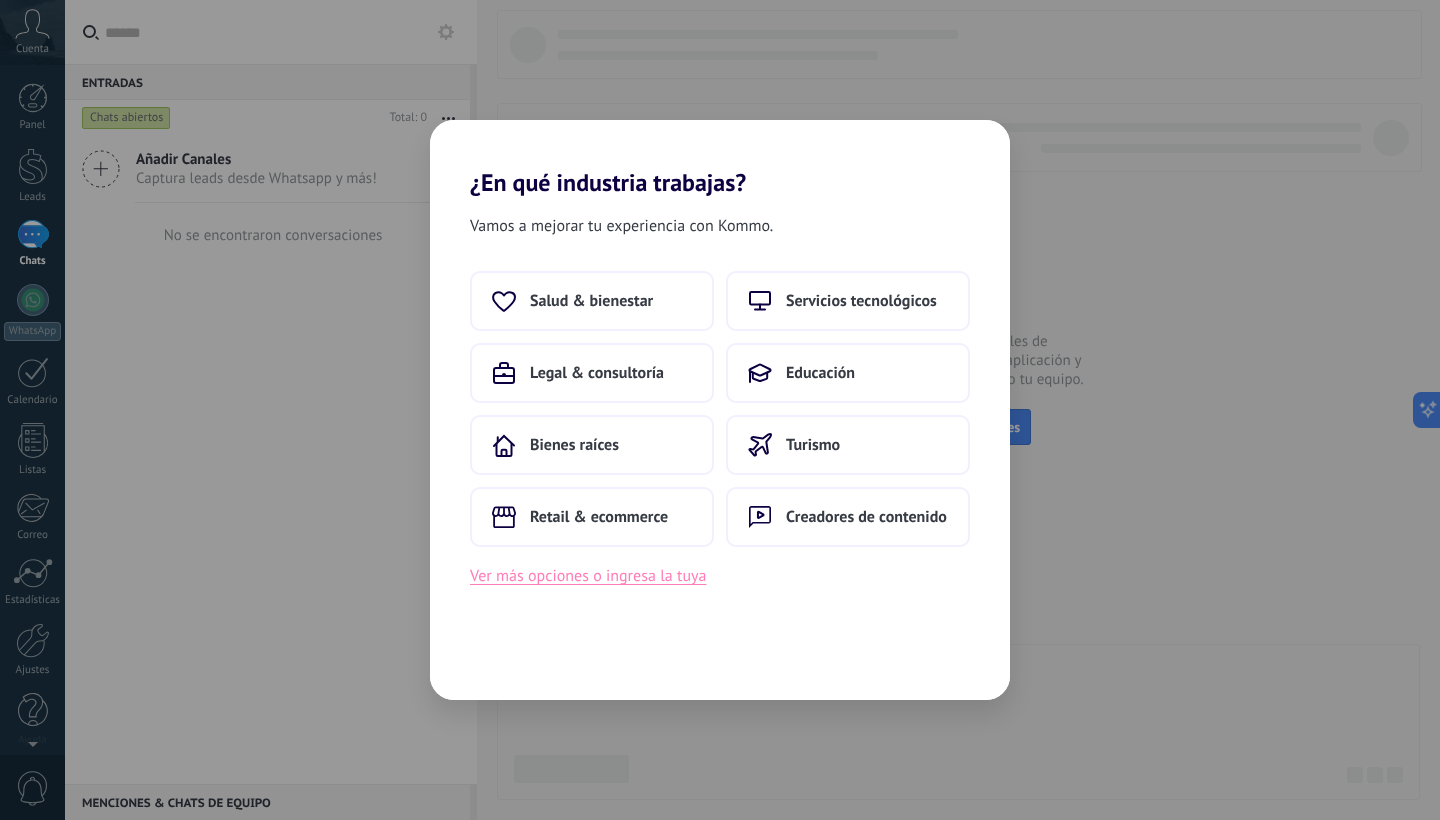 click on "Ver más opciones o ingresa la tuya" at bounding box center [588, 576] 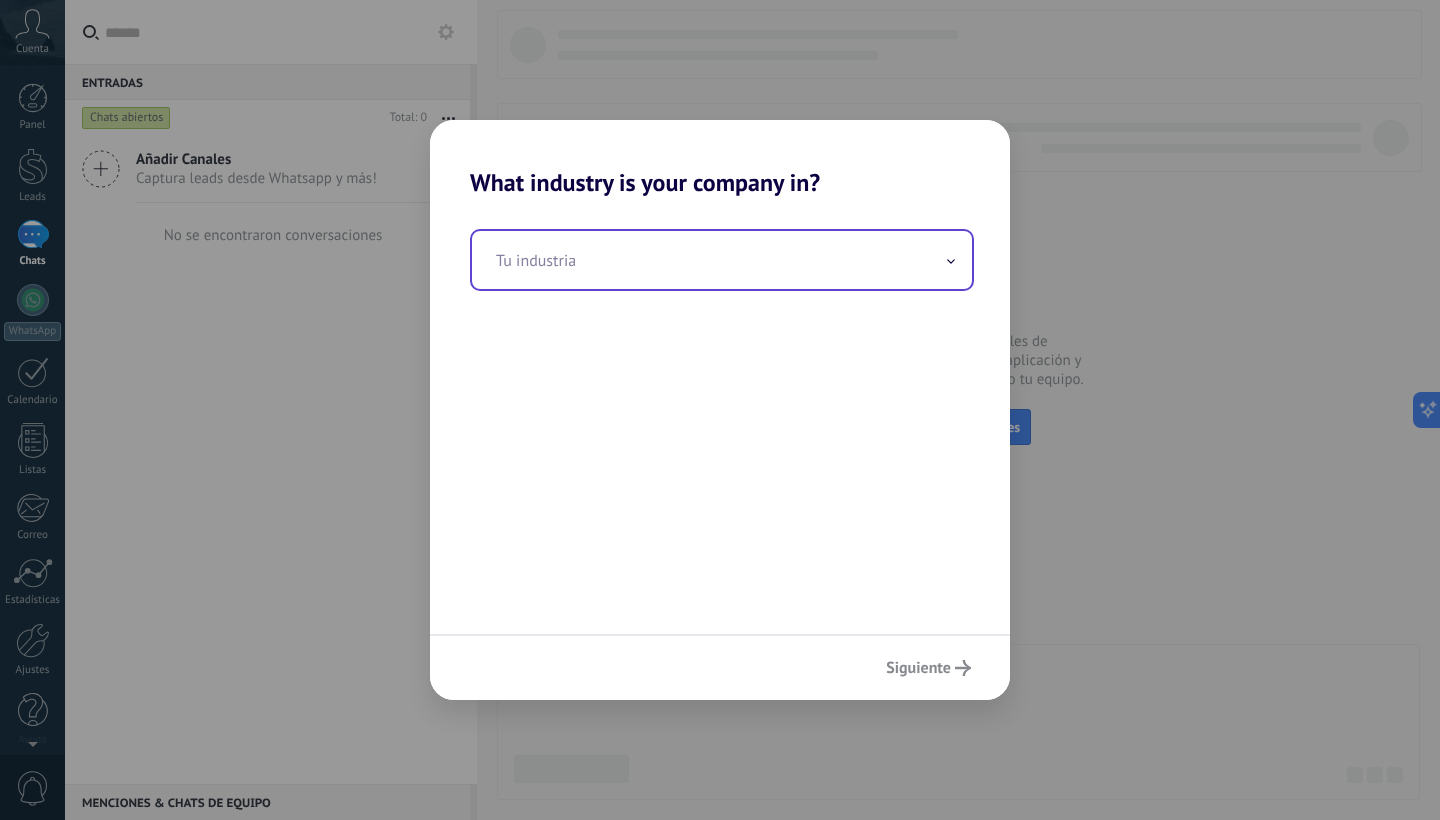 click at bounding box center [722, 260] 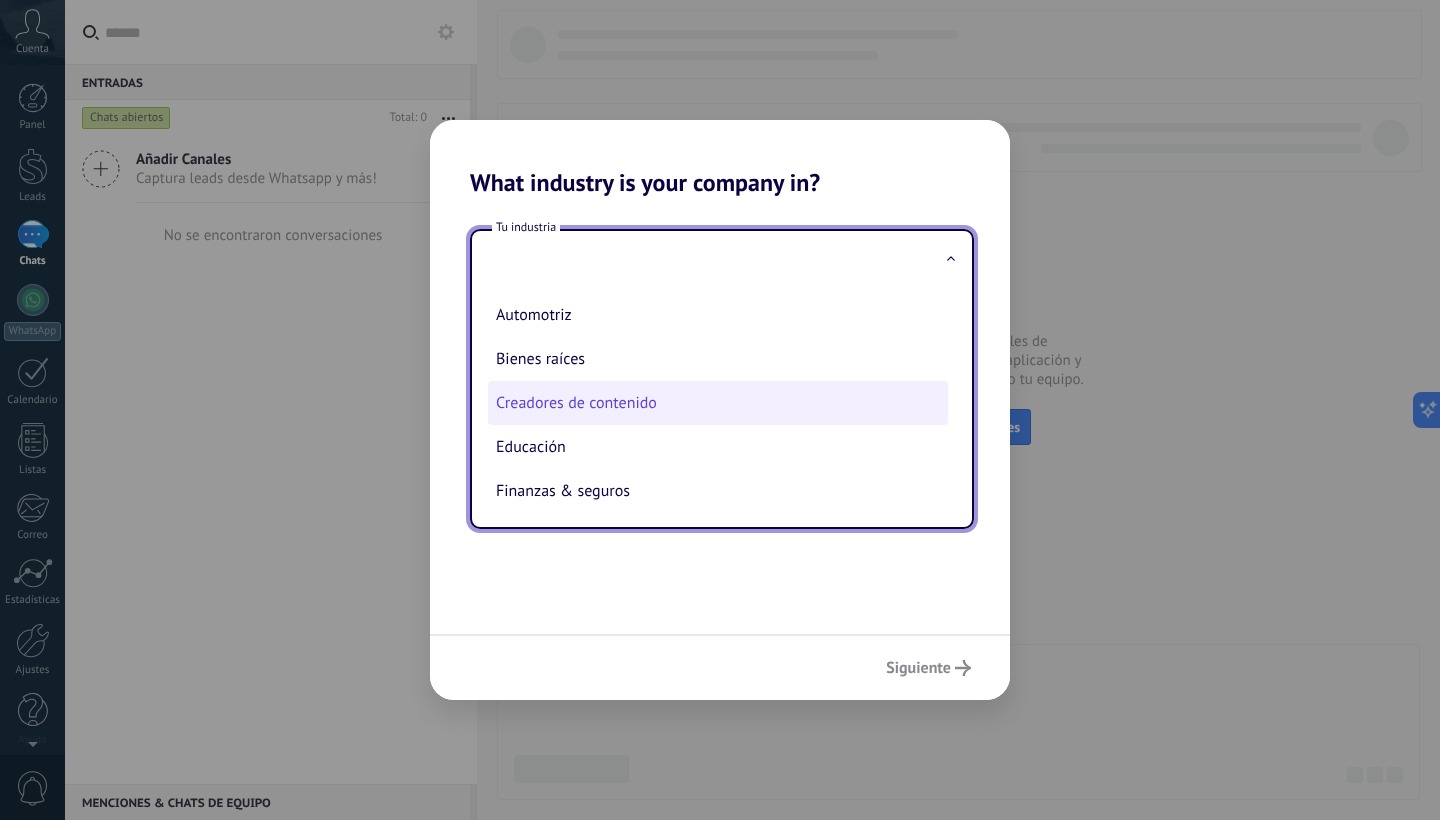 click on "Creadores de contenido" at bounding box center (718, 403) 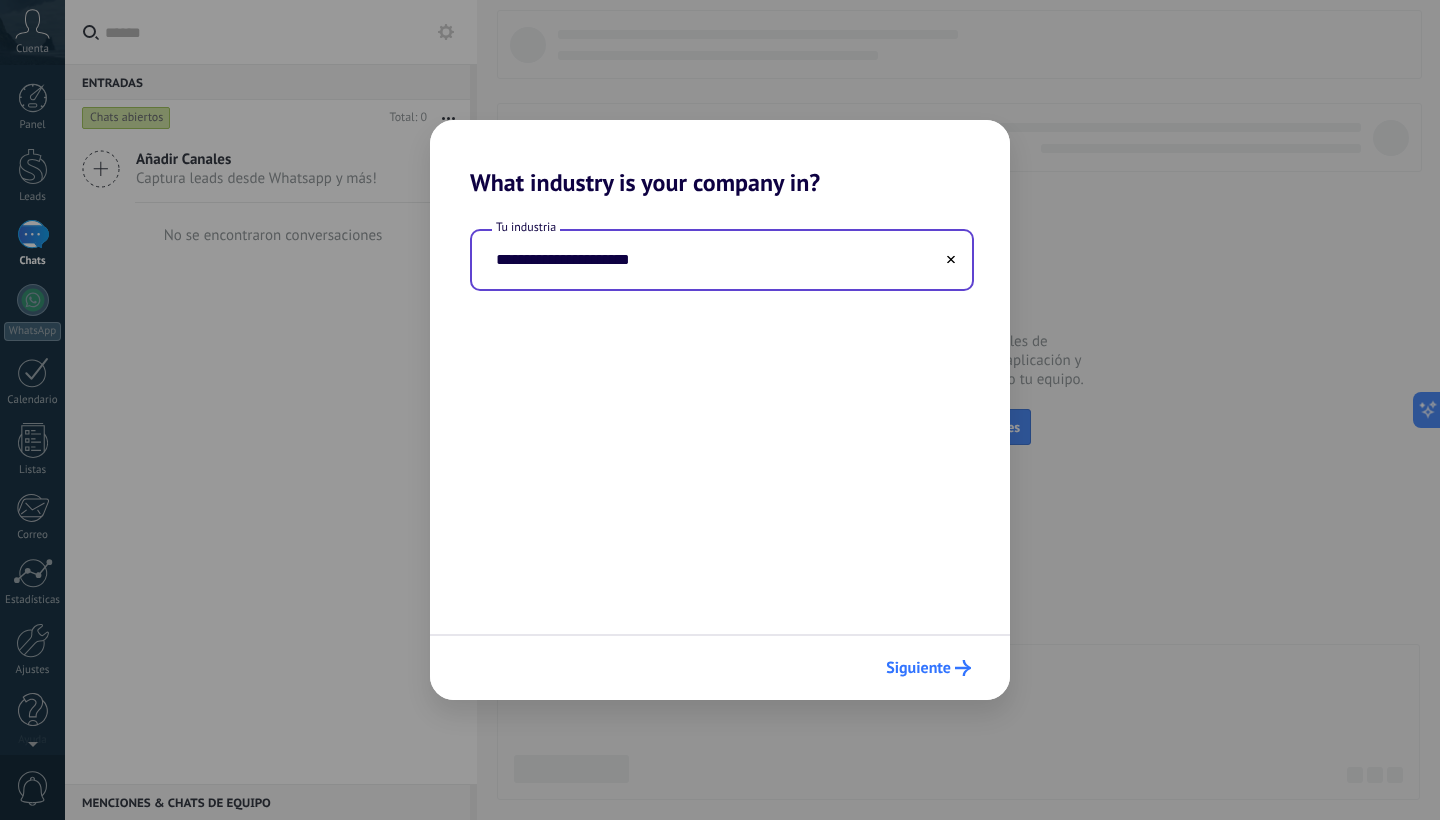 click on "Siguiente" at bounding box center [928, 668] 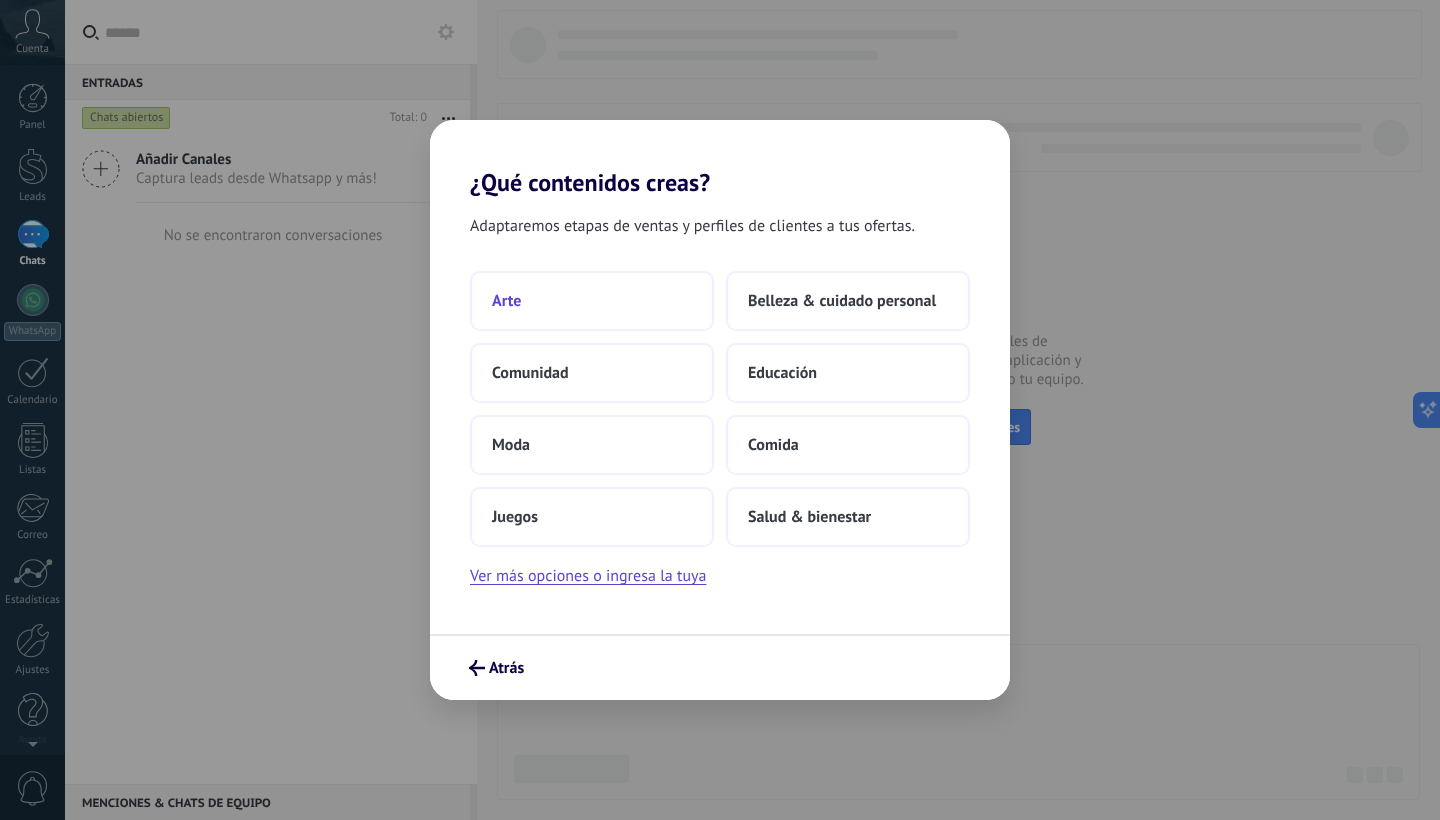 click on "Arte" at bounding box center [592, 301] 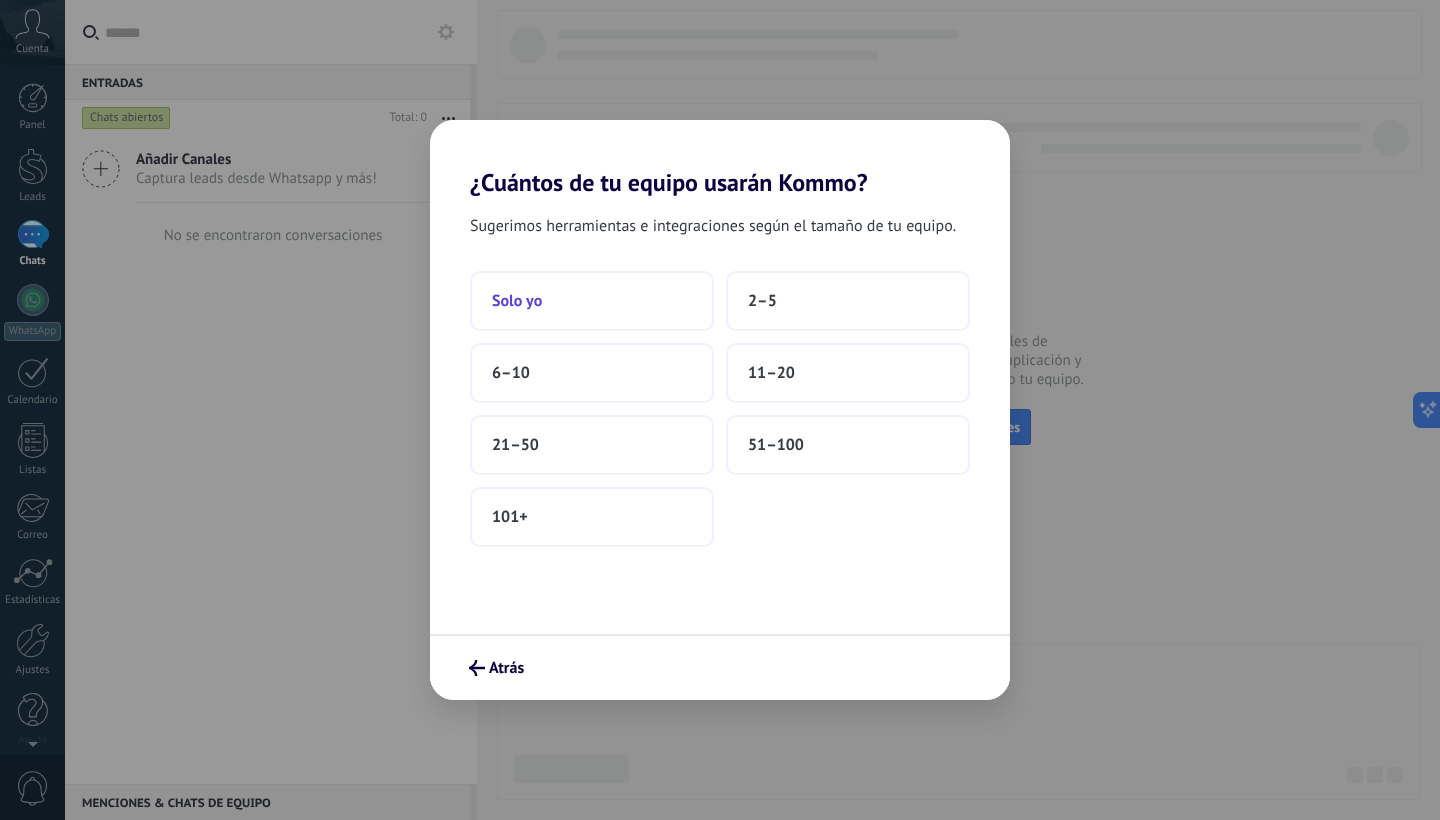 click on "Solo yo" at bounding box center [592, 301] 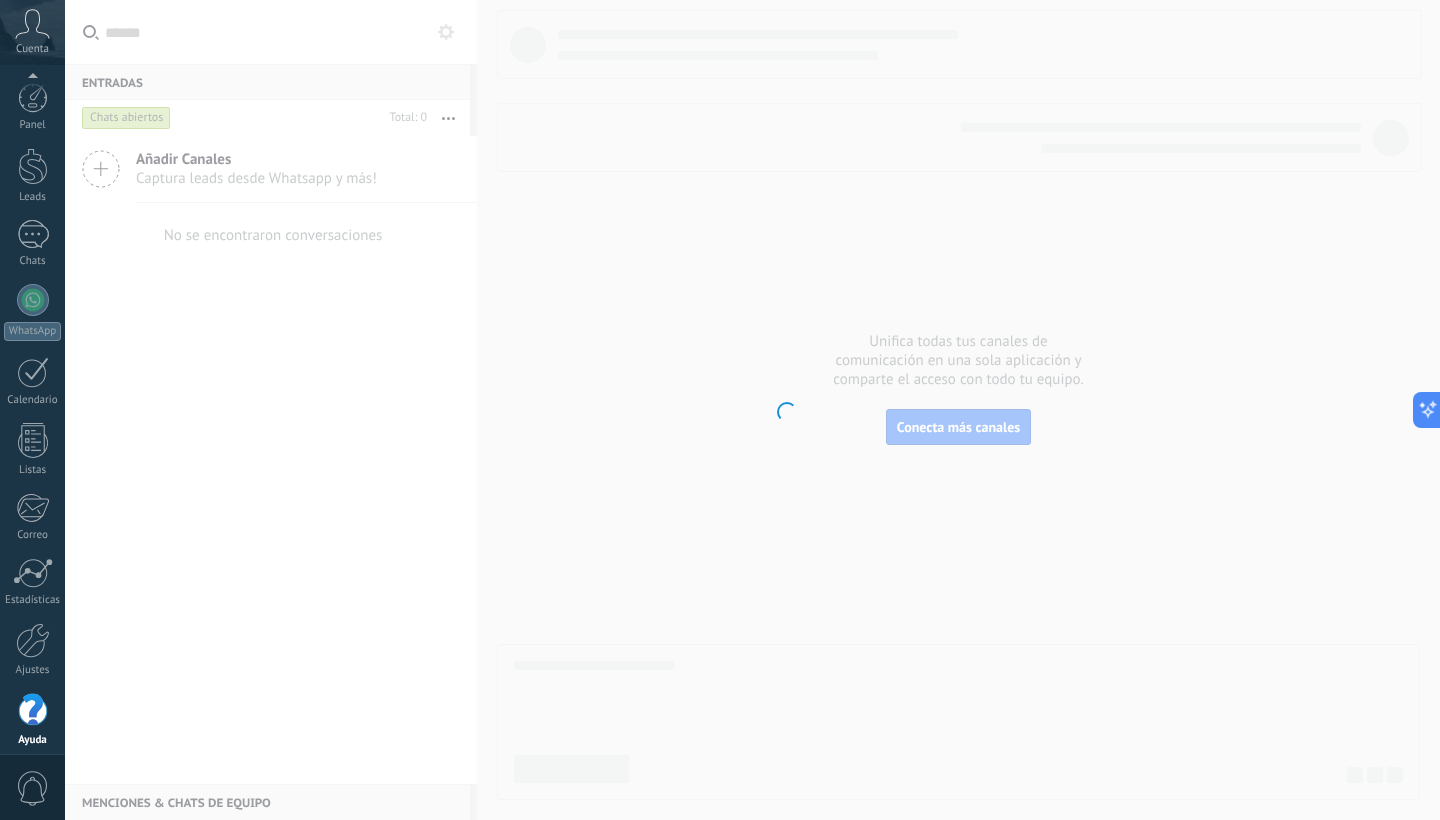 scroll, scrollTop: 12, scrollLeft: 0, axis: vertical 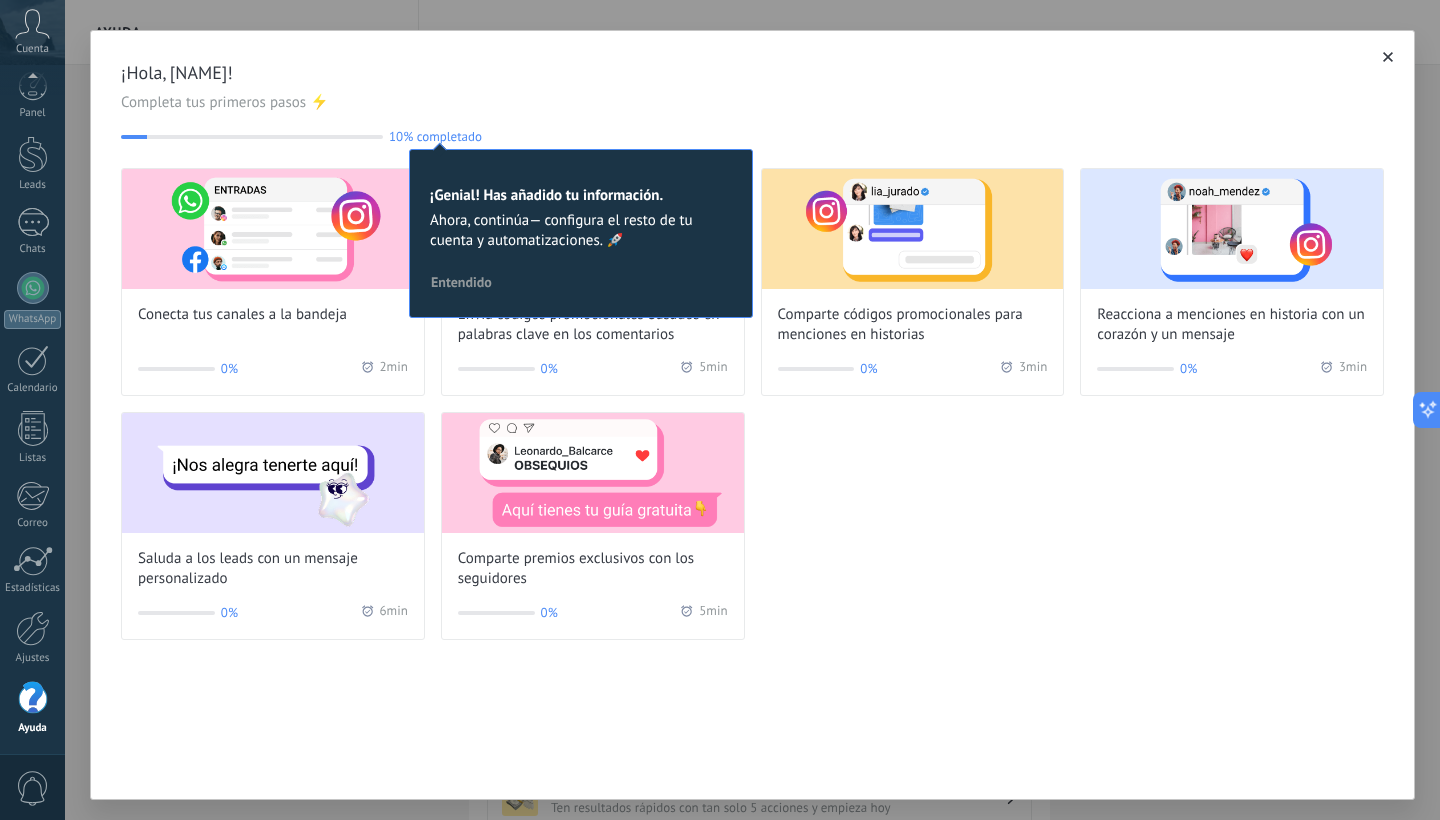 click 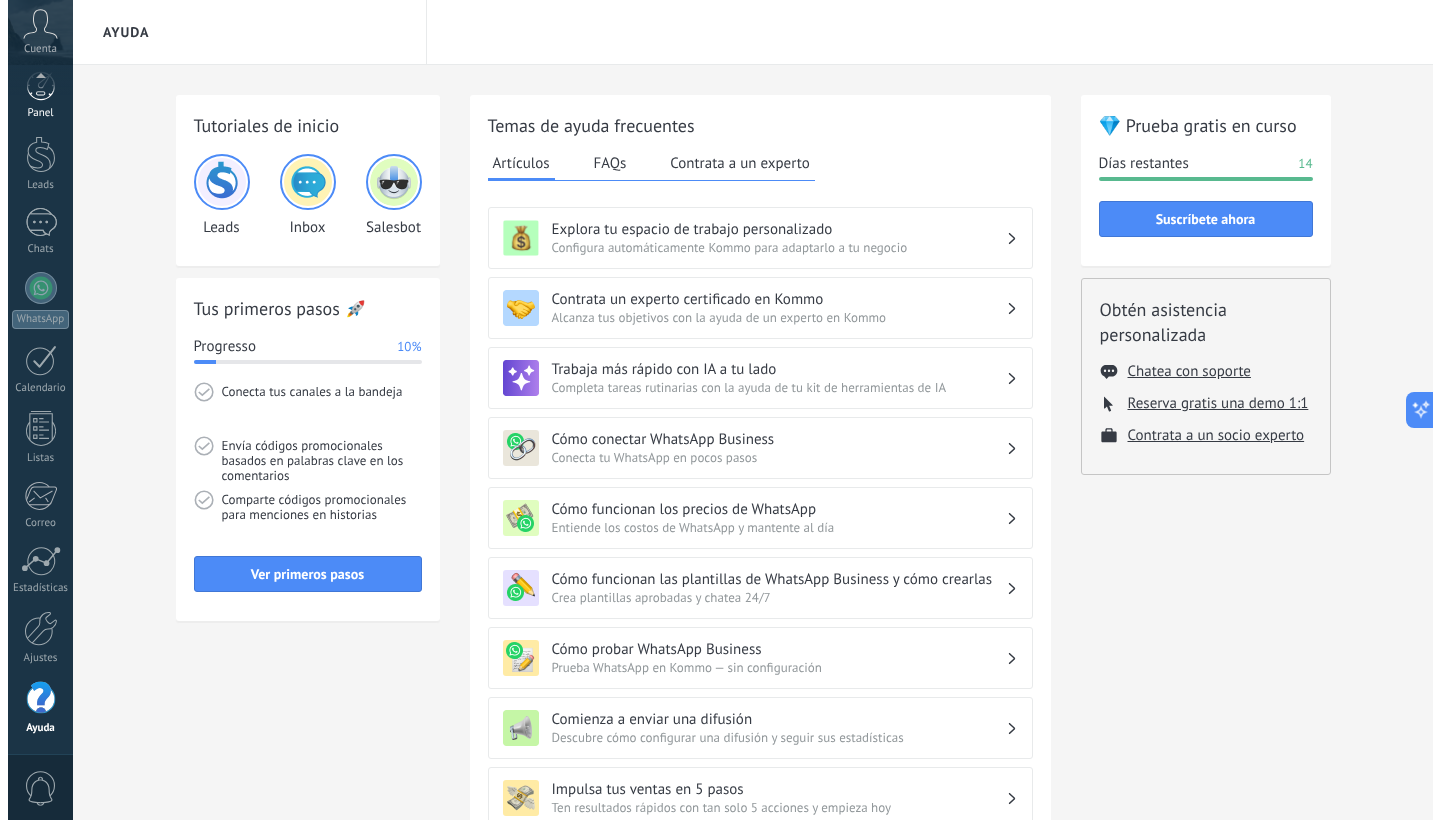 scroll, scrollTop: 0, scrollLeft: 0, axis: both 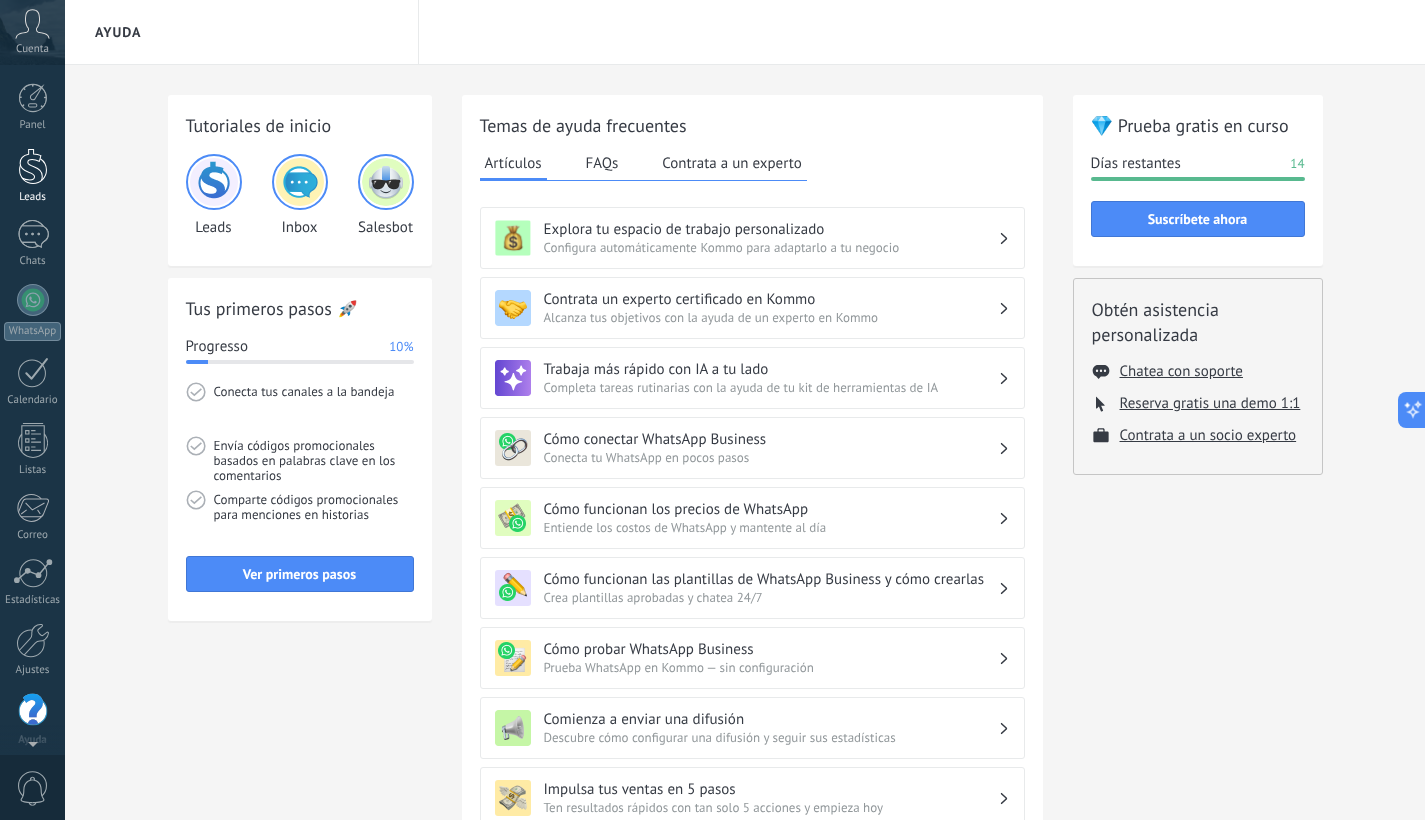 click on "Leads" at bounding box center (32, 176) 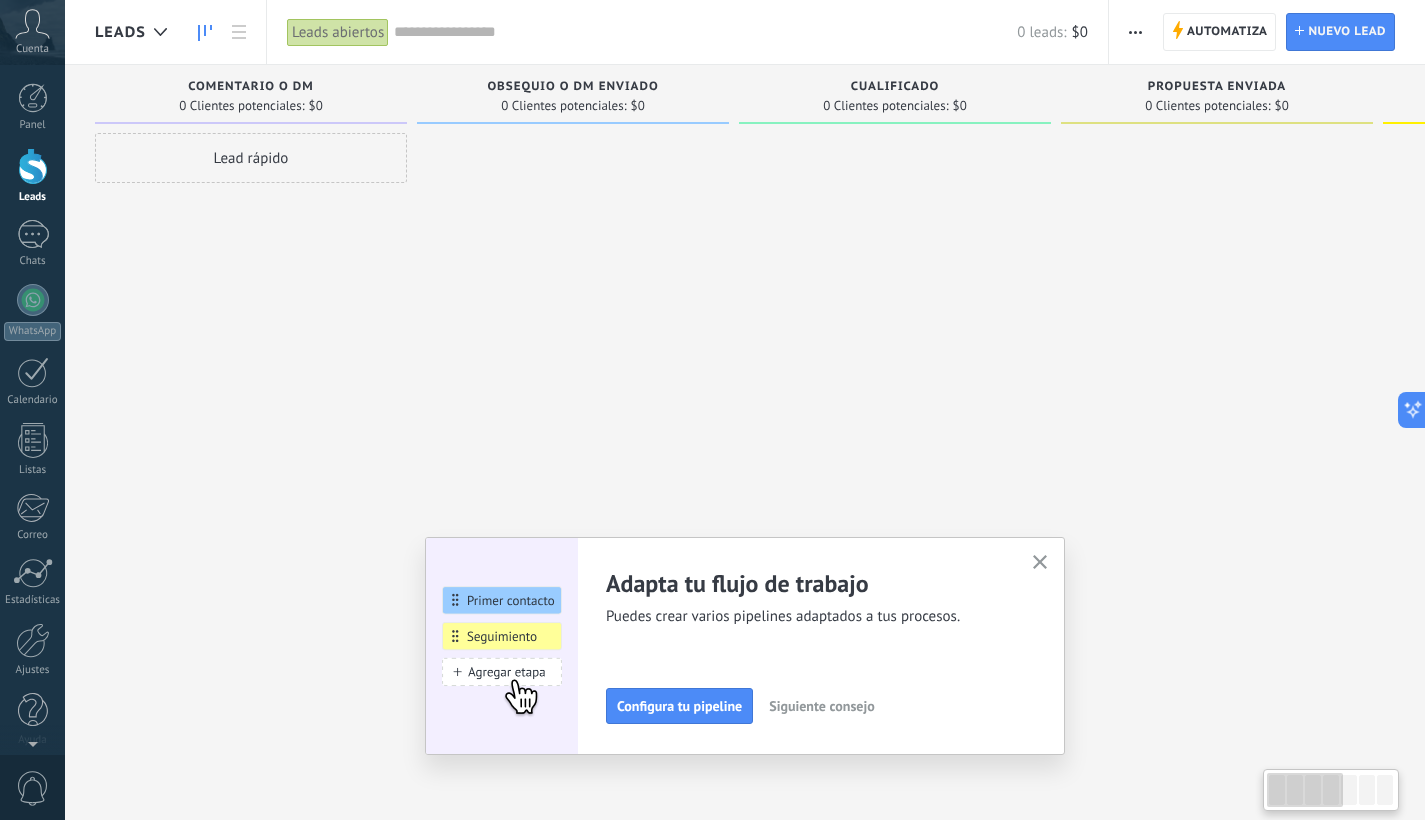 click at bounding box center [573, 412] 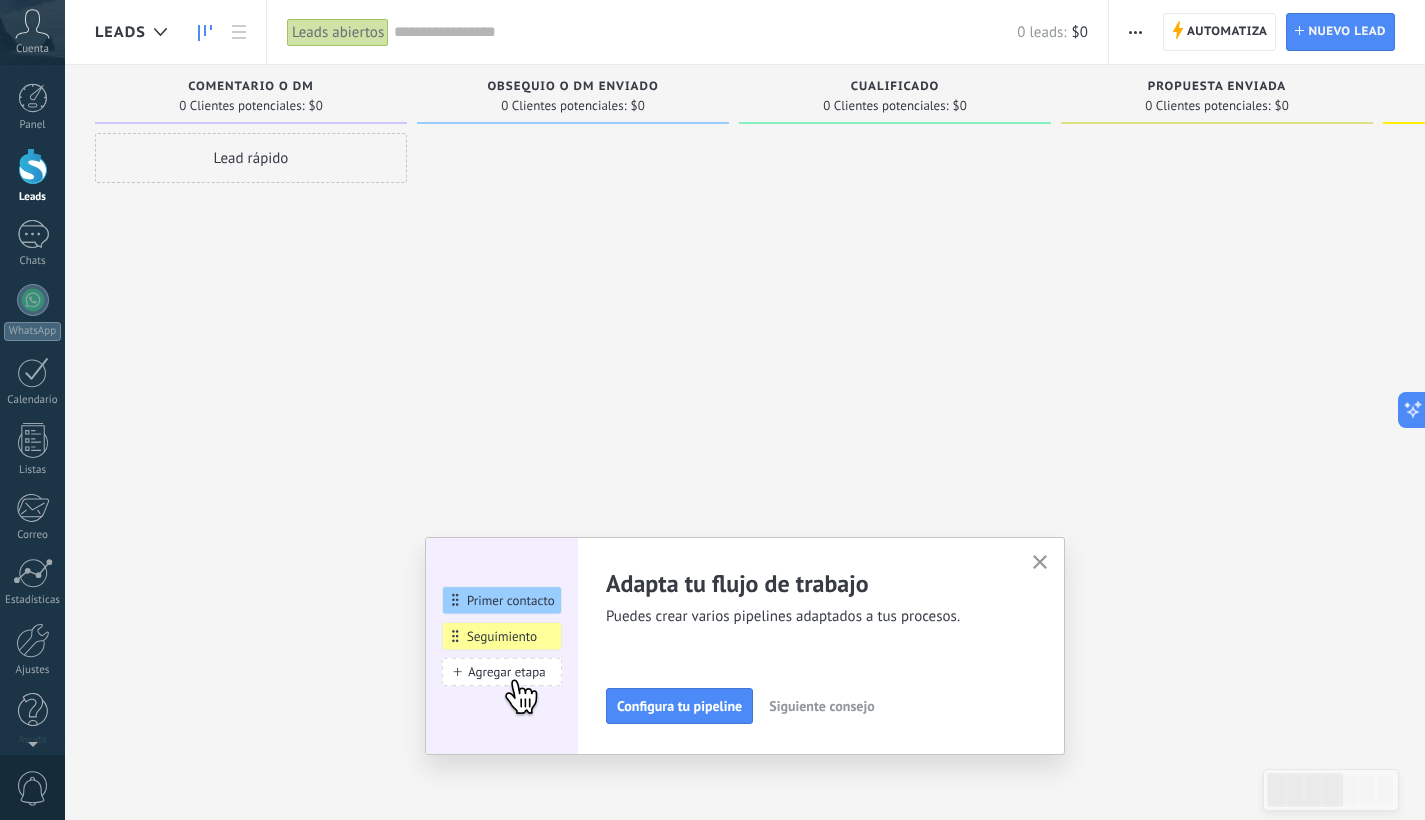 click 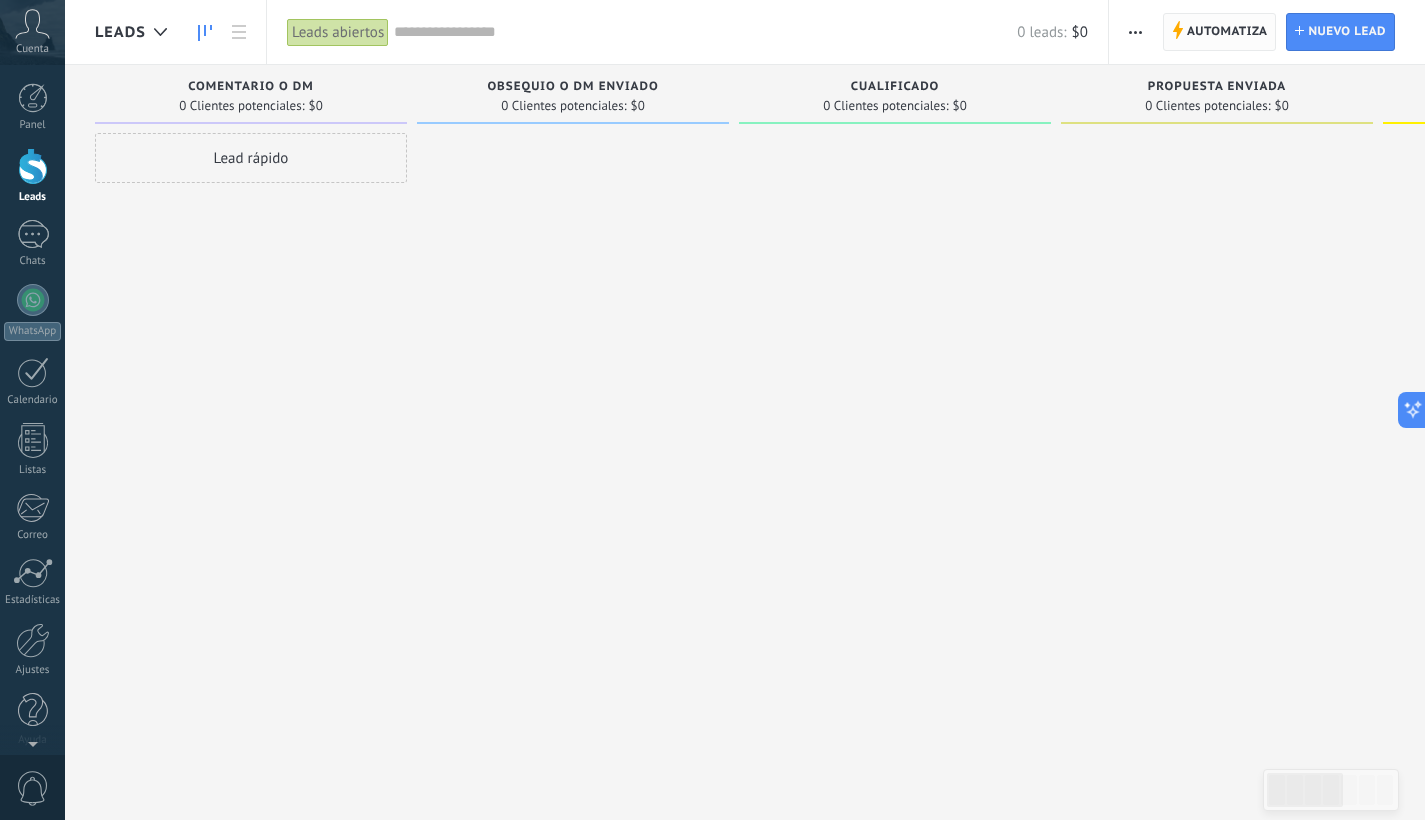 click on "Automatiza" at bounding box center (1227, 32) 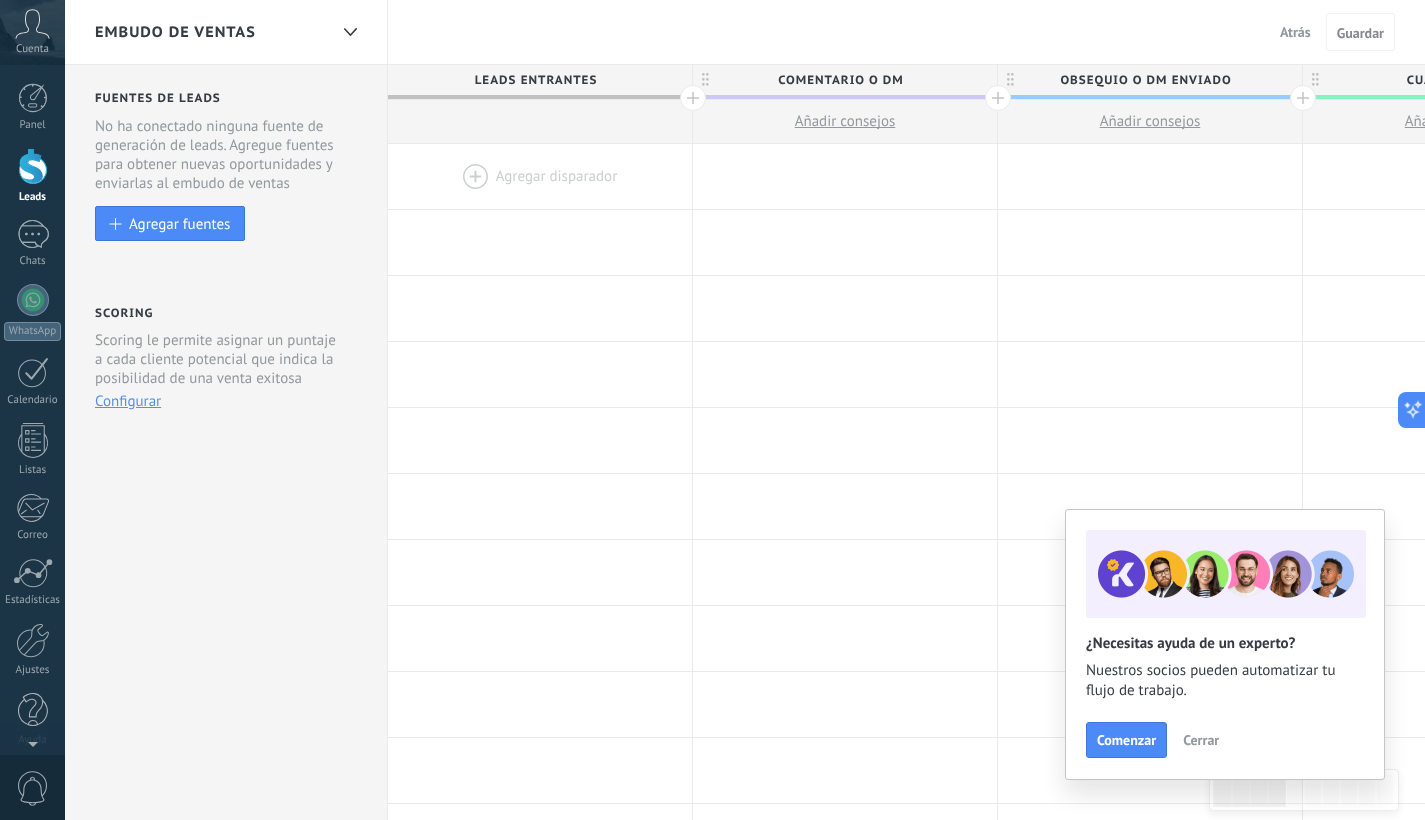 click at bounding box center (540, 176) 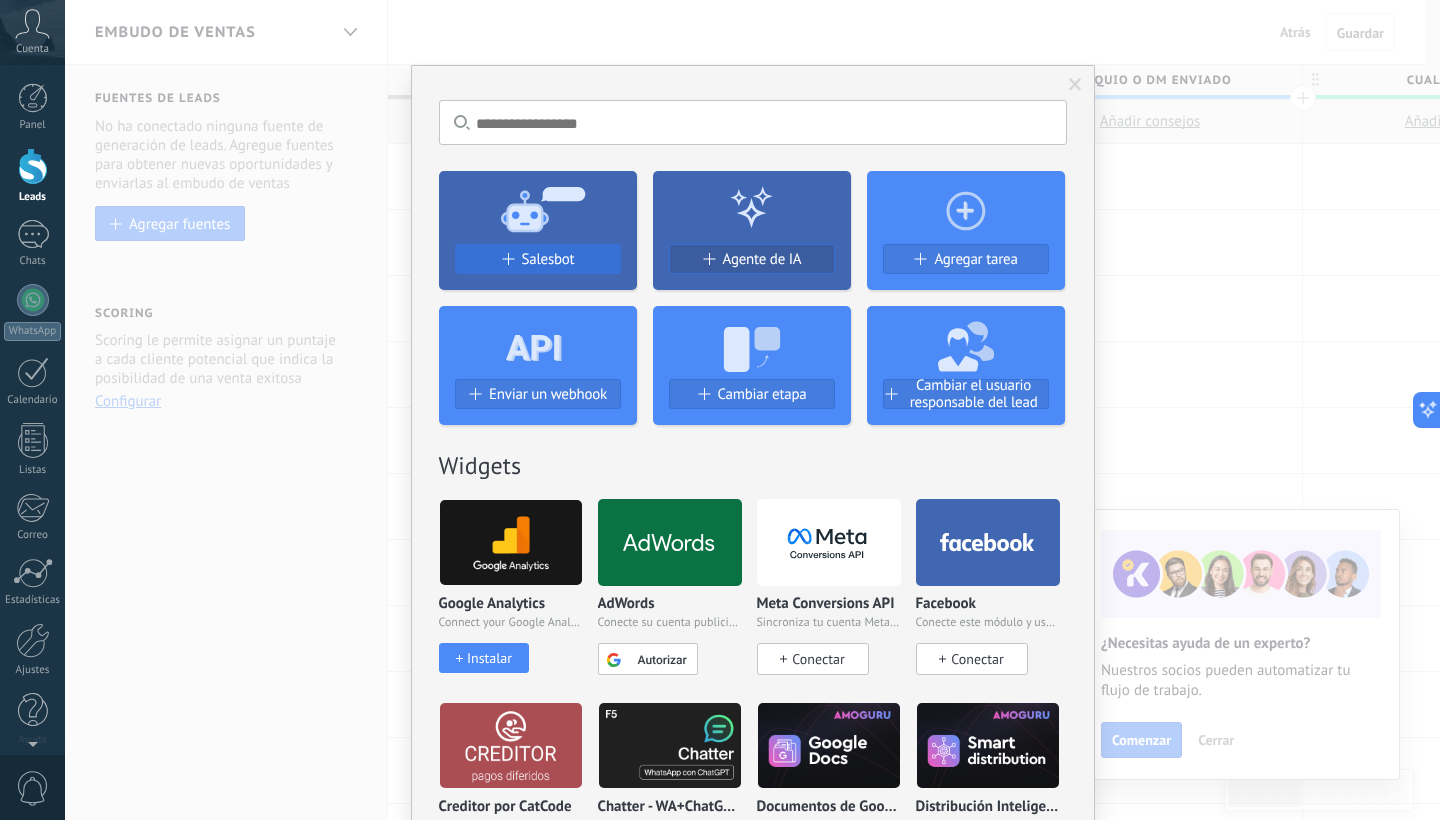 click on "Salesbot" at bounding box center [548, 259] 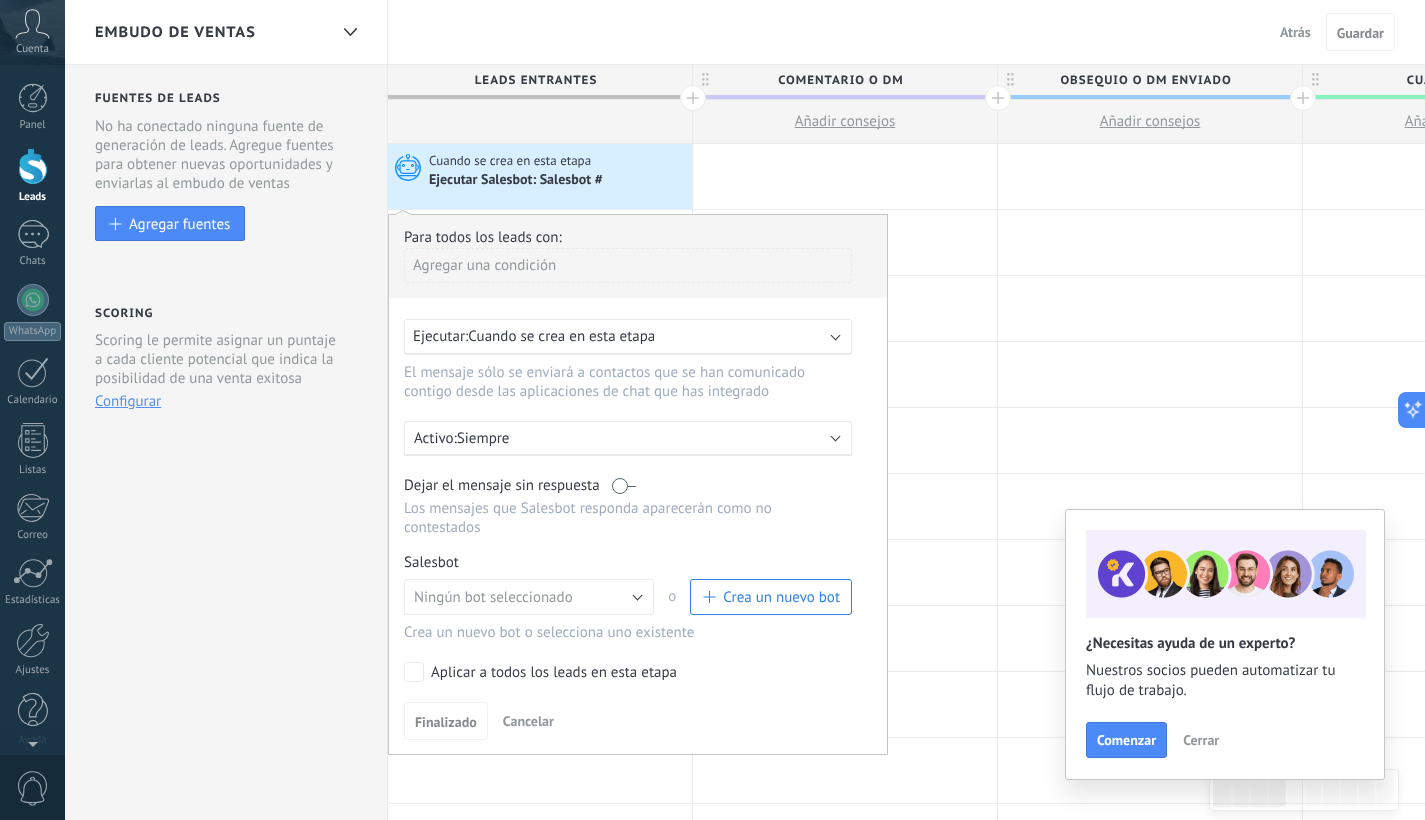click on "Crea un nuevo bot" at bounding box center (781, 597) 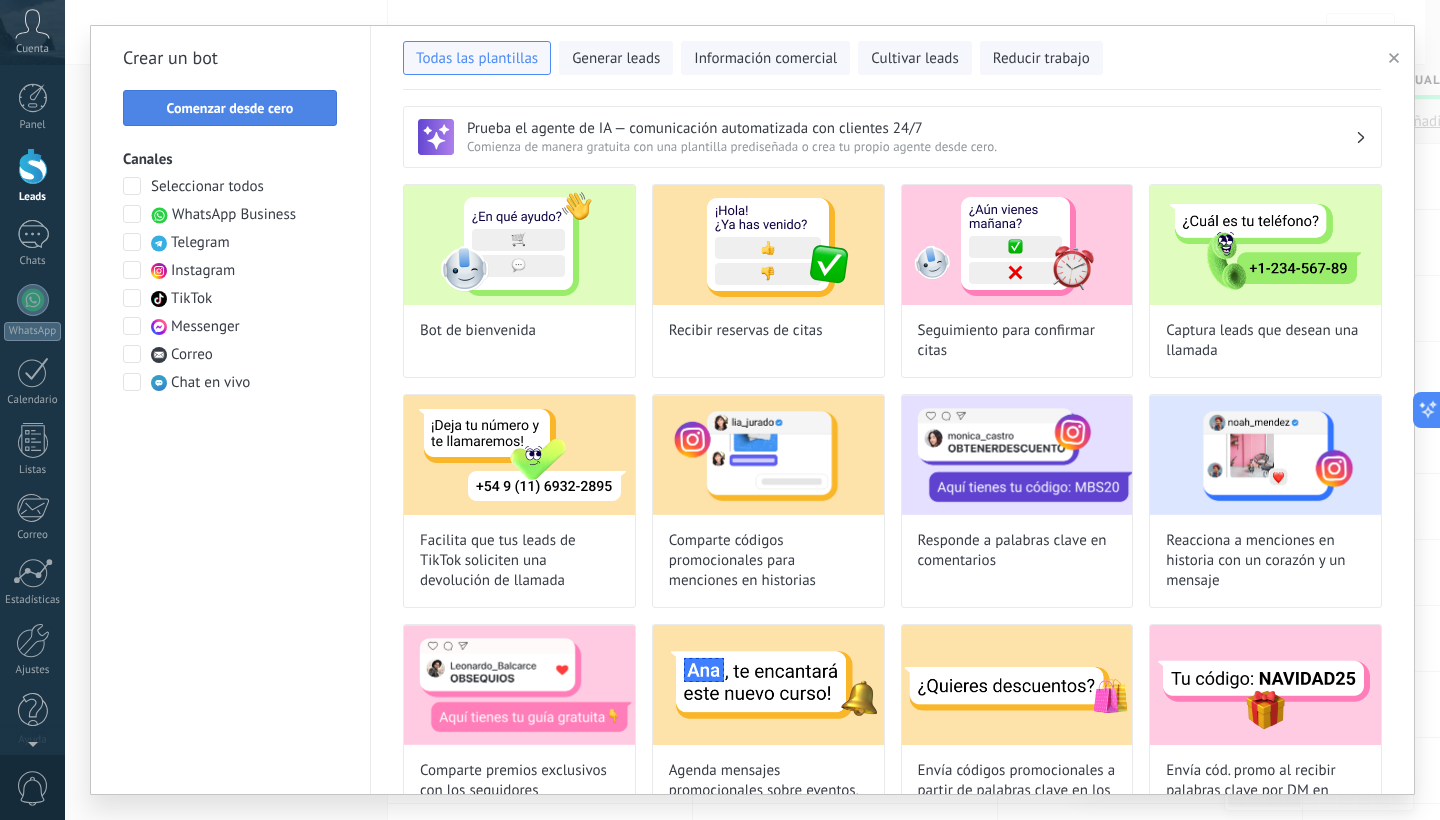 click on "Comenzar desde cero" at bounding box center (230, 108) 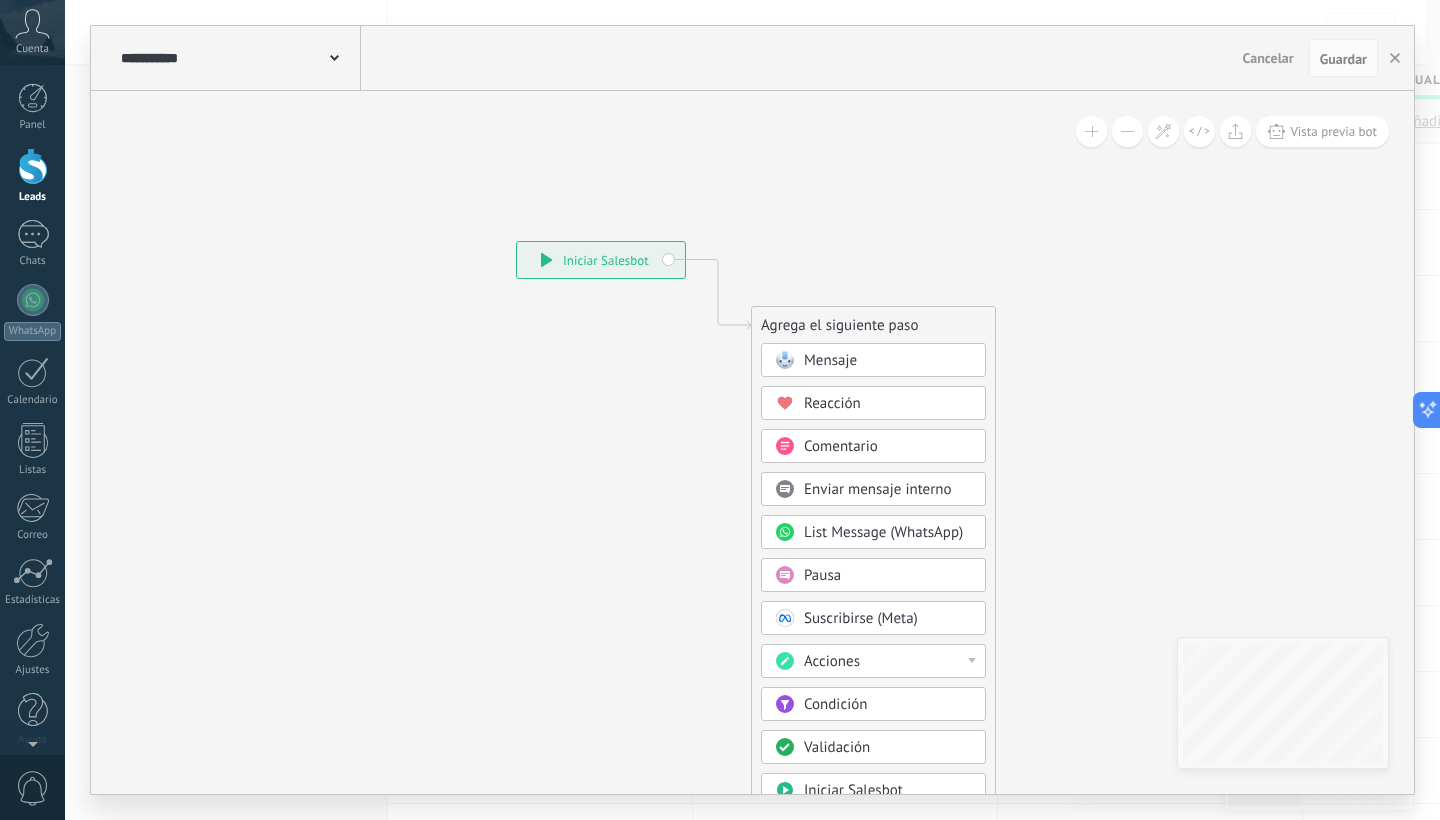 click on "Mensaje" at bounding box center (888, 361) 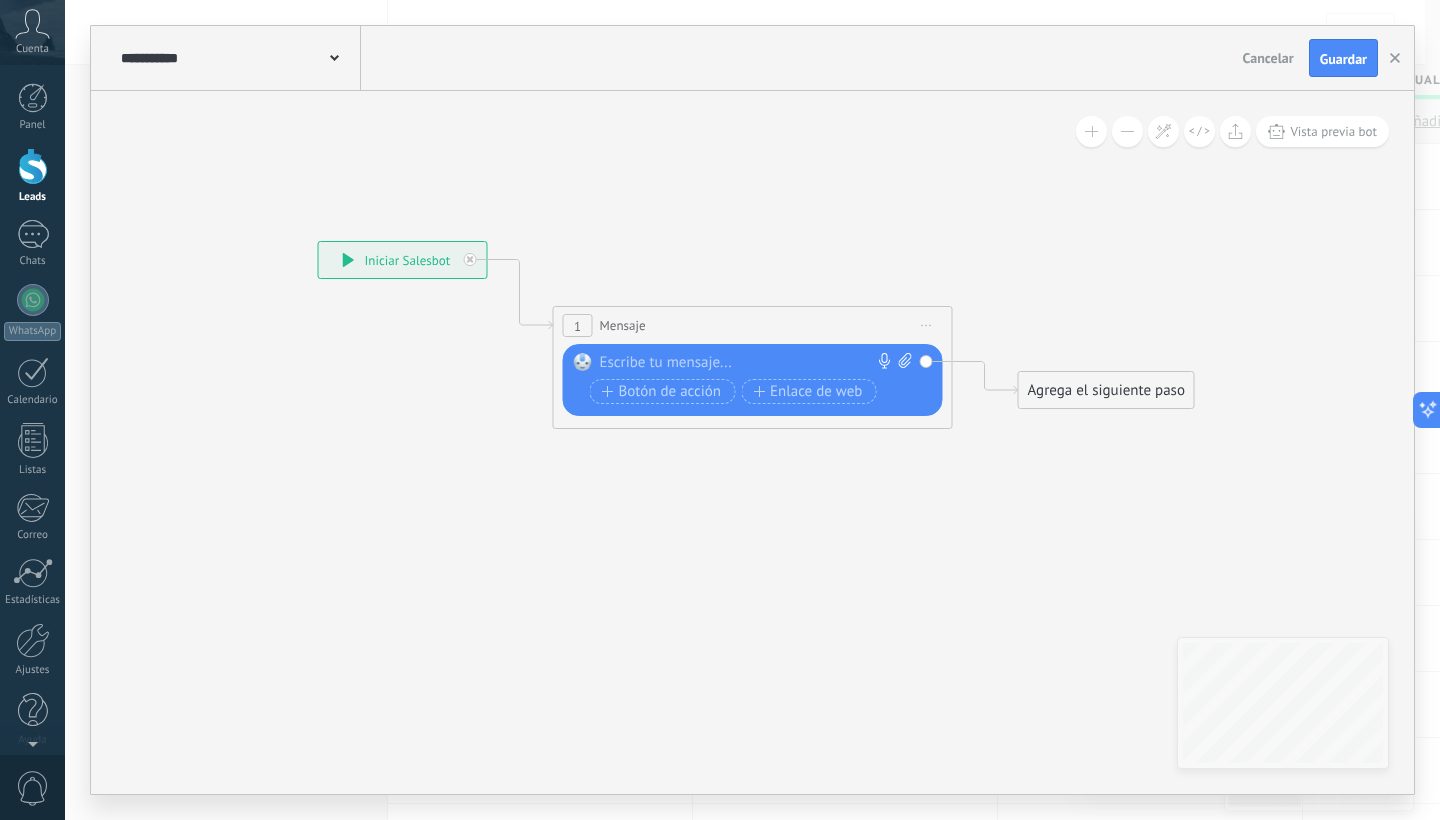 click on "Iniciar vista previa aquí
Cambiar nombre
Duplicar
Borrar" at bounding box center [927, 325] 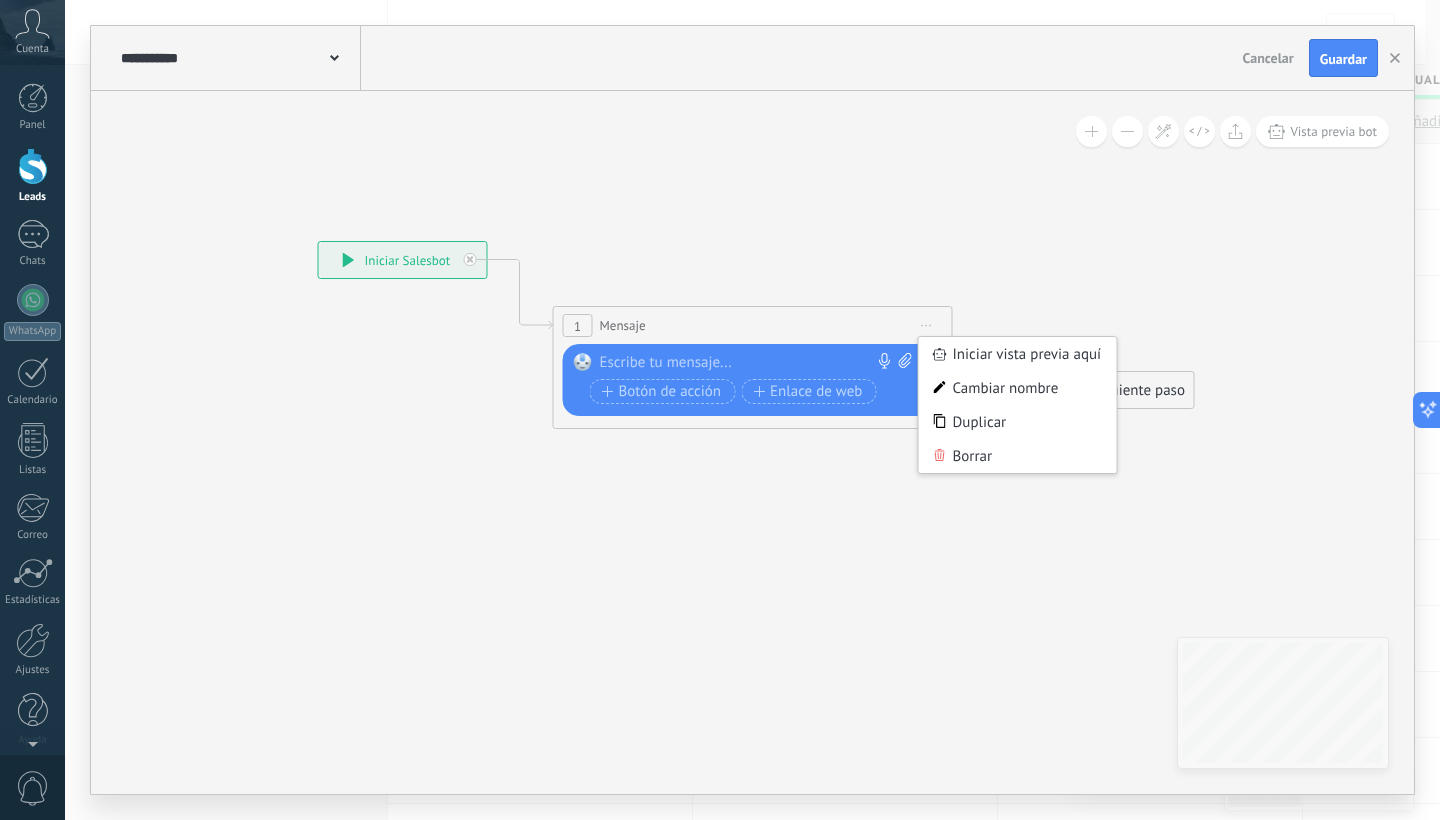 click on "Borrar" at bounding box center [1018, 456] 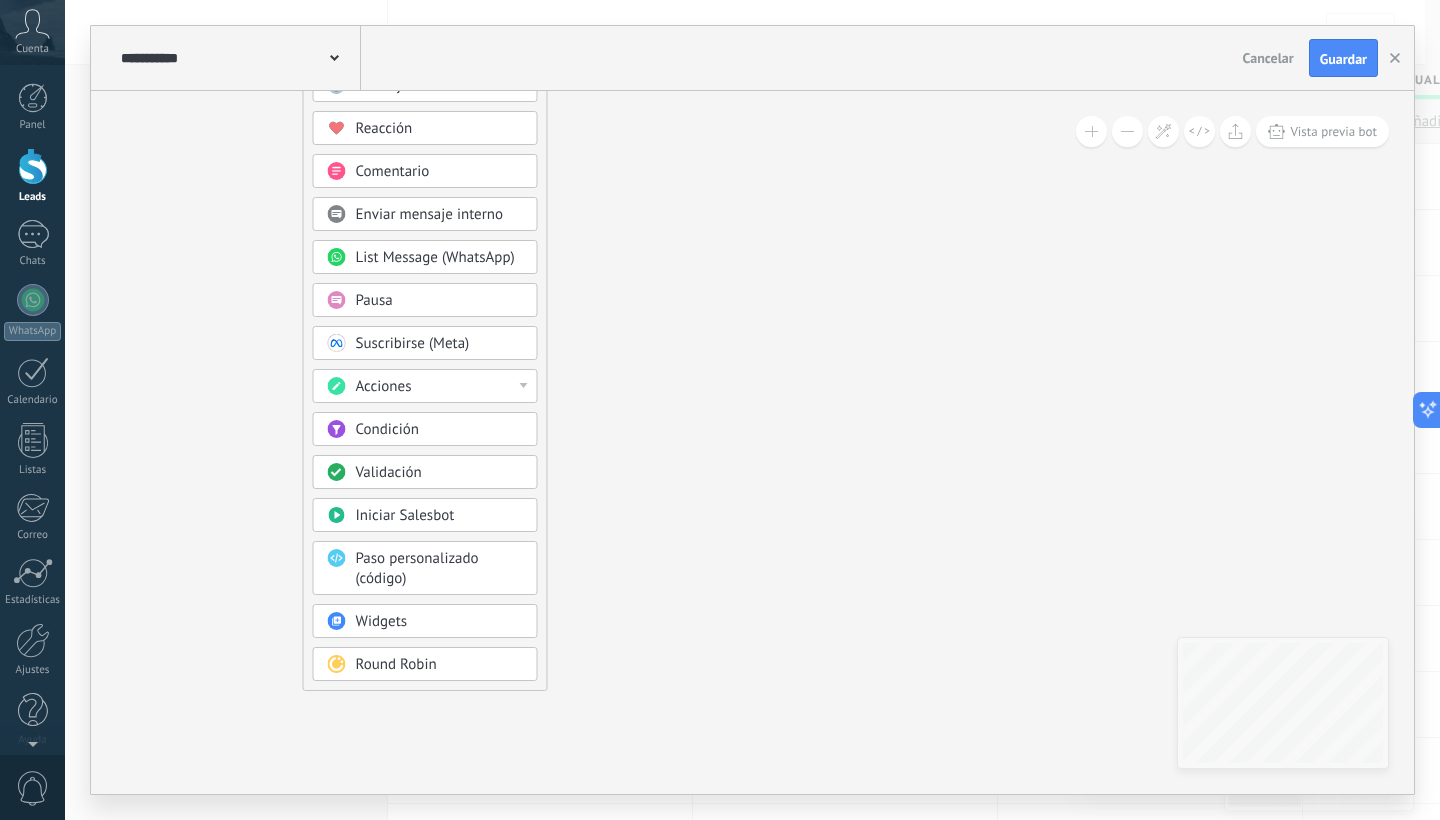 drag, startPoint x: 1072, startPoint y: 496, endPoint x: 822, endPoint y: 221, distance: 371.65173 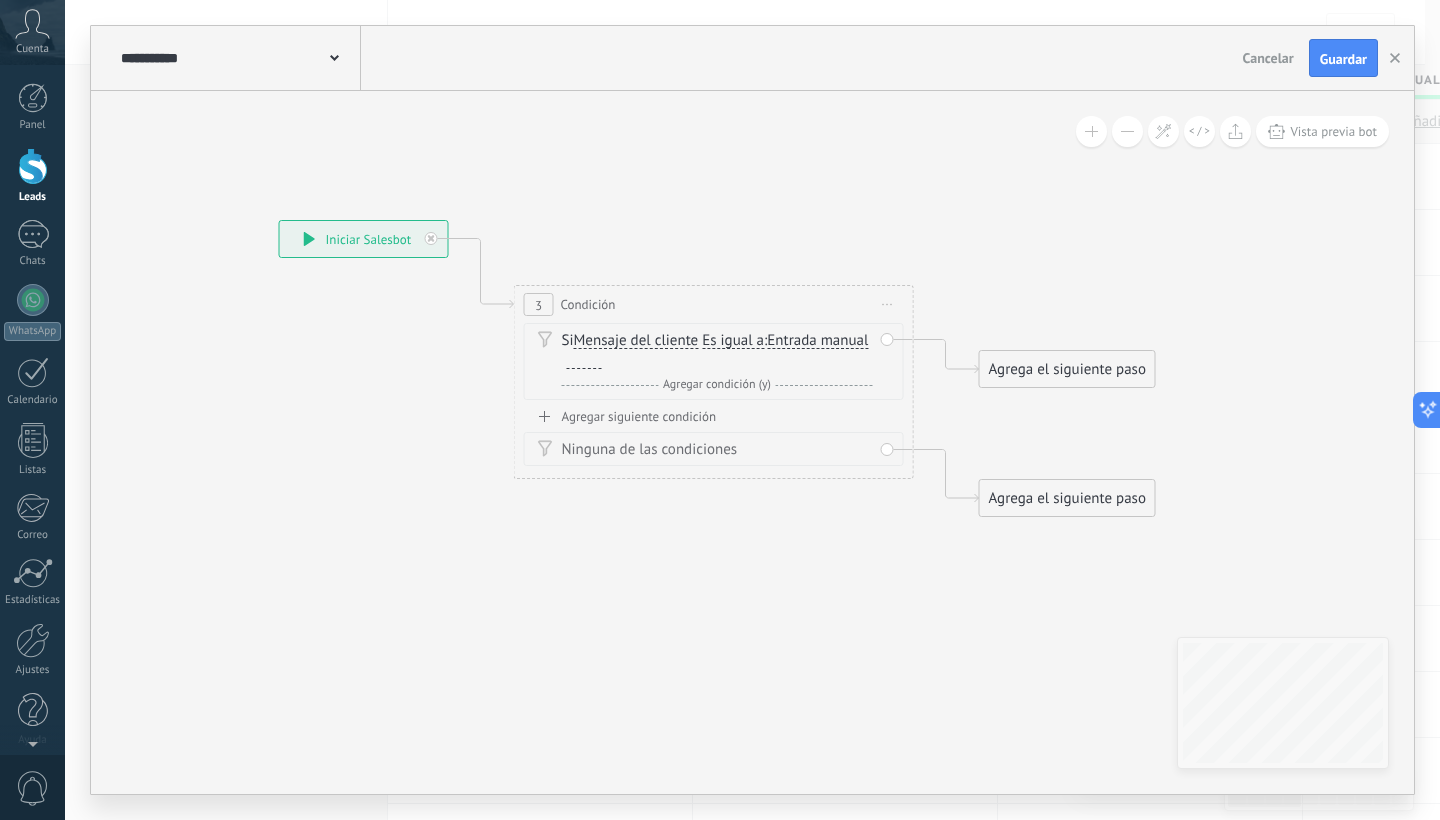 drag, startPoint x: 656, startPoint y: 360, endPoint x: 637, endPoint y: 681, distance: 321.56183 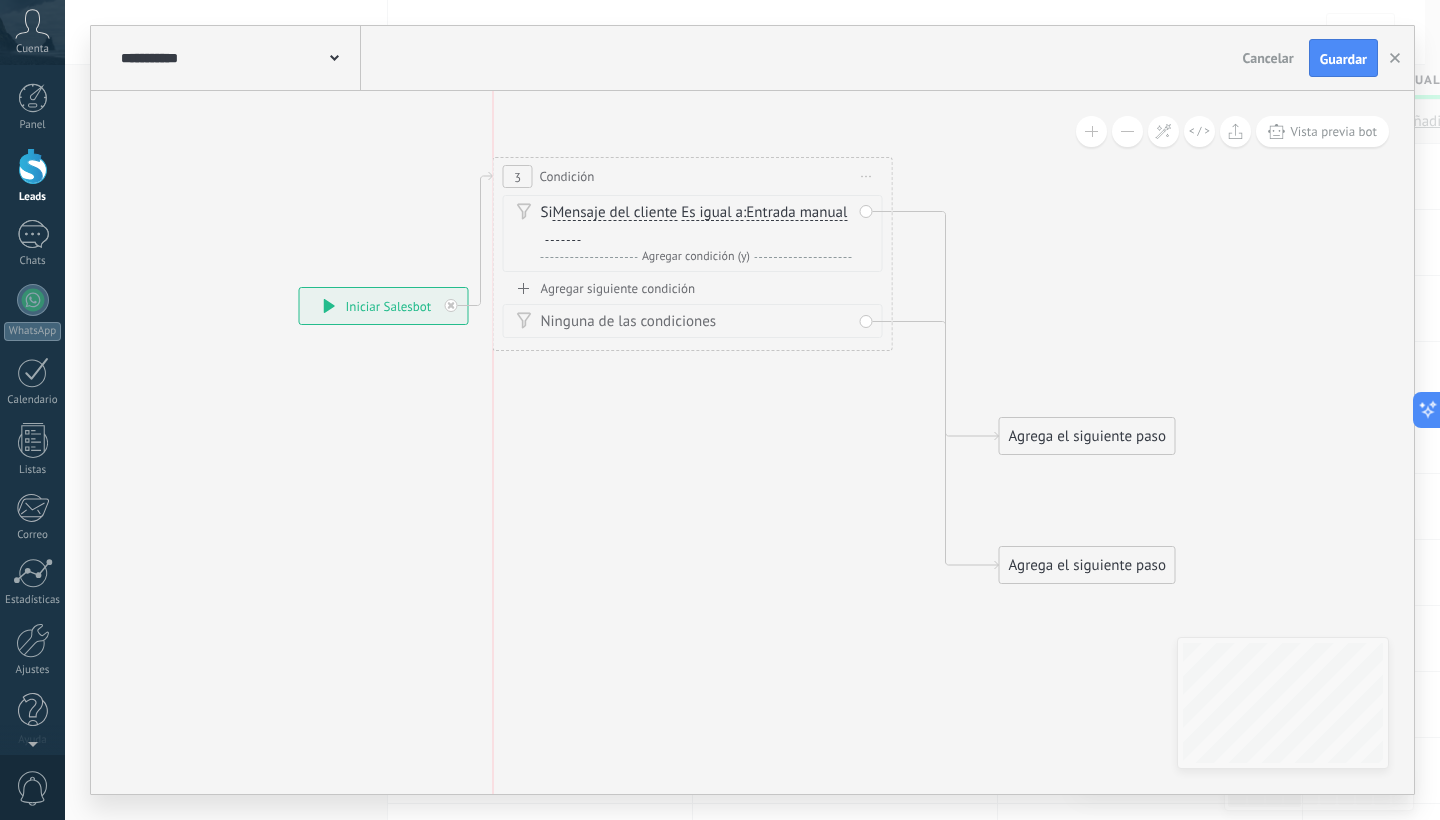 drag, startPoint x: 647, startPoint y: 364, endPoint x: 615, endPoint y: 169, distance: 197.6082 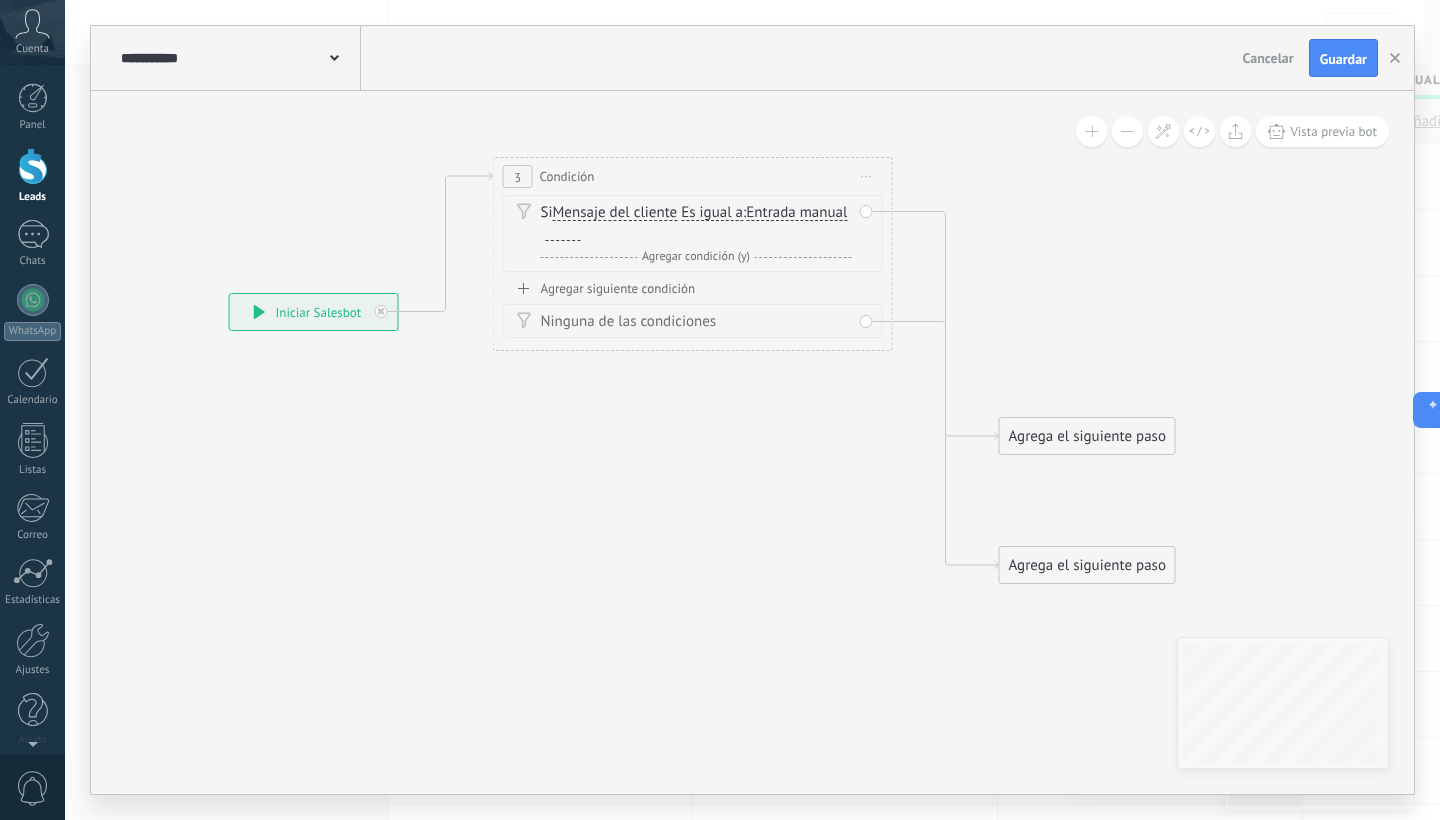 drag, startPoint x: 431, startPoint y: 298, endPoint x: 361, endPoint y: 305, distance: 70.34913 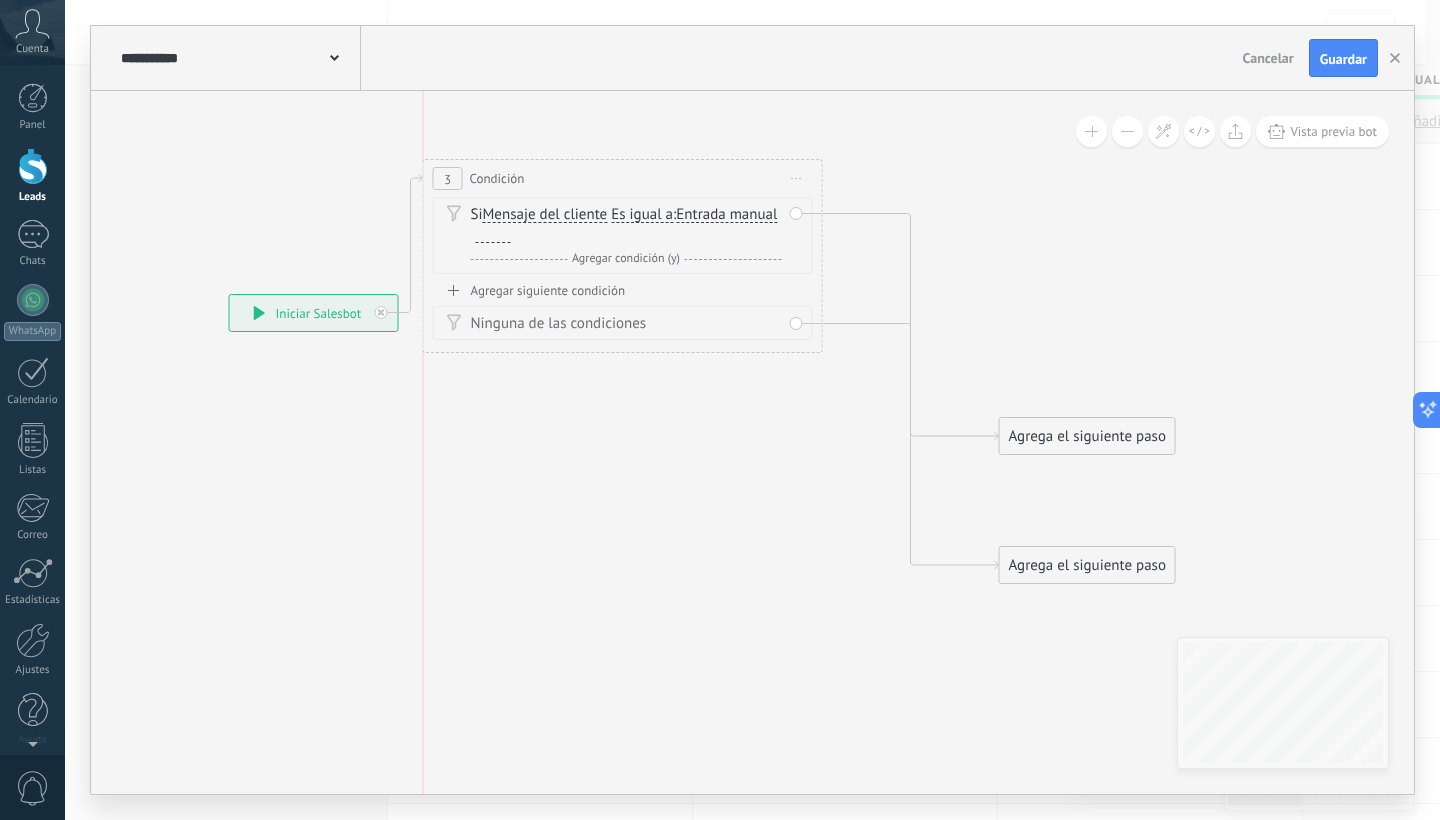 drag, startPoint x: 647, startPoint y: 170, endPoint x: 570, endPoint y: 172, distance: 77.02597 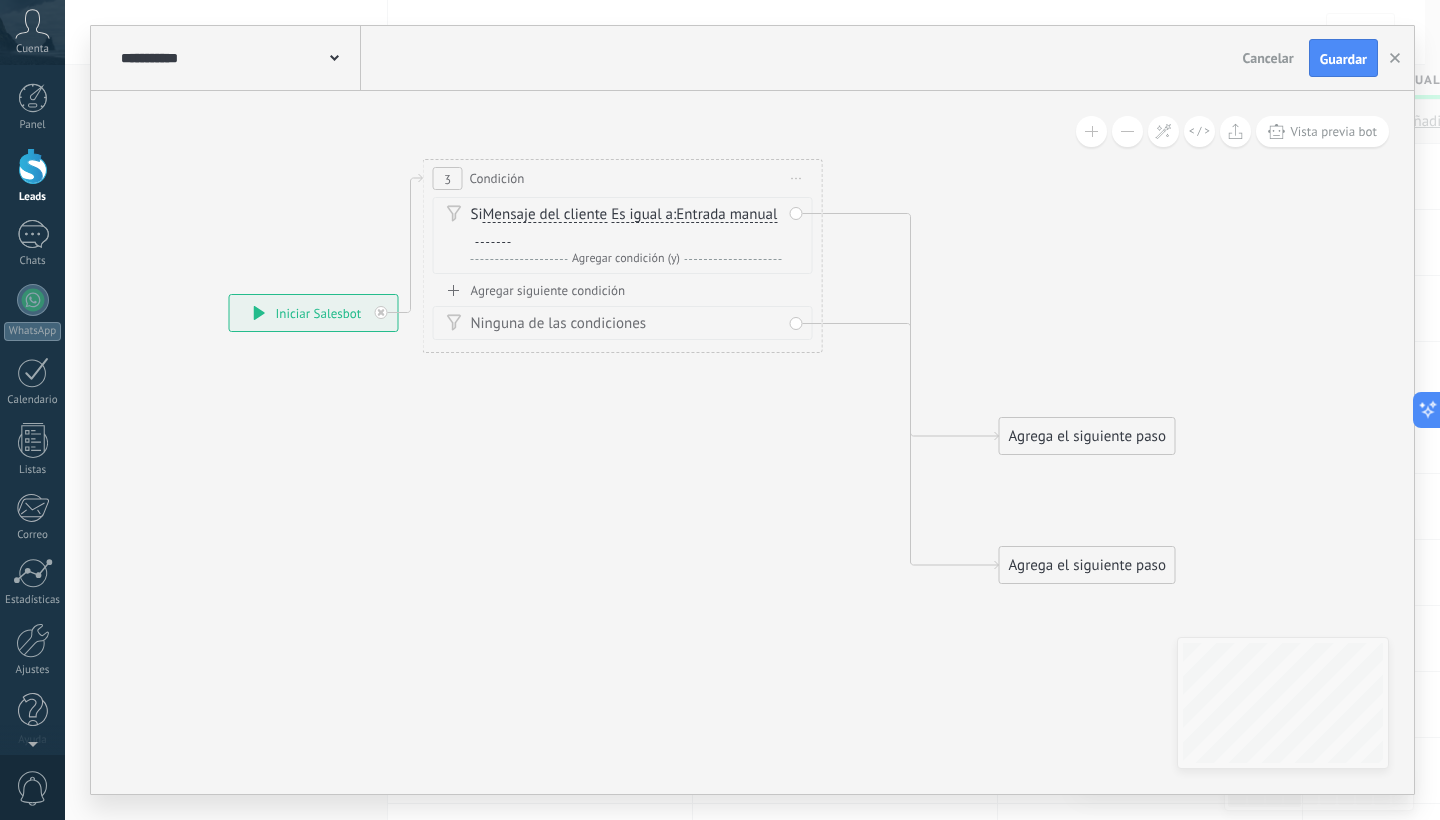 click on "Es igual a" at bounding box center (642, 215) 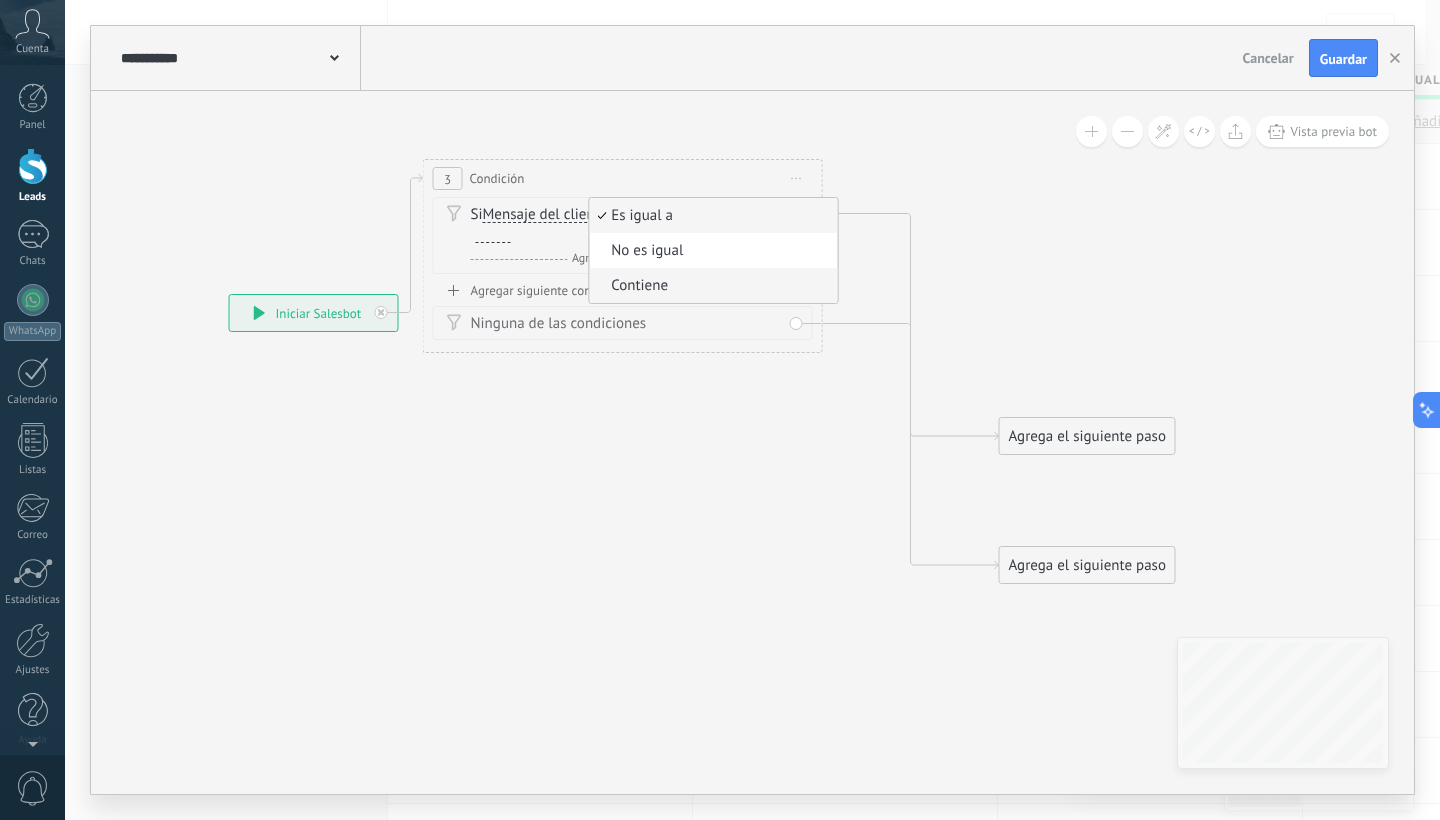 click on "Contiene" at bounding box center (710, 286) 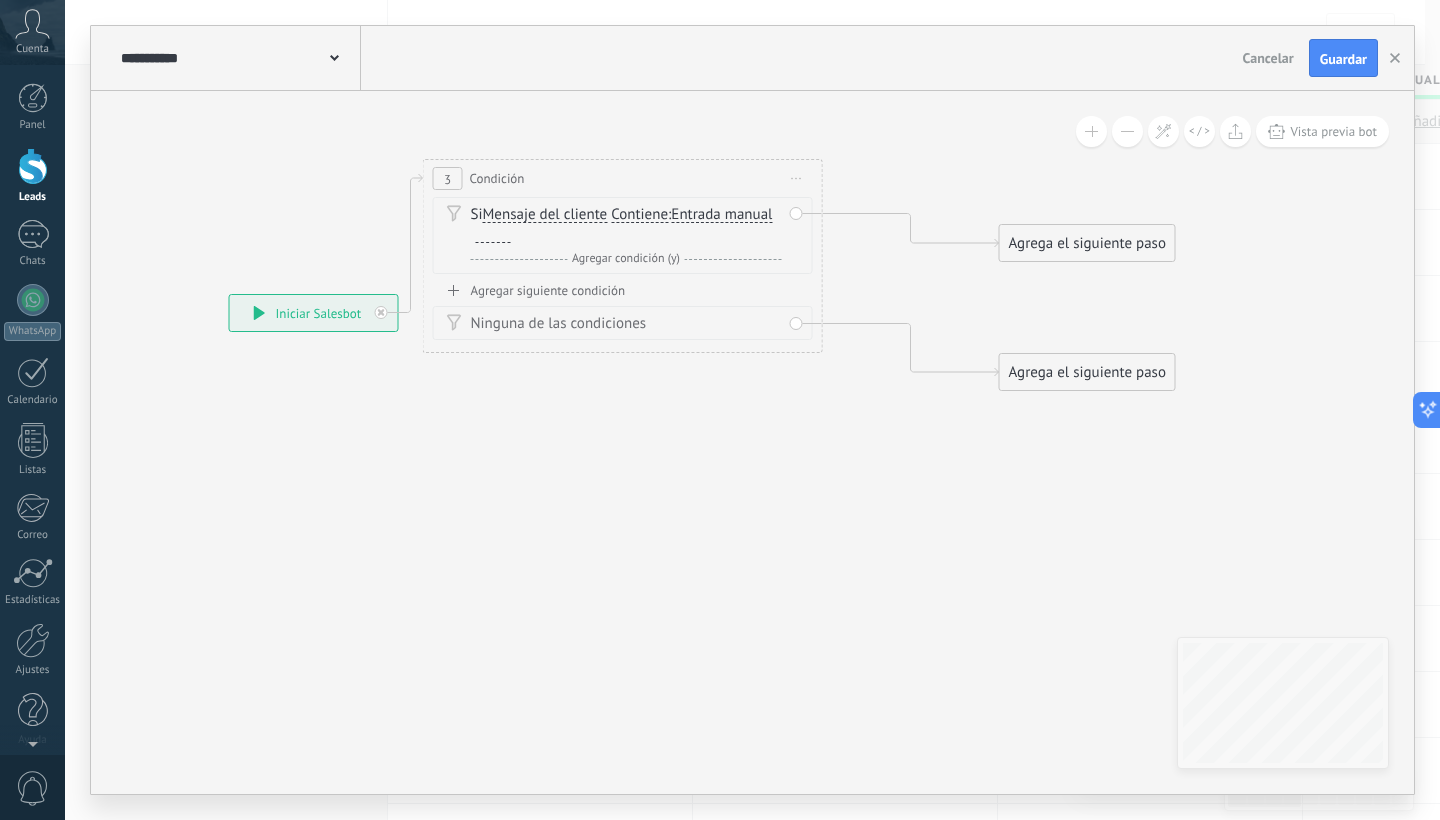 click at bounding box center (493, 235) 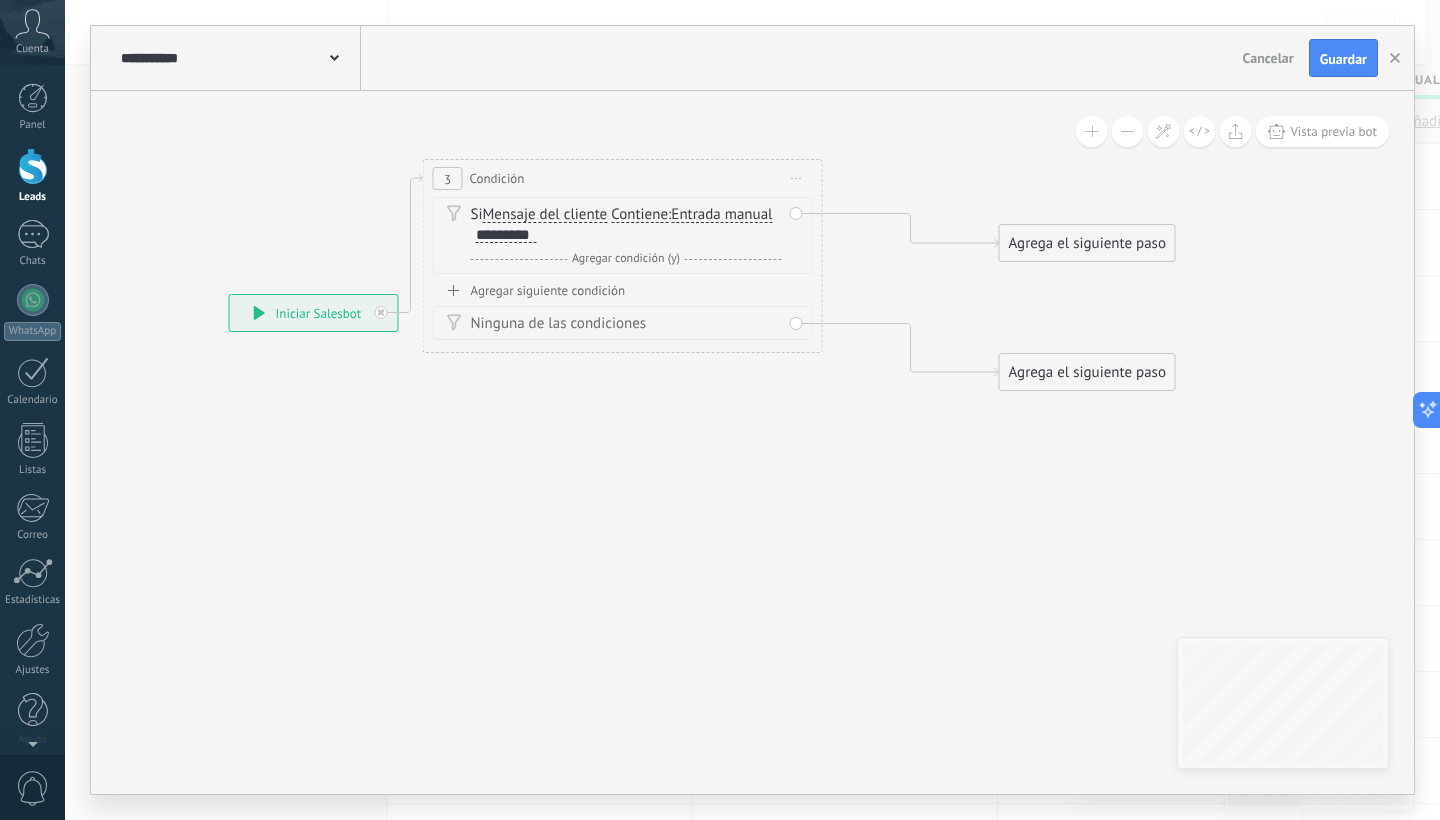 click on "Agregar siguiente condición" at bounding box center [623, 290] 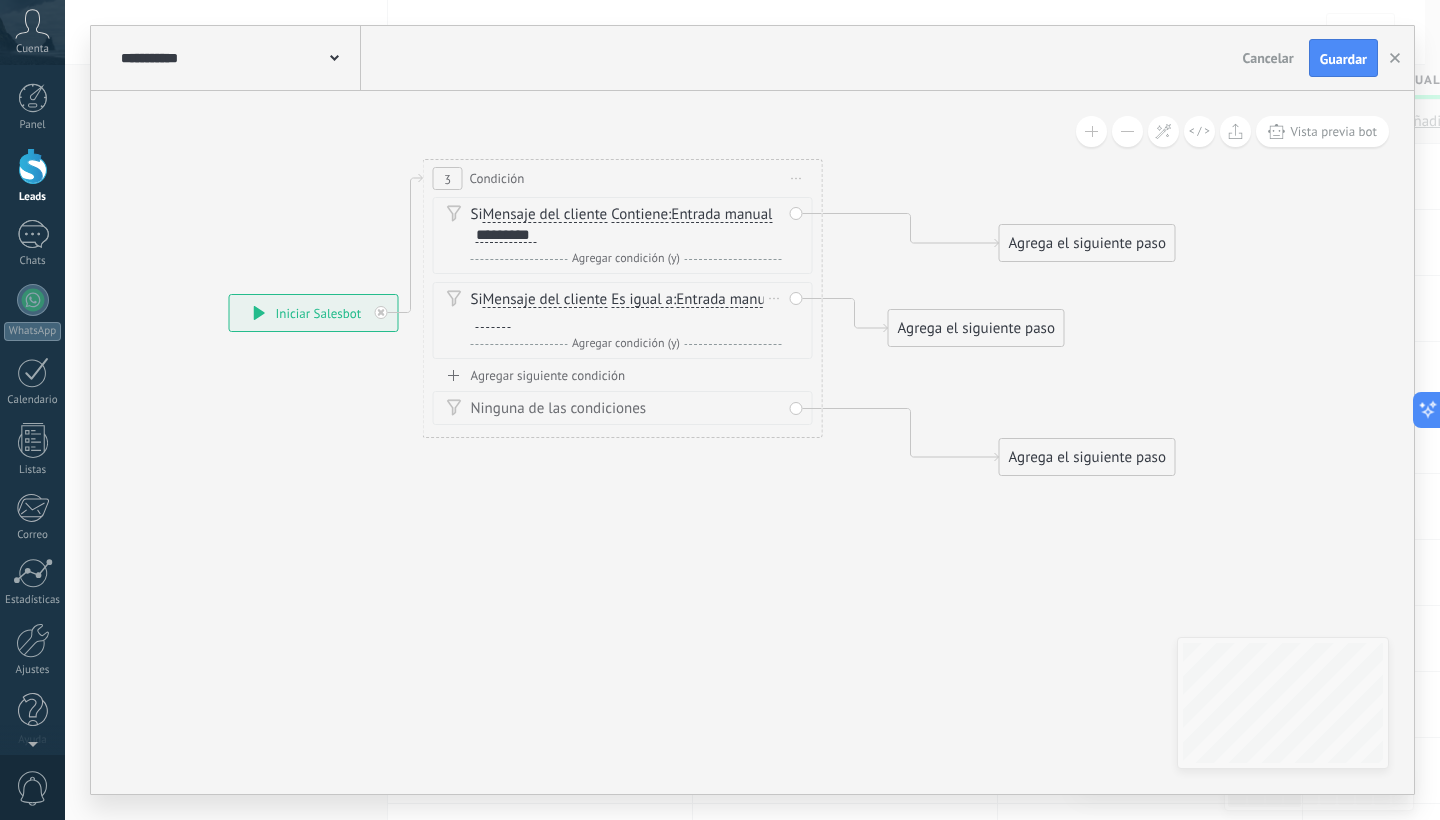 click on "Entrada manual" at bounding box center [726, 300] 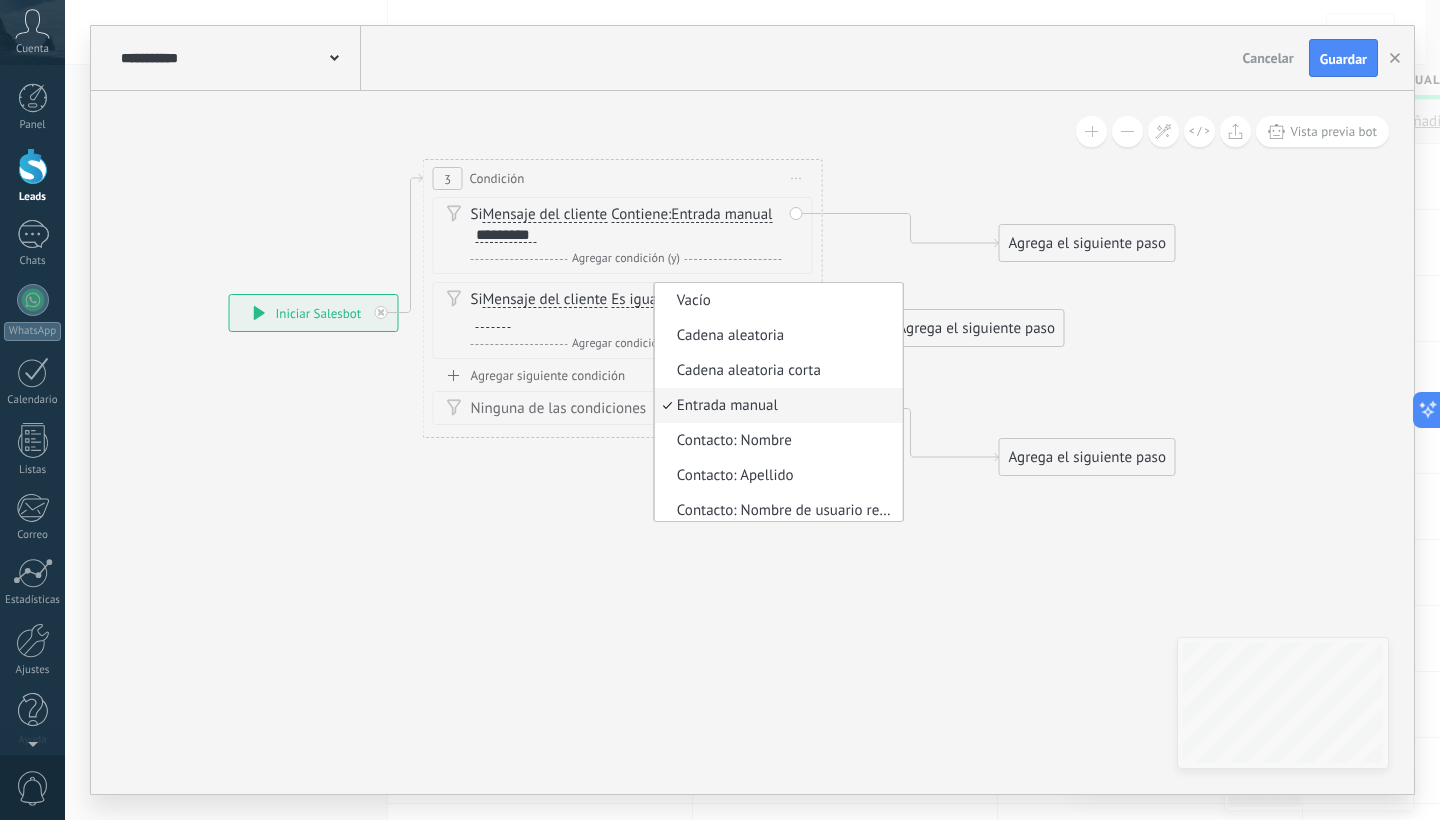 scroll, scrollTop: 6, scrollLeft: 0, axis: vertical 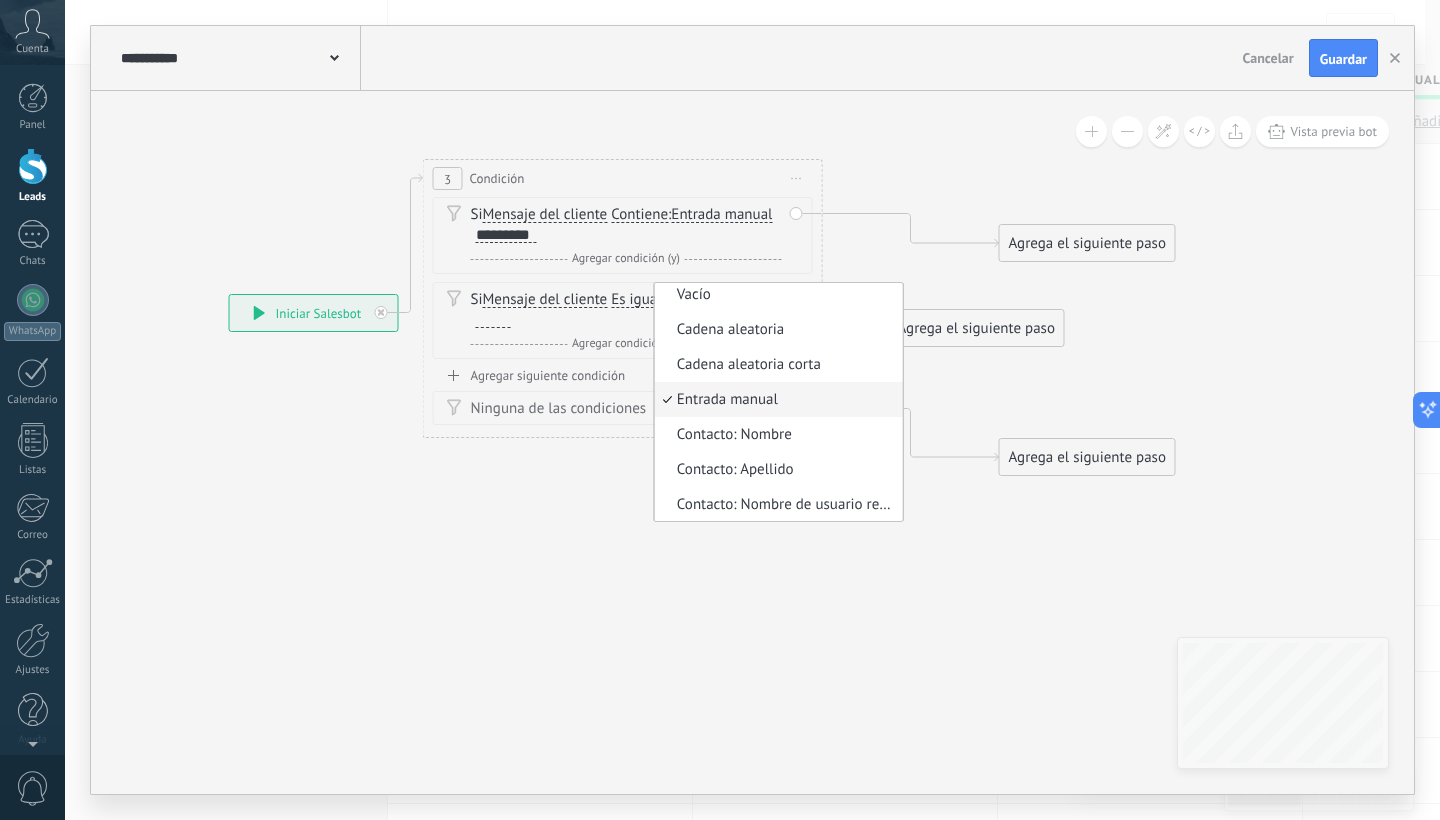 click 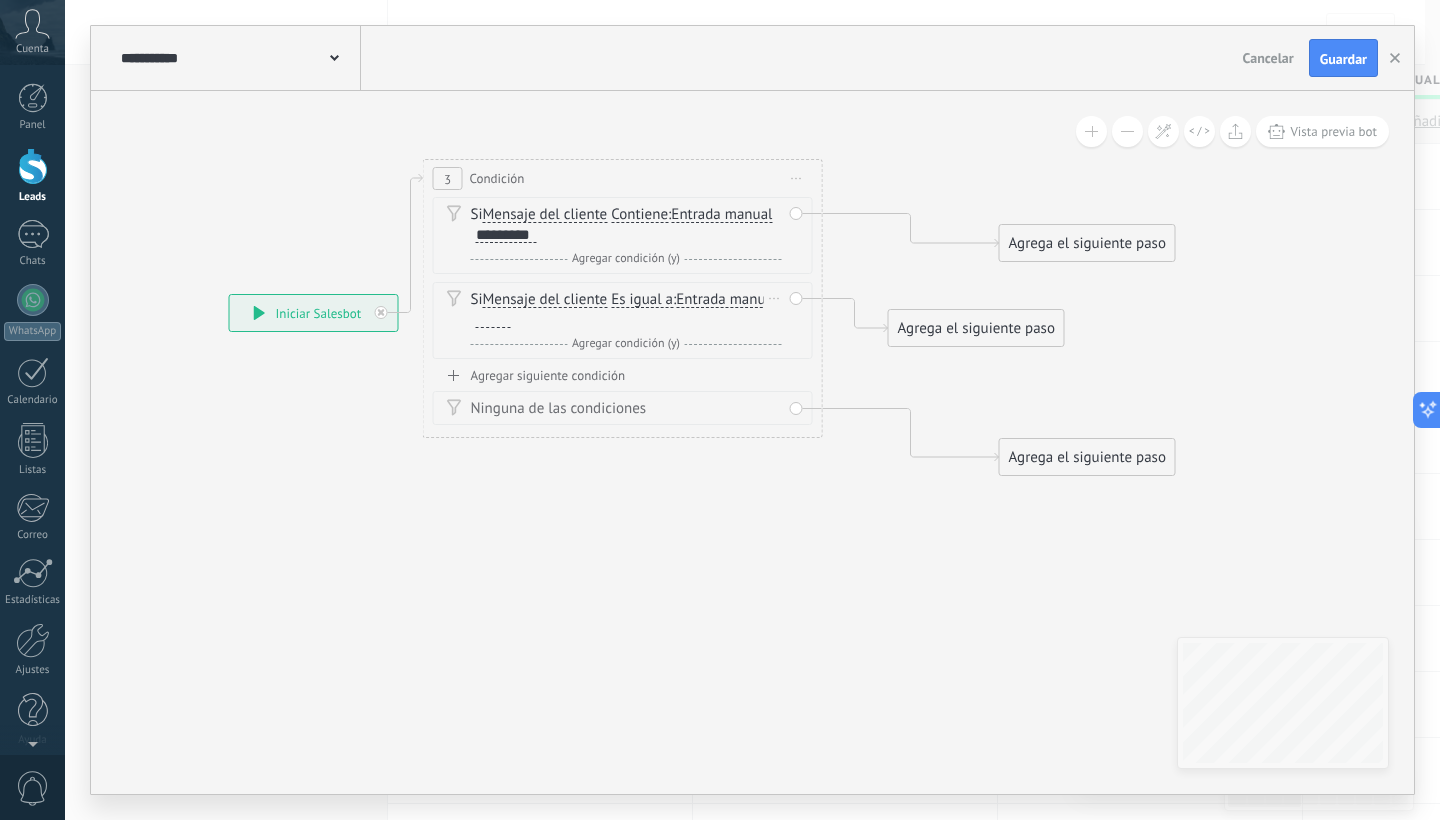 click on "Es igual a" at bounding box center [642, 300] 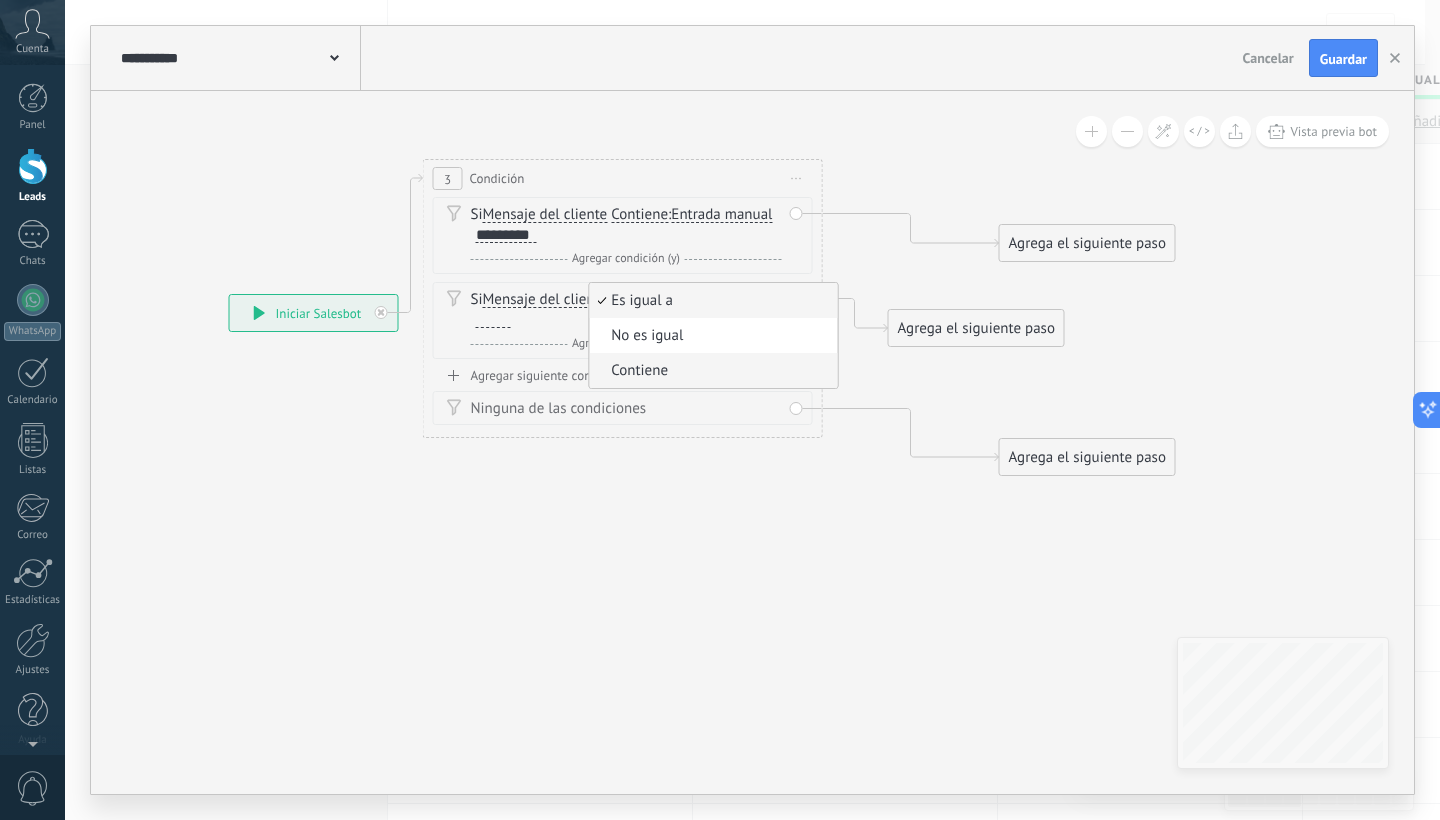 click on "Contiene" at bounding box center [710, 371] 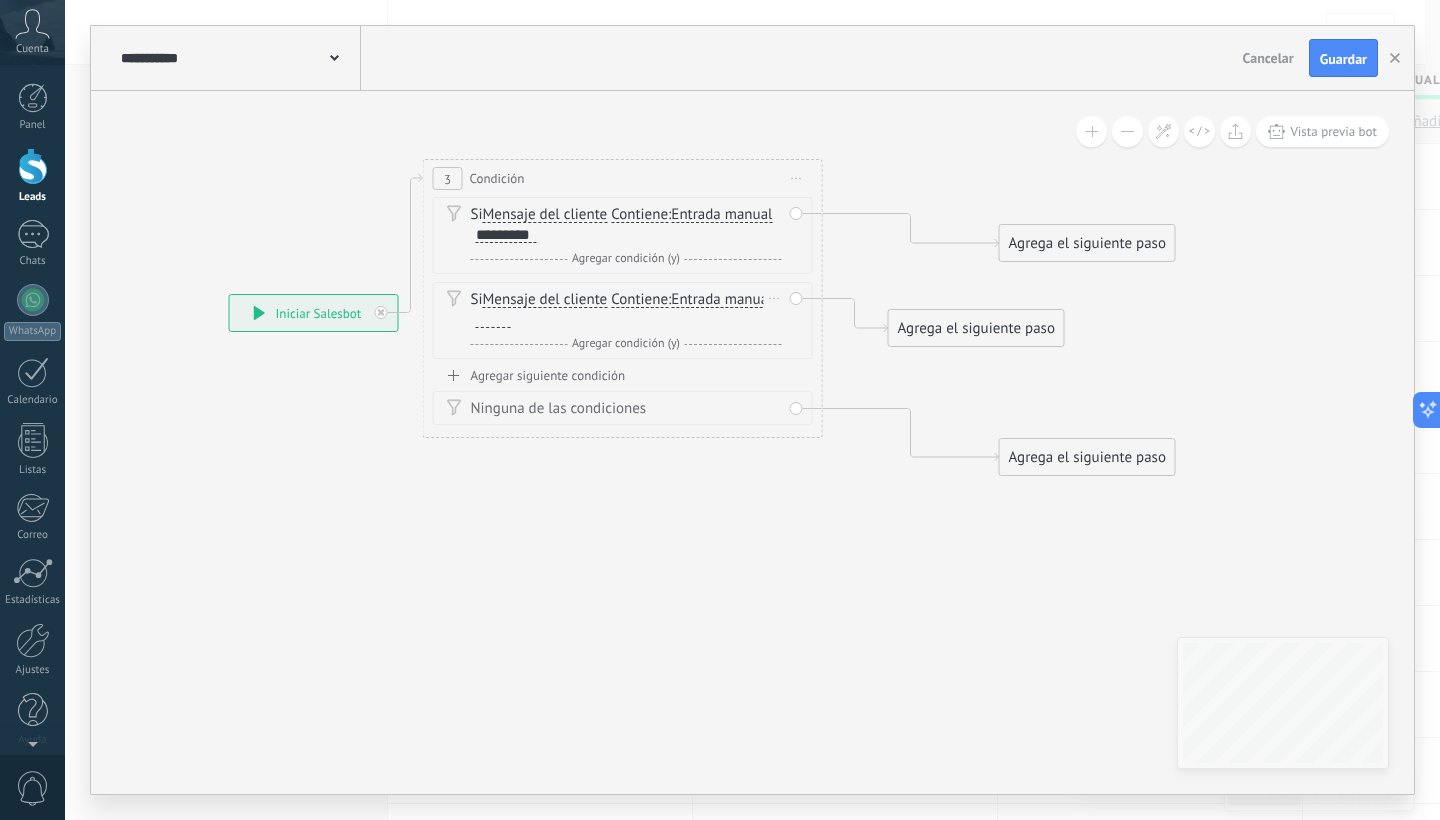 click at bounding box center [493, 320] 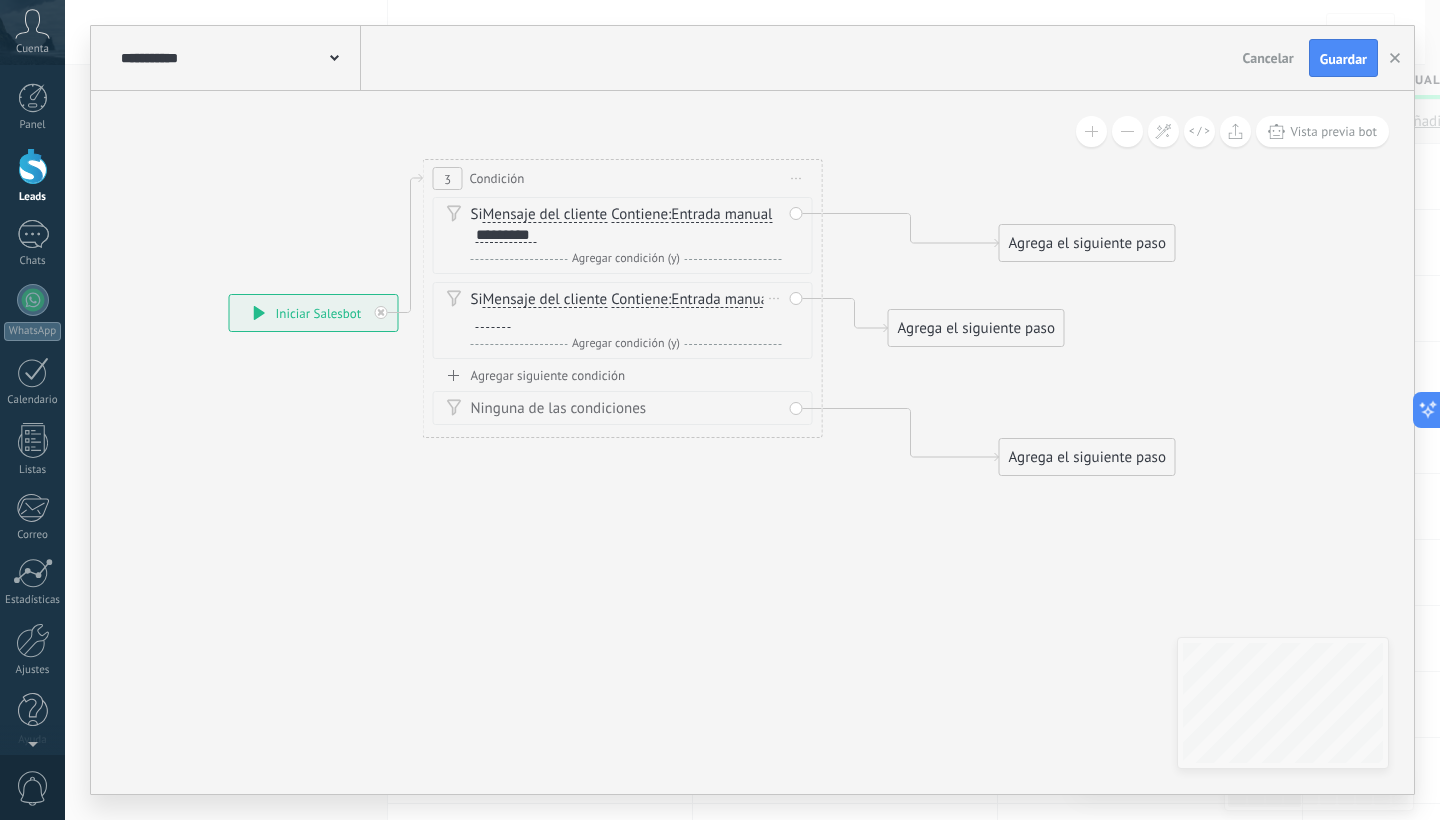 type 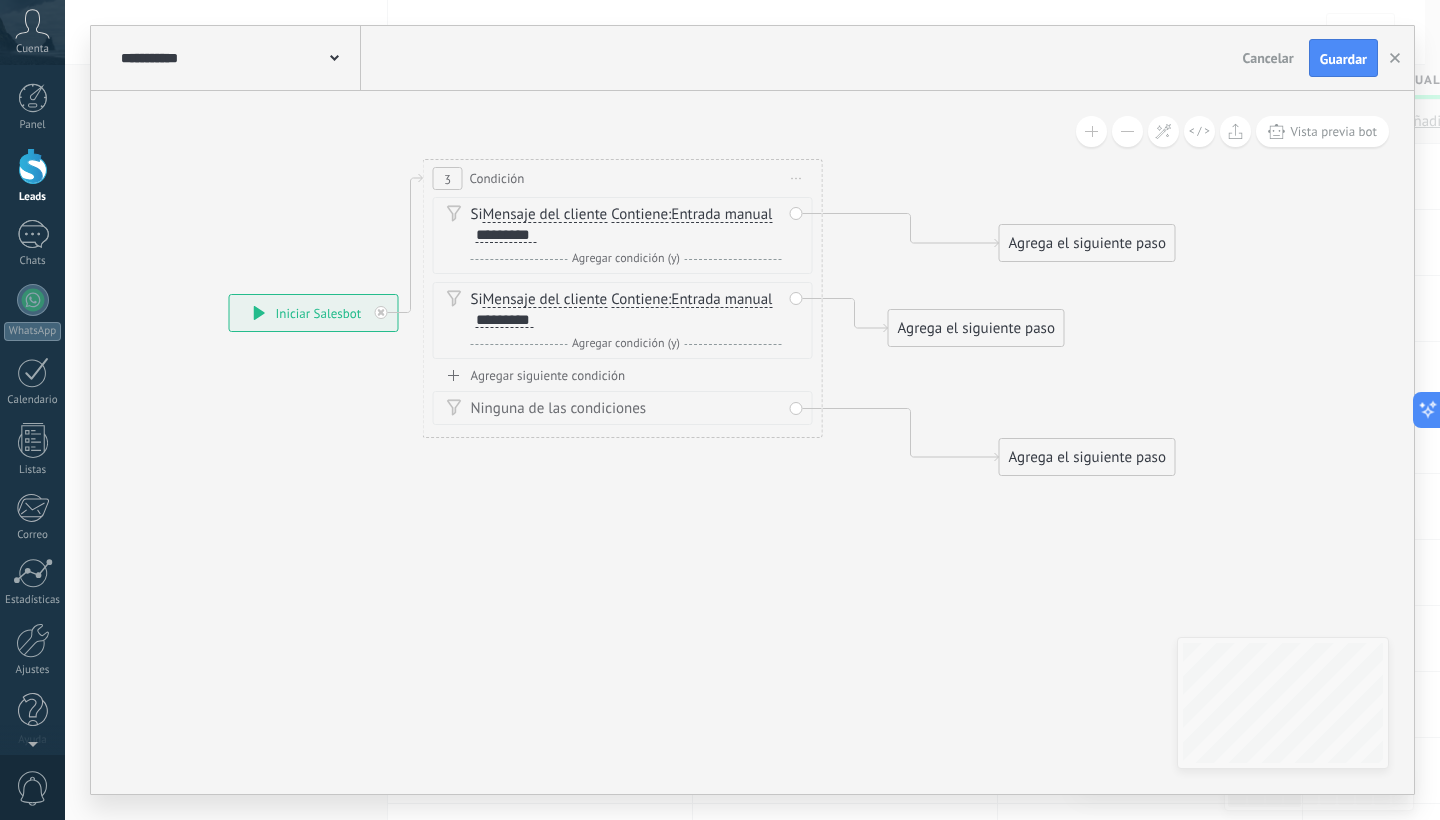 click 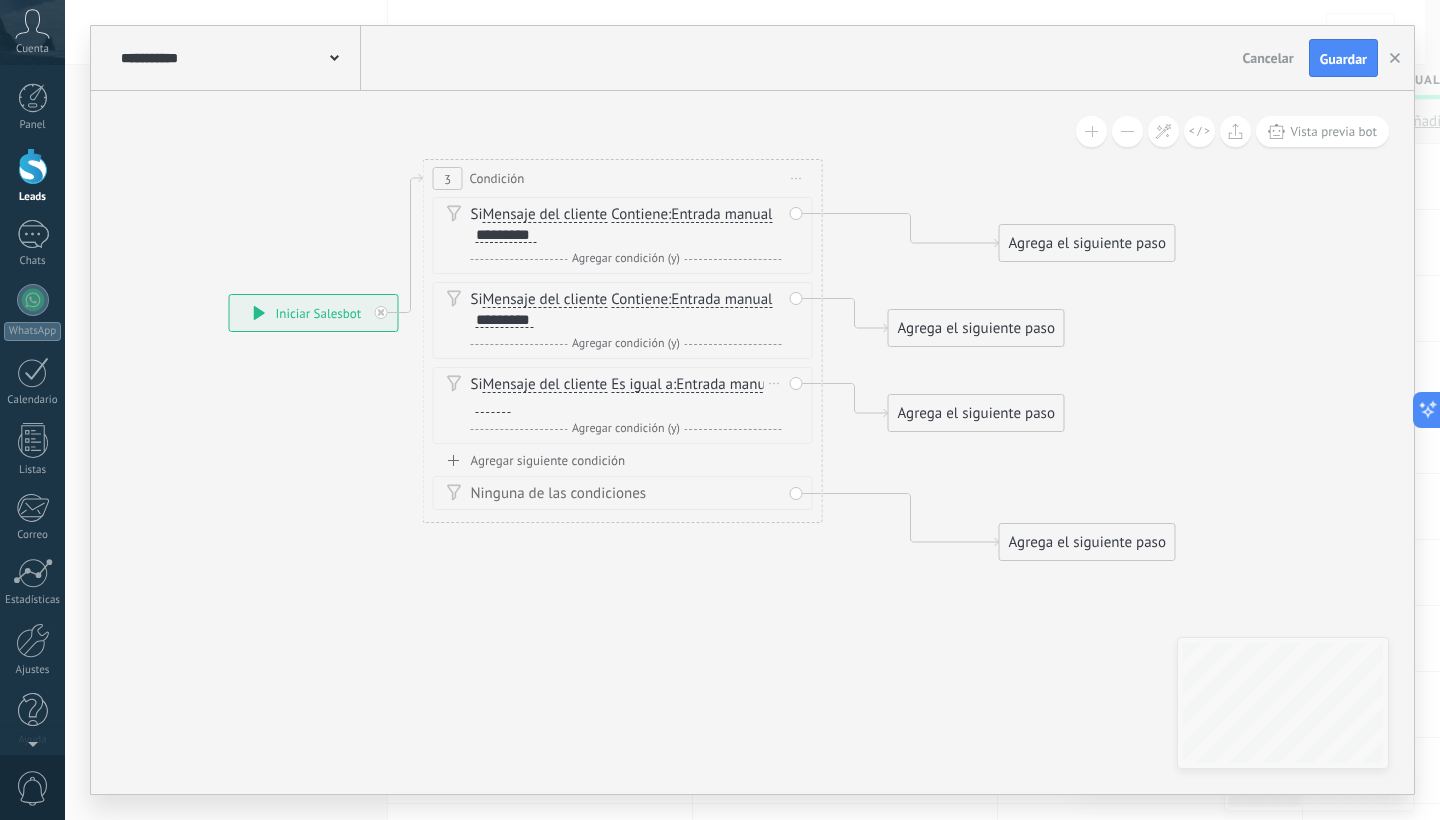 click on "Es igual a" at bounding box center (642, 385) 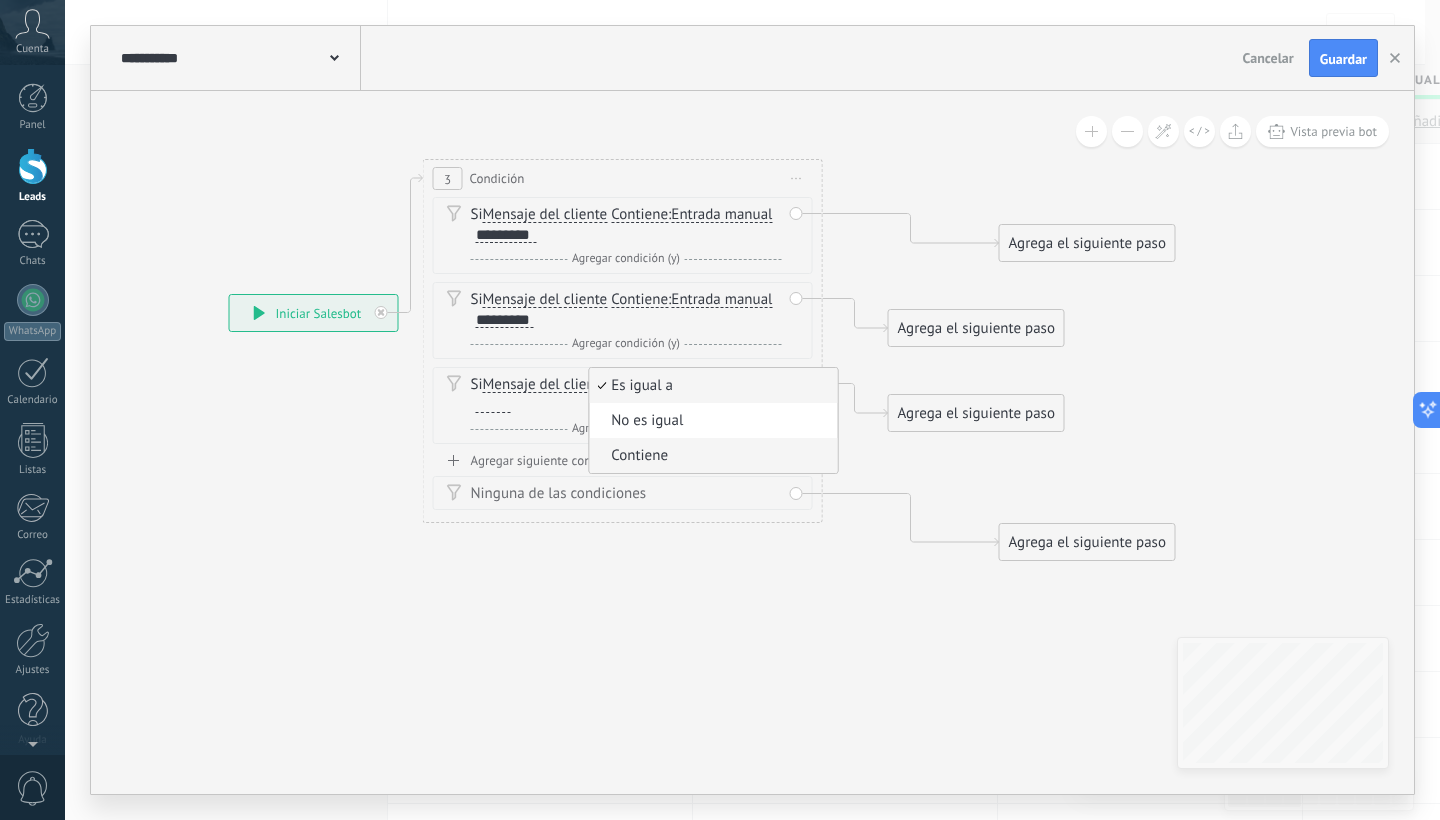 click on "Contiene" at bounding box center [710, 456] 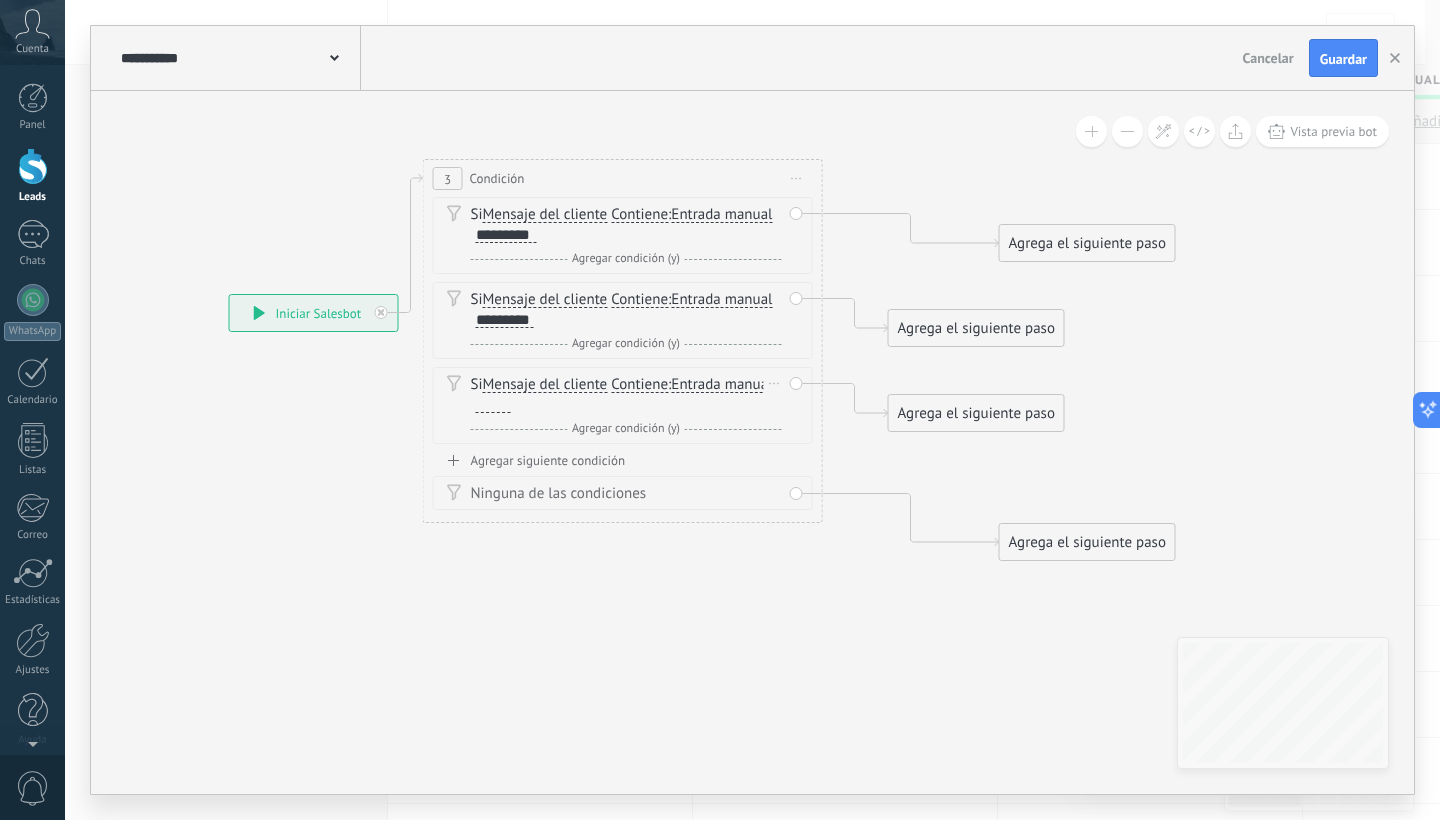 click at bounding box center (493, 405) 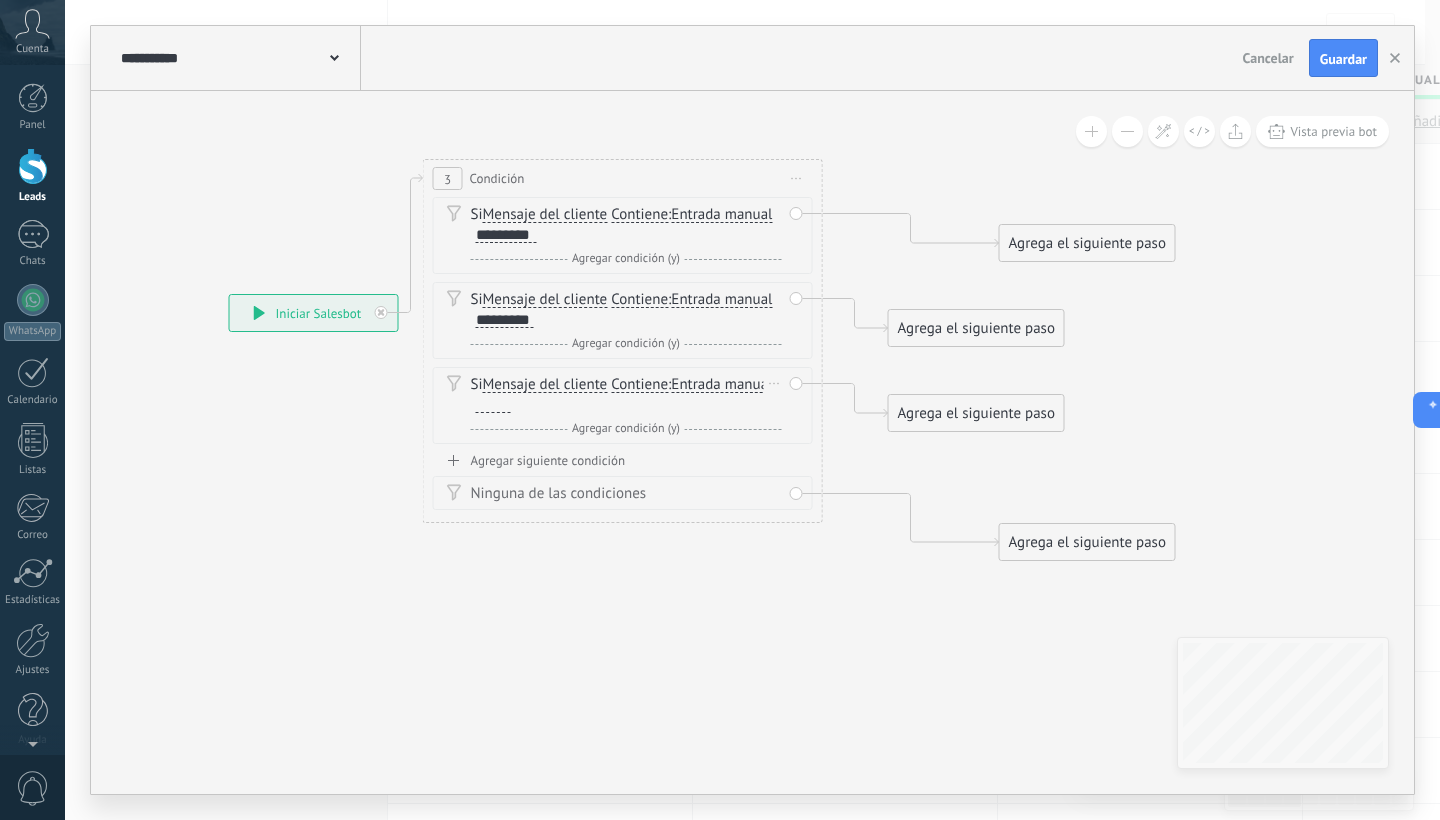 type 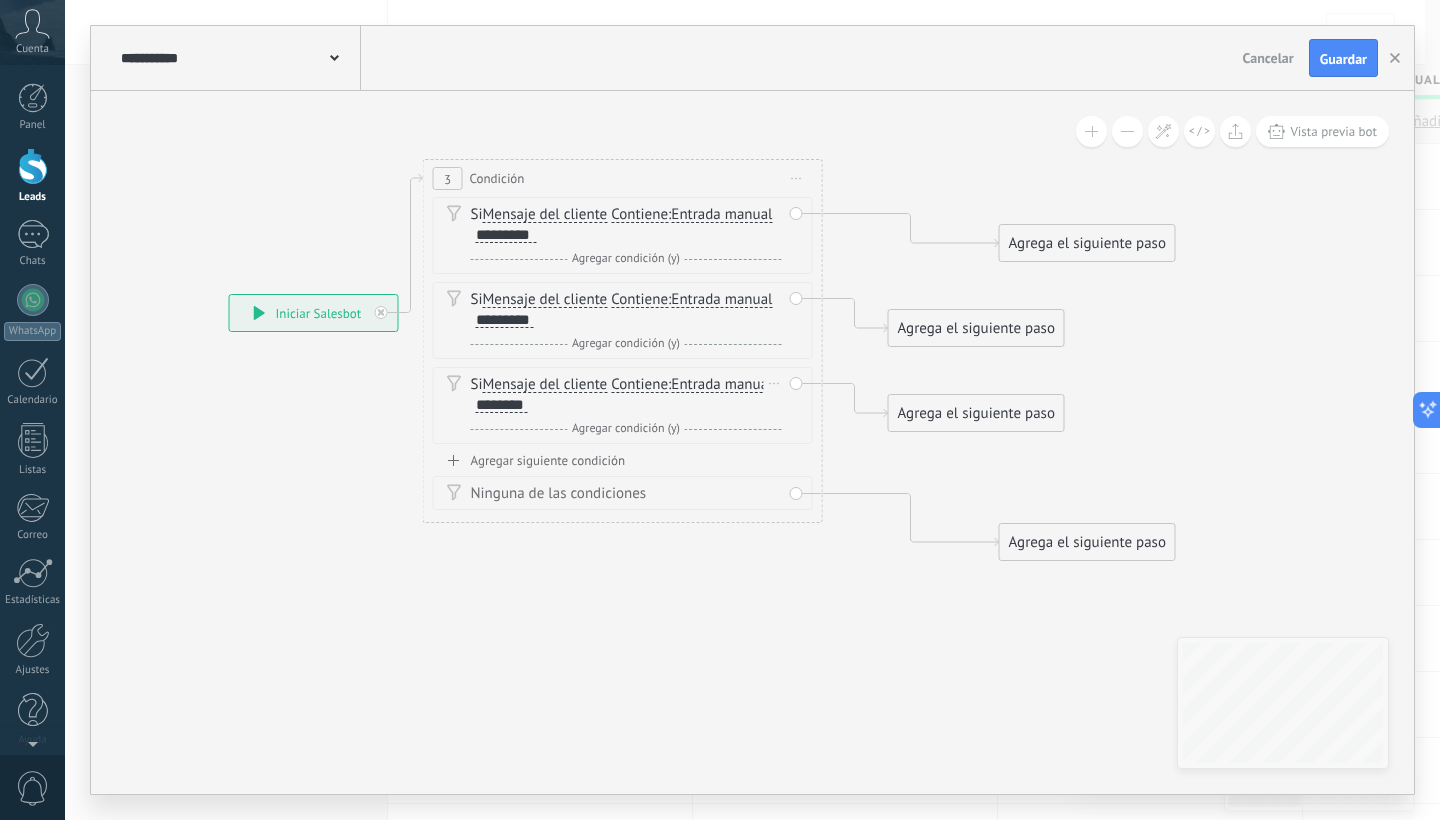 click on "Si
Mensaje del cliente
Mensaje del cliente
Emoción de la conversación
Comentario del cliente
El cliente
Código de chat activo
Mensajero de chat activo
Fuente de cliente potencial
Estado de la conversación
Estado de respuesta
Estado de interacción
a" at bounding box center [626, 395] 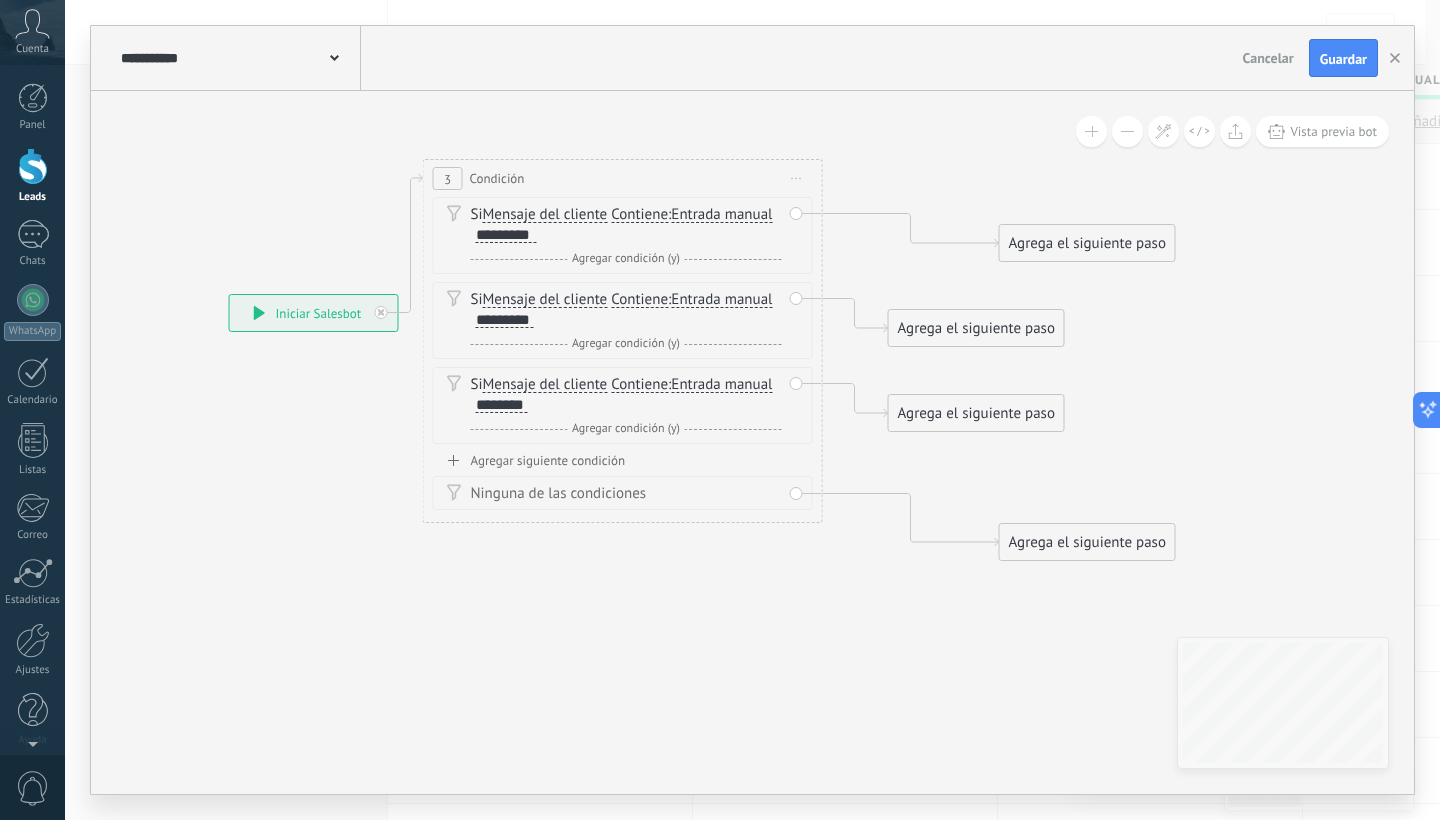 drag, startPoint x: 528, startPoint y: 404, endPoint x: 381, endPoint y: 414, distance: 147.33974 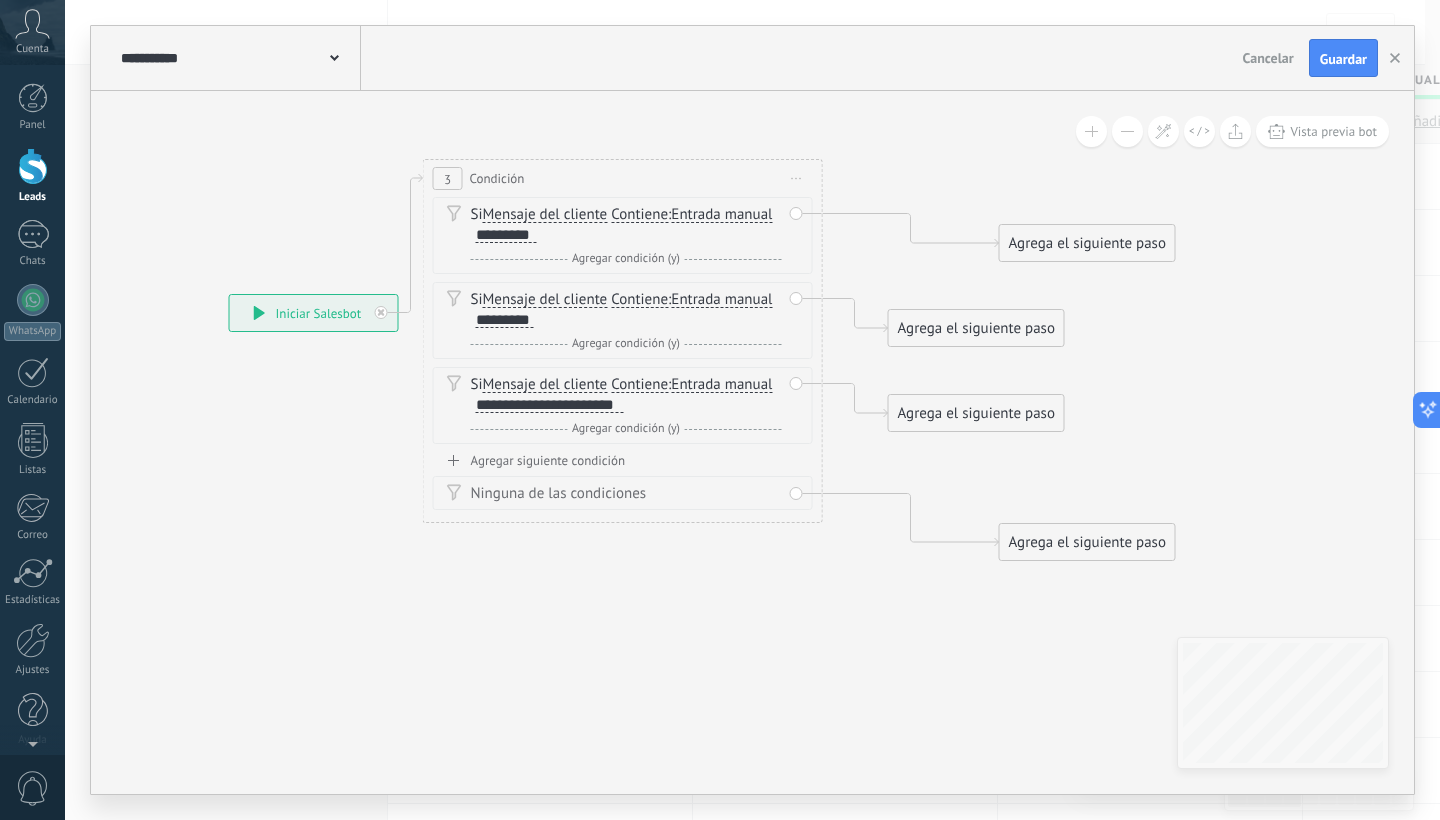 click 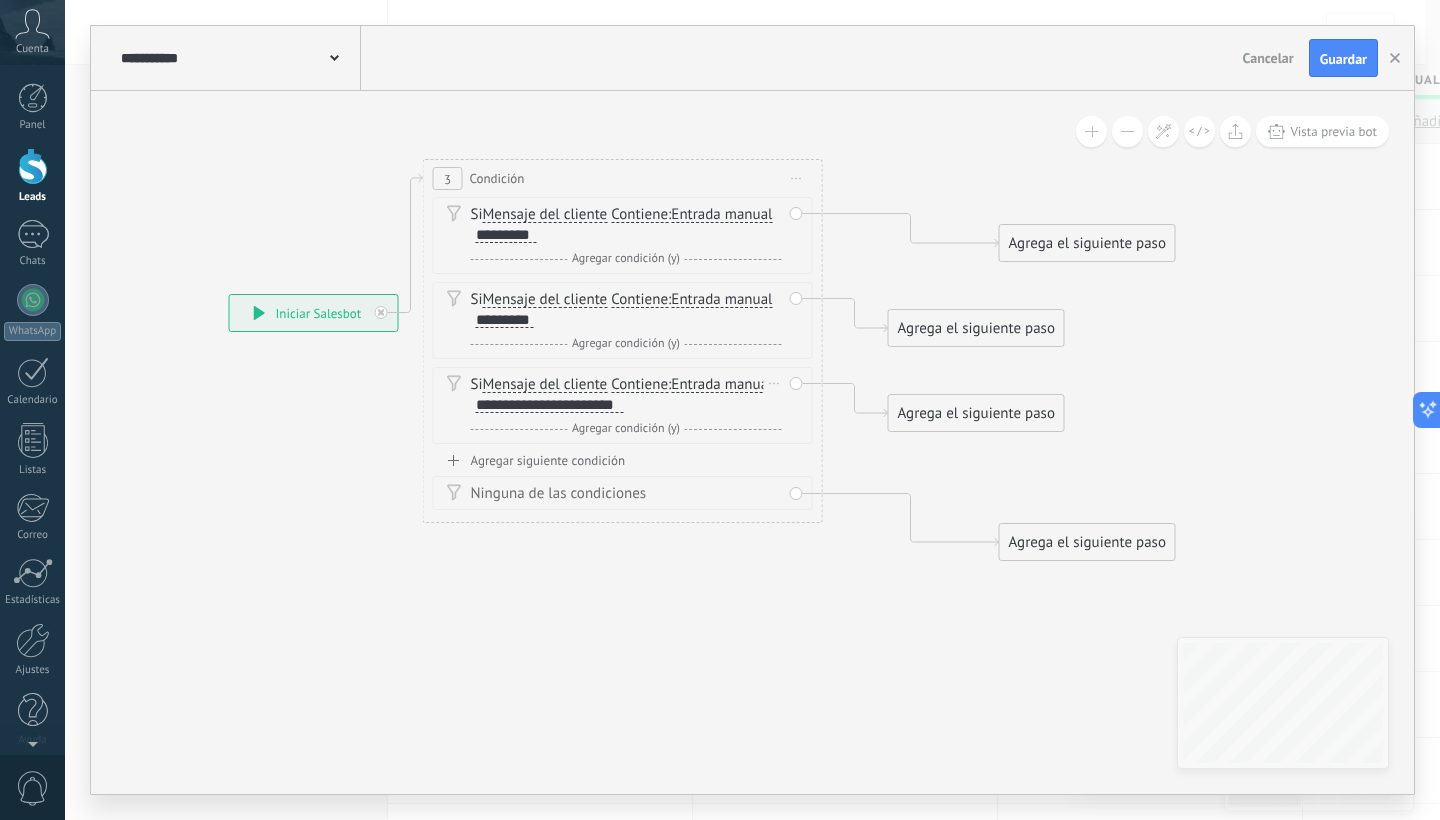 click on "Agregar condición (y)" at bounding box center [626, 428] 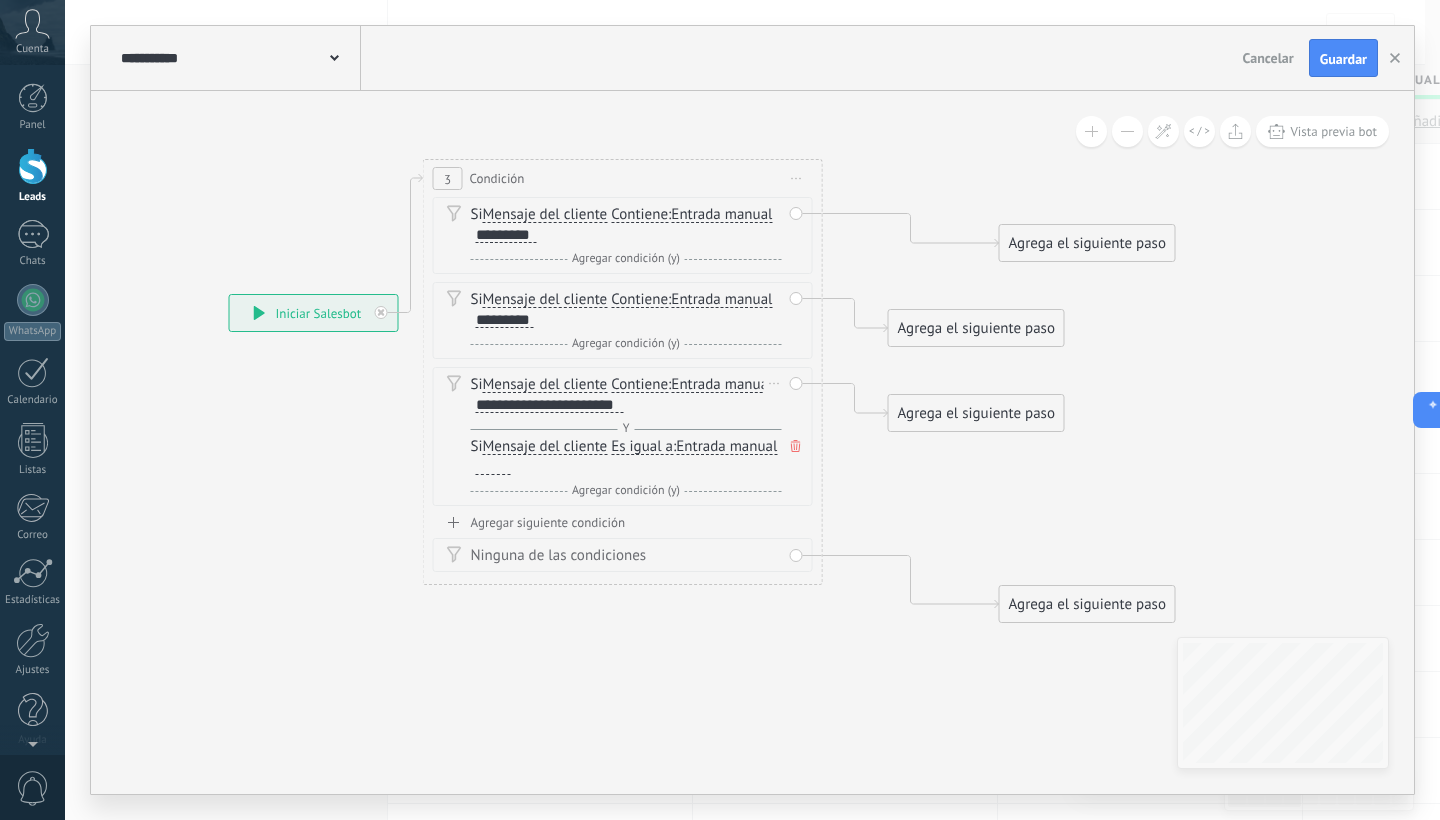 click on "Es igual a" at bounding box center [642, 447] 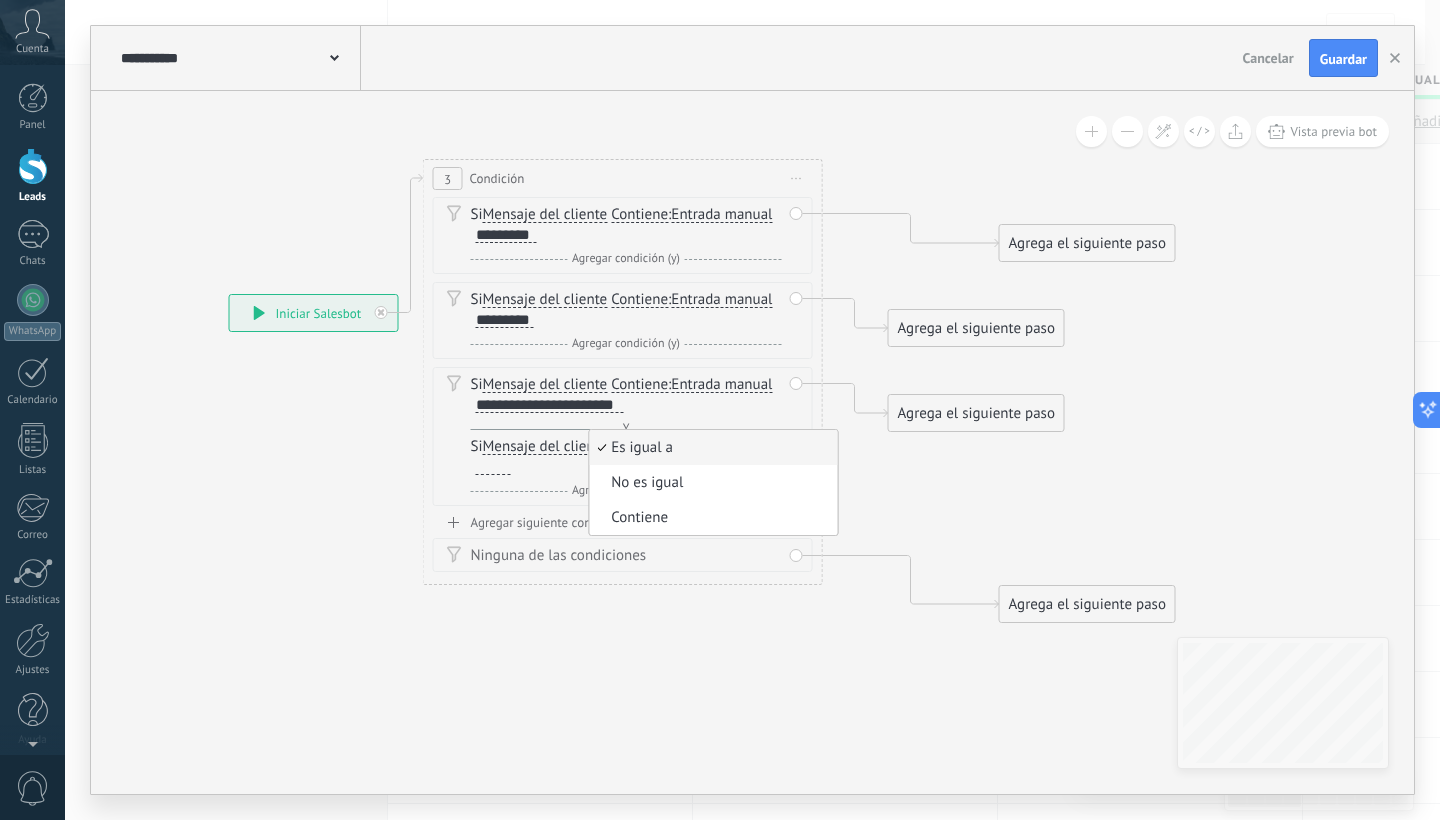 click on "Contiene" at bounding box center [710, 518] 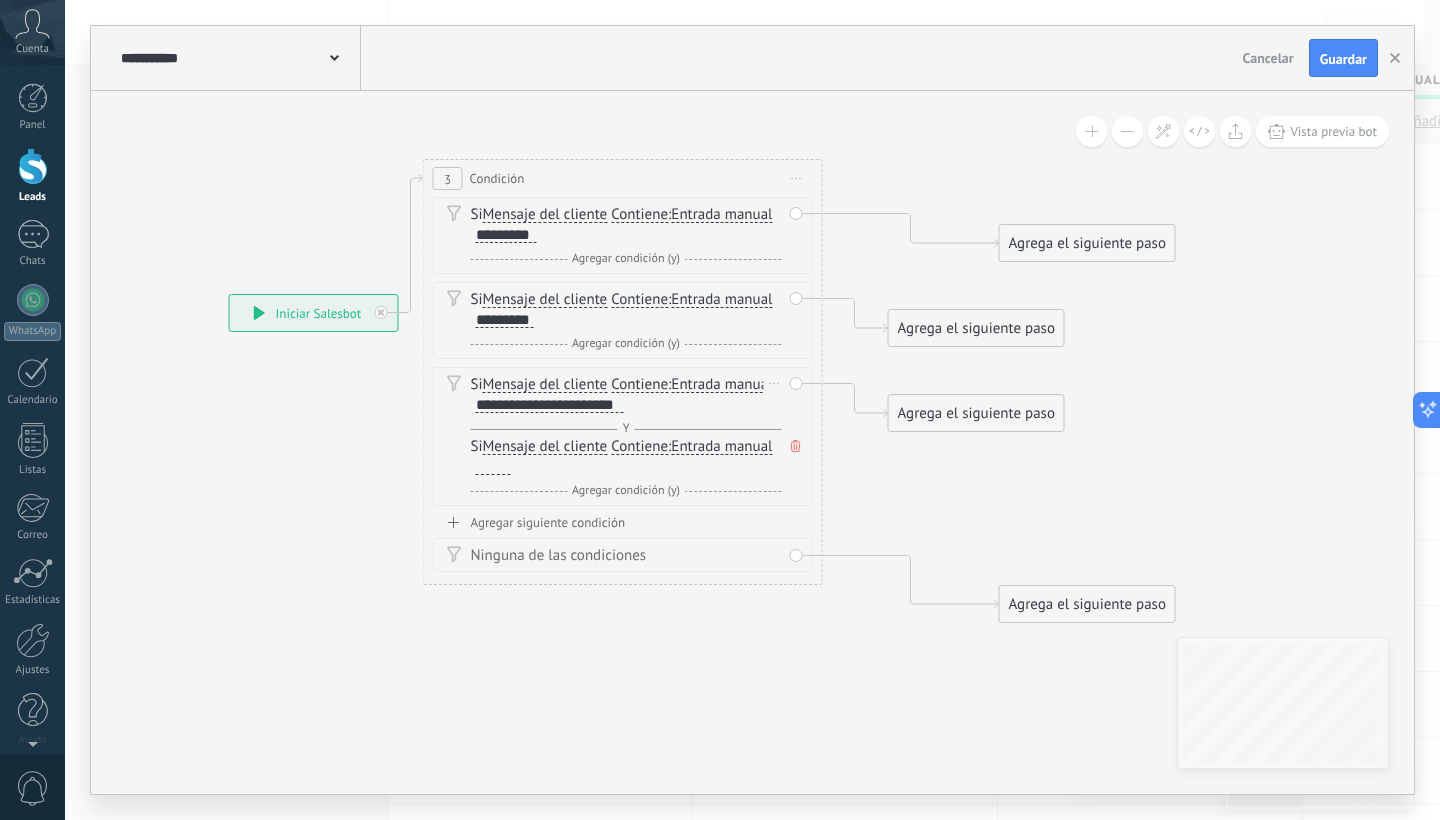 click at bounding box center (493, 467) 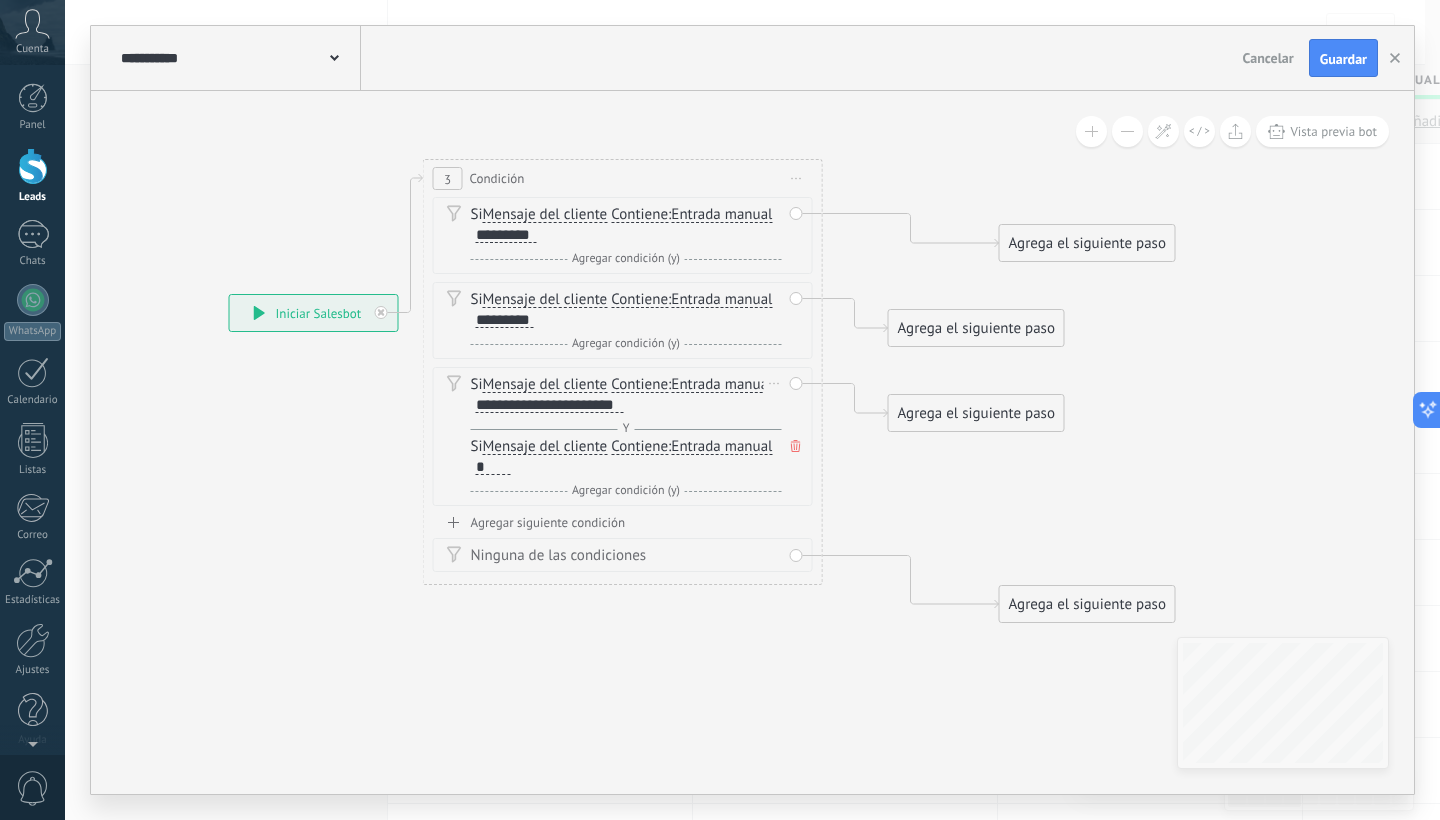 type 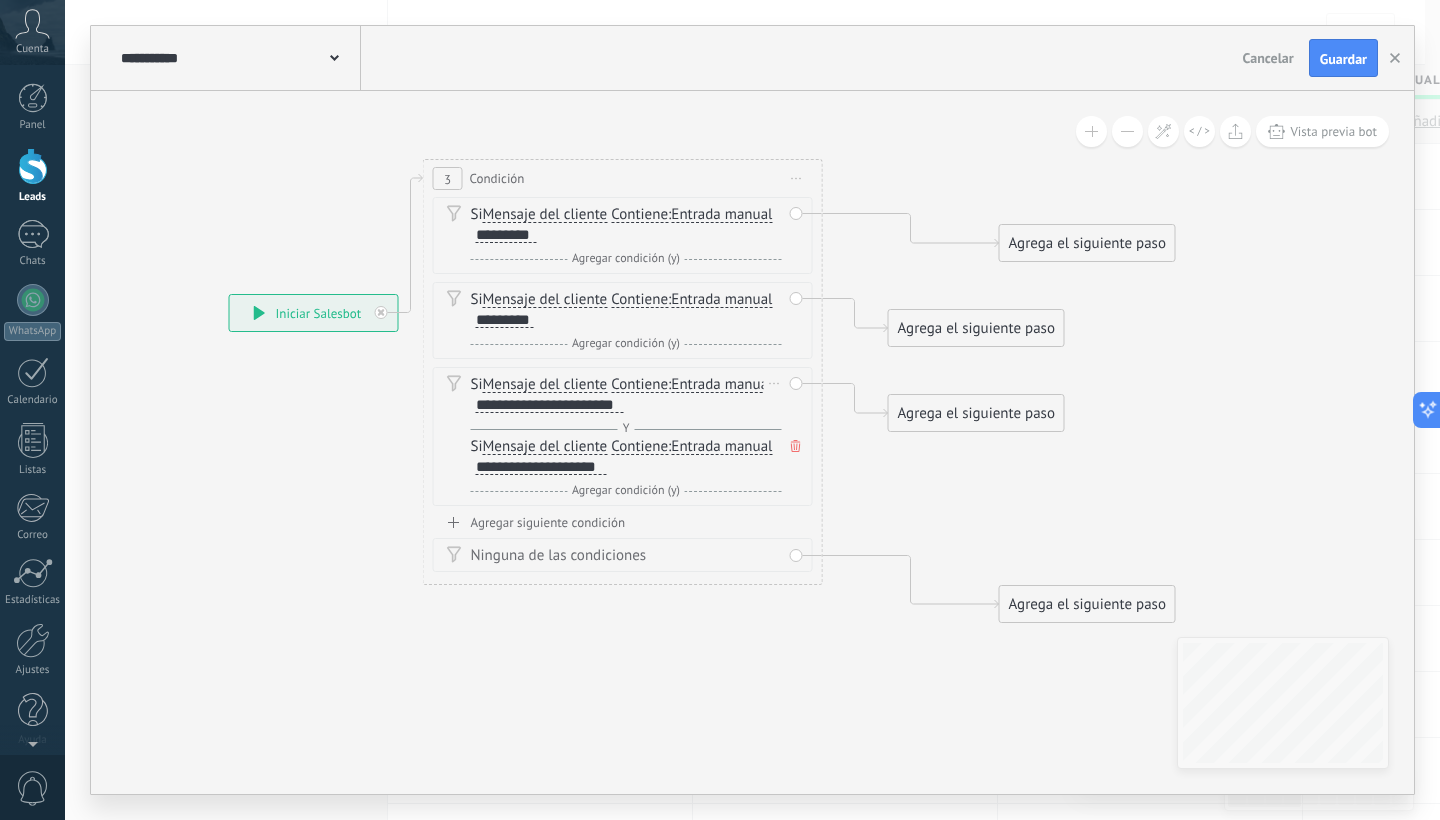 click on "Agregar condición (y)" at bounding box center [626, 490] 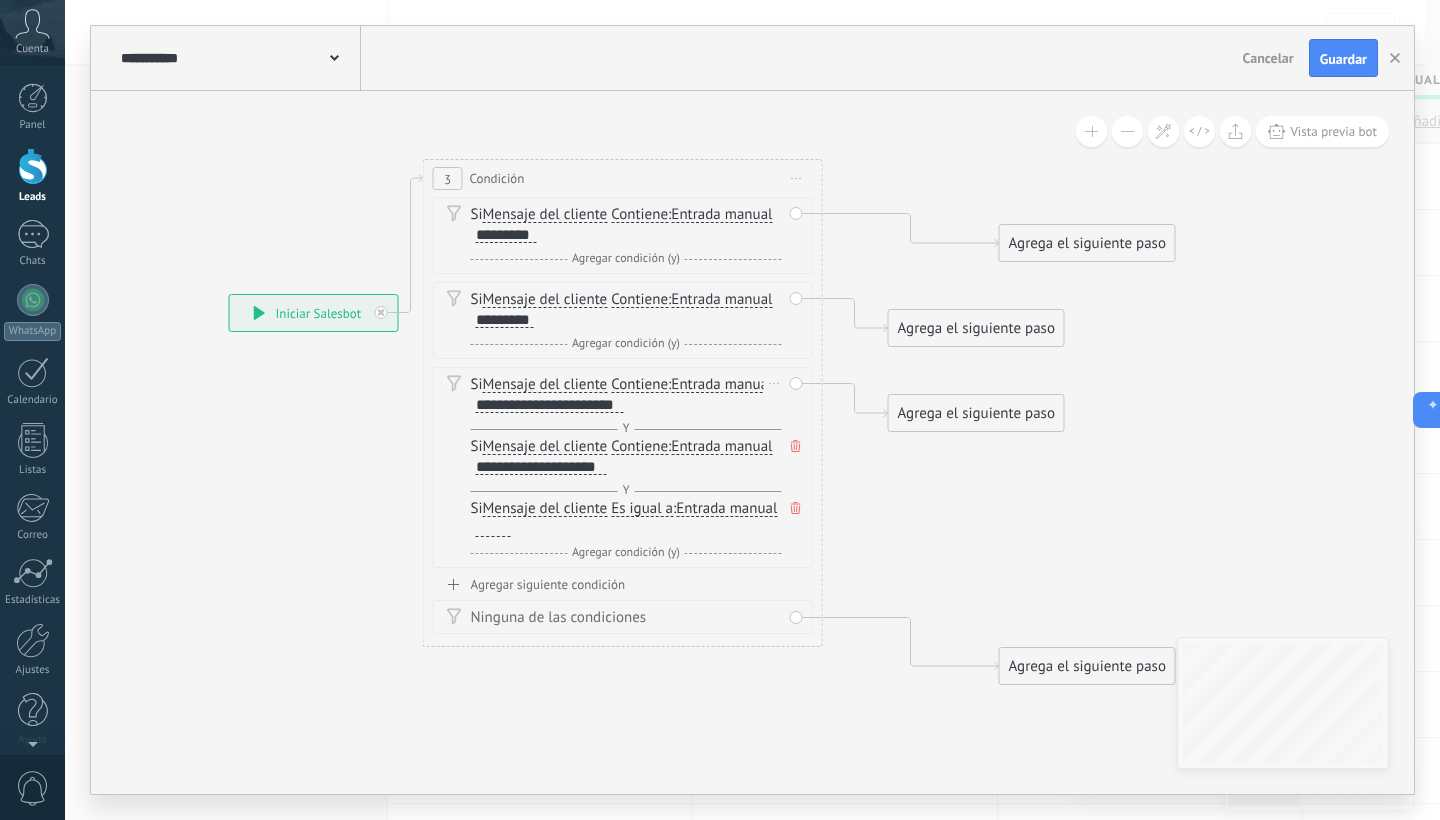 click on "Entrada manual" at bounding box center (726, 509) 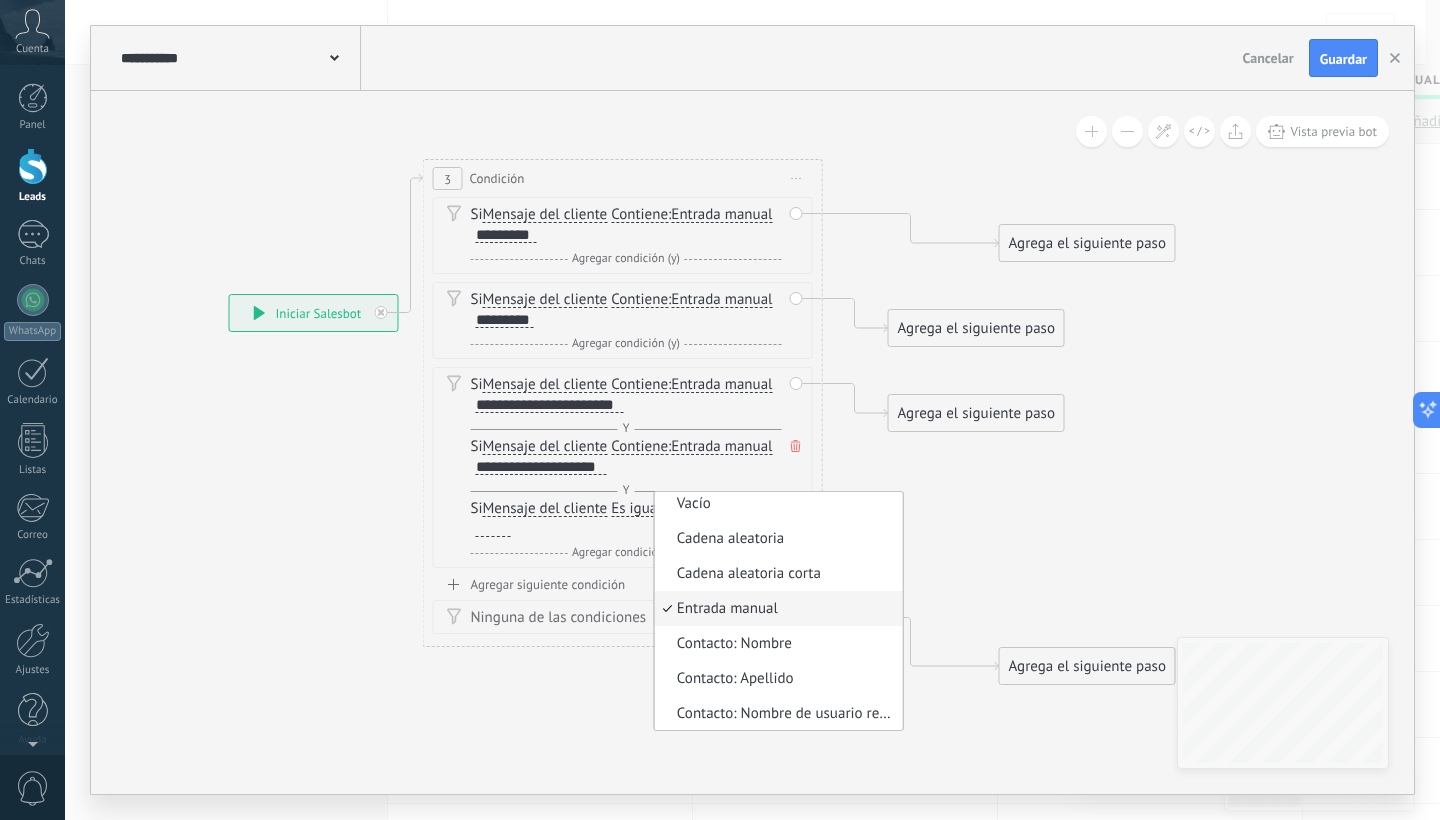 click 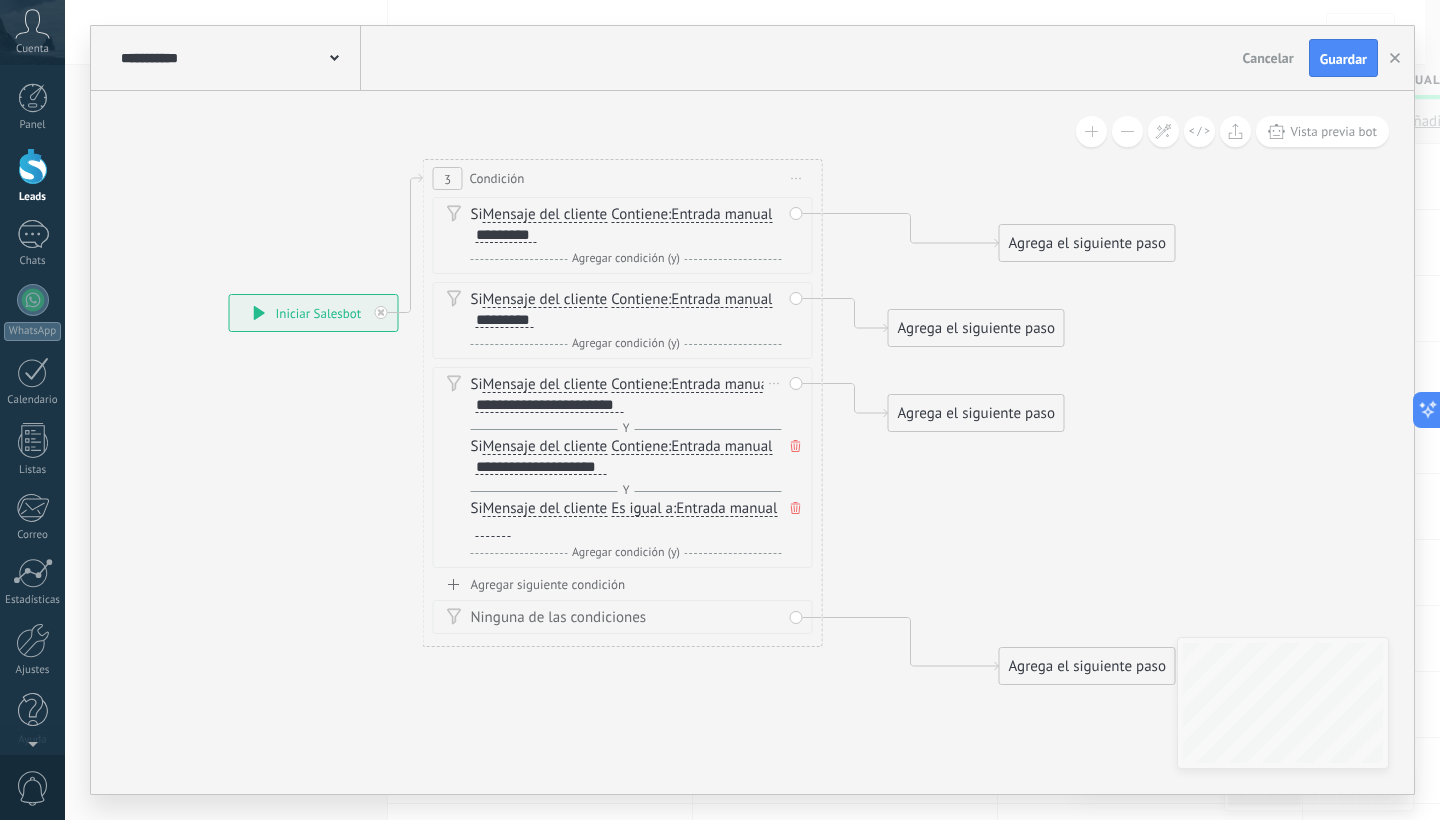 click on "Es igual a" at bounding box center [642, 509] 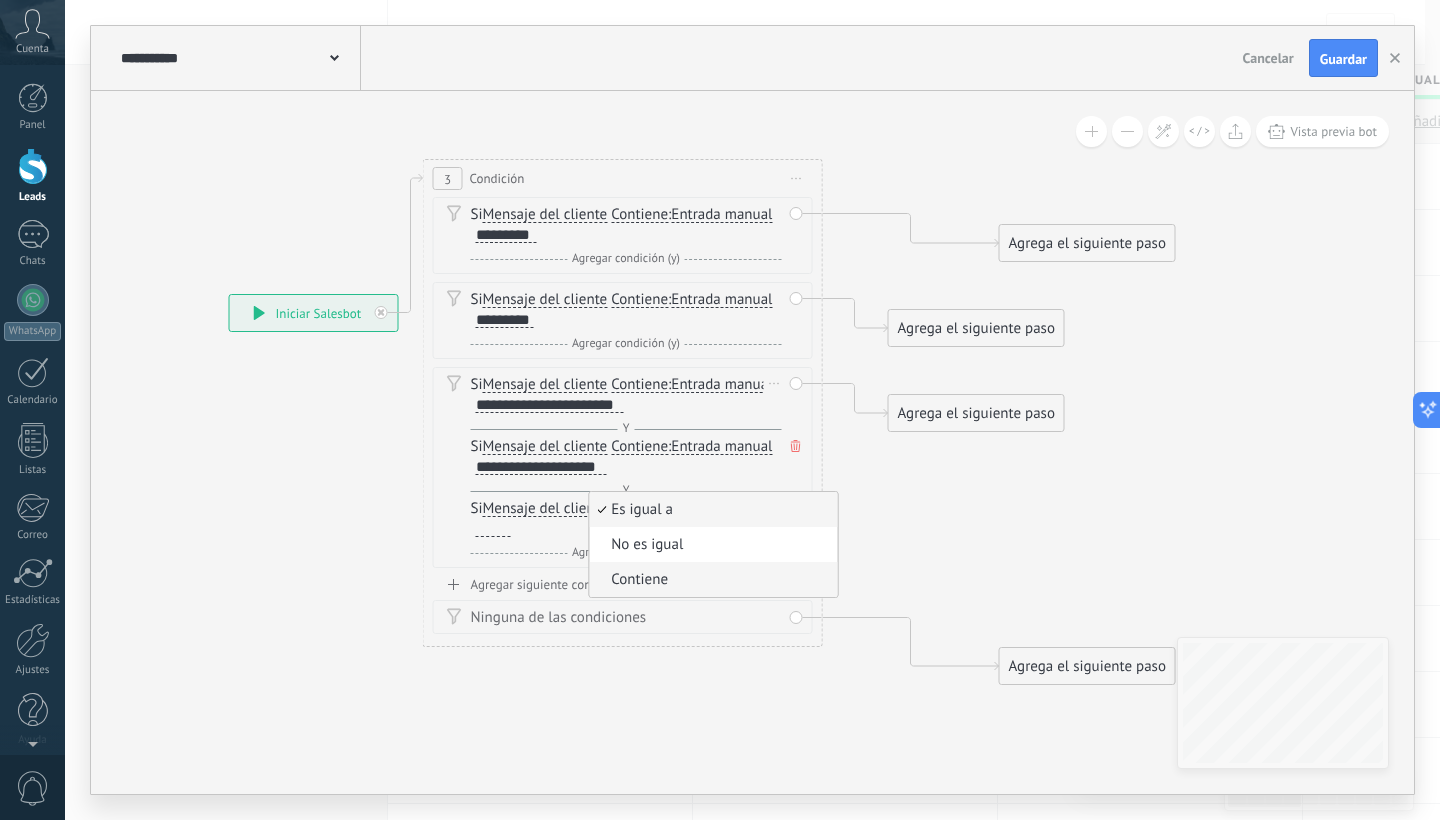 click on "Contiene" at bounding box center (710, 580) 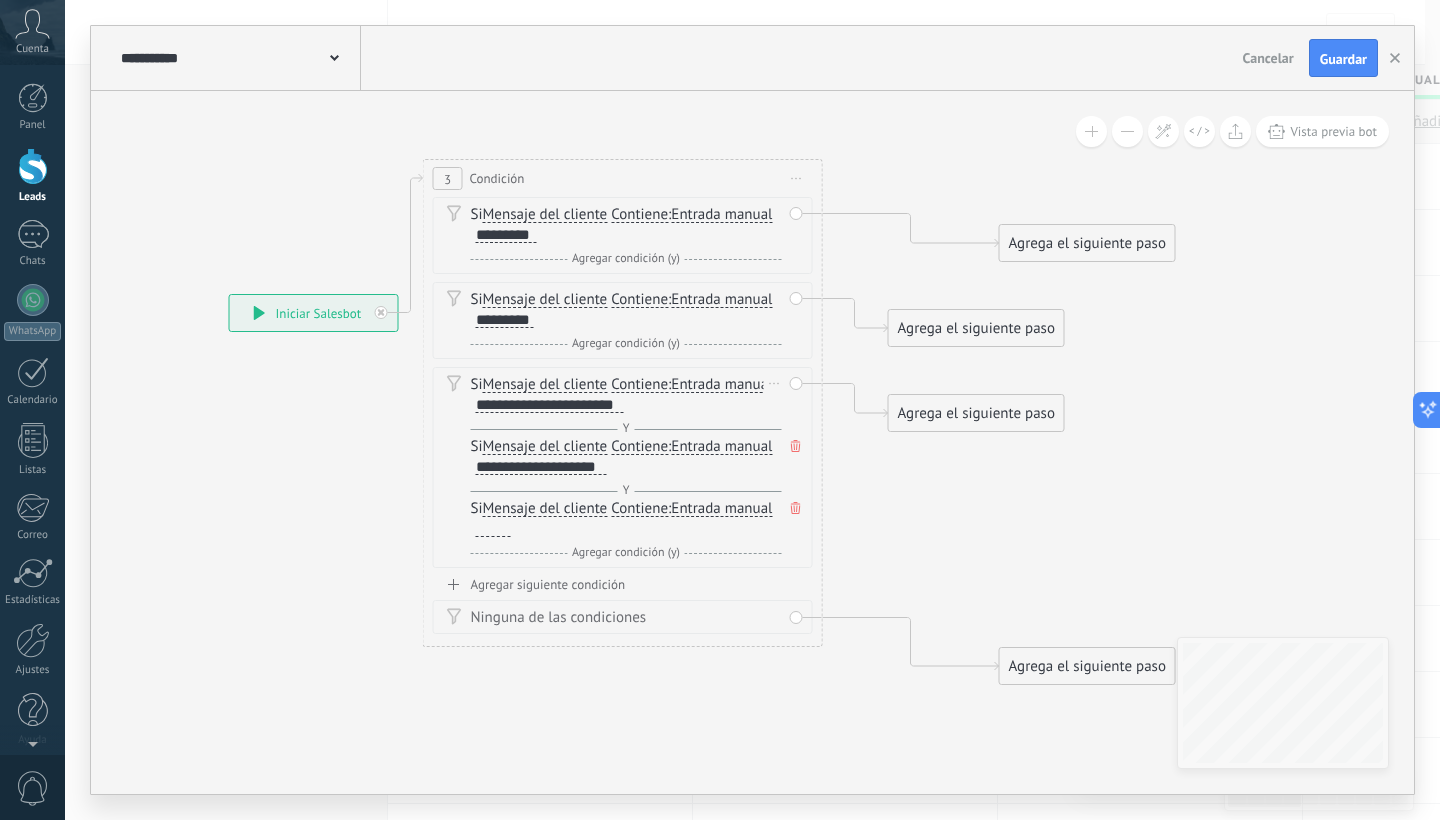 click at bounding box center (493, 529) 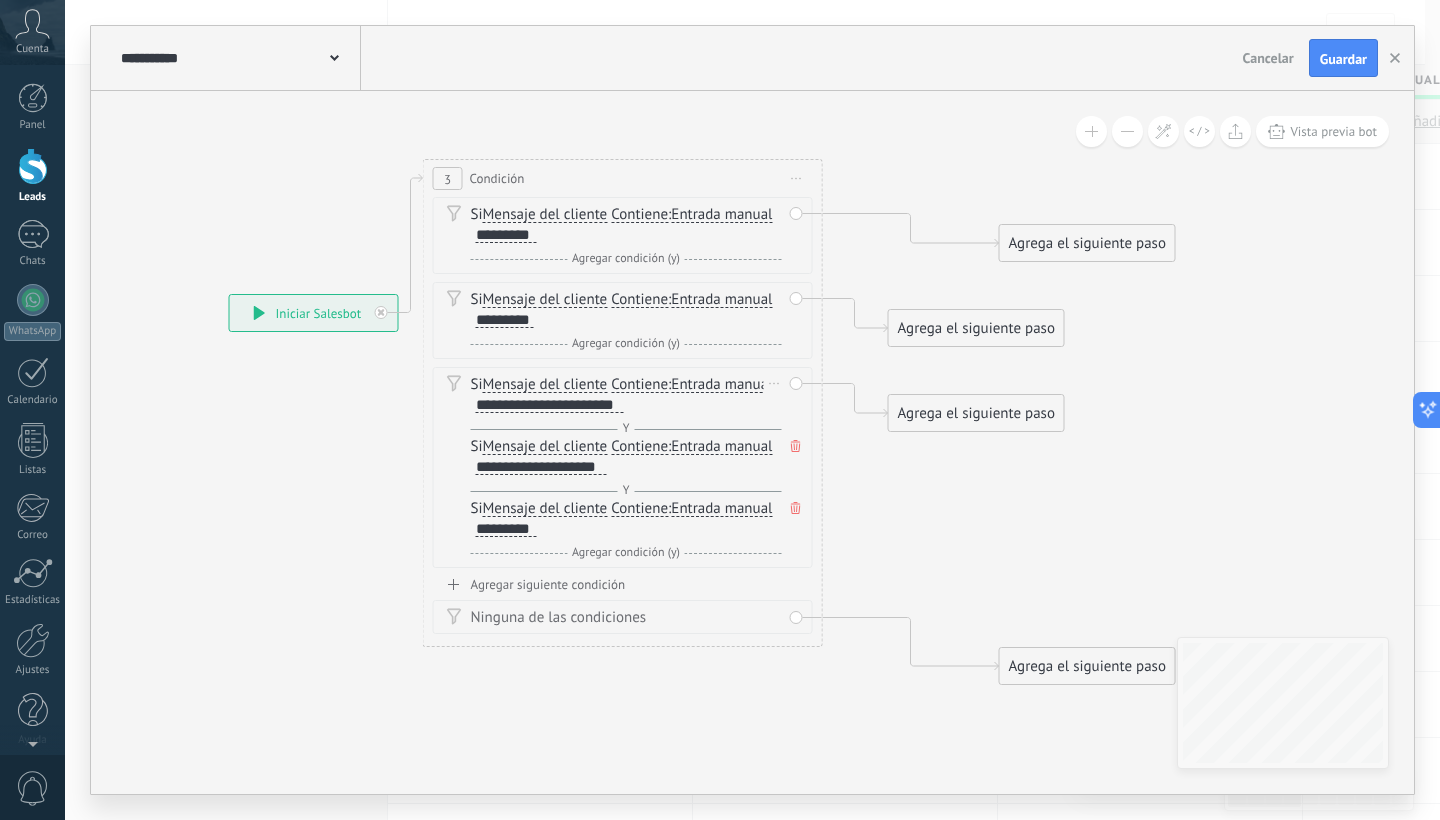 scroll, scrollTop: 0, scrollLeft: 1, axis: horizontal 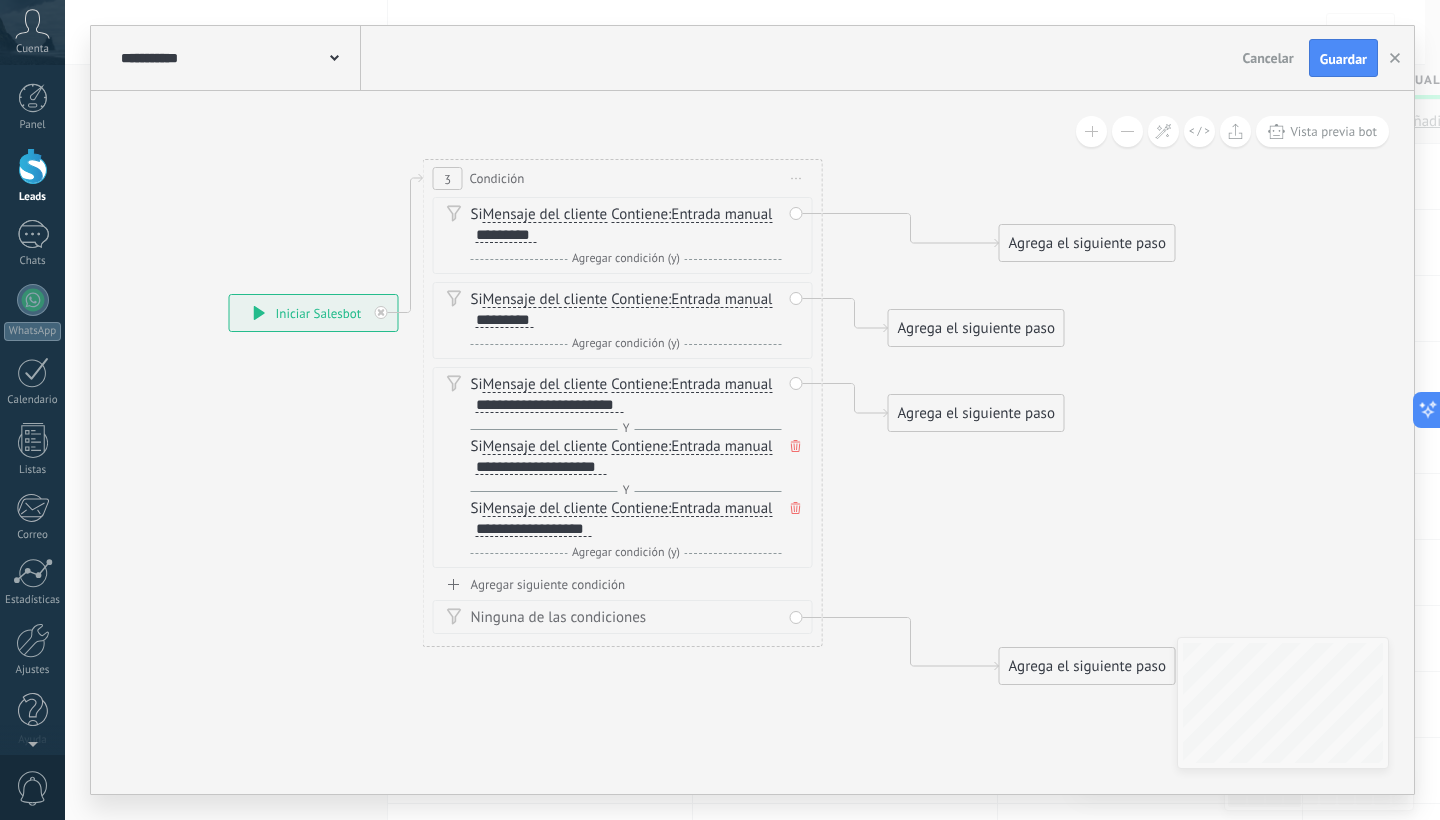 click 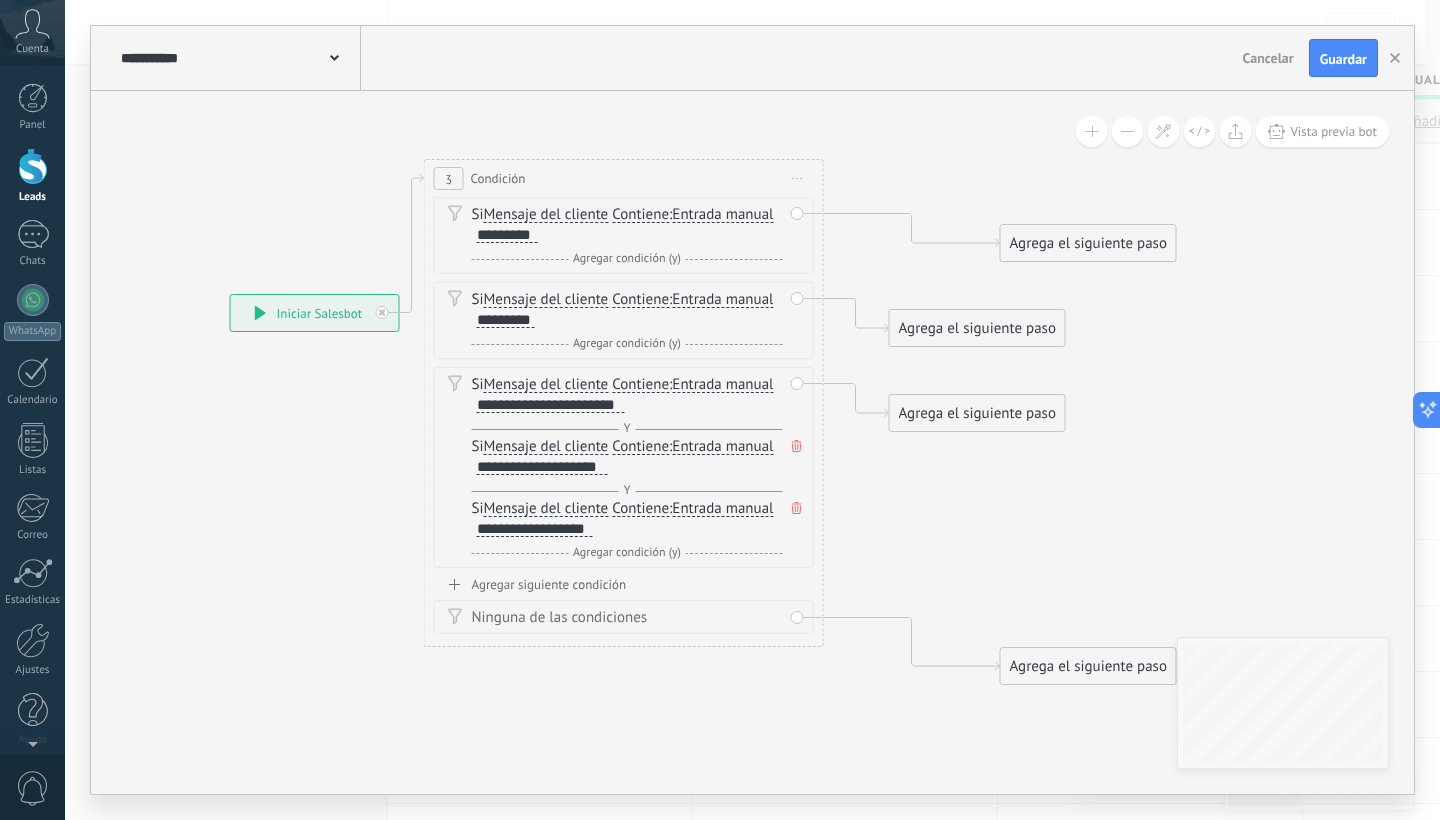 click on "Agregar siguiente condición" at bounding box center (624, 584) 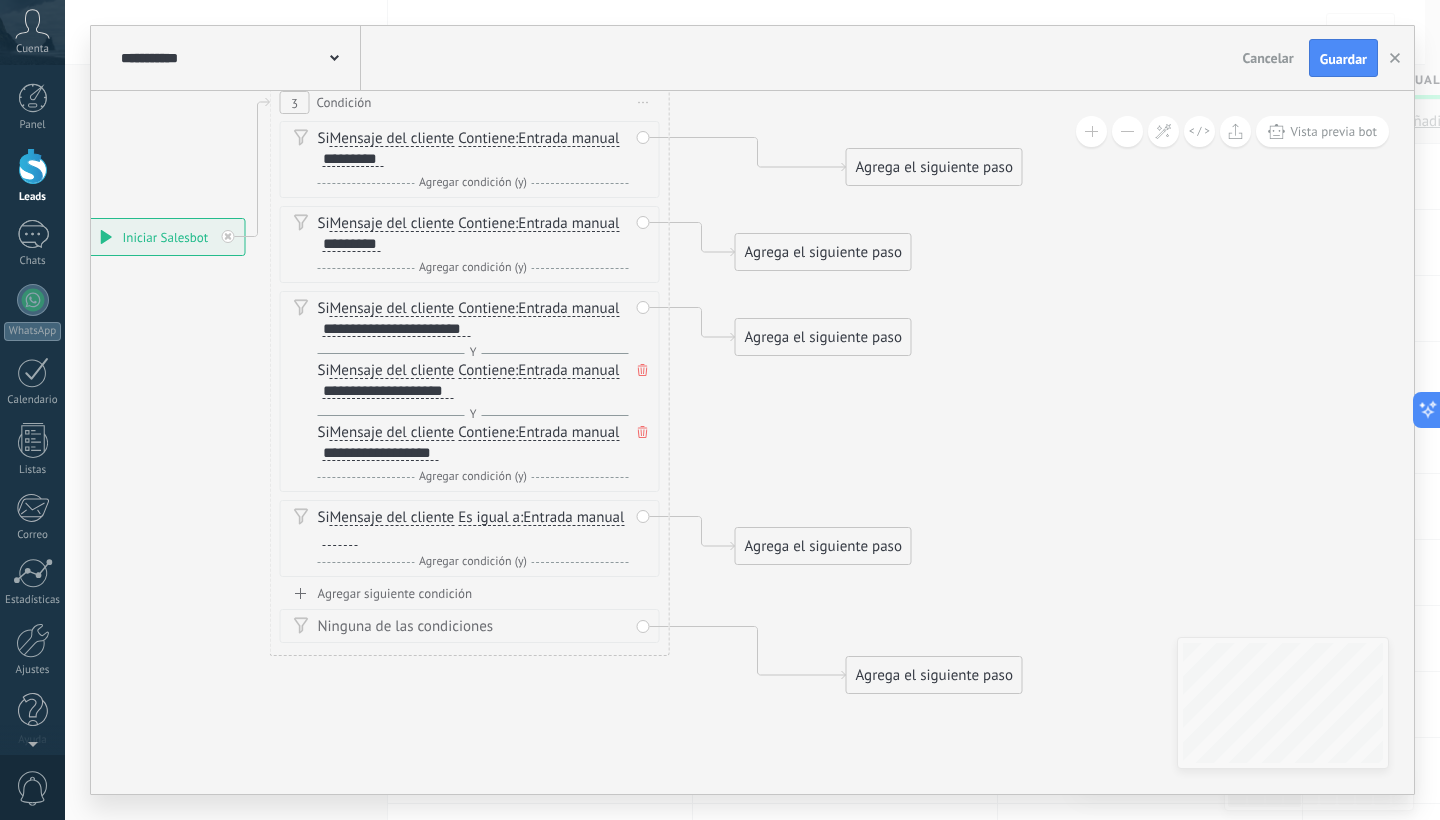 drag, startPoint x: 985, startPoint y: 531, endPoint x: 831, endPoint y: 455, distance: 171.73235 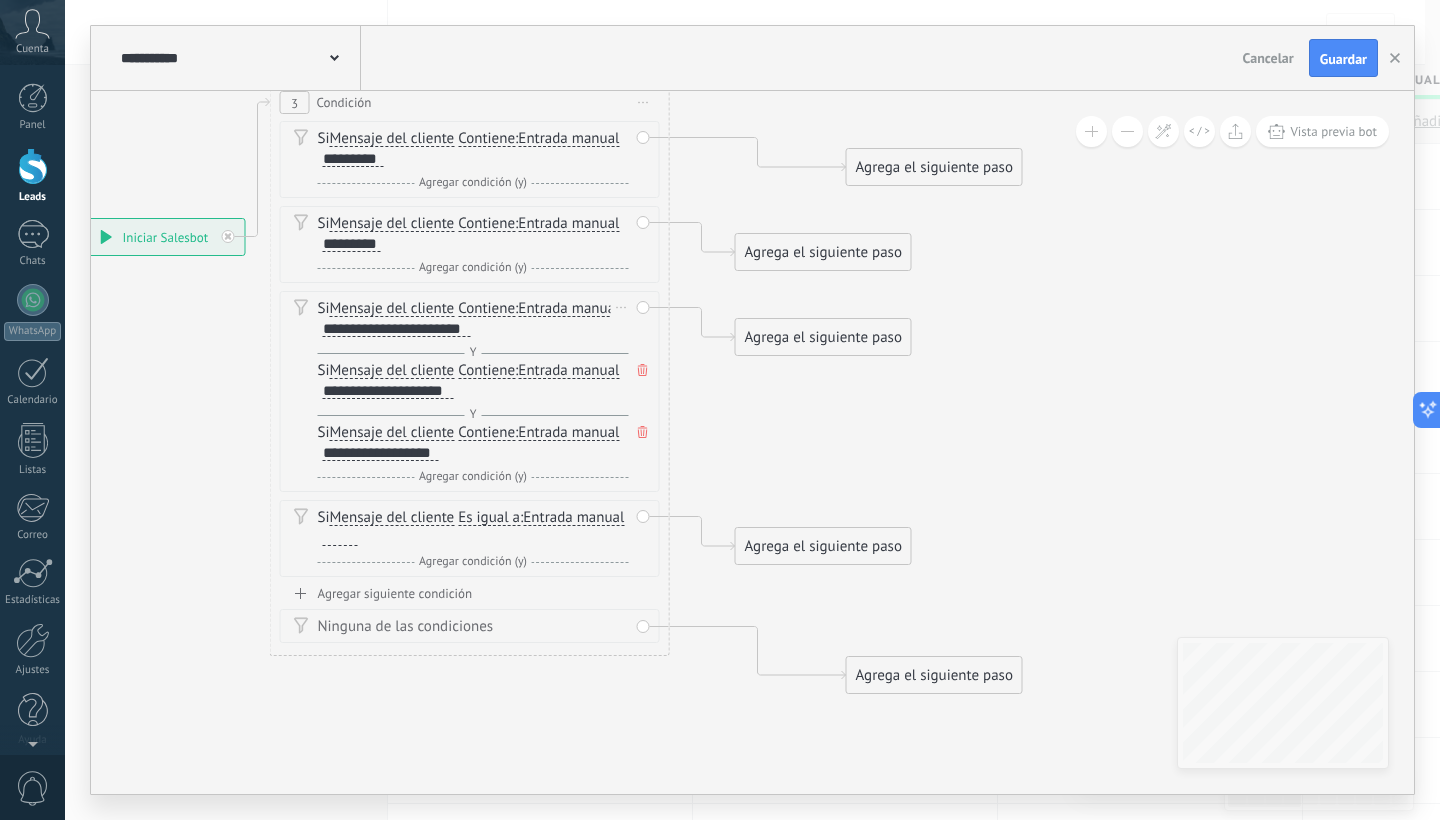 click 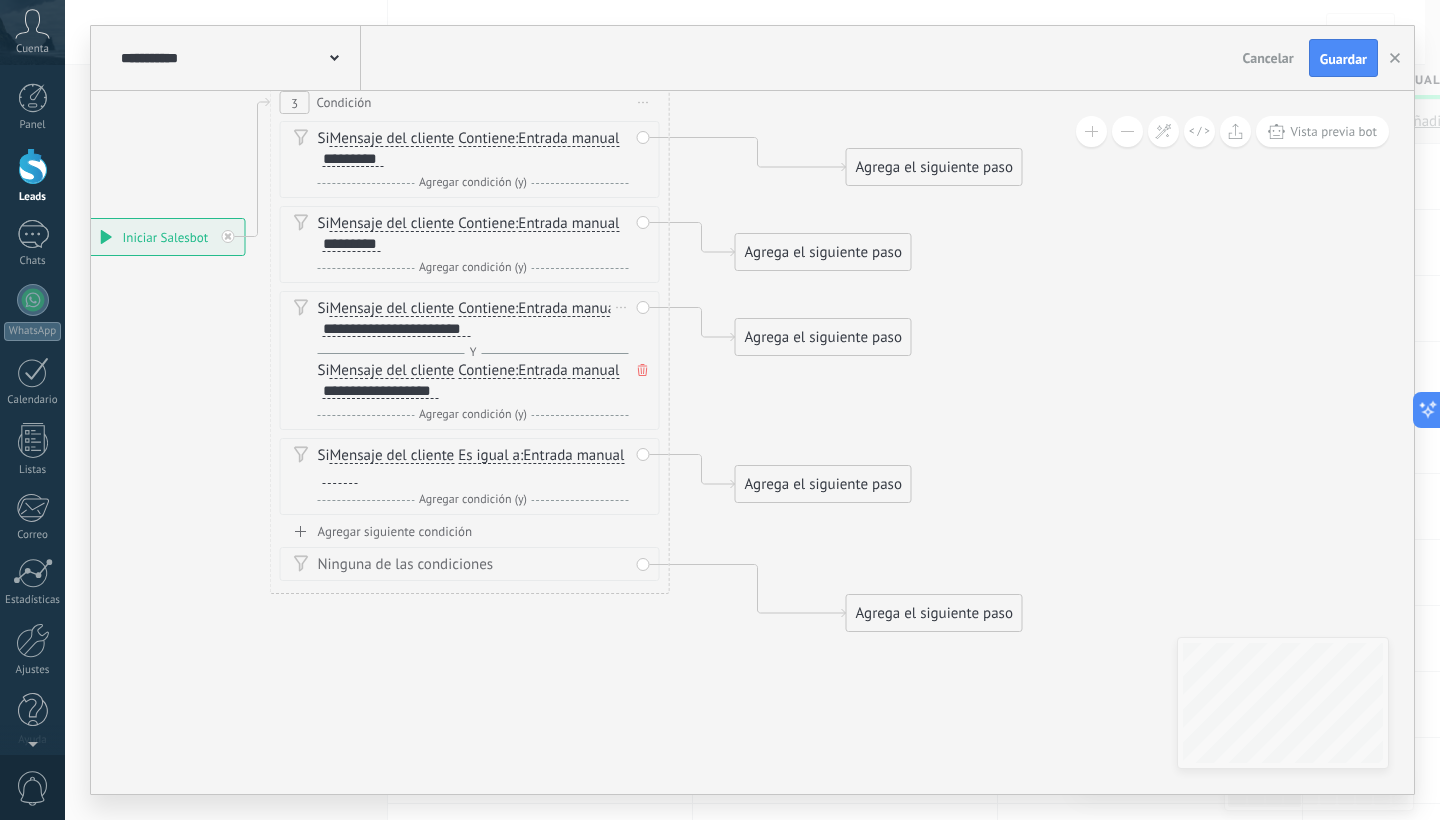 click 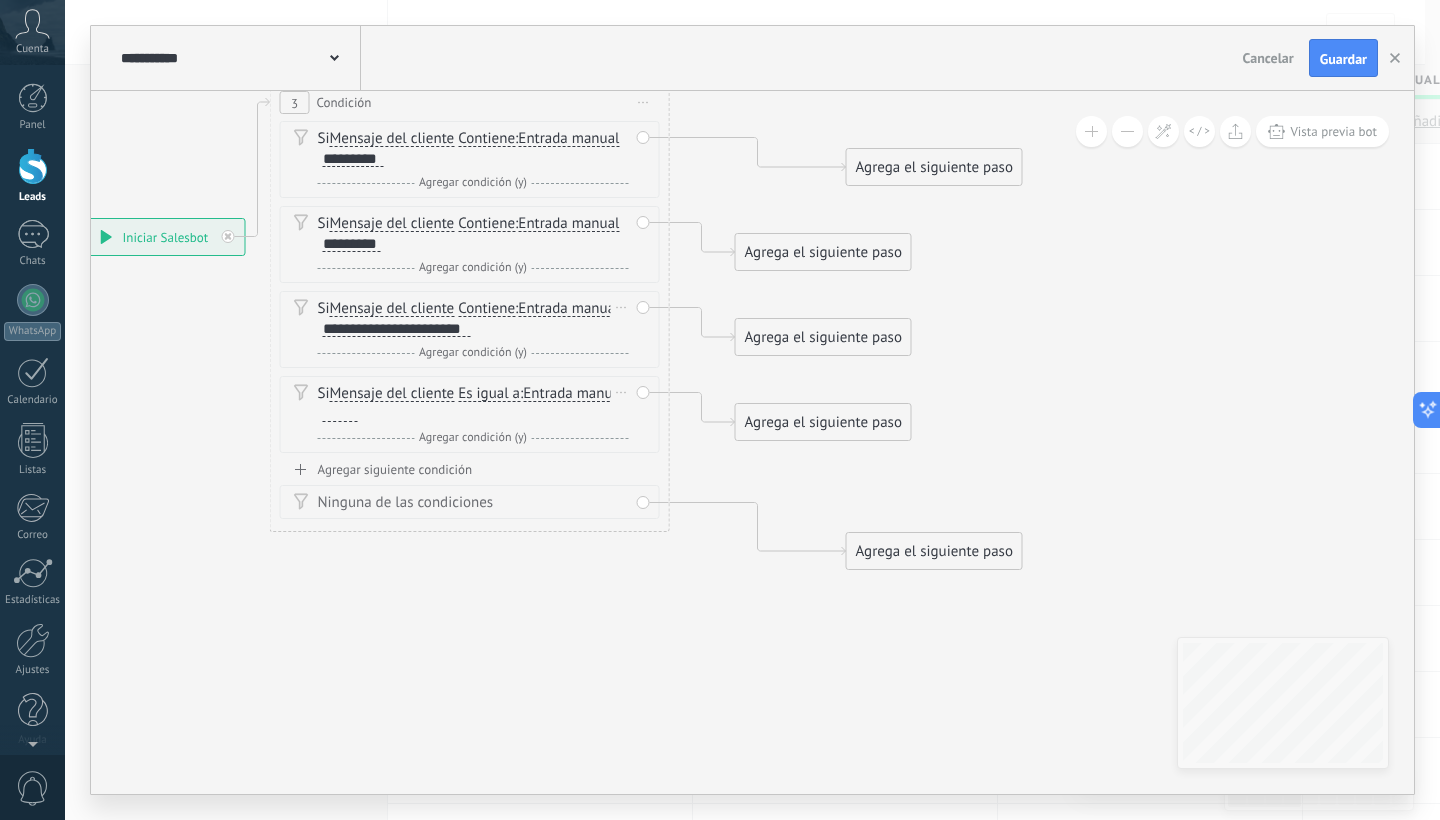 click on "Es igual a" at bounding box center (489, 394) 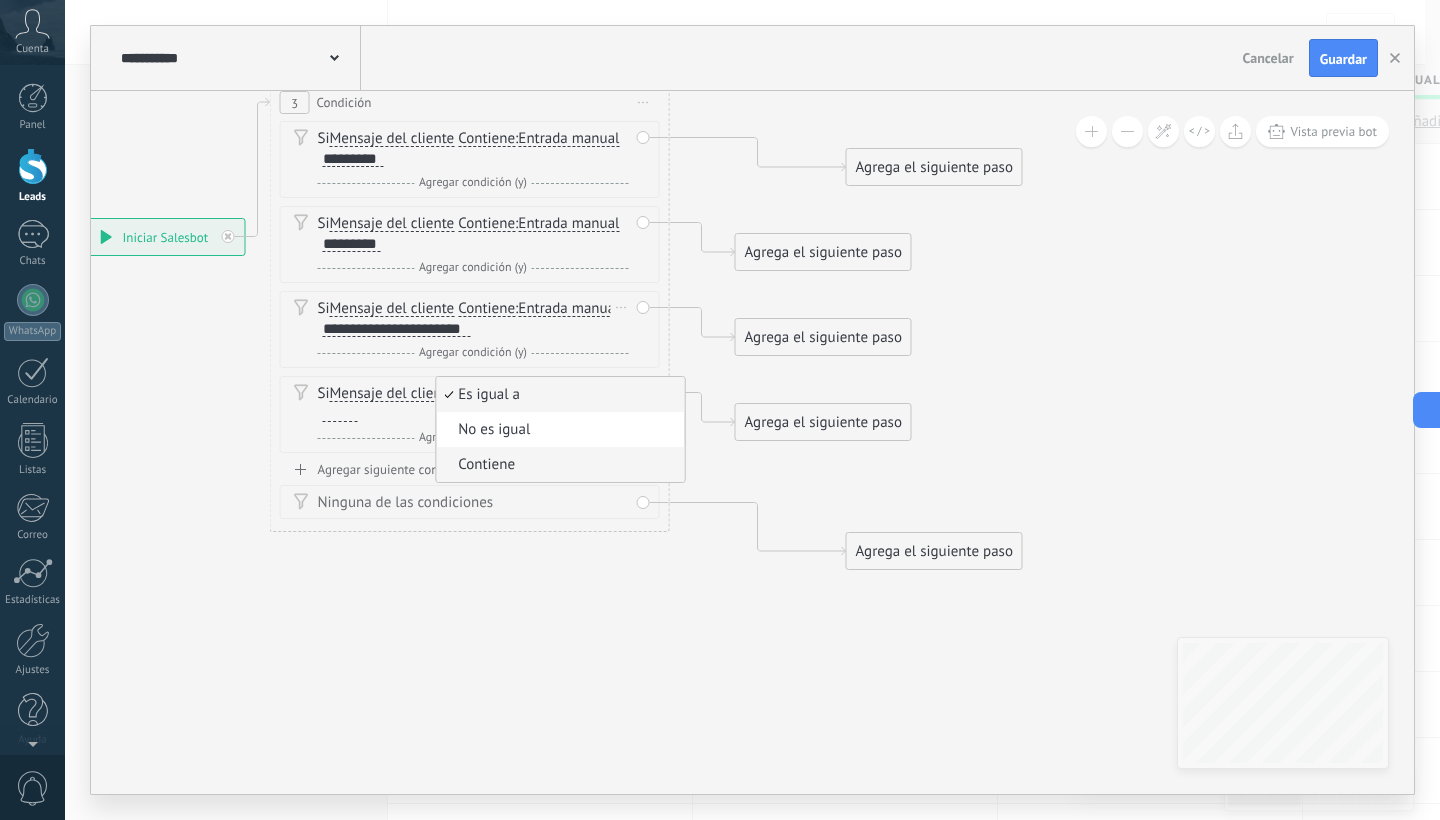 click on "Contiene" at bounding box center (557, 465) 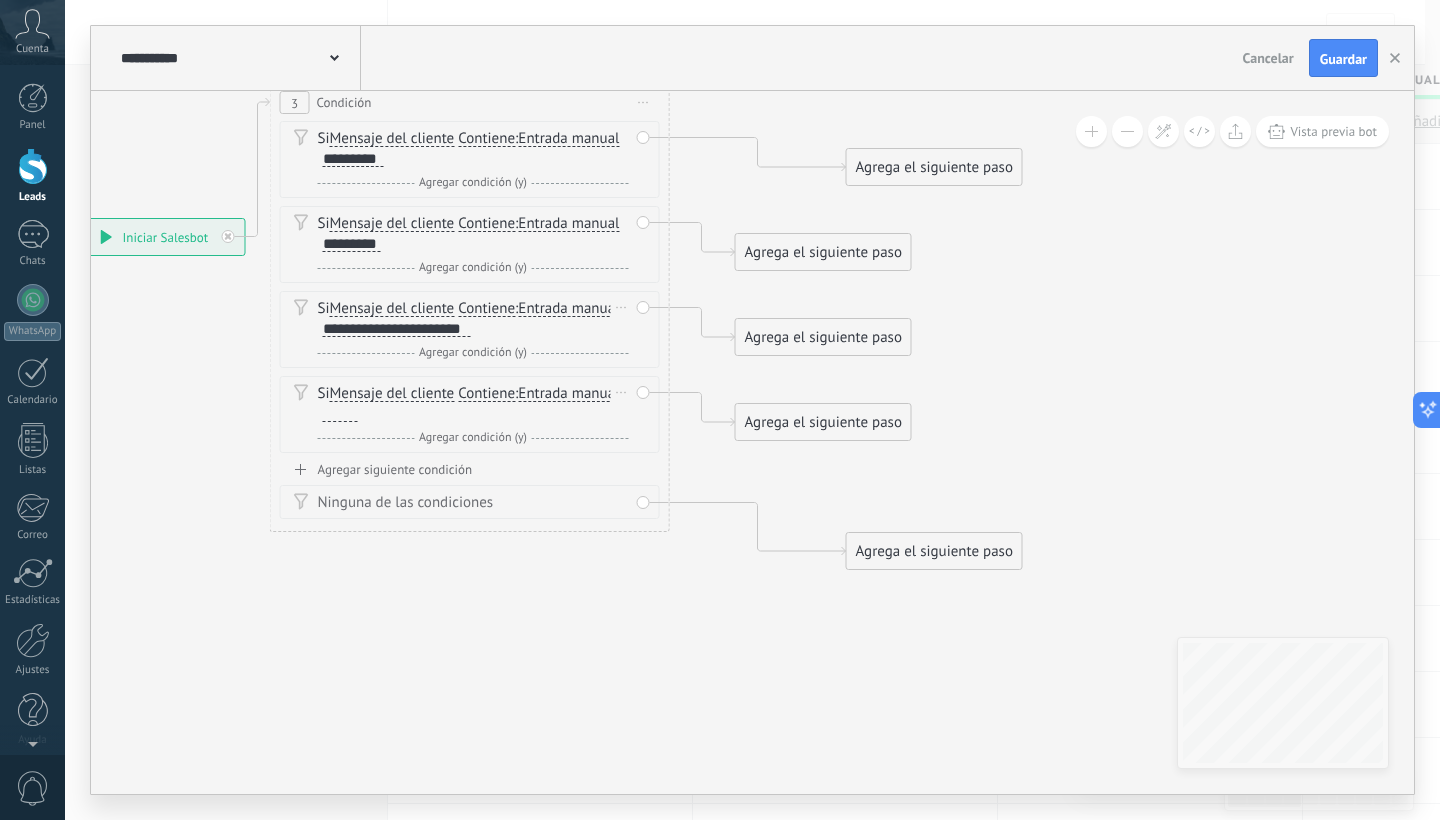 click at bounding box center (340, 414) 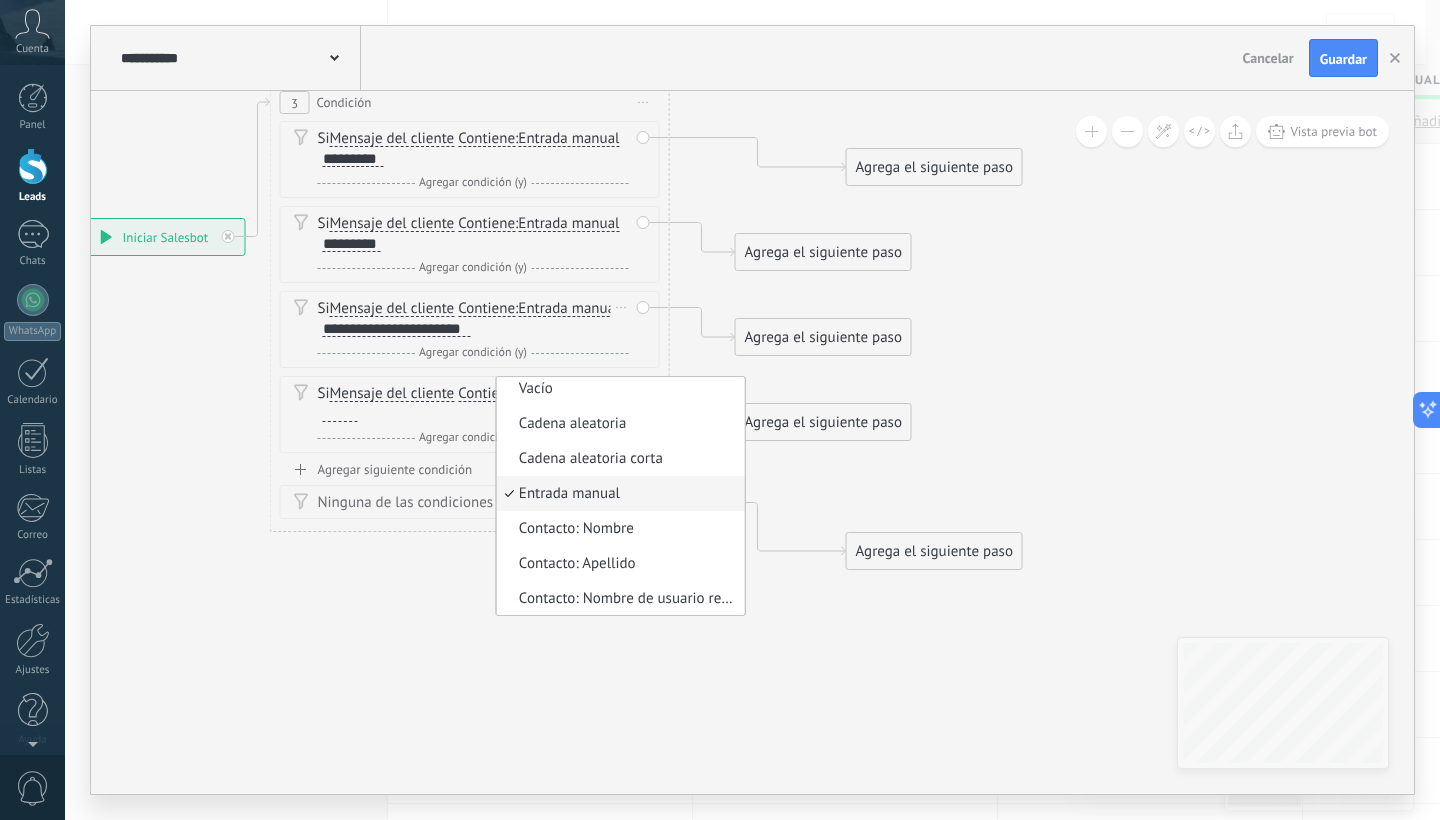 click on "Contiene" at bounding box center [486, 394] 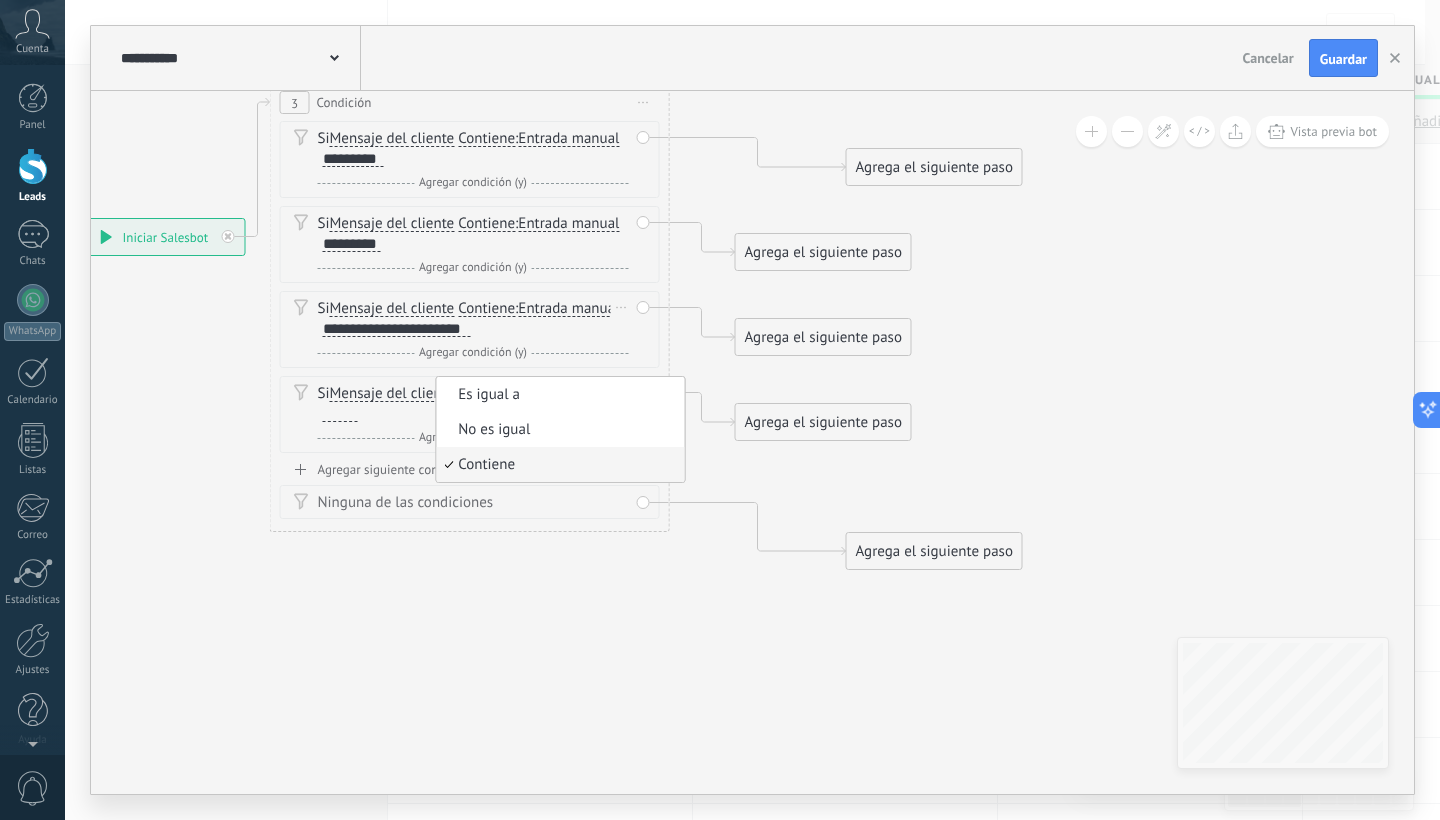 click 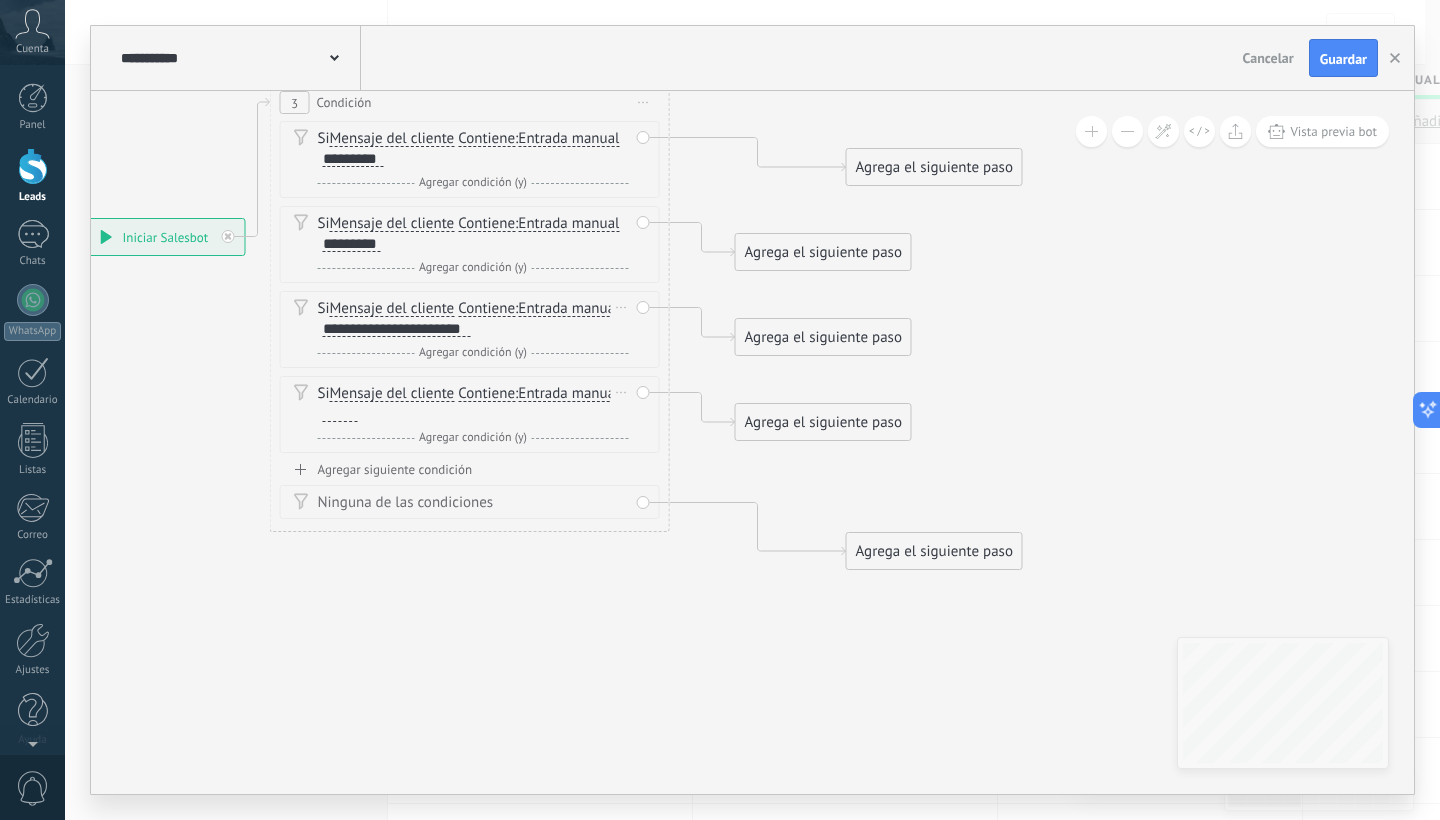 click at bounding box center (340, 414) 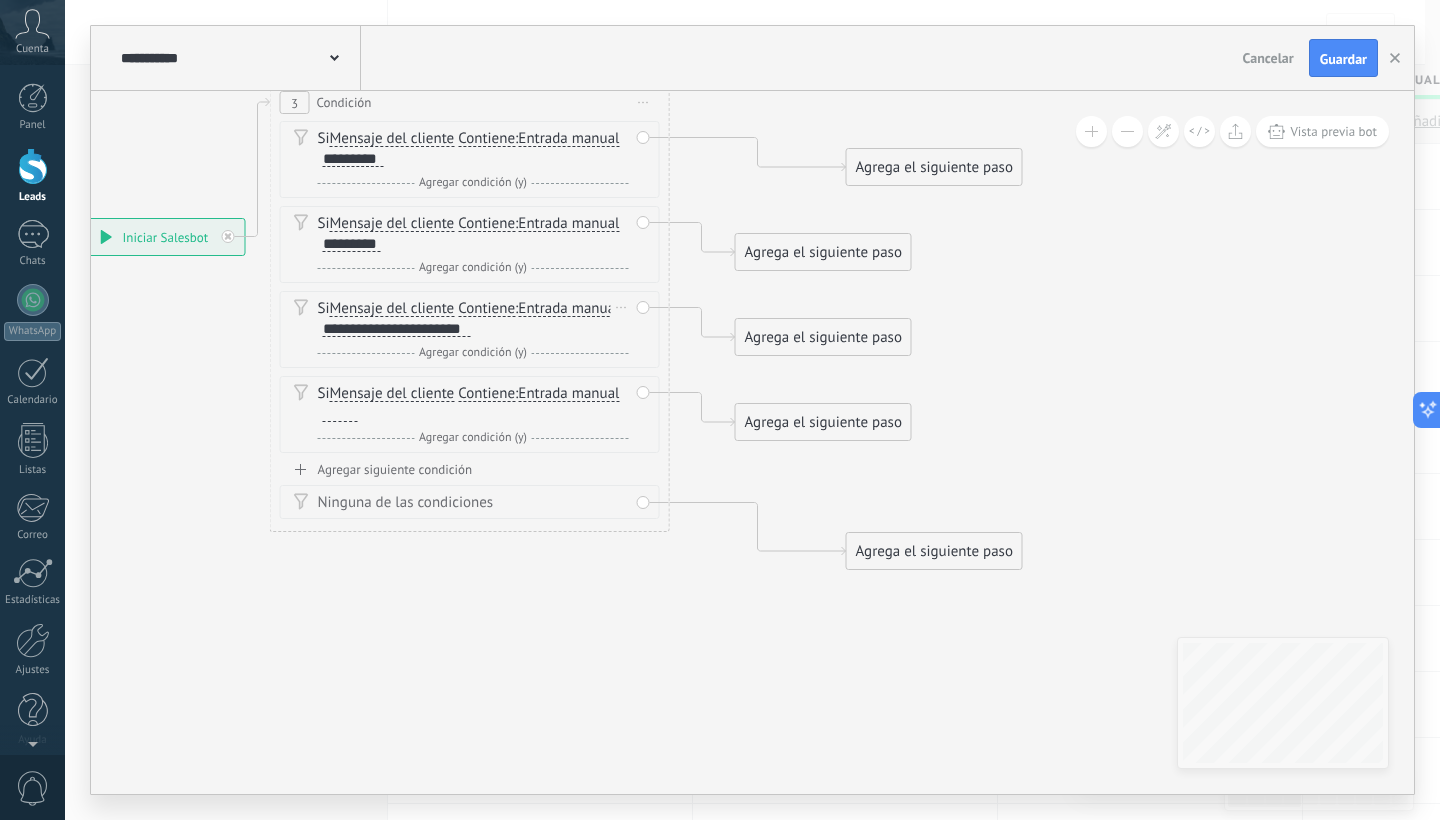 click on "[NUMBER]
Condición
*********
Iniciar vista previa aquí
Cambiar nombre
Duplicar
Borrar
Si
Mensaje del cliente
Mensaje del cliente
Y" at bounding box center [470, 307] 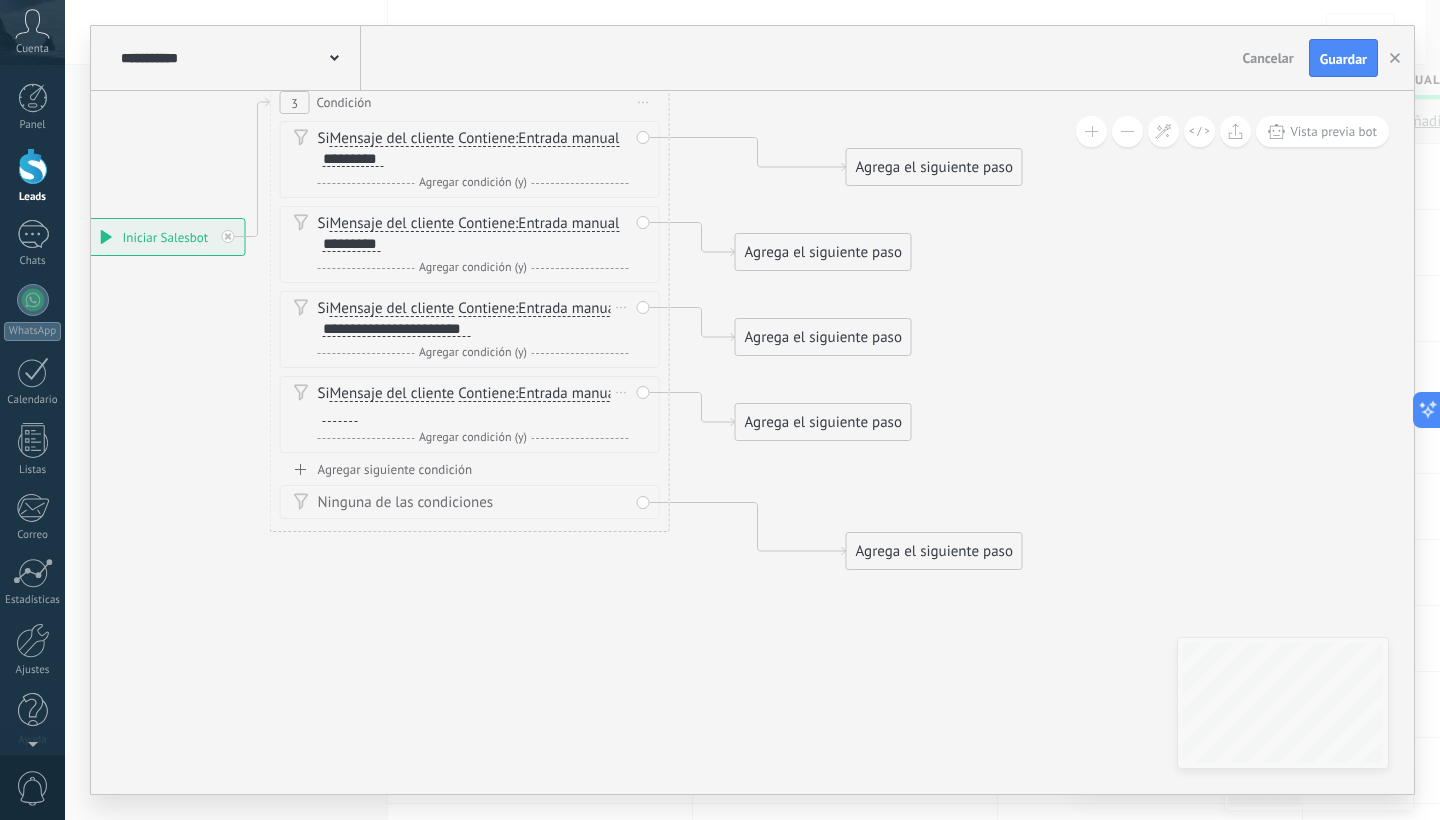 click on "Borrar" at bounding box center (622, 392) 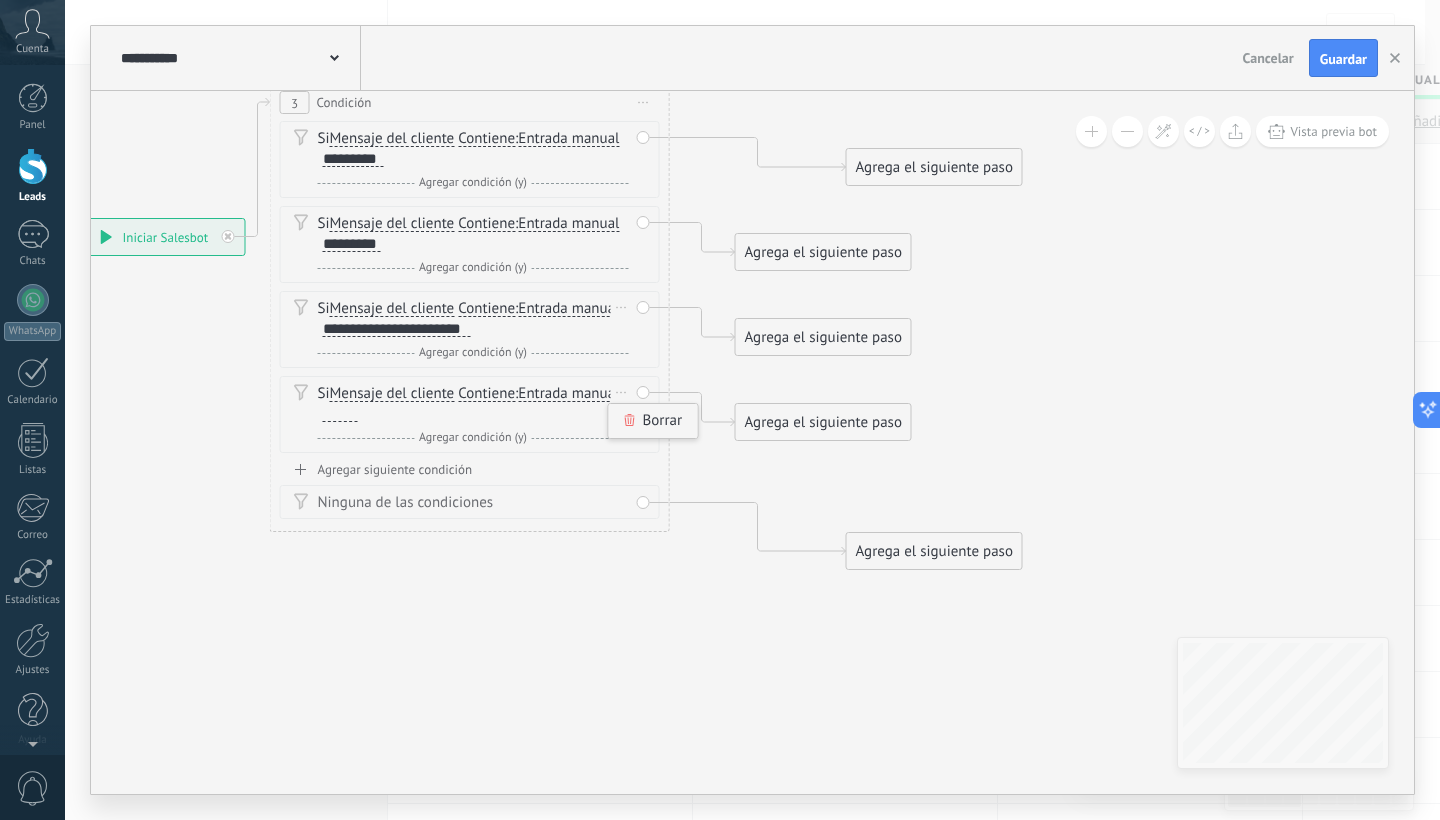 click 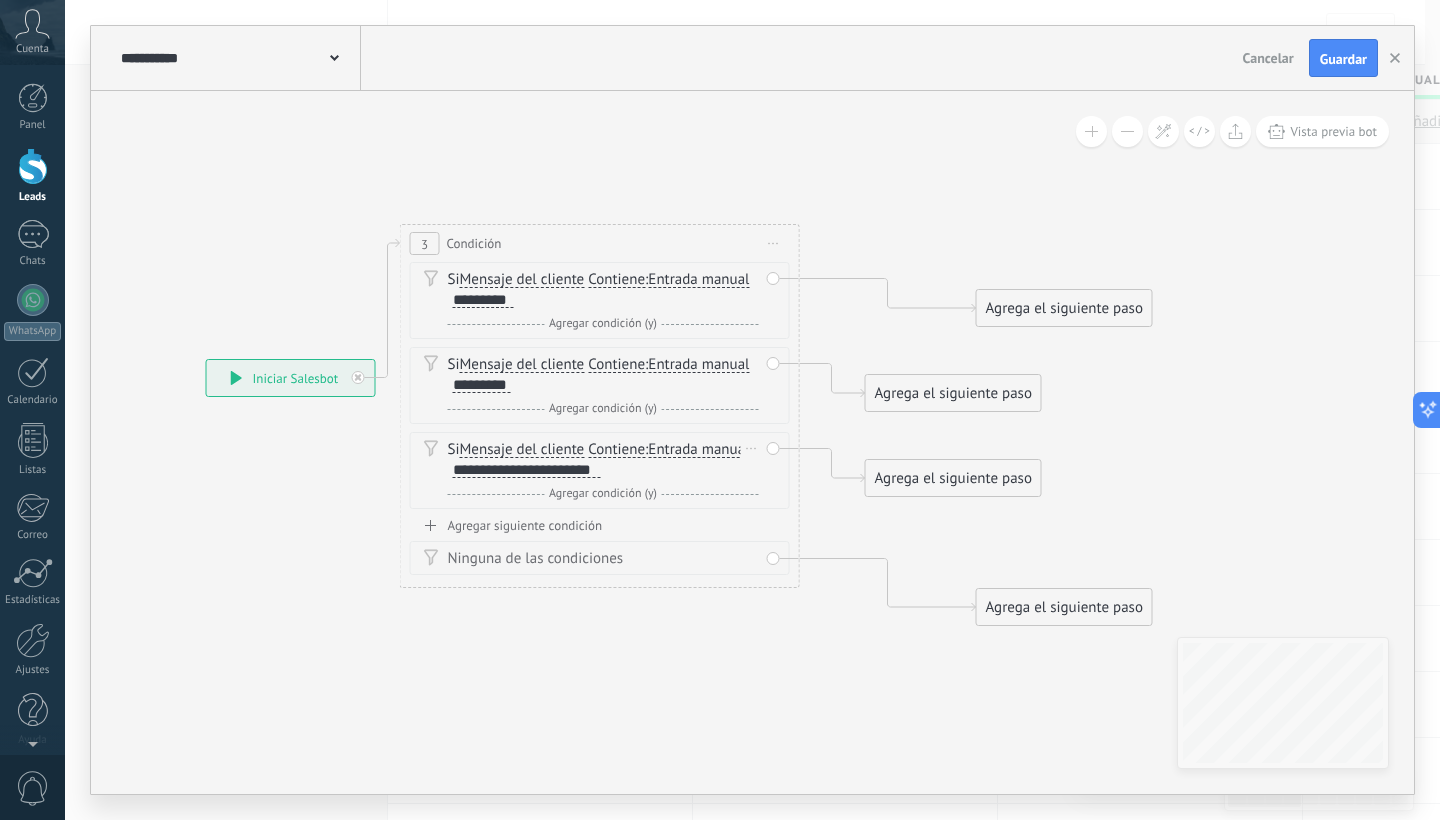 drag, startPoint x: 585, startPoint y: 469, endPoint x: 715, endPoint y: 610, distance: 191.78374 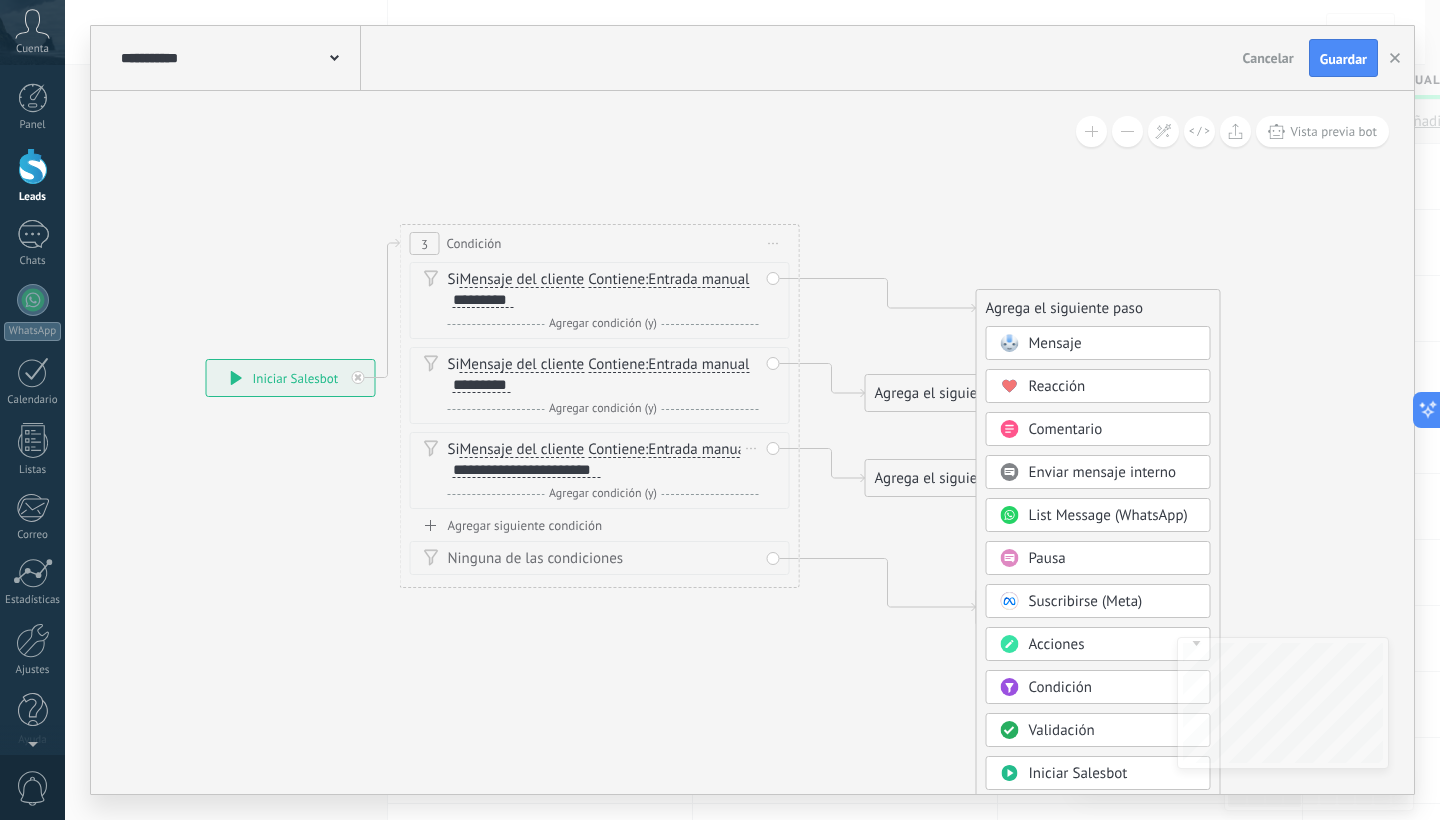 click on "Mensaje" at bounding box center [1055, 343] 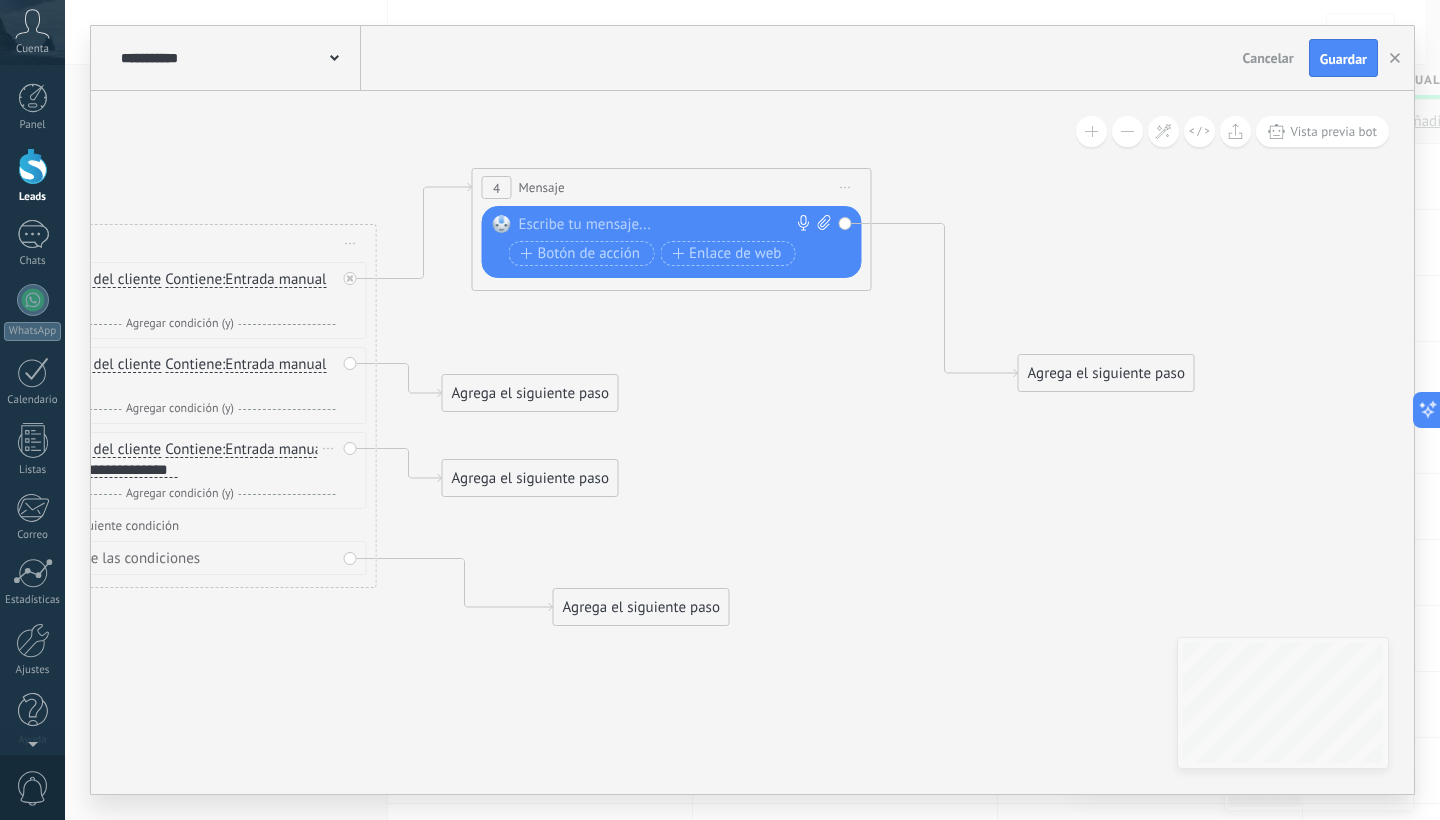 drag, startPoint x: 790, startPoint y: 304, endPoint x: 709, endPoint y: 184, distance: 144.77914 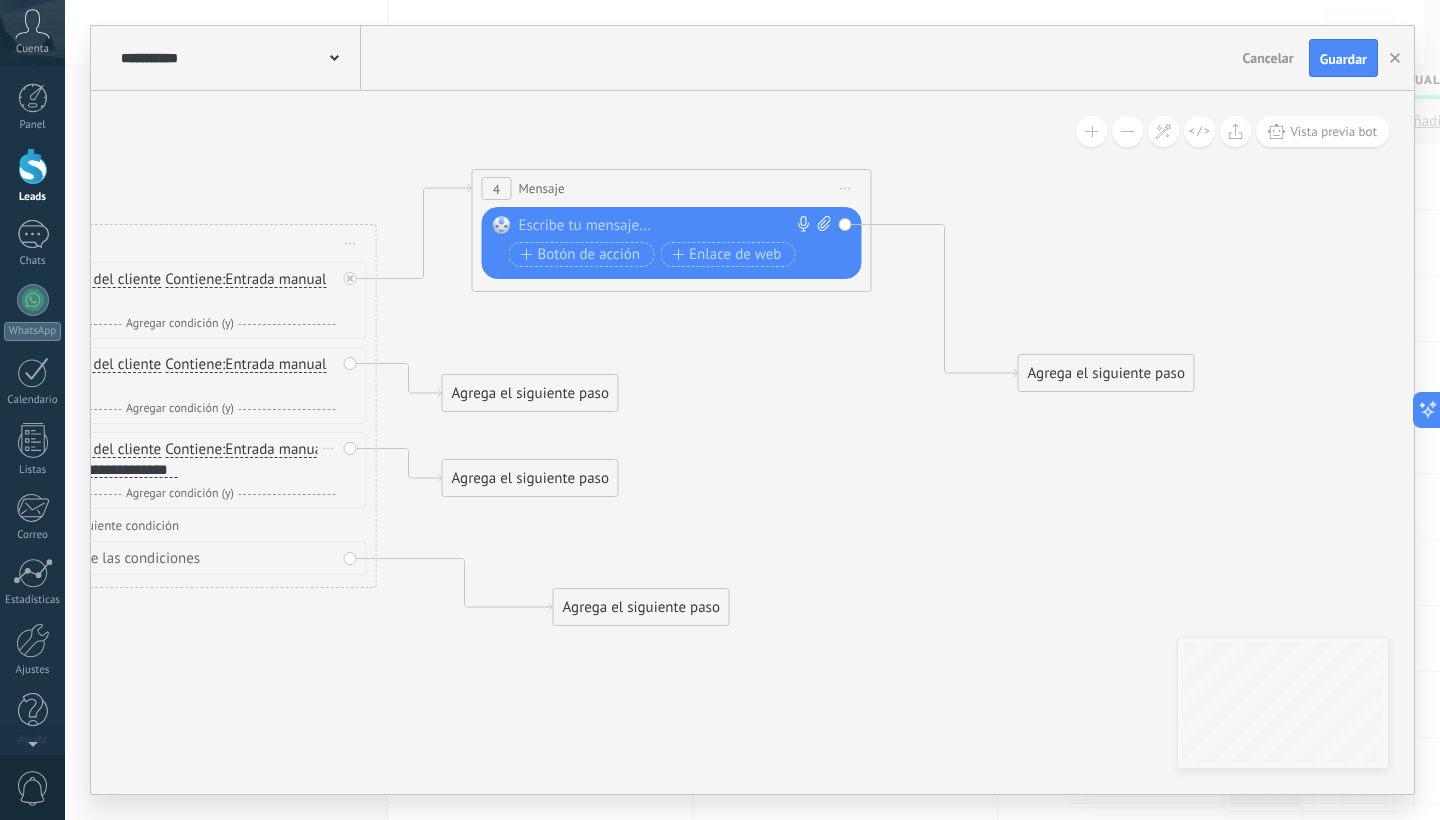 click at bounding box center (667, 226) 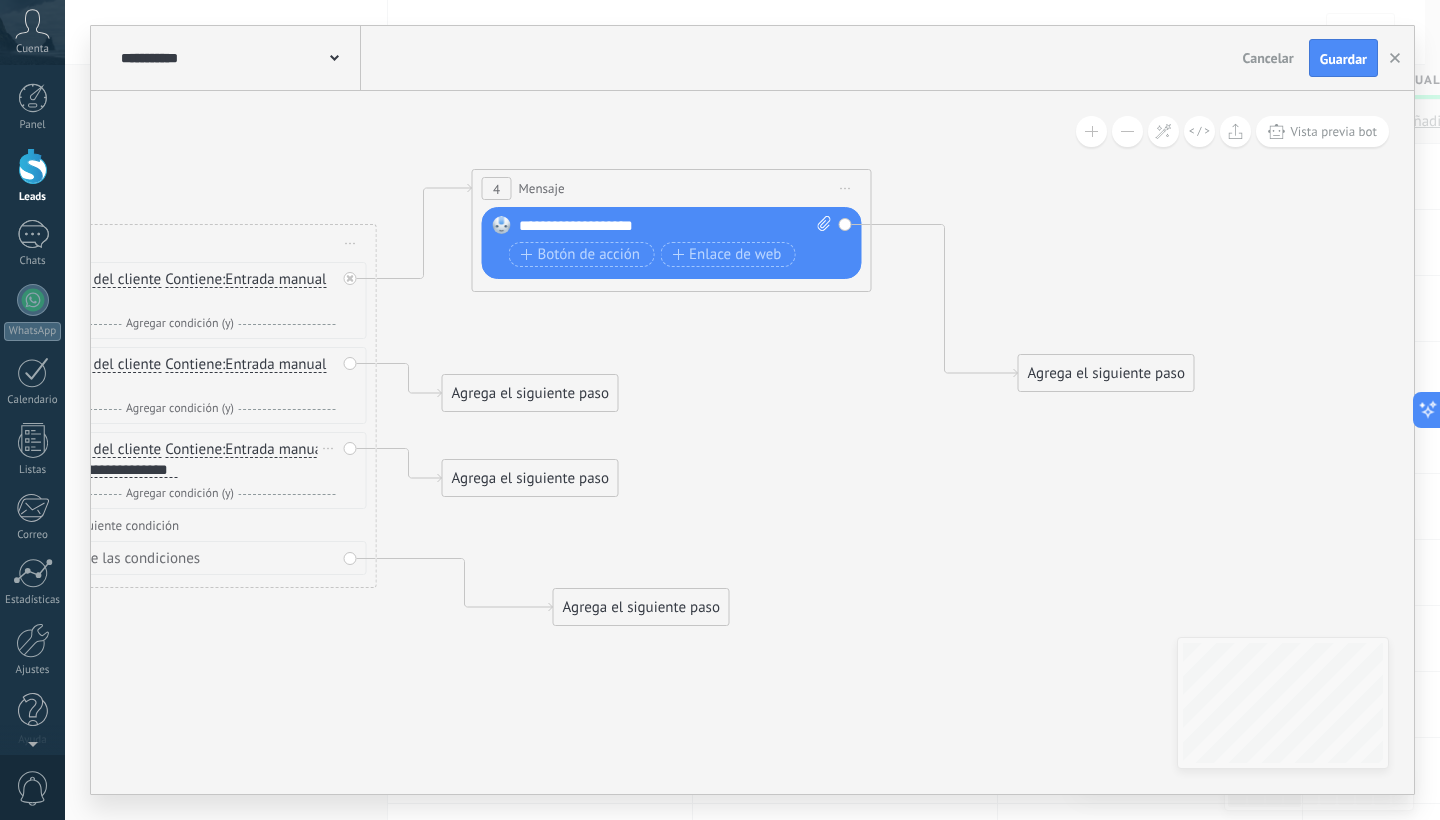 click on "Agrega el siguiente paso" at bounding box center (1106, 373) 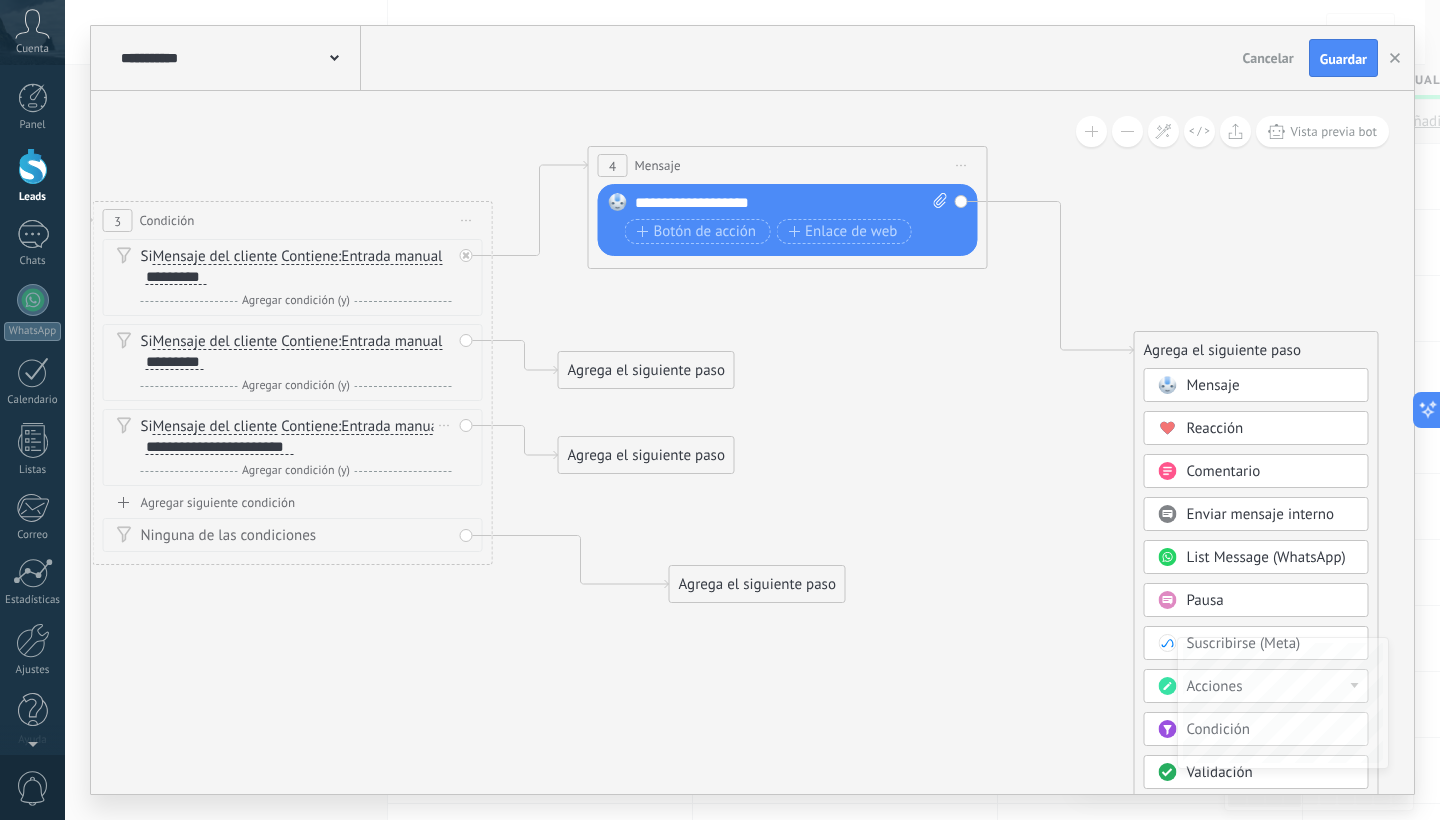 drag, startPoint x: 720, startPoint y: 133, endPoint x: 794, endPoint y: 106, distance: 78.77182 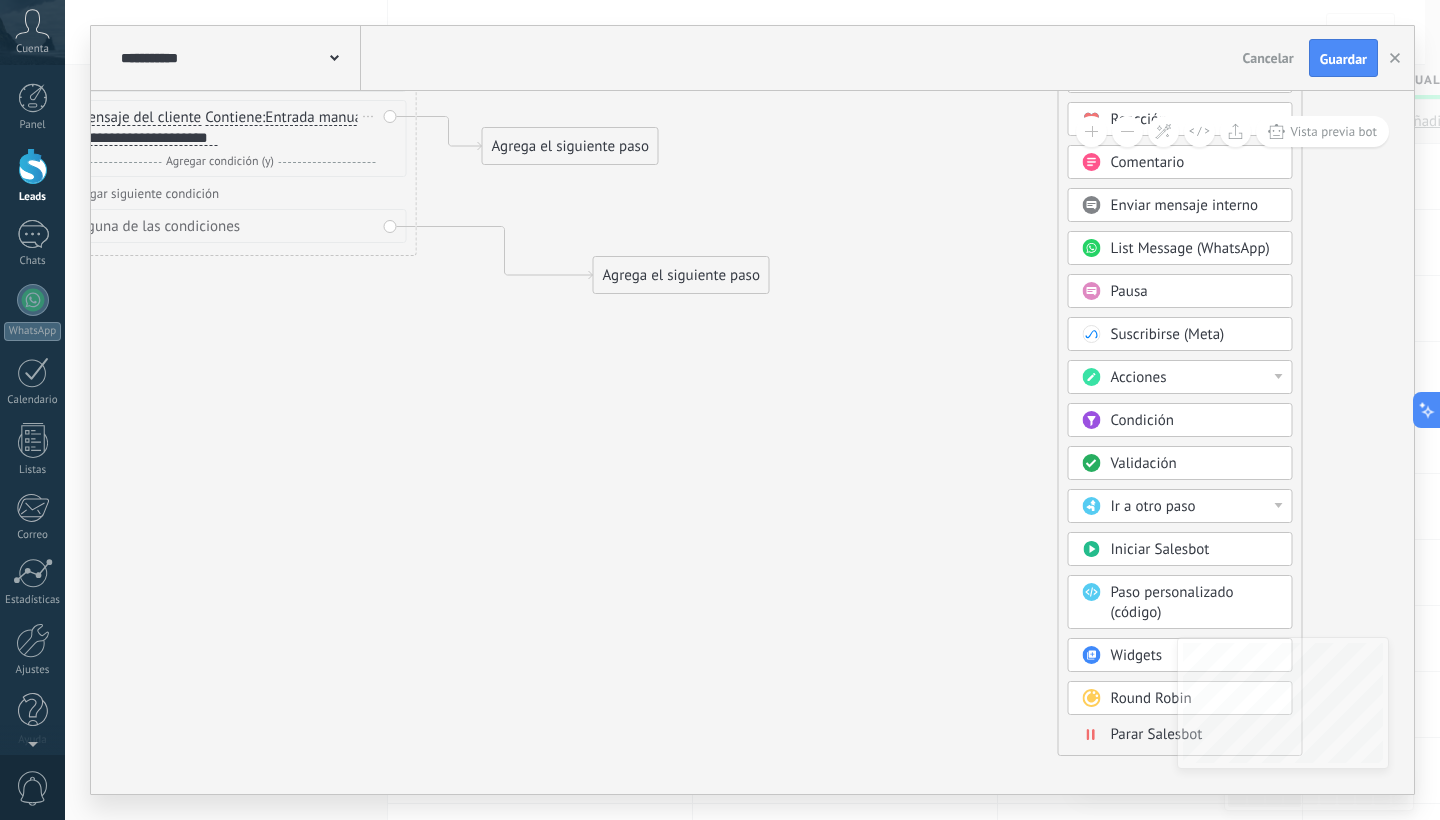 drag, startPoint x: 1014, startPoint y: 544, endPoint x: 969, endPoint y: 281, distance: 266.82205 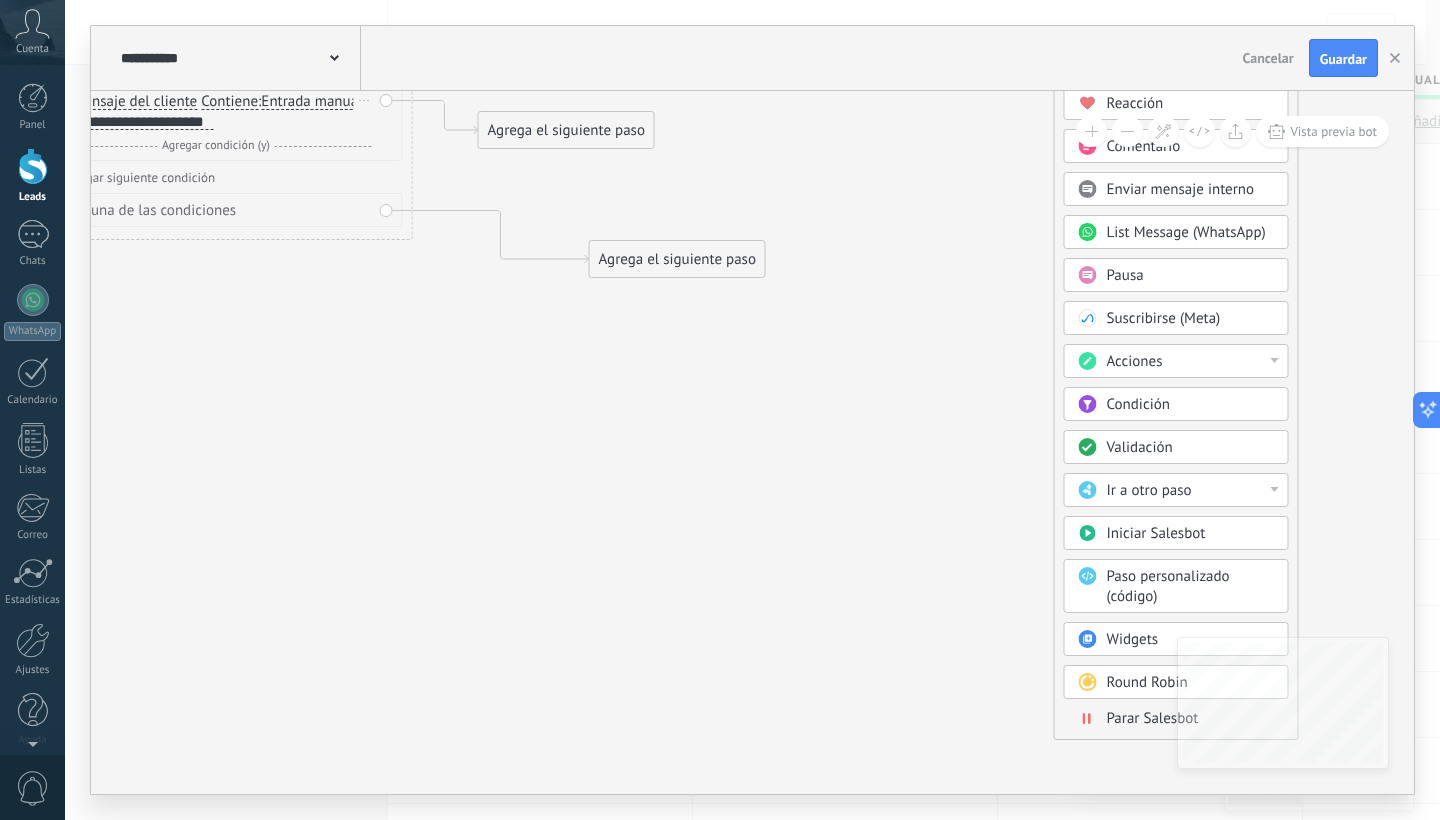 click on "Ir a otro paso" at bounding box center [1149, 490] 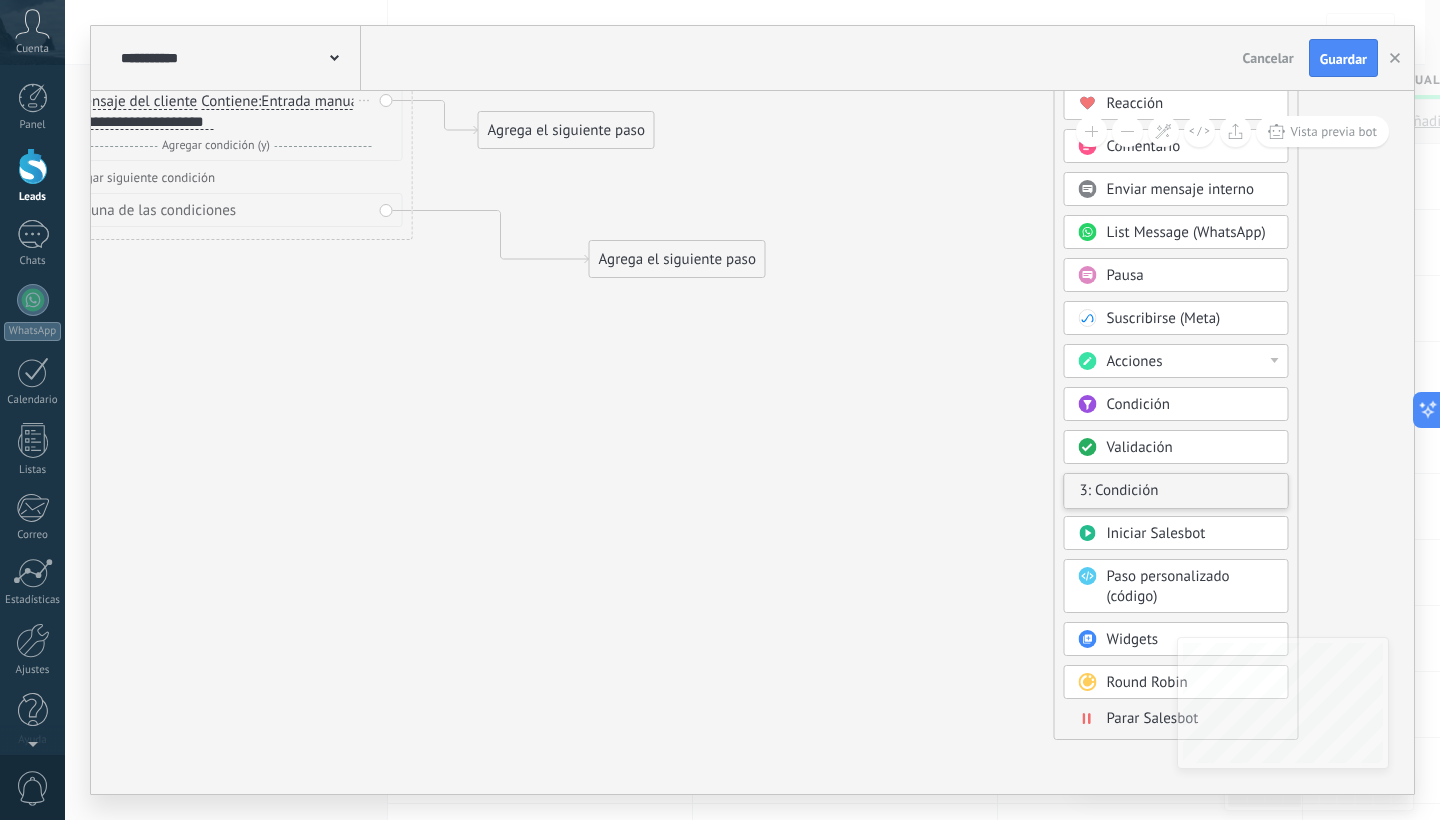 click on "3: Condición" at bounding box center [1176, 491] 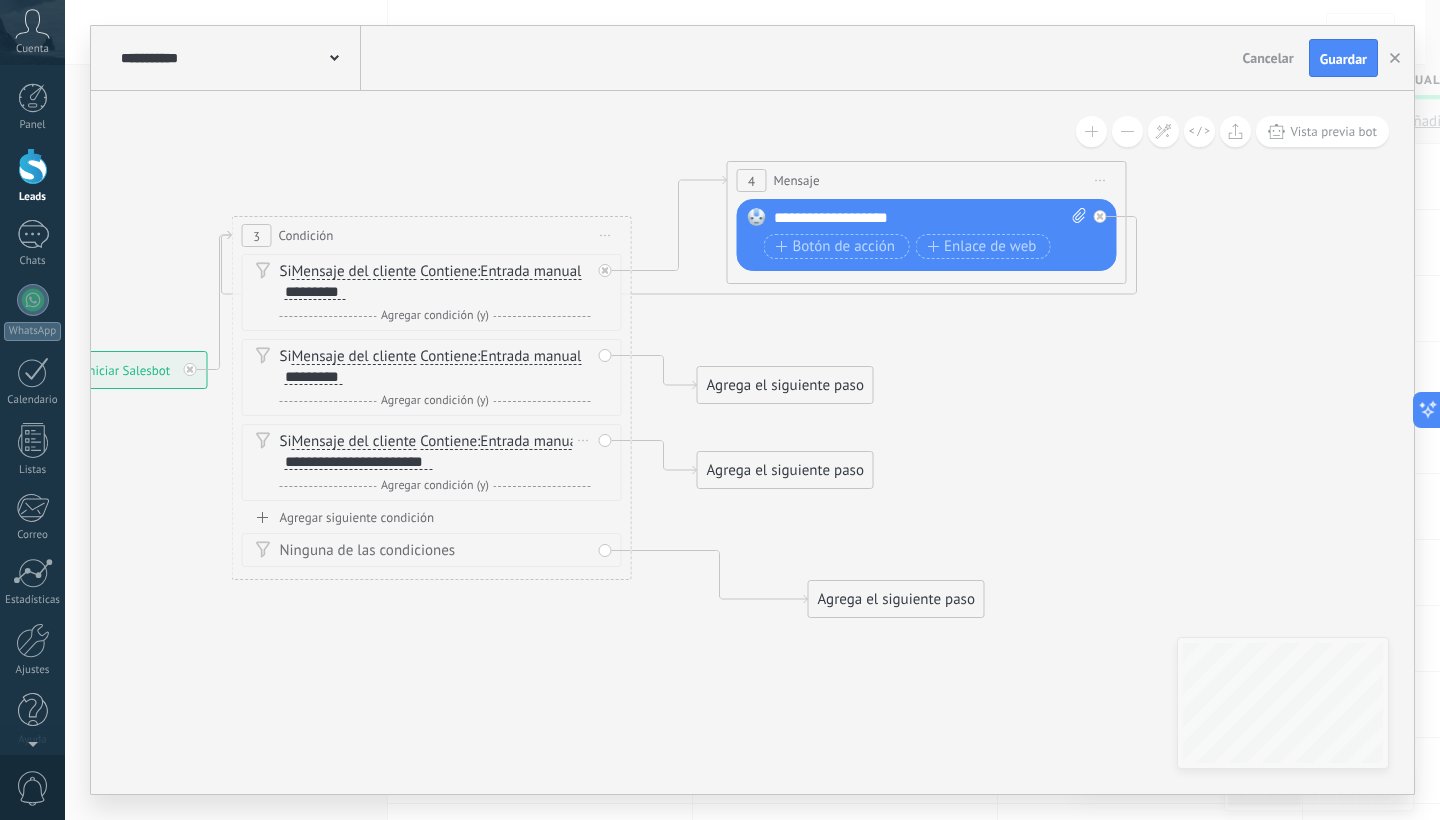 drag, startPoint x: 926, startPoint y: 321, endPoint x: 1138, endPoint y: 639, distance: 382.18845 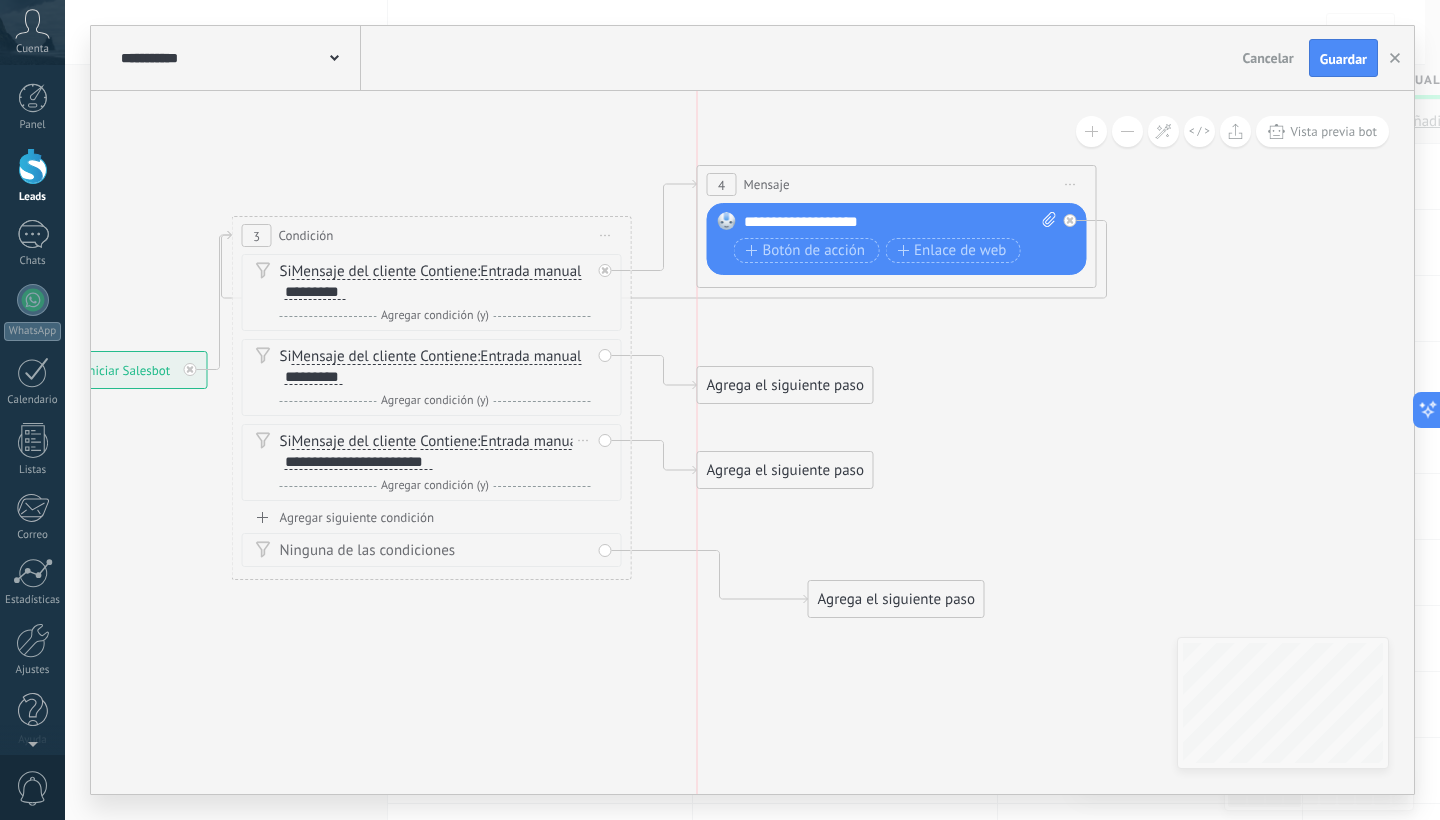 drag, startPoint x: 913, startPoint y: 172, endPoint x: 887, endPoint y: 176, distance: 26.305893 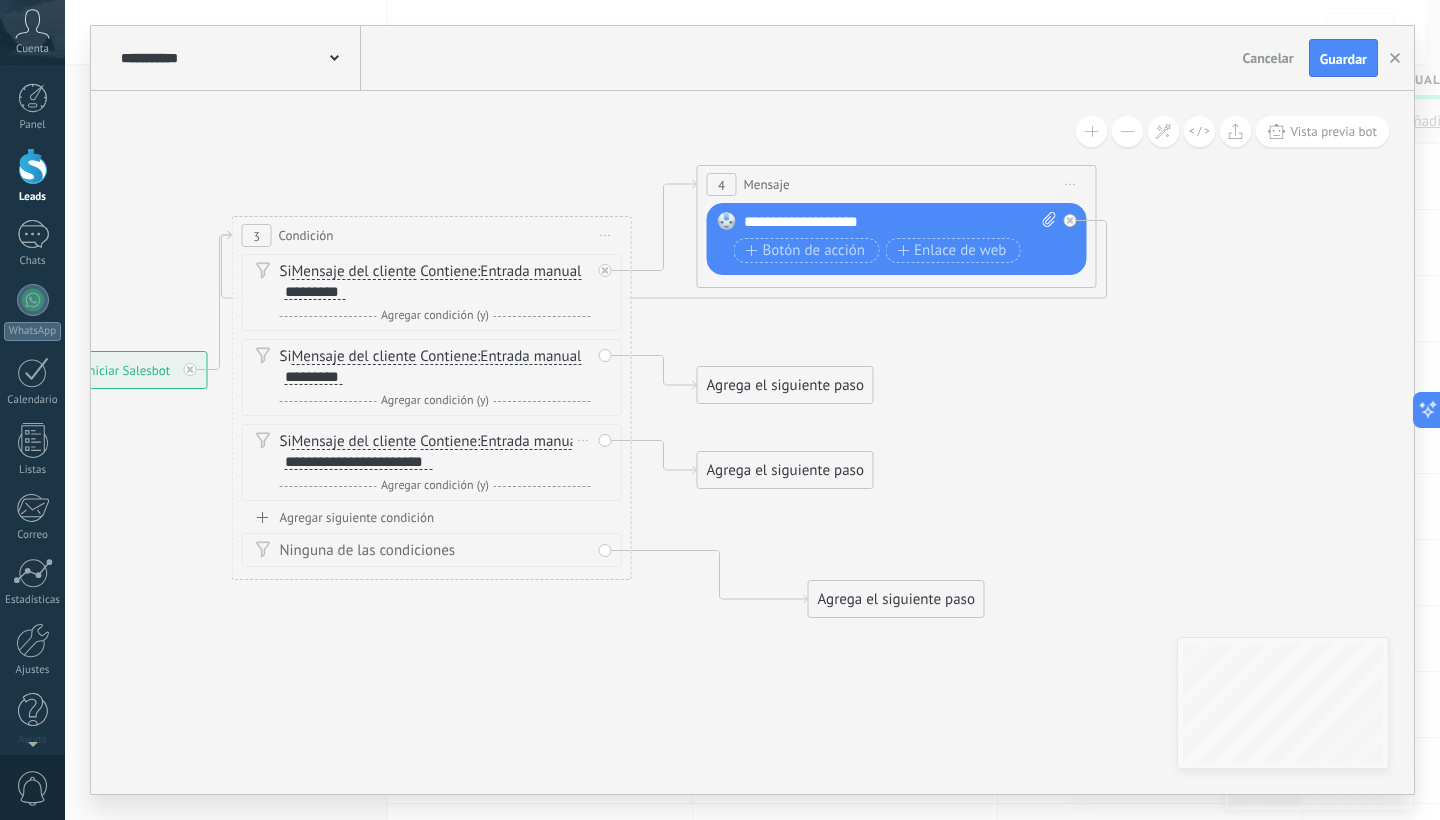 click on "Agrega el siguiente paso" at bounding box center (785, 385) 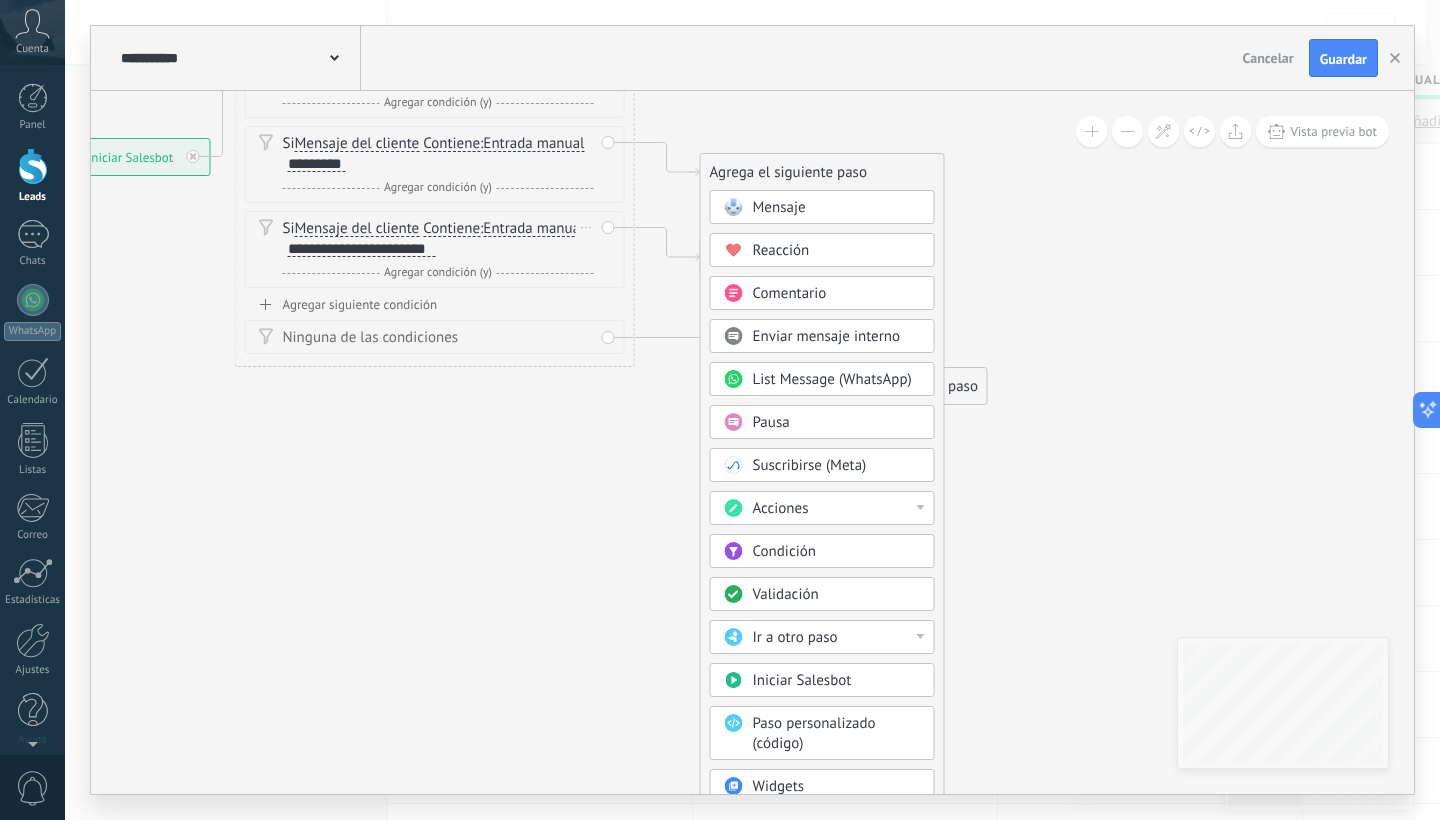 drag, startPoint x: 1048, startPoint y: 721, endPoint x: 1051, endPoint y: 508, distance: 213.02112 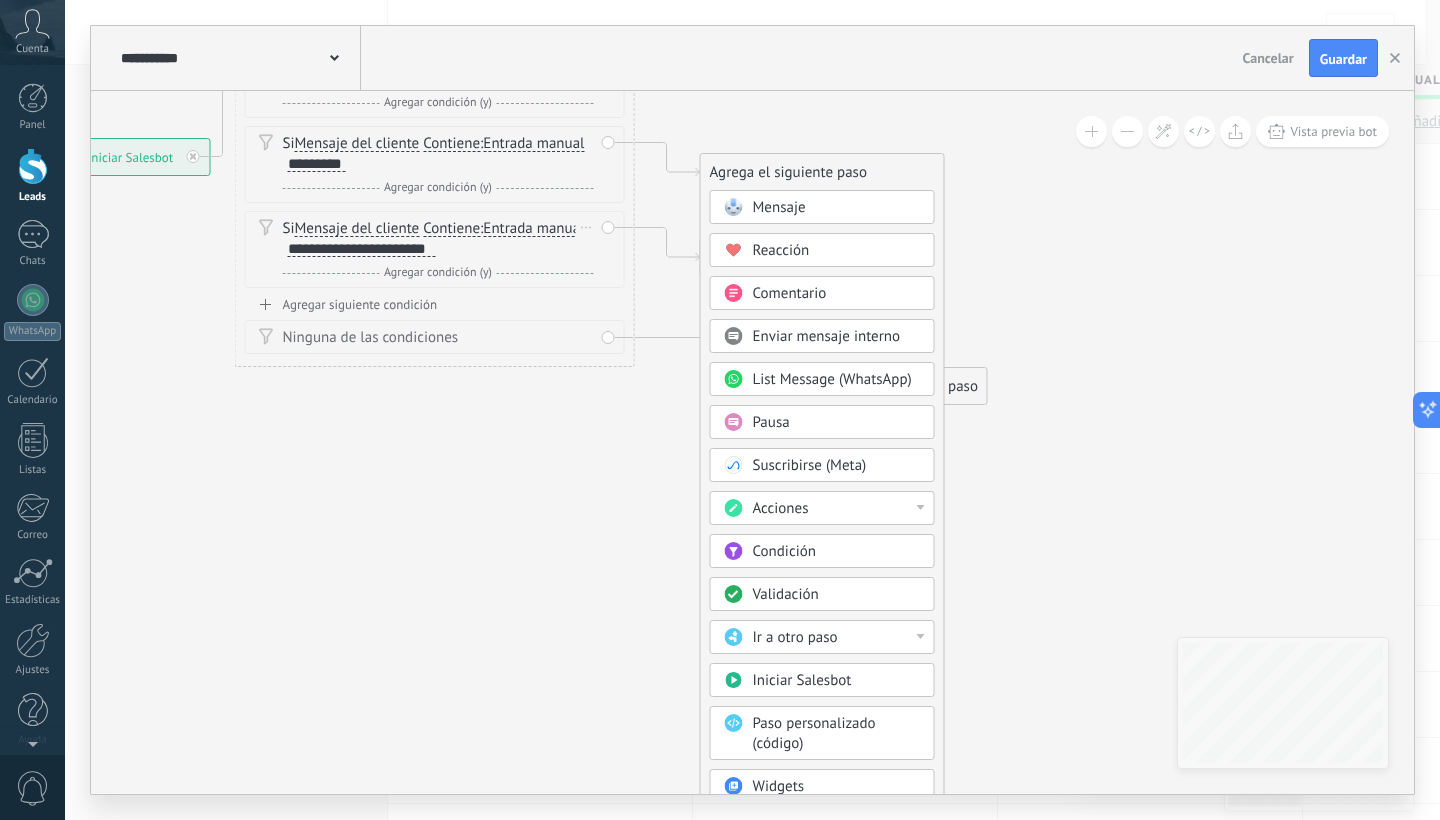 click 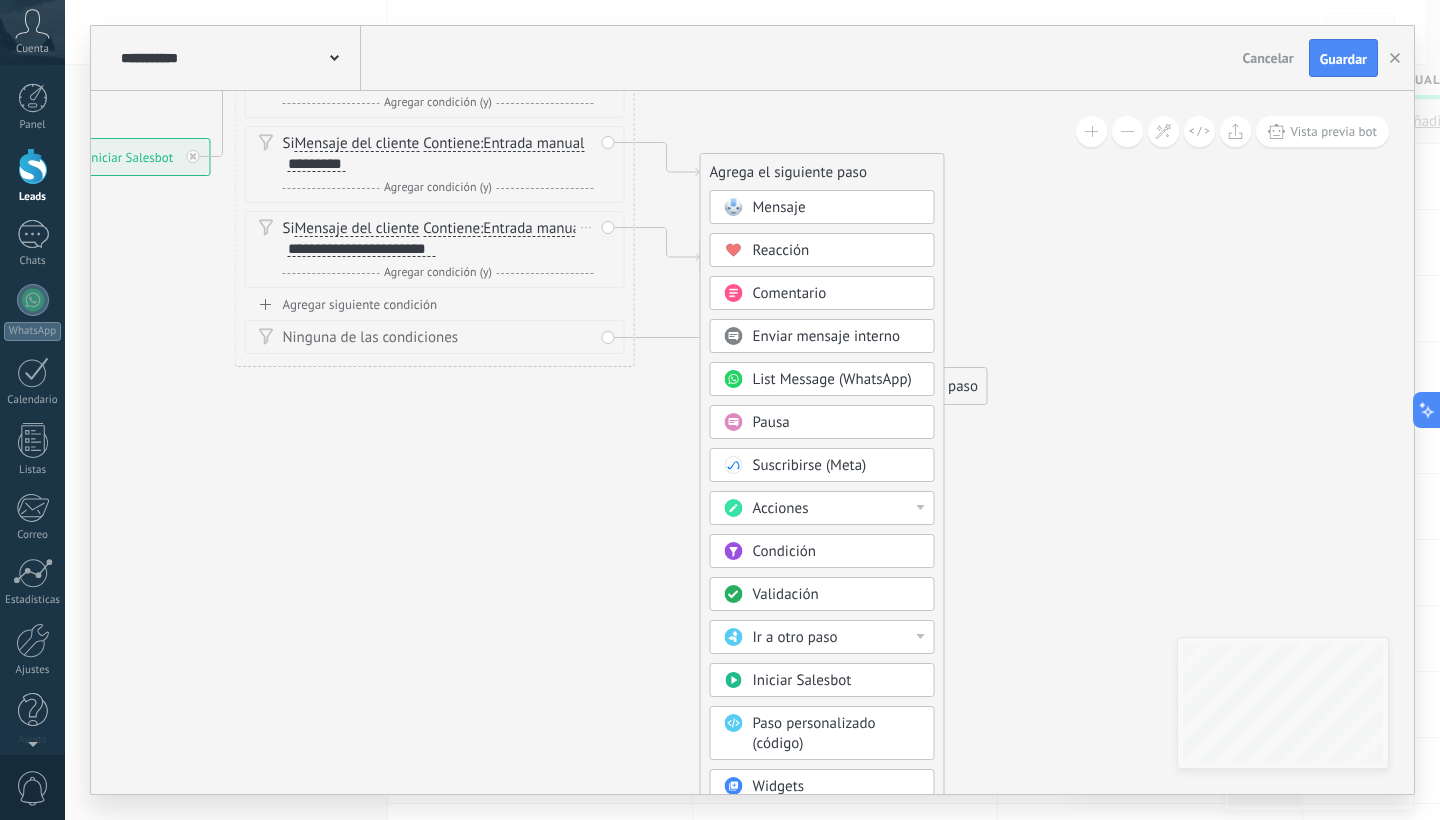 click on "Ir a otro paso" at bounding box center (837, 638) 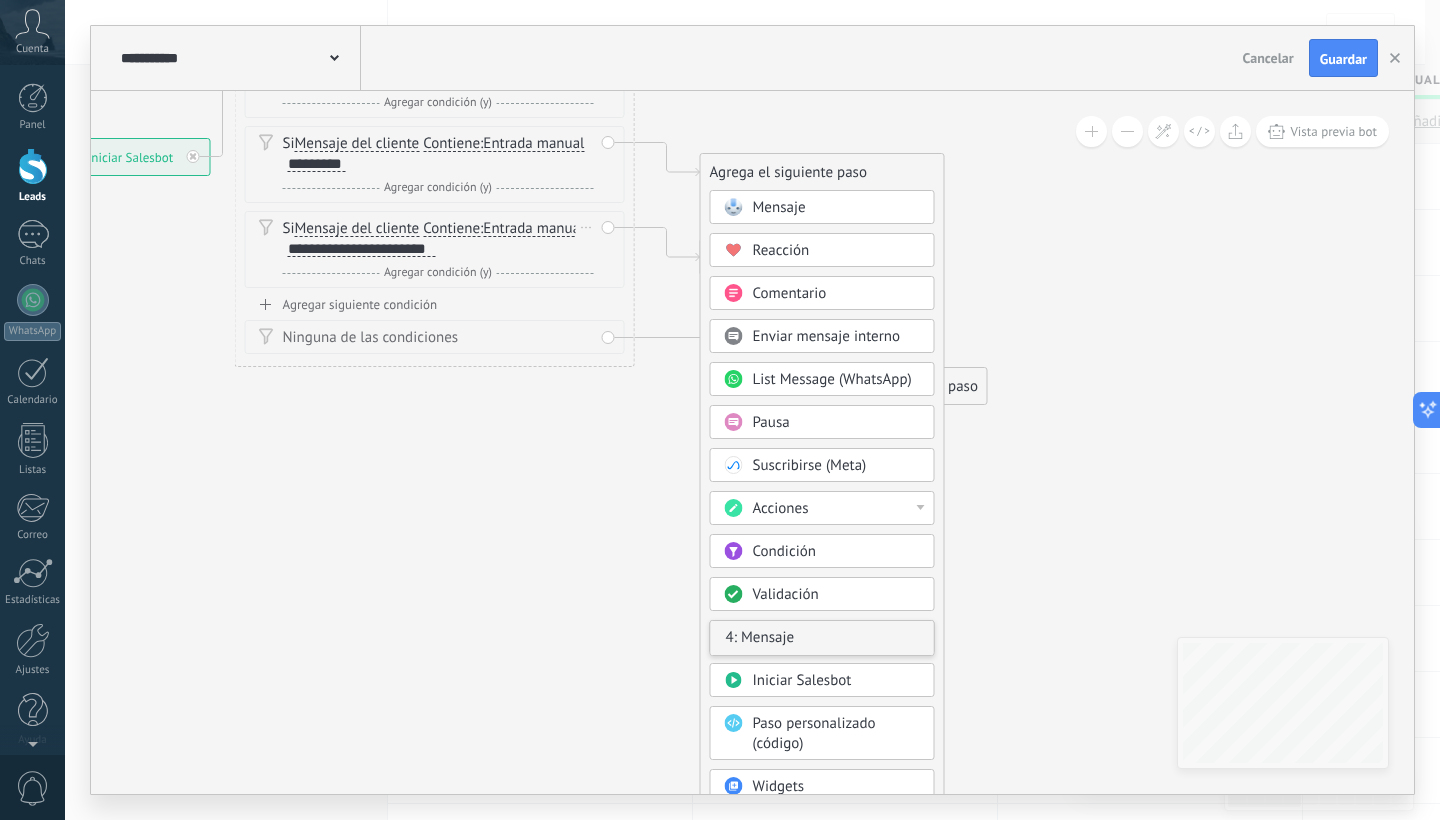 click on "4: Mensaje" at bounding box center [822, 638] 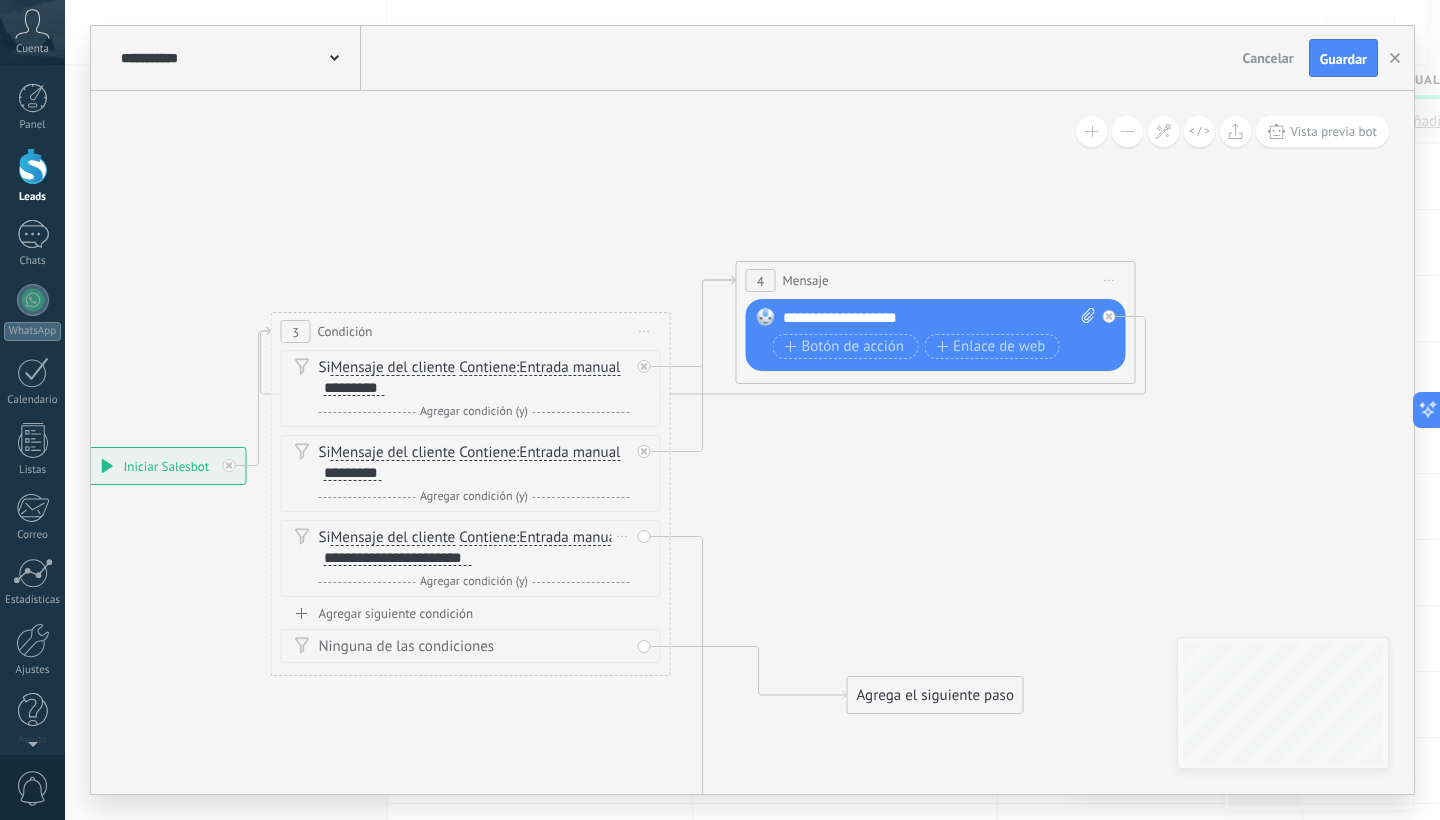 drag, startPoint x: 908, startPoint y: 197, endPoint x: 944, endPoint y: 505, distance: 310.09677 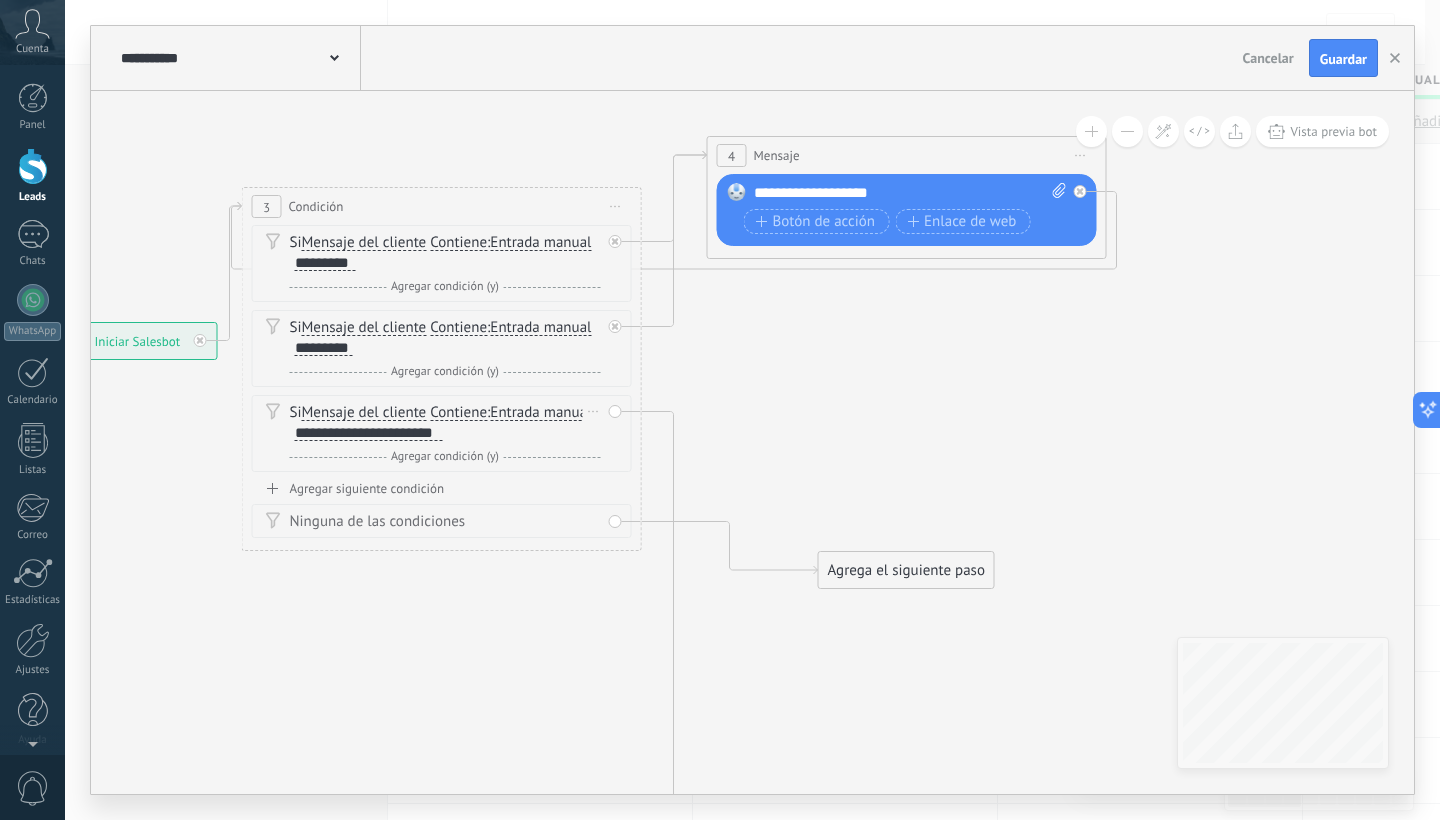 drag, startPoint x: 928, startPoint y: 526, endPoint x: 899, endPoint y: 402, distance: 127.345985 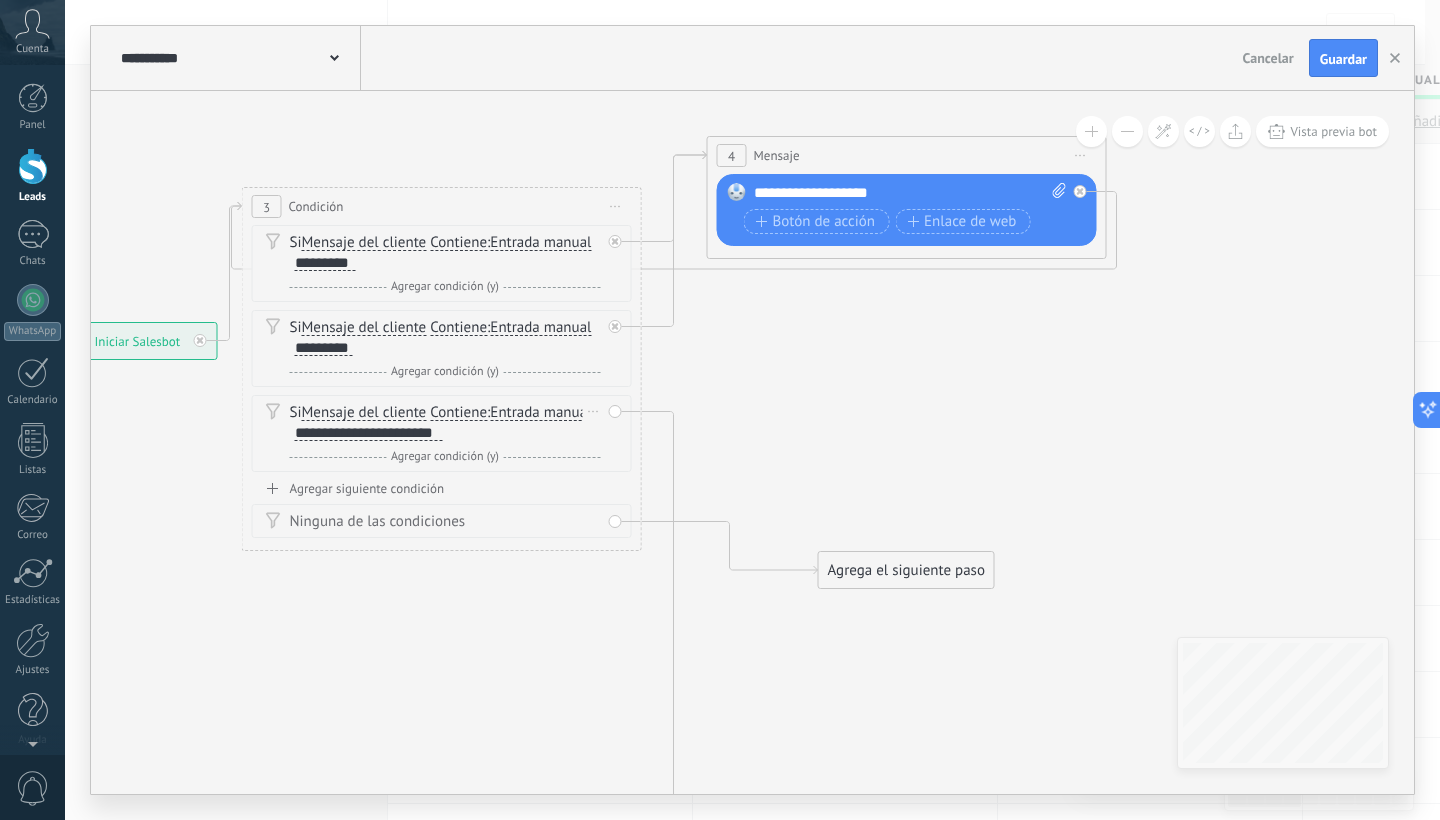 click on "Agrega el siguiente paso" at bounding box center (906, 570) 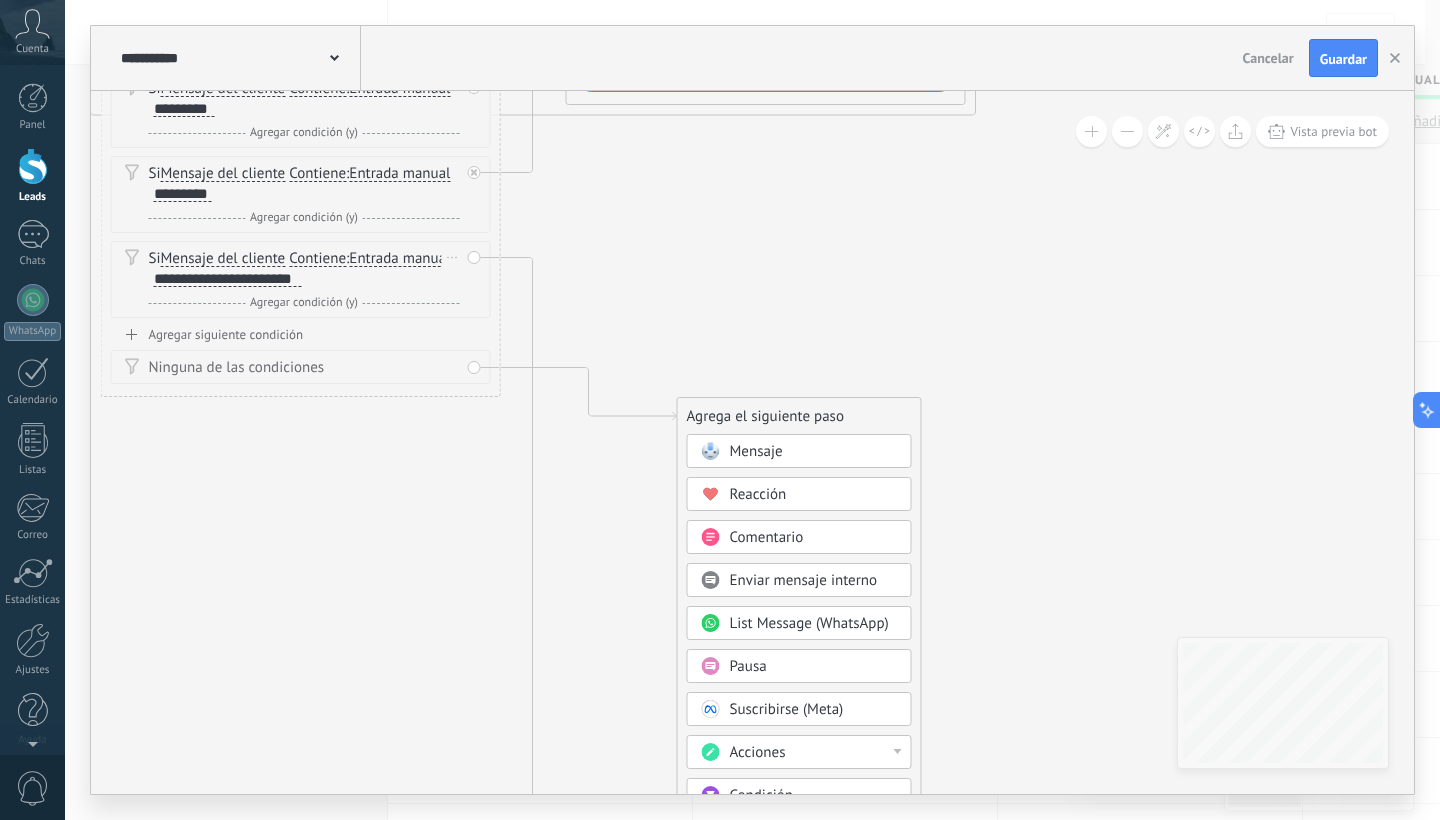 drag, startPoint x: 936, startPoint y: 437, endPoint x: 794, endPoint y: 285, distance: 208.00961 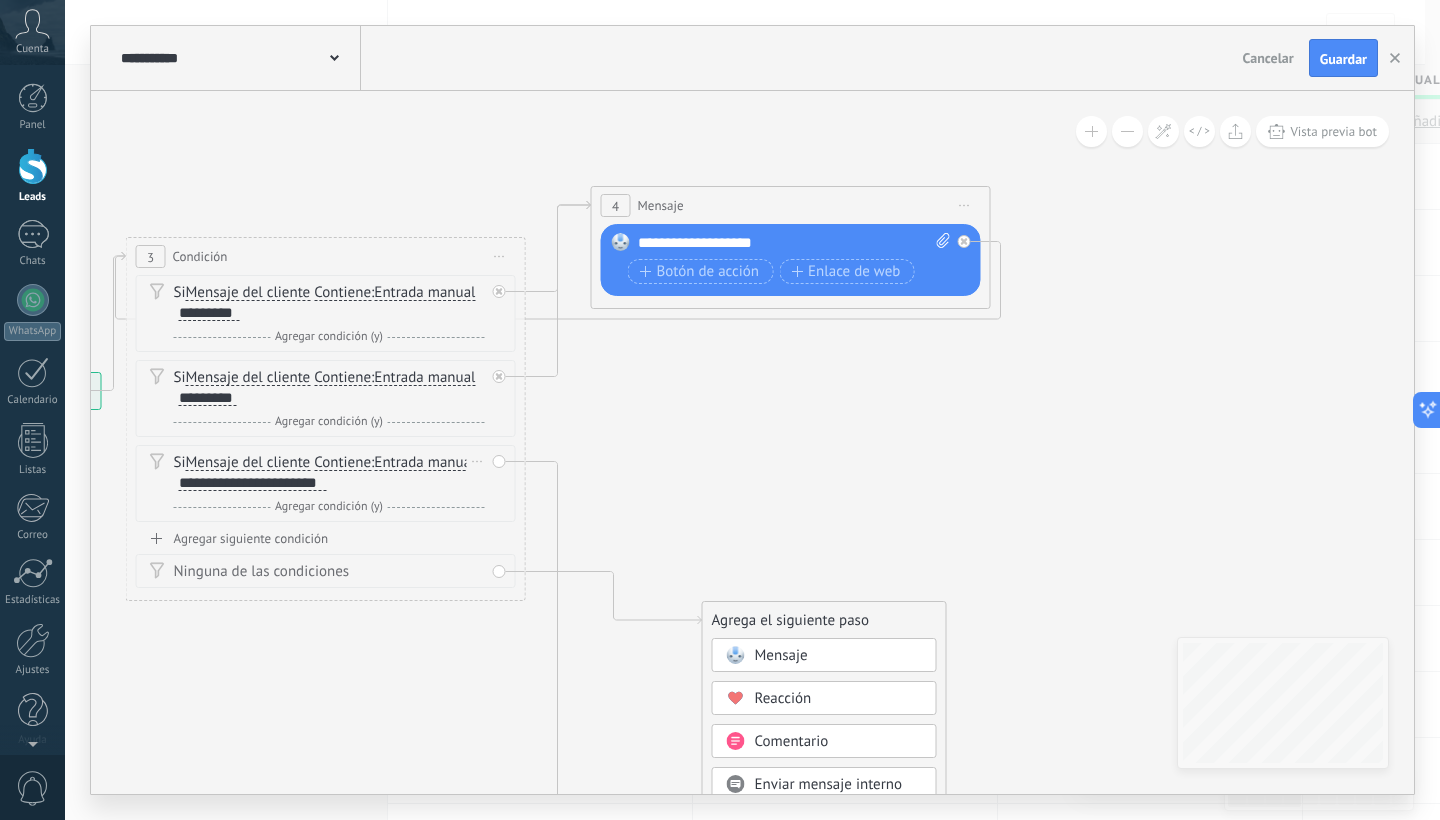 drag, startPoint x: 697, startPoint y: 214, endPoint x: 723, endPoint y: 416, distance: 203.6664 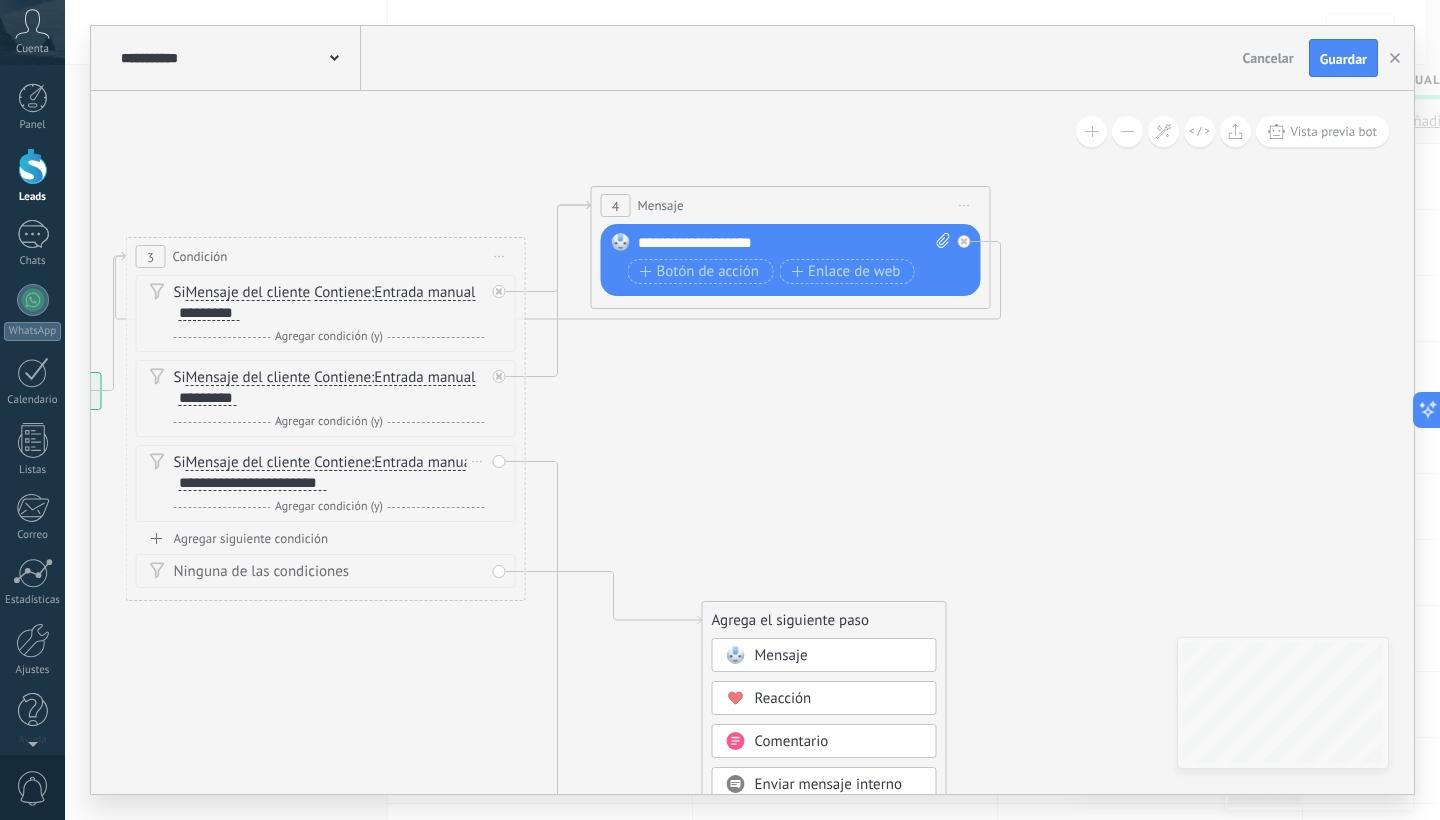 click 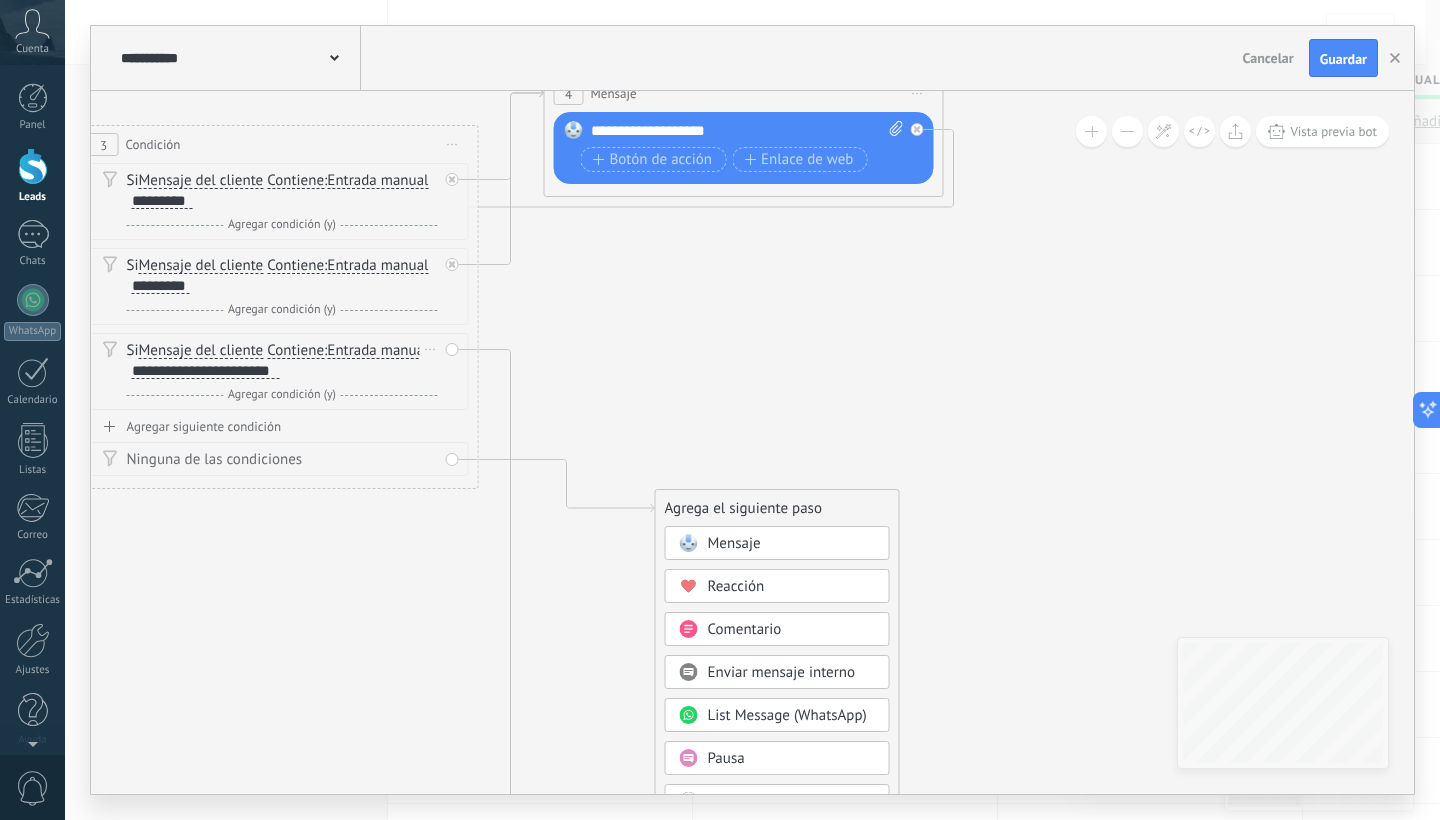 drag, startPoint x: 749, startPoint y: 447, endPoint x: 702, endPoint y: 335, distance: 121.46193 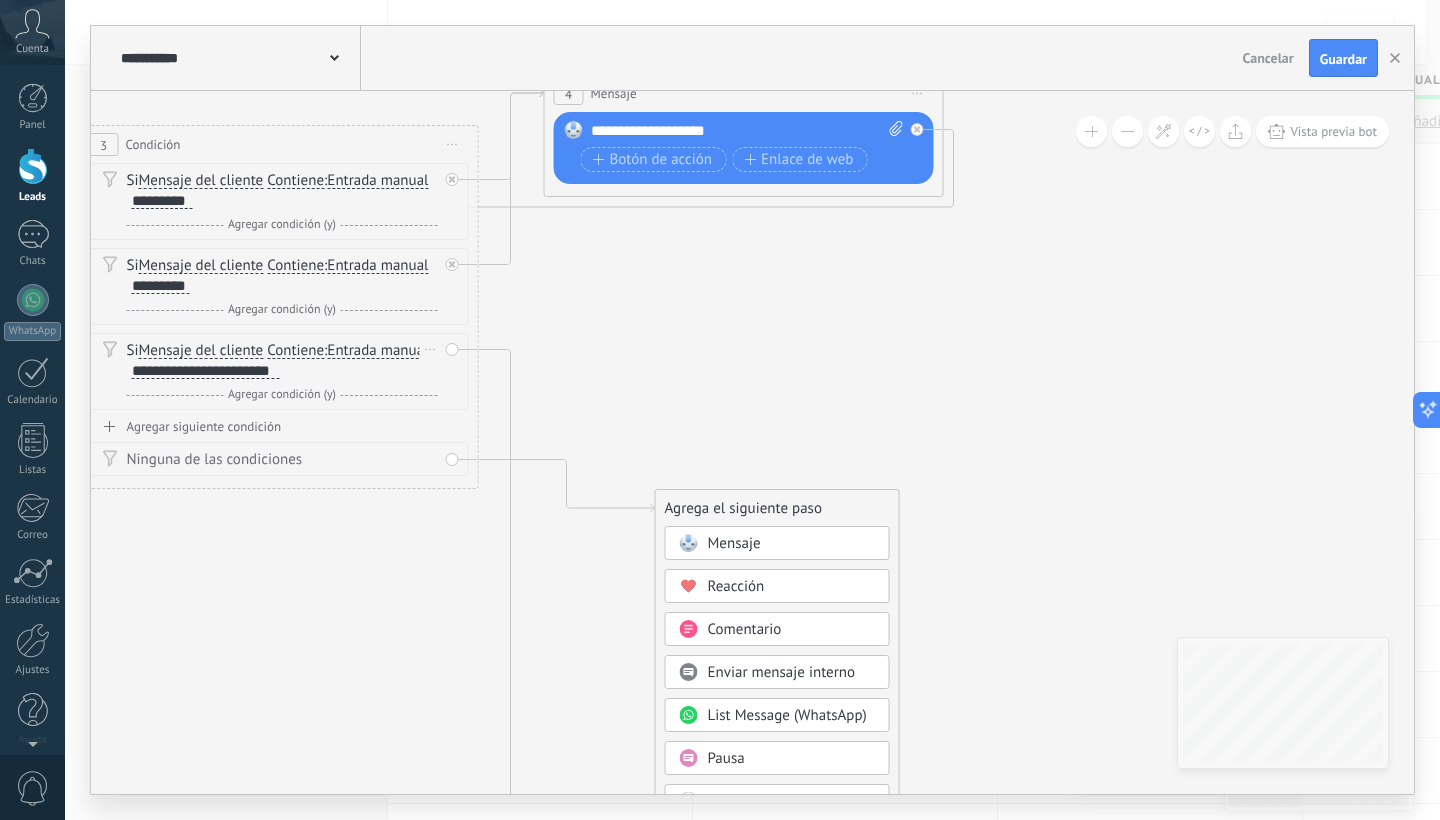 click 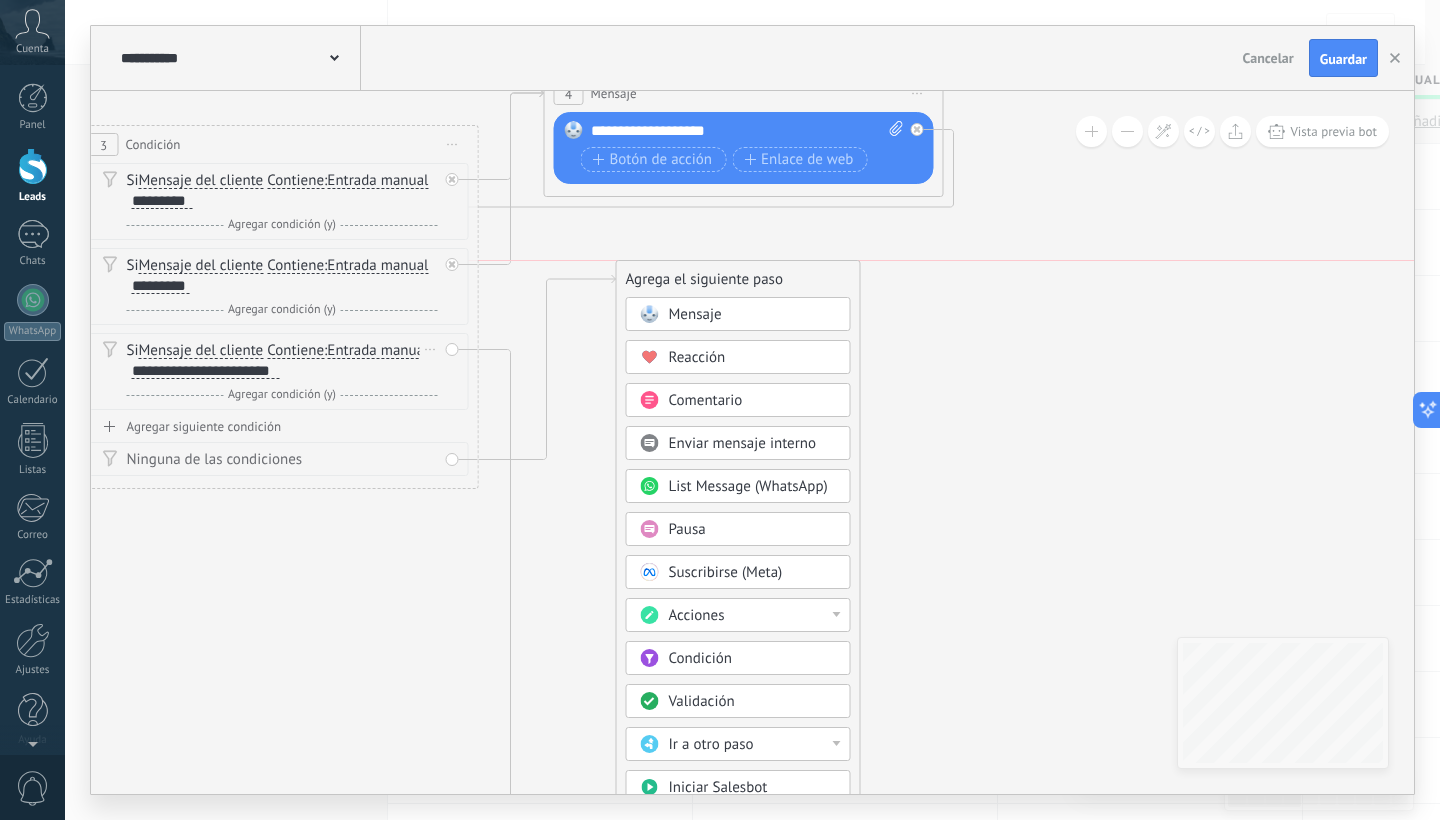 drag, startPoint x: 751, startPoint y: 512, endPoint x: 712, endPoint y: 274, distance: 241.17421 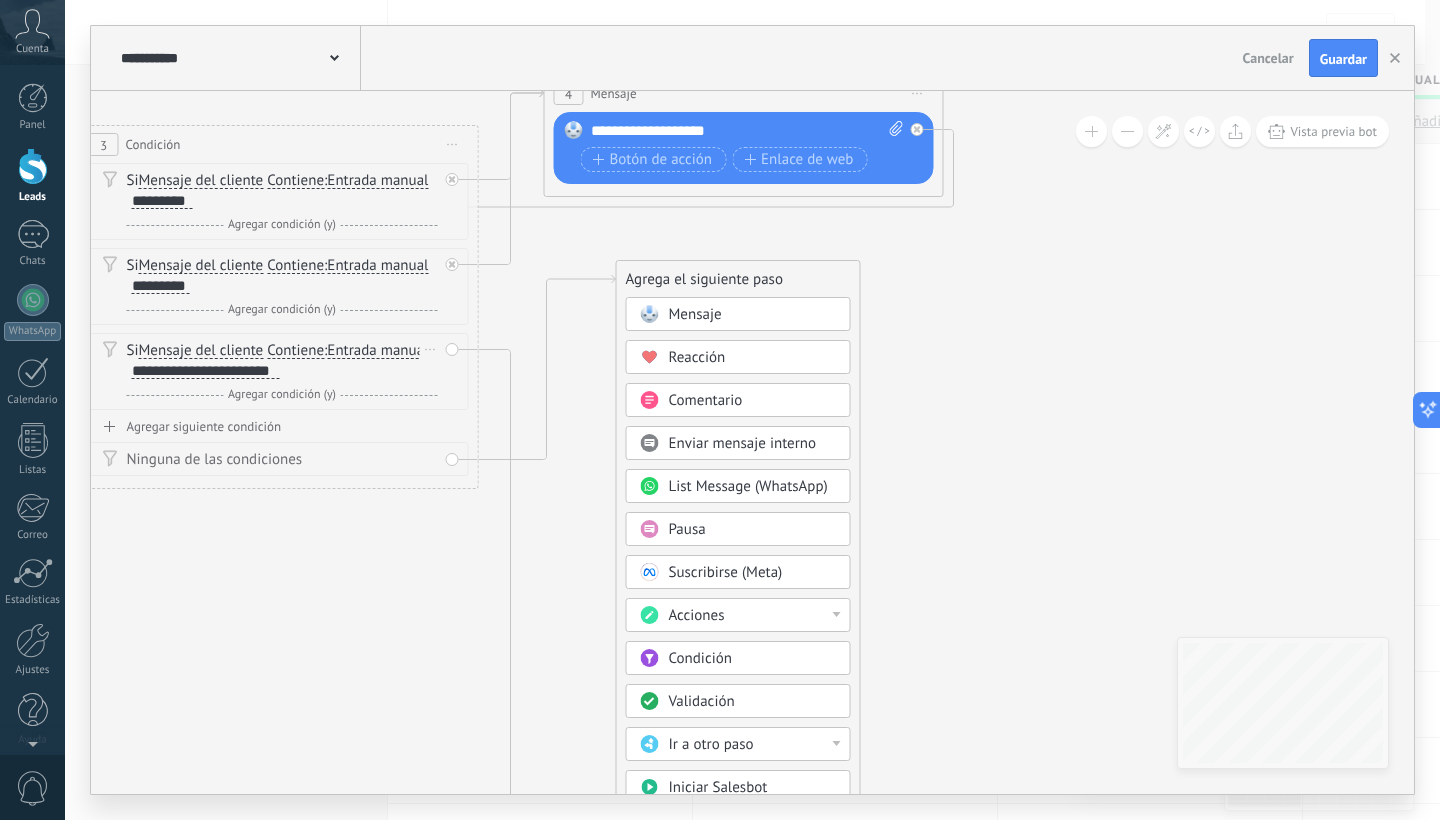 click 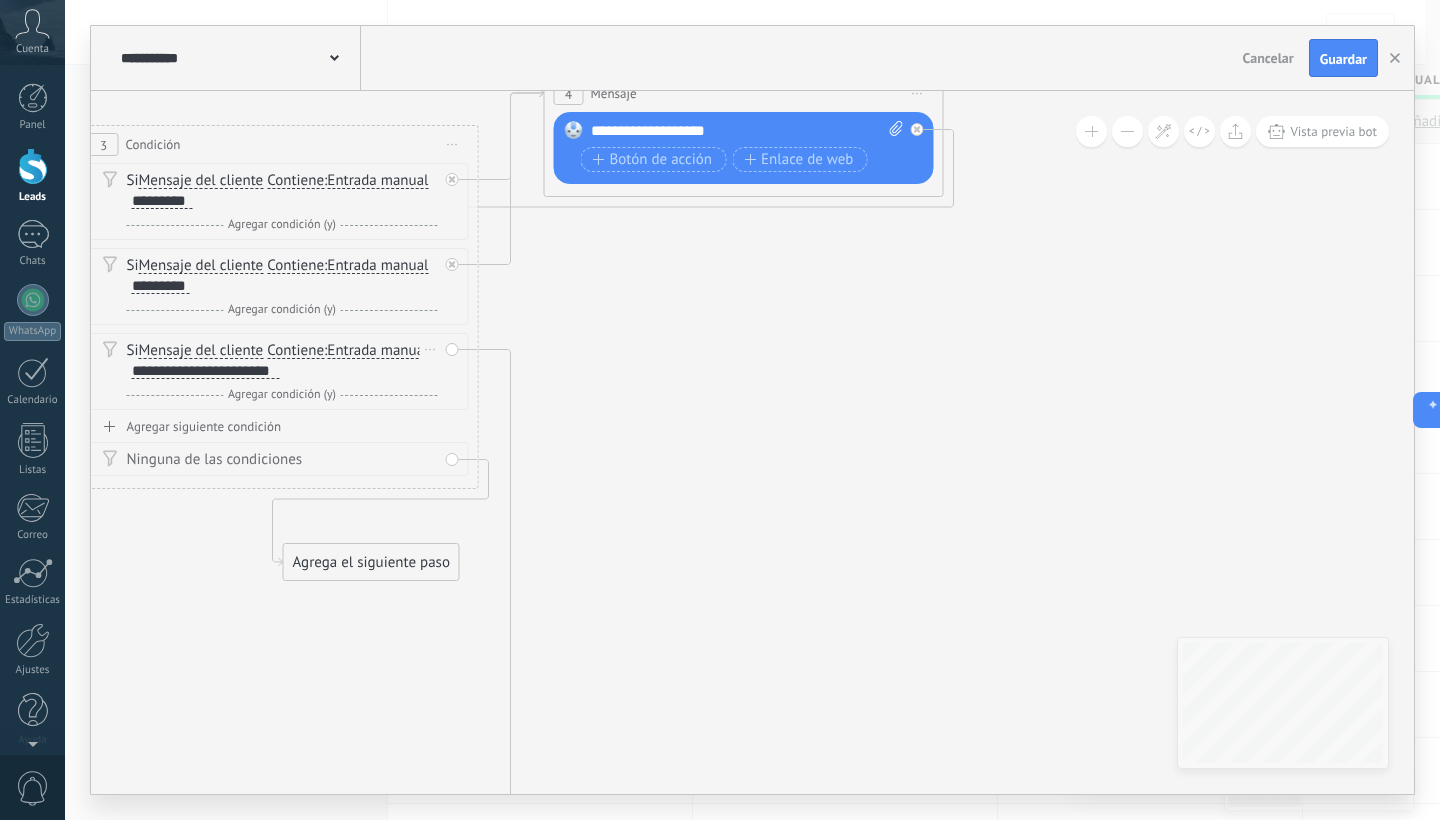 drag, startPoint x: 663, startPoint y: 277, endPoint x: 329, endPoint y: 561, distance: 438.4199 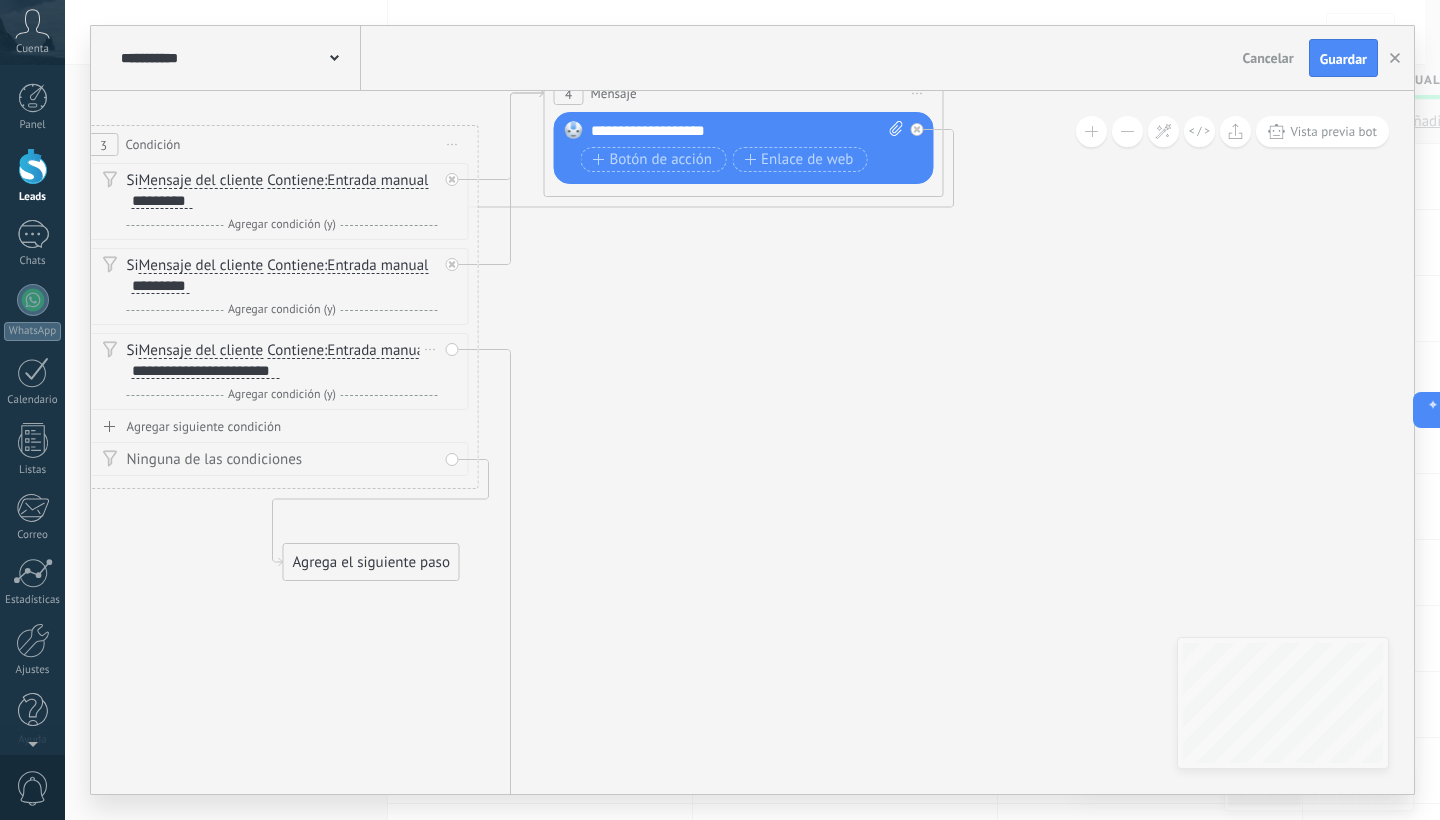 click on "Agrega el siguiente paso" at bounding box center [371, 562] 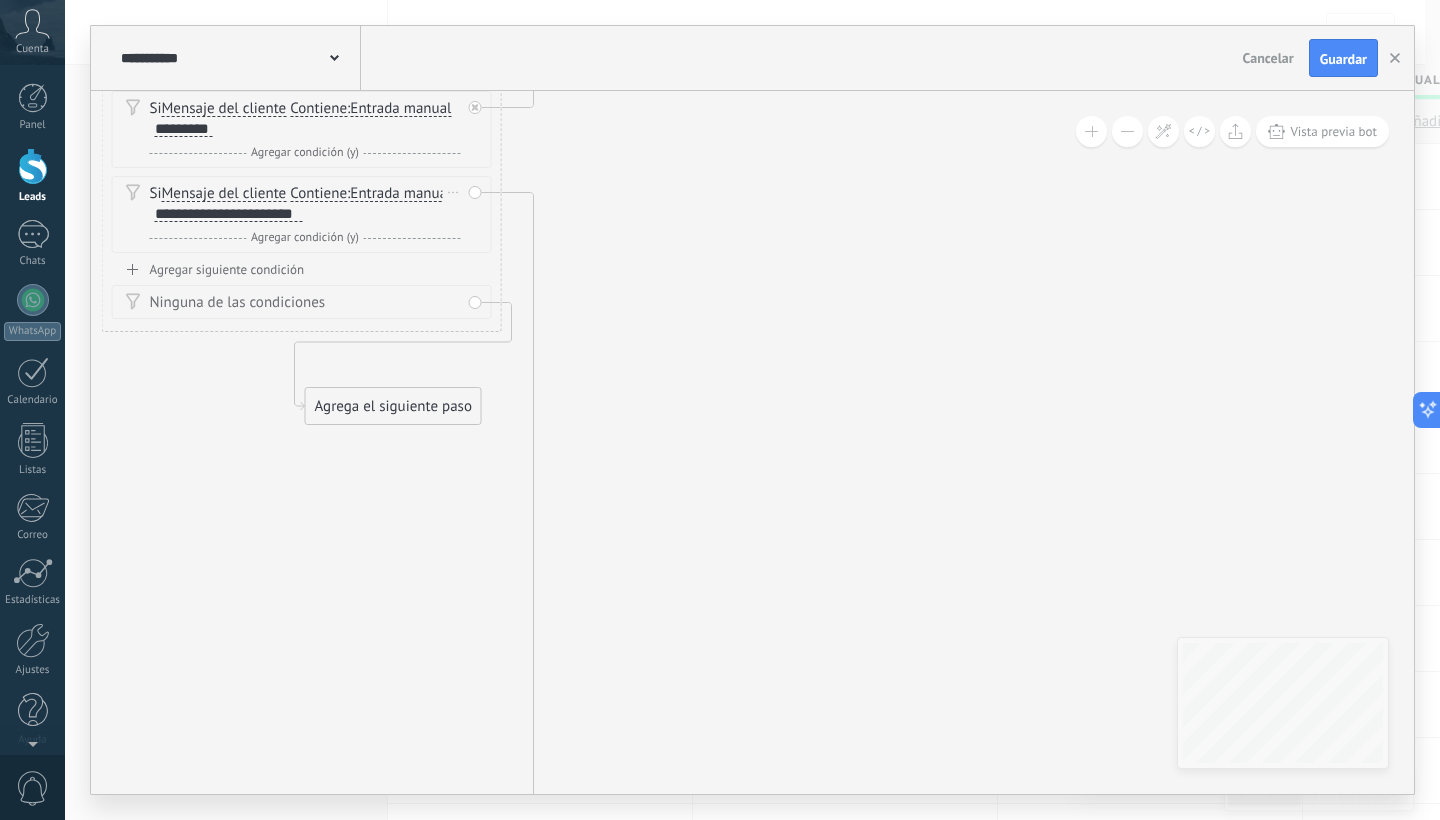 drag, startPoint x: 725, startPoint y: 625, endPoint x: 727, endPoint y: 280, distance: 345.0058 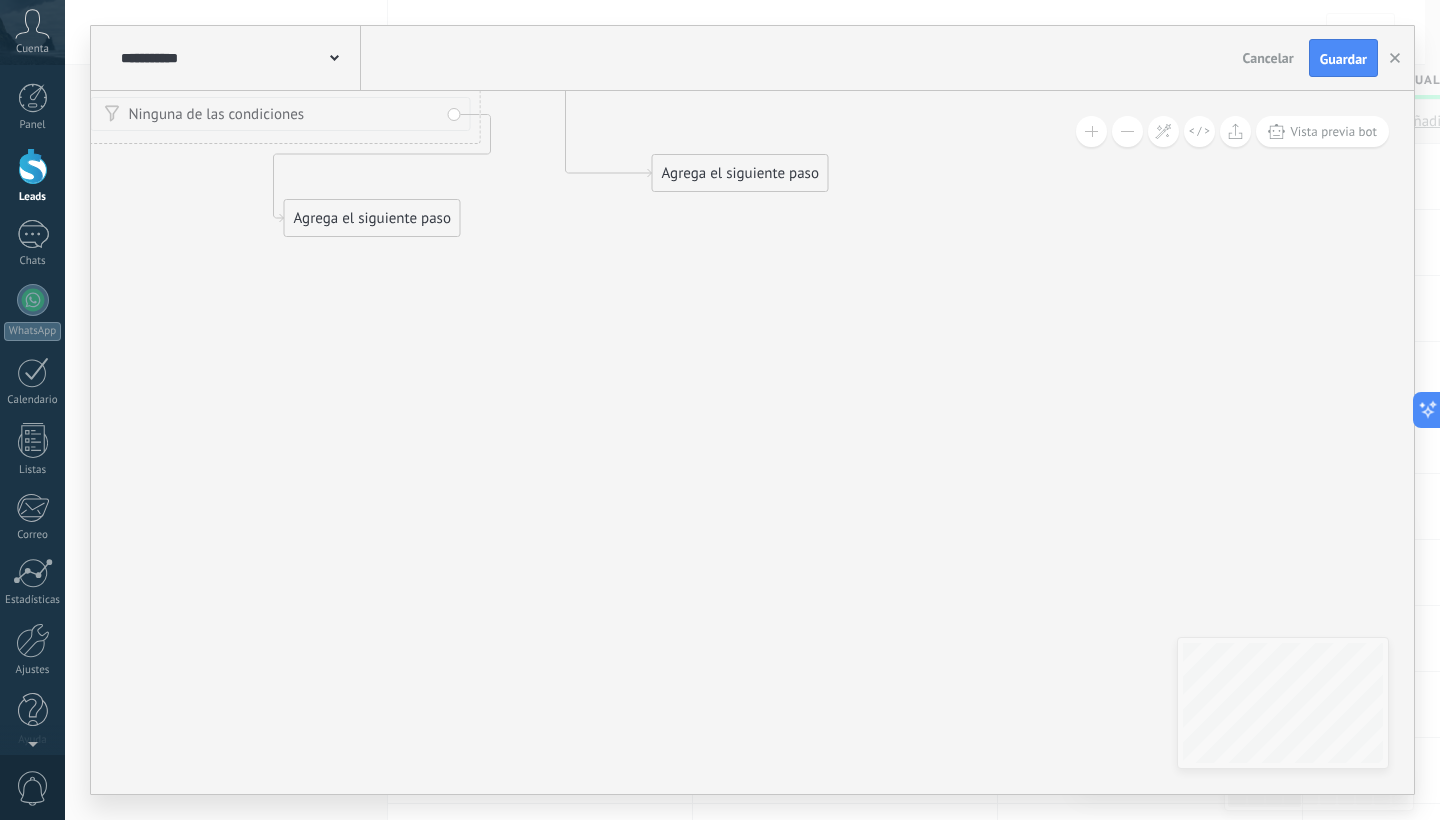 drag, startPoint x: 652, startPoint y: 699, endPoint x: 758, endPoint y: 179, distance: 530.6939 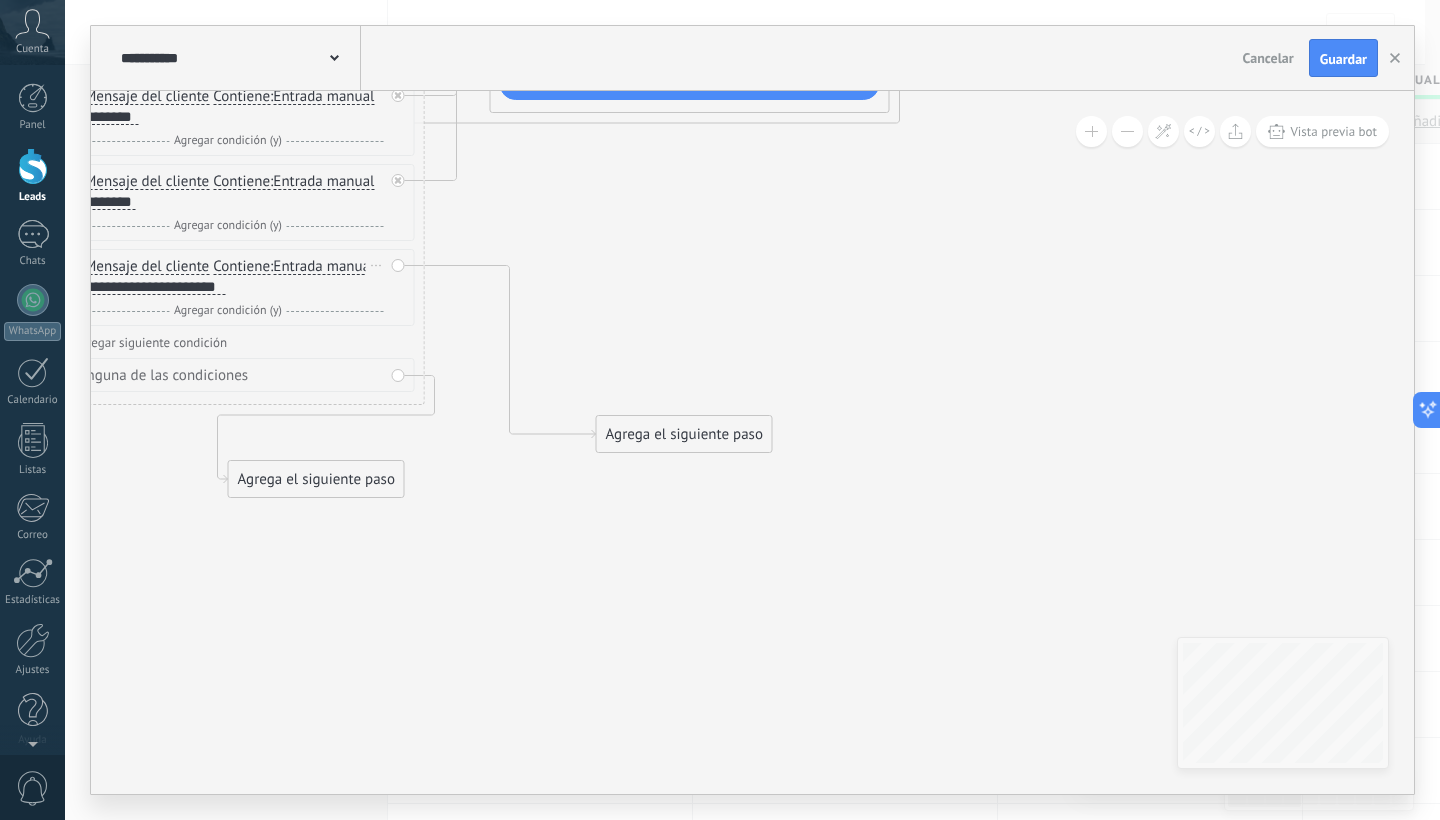 drag, startPoint x: 683, startPoint y: 358, endPoint x: 663, endPoint y: 725, distance: 367.54456 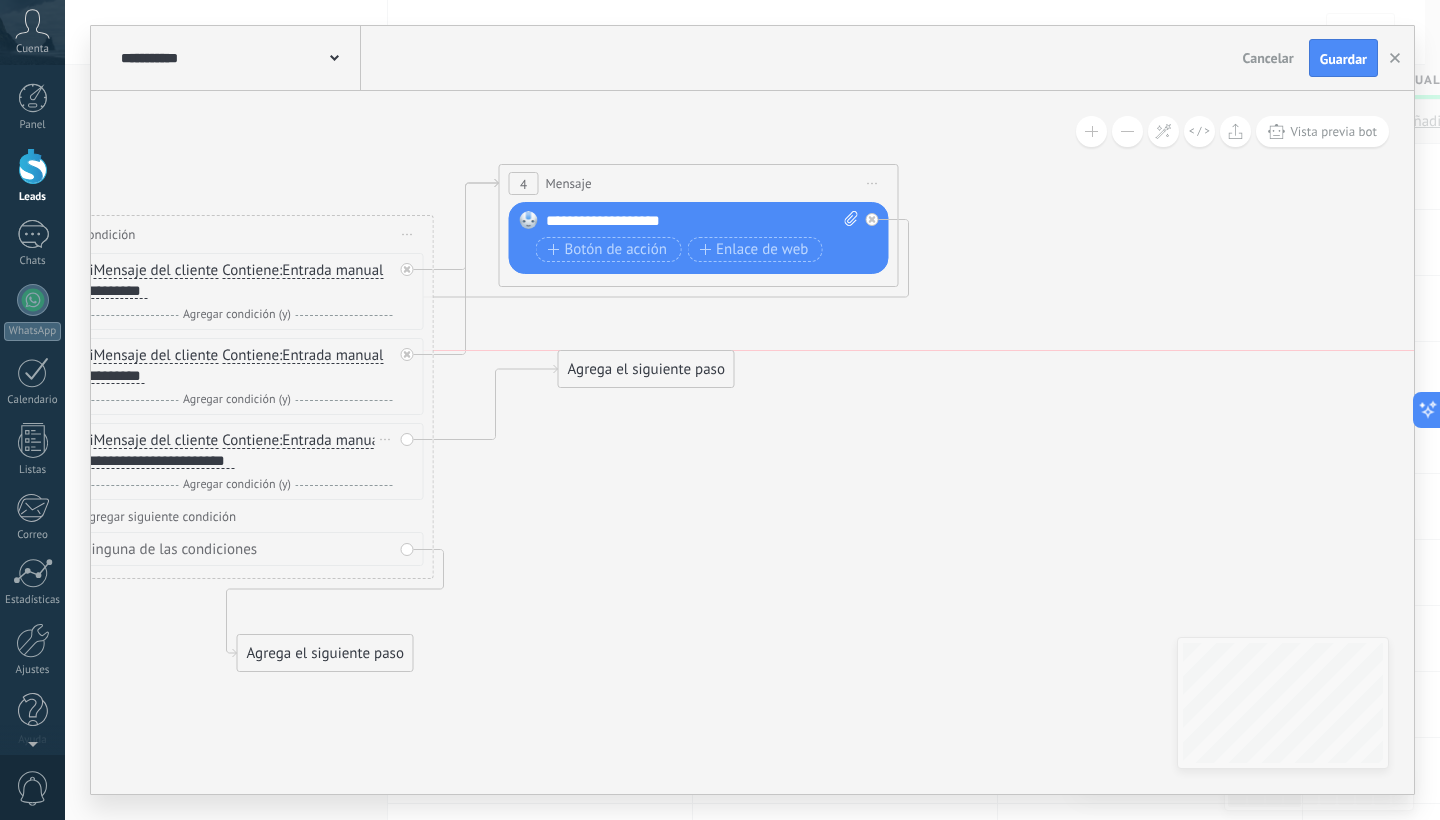 drag, startPoint x: 681, startPoint y: 605, endPoint x: 633, endPoint y: 364, distance: 245.7336 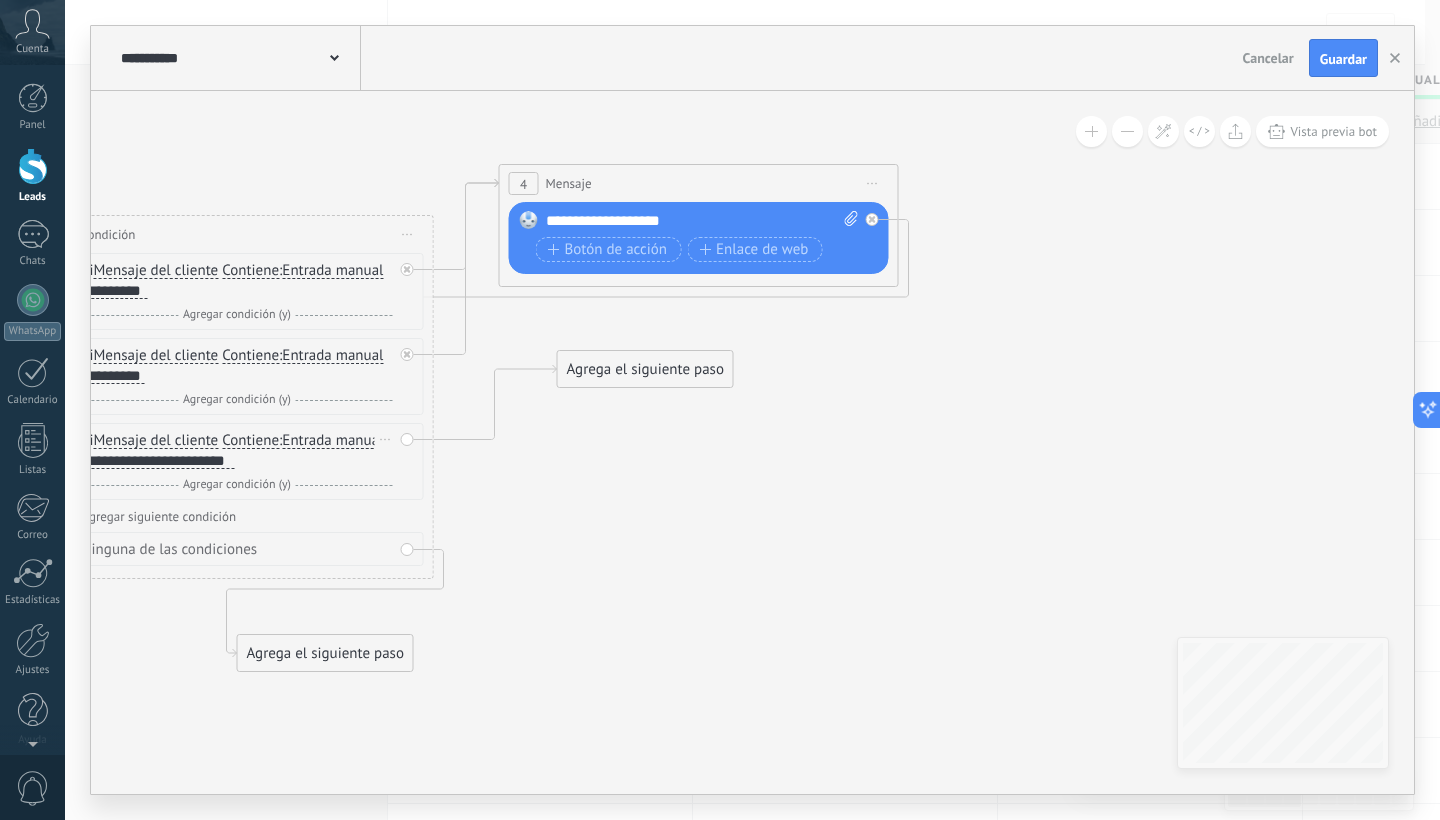 click on "Agrega el siguiente paso" at bounding box center [645, 369] 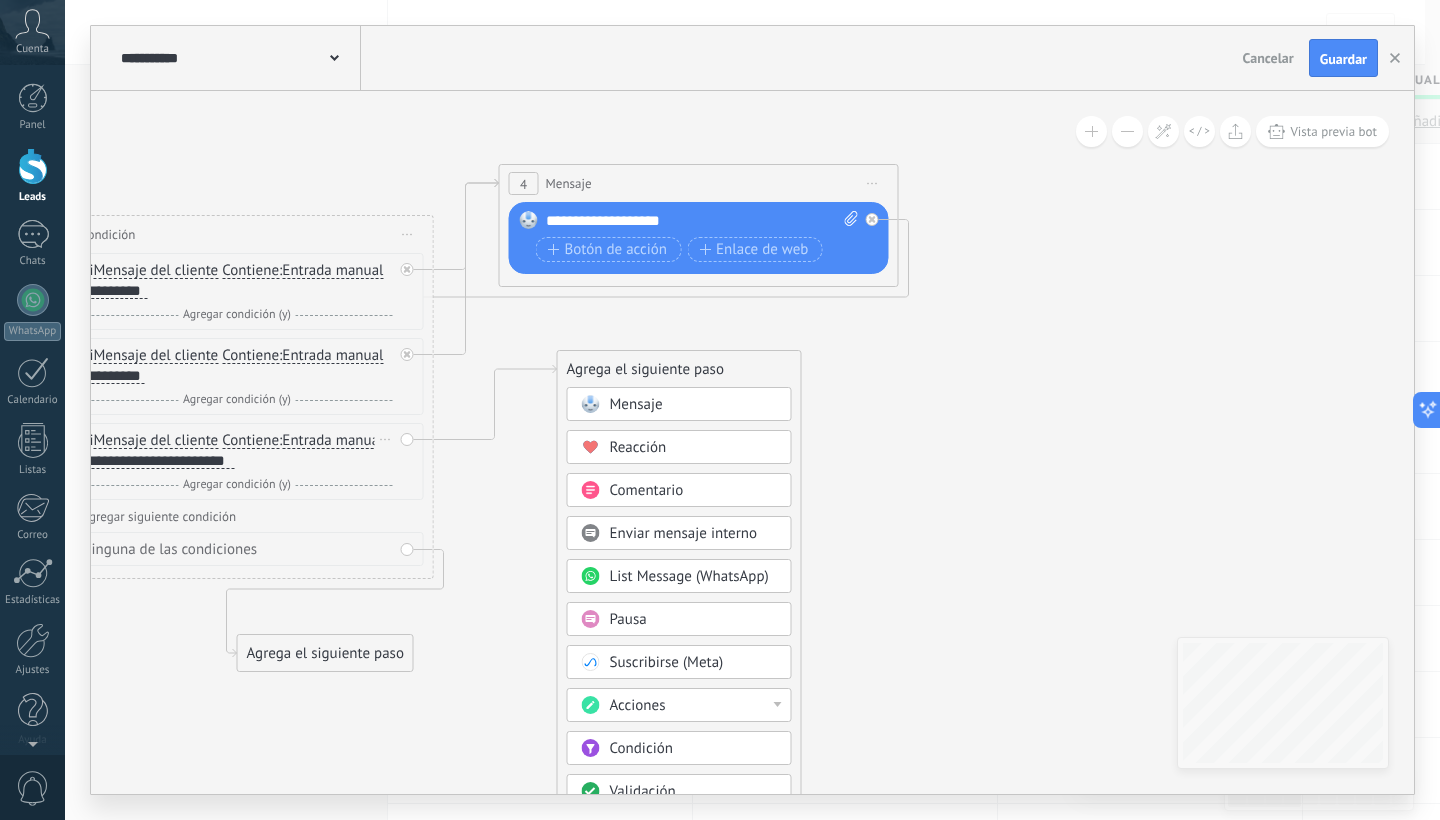 click on "Mensaje" at bounding box center (636, 404) 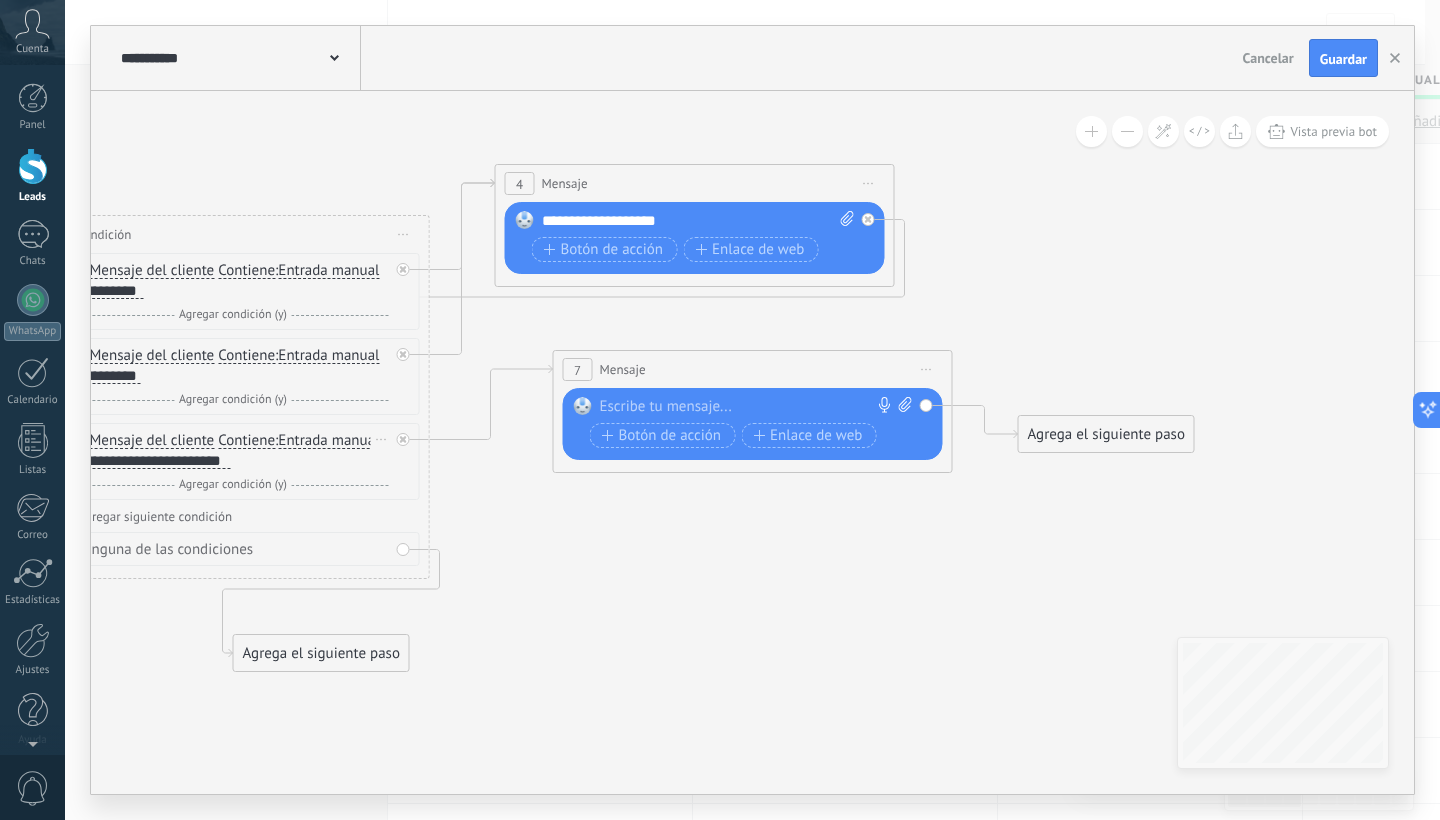 click at bounding box center (748, 407) 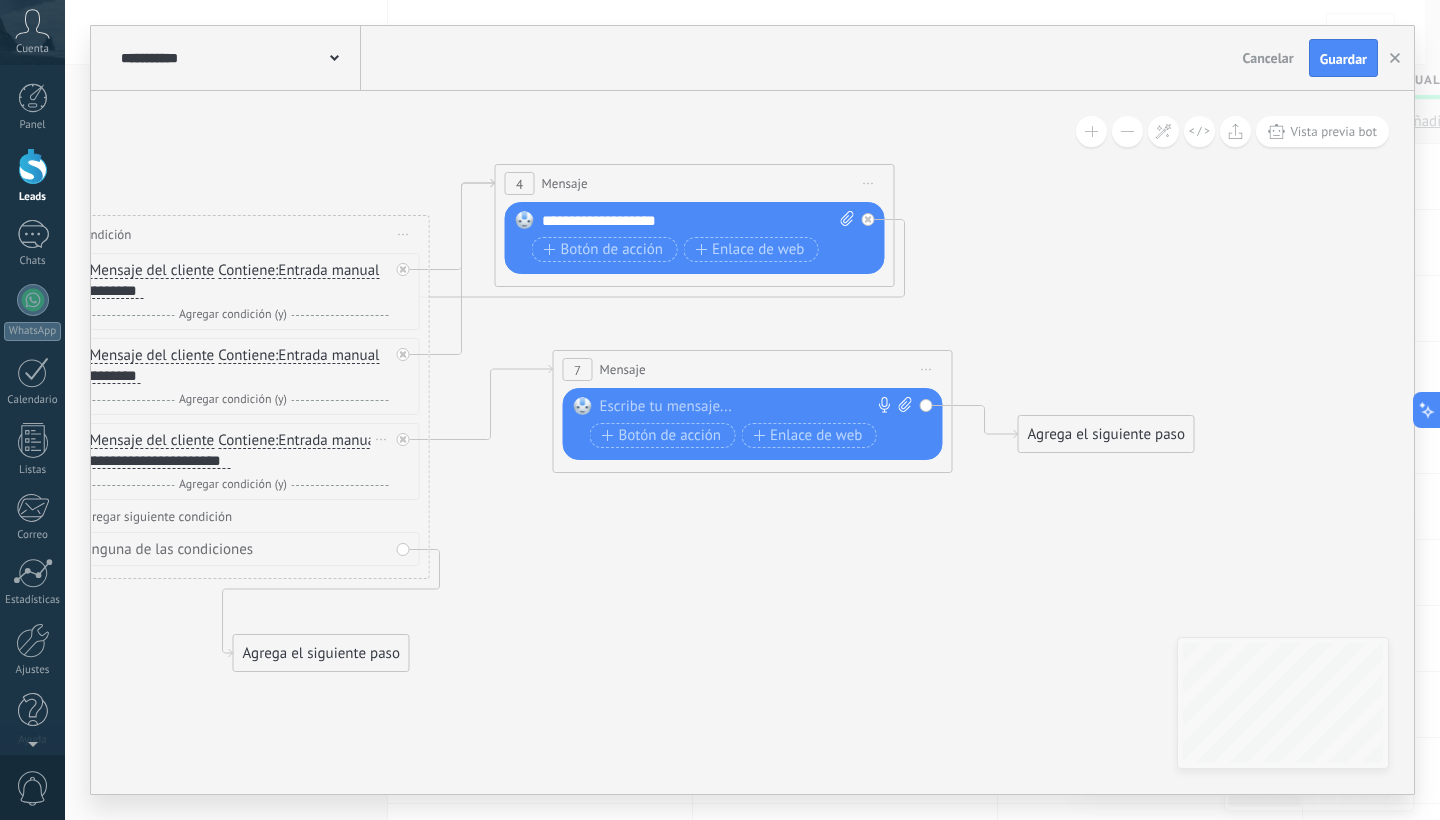 type 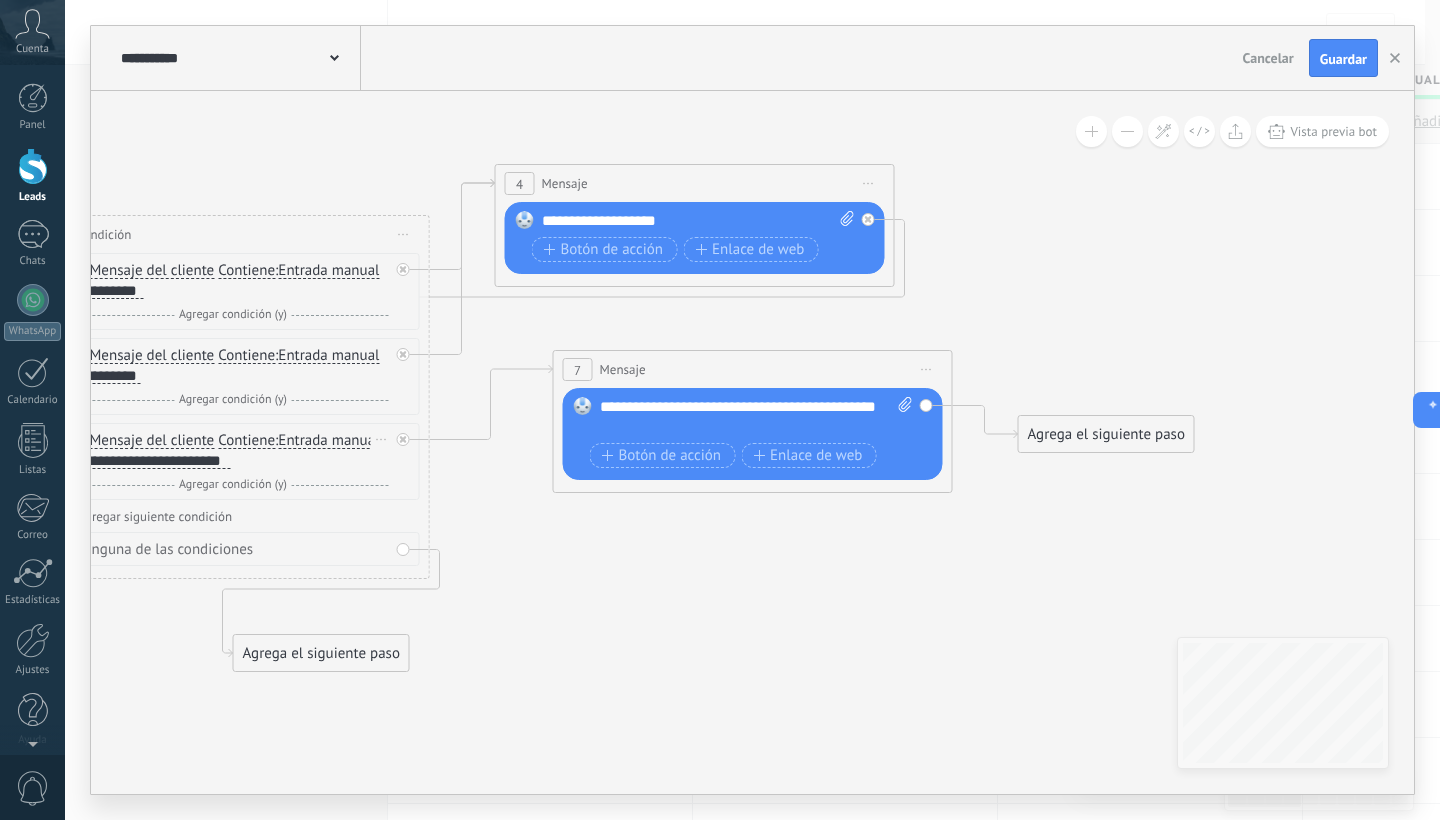 click on "Agrega el siguiente paso" at bounding box center (1106, 434) 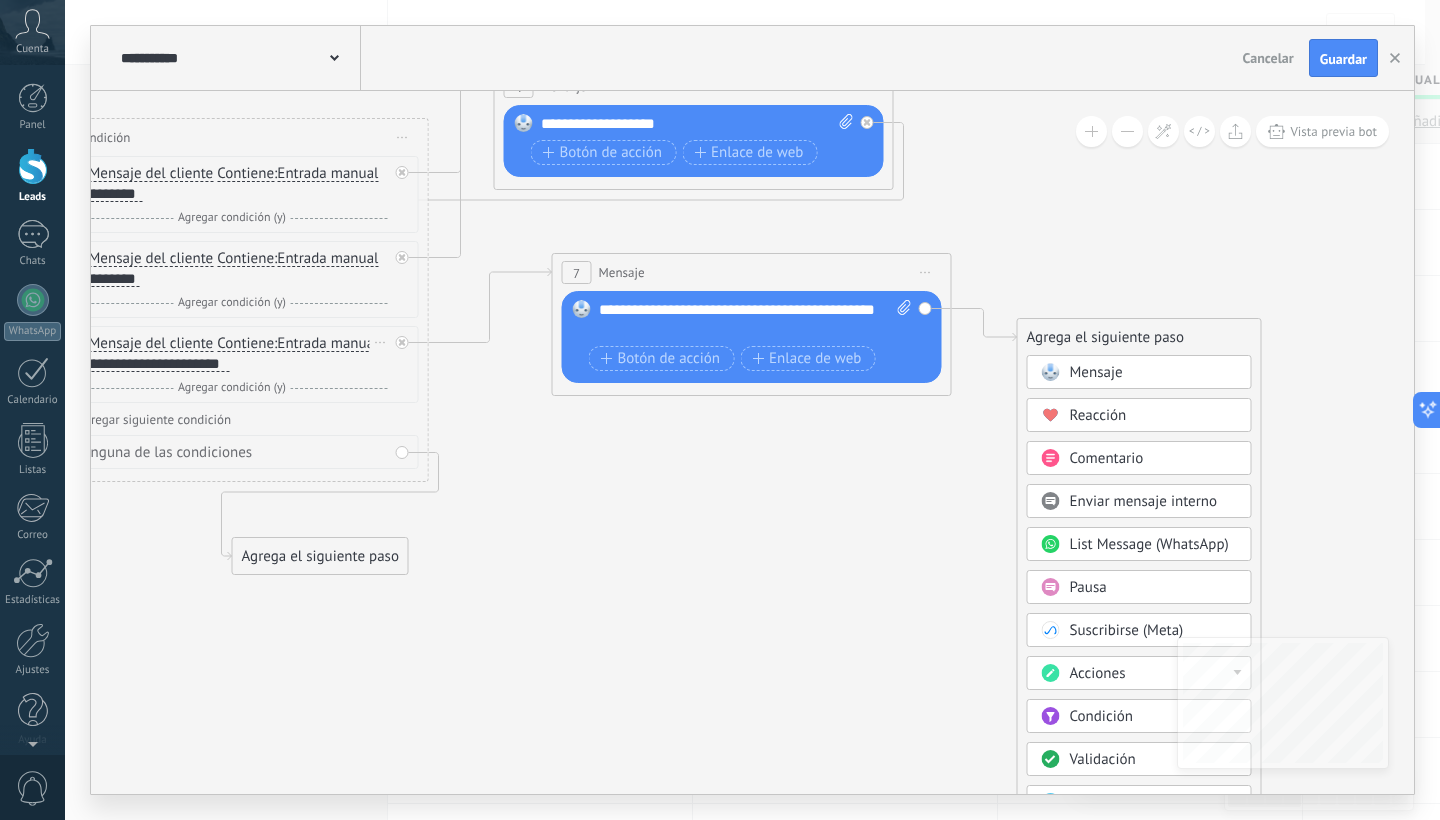 drag, startPoint x: 964, startPoint y: 628, endPoint x: 938, endPoint y: 454, distance: 175.93181 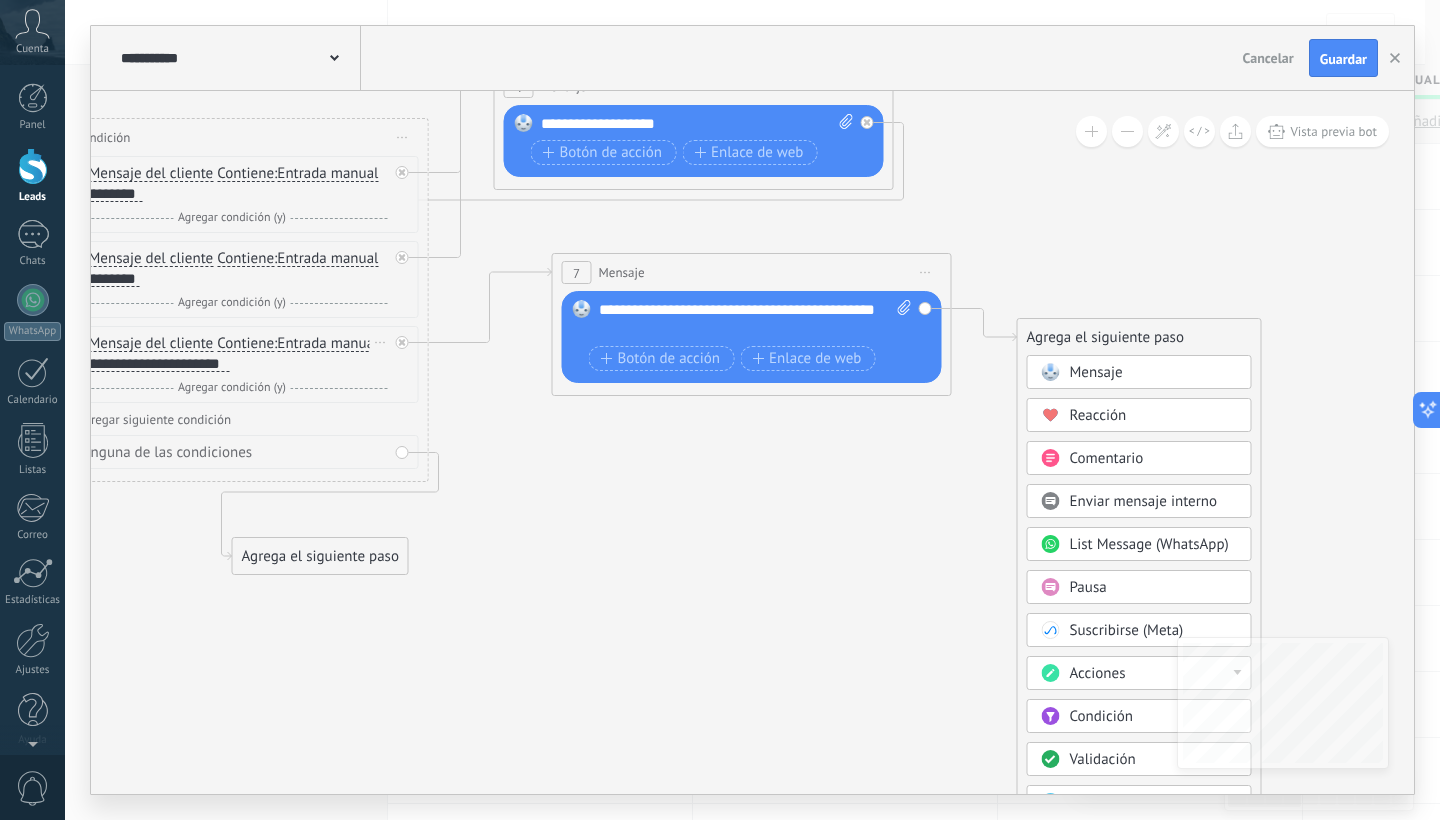 click 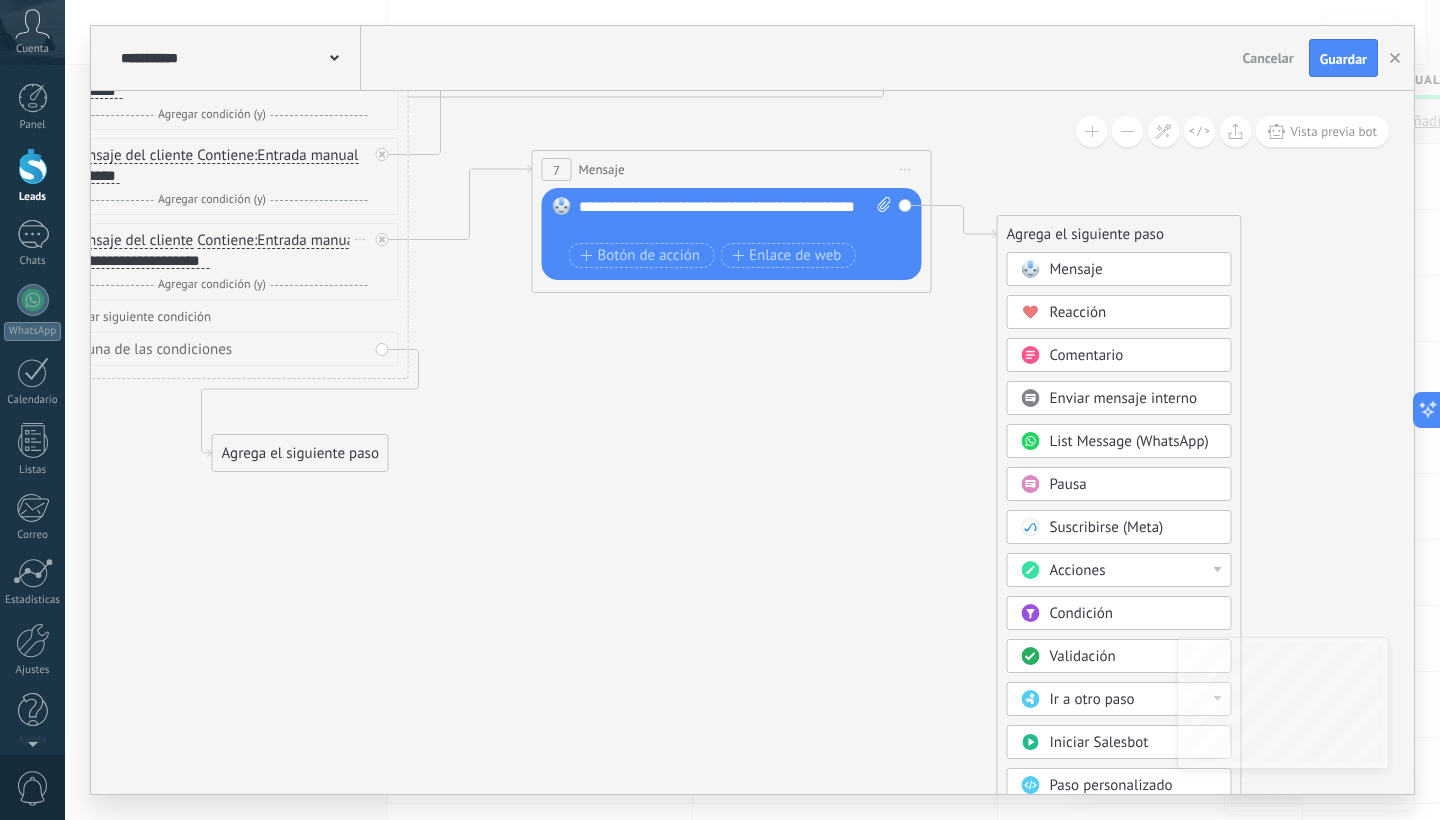 click on "Acciones" at bounding box center (1134, 571) 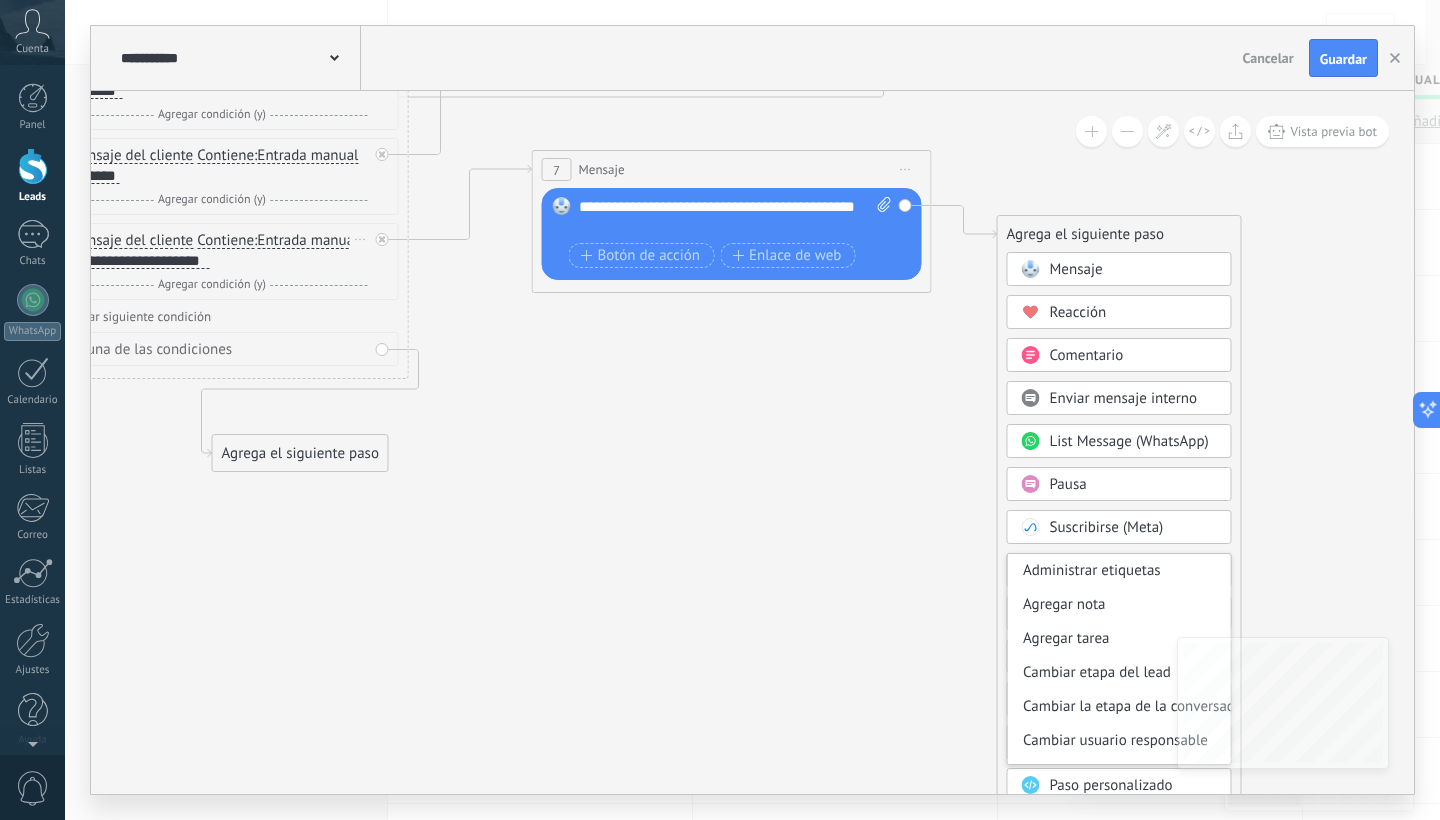 click 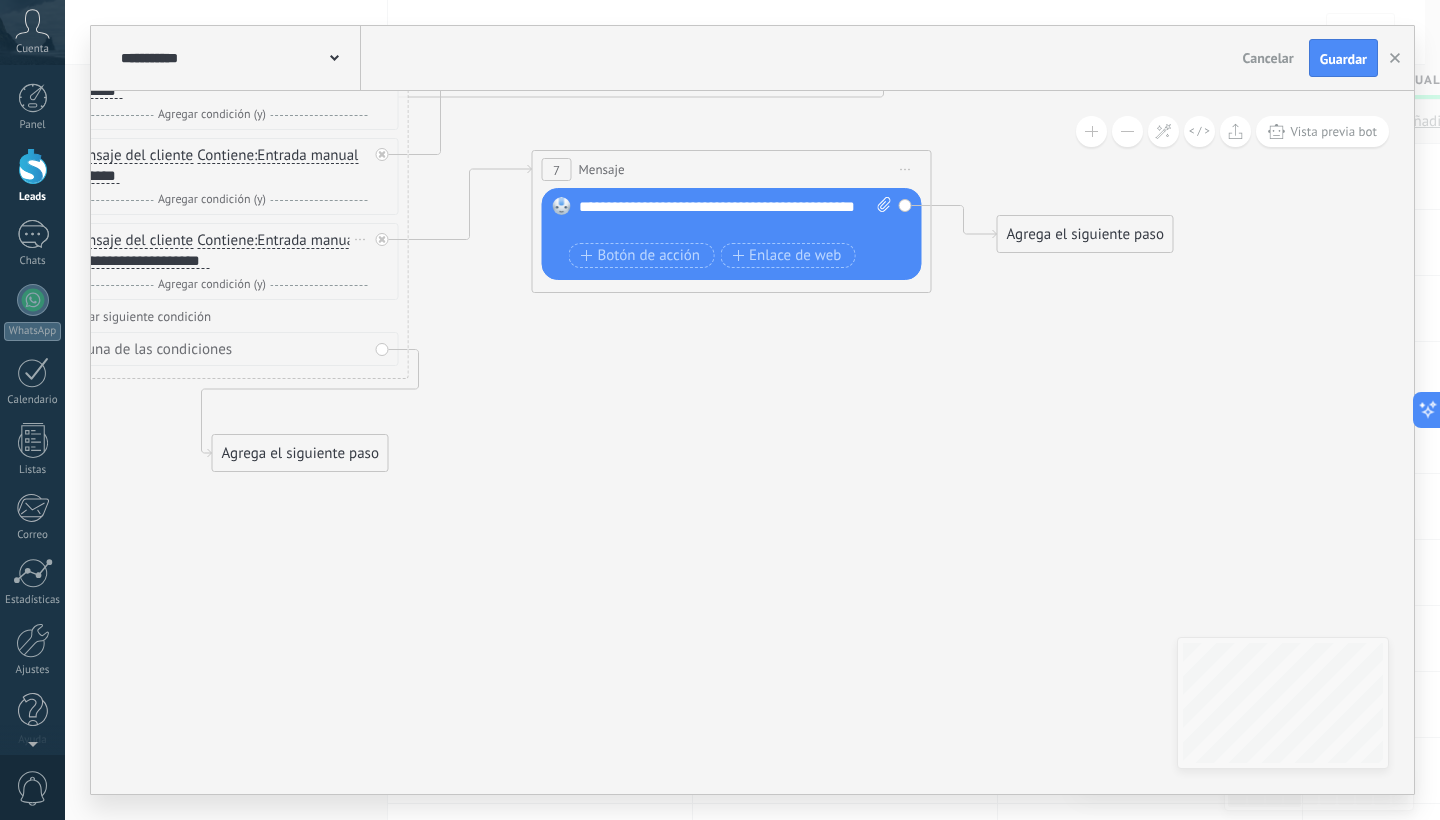 click on "Agrega el siguiente paso" at bounding box center (1085, 234) 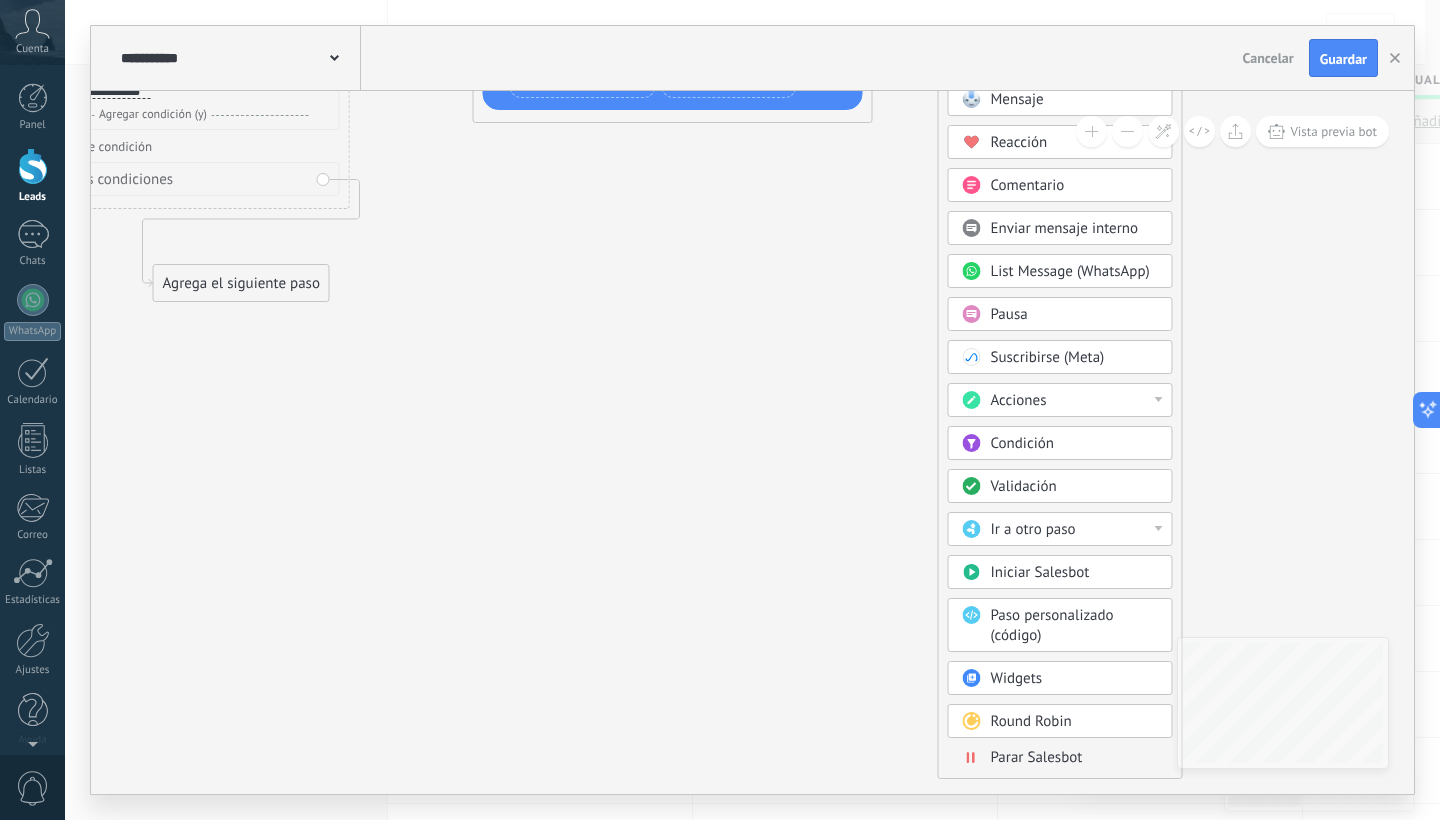 drag, startPoint x: 885, startPoint y: 517, endPoint x: 876, endPoint y: 497, distance: 21.931713 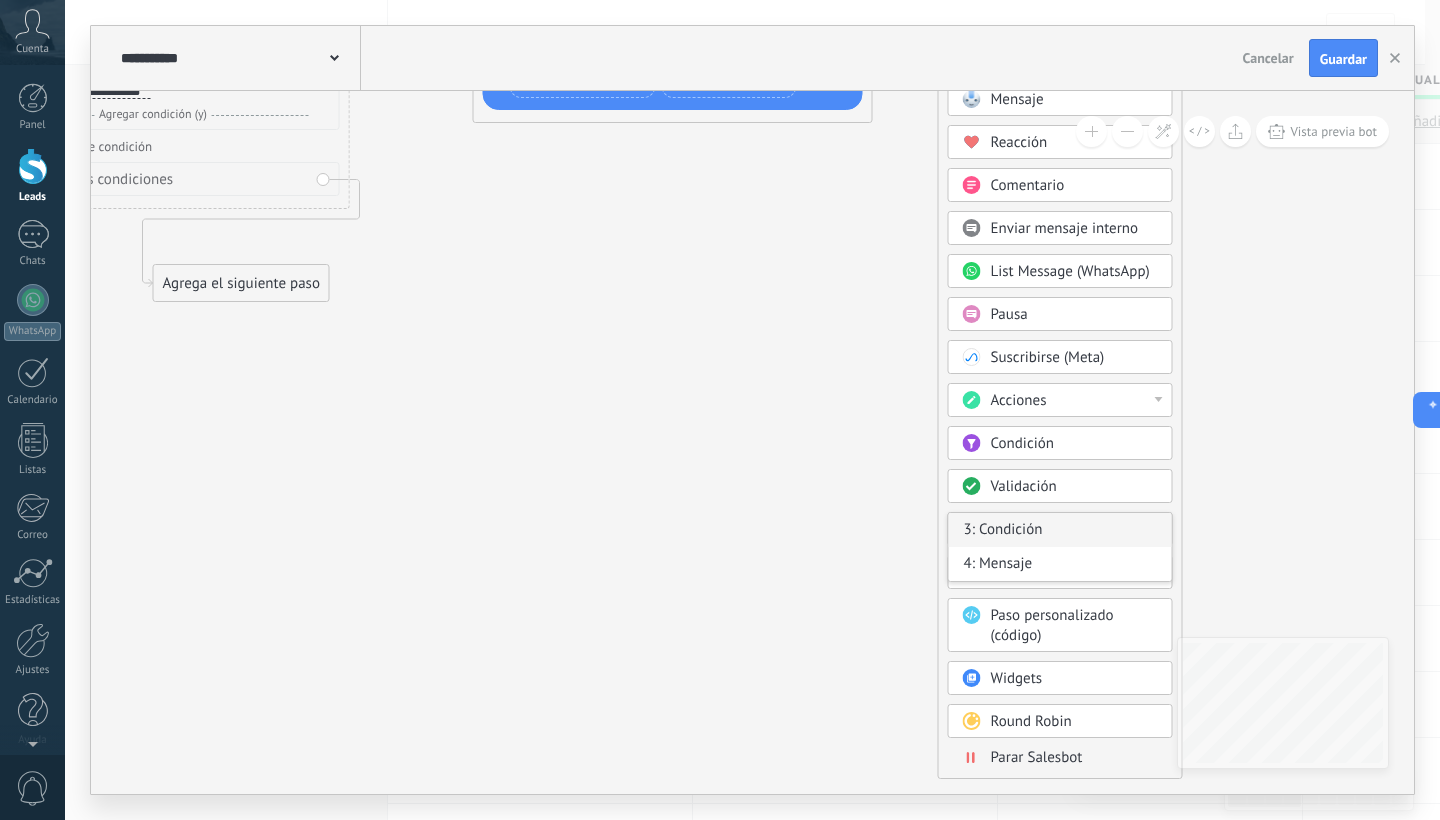 click on "3: Condición" at bounding box center (1060, 530) 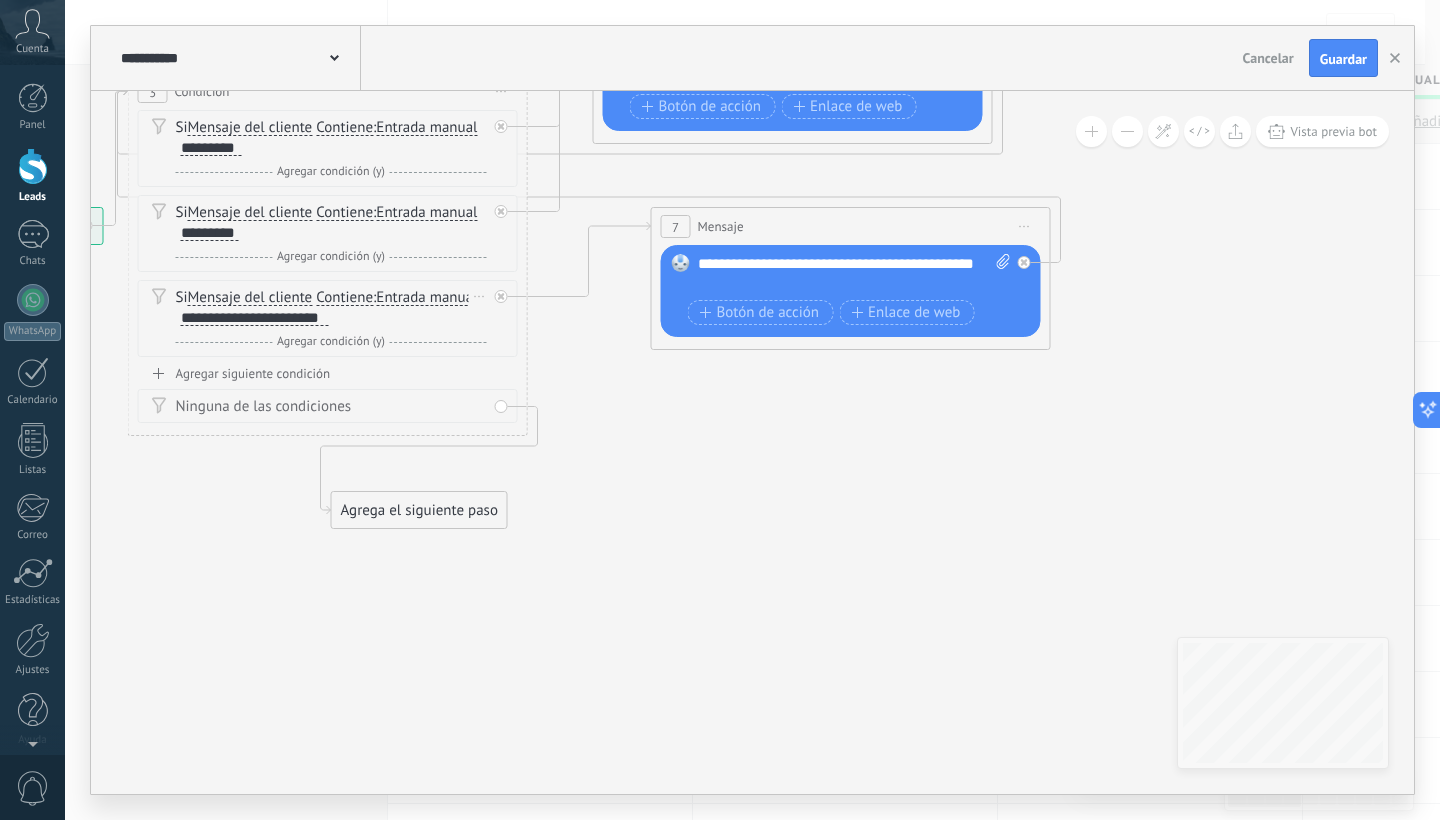 drag, startPoint x: 556, startPoint y: 241, endPoint x: 784, endPoint y: 503, distance: 347.31543 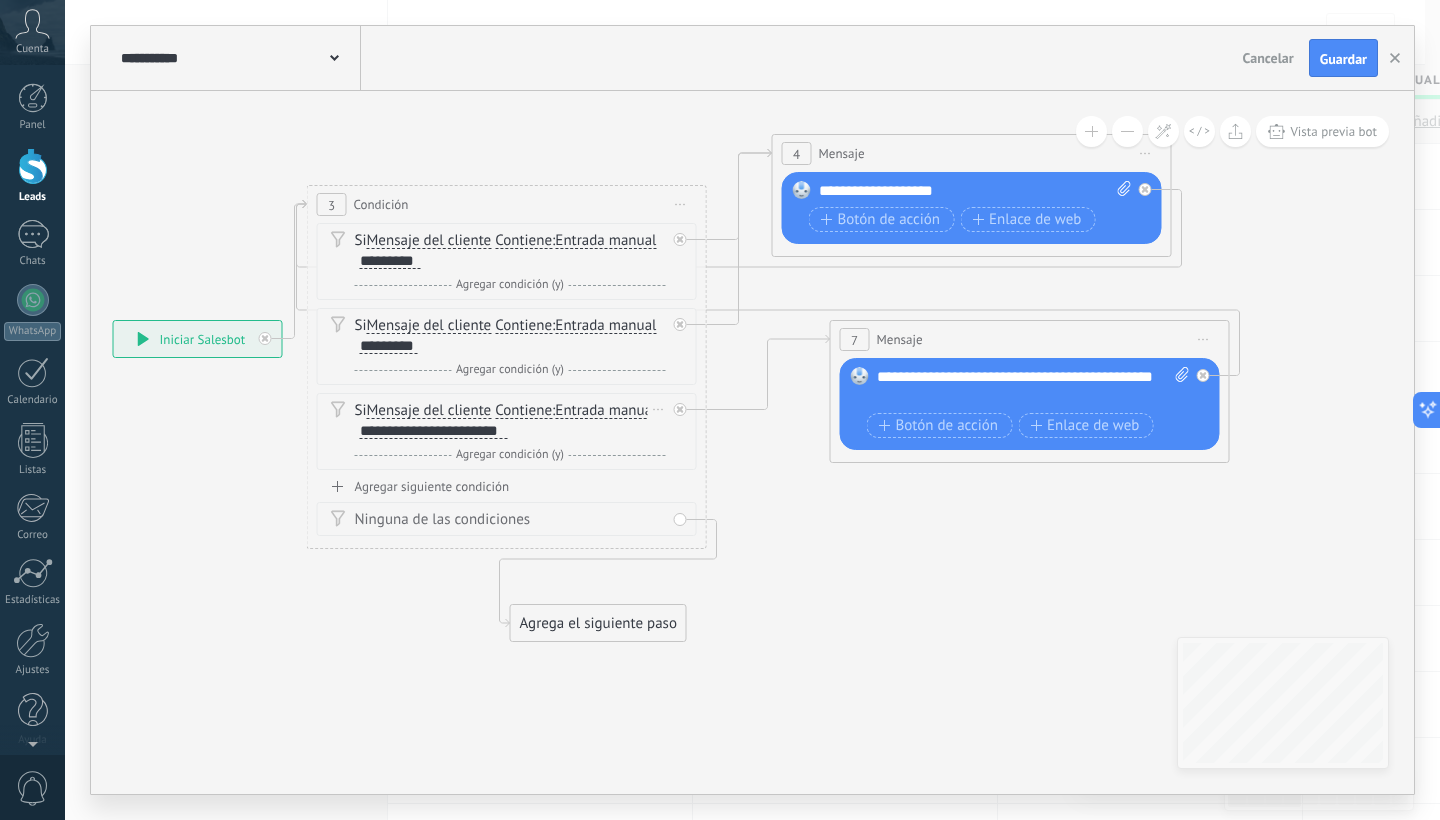 drag, startPoint x: 684, startPoint y: 457, endPoint x: 812, endPoint y: 534, distance: 149.37537 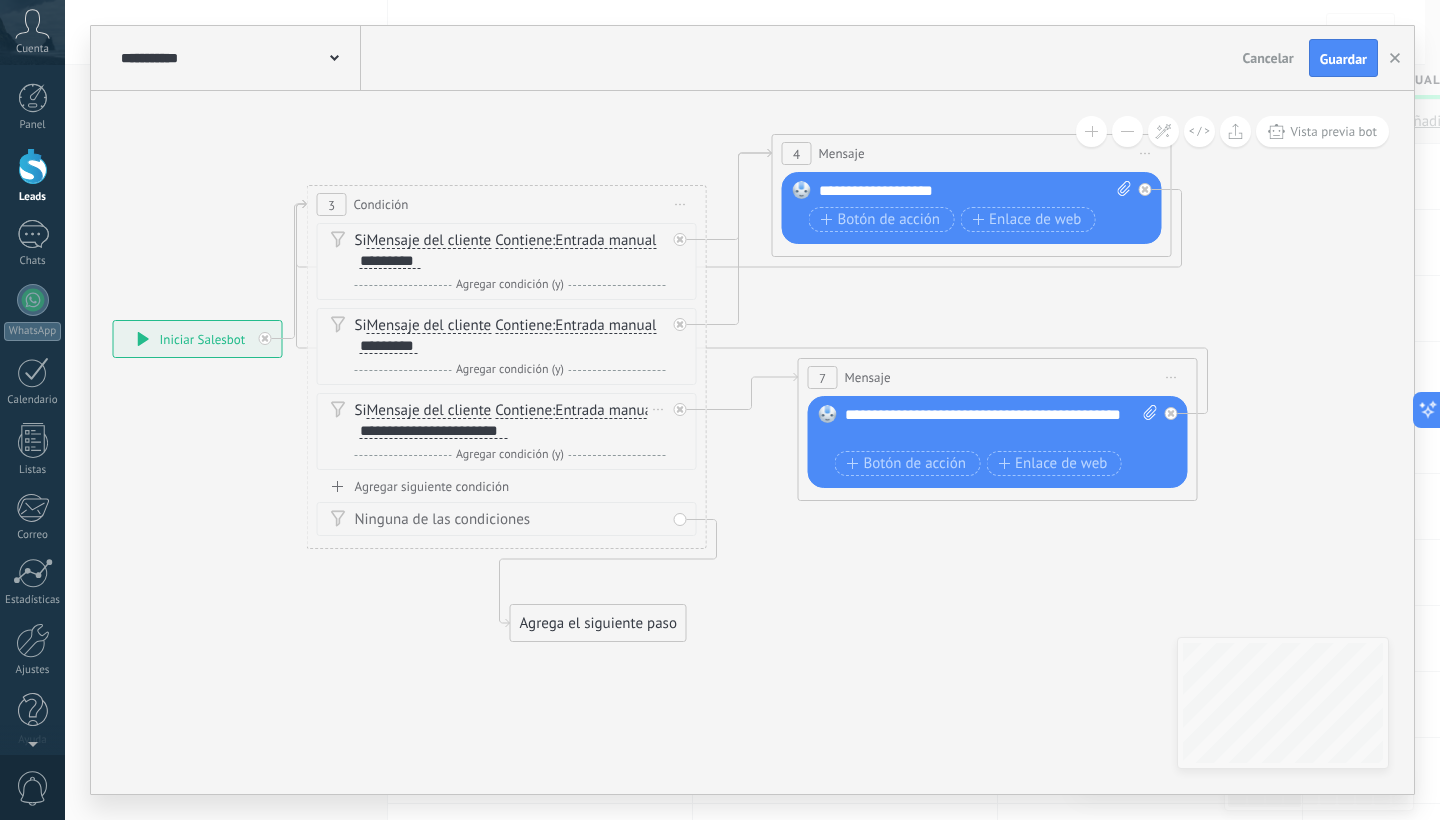 drag, startPoint x: 986, startPoint y: 335, endPoint x: 954, endPoint y: 373, distance: 49.67897 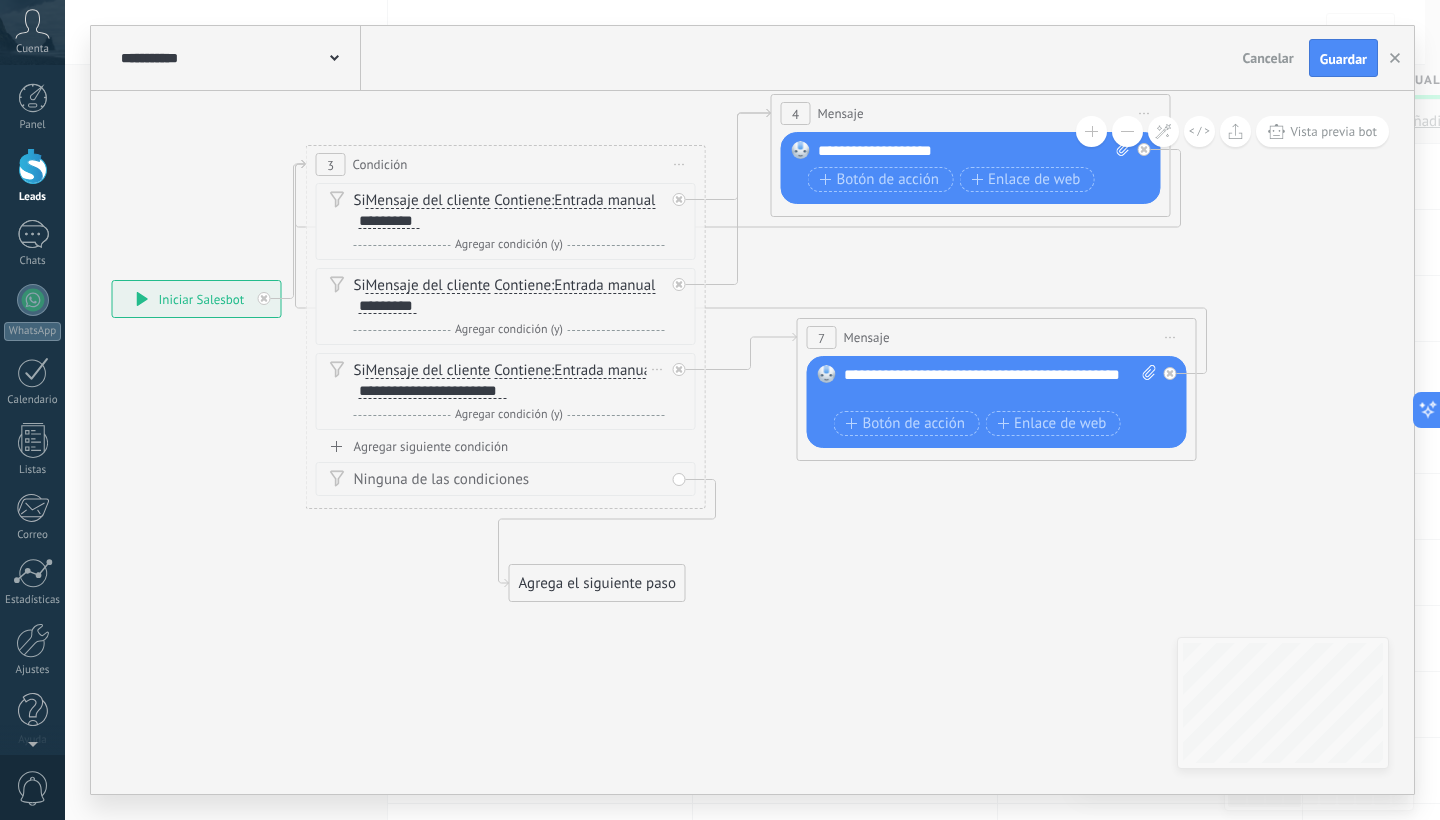 click on "Agrega el siguiente paso" at bounding box center (597, 583) 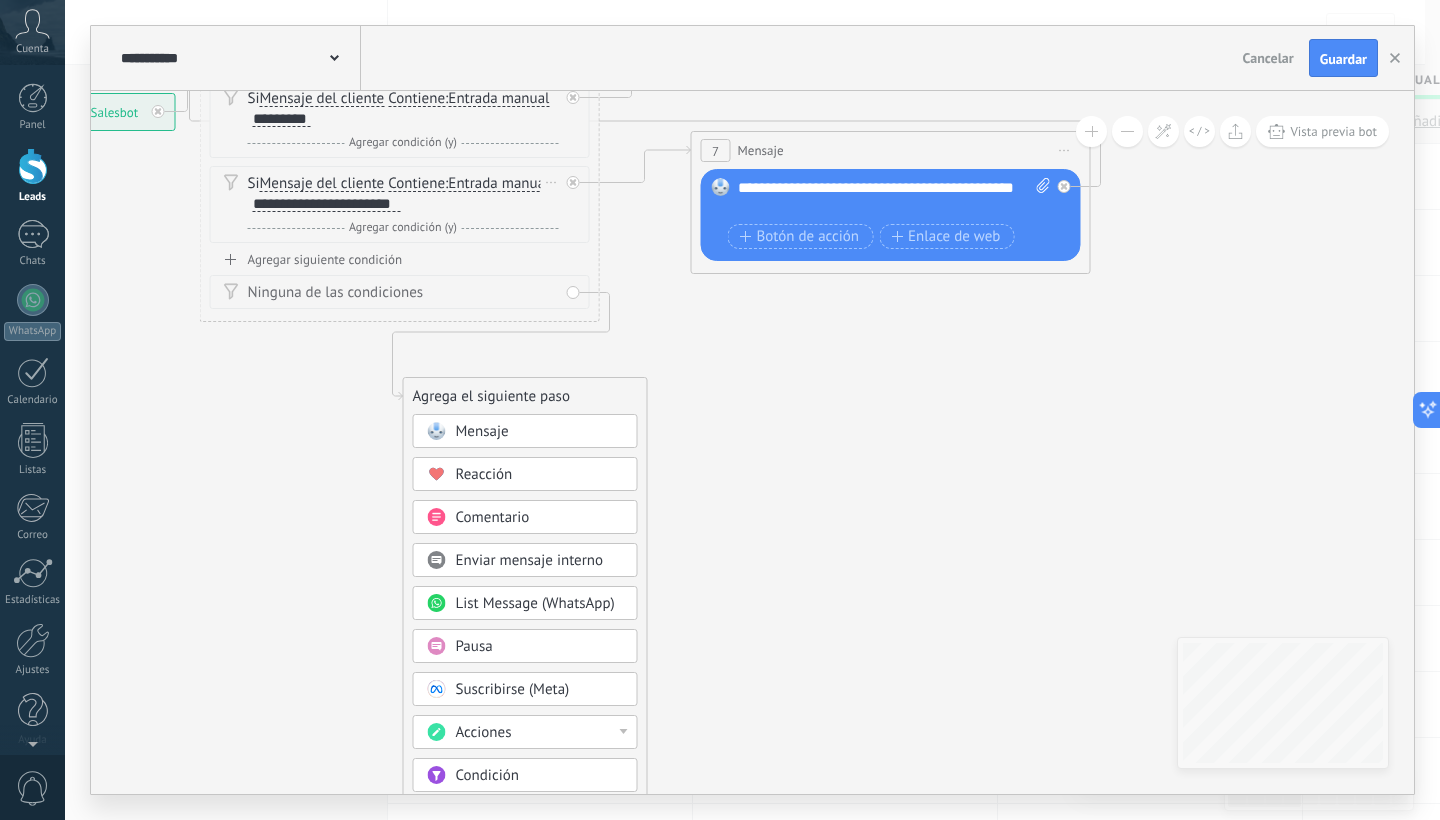 drag, startPoint x: 857, startPoint y: 635, endPoint x: 750, endPoint y: 444, distance: 218.92921 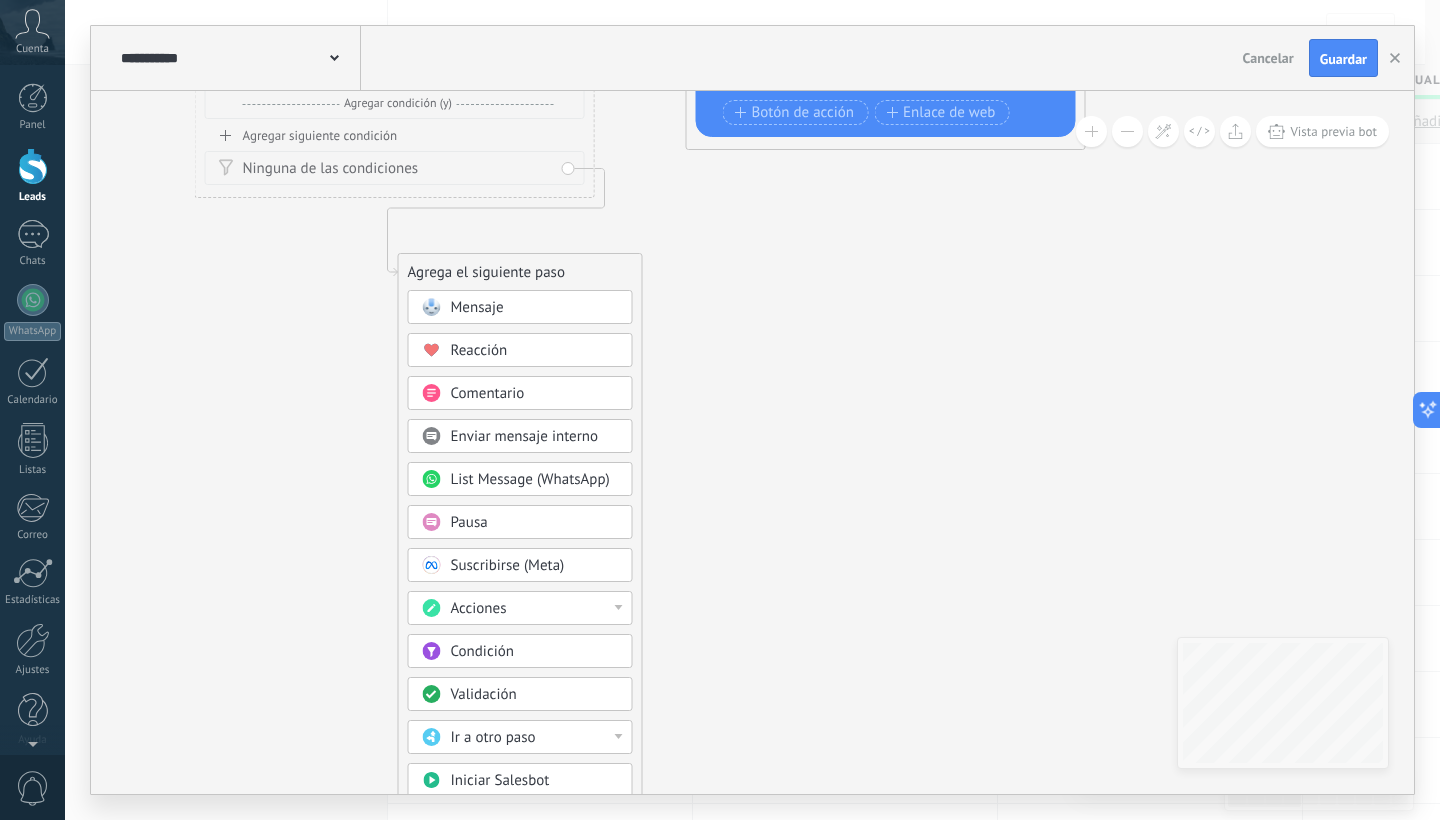 drag, startPoint x: 753, startPoint y: 630, endPoint x: 755, endPoint y: 597, distance: 33.06055 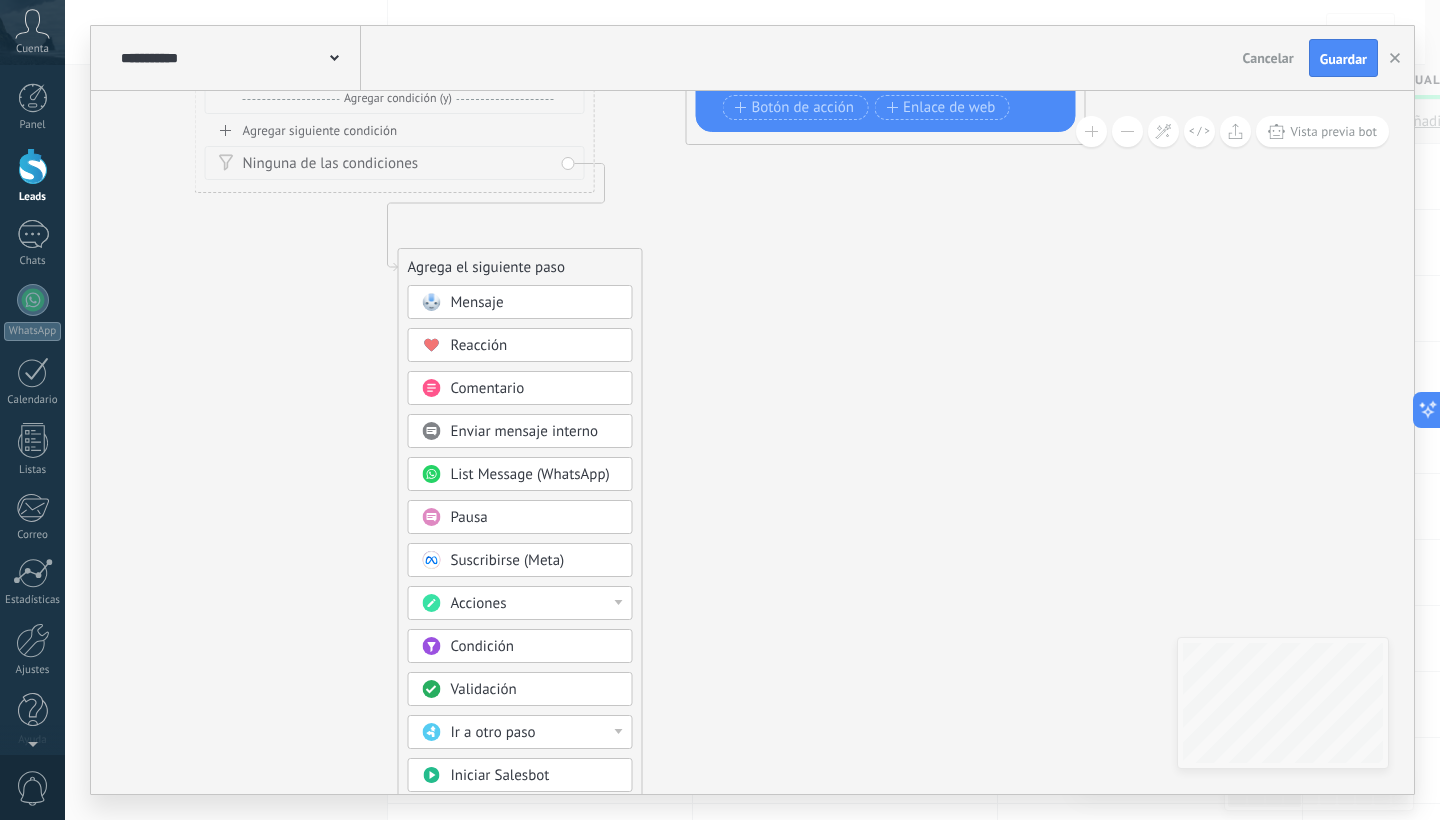click on "Condición" at bounding box center (535, 647) 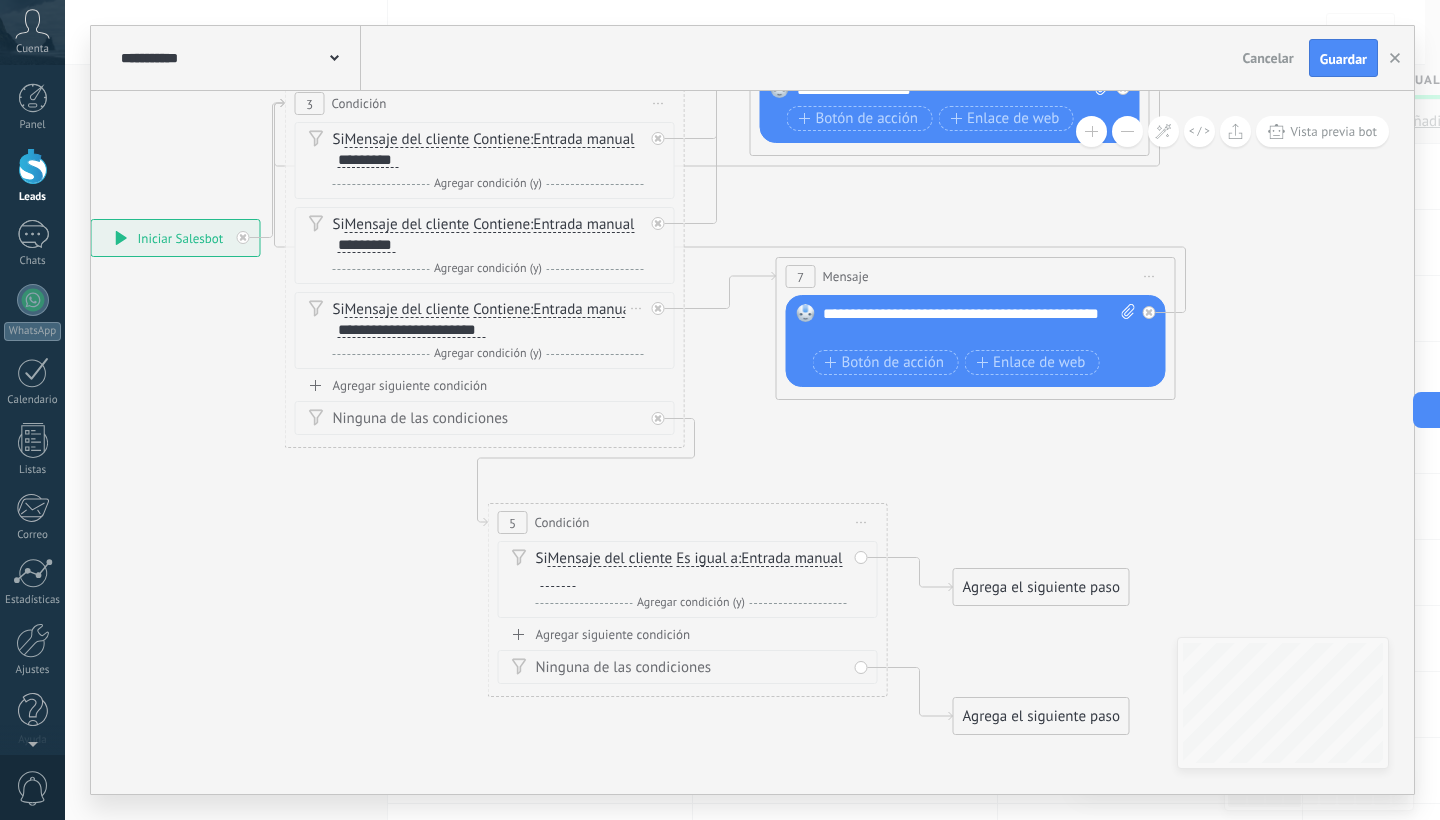 drag, startPoint x: 405, startPoint y: 285, endPoint x: 340, endPoint y: 540, distance: 263.15396 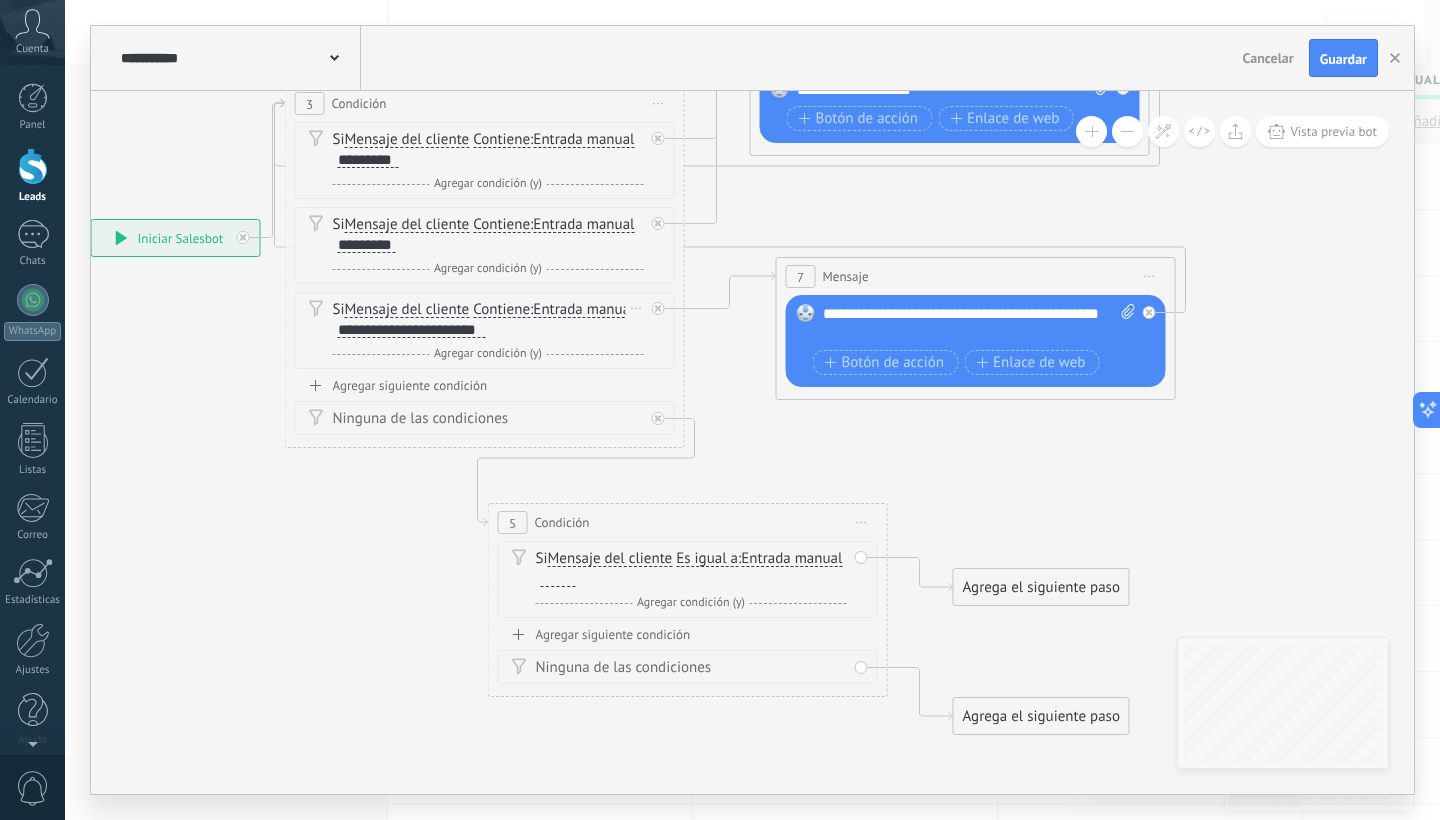 click 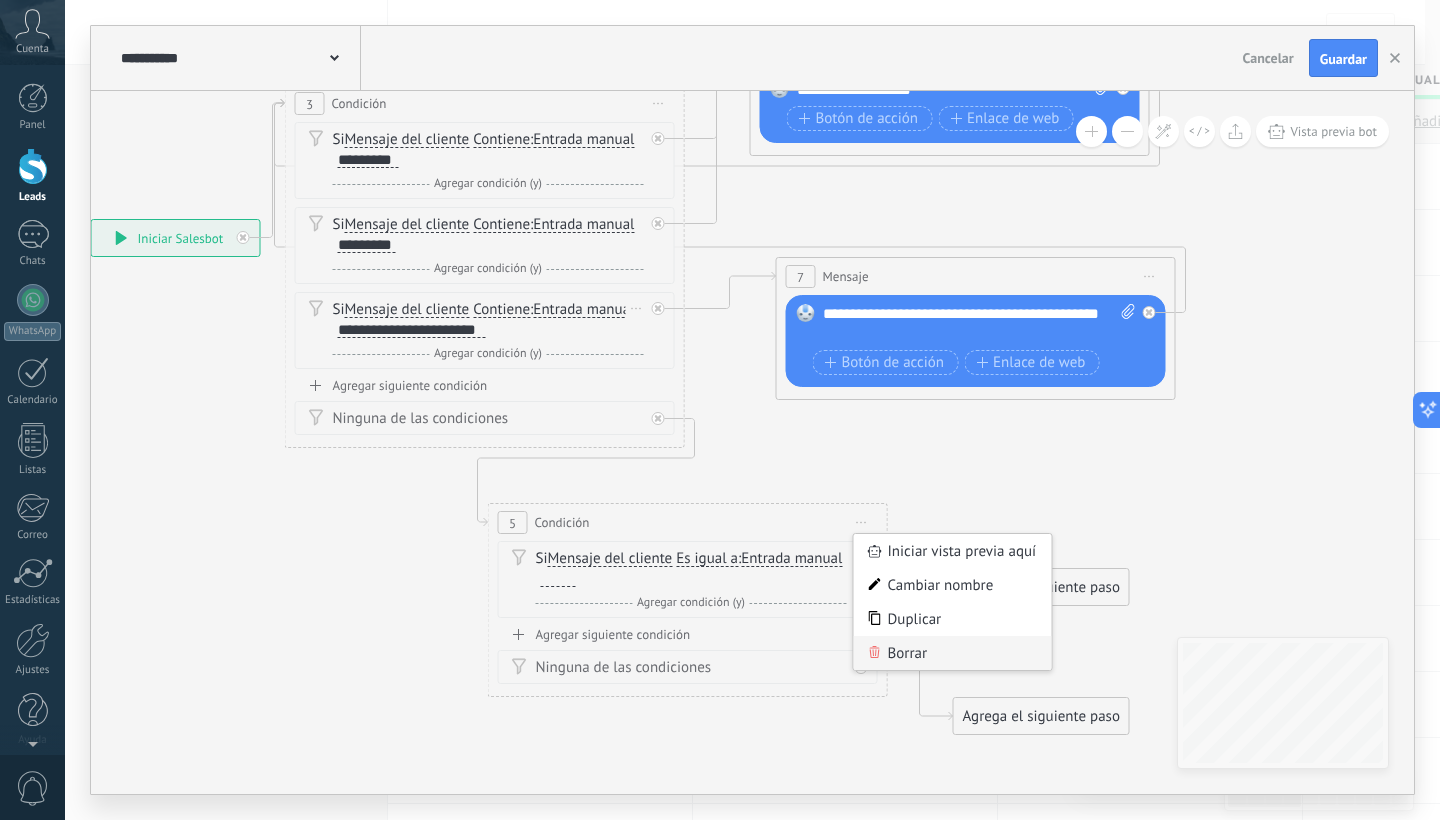 click on "Borrar" at bounding box center (953, 653) 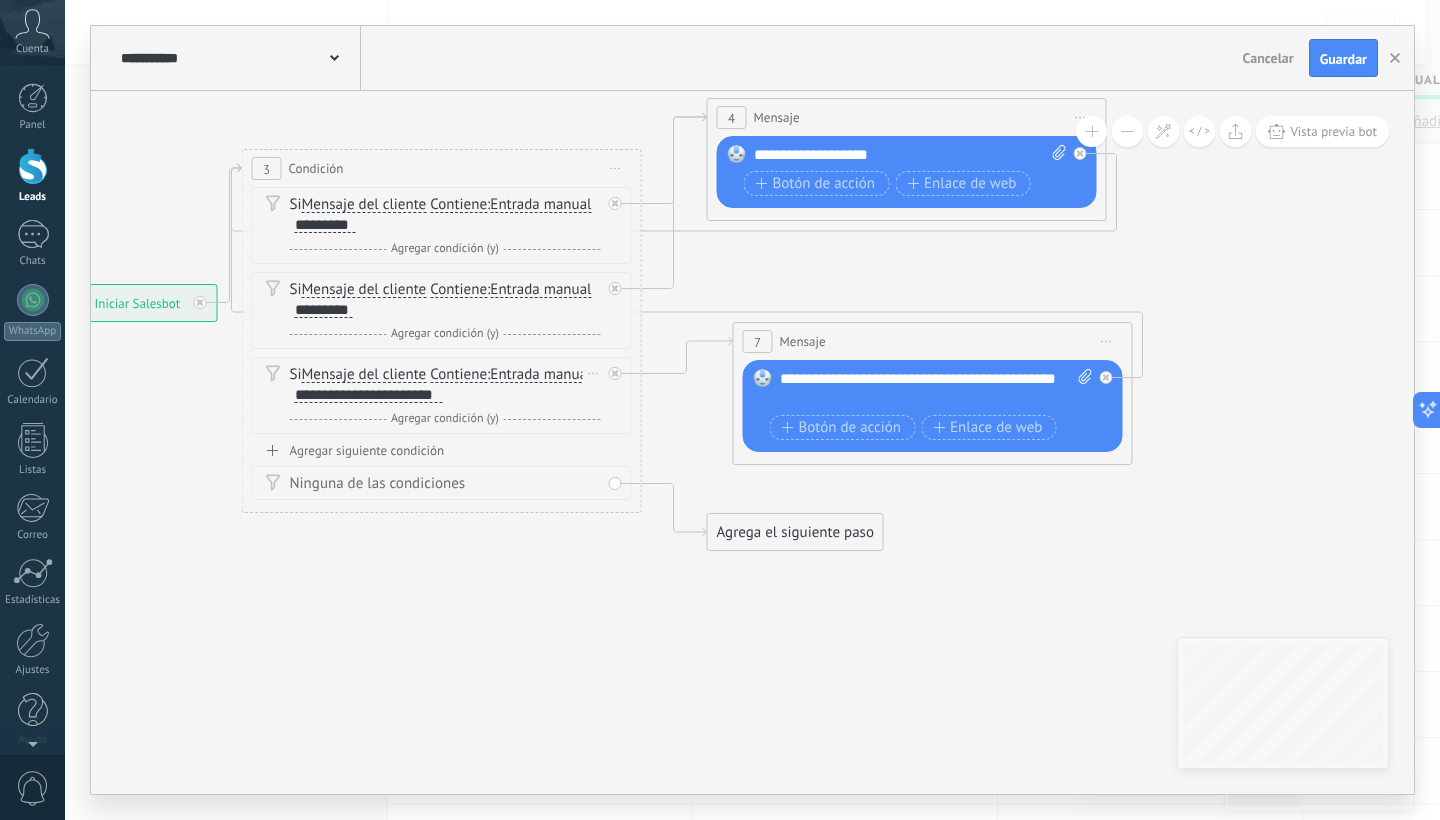 drag, startPoint x: 773, startPoint y: 535, endPoint x: 734, endPoint y: 598, distance: 74.094536 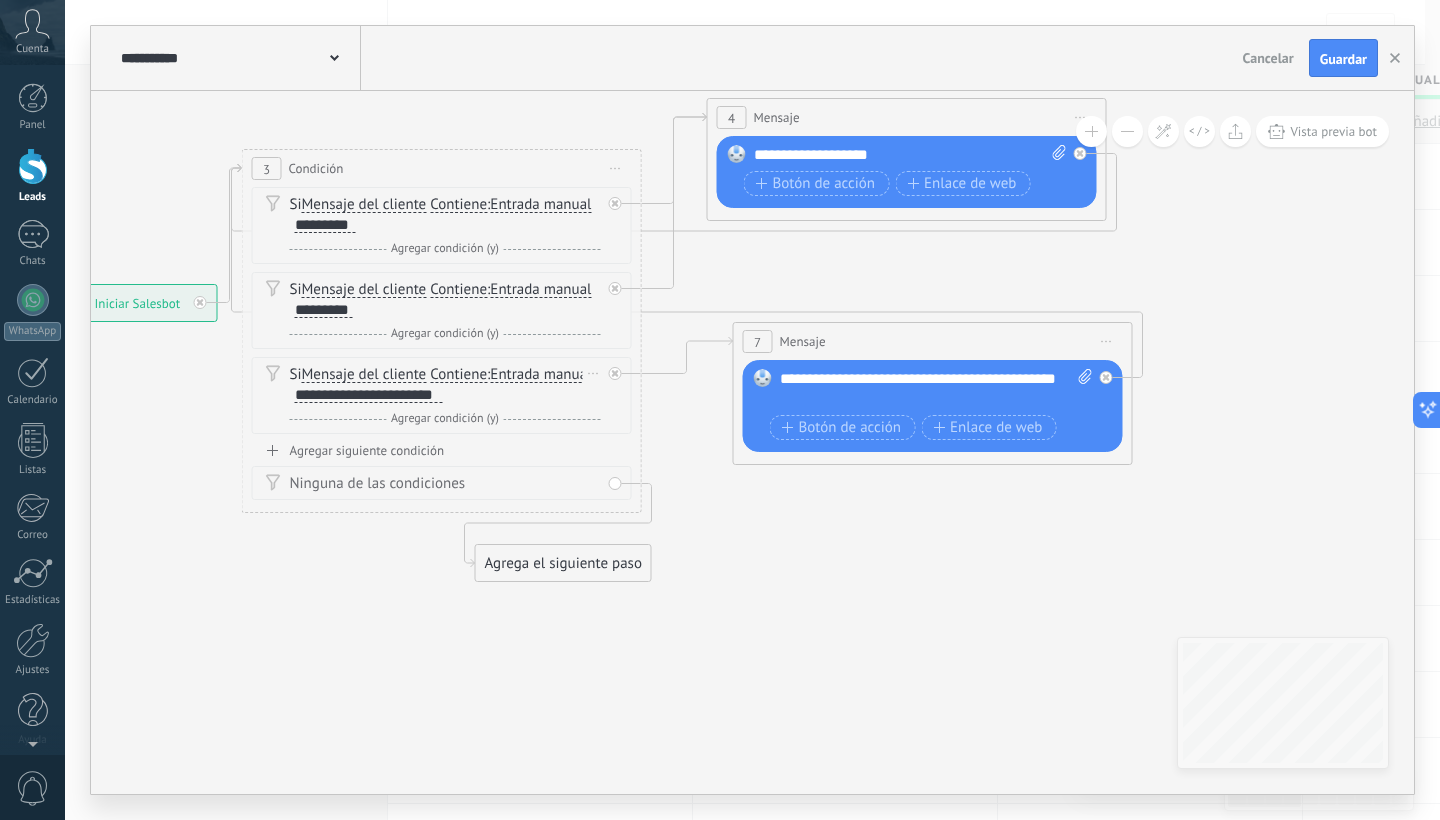 drag, startPoint x: 737, startPoint y: 541, endPoint x: 504, endPoint y: 571, distance: 234.92339 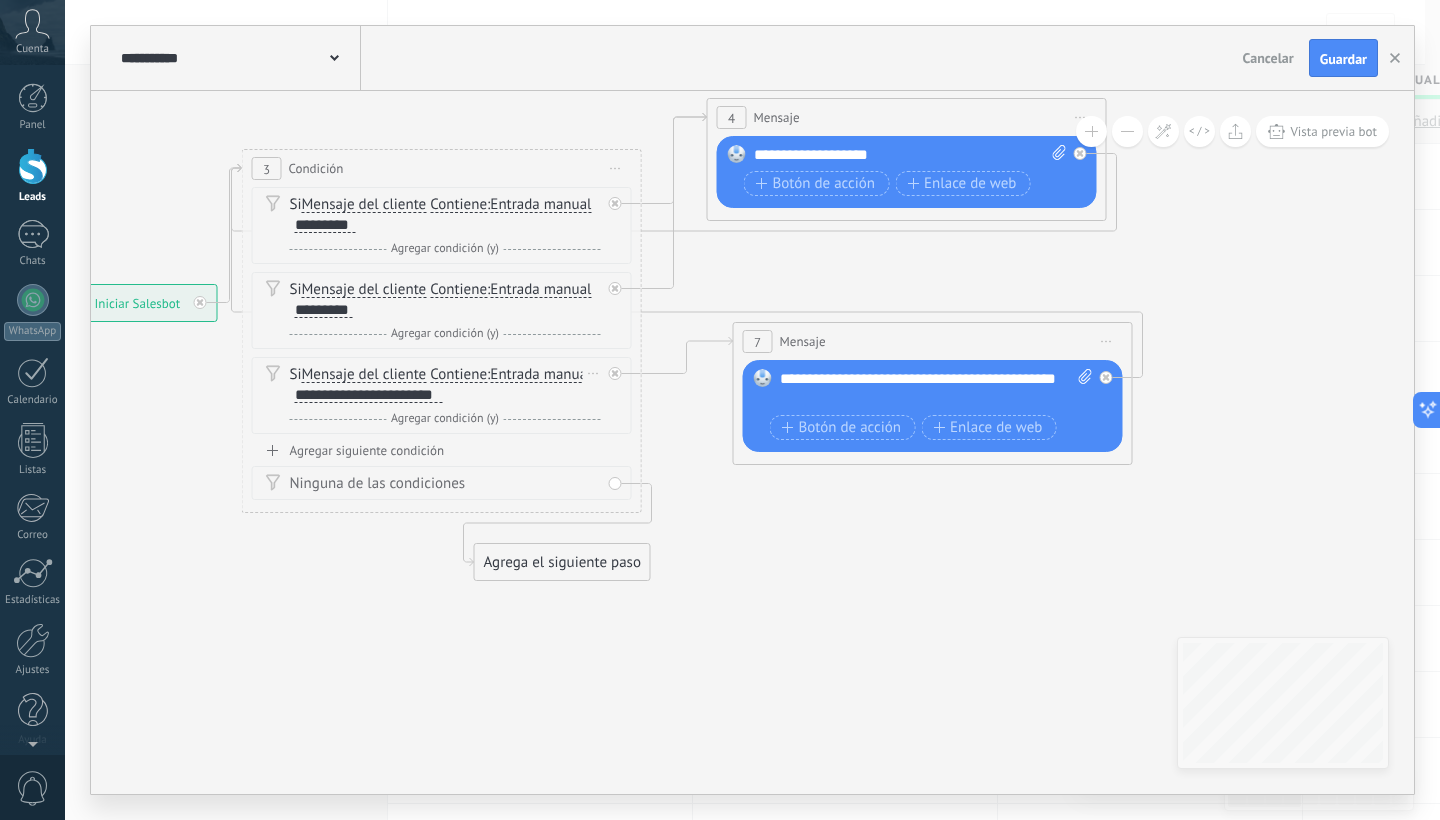 click on "Agrega el siguiente paso" at bounding box center [562, 562] 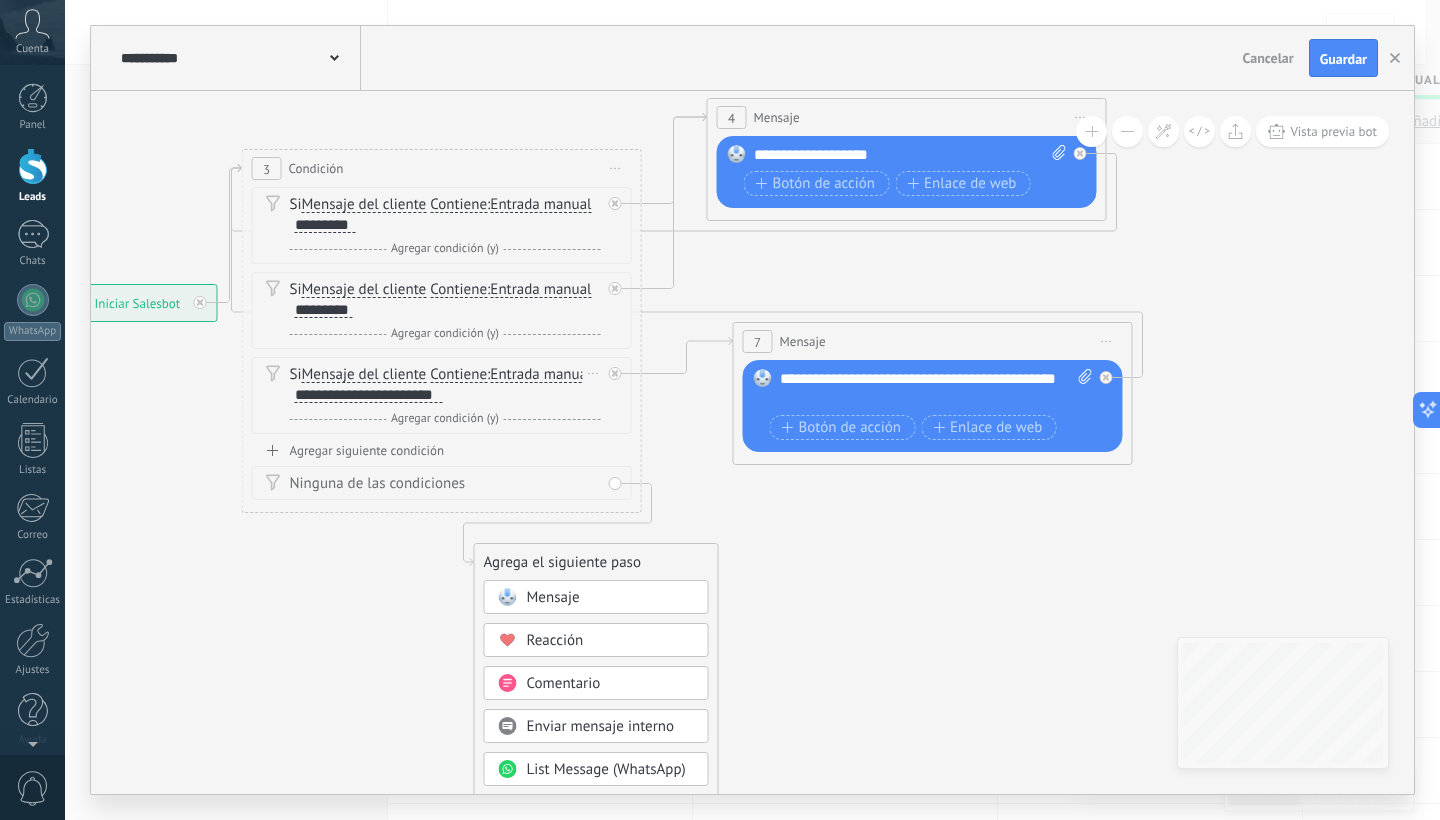 click 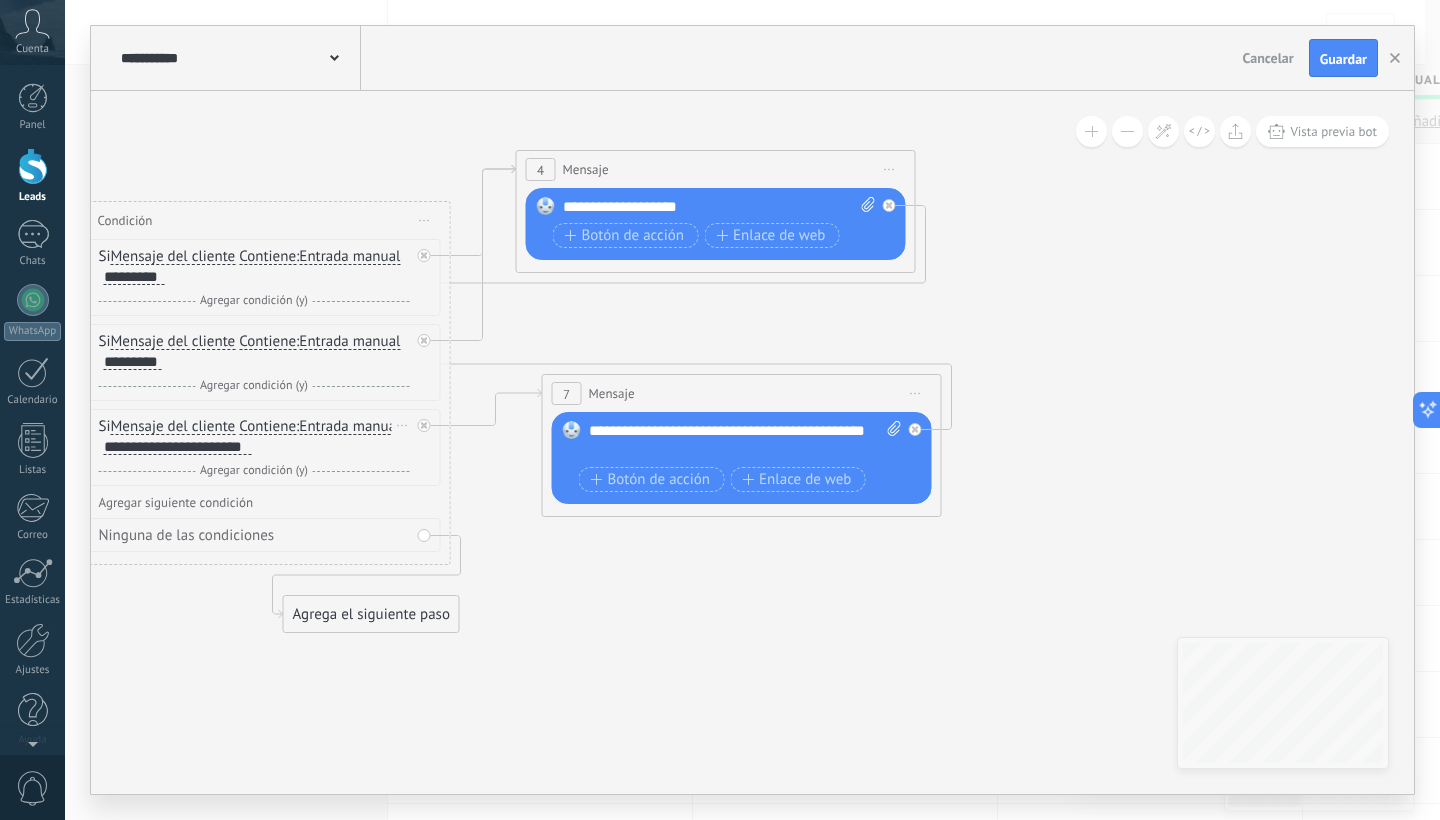 drag, startPoint x: 841, startPoint y: 567, endPoint x: 650, endPoint y: 619, distance: 197.95201 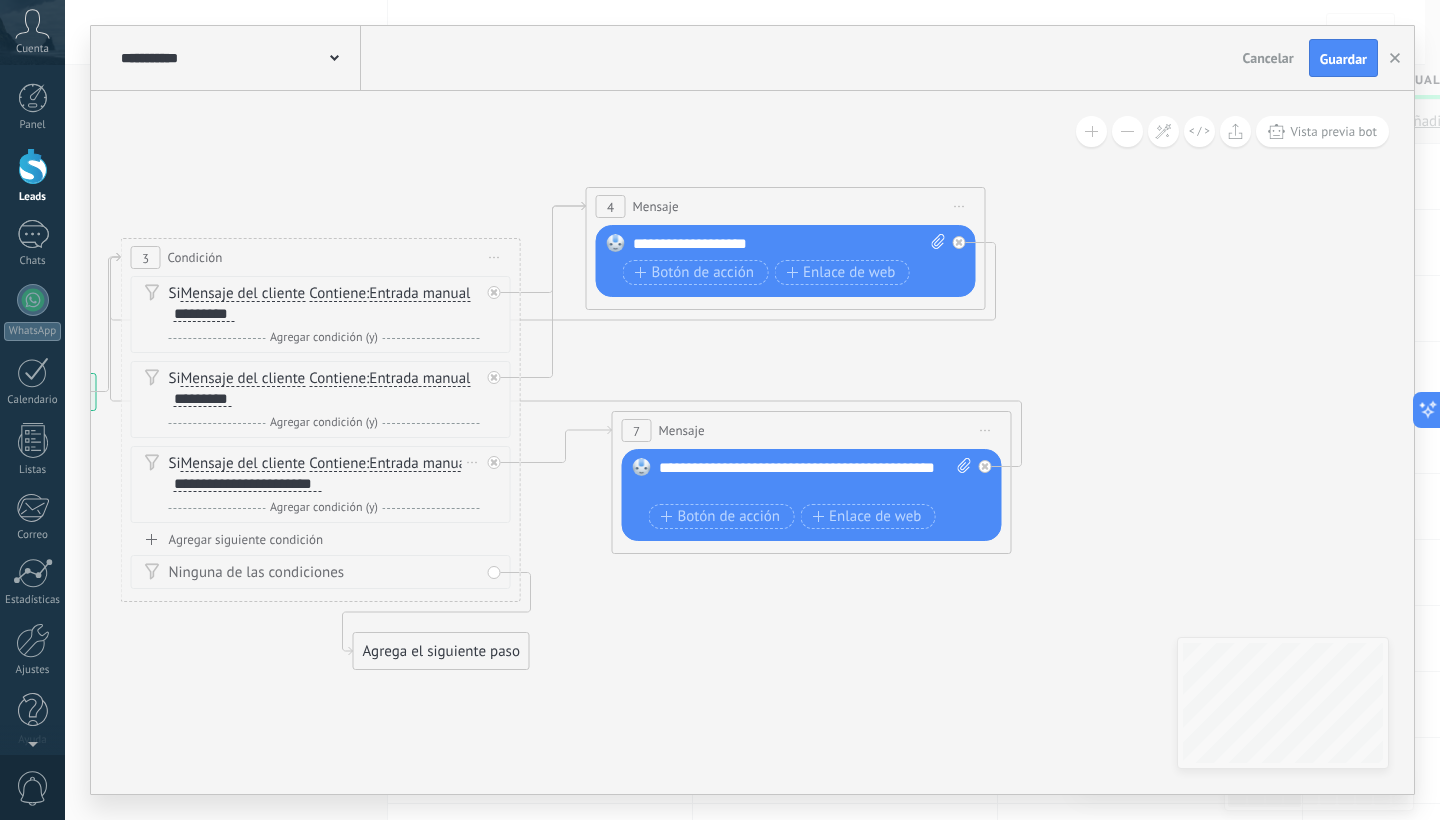 drag, startPoint x: 656, startPoint y: 616, endPoint x: 726, endPoint y: 653, distance: 79.17702 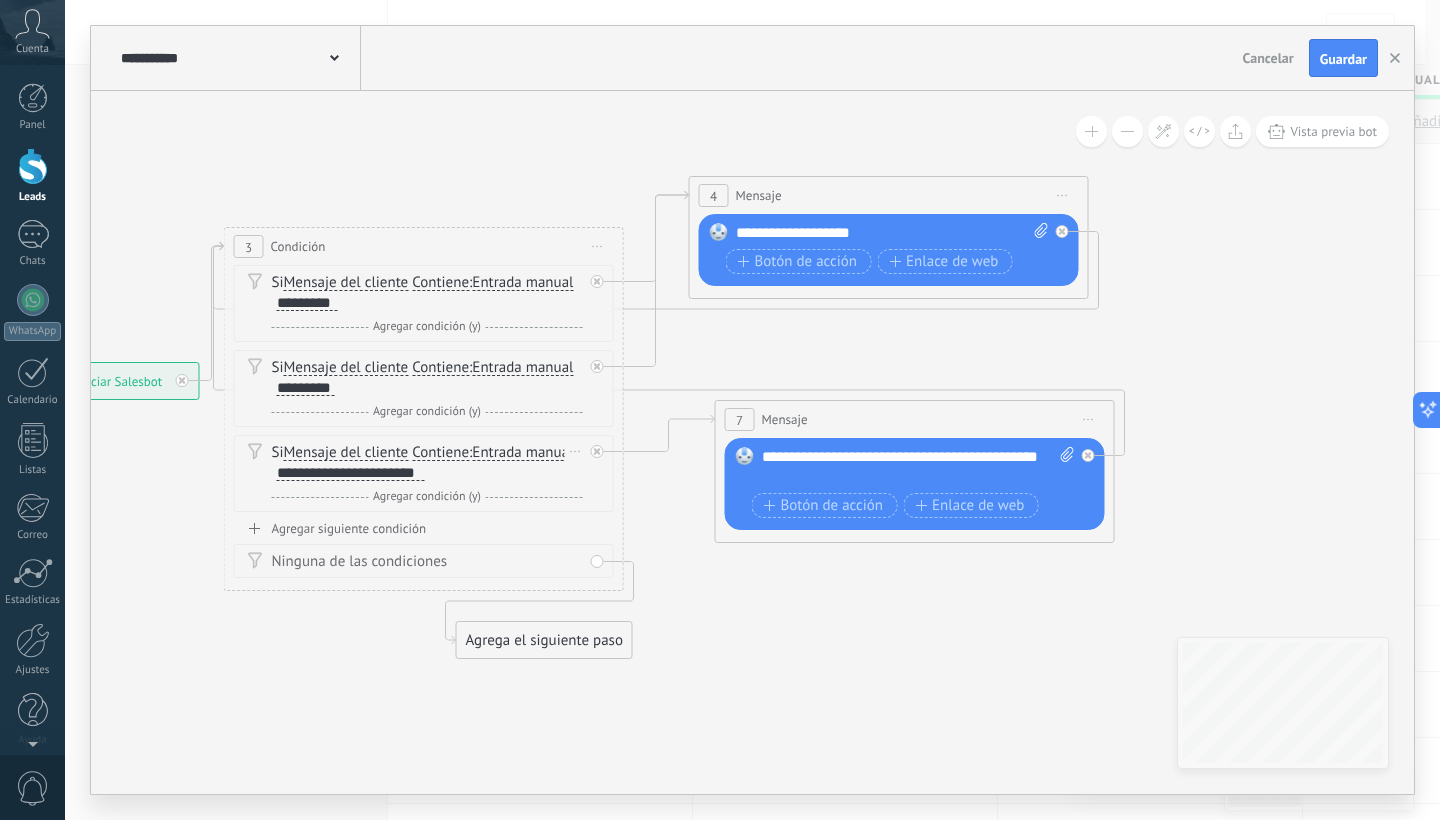 drag, startPoint x: 397, startPoint y: 711, endPoint x: 509, endPoint y: 696, distance: 113 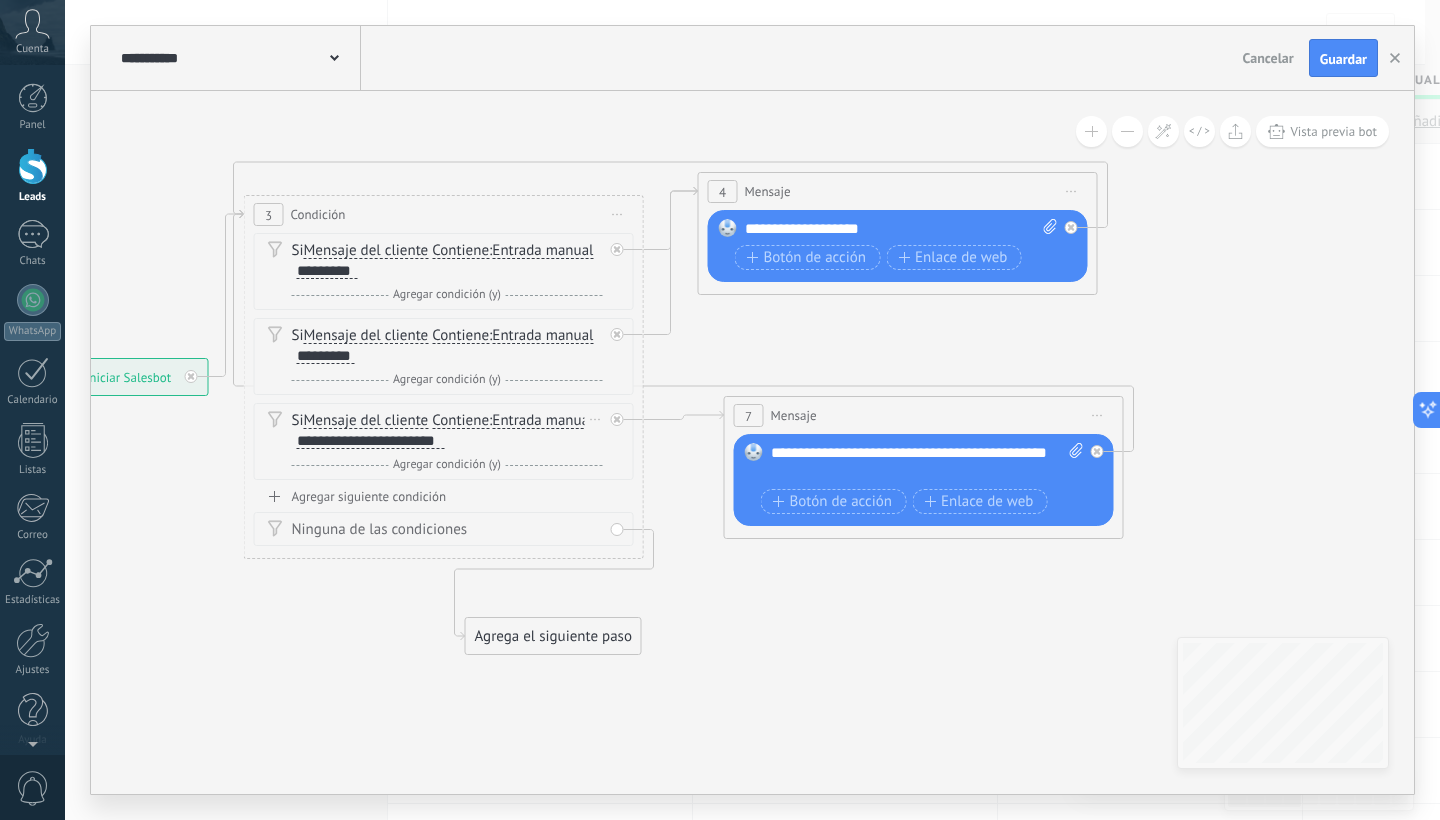 drag, startPoint x: 529, startPoint y: 233, endPoint x: 540, endPoint y: 205, distance: 30.083218 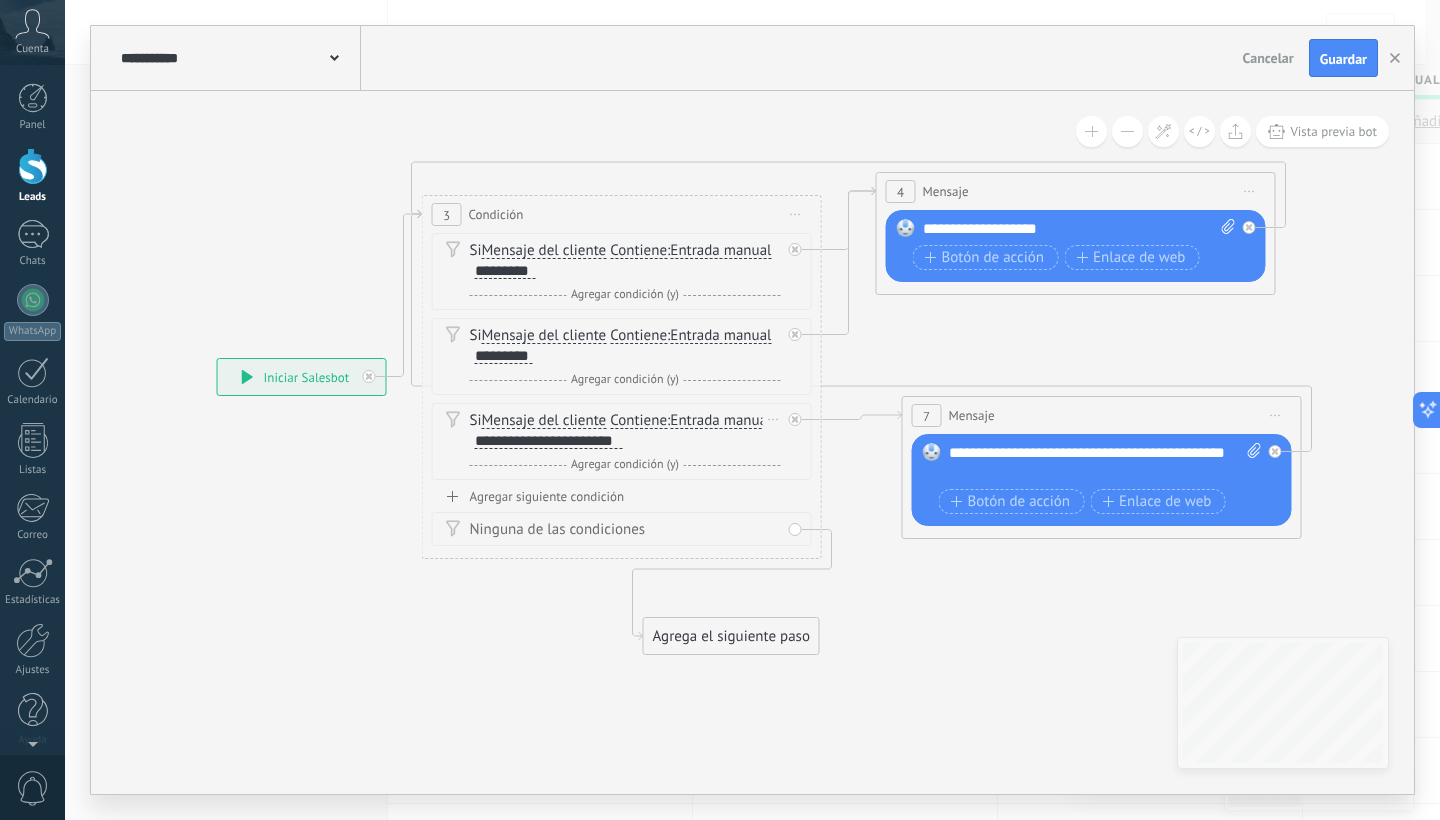 drag, startPoint x: 348, startPoint y: 642, endPoint x: 520, endPoint y: 642, distance: 172 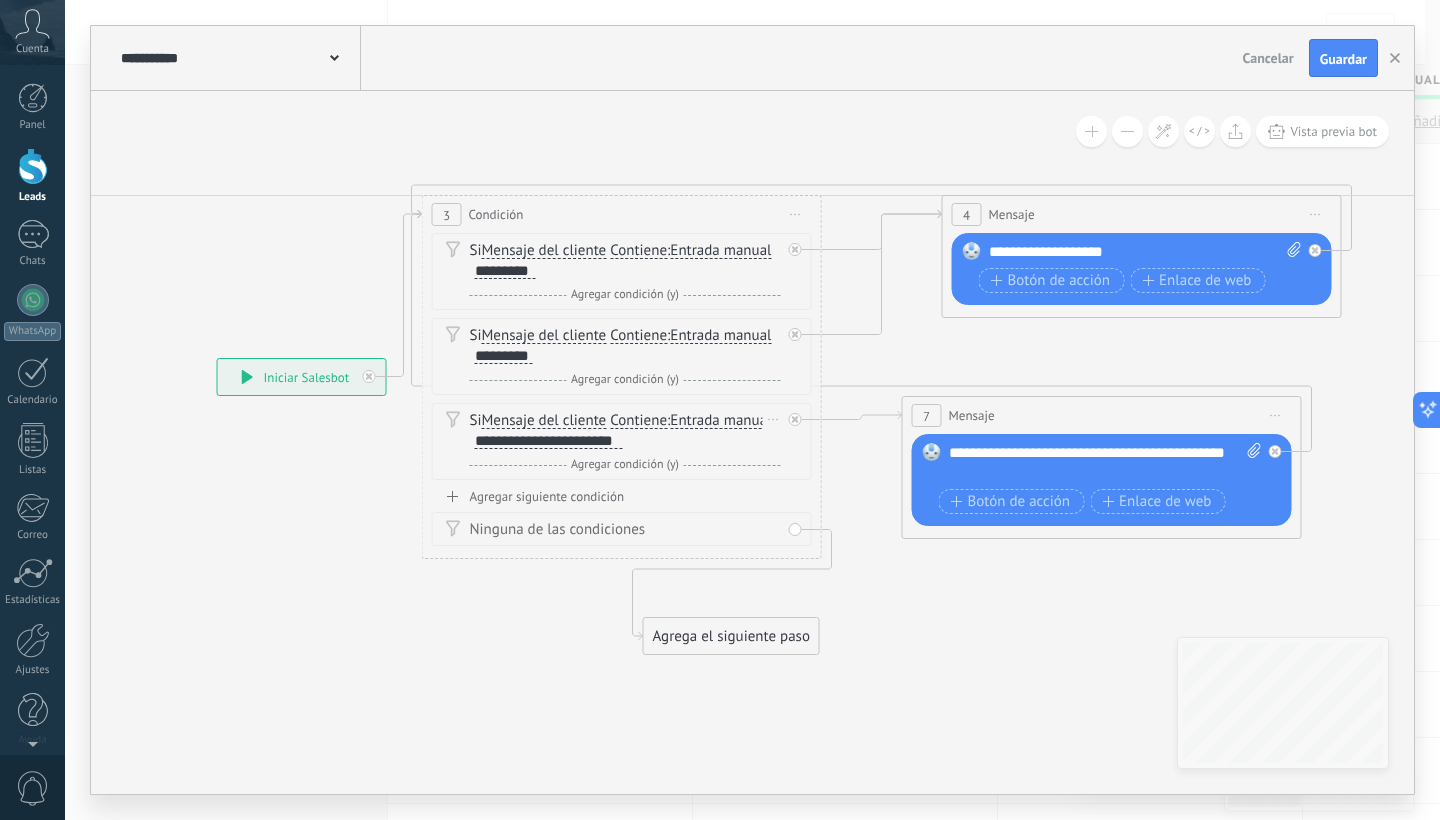 drag, startPoint x: 1084, startPoint y: 188, endPoint x: 1150, endPoint y: 216, distance: 71.693794 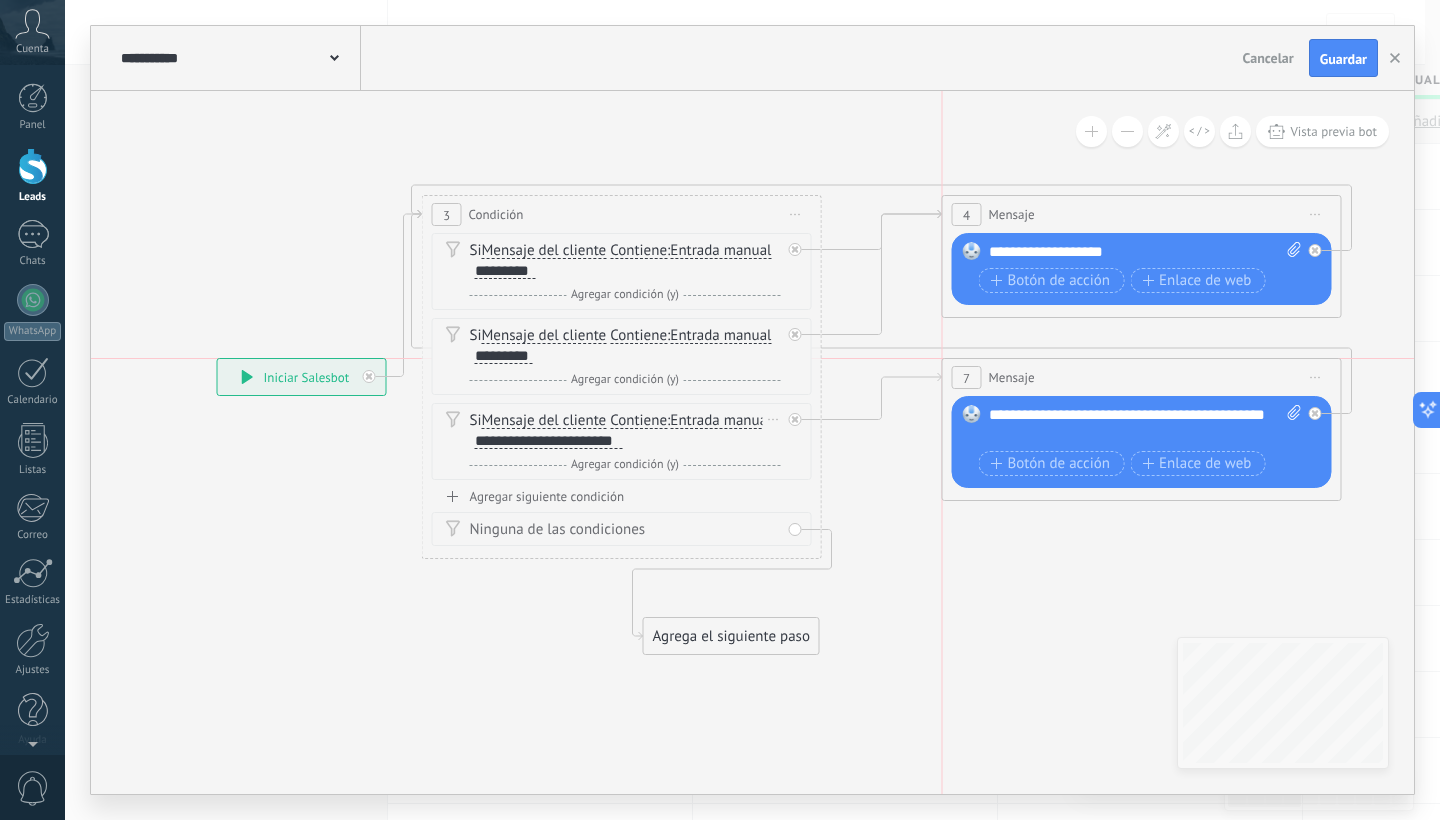 drag, startPoint x: 1075, startPoint y: 417, endPoint x: 1116, endPoint y: 379, distance: 55.9017 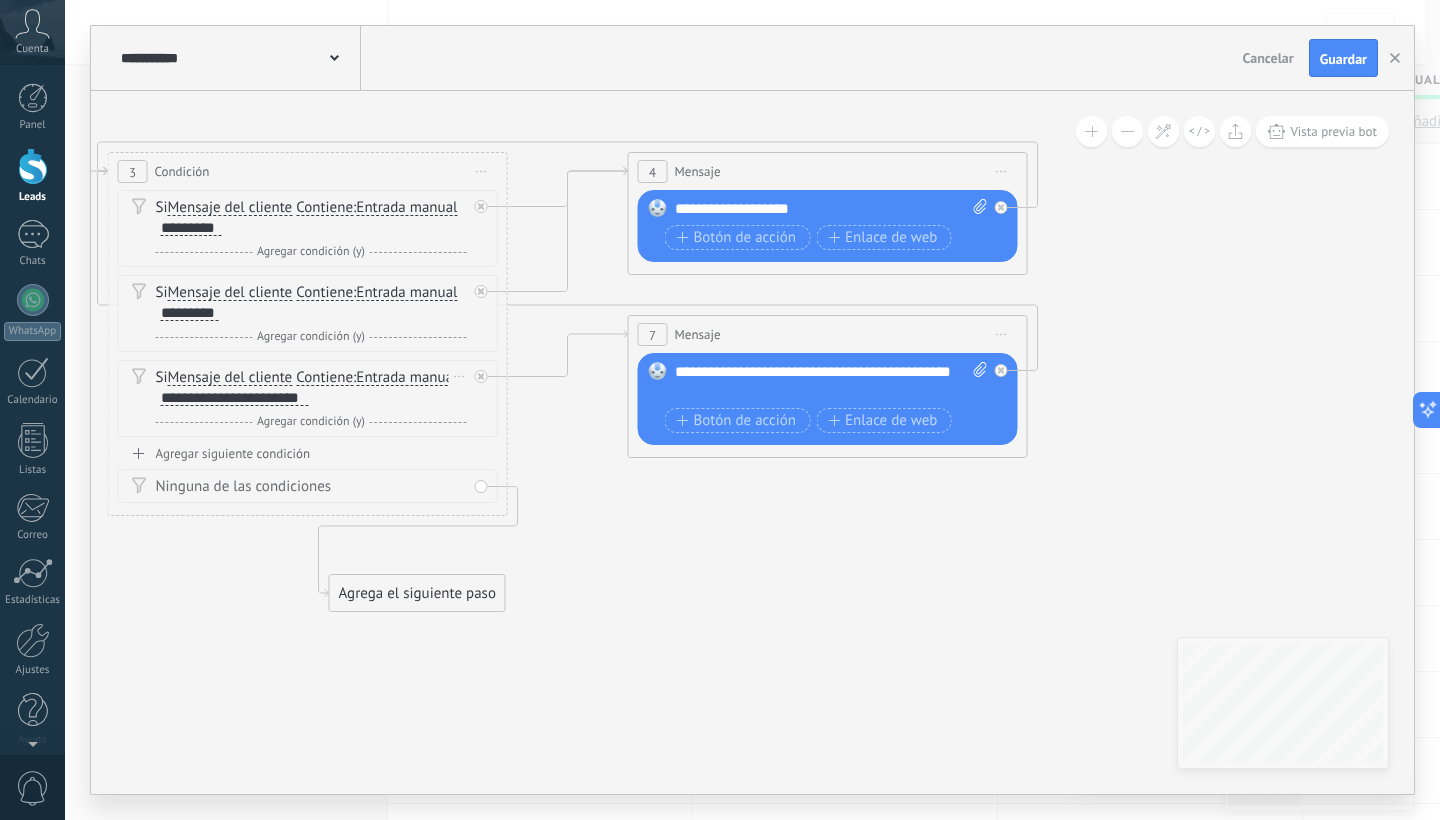drag, startPoint x: 996, startPoint y: 636, endPoint x: 762, endPoint y: 595, distance: 237.56473 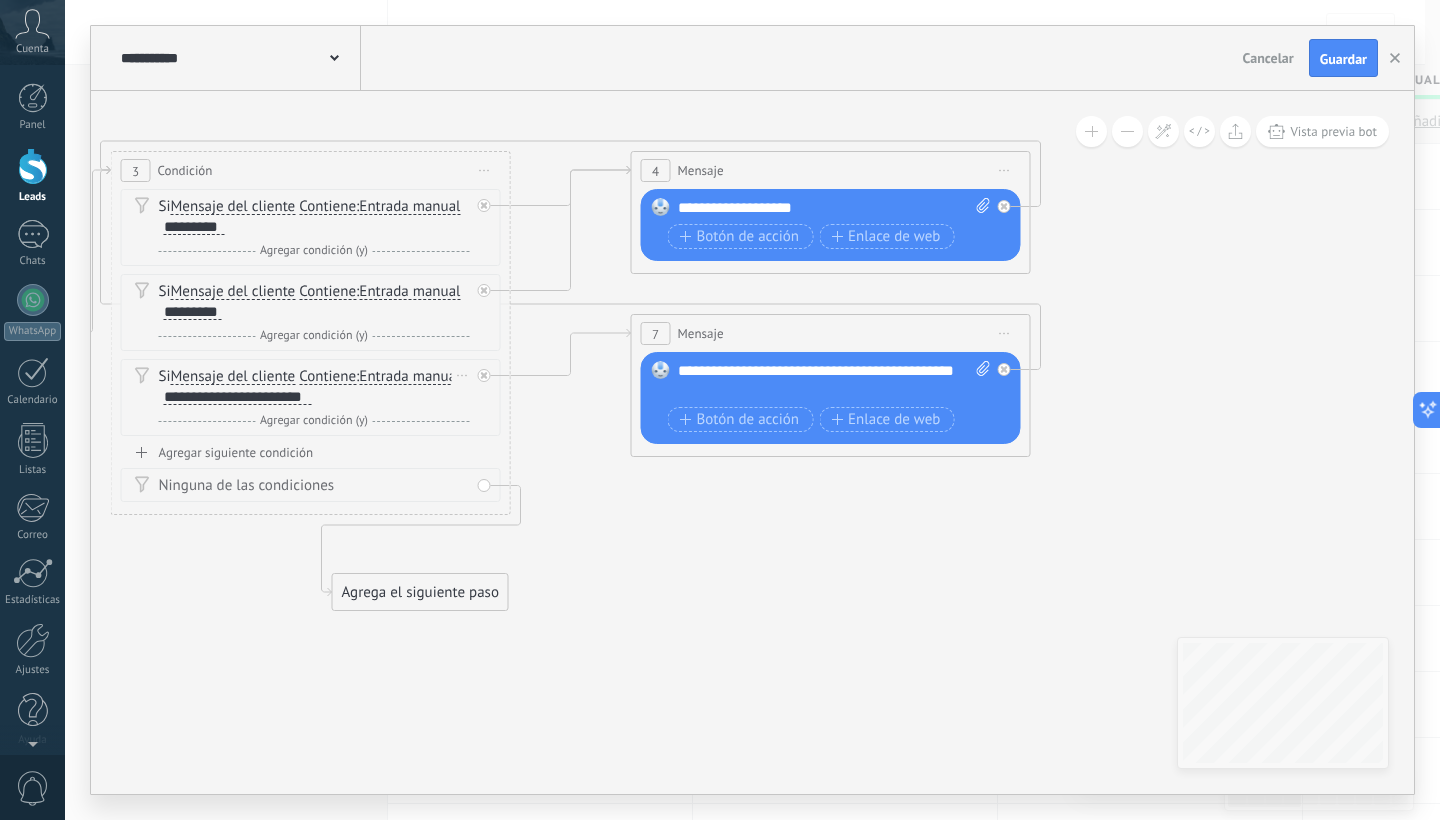 click on "Agrega el siguiente paso" at bounding box center (420, 592) 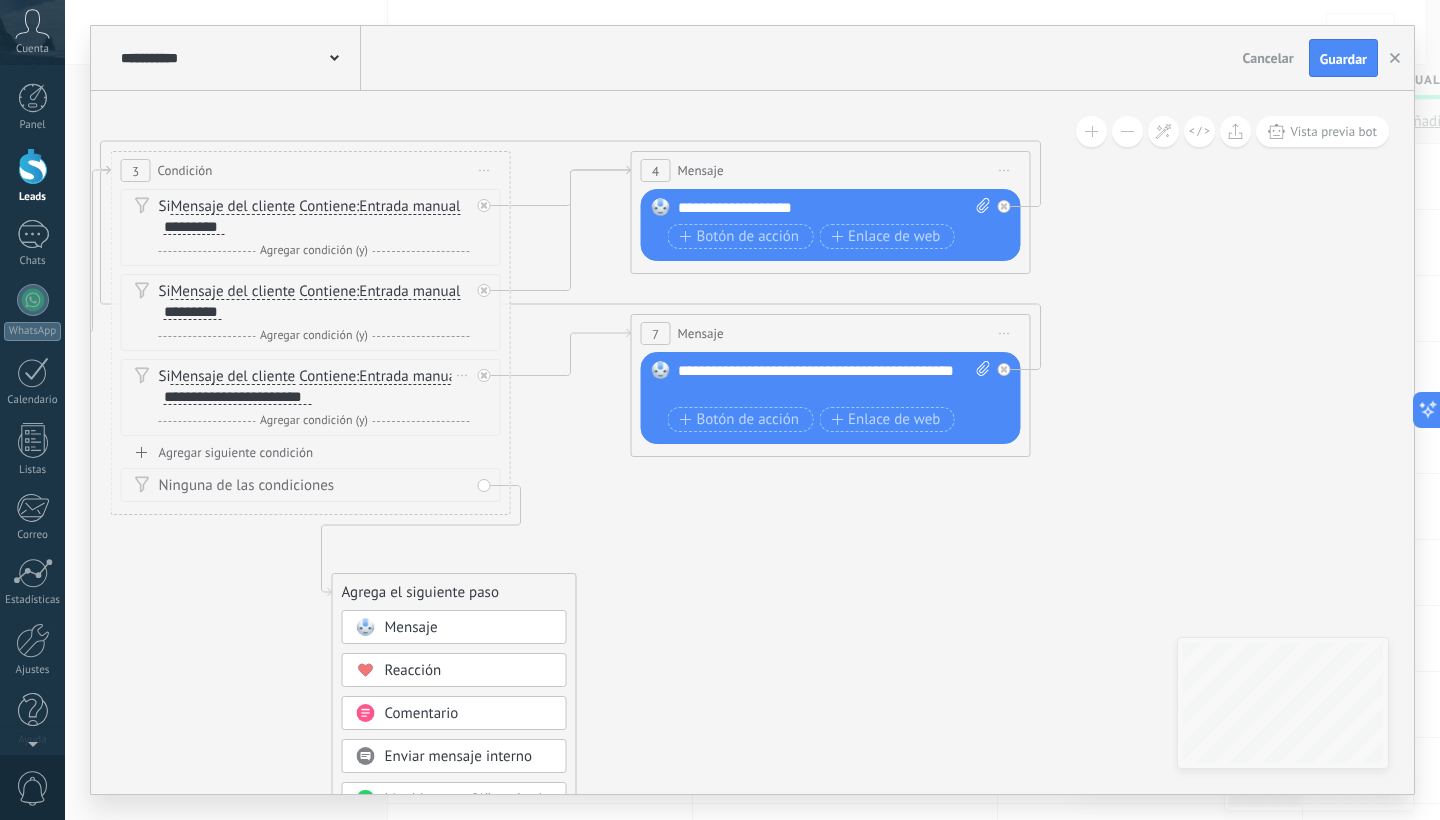 click 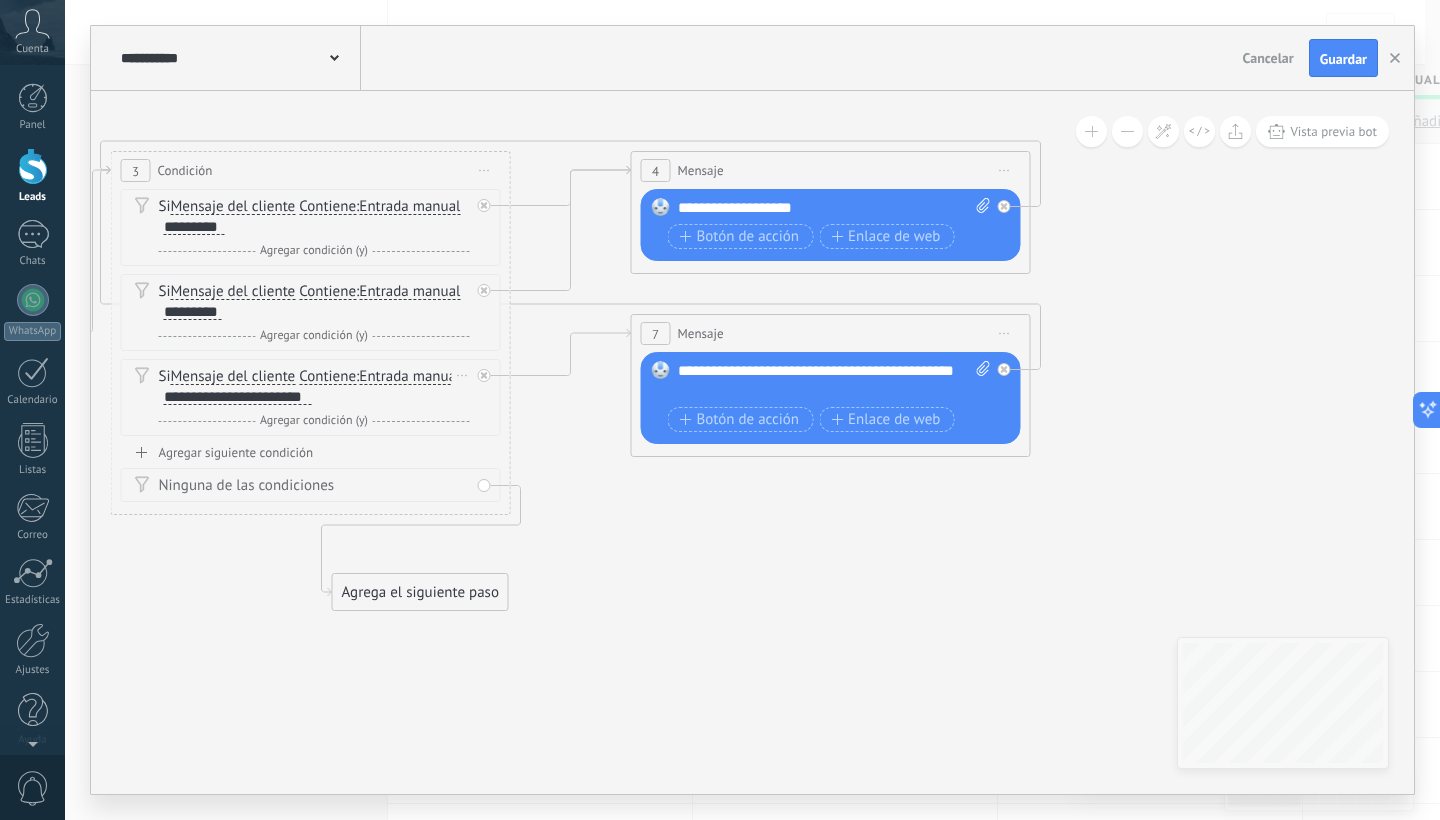 click on "Agregar siguiente condición" at bounding box center [311, 452] 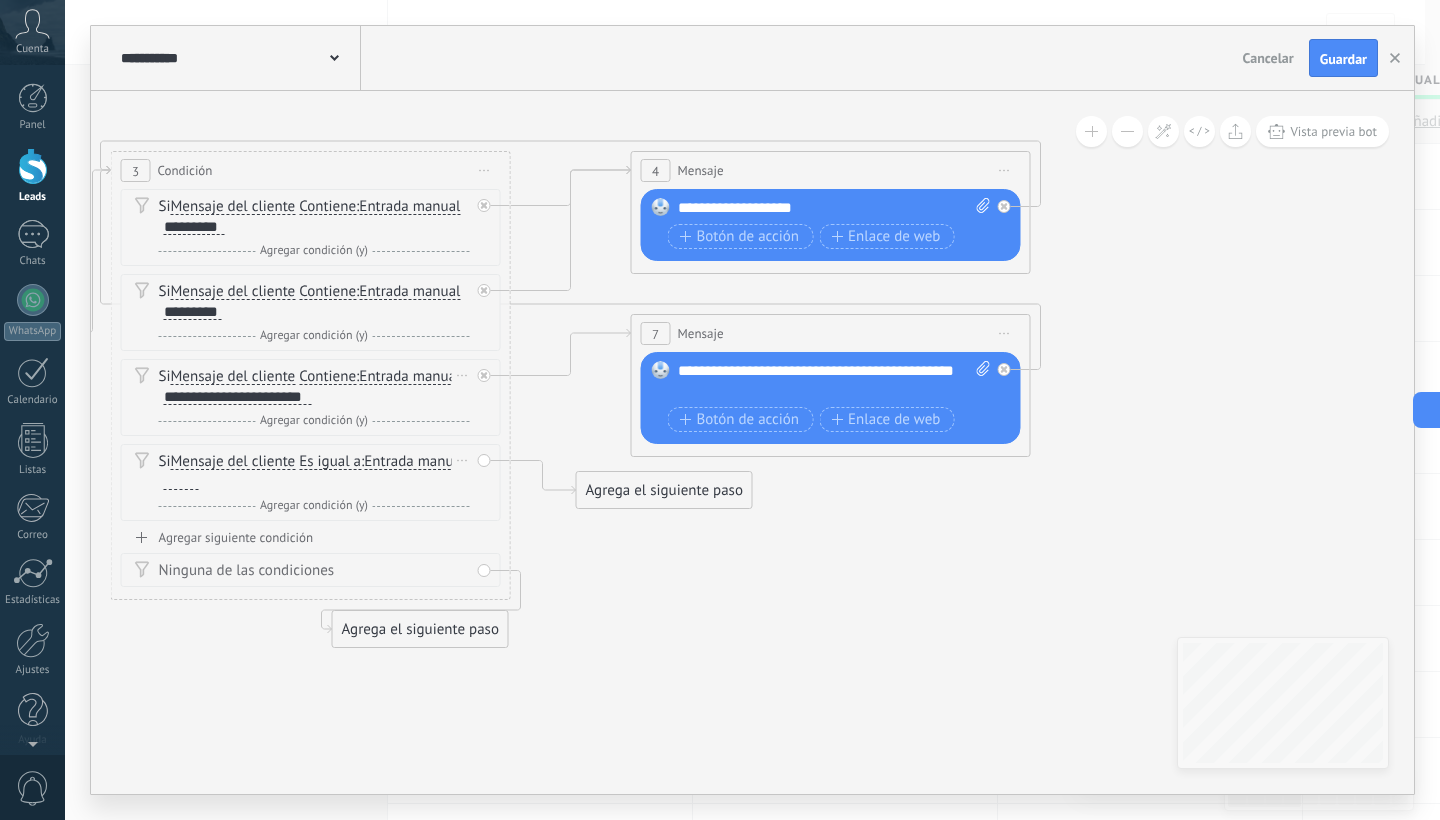 click on "Es igual a" at bounding box center (330, 462) 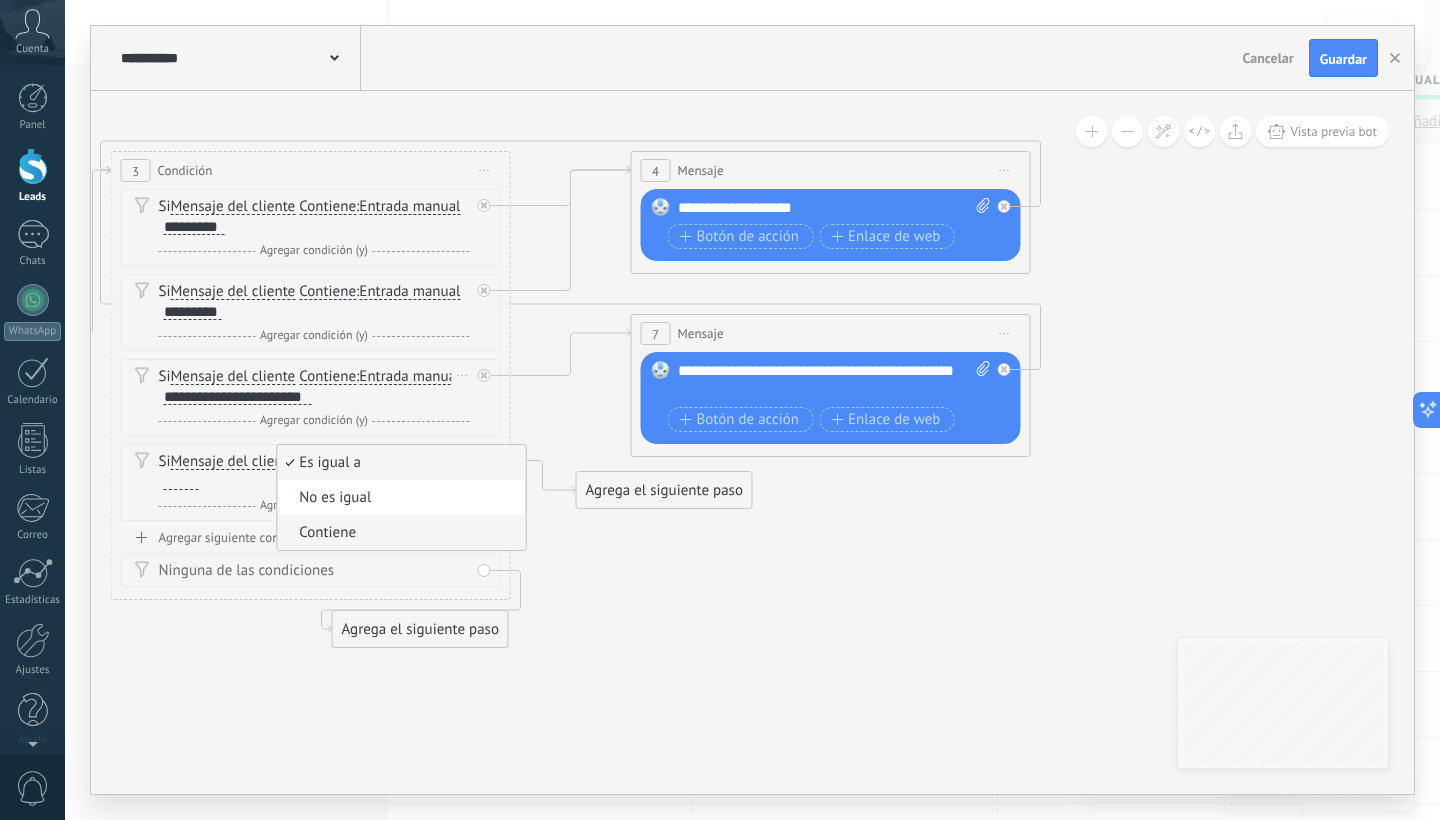 click on "Contiene" at bounding box center [398, 533] 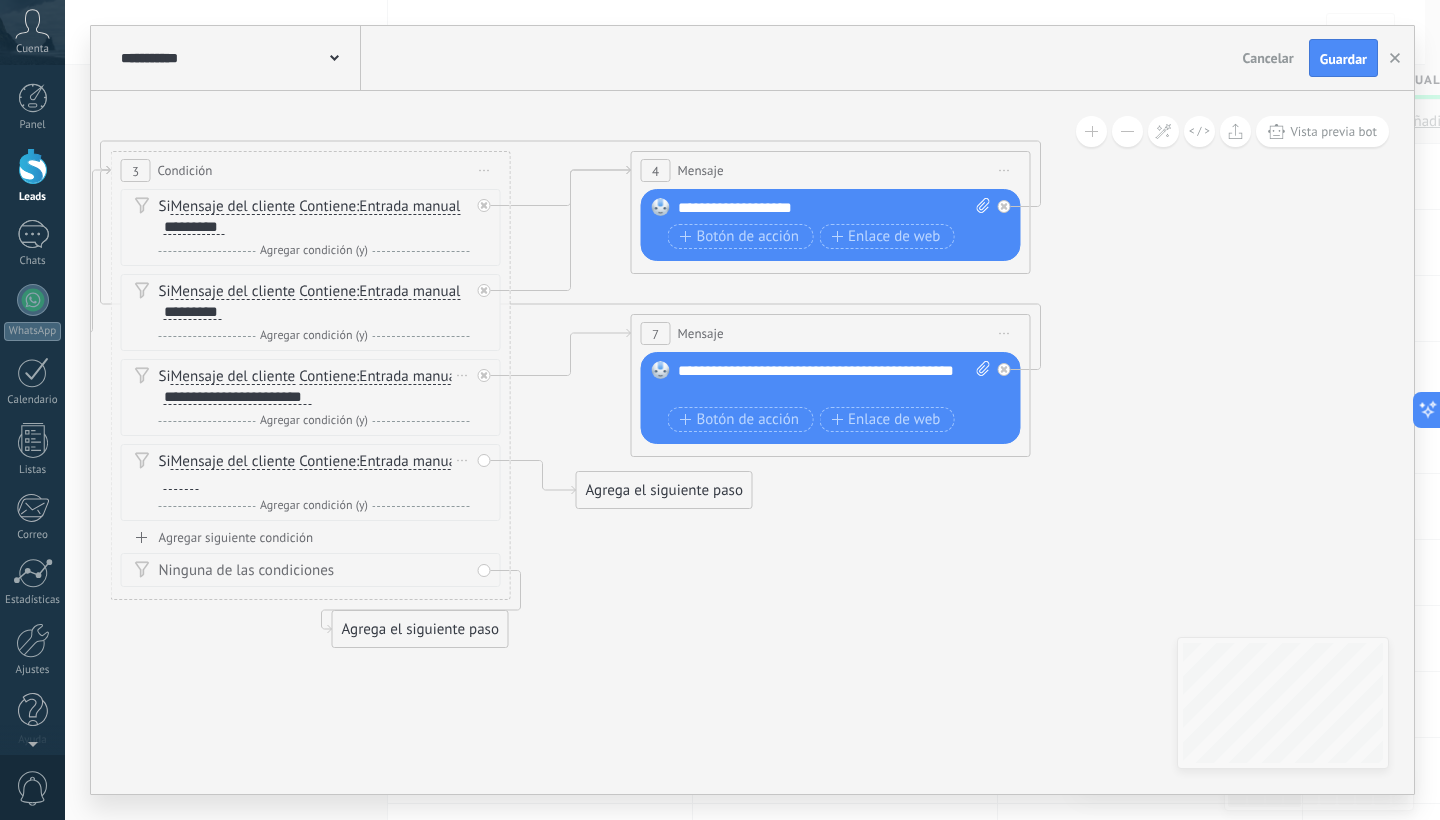 click on "Si
Mensaje del cliente
Mensaje del cliente
Emoción de la conversación
Comentario del cliente
El cliente
Código de chat activo
Mensajero de chat activo
Fuente de cliente potencial
Estado de la conversación
Estado de respuesta
Estado de interacción
a" at bounding box center [314, 472] 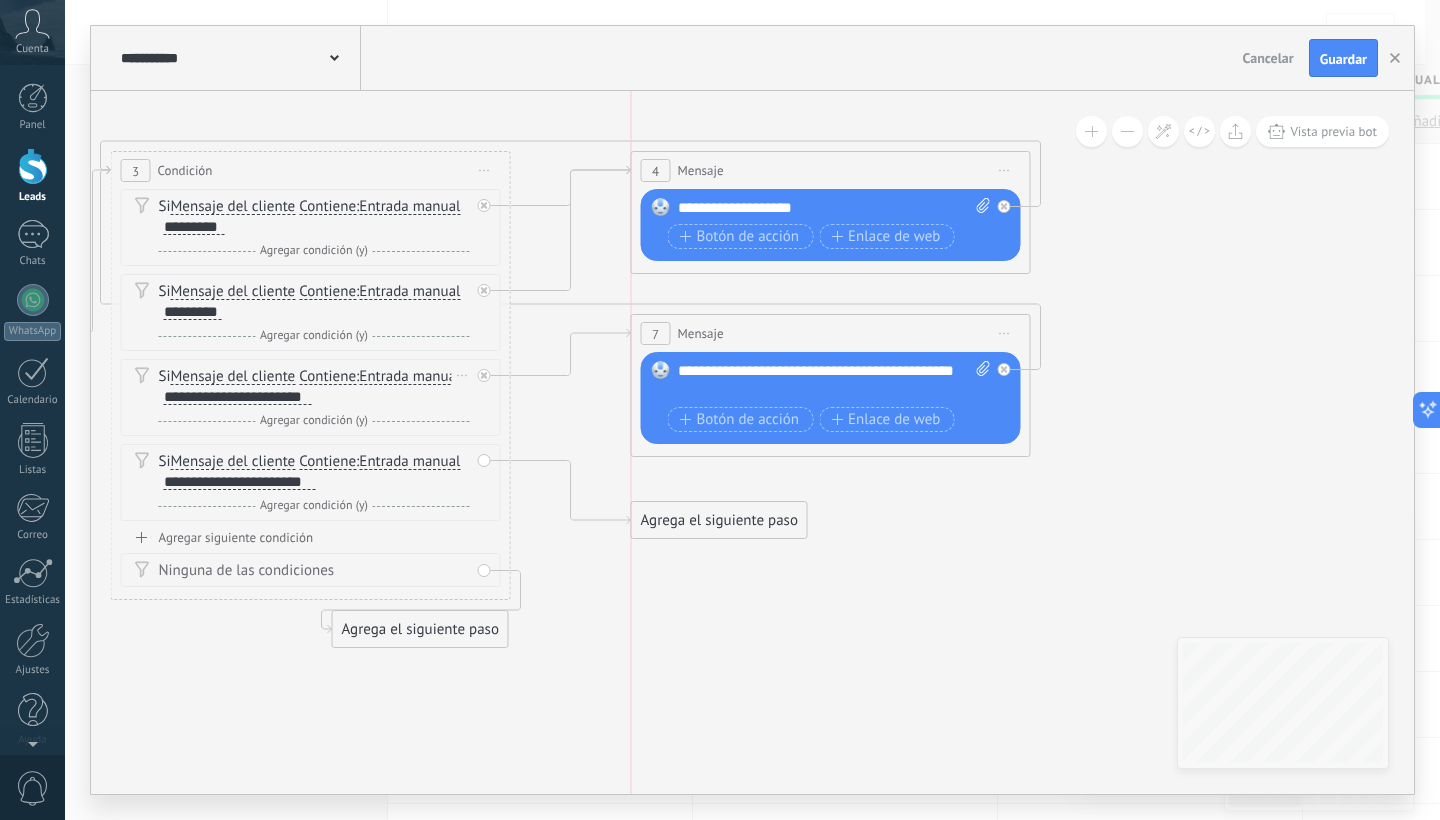 drag, startPoint x: 617, startPoint y: 498, endPoint x: 672, endPoint y: 528, distance: 62.649822 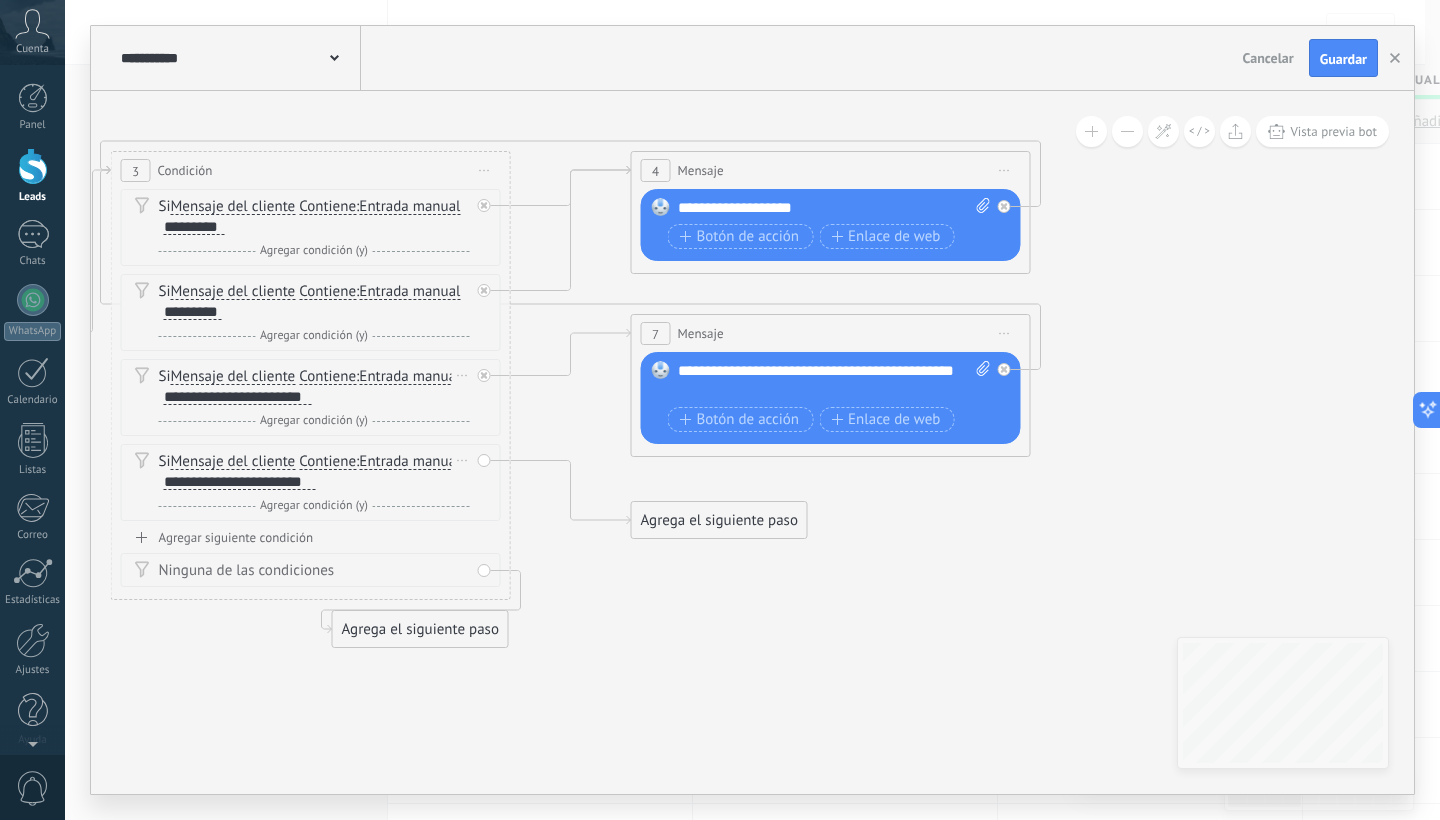 click on "Agregar condición (y)" at bounding box center (314, 505) 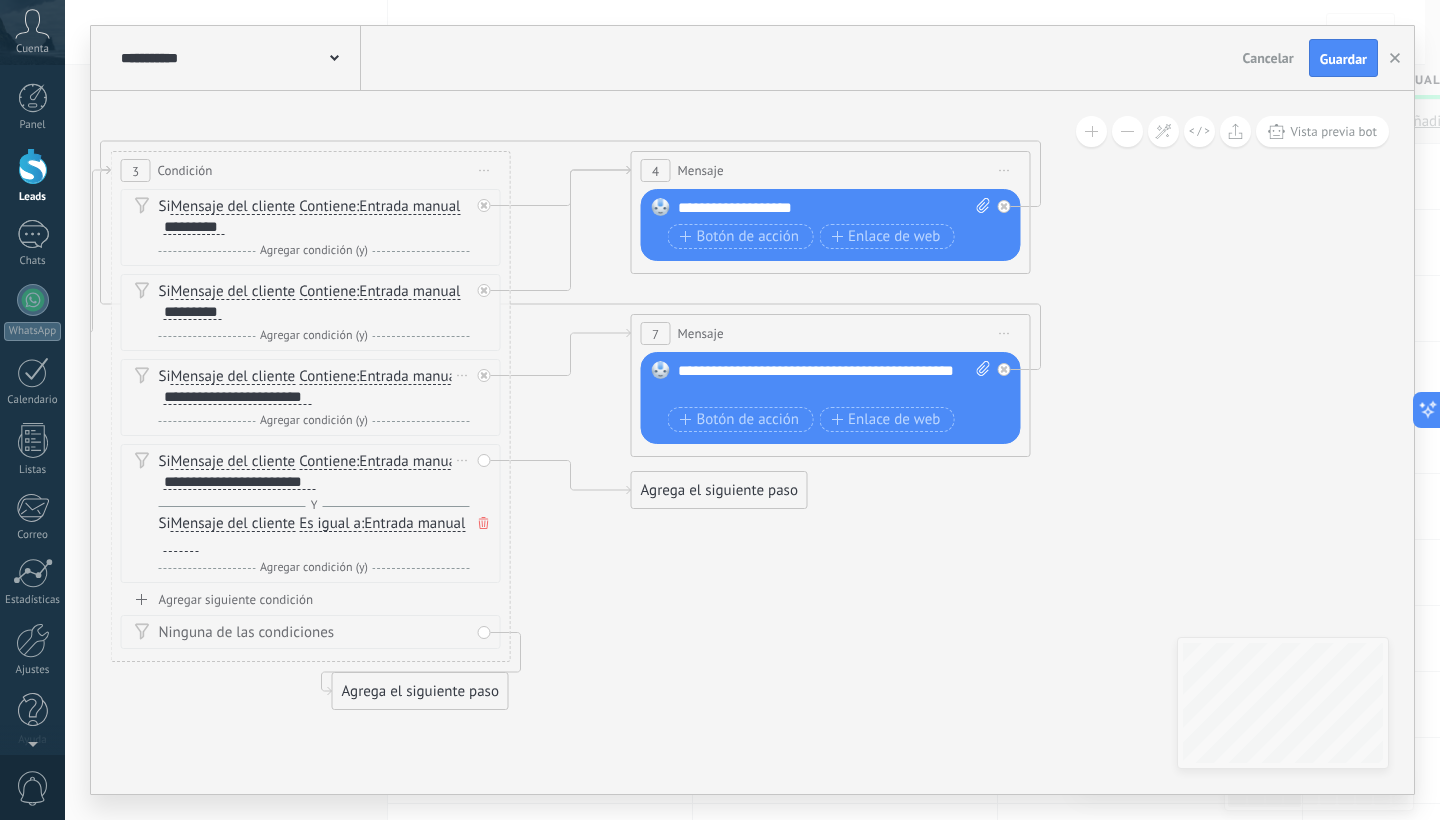 click at bounding box center (484, 523) 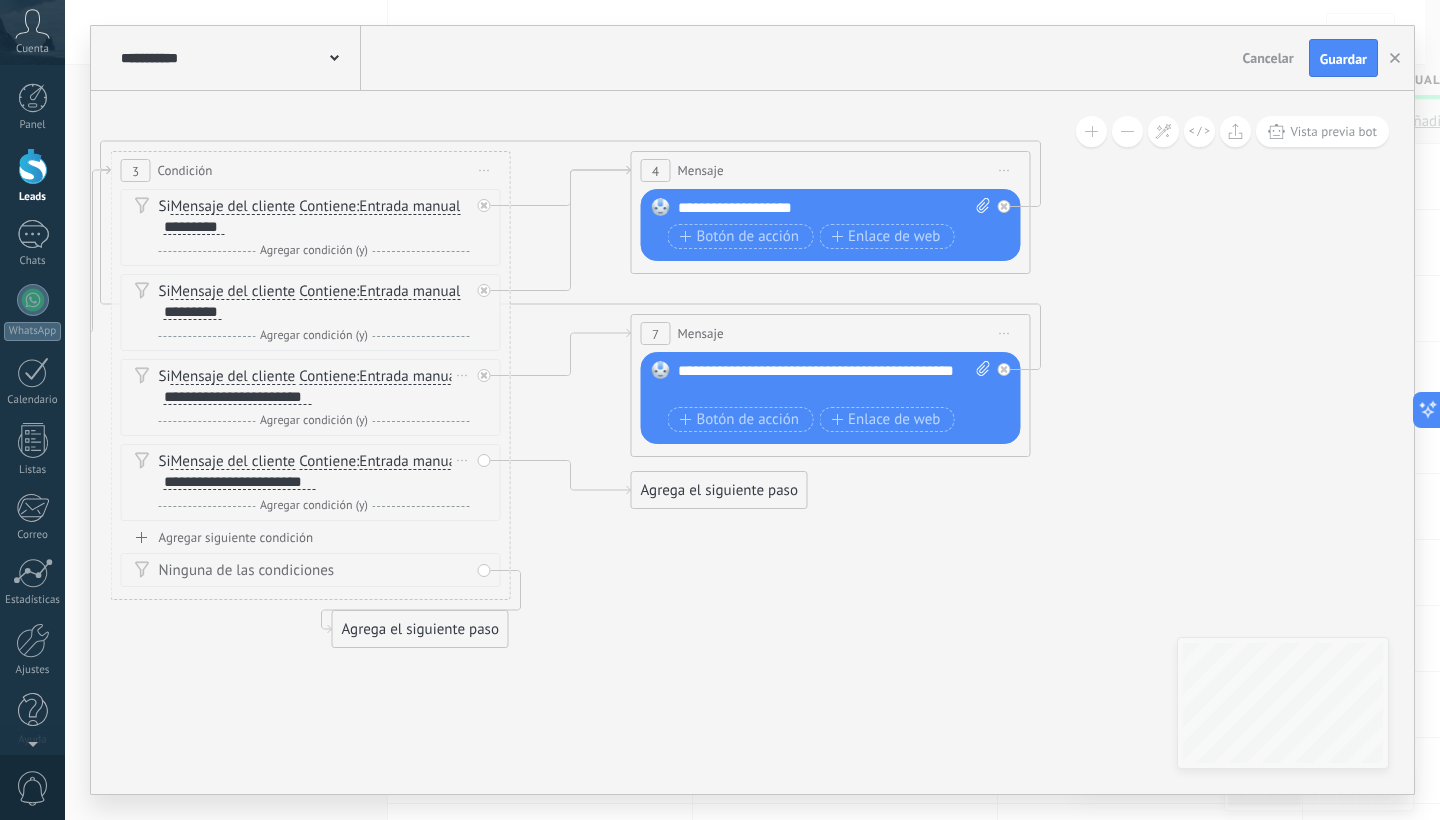 click on "Agregar siguiente condición" at bounding box center [311, 537] 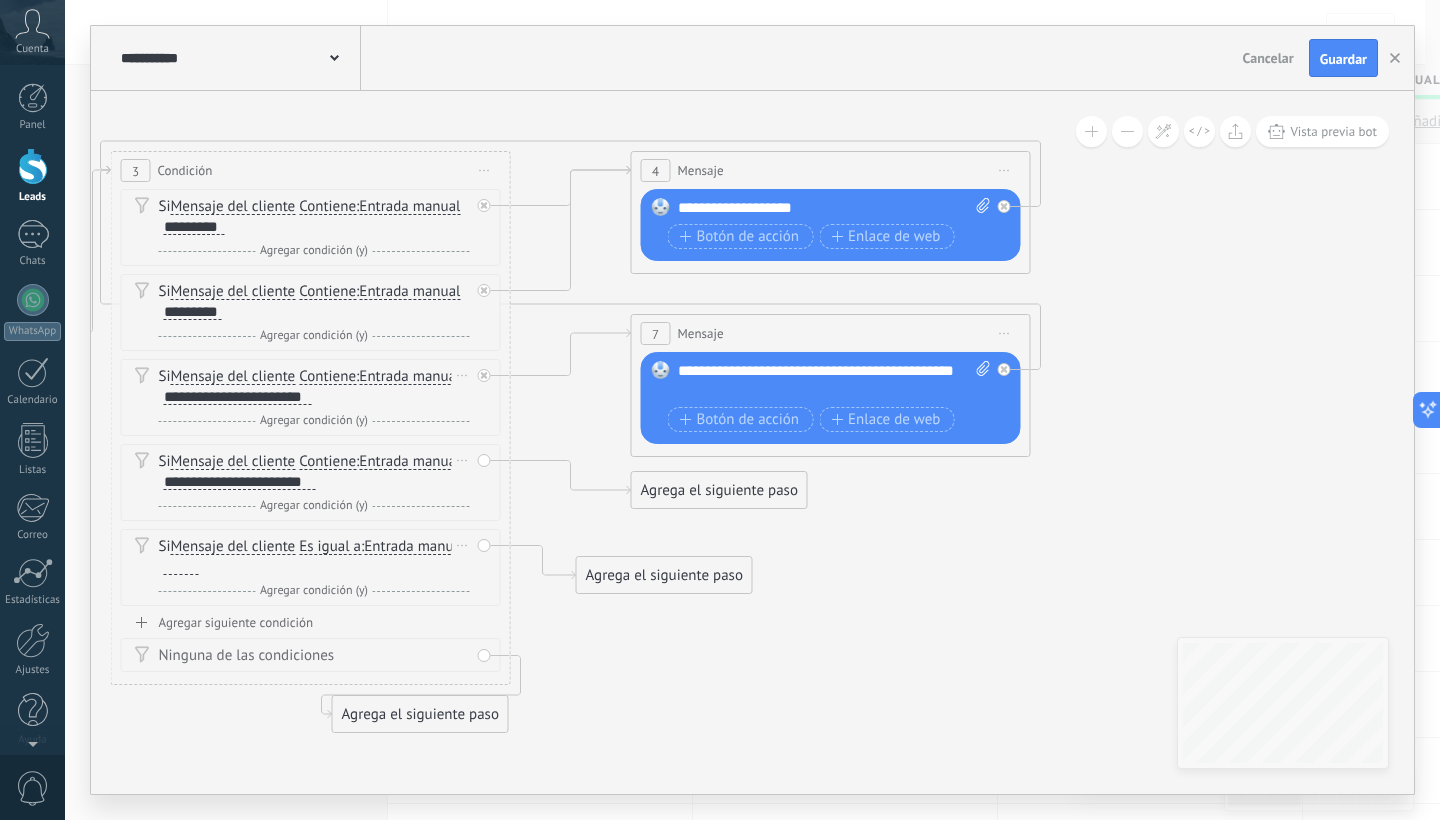 click on "Es igual a" at bounding box center (330, 547) 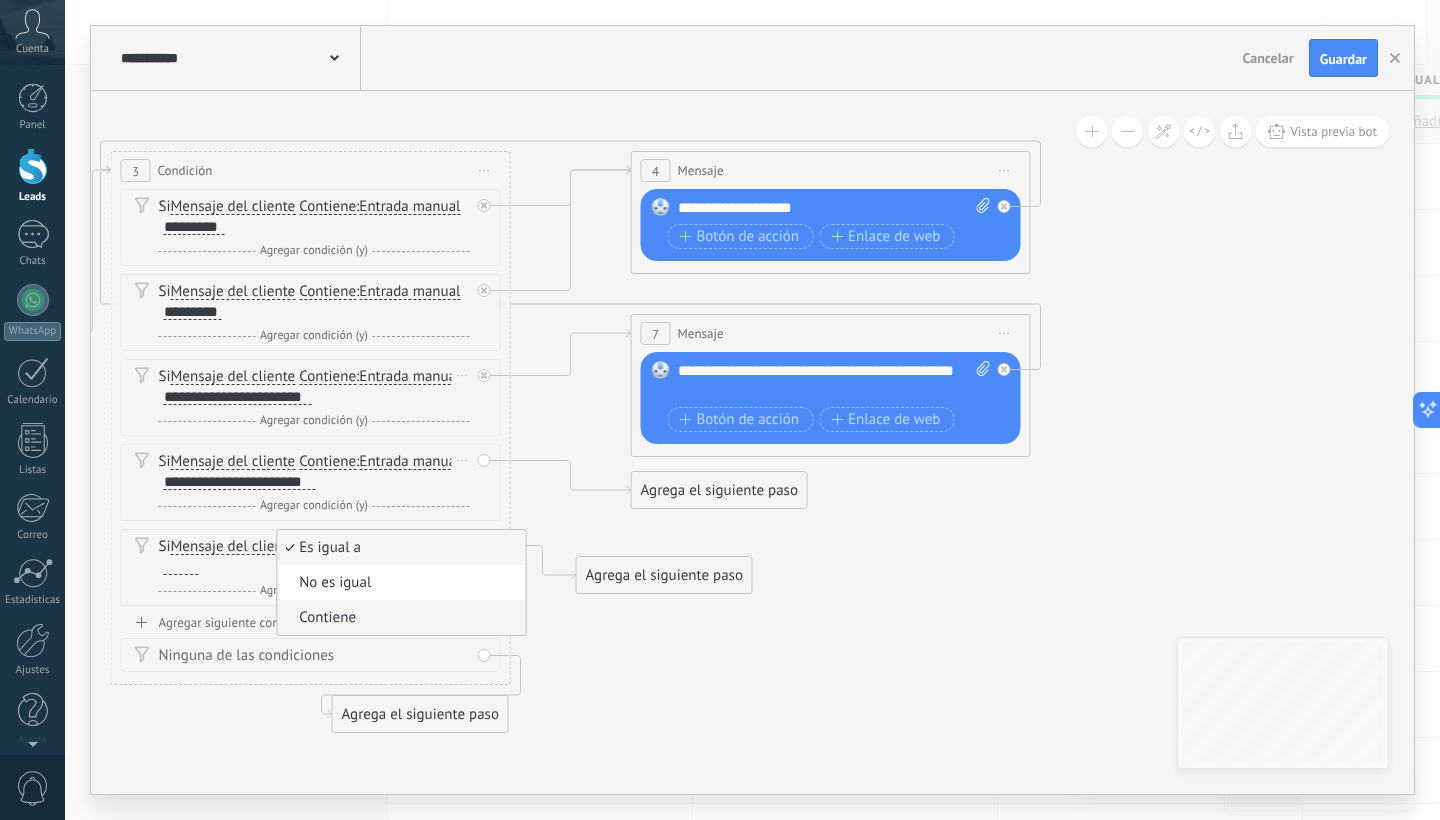 click on "Contiene" at bounding box center (398, 618) 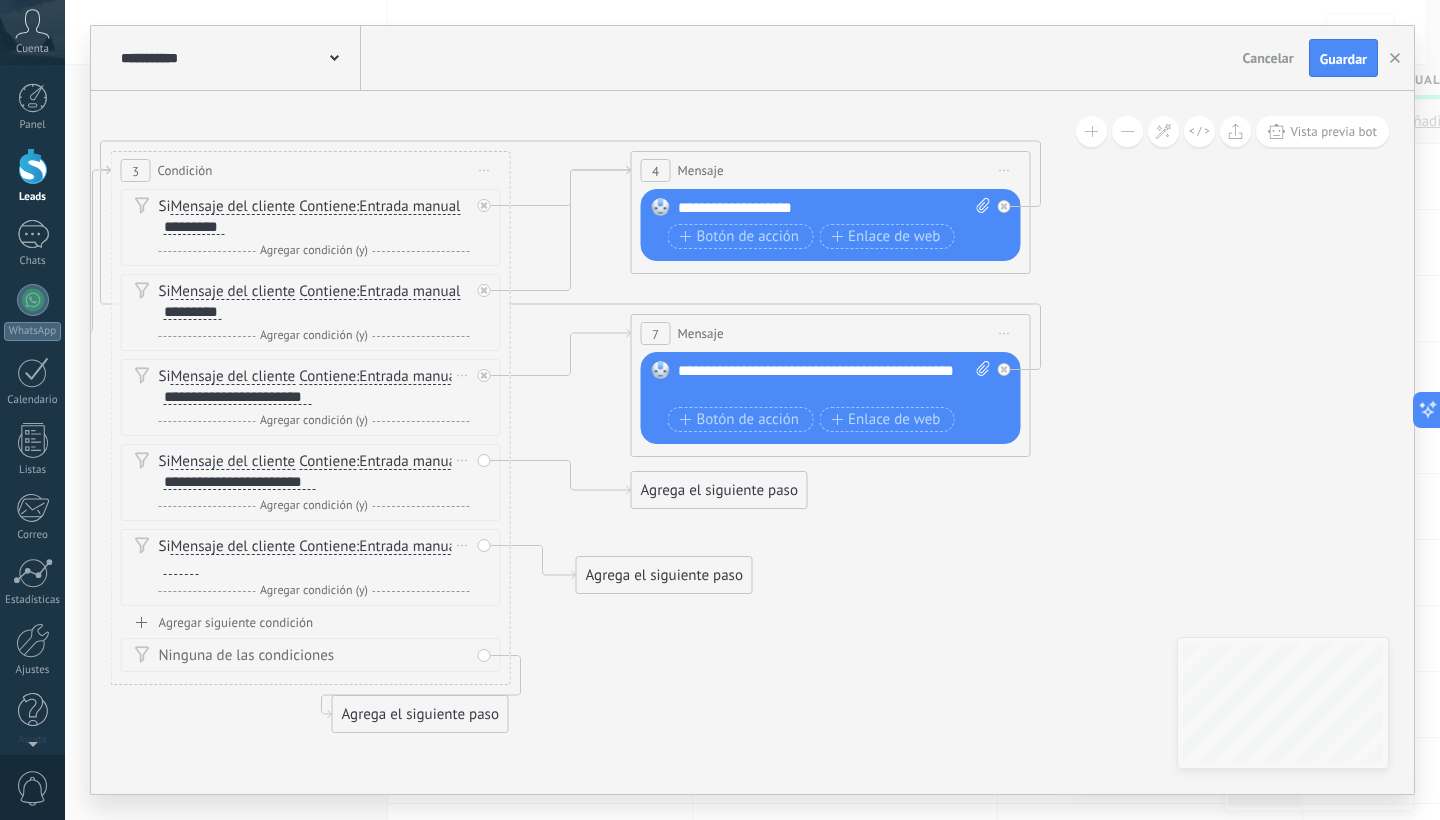click at bounding box center (181, 567) 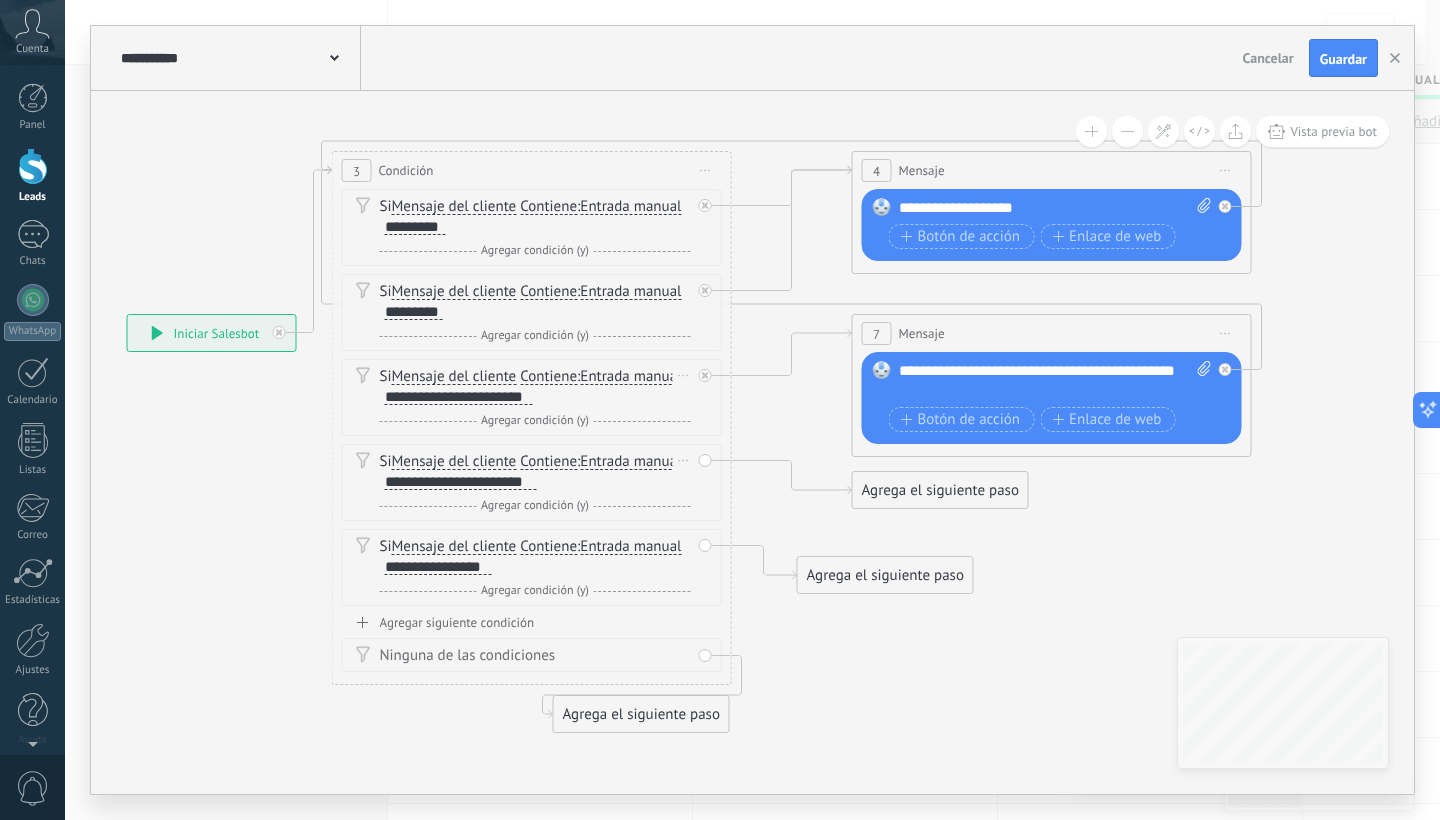 drag, startPoint x: 635, startPoint y: 639, endPoint x: 856, endPoint y: 639, distance: 221 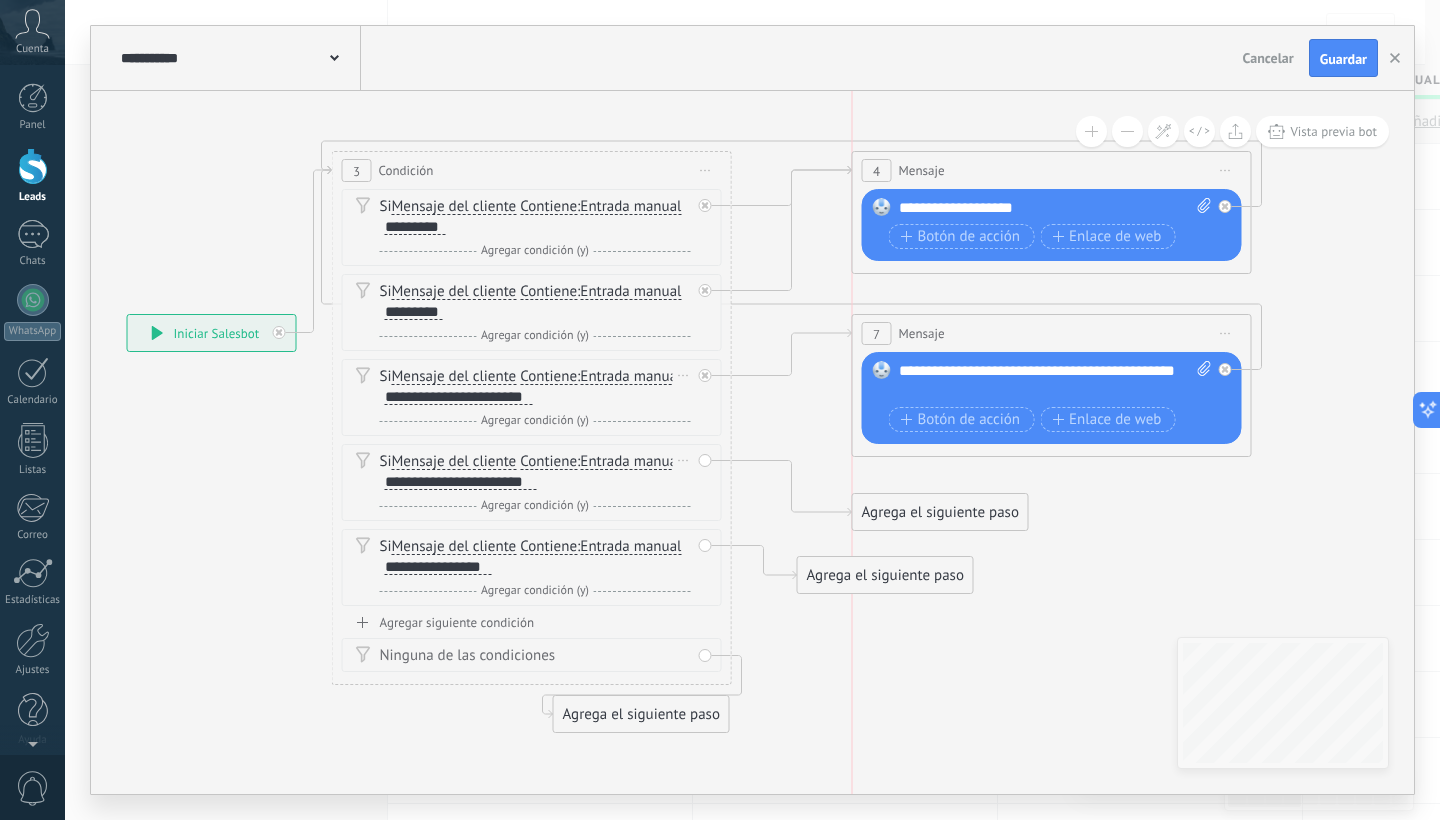 drag, startPoint x: 881, startPoint y: 487, endPoint x: 877, endPoint y: 509, distance: 22.36068 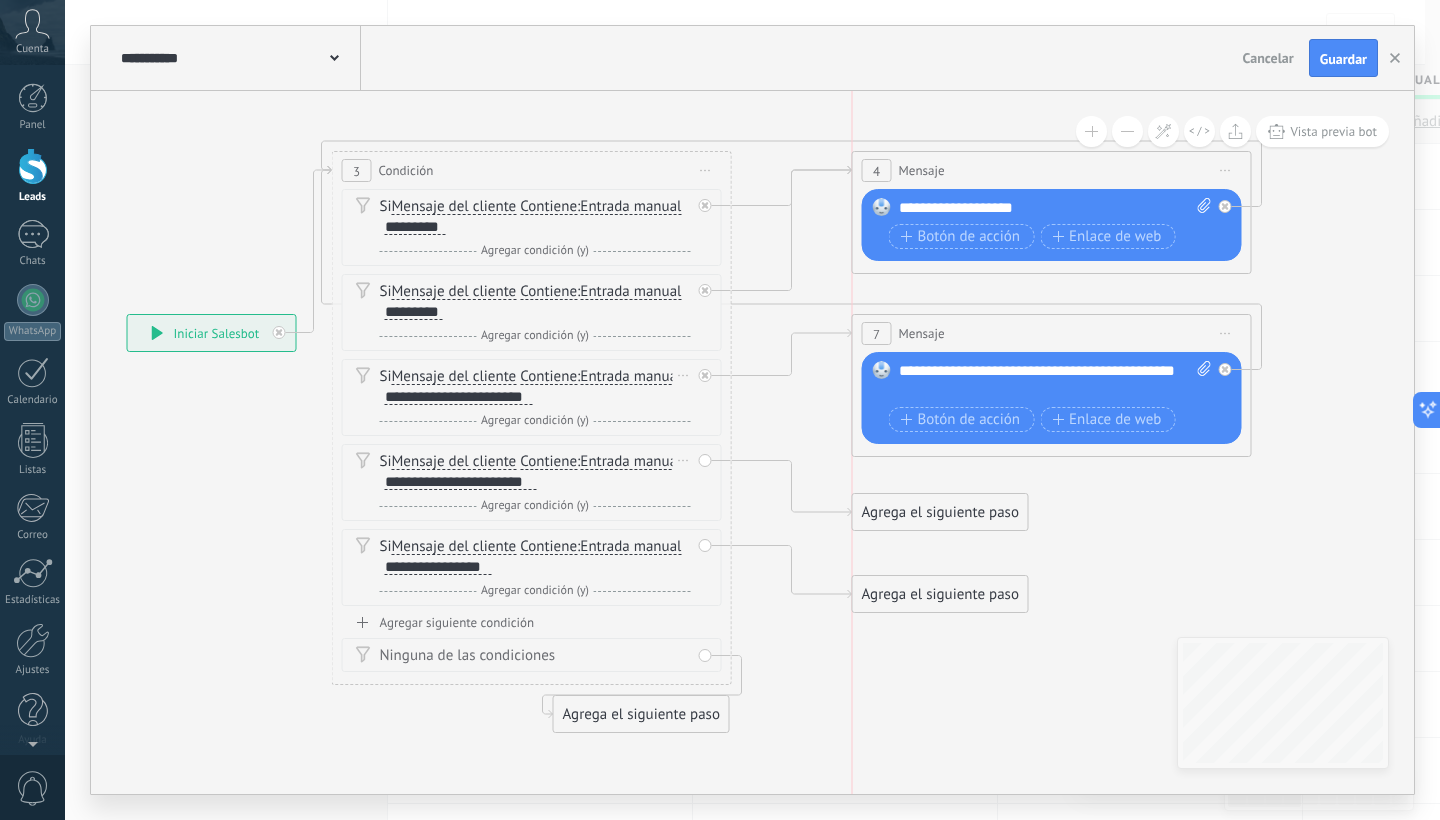 drag, startPoint x: 831, startPoint y: 571, endPoint x: 886, endPoint y: 589, distance: 57.870544 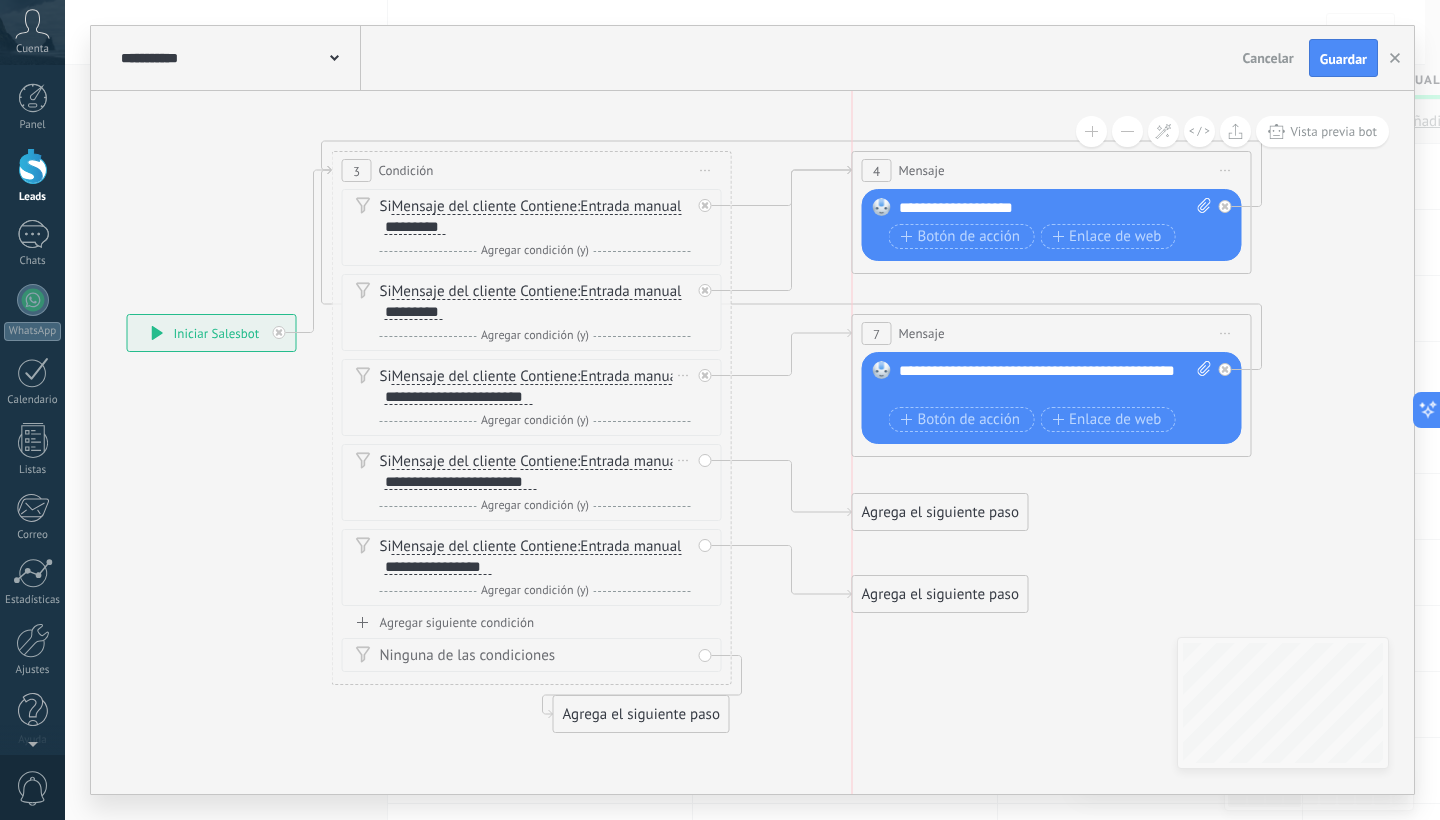 click on "Agrega el siguiente paso" at bounding box center (940, 594) 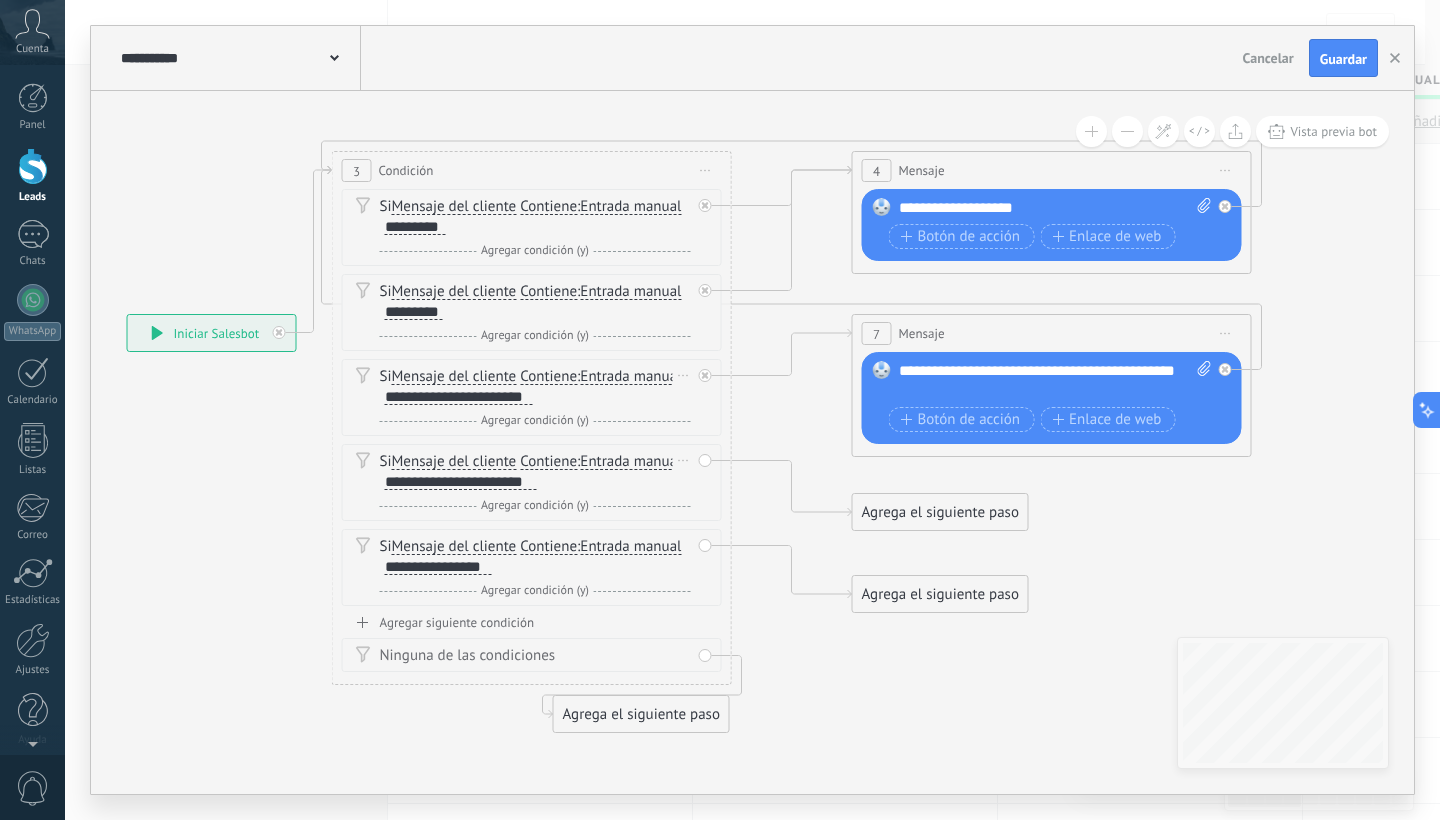click on "Agrega el siguiente paso" at bounding box center [940, 512] 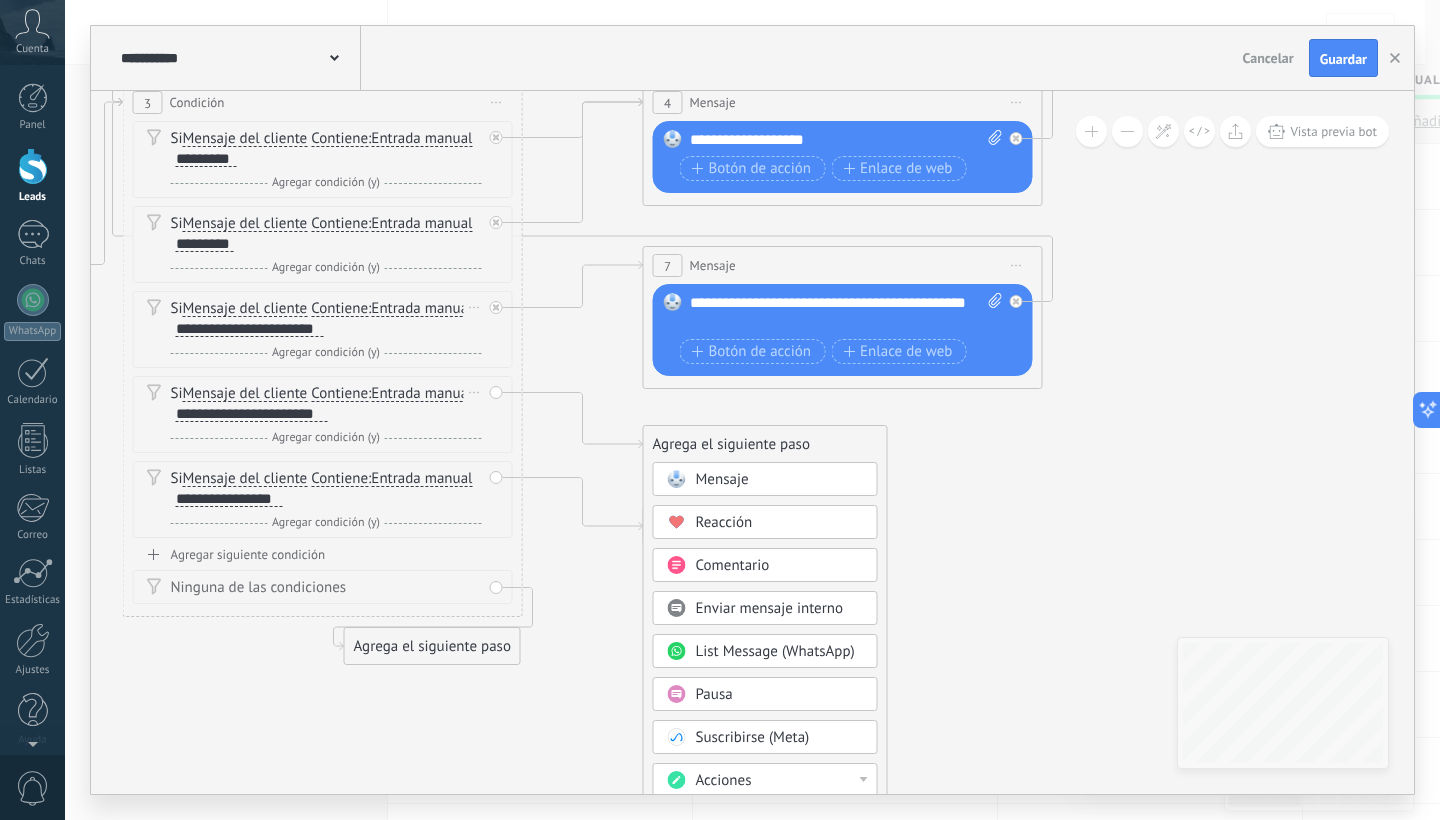 drag, startPoint x: 1234, startPoint y: 561, endPoint x: 1025, endPoint y: 493, distance: 219.78398 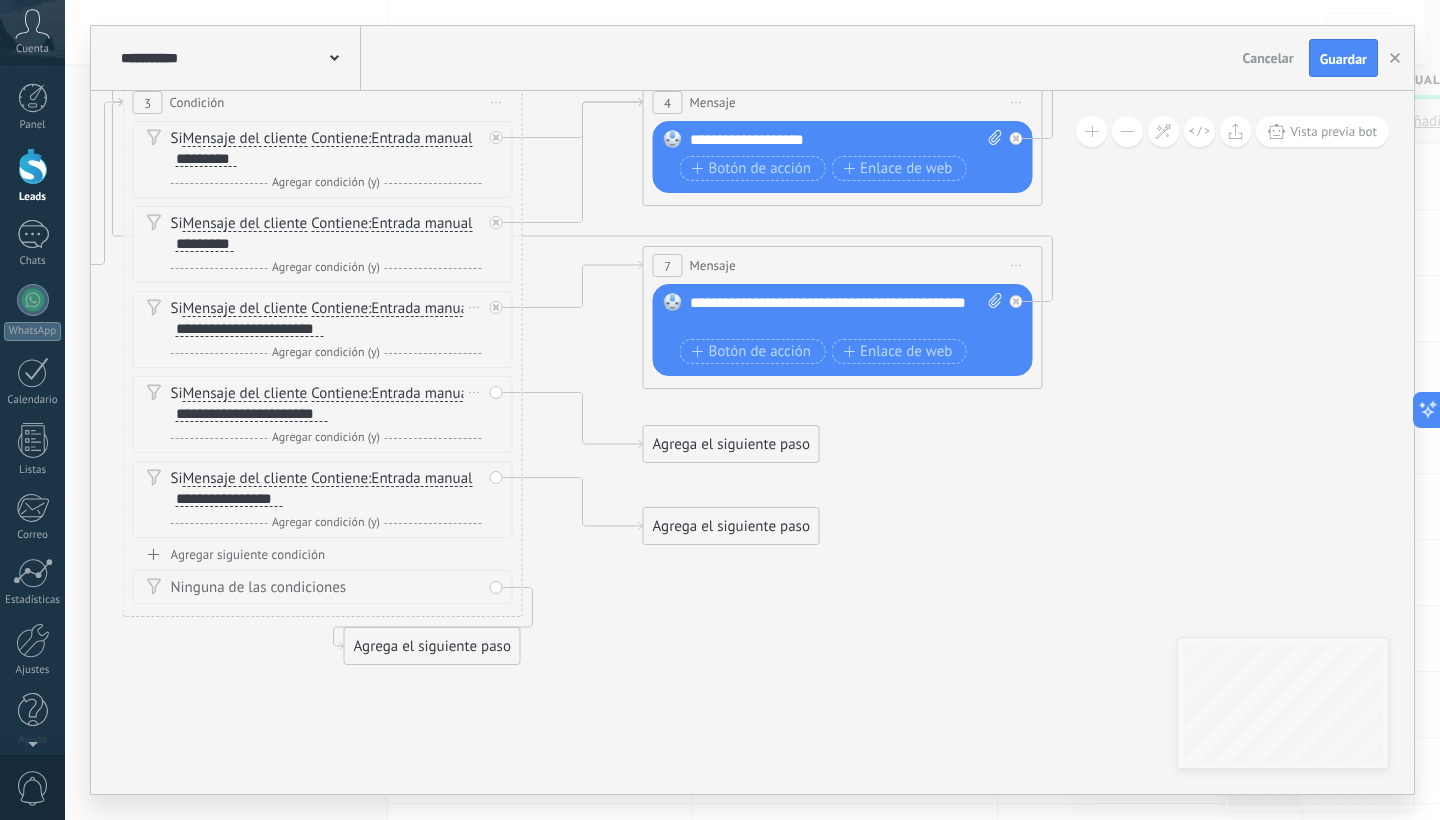 click on "Agregar siguiente condición" at bounding box center [323, 554] 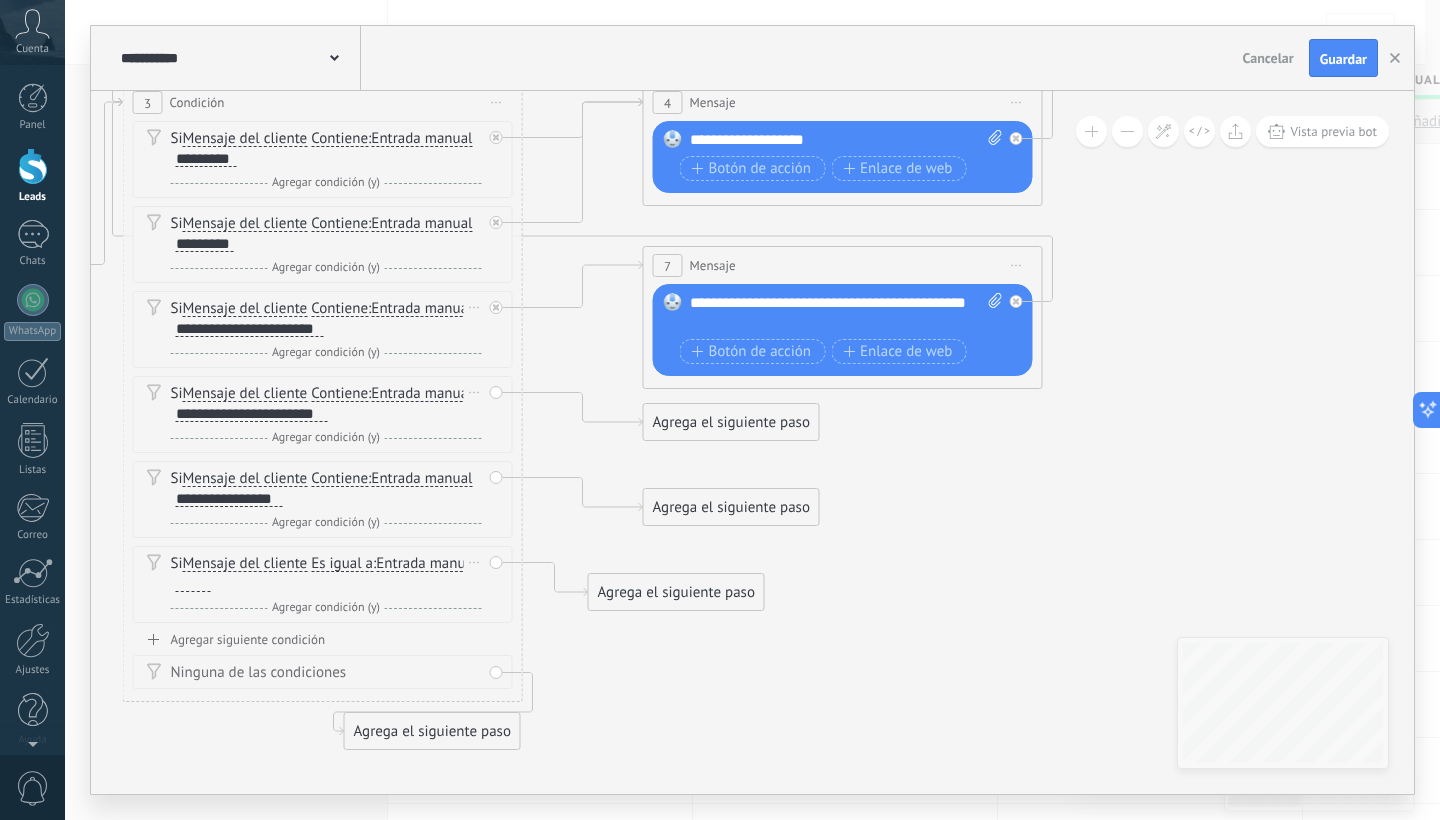 click on "Es igual a" at bounding box center (342, 564) 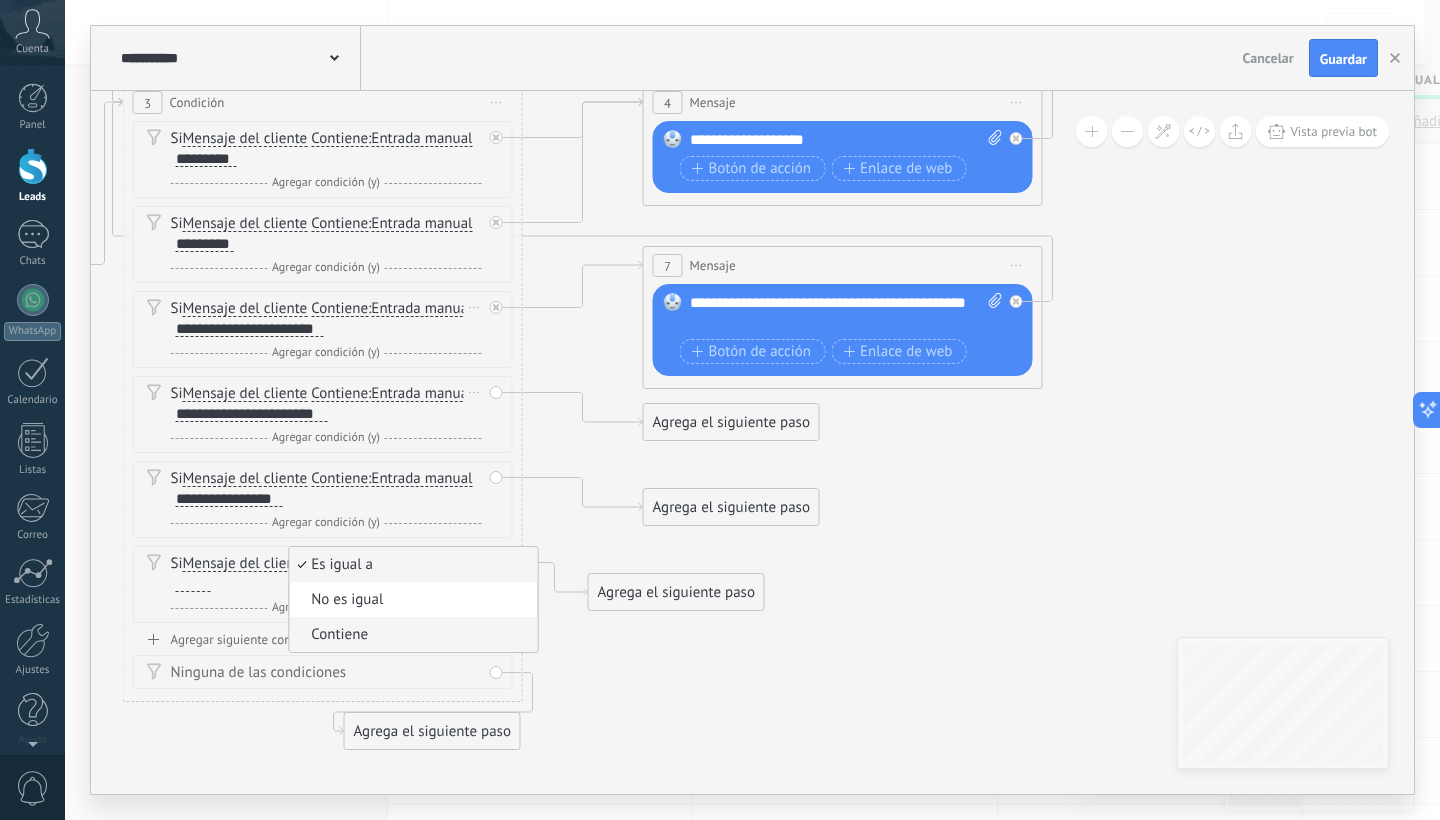 click on "Contiene" at bounding box center [410, 635] 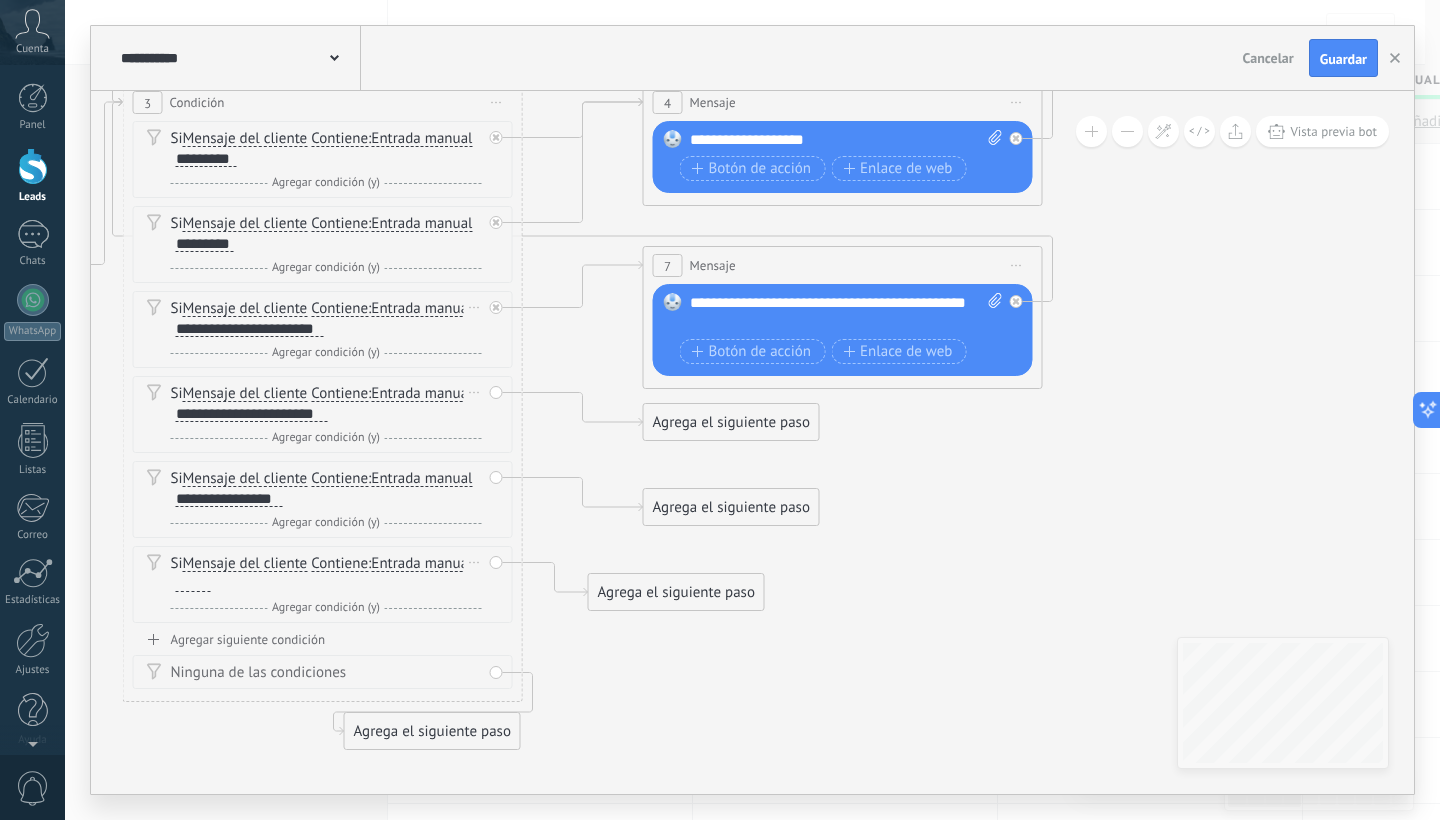 click at bounding box center [193, 584] 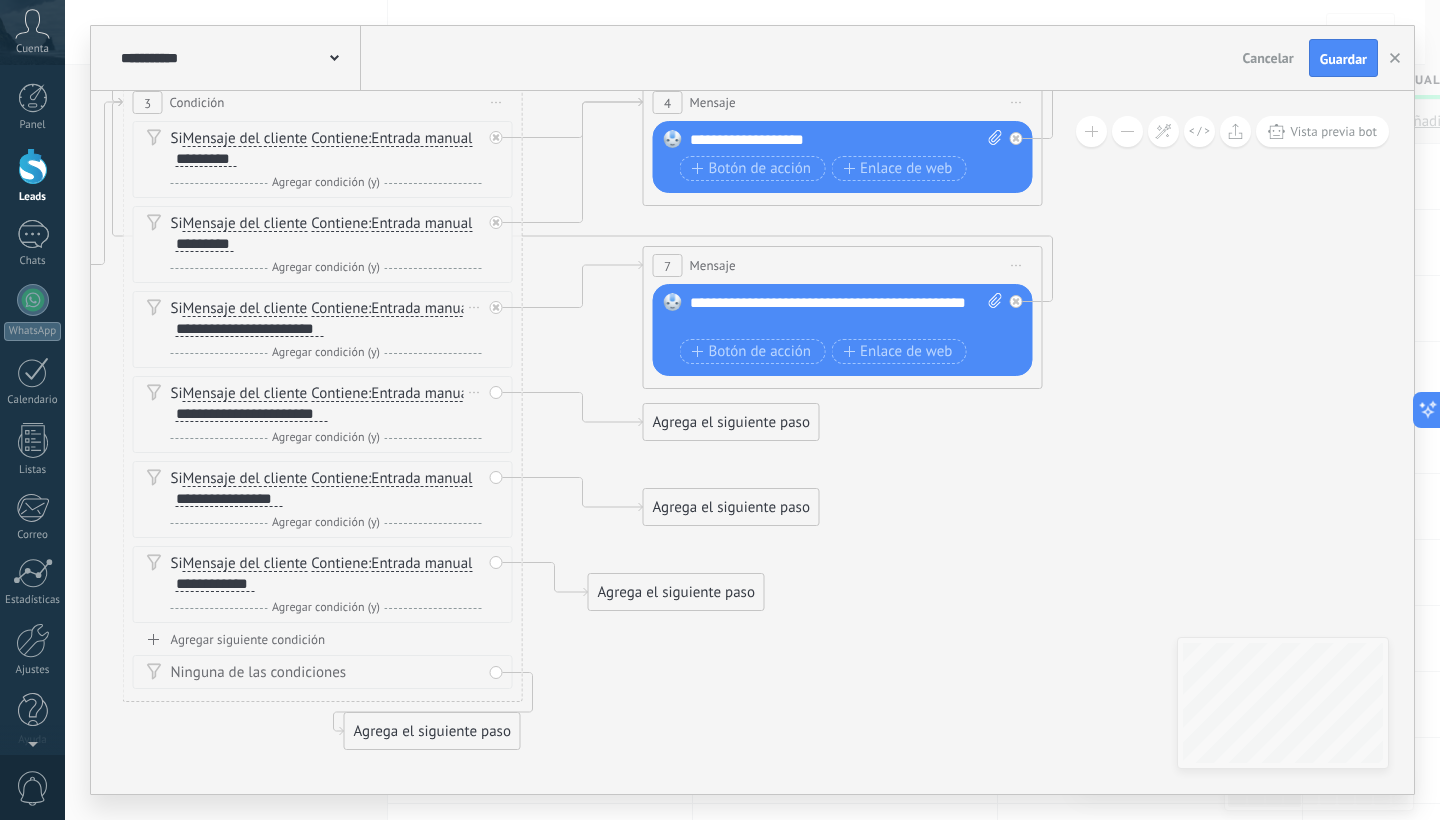 click on "Agrega el siguiente paso" at bounding box center [731, 422] 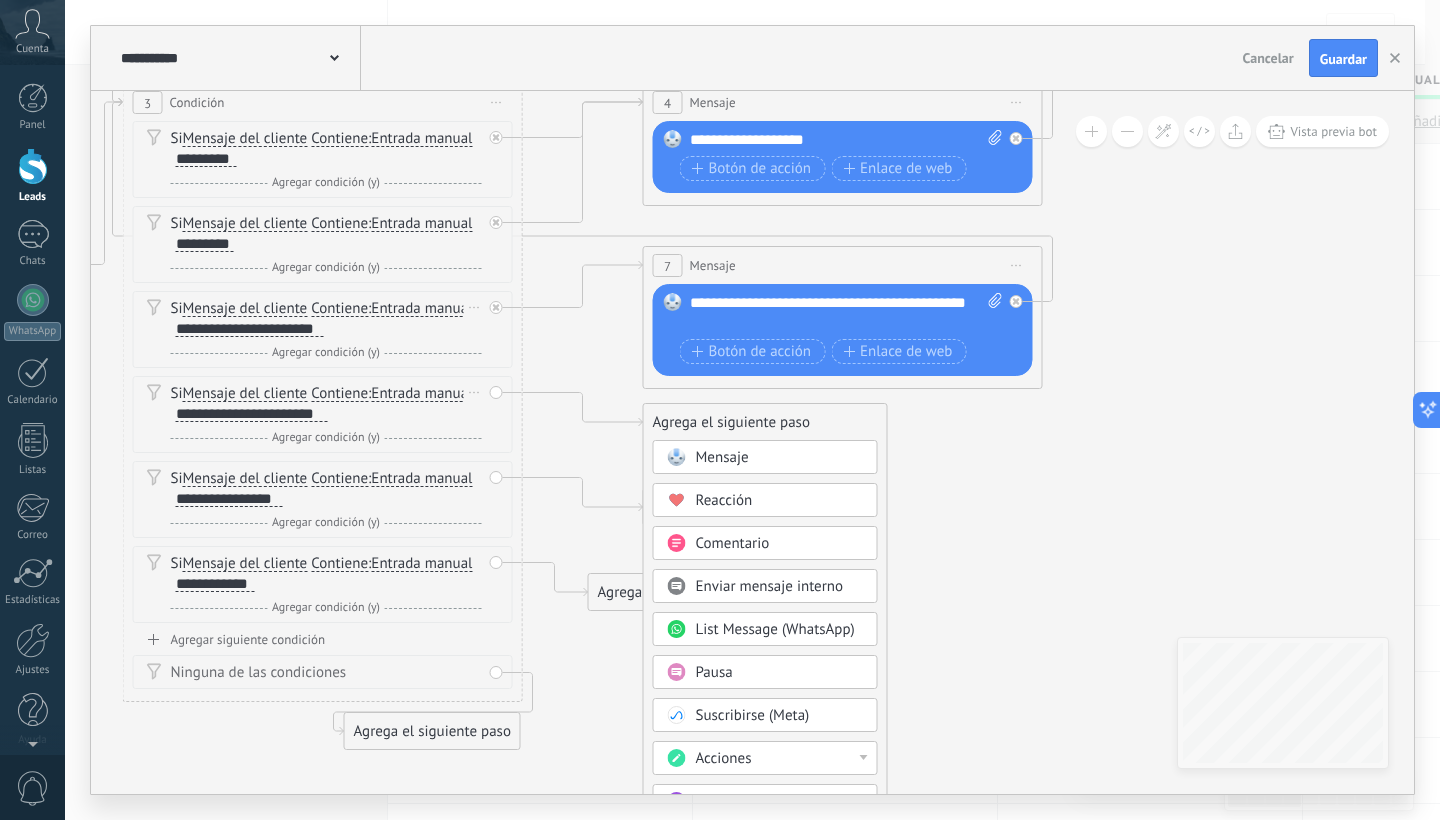 click on "Mensaje" at bounding box center (722, 457) 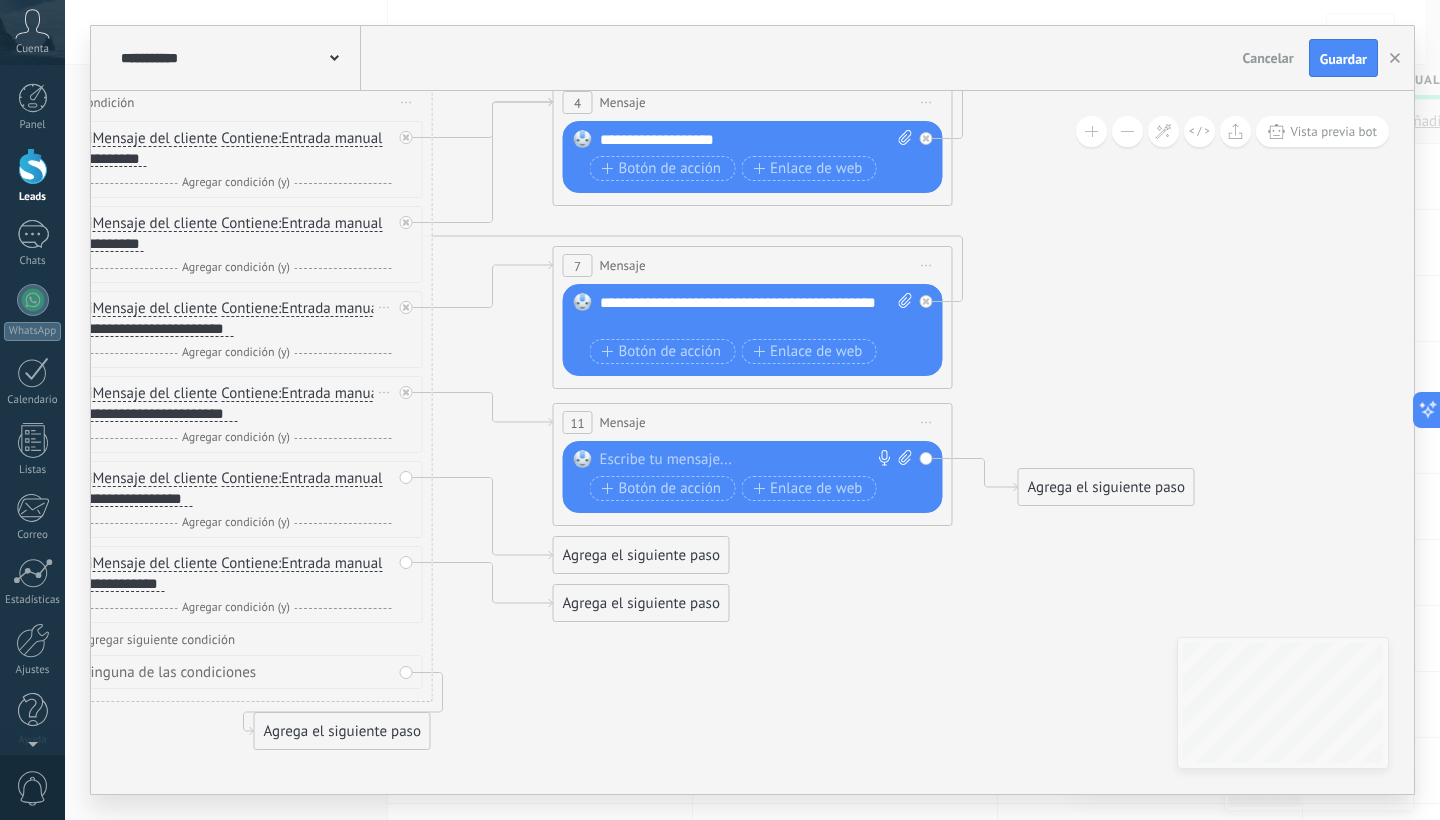 click on "Reemplazar
Quitar
Convertir a mensaje de voz
Arrastre la imagen aquí para adjuntarla.
Añadir imagen
Subir
Arrastrar y soltar
Archivo no encontrado
Escribe tu mensaje..." at bounding box center (756, 478) 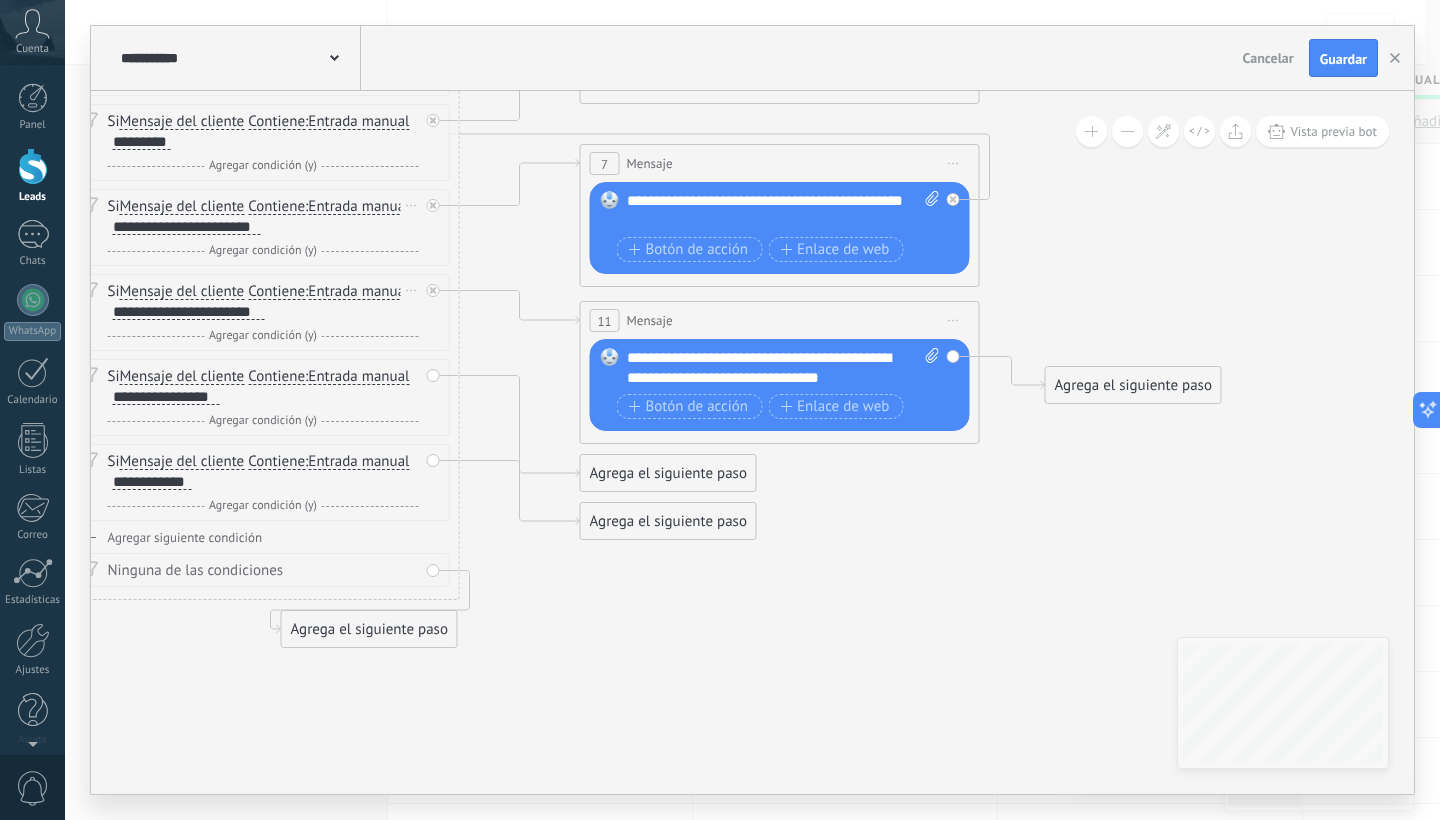 drag, startPoint x: 815, startPoint y: 651, endPoint x: 842, endPoint y: 550, distance: 104.54664 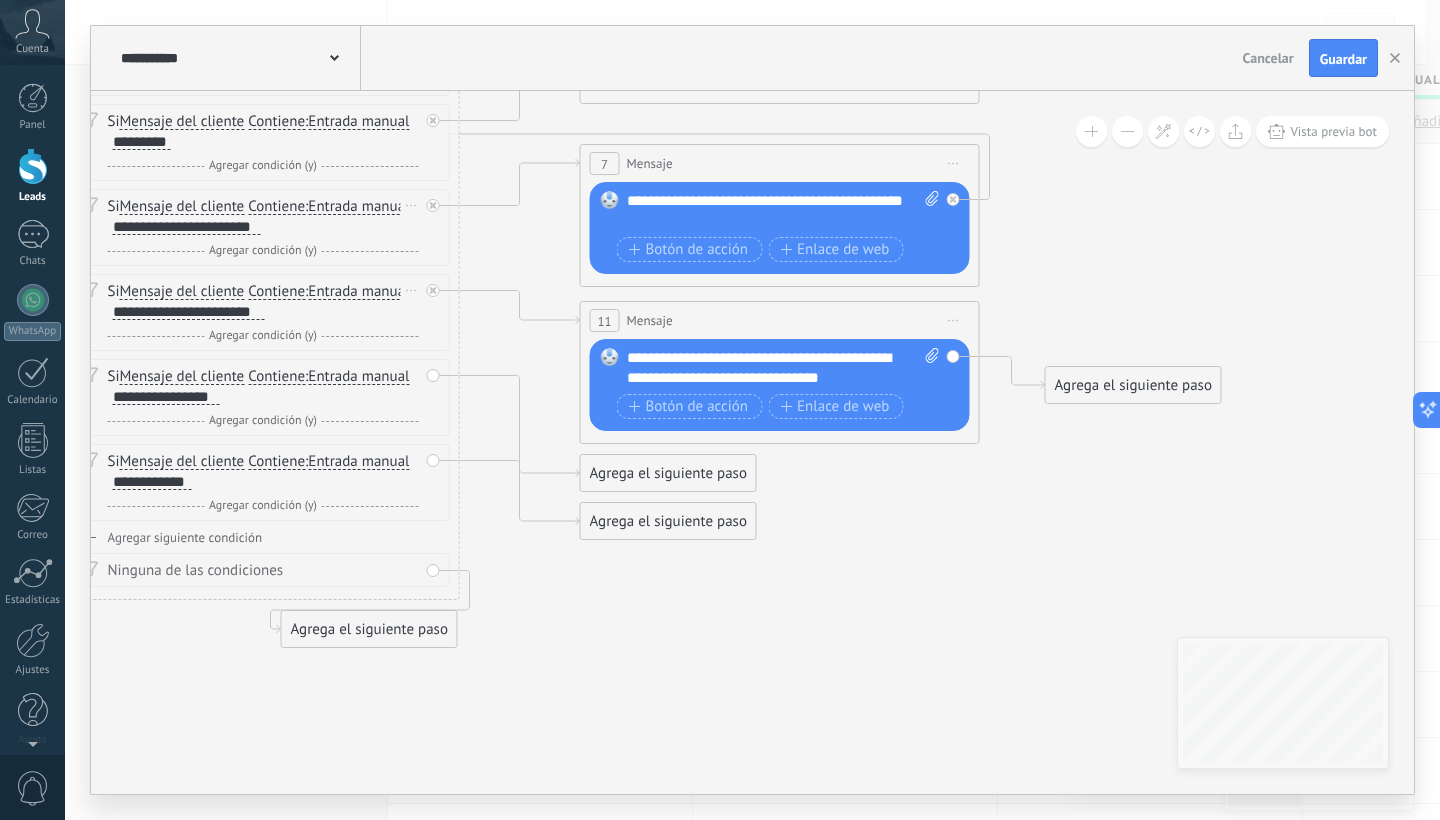 click 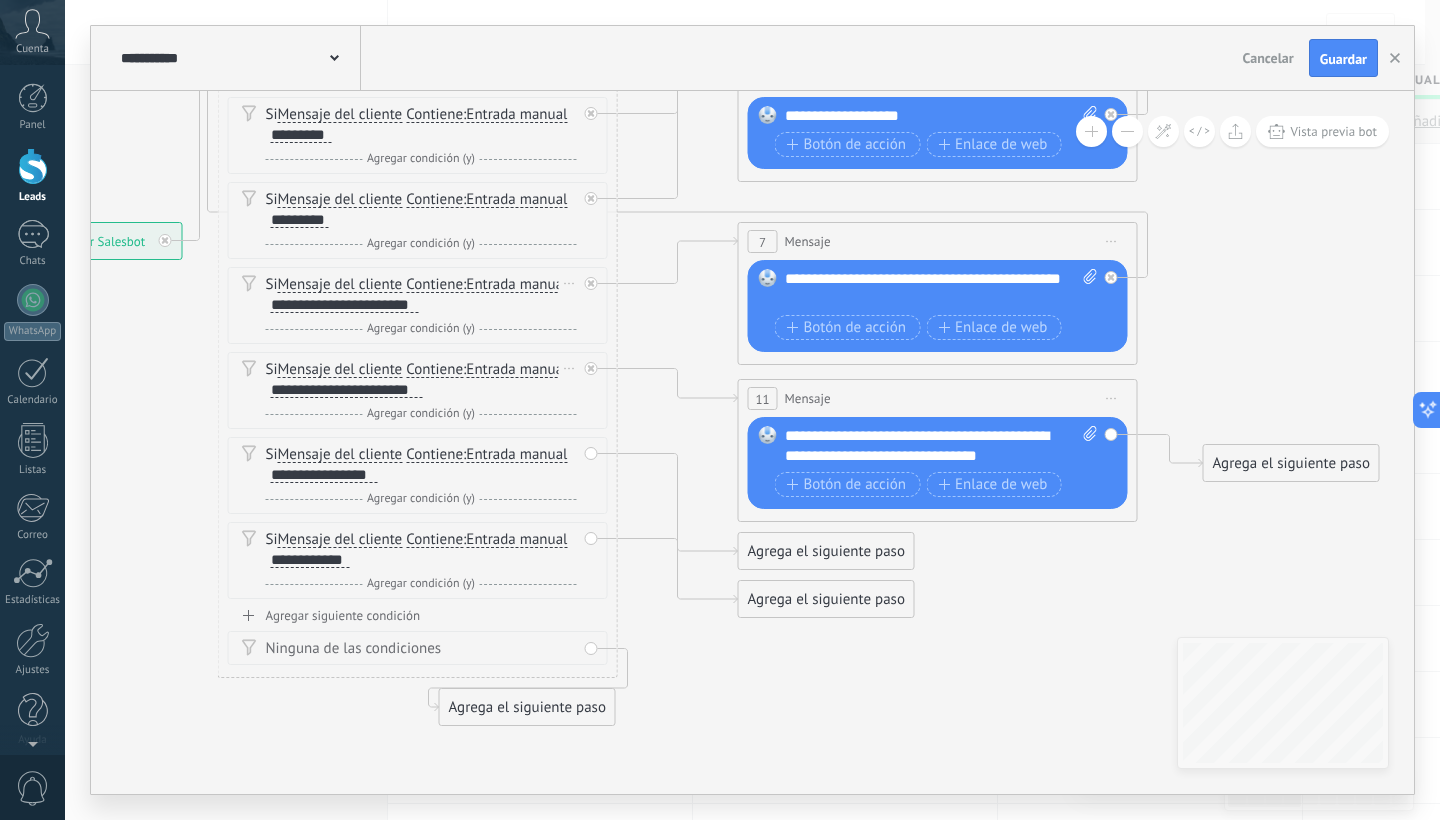 drag, startPoint x: 620, startPoint y: 645, endPoint x: 779, endPoint y: 721, distance: 176.22997 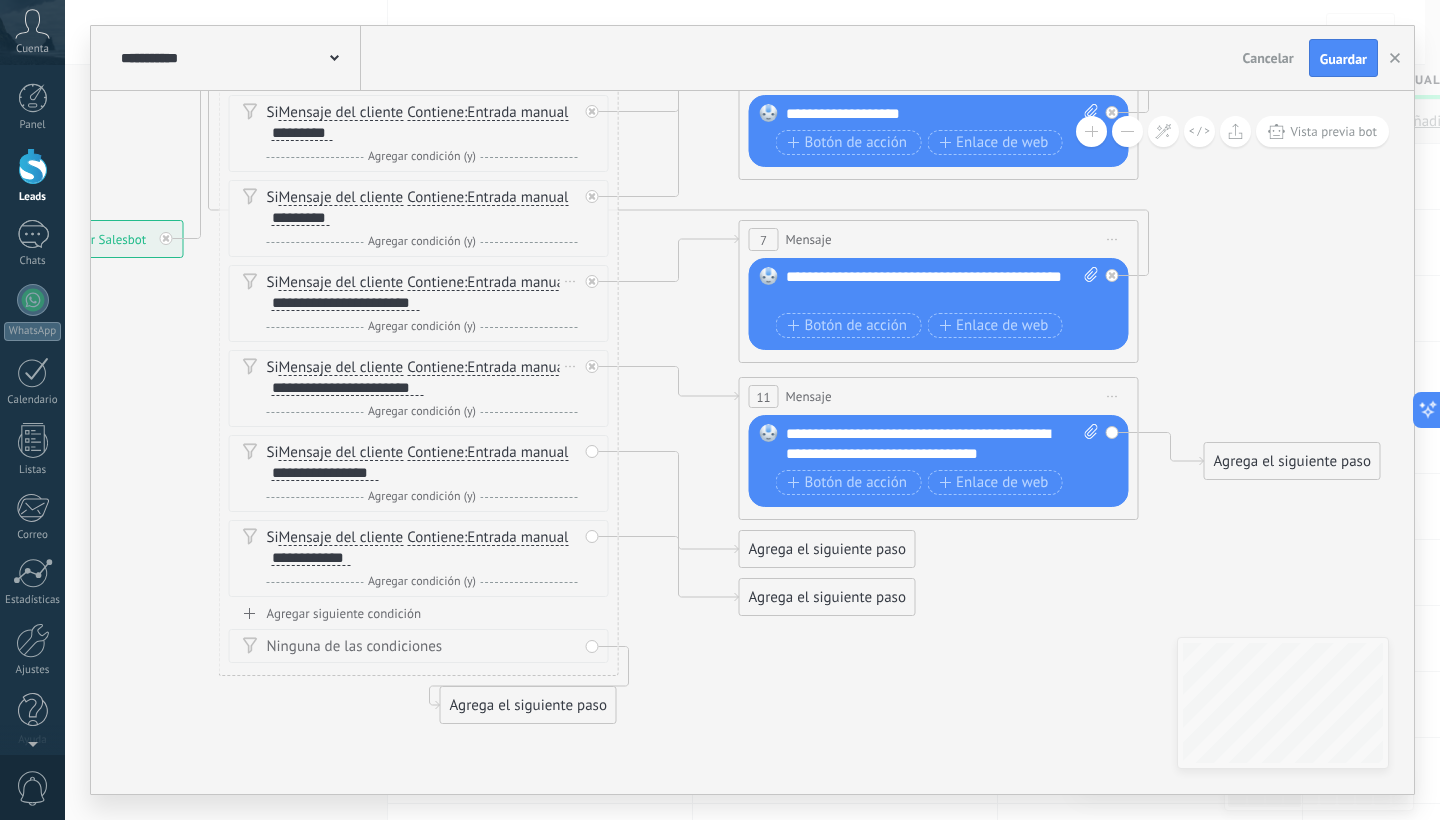 click on "Agrega el siguiente paso" at bounding box center [827, 549] 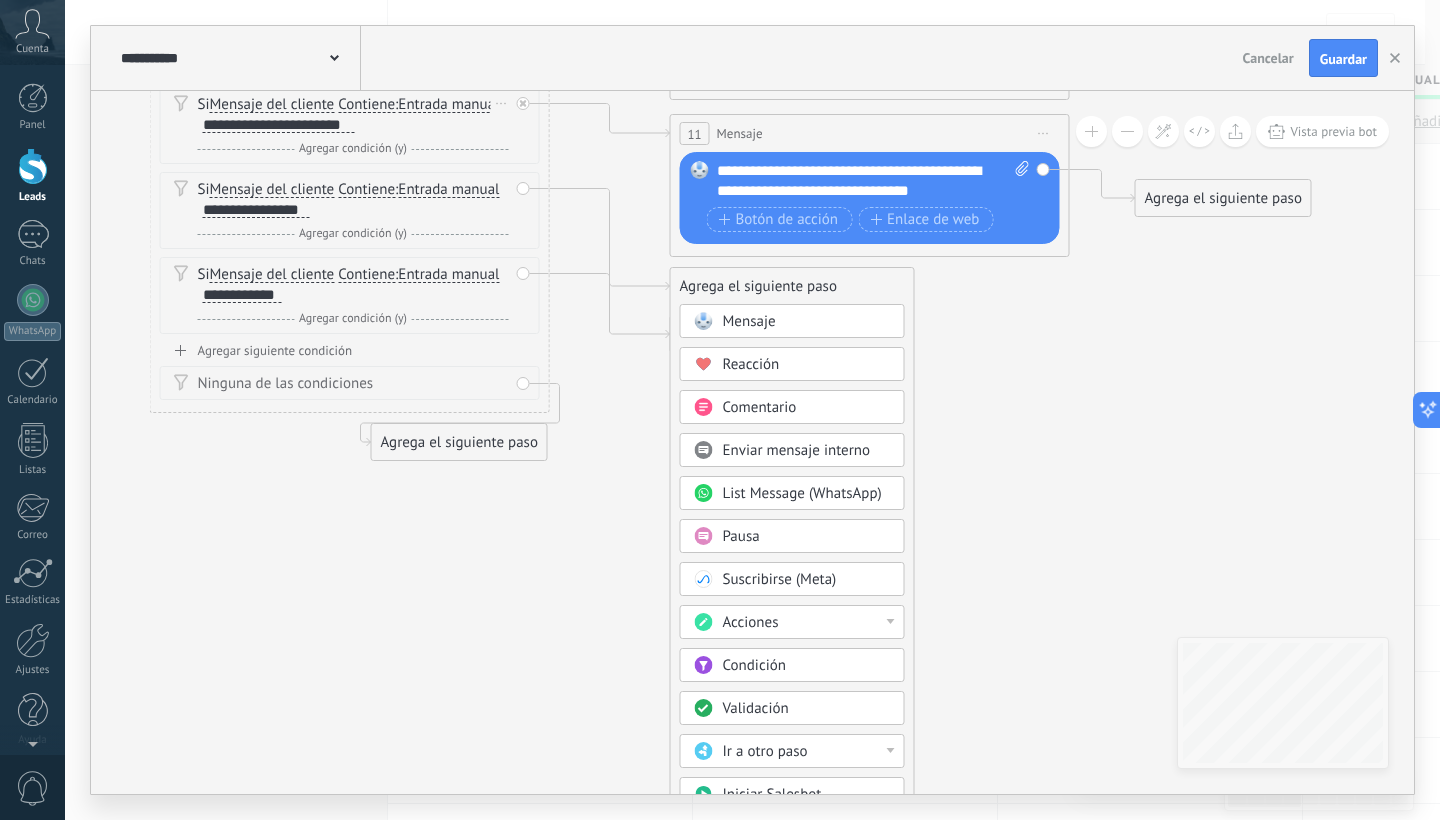 drag, startPoint x: 1099, startPoint y: 722, endPoint x: 1032, endPoint y: 406, distance: 323.02478 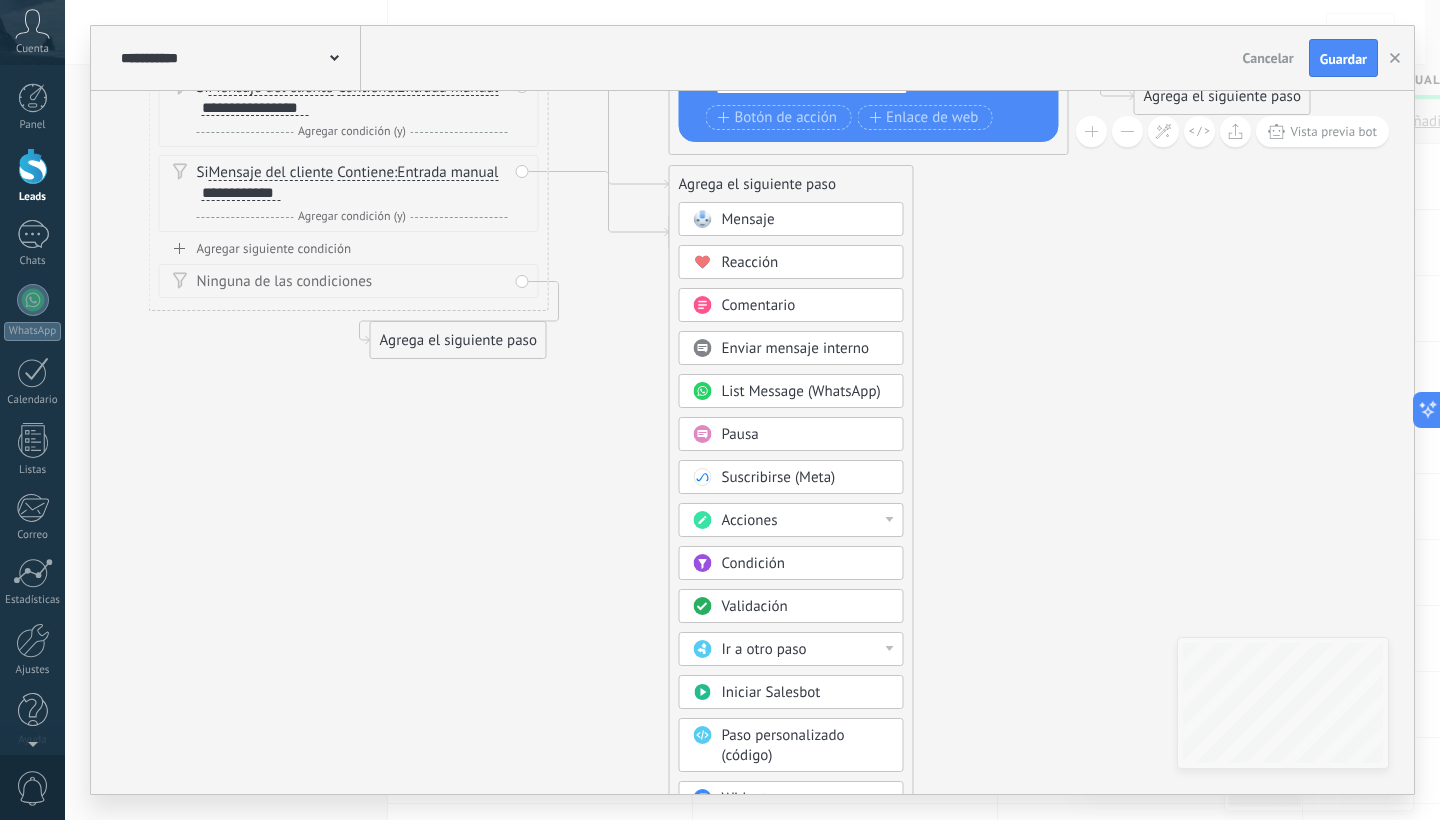 drag, startPoint x: 1038, startPoint y: 706, endPoint x: 1033, endPoint y: 635, distance: 71.17584 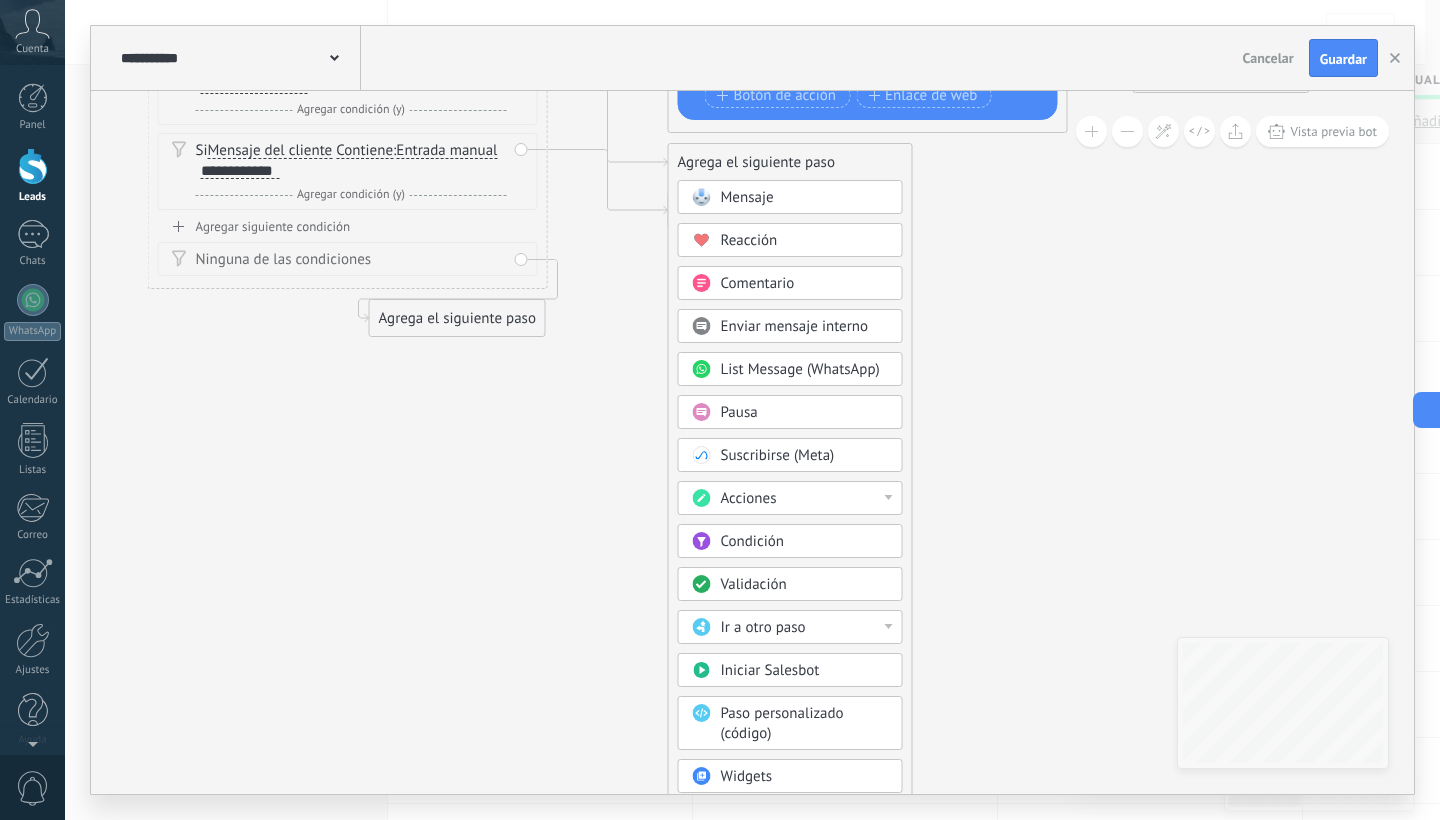 click on "Ir a otro paso" at bounding box center (805, 628) 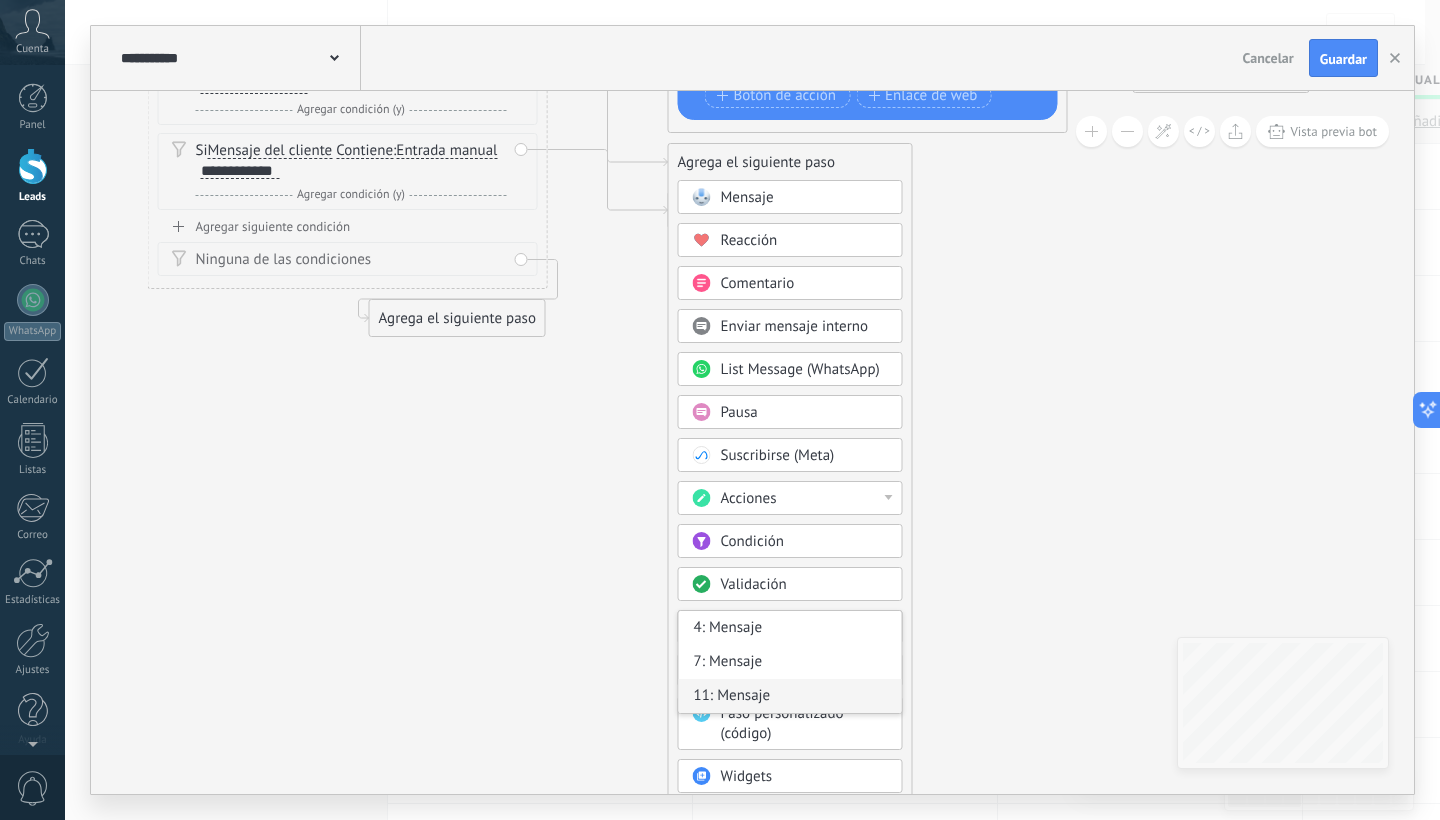 click on "11: Mensaje" at bounding box center [790, 696] 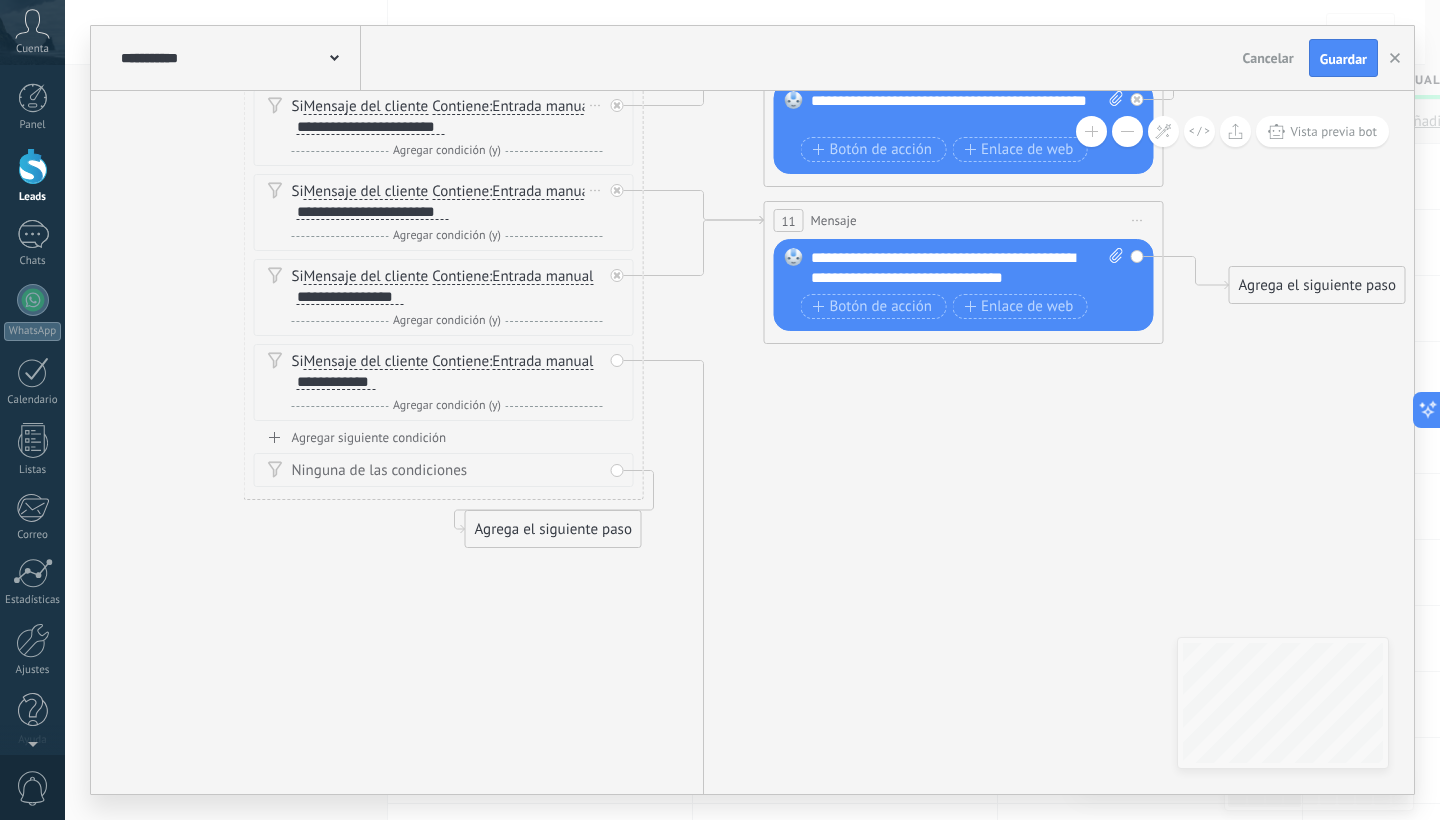 drag, startPoint x: 943, startPoint y: 293, endPoint x: 1042, endPoint y: 500, distance: 229.45587 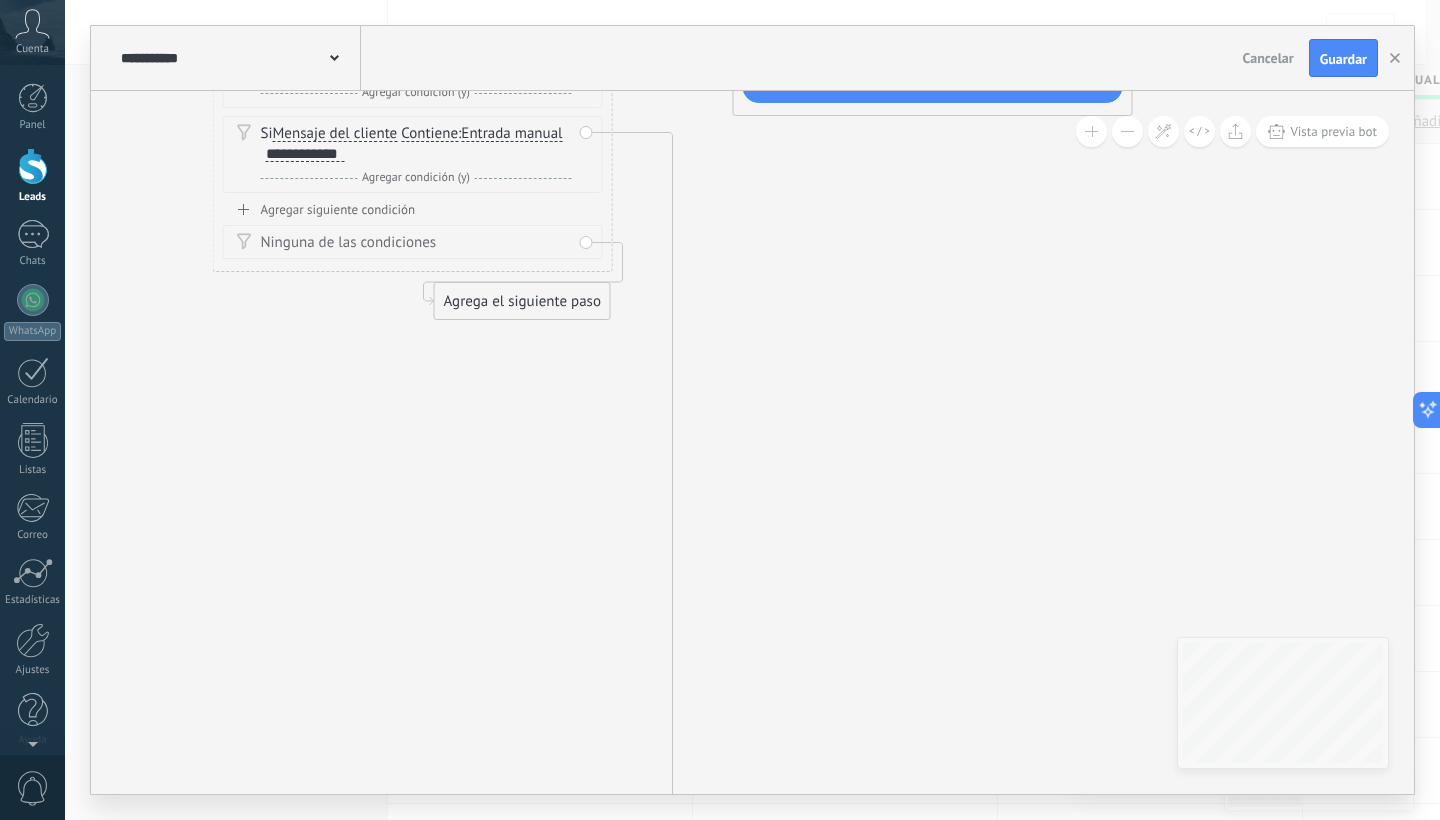 drag, startPoint x: 919, startPoint y: 707, endPoint x: 888, endPoint y: 479, distance: 230.09781 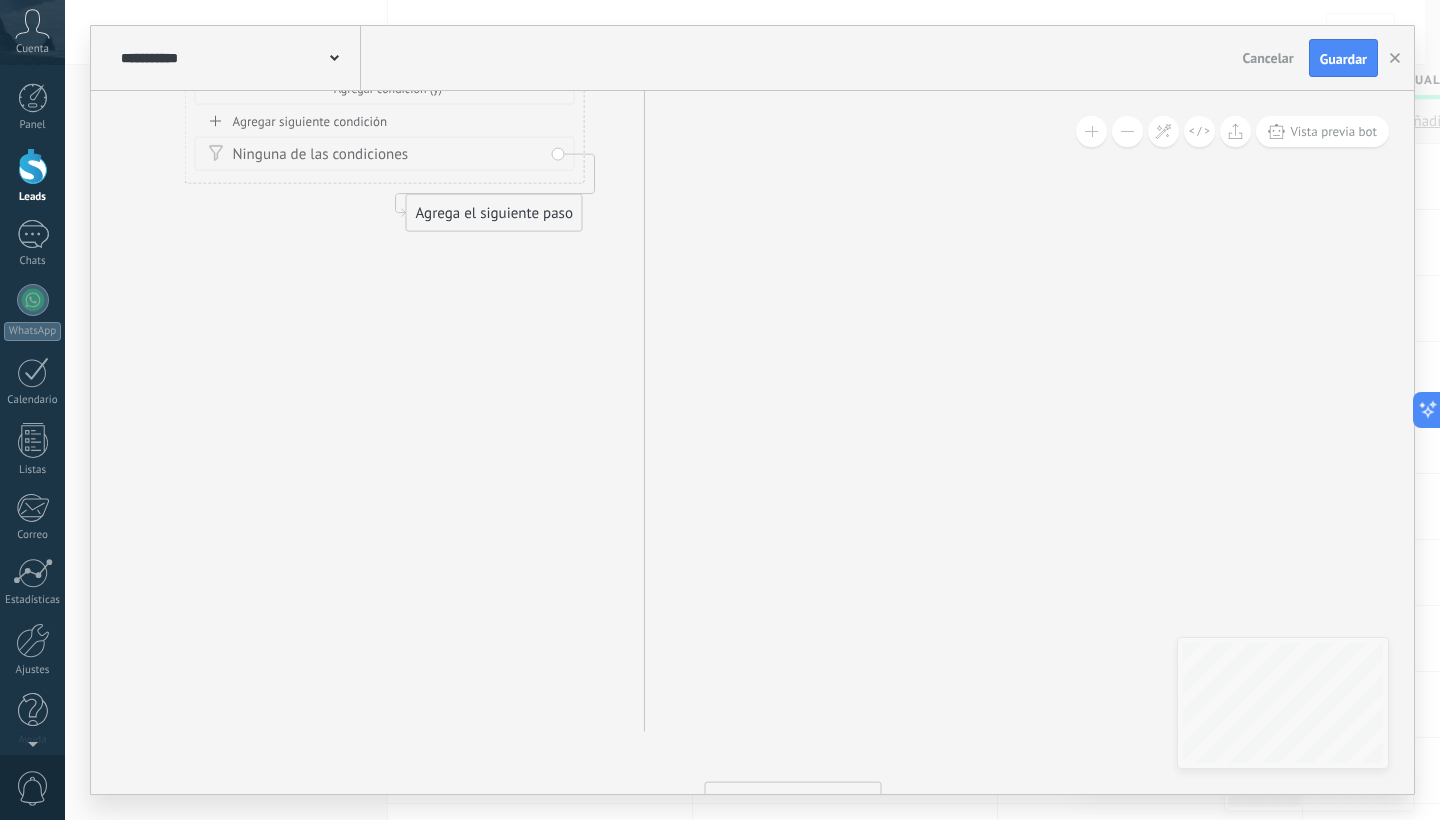 drag, startPoint x: 882, startPoint y: 518, endPoint x: 862, endPoint y: 476, distance: 46.518814 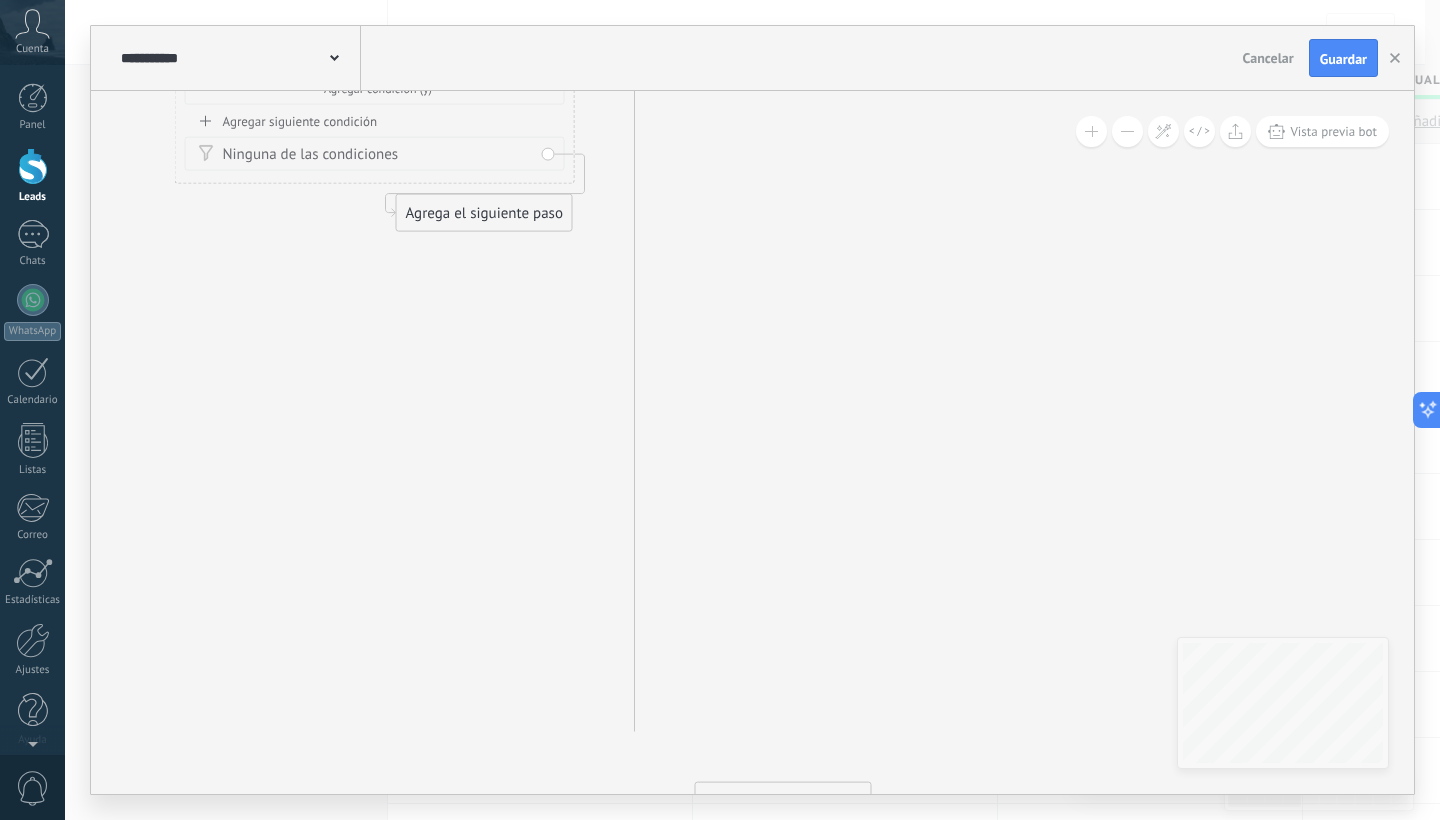 drag, startPoint x: 814, startPoint y: 720, endPoint x: 812, endPoint y: 633, distance: 87.02299 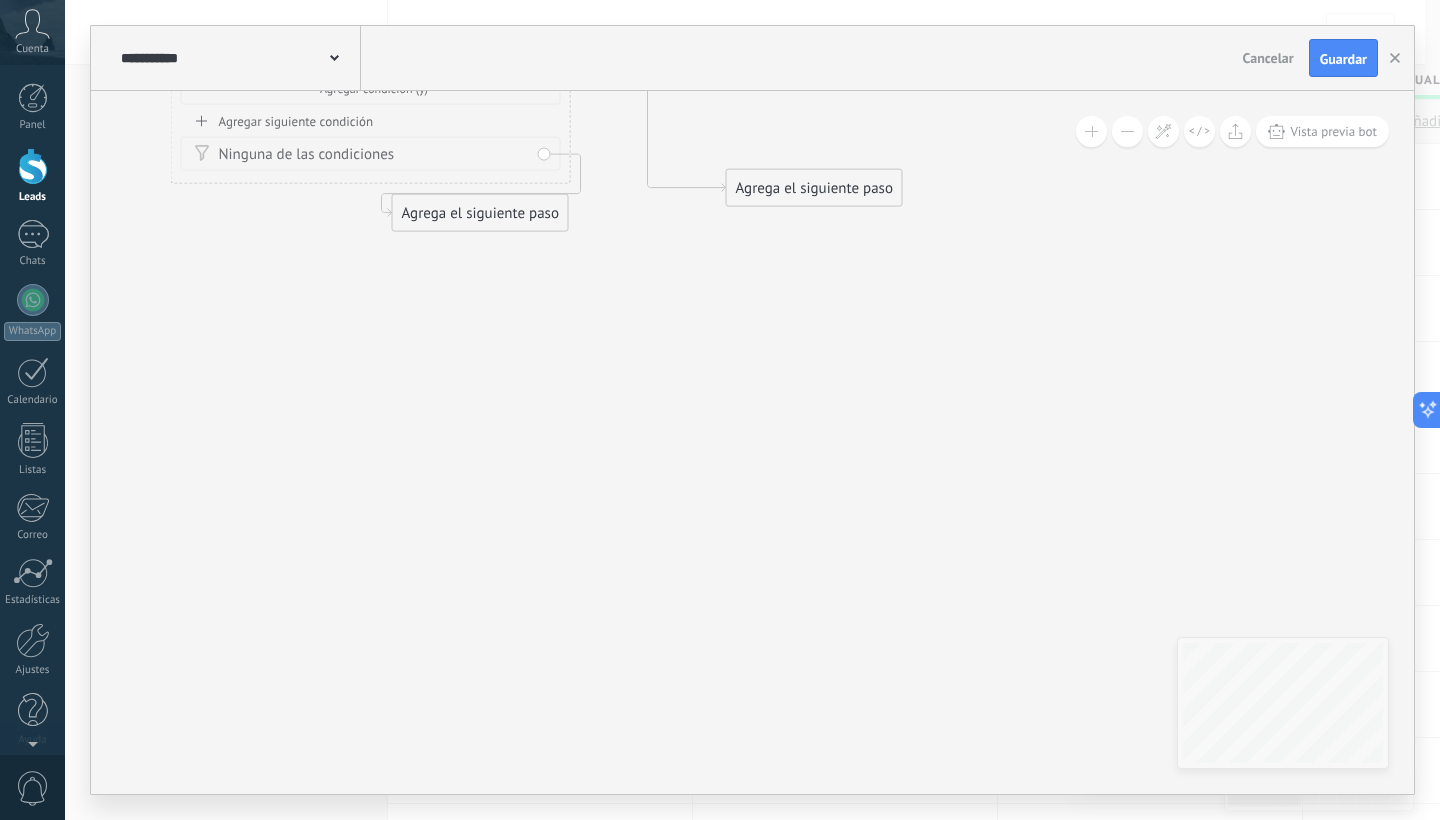 drag, startPoint x: 797, startPoint y: 786, endPoint x: 824, endPoint y: 110, distance: 676.539 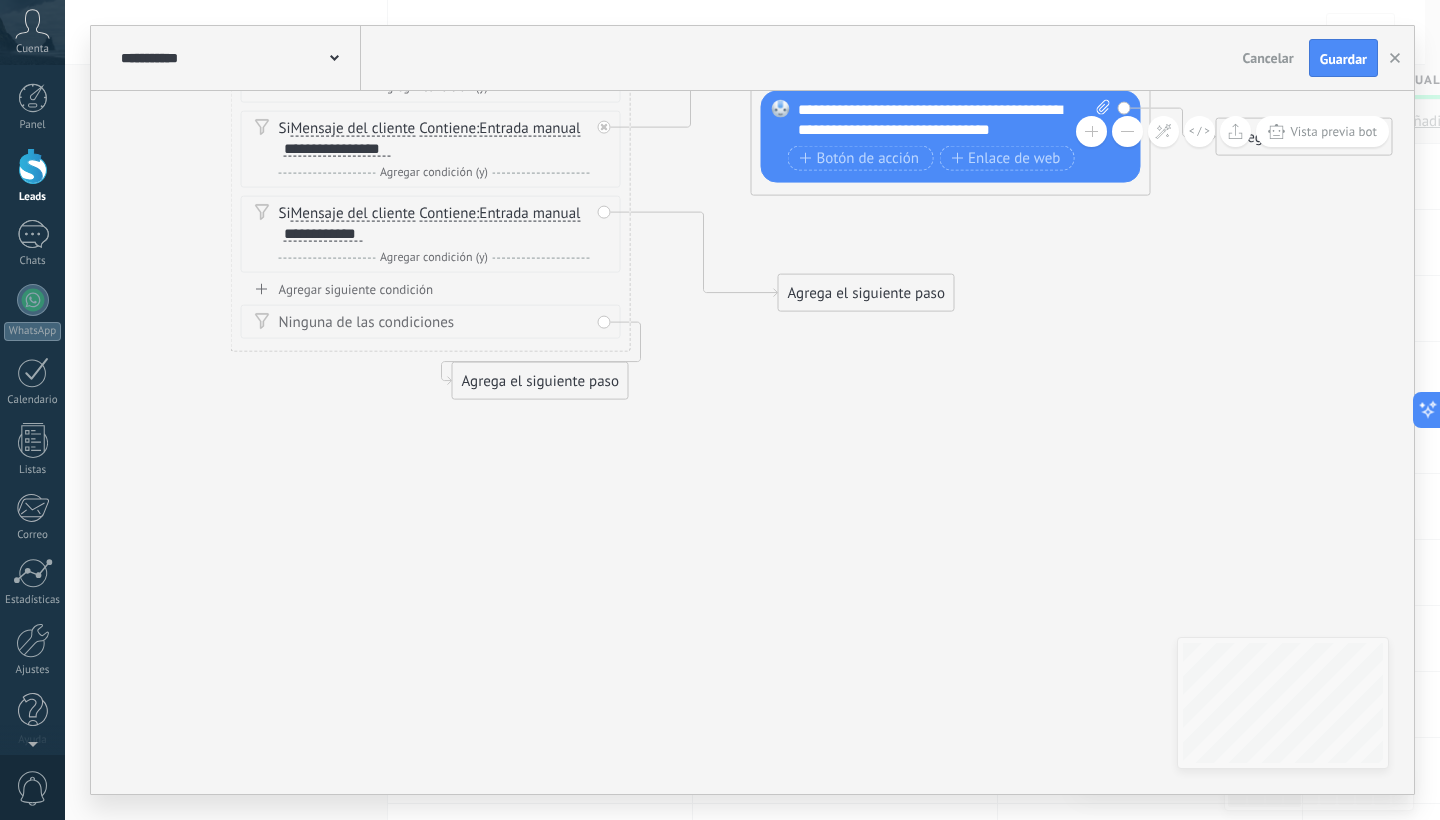 drag, startPoint x: 807, startPoint y: 276, endPoint x: 1125, endPoint y: 13, distance: 412.6657 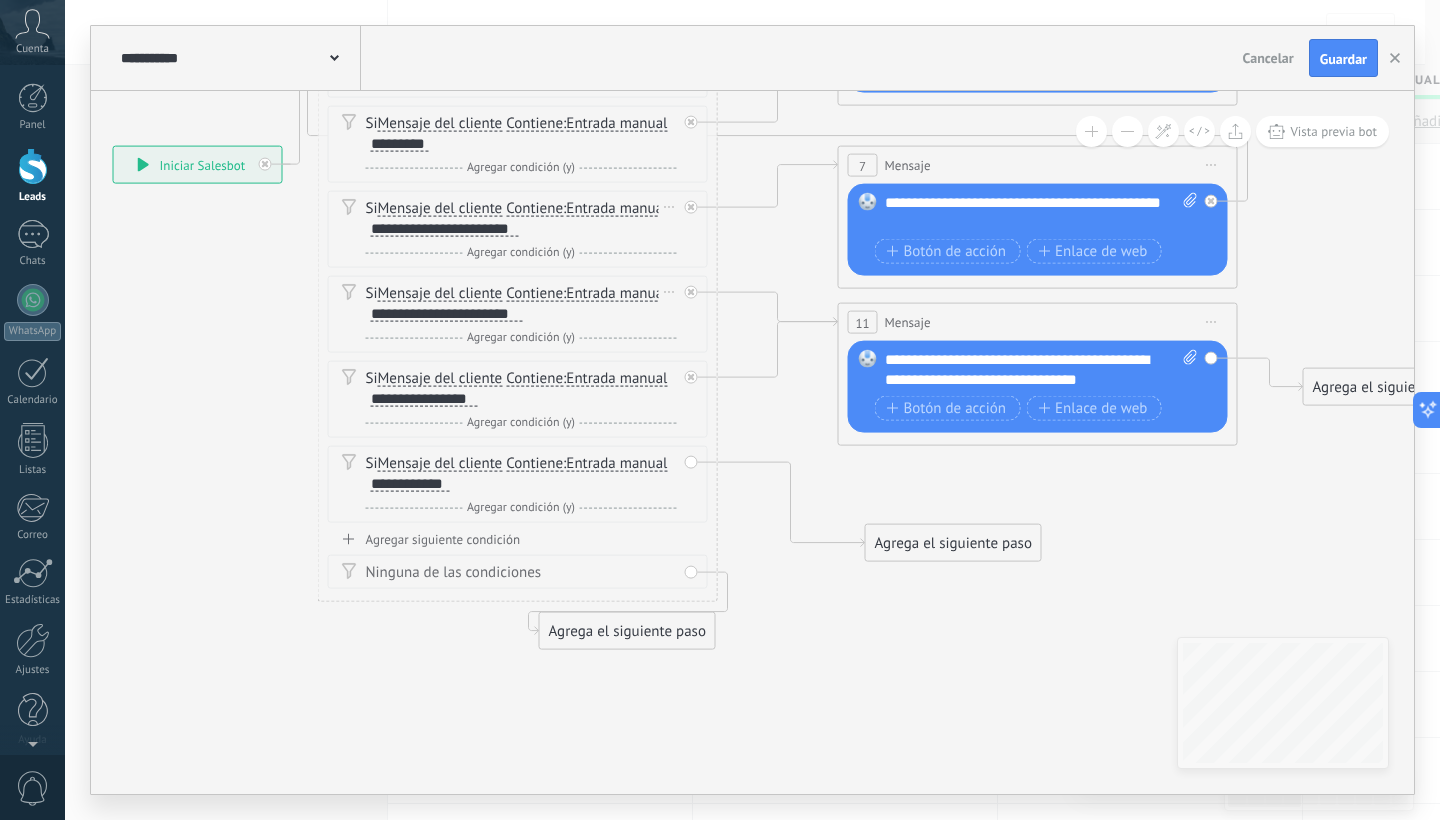 drag, startPoint x: 1064, startPoint y: 503, endPoint x: 1095, endPoint y: 572, distance: 75.643906 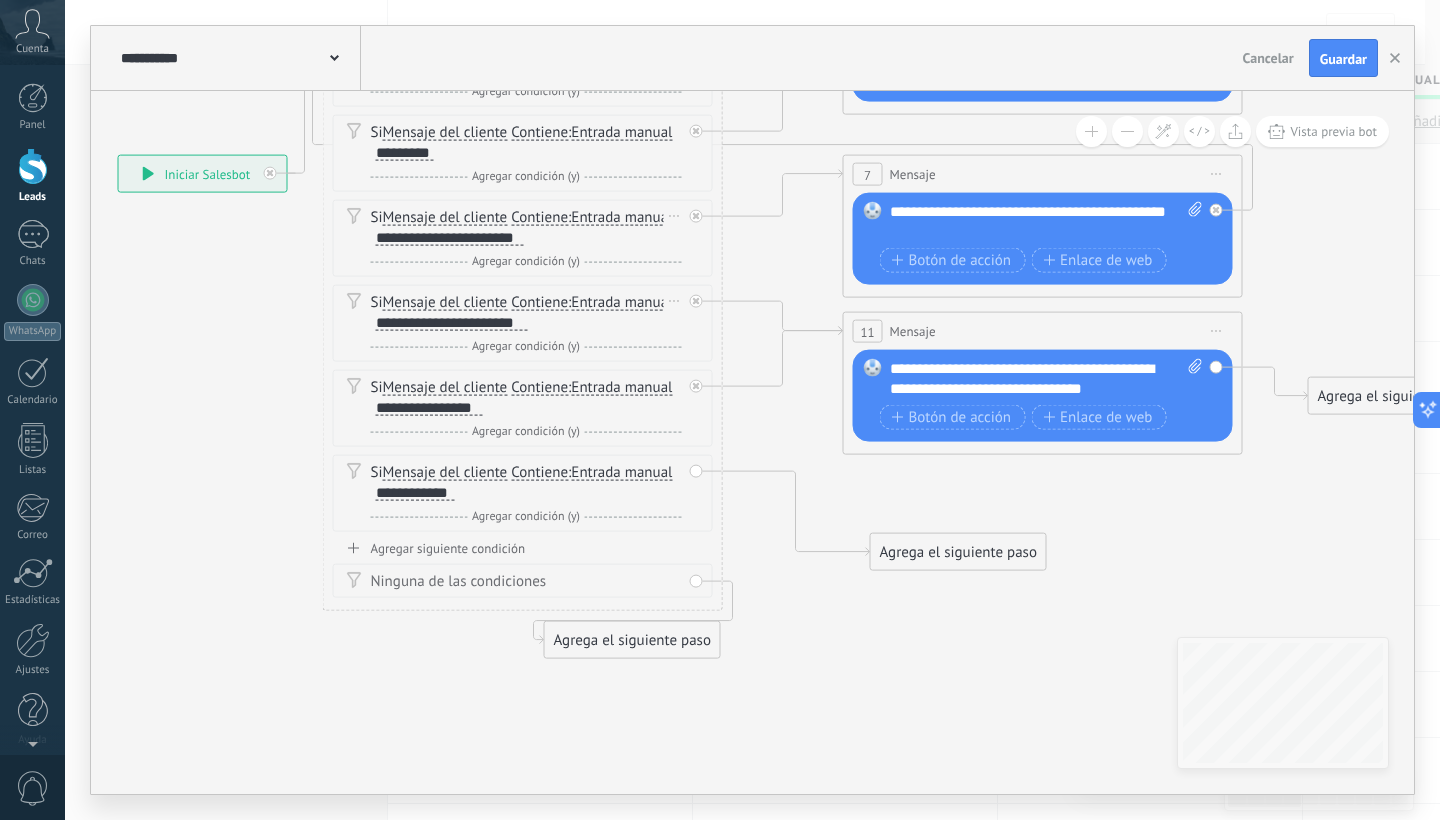 click on "Agrega el siguiente paso" at bounding box center (958, 552) 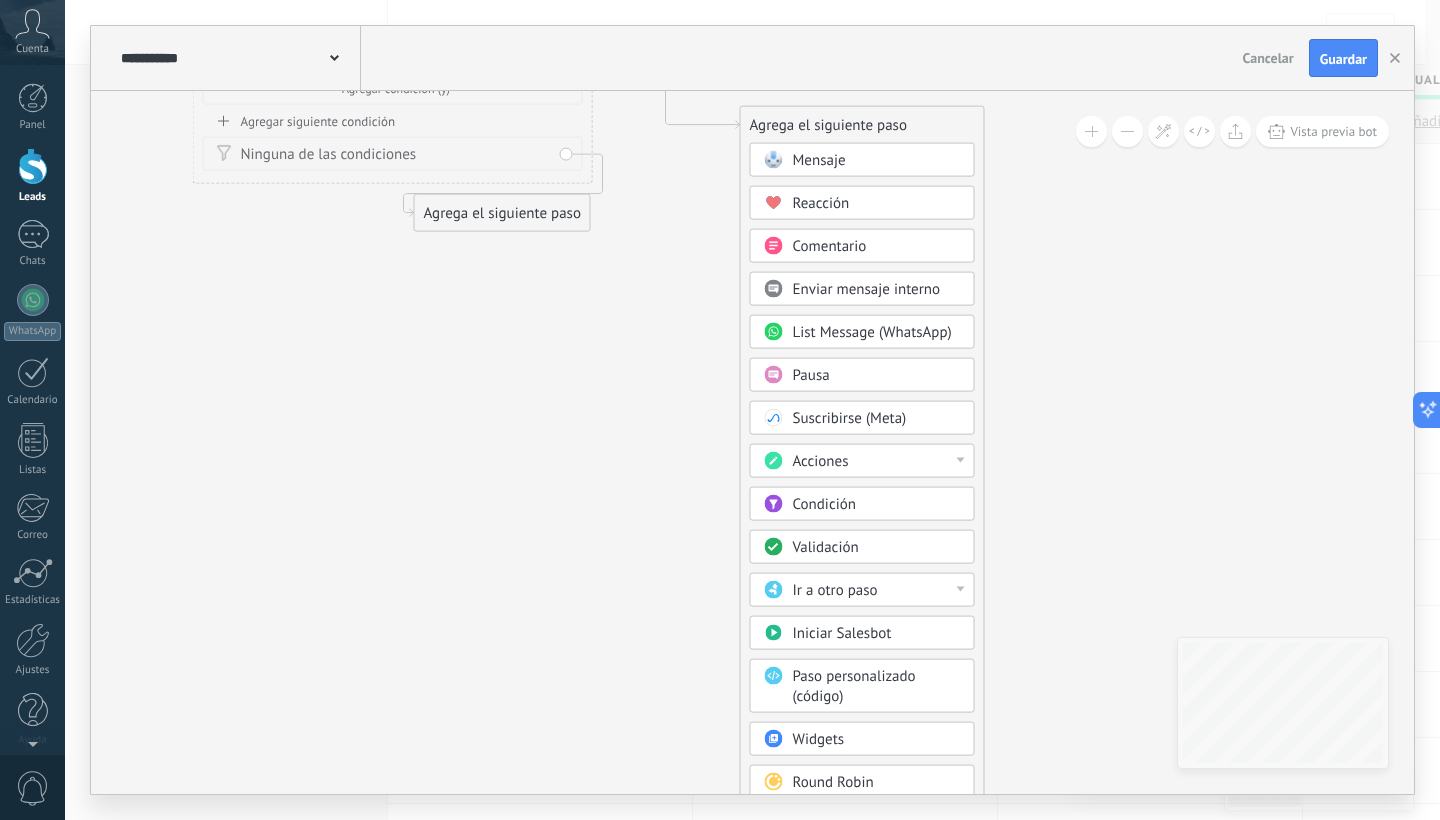 drag, startPoint x: 1200, startPoint y: 558, endPoint x: 1070, endPoint y: 117, distance: 459.7619 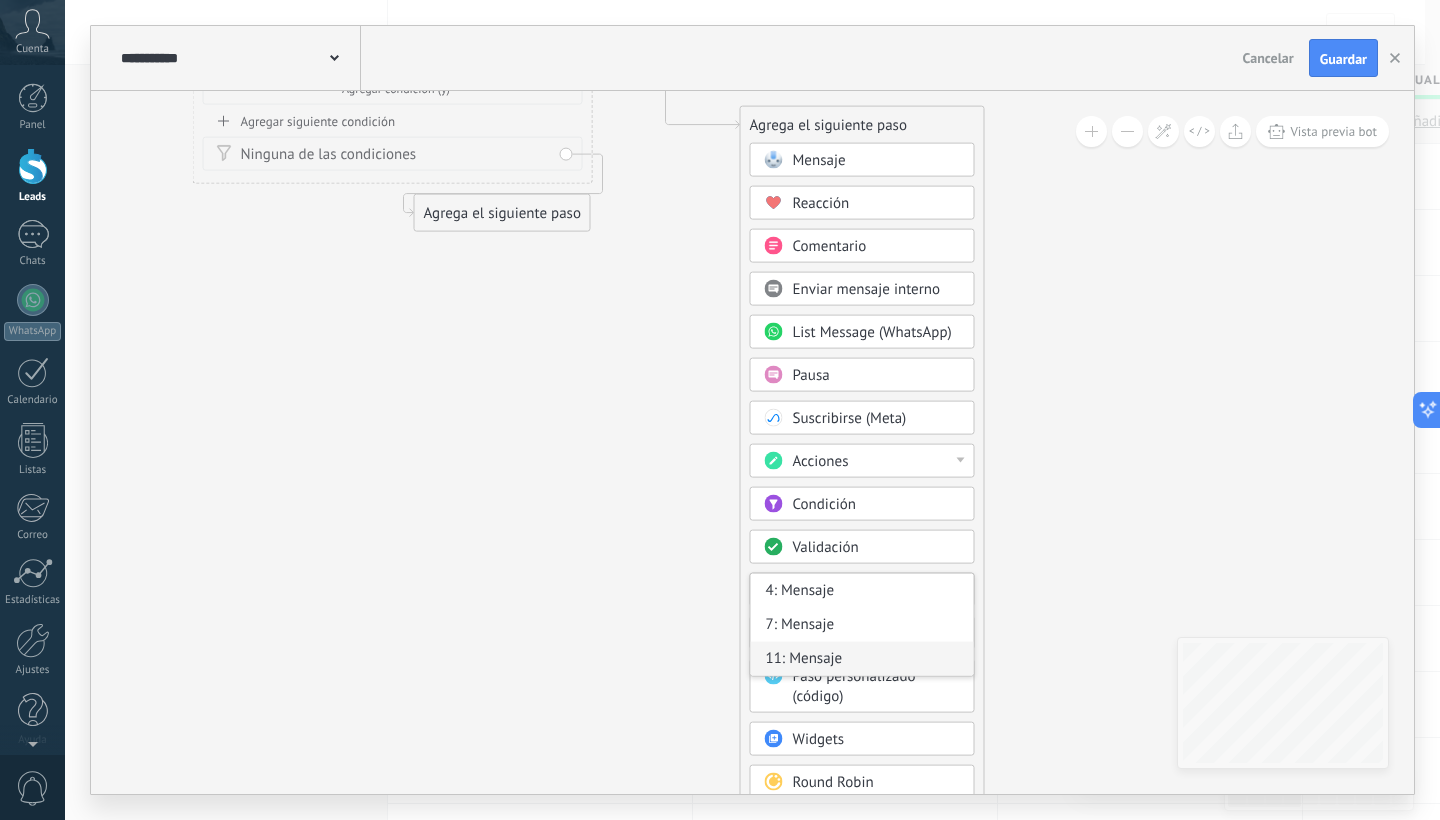 click on "11: Mensaje" at bounding box center (862, 659) 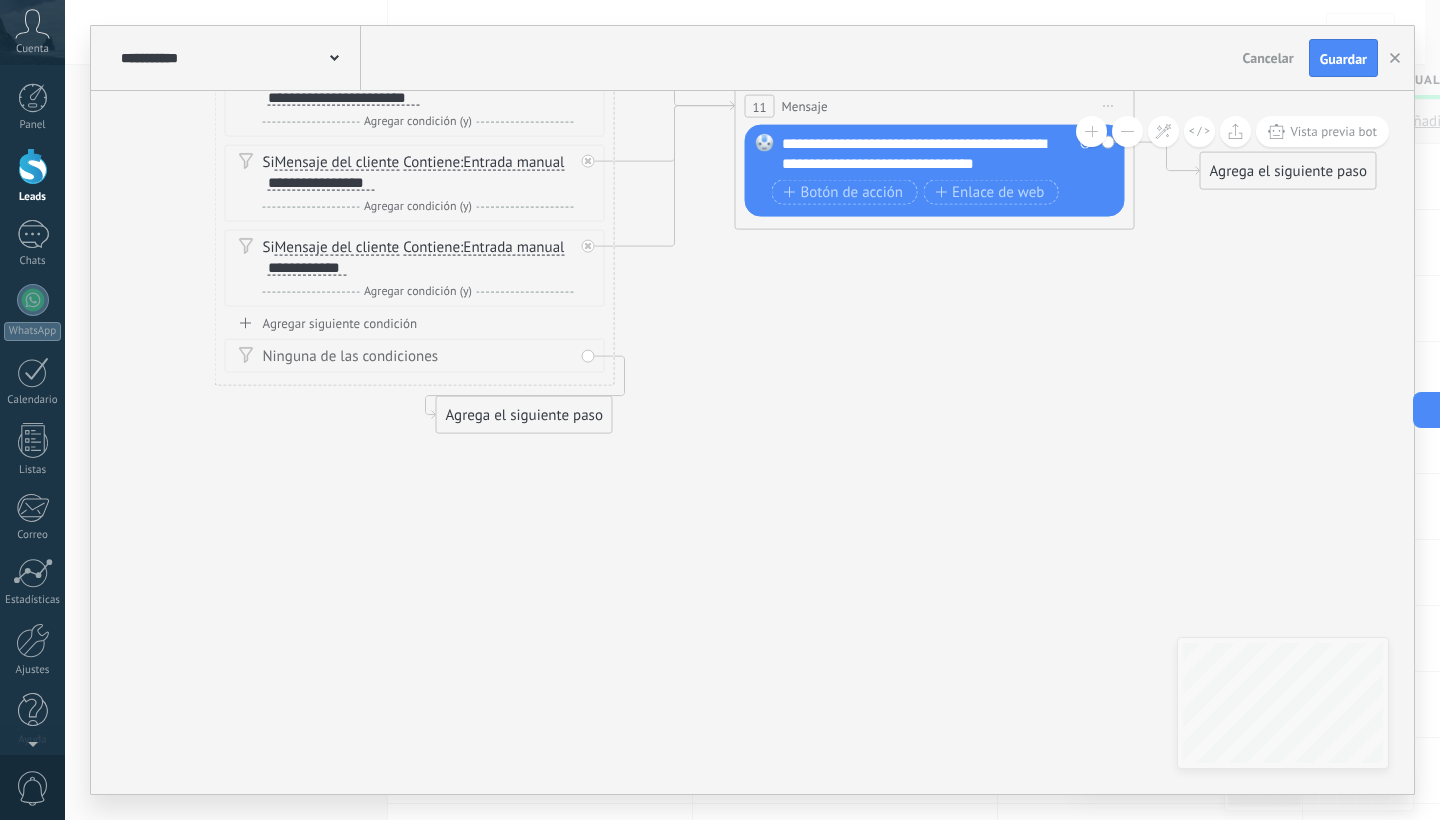 drag, startPoint x: 794, startPoint y: 366, endPoint x: 898, endPoint y: 620, distance: 274.46677 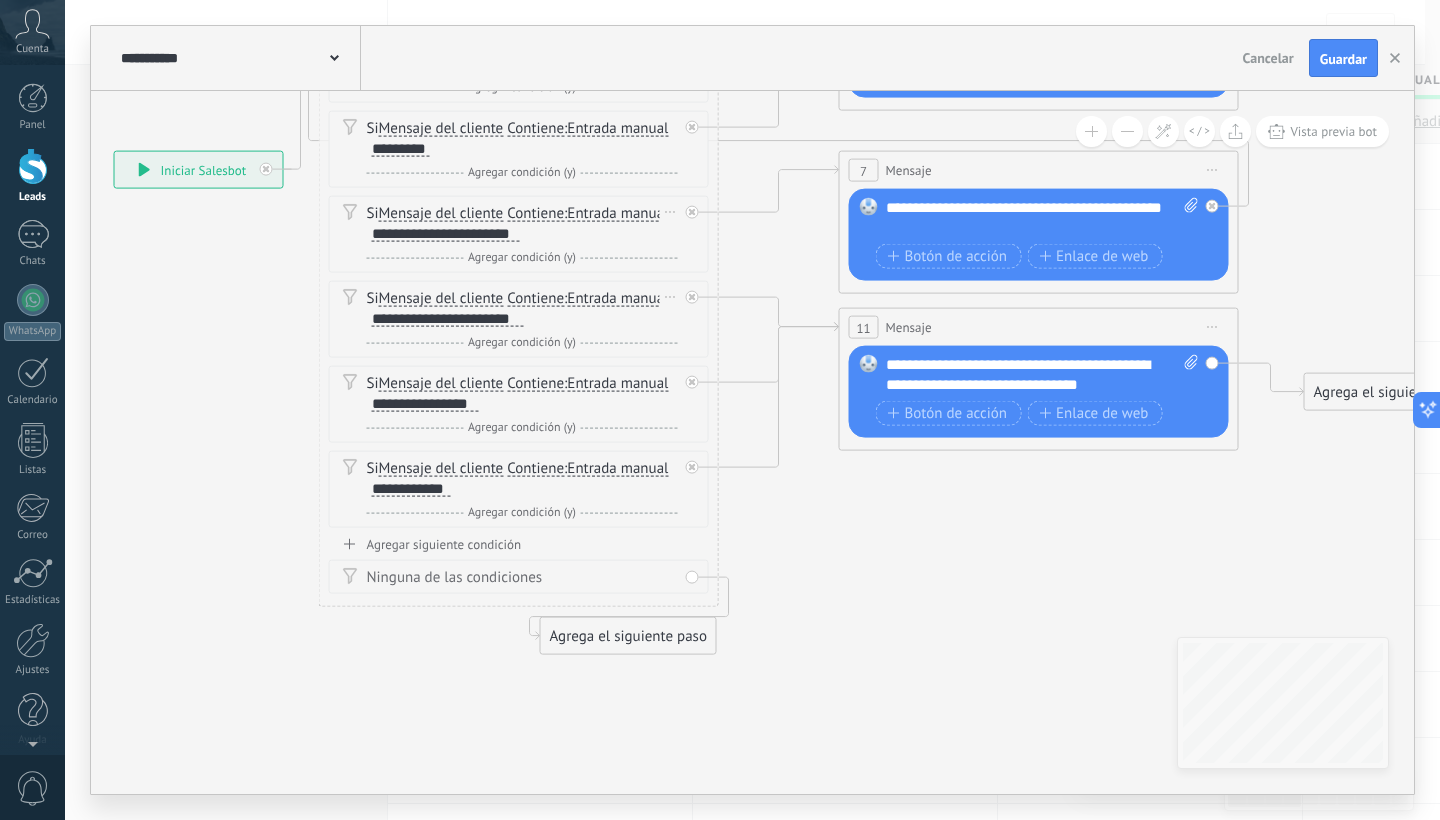 drag, startPoint x: 841, startPoint y: 537, endPoint x: 858, endPoint y: 553, distance: 23.345236 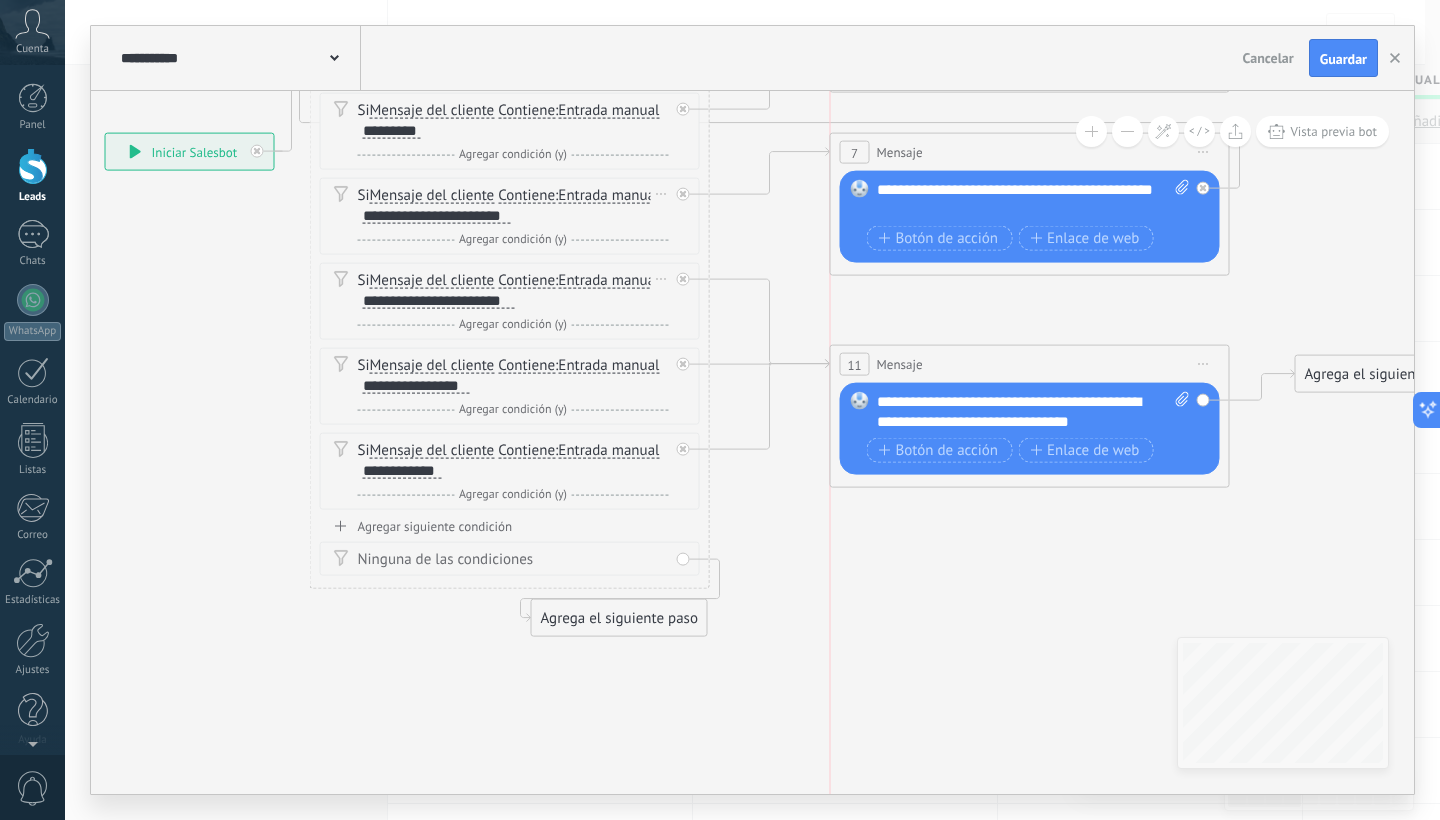 drag, startPoint x: 998, startPoint y: 315, endPoint x: 989, endPoint y: 361, distance: 46.872166 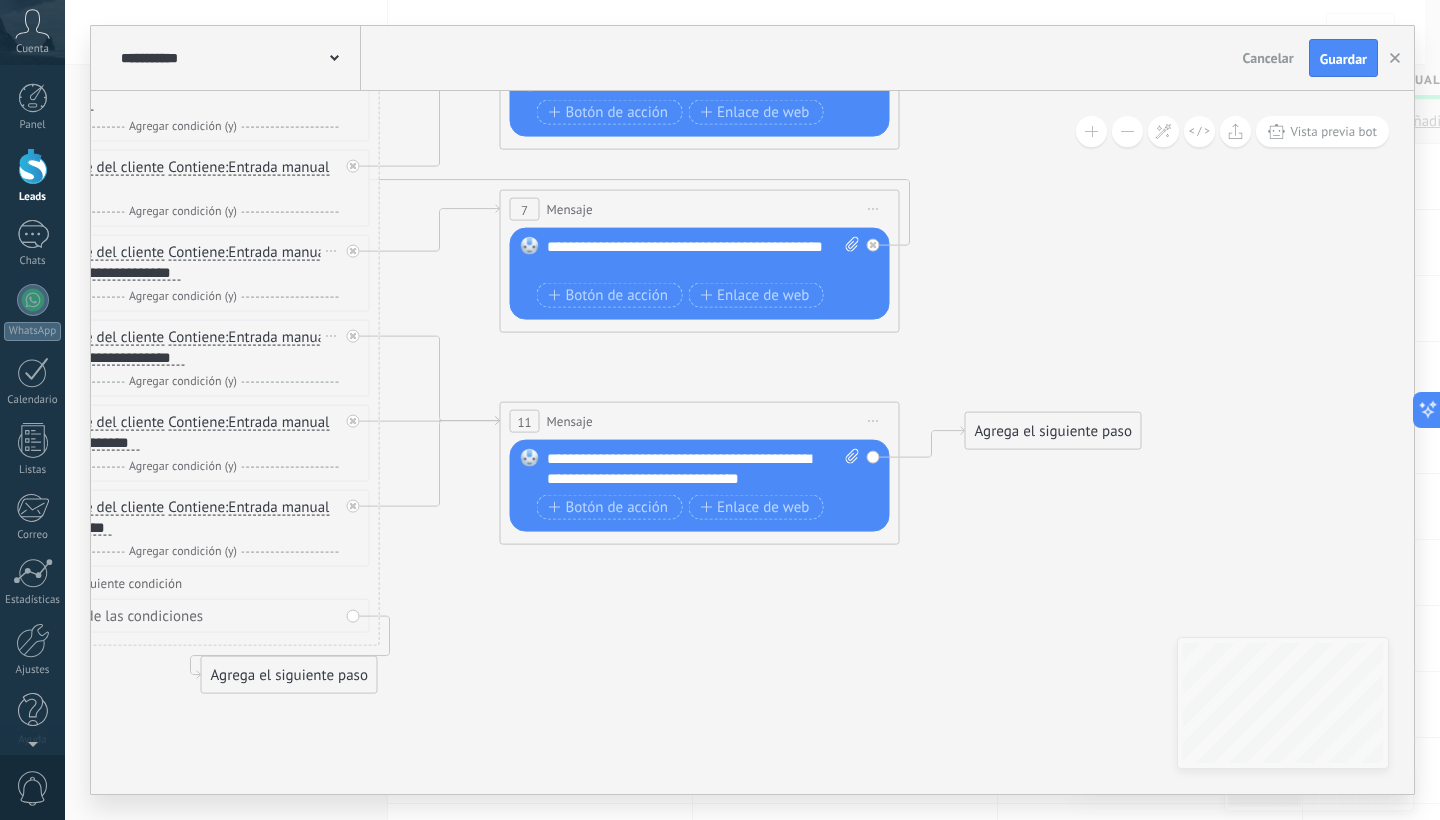 drag, startPoint x: 1173, startPoint y: 557, endPoint x: 925, endPoint y: 600, distance: 251.70023 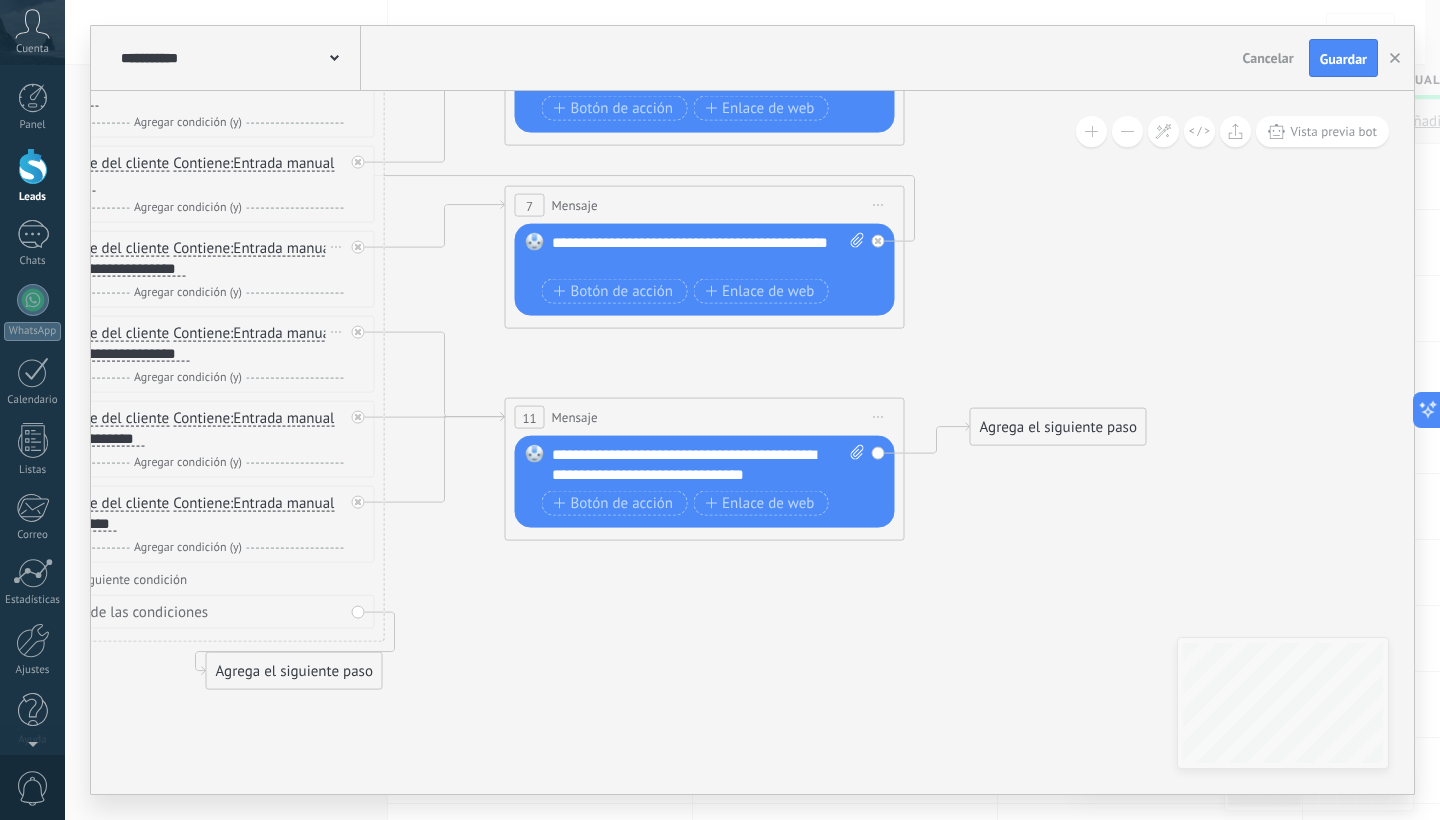 click on "Agrega el siguiente paso" at bounding box center [1058, 427] 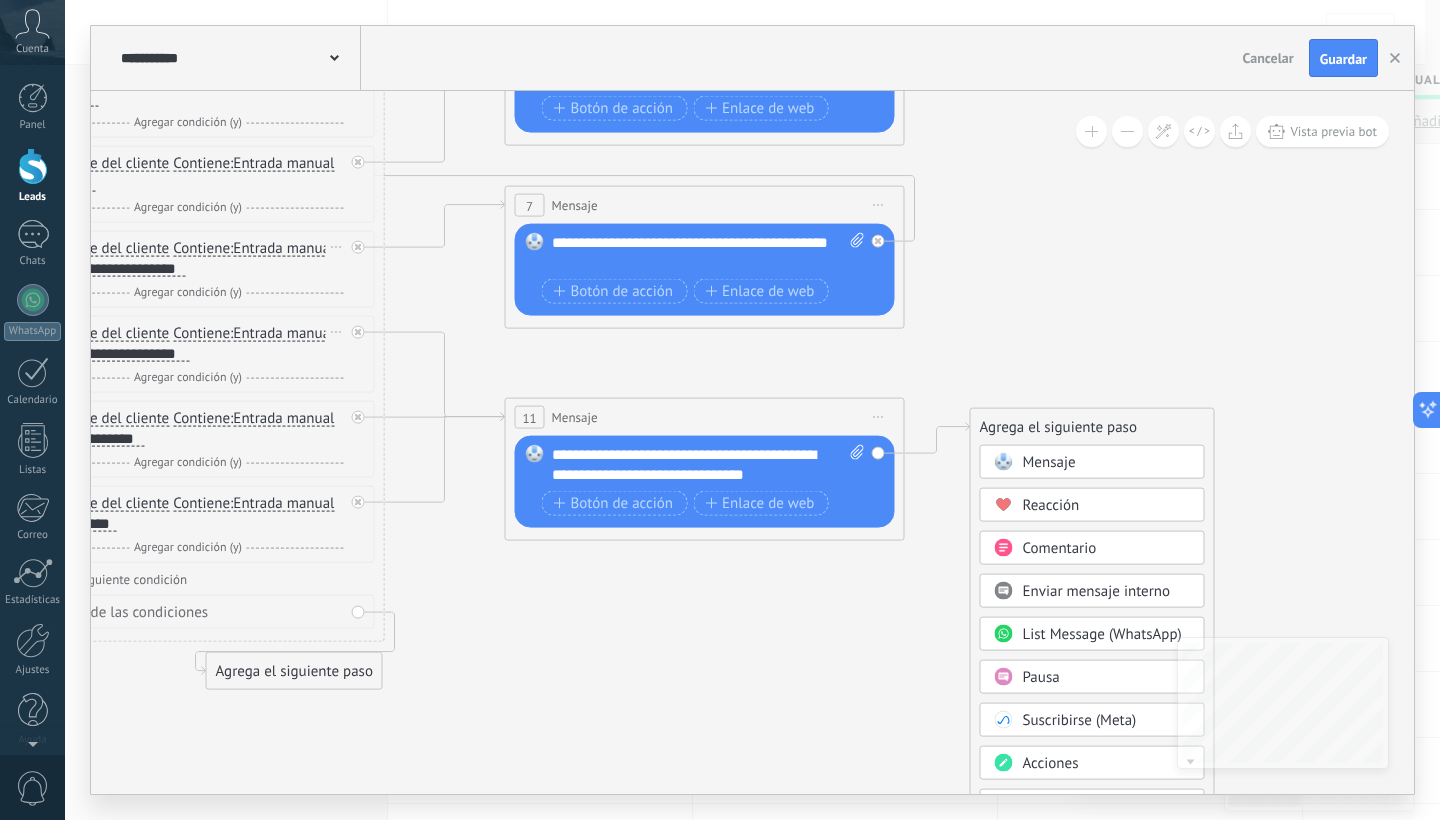 click on "Acciones" at bounding box center [1051, 763] 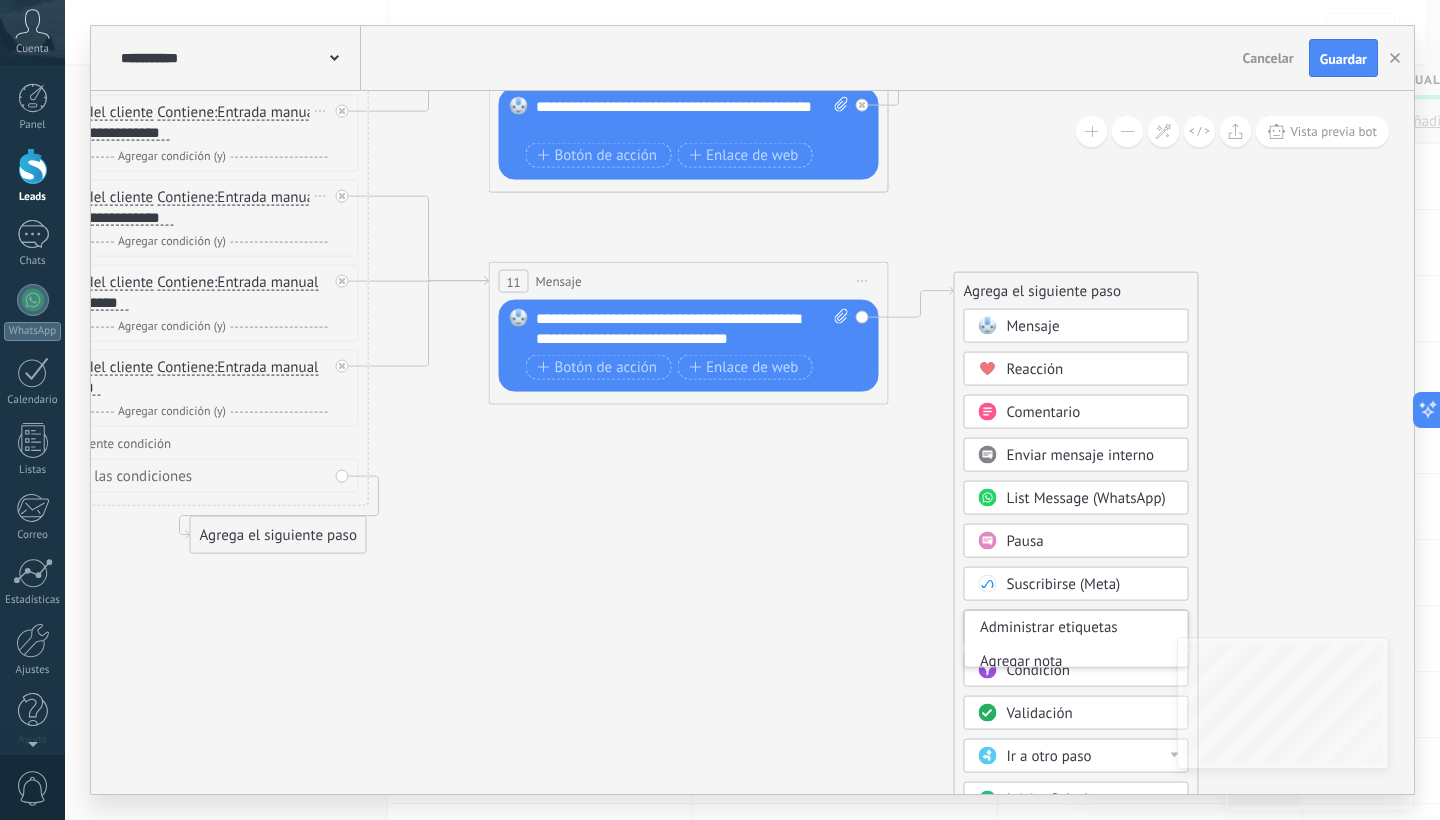 drag, startPoint x: 887, startPoint y: 703, endPoint x: 868, endPoint y: 596, distance: 108.67382 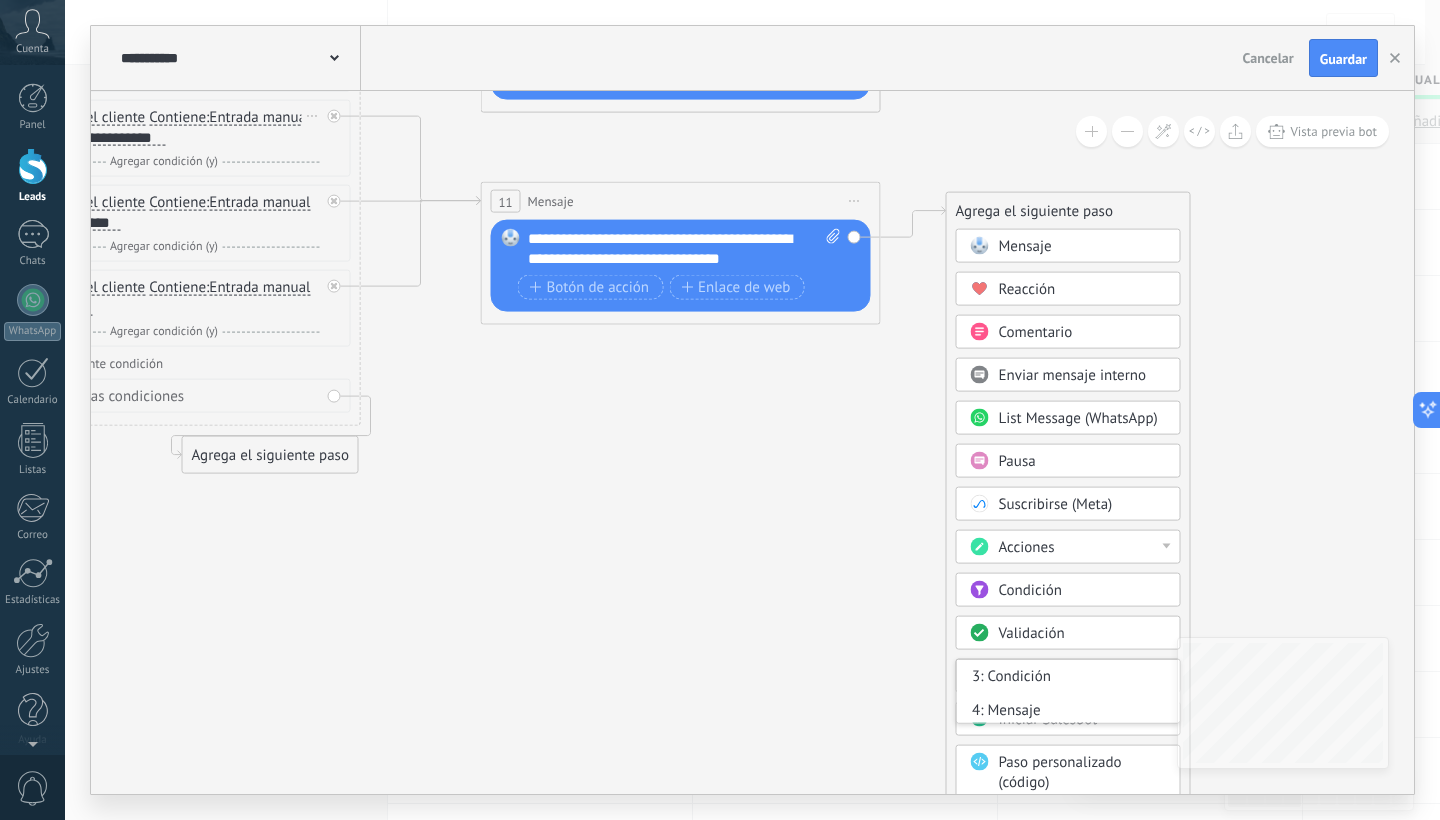 drag, startPoint x: 899, startPoint y: 744, endPoint x: 843, endPoint y: 510, distance: 240.60756 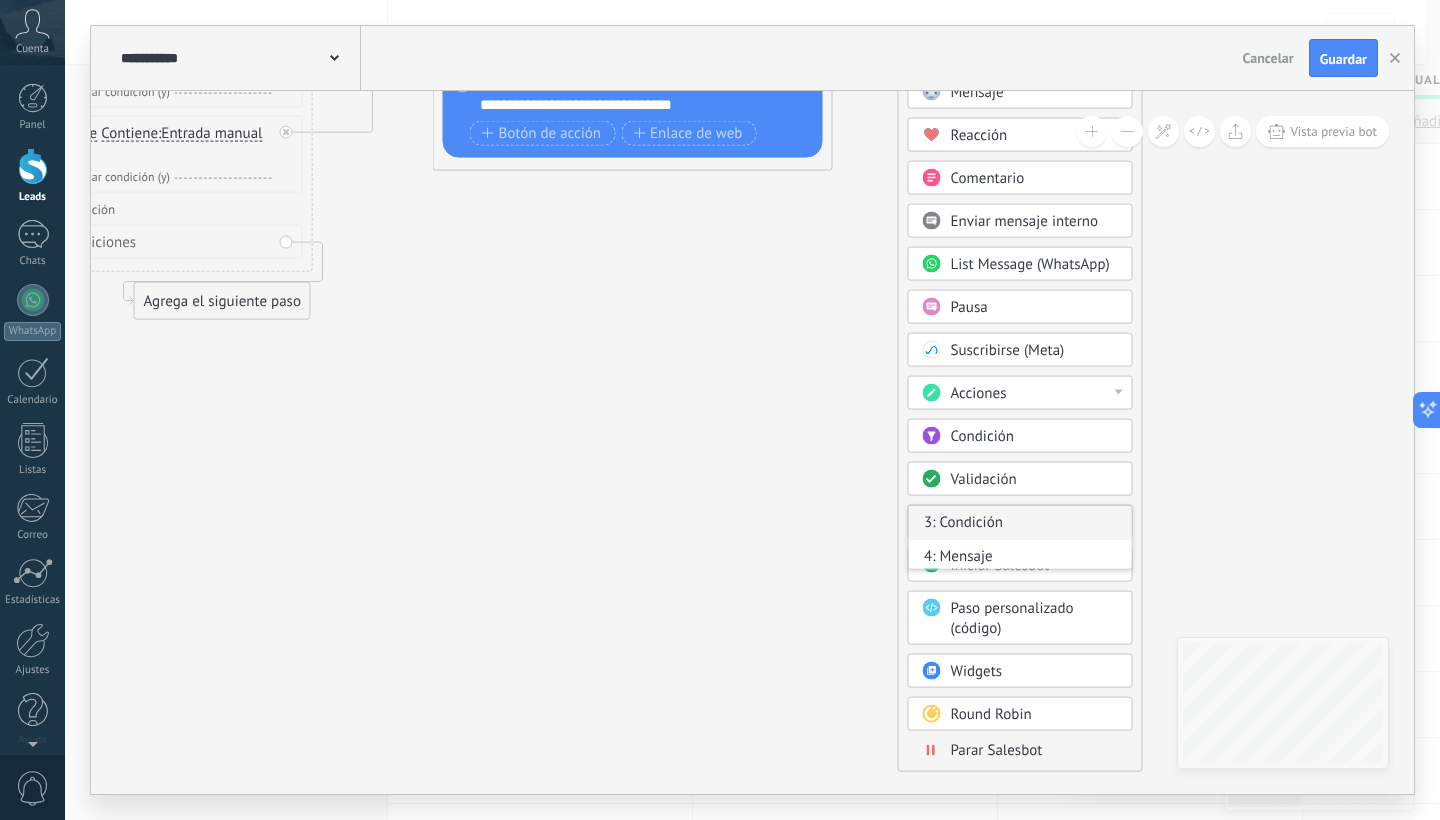 click on "3: Condición" at bounding box center [1020, 523] 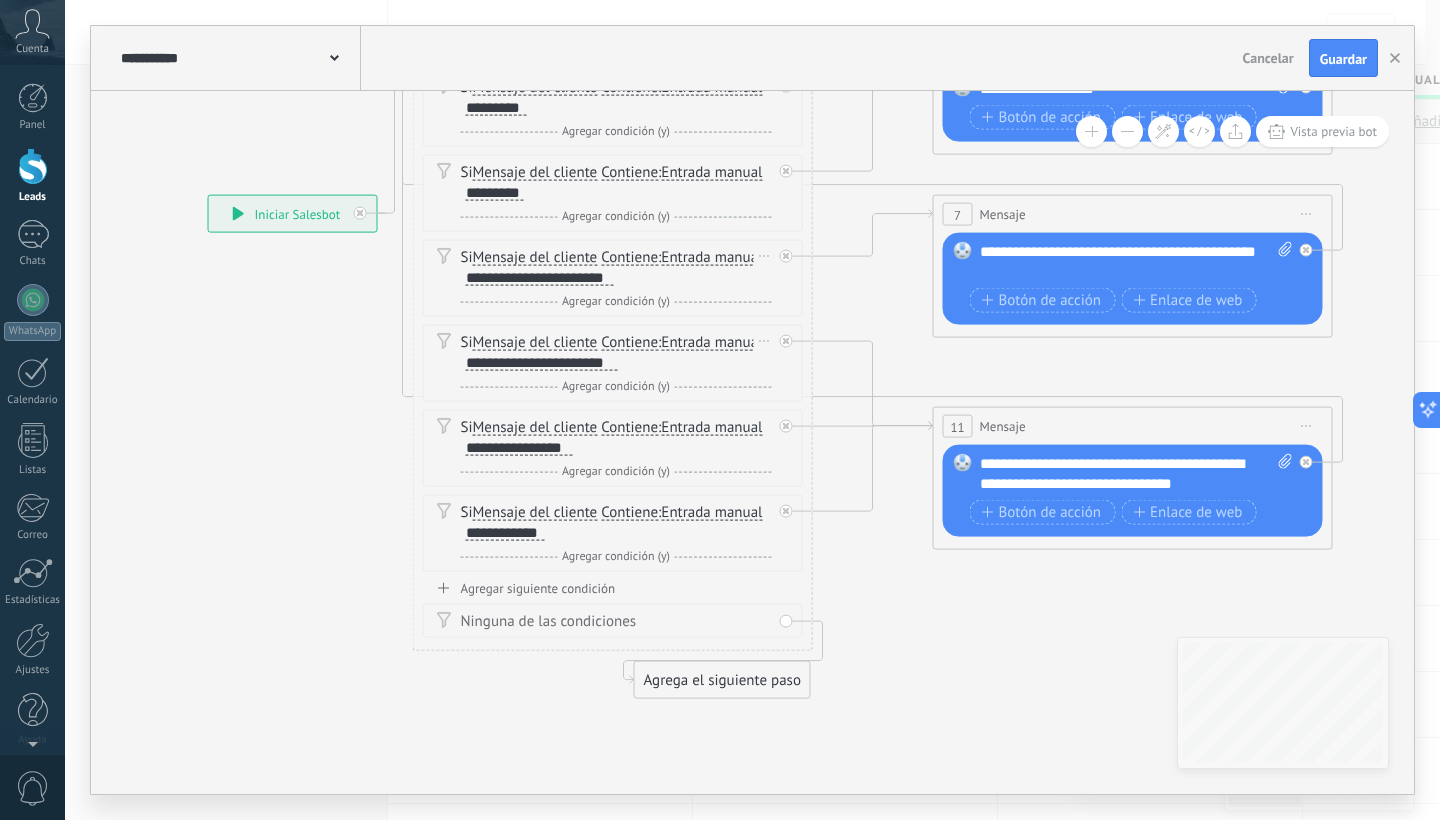 drag, startPoint x: 498, startPoint y: 308, endPoint x: 998, endPoint y: 685, distance: 626.202 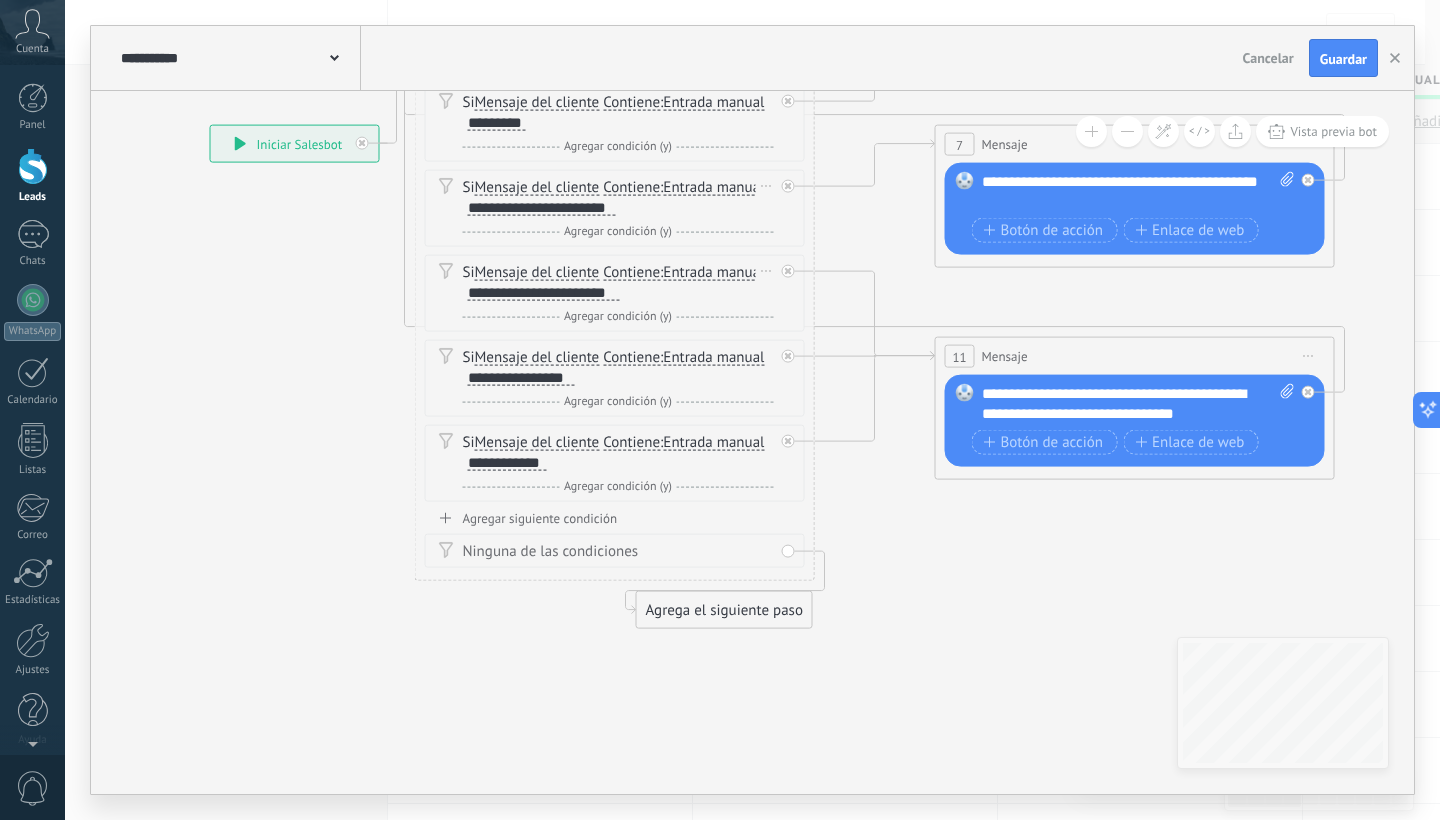 drag, startPoint x: 998, startPoint y: 683, endPoint x: 989, endPoint y: 604, distance: 79.51101 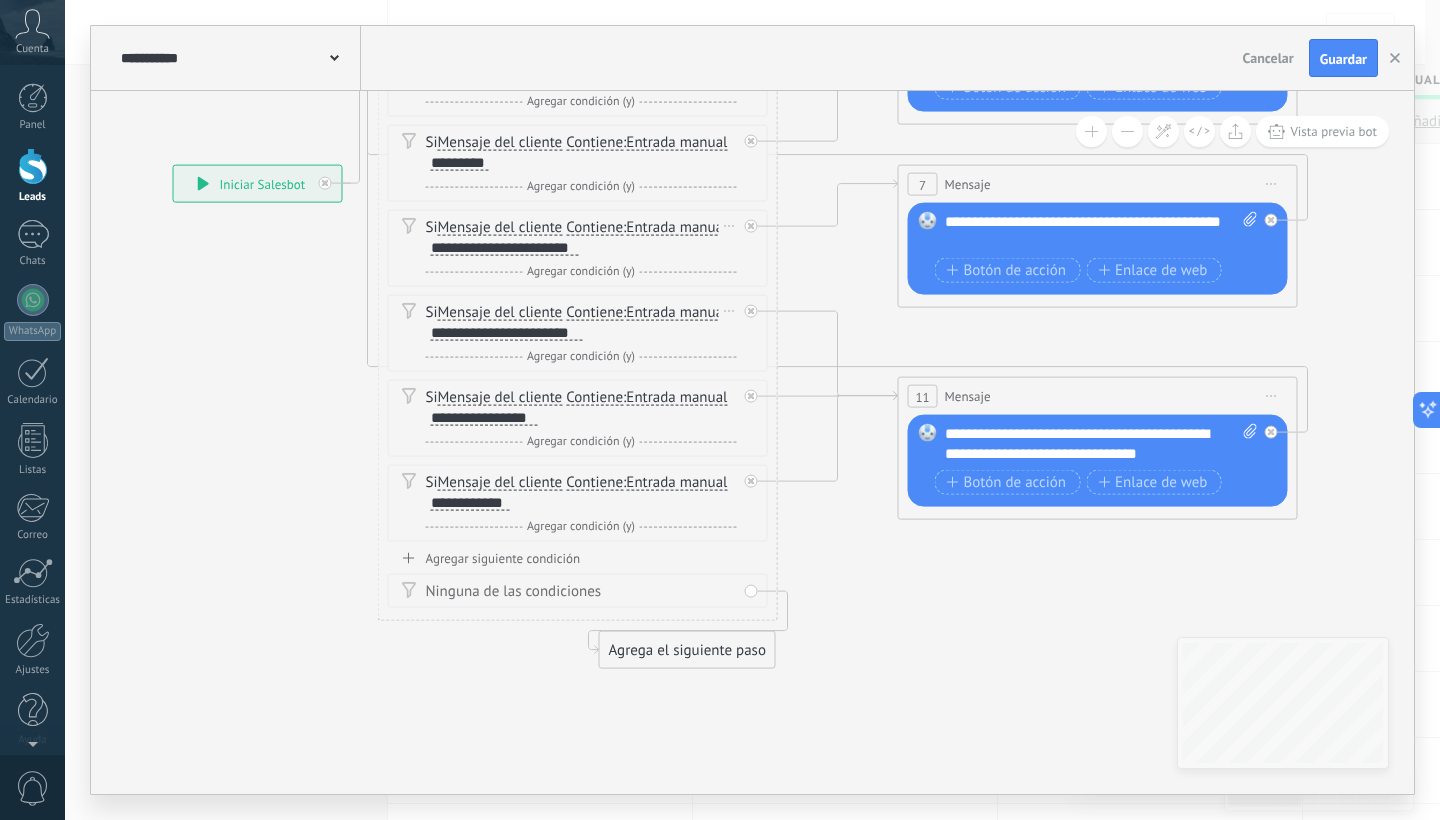 drag, startPoint x: 983, startPoint y: 525, endPoint x: 886, endPoint y: 570, distance: 106.929886 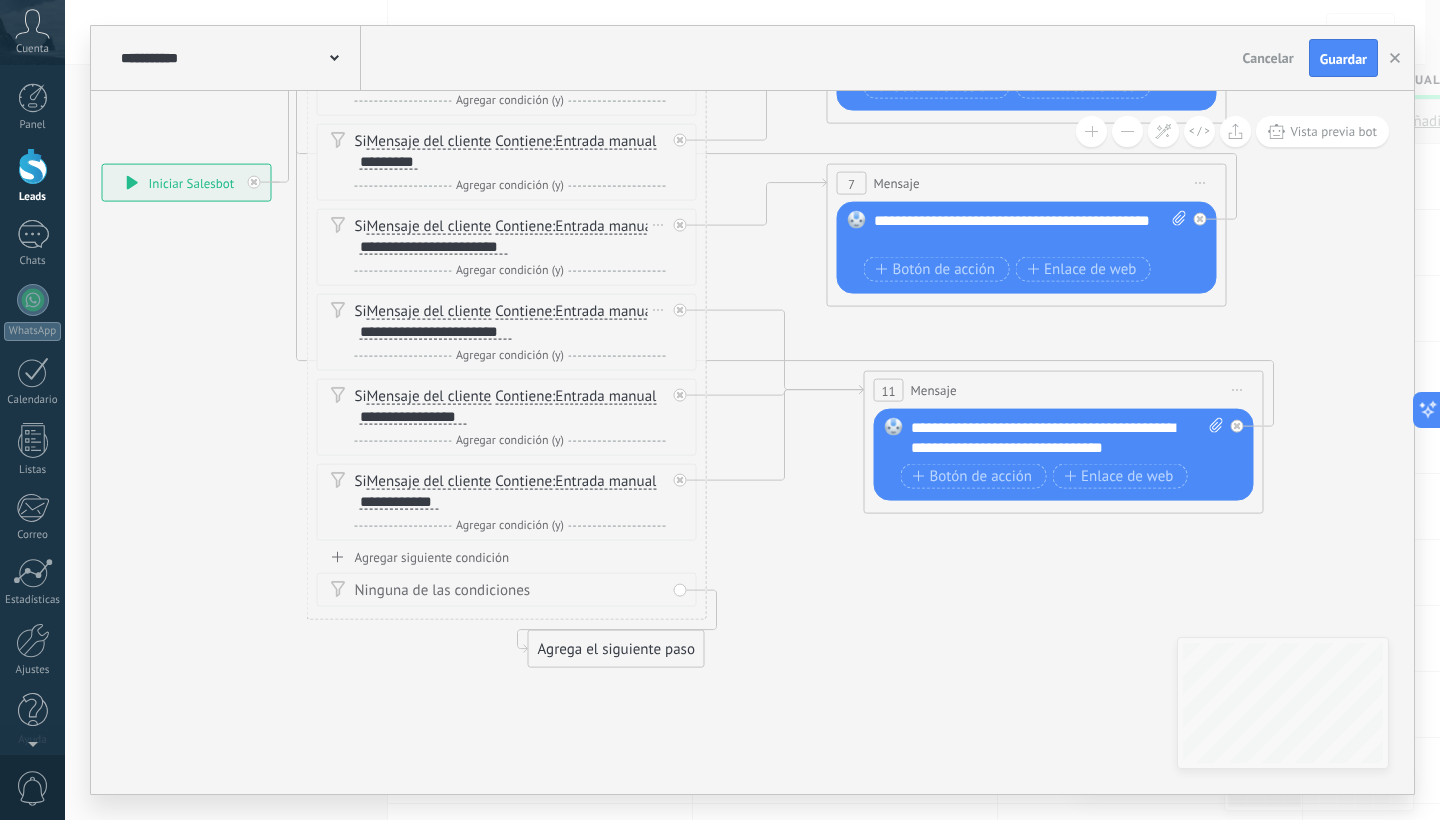 drag, startPoint x: 1062, startPoint y: 400, endPoint x: 1090, endPoint y: 398, distance: 28.071337 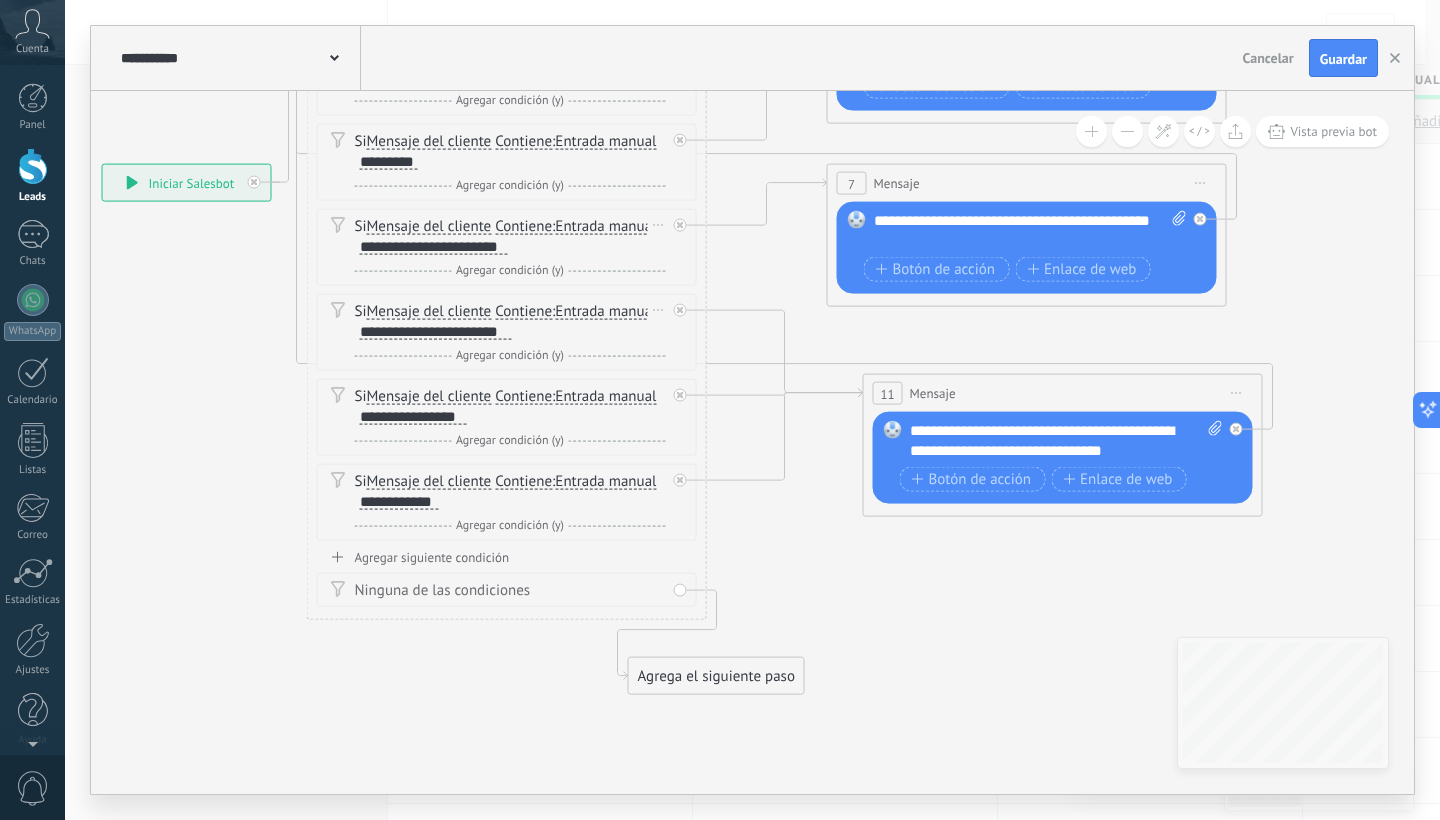 drag, startPoint x: 680, startPoint y: 651, endPoint x: 779, endPoint y: 678, distance: 102.61579 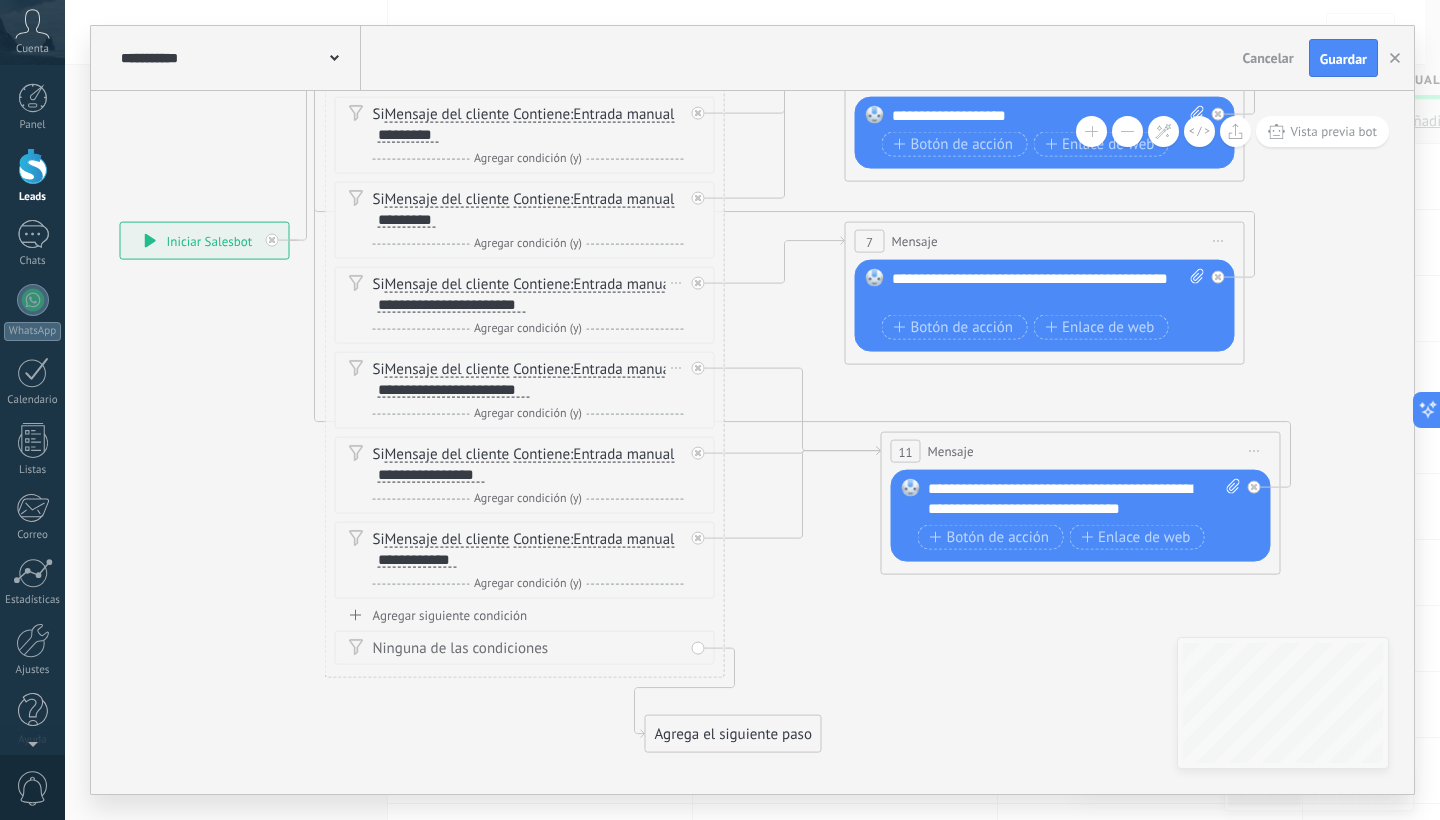 drag, startPoint x: 1014, startPoint y: 573, endPoint x: 1032, endPoint y: 632, distance: 61.68468 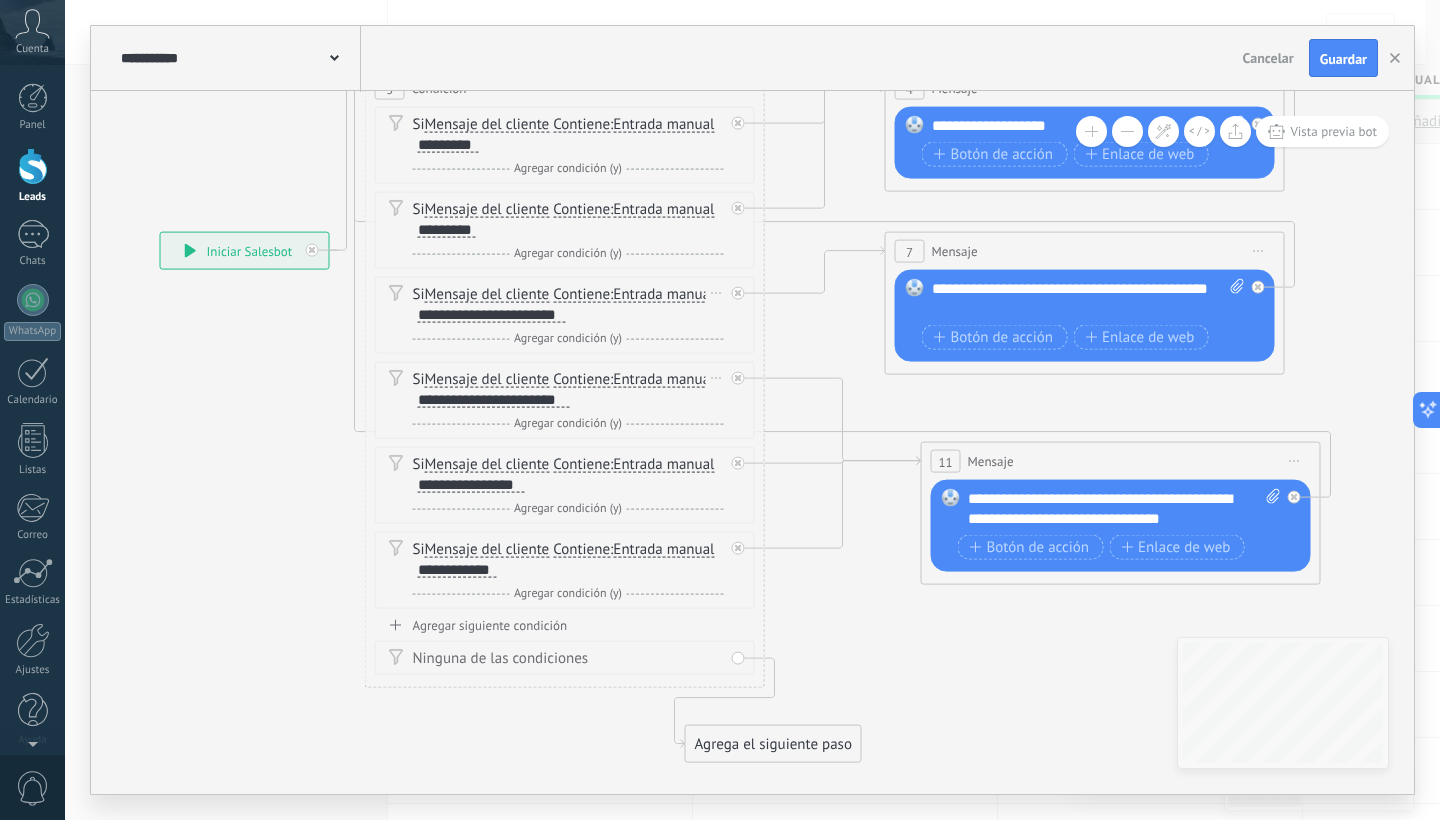 drag, startPoint x: 990, startPoint y: 633, endPoint x: 1020, endPoint y: 663, distance: 42.426407 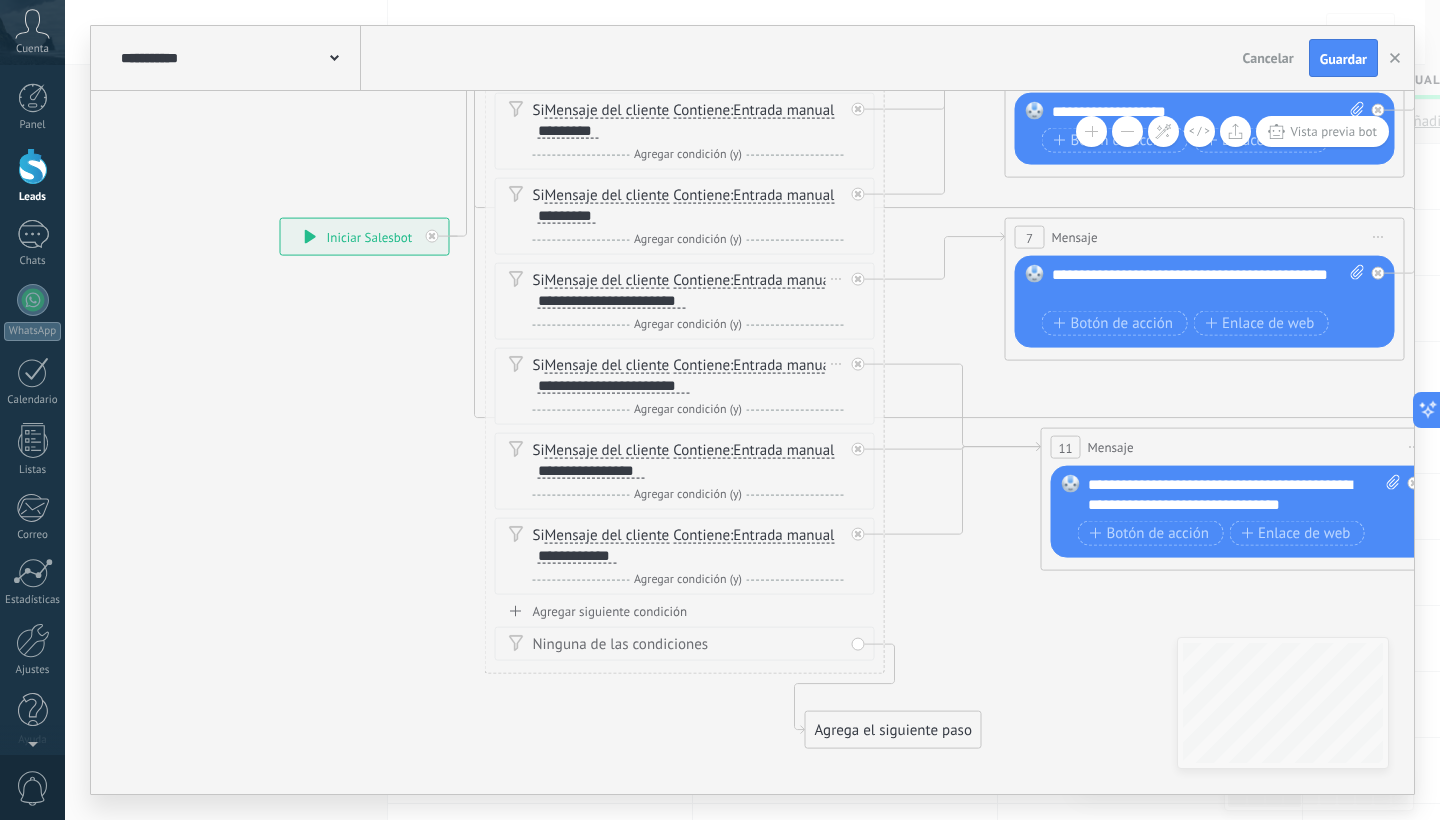 drag, startPoint x: 246, startPoint y: 459, endPoint x: 376, endPoint y: 426, distance: 134.12308 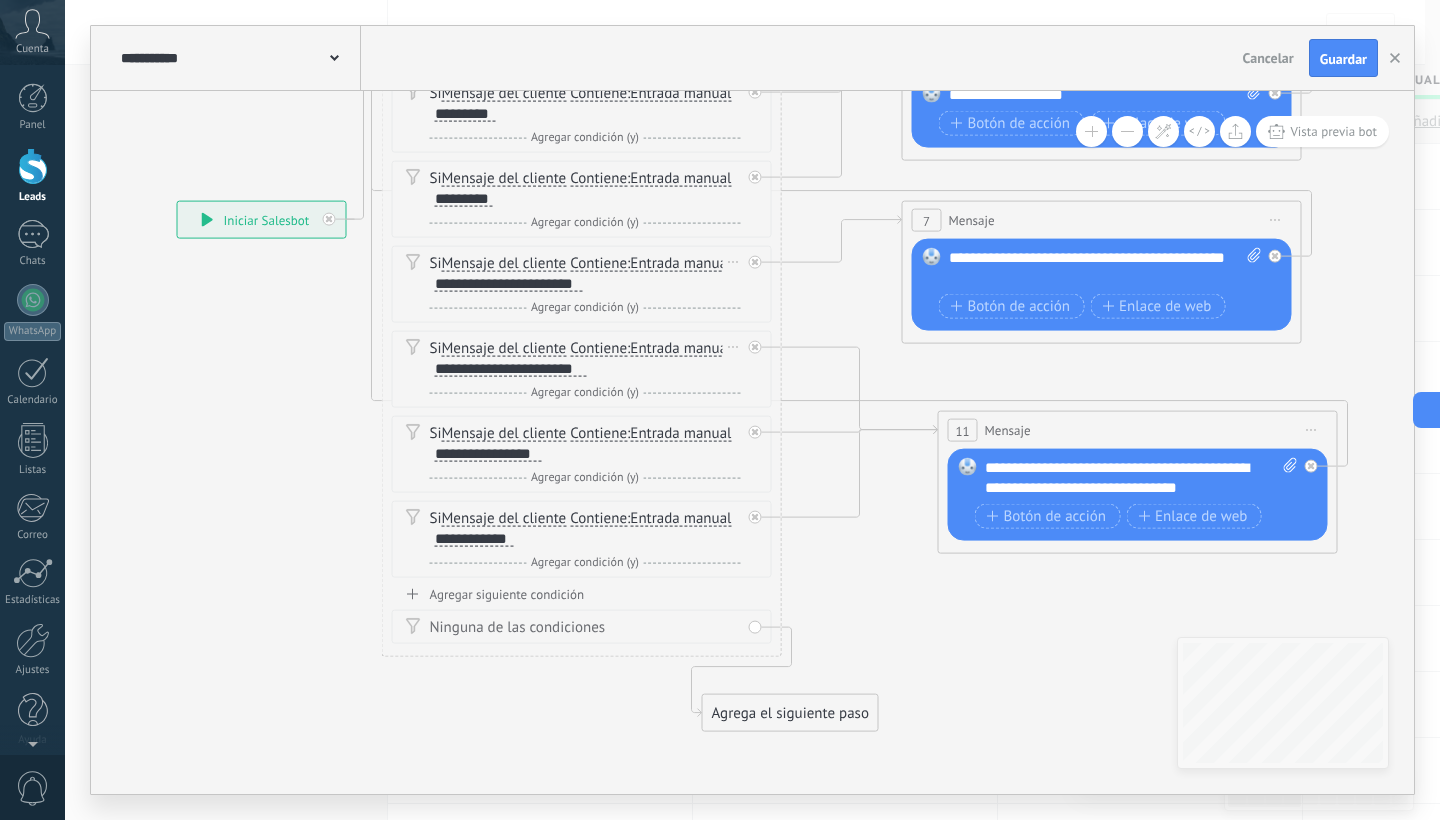 drag, startPoint x: 1008, startPoint y: 669, endPoint x: 839, endPoint y: 634, distance: 172.58621 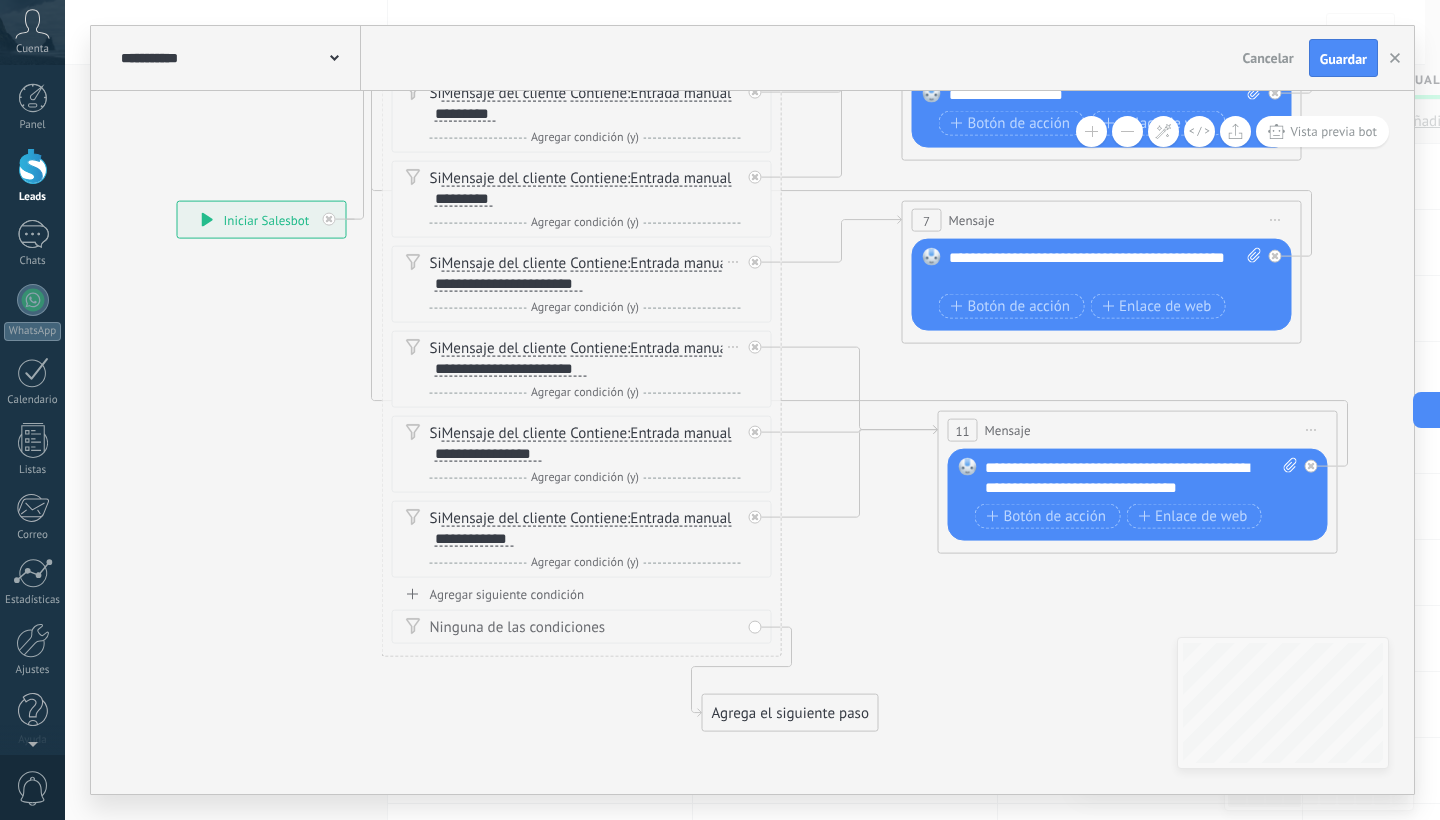 click 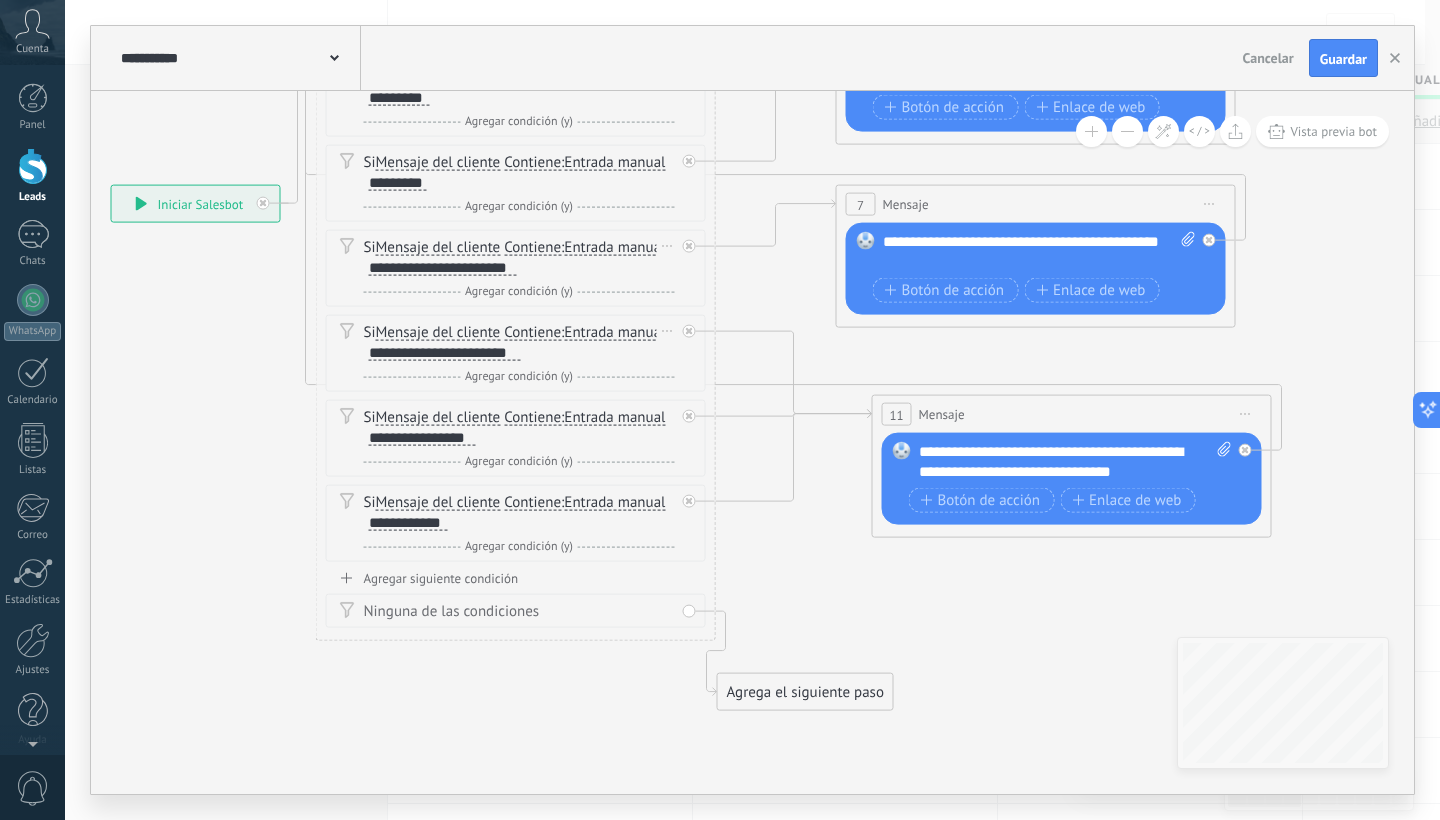 drag, startPoint x: 752, startPoint y: 703, endPoint x: 833, endPoint y: 698, distance: 81.154175 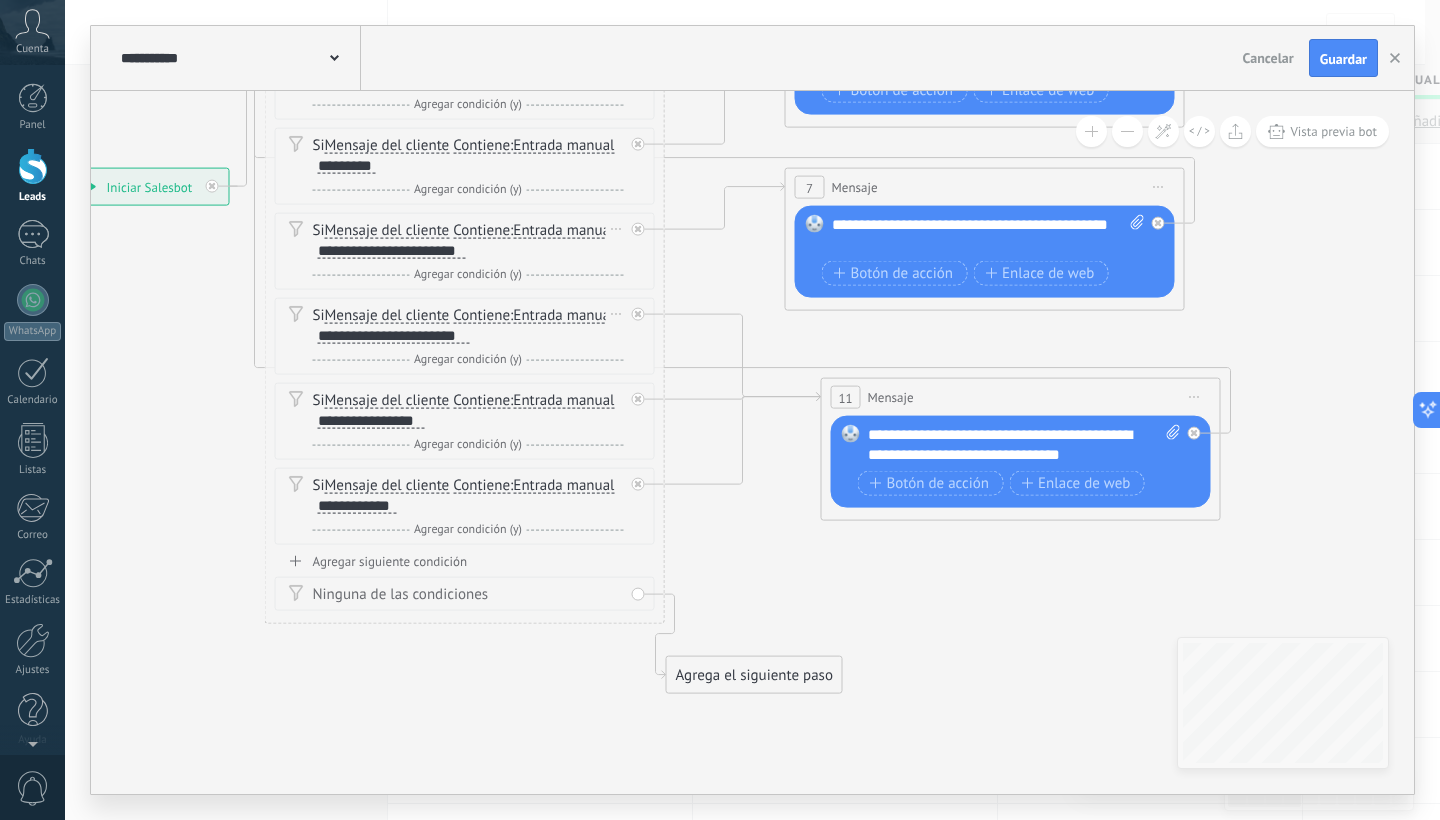 drag, startPoint x: 1000, startPoint y: 624, endPoint x: 939, endPoint y: 591, distance: 69.354164 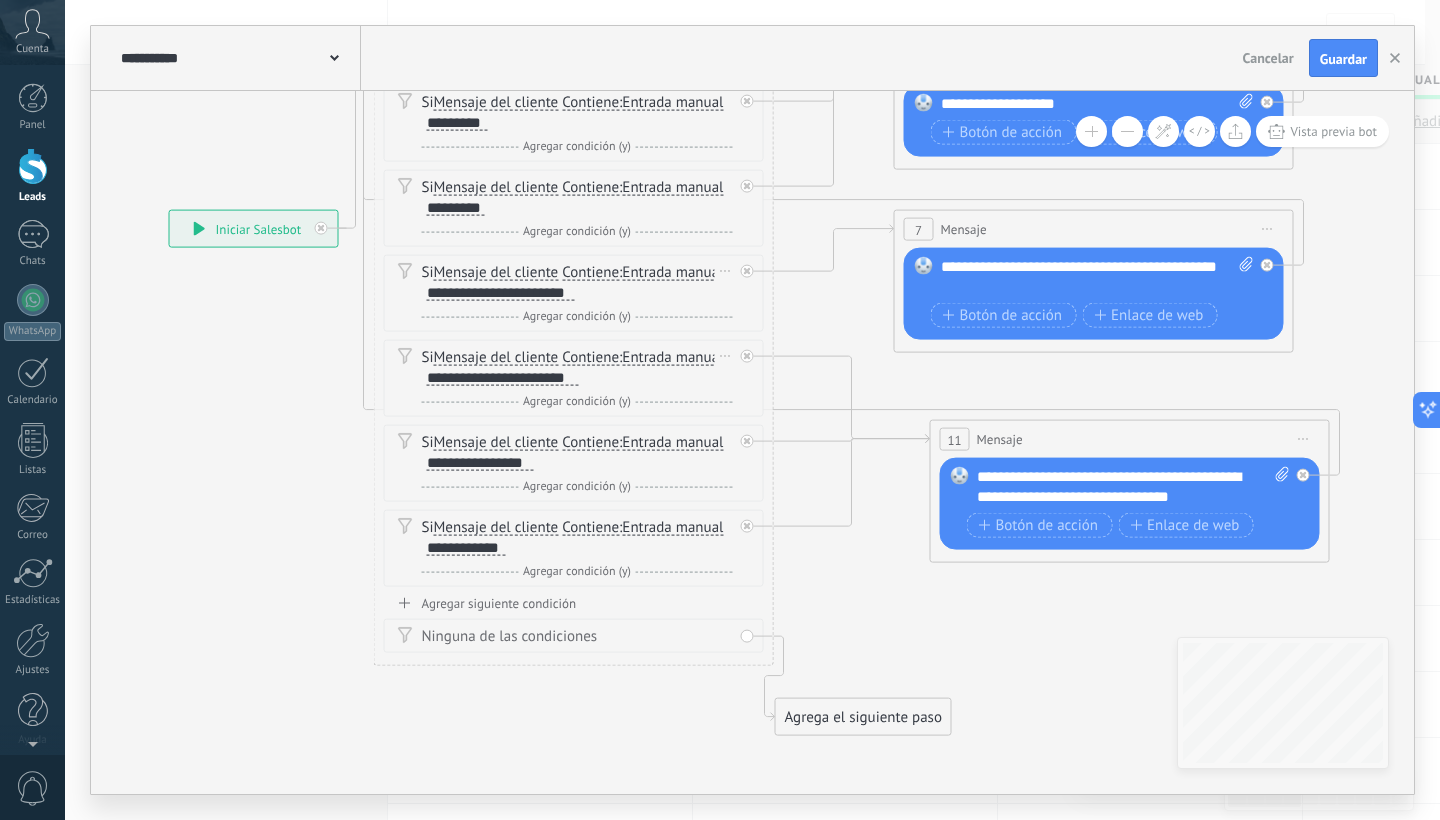 drag, startPoint x: 175, startPoint y: 278, endPoint x: 305, endPoint y: 269, distance: 130.31117 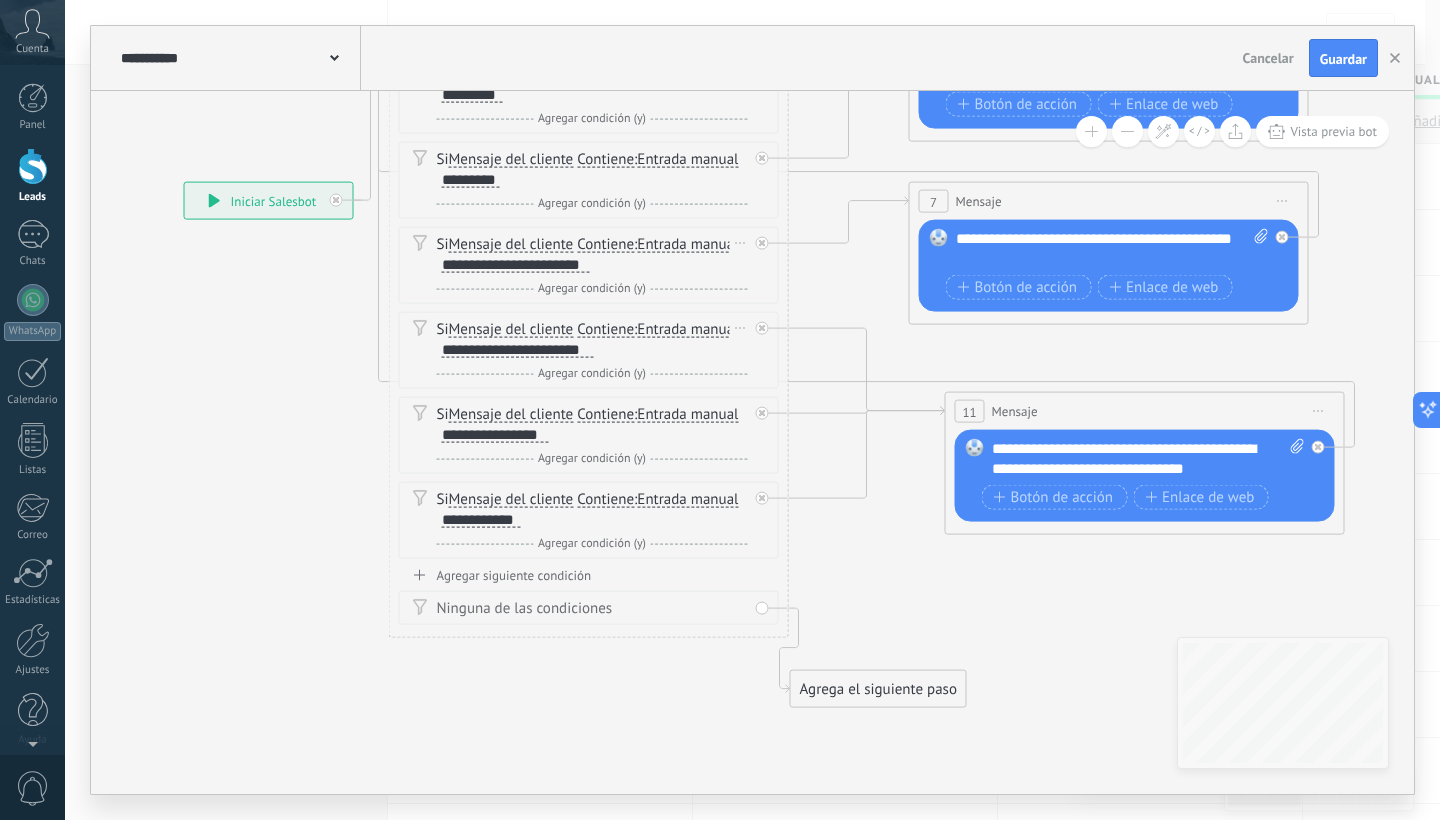click 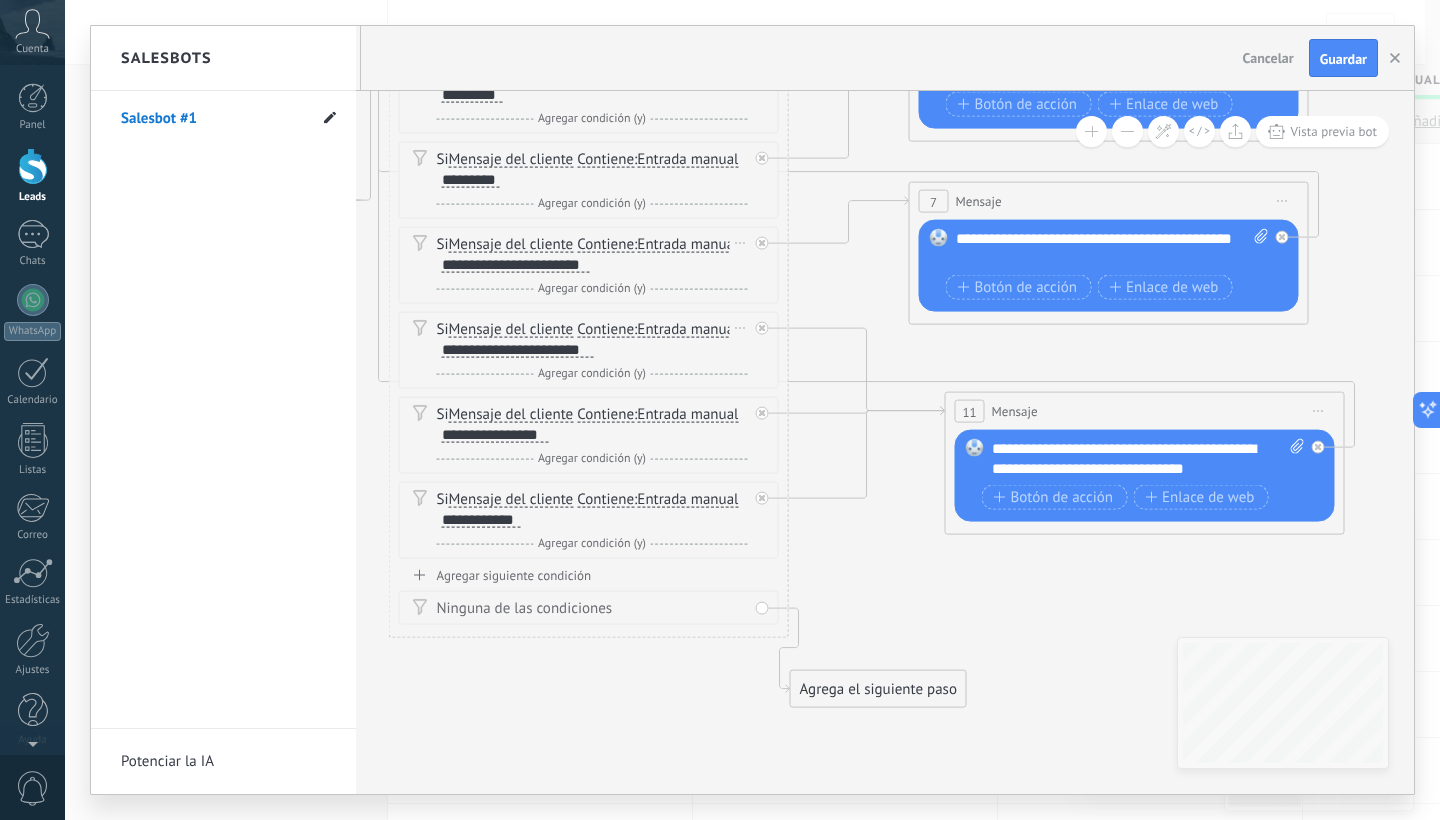 click 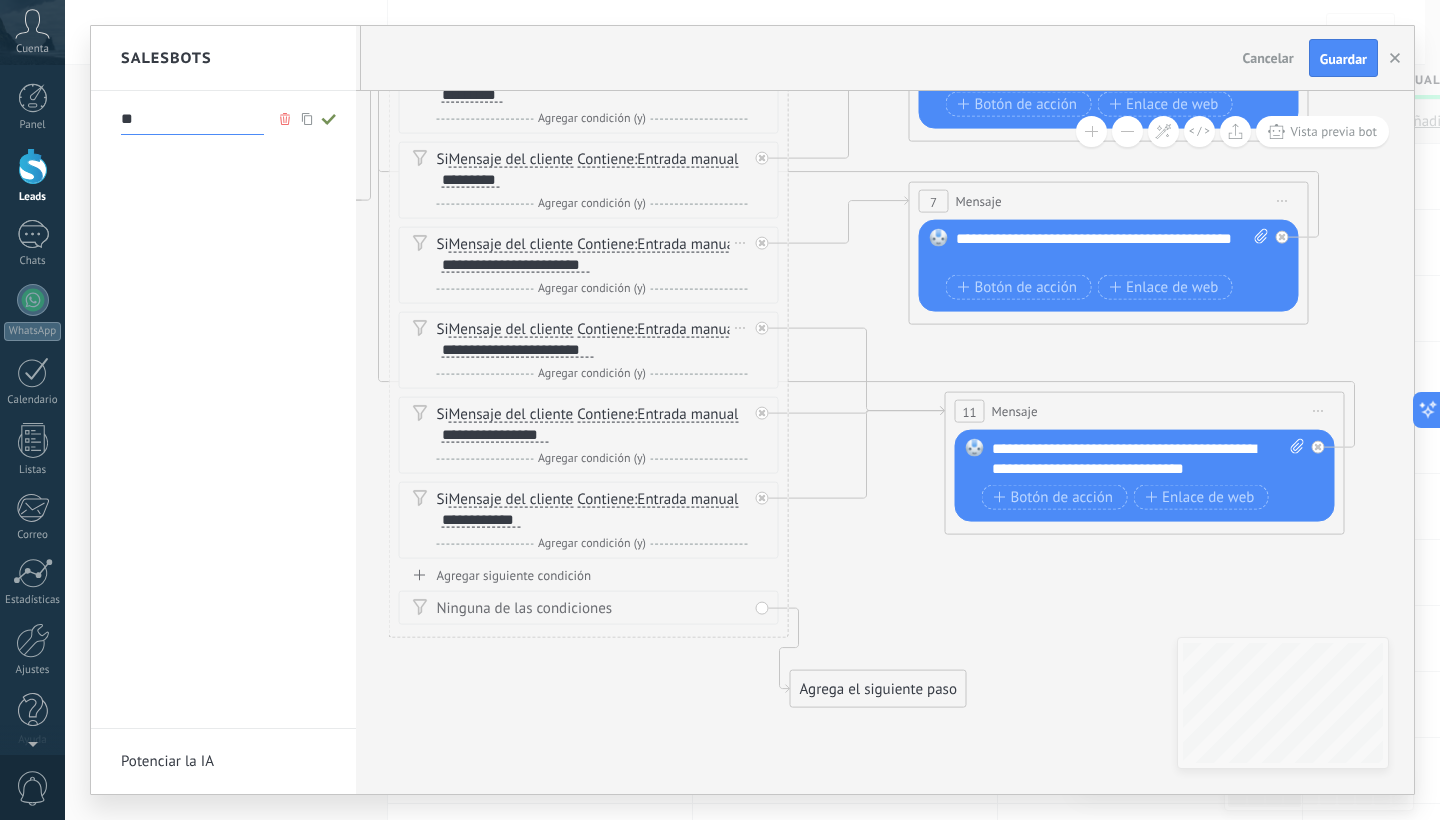 type on "*" 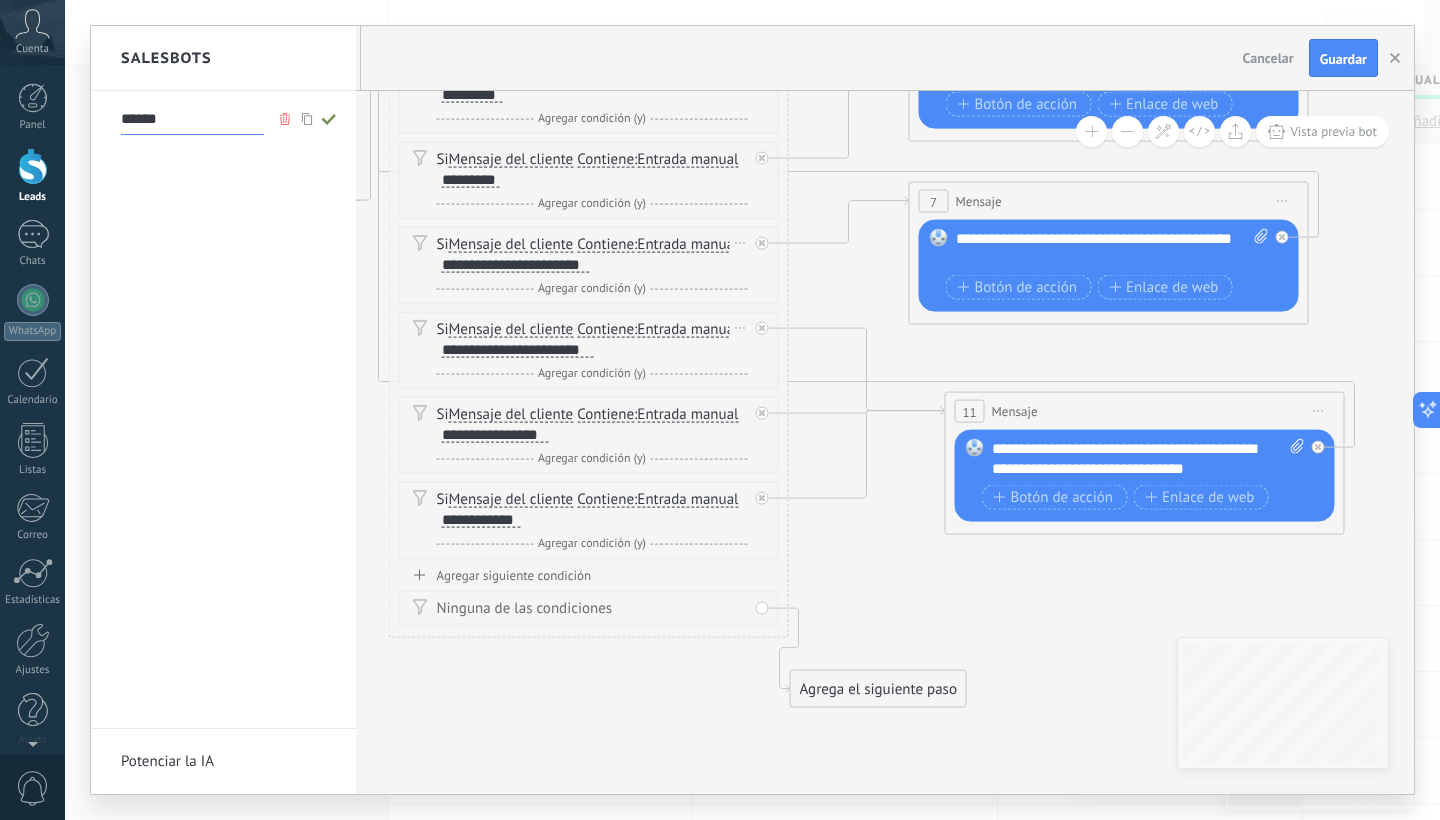 type on "*******" 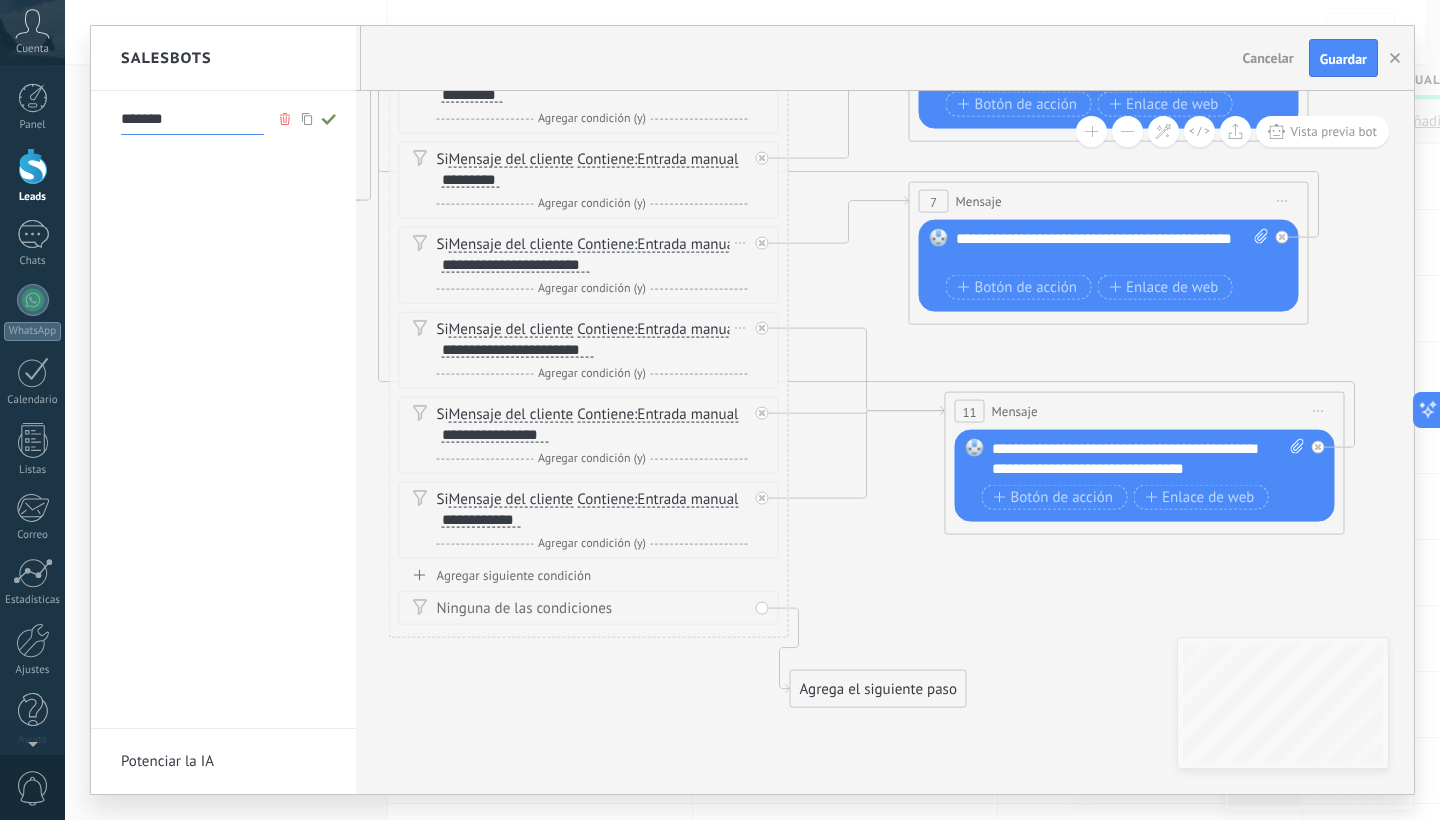 type on "*******" 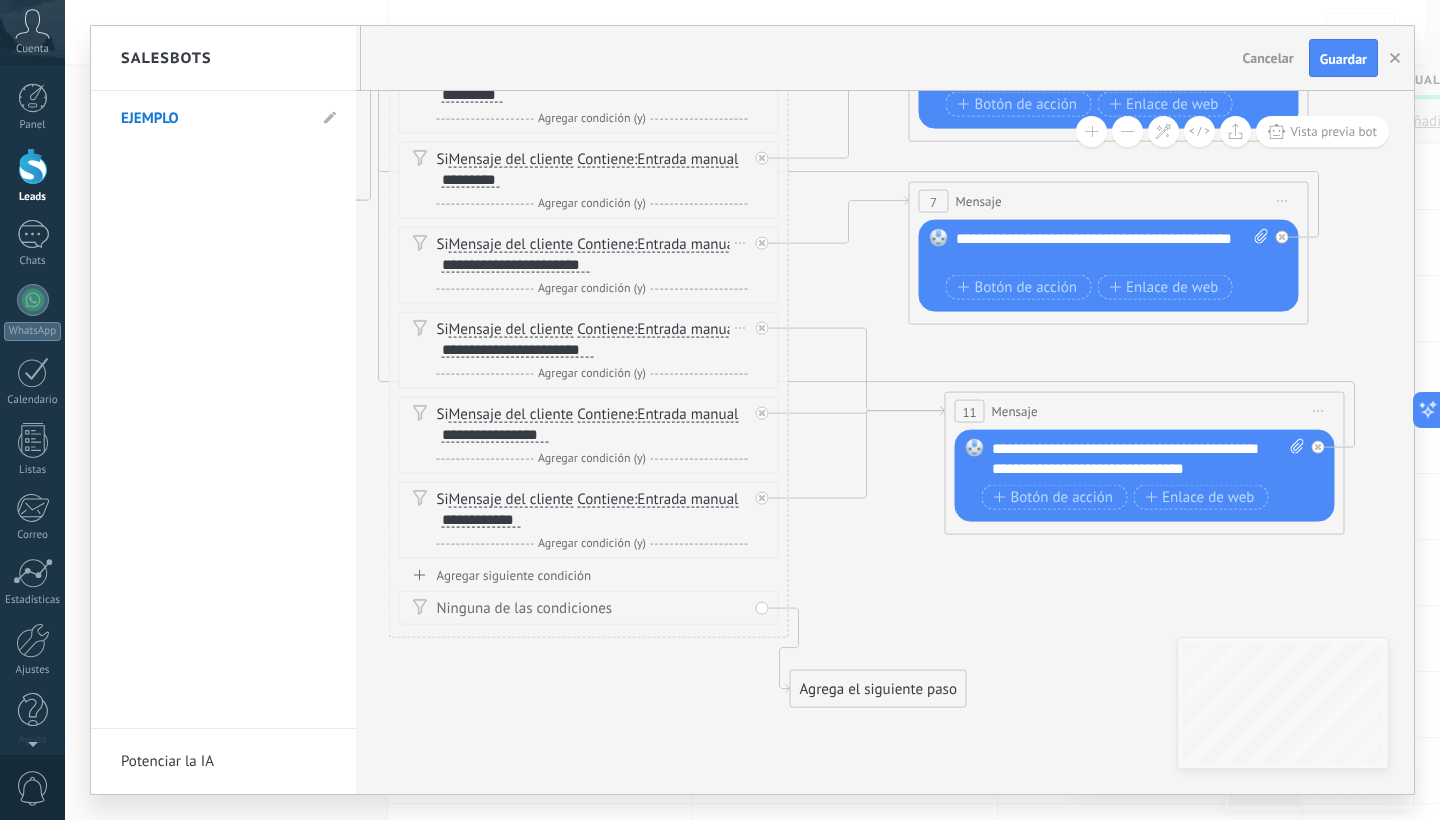 click at bounding box center (752, 410) 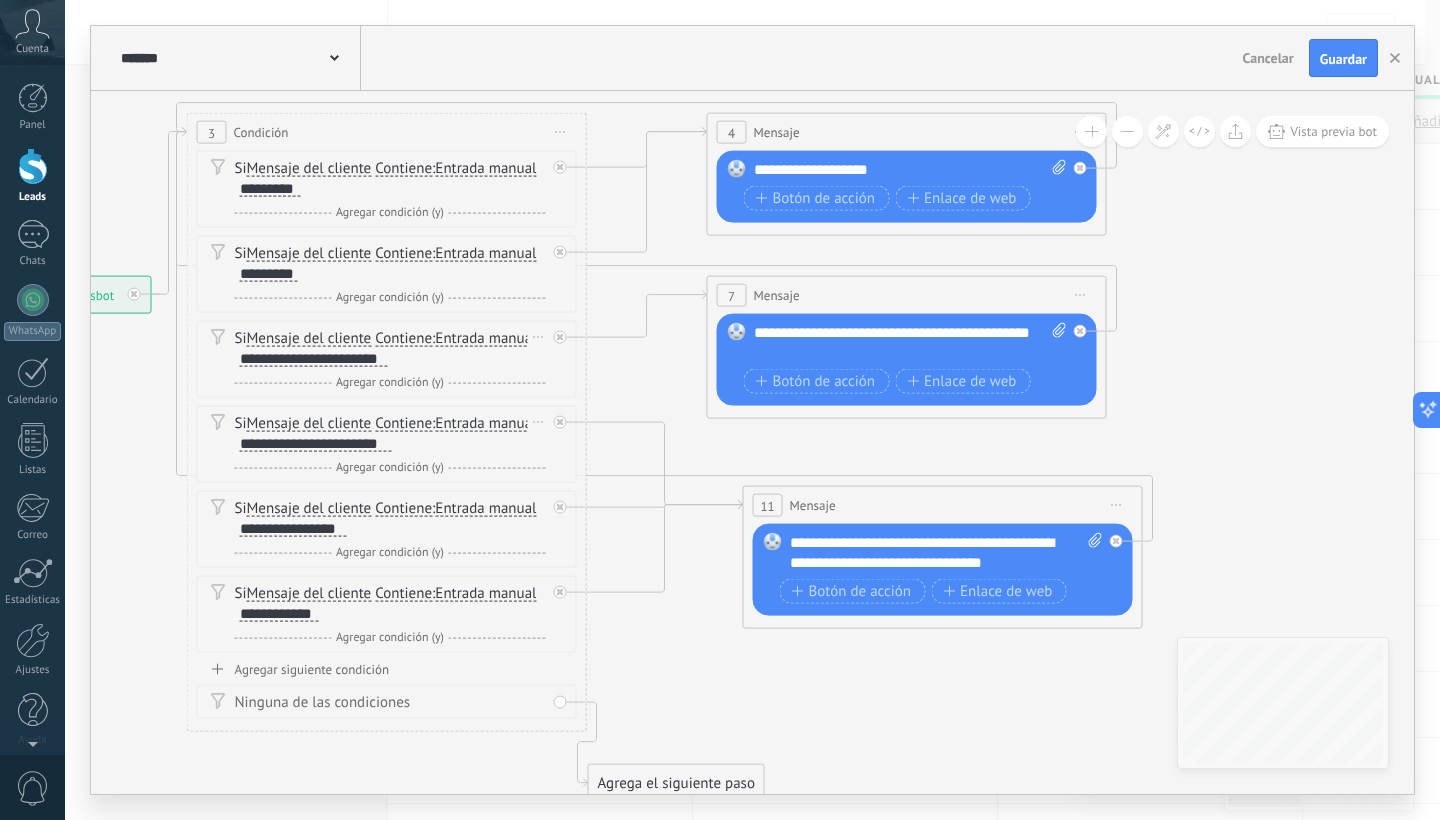 drag, startPoint x: 1096, startPoint y: 612, endPoint x: 889, endPoint y: 703, distance: 226.11943 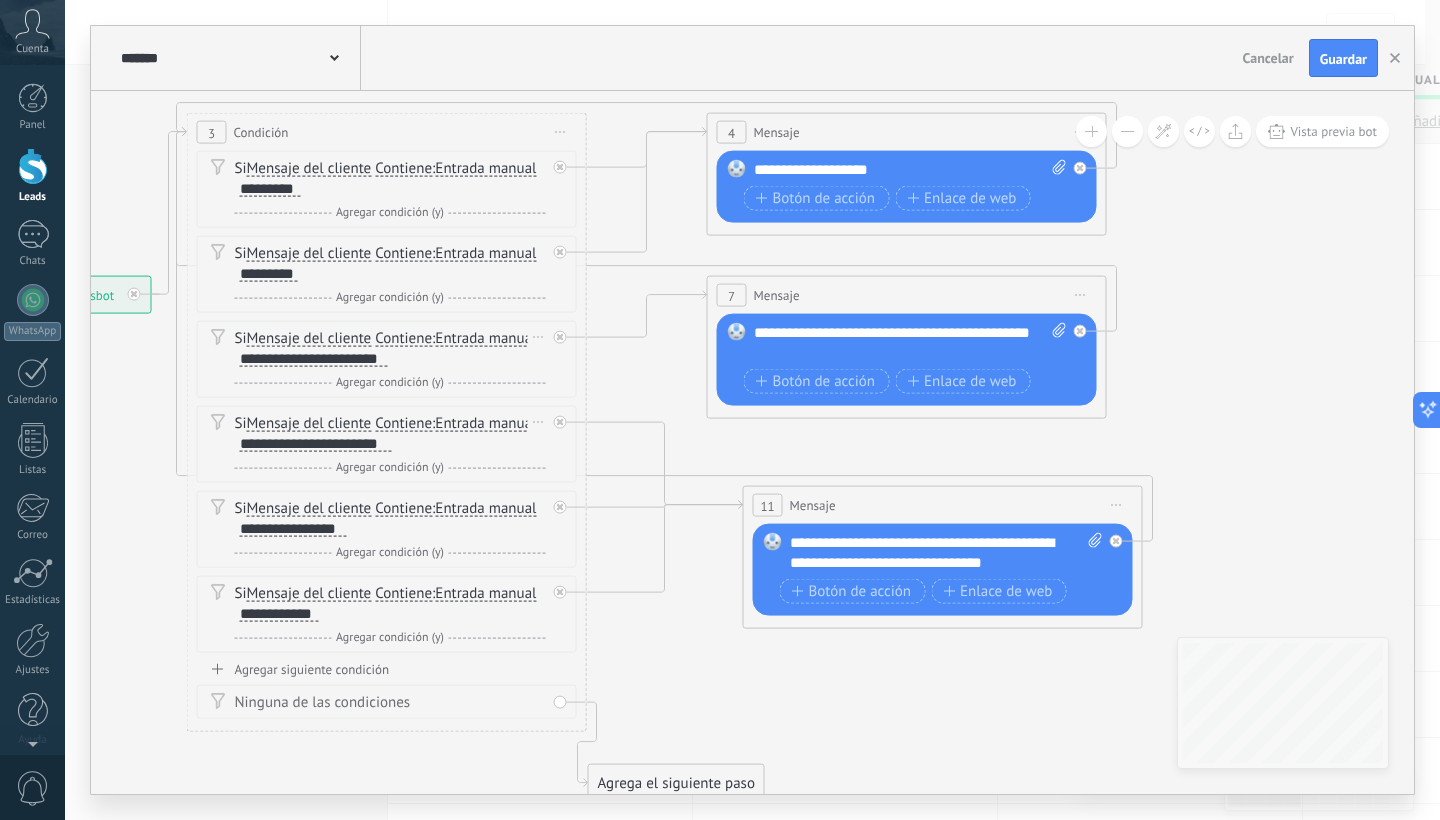 click 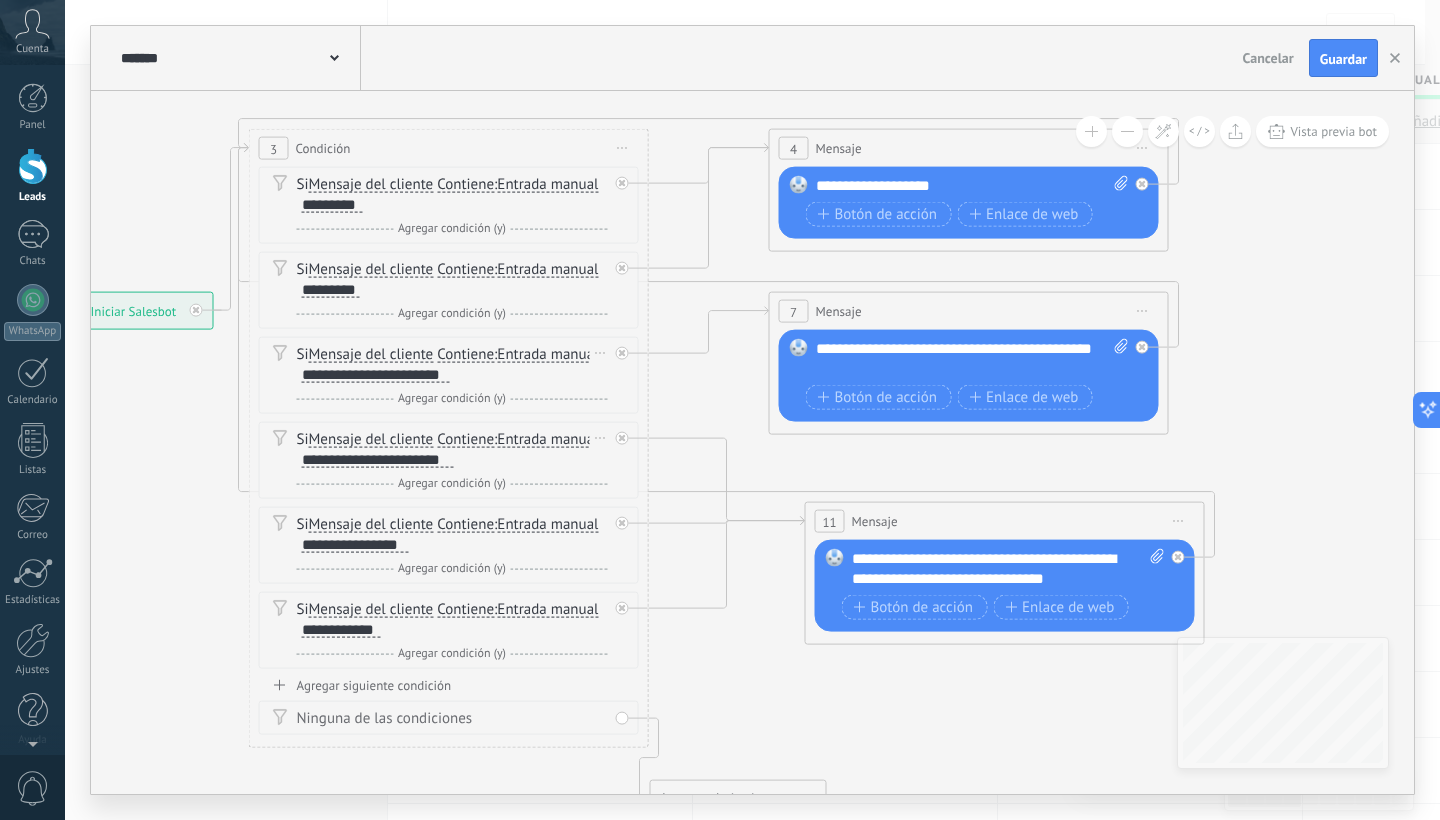 drag, startPoint x: 1213, startPoint y: 294, endPoint x: 1273, endPoint y: 293, distance: 60.00833 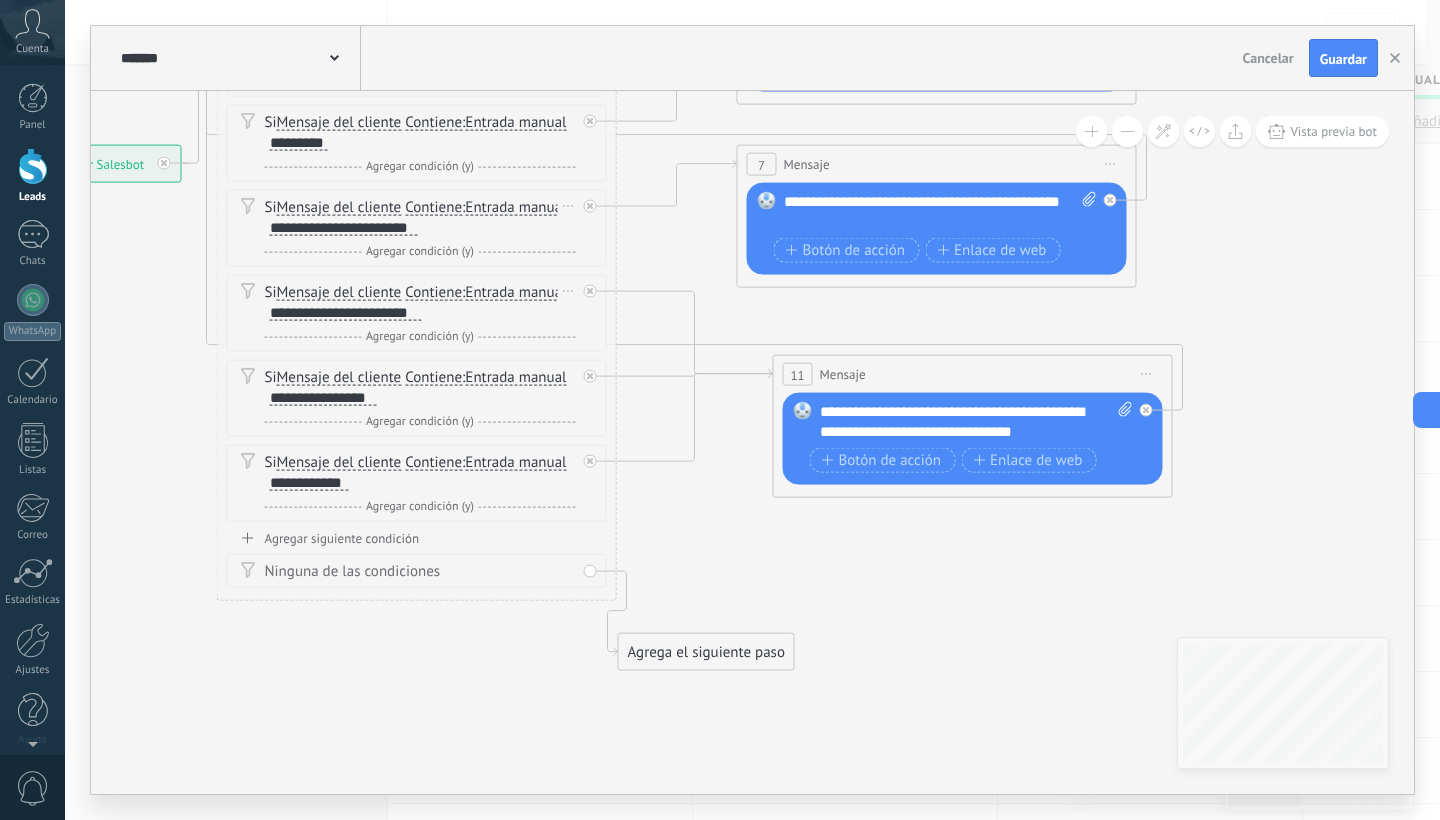 drag, startPoint x: 777, startPoint y: 659, endPoint x: 755, endPoint y: 530, distance: 130.86252 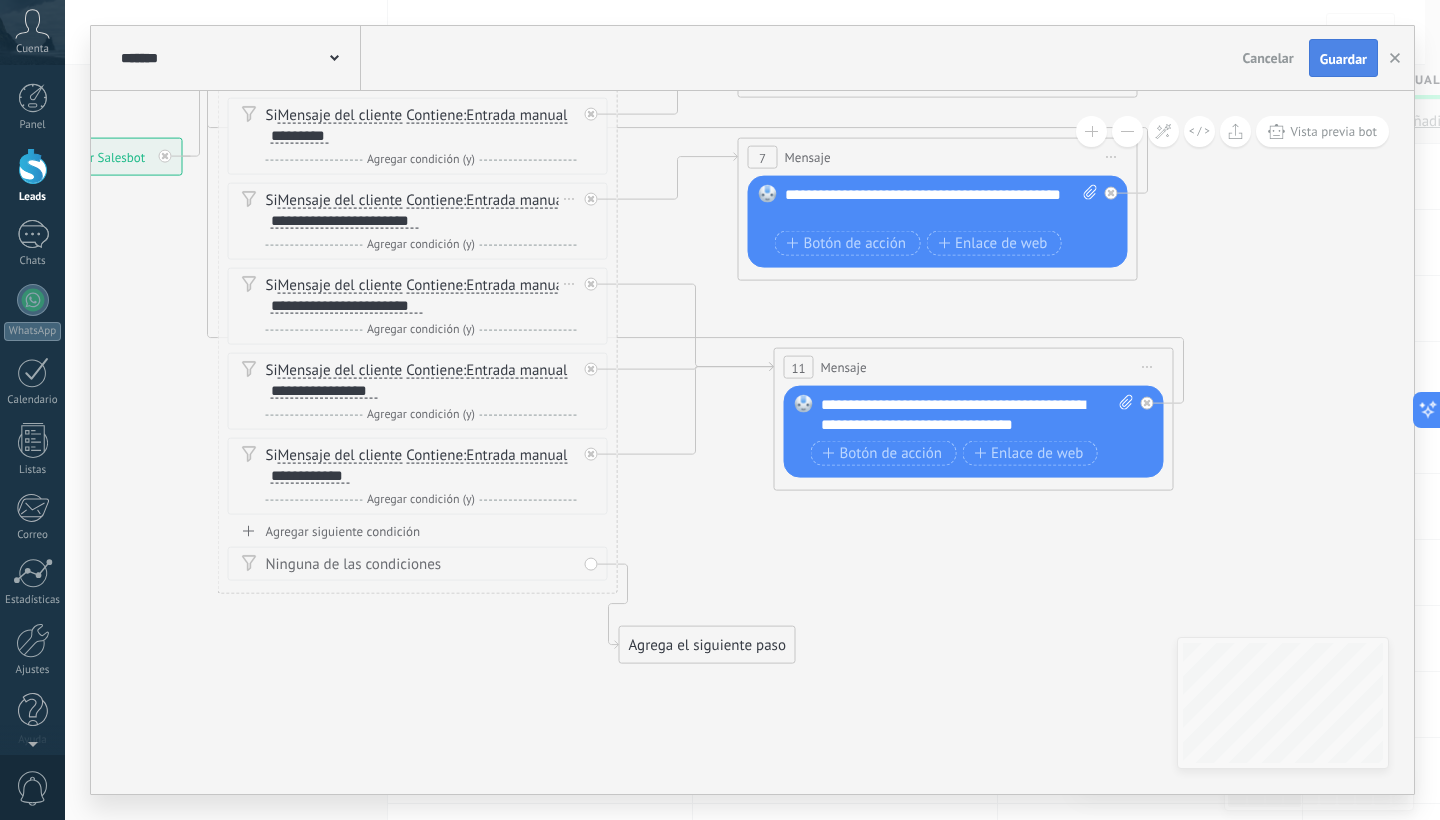 click on "Guardar" at bounding box center (1343, 59) 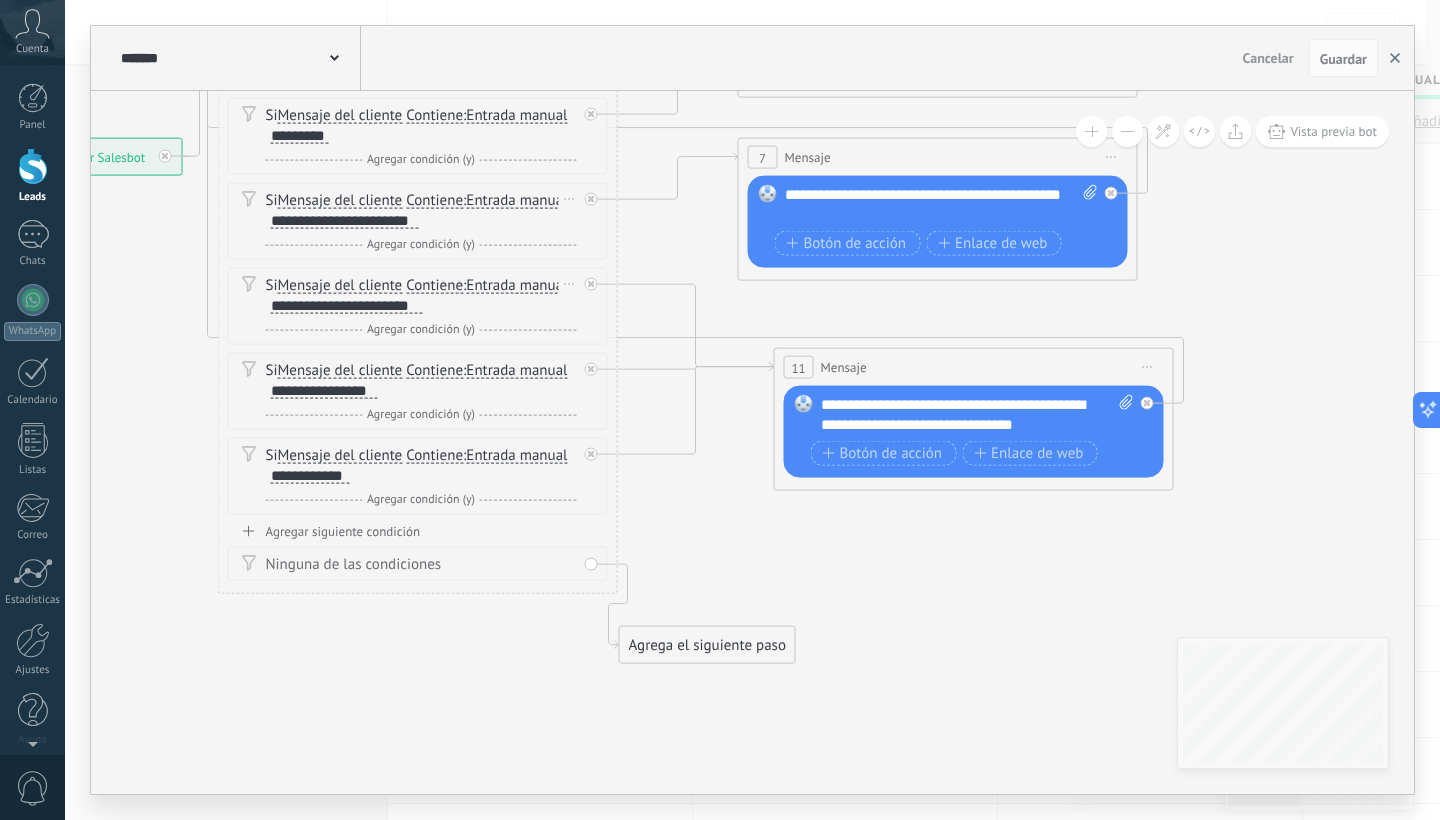 click 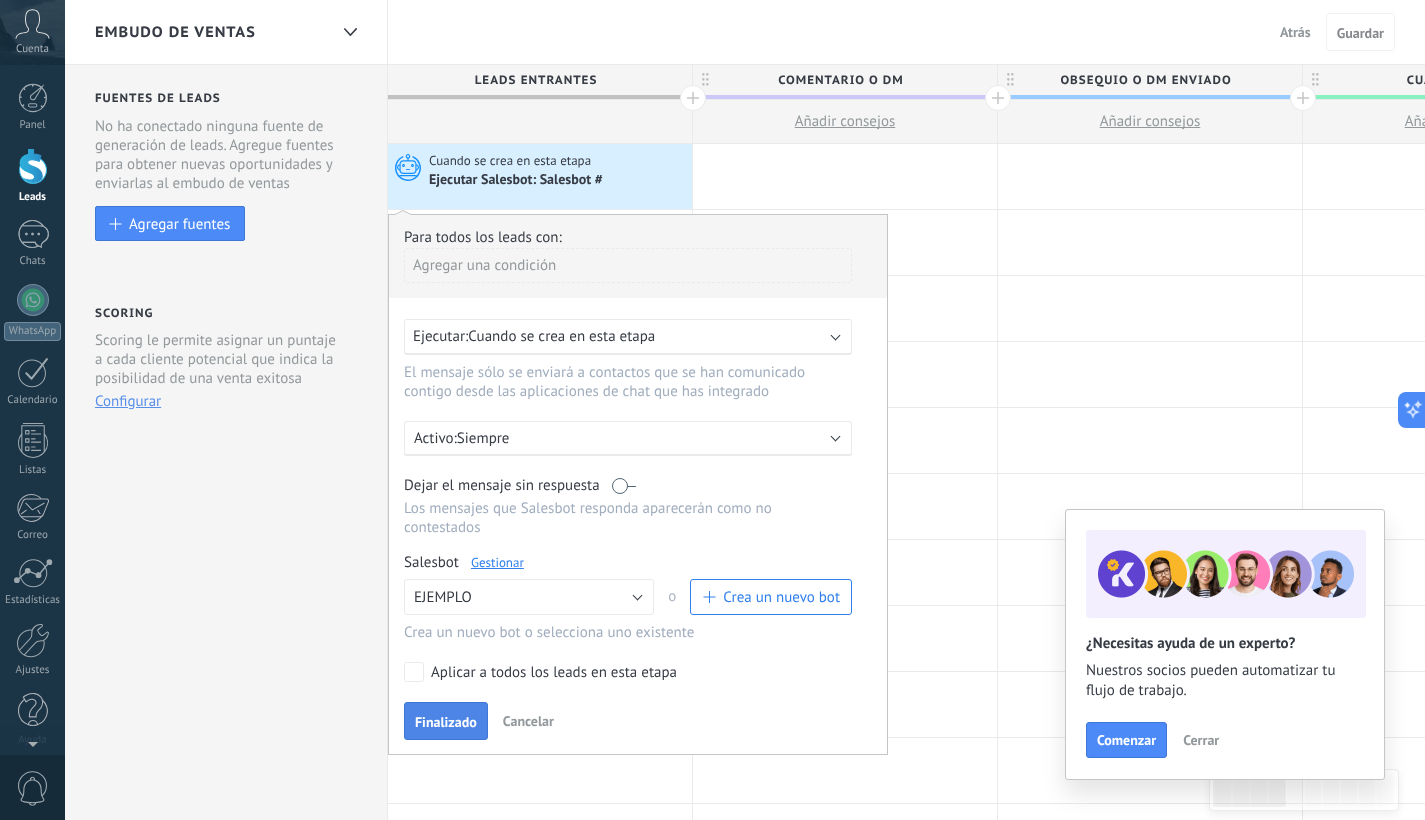 click on "Finalizado" at bounding box center (446, 722) 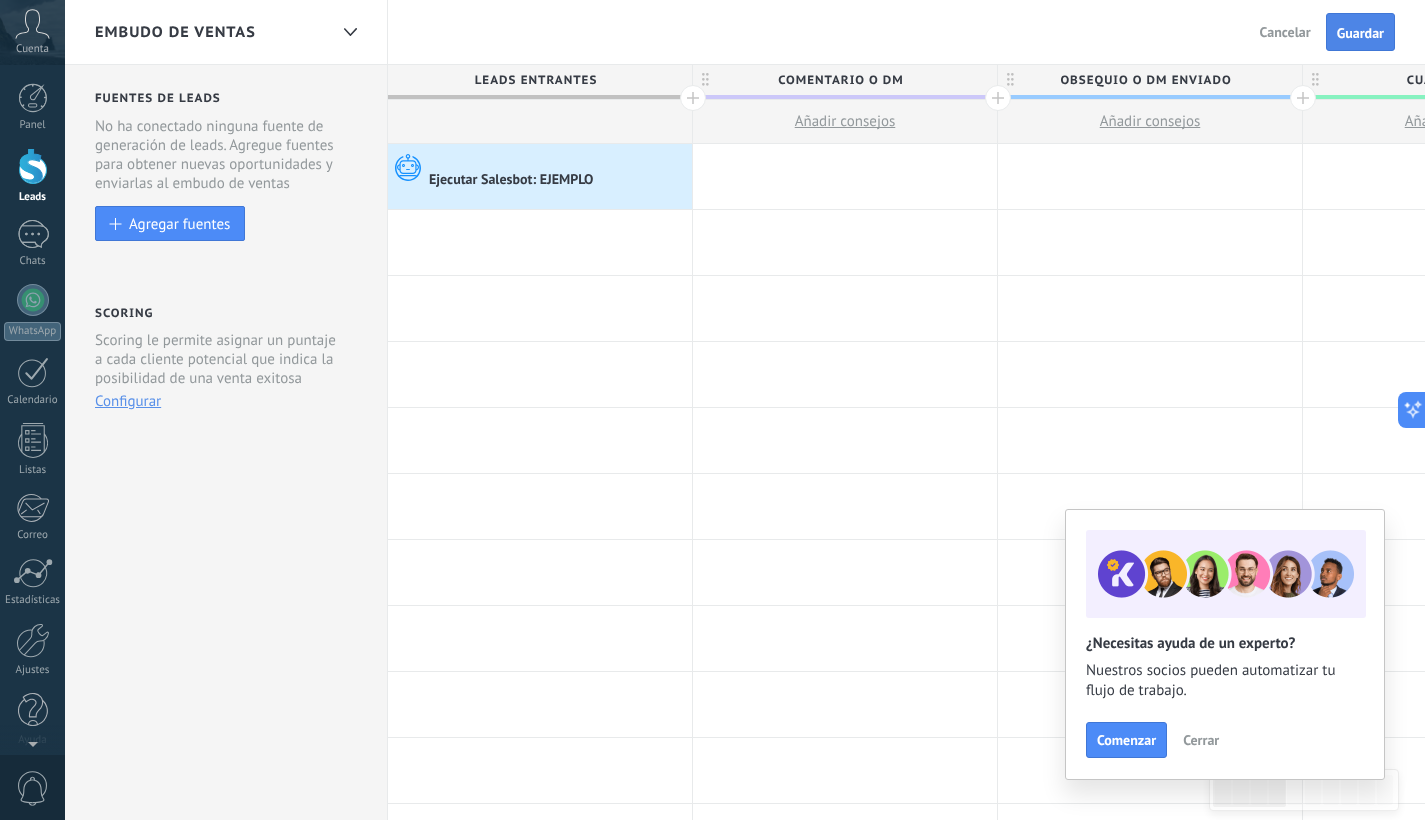 click on "Guardar" at bounding box center (1360, 32) 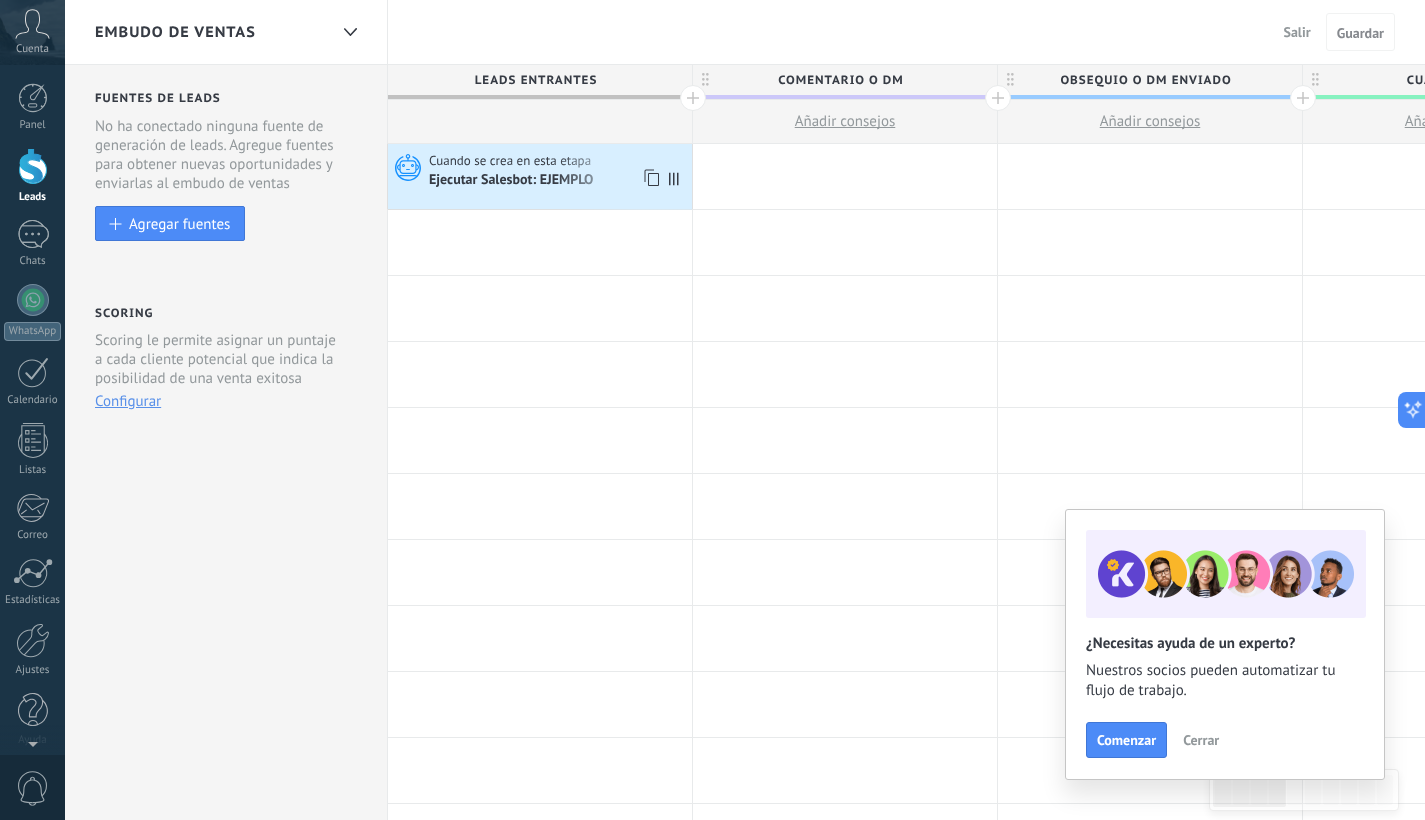 click on "Ejecutar Salesbot: EJEMPLO" at bounding box center (512, 181) 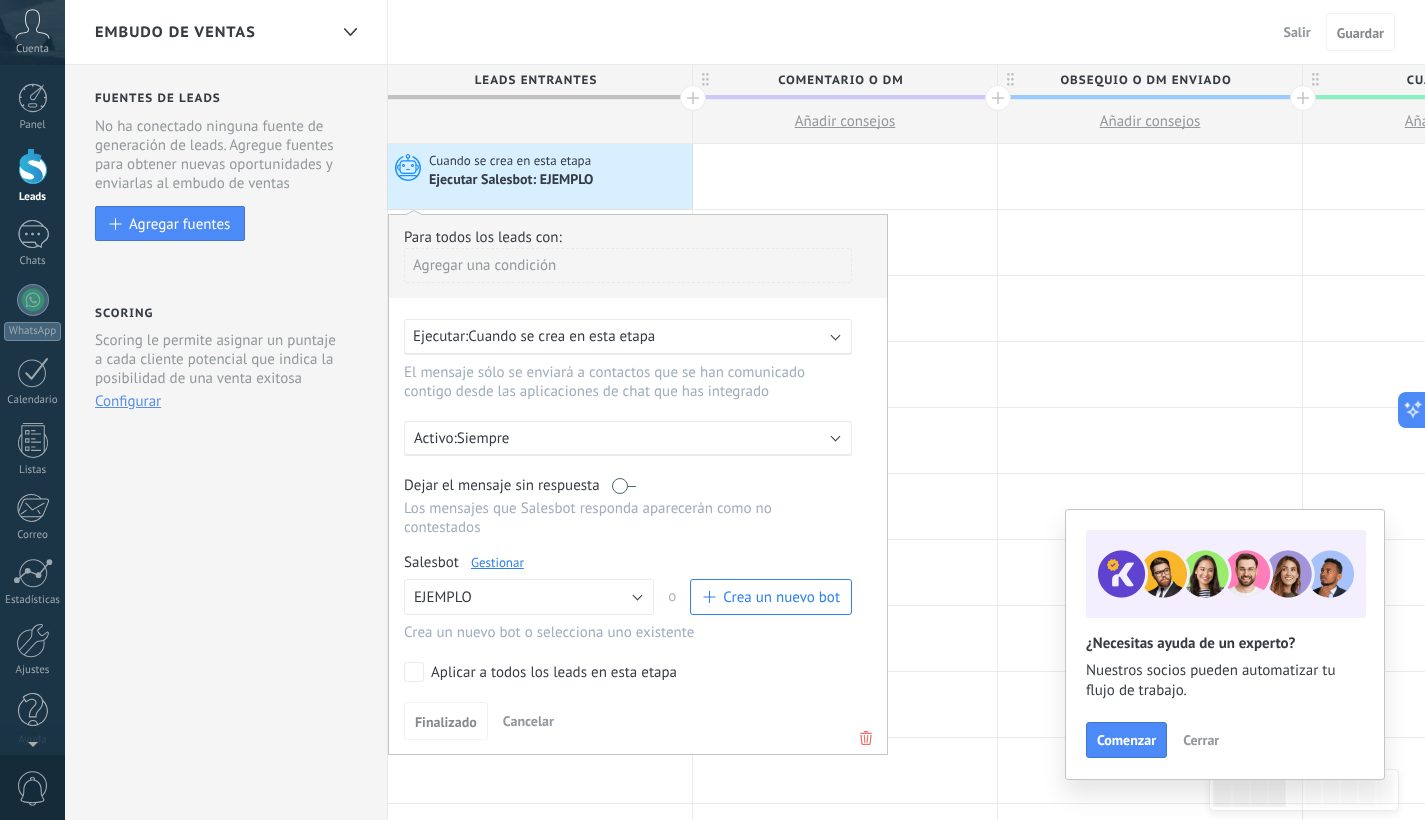 click on "Gestionar" at bounding box center (497, 562) 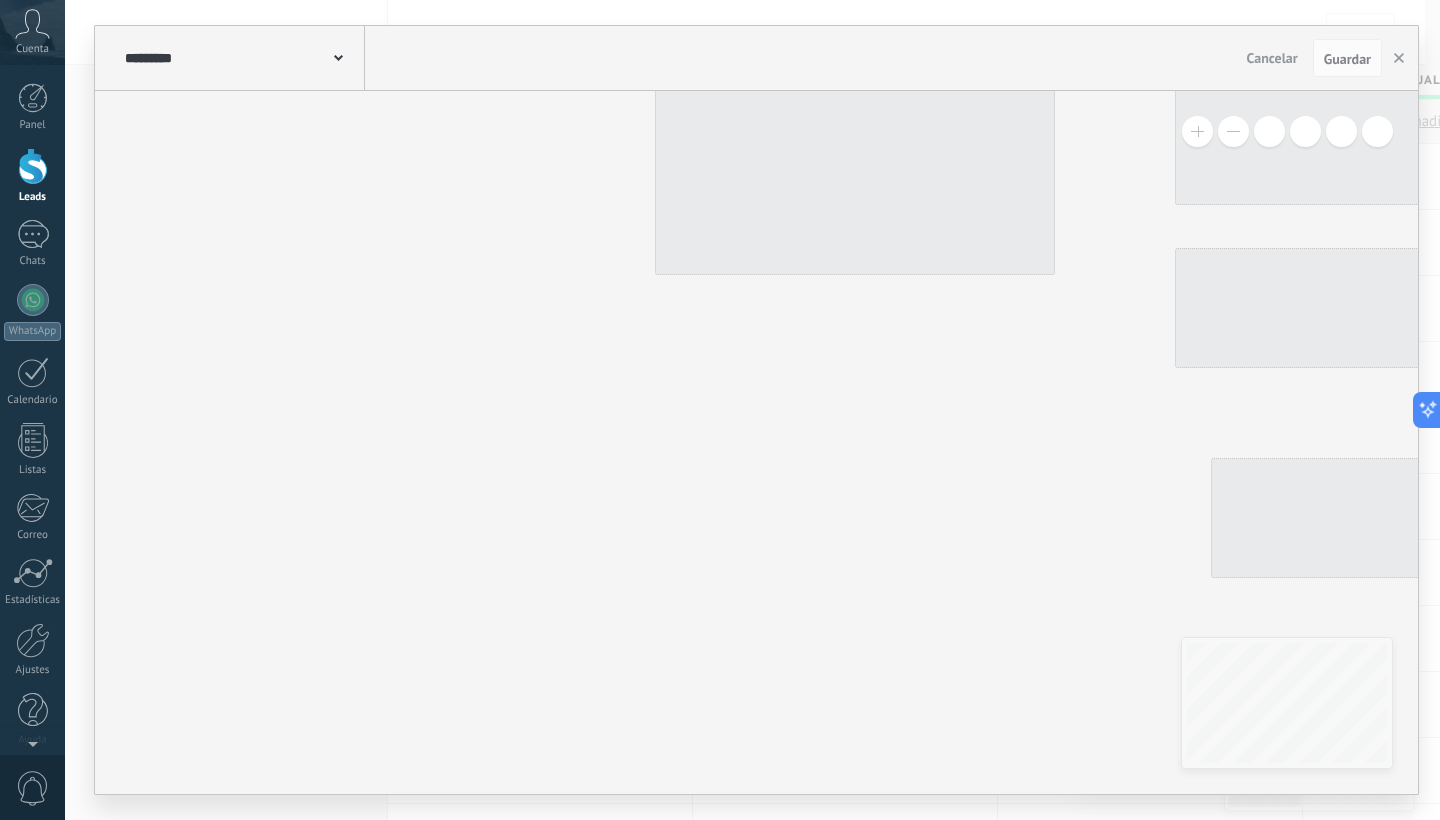 type on "*******" 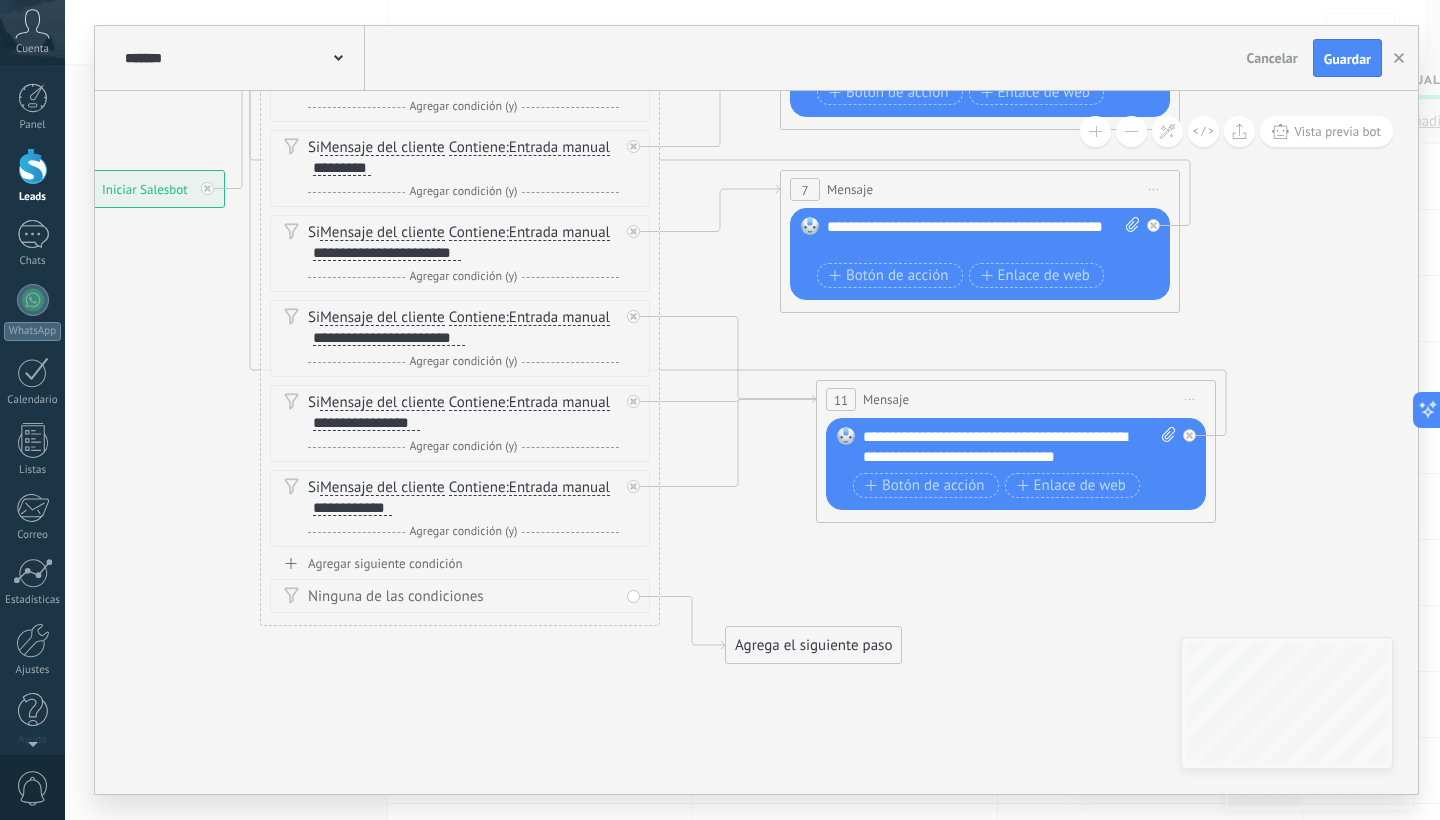 drag, startPoint x: 1159, startPoint y: 587, endPoint x: 713, endPoint y: 456, distance: 464.84082 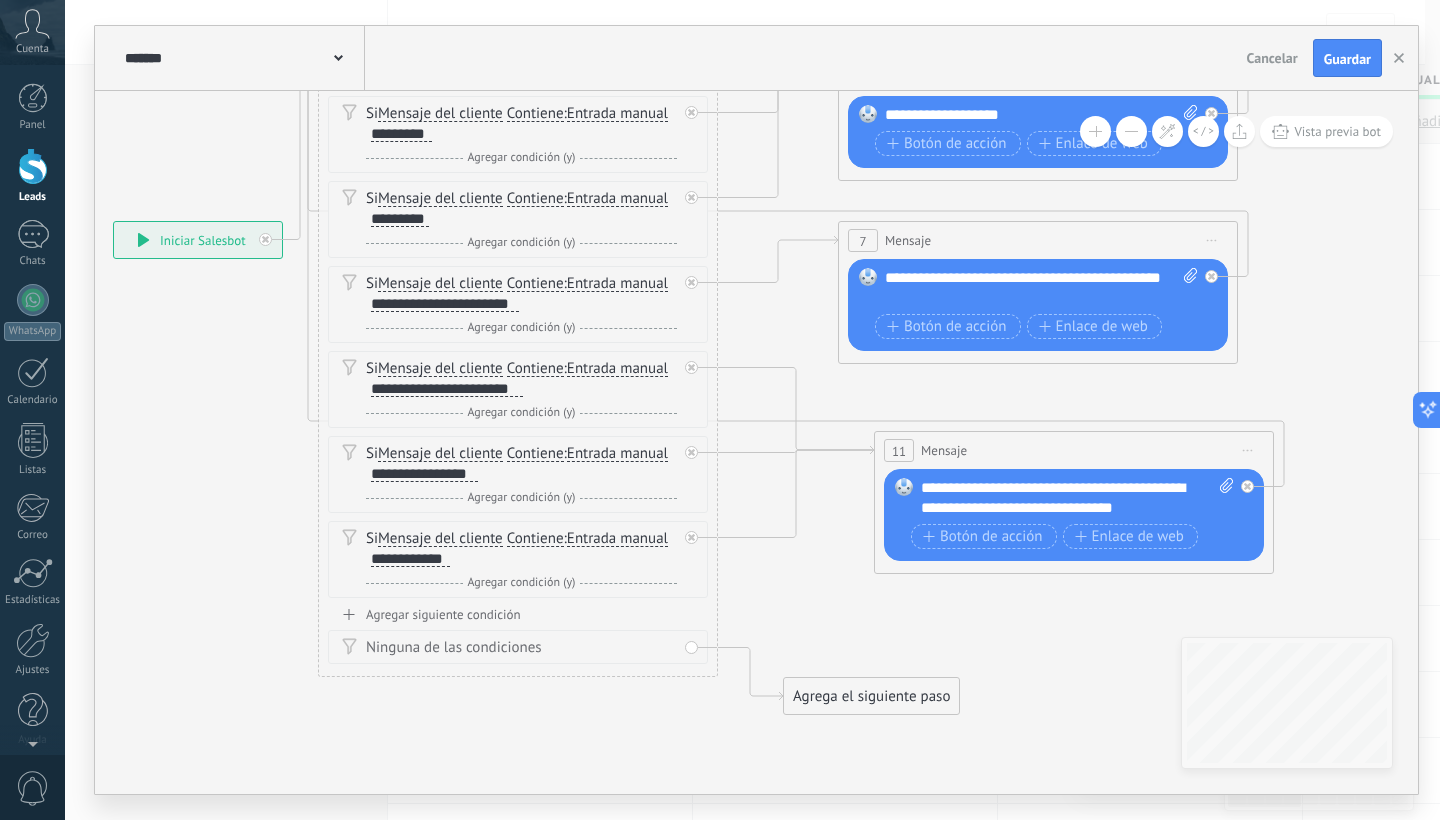 drag, startPoint x: 889, startPoint y: 503, endPoint x: 1006, endPoint y: 622, distance: 166.8832 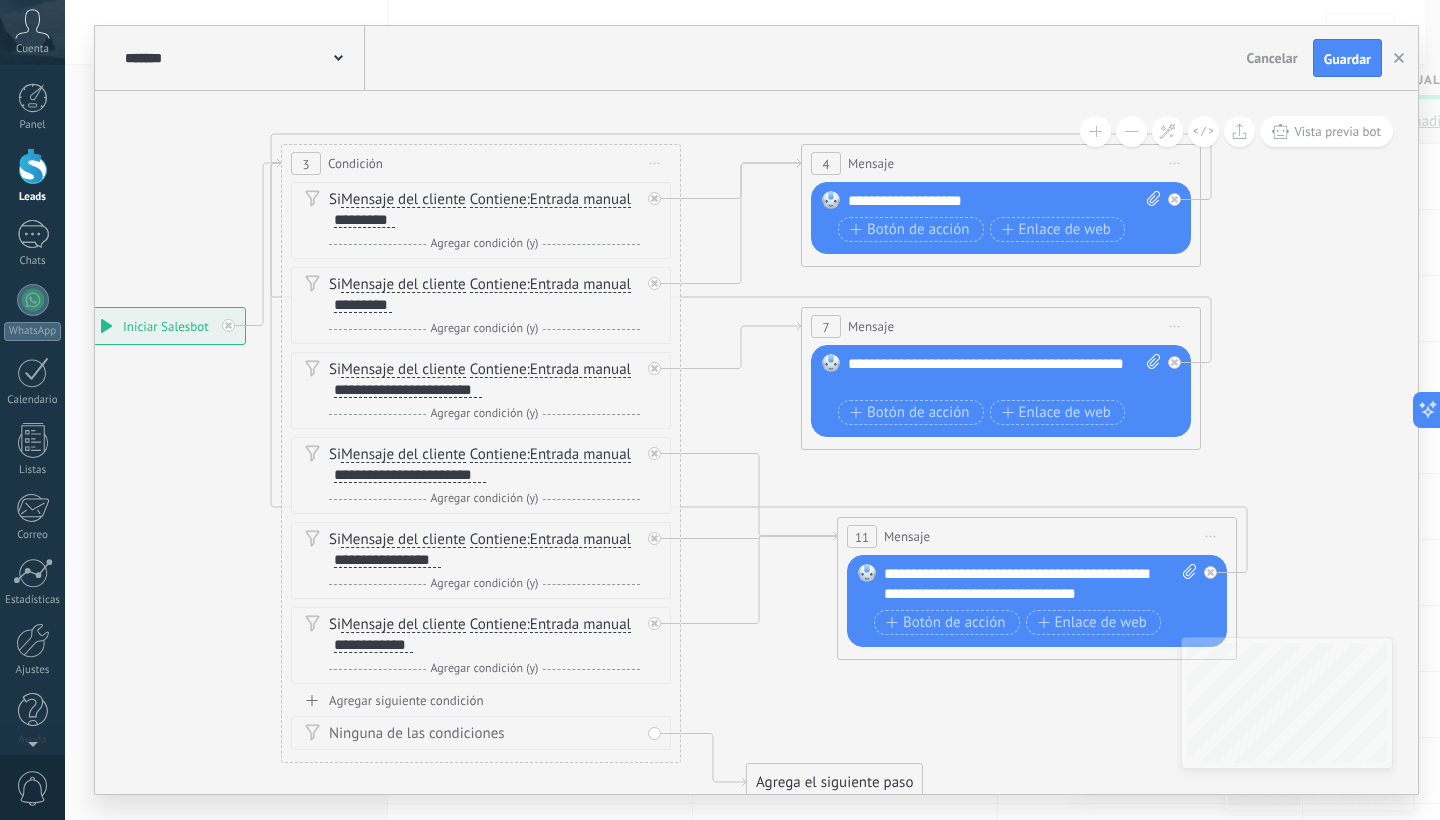 drag, startPoint x: 226, startPoint y: 335, endPoint x: 180, endPoint y: 404, distance: 82.92768 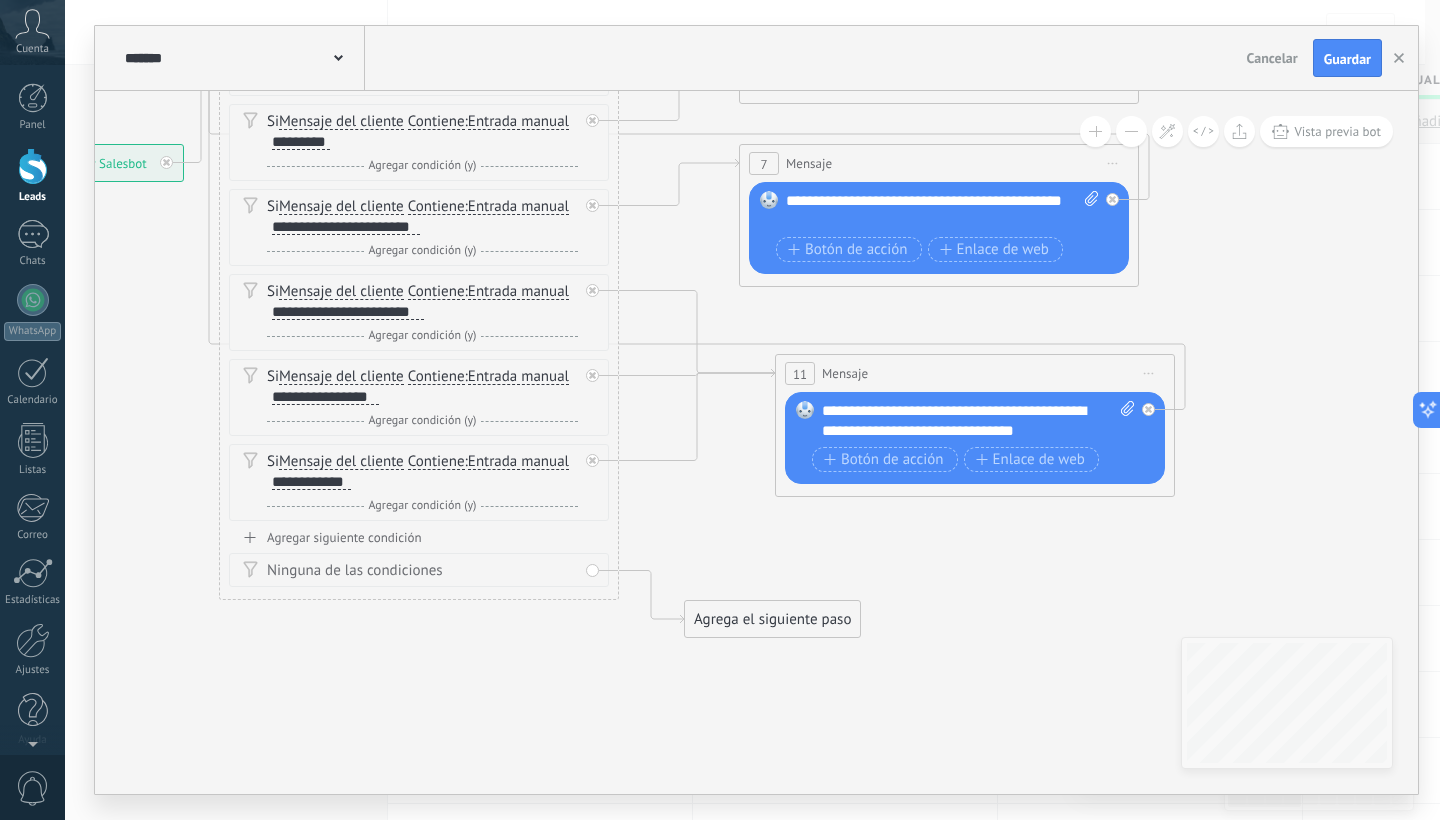drag, startPoint x: 1358, startPoint y: 517, endPoint x: 1273, endPoint y: 325, distance: 209.9738 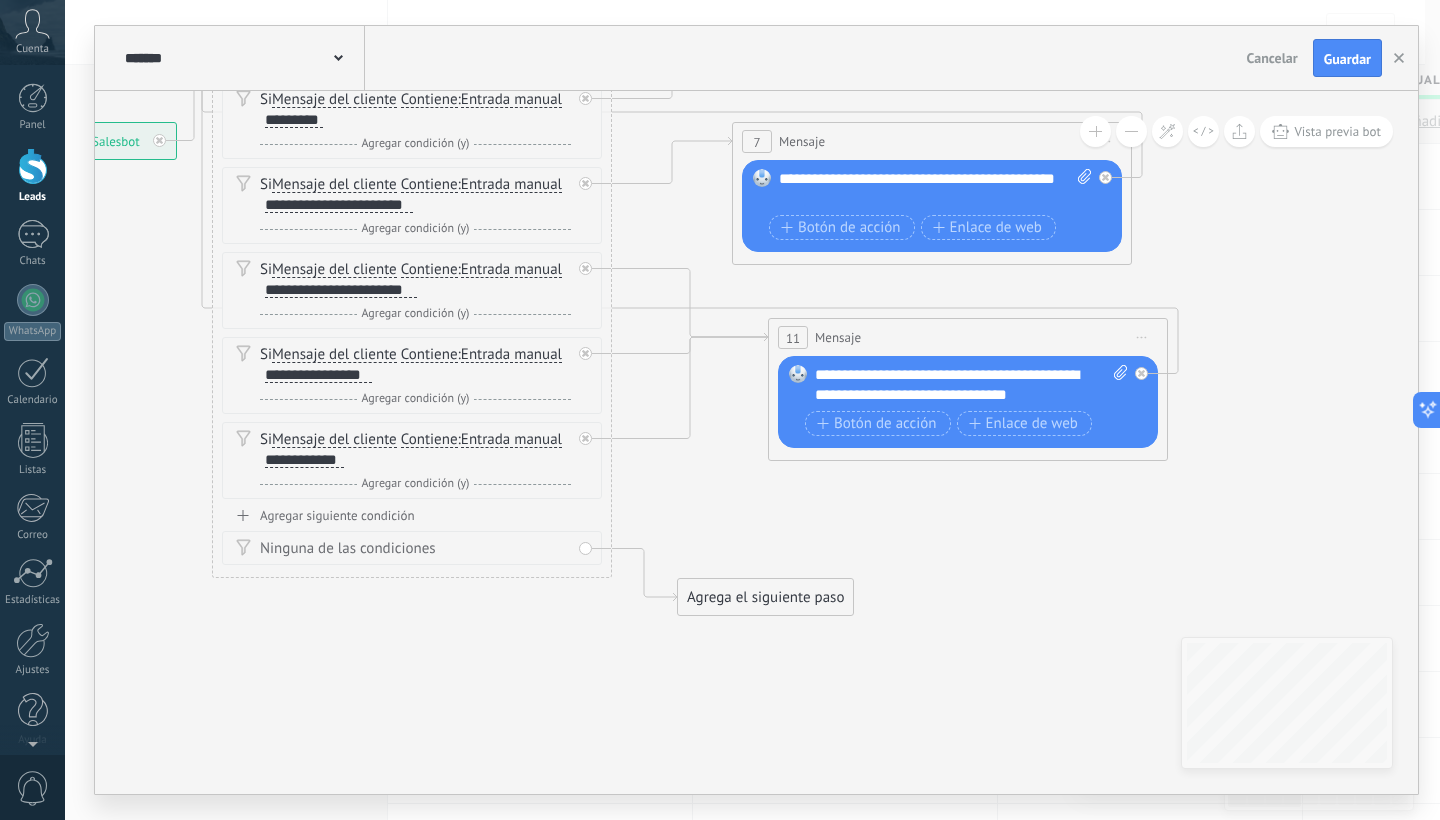 drag, startPoint x: 933, startPoint y: 349, endPoint x: 933, endPoint y: 335, distance: 14 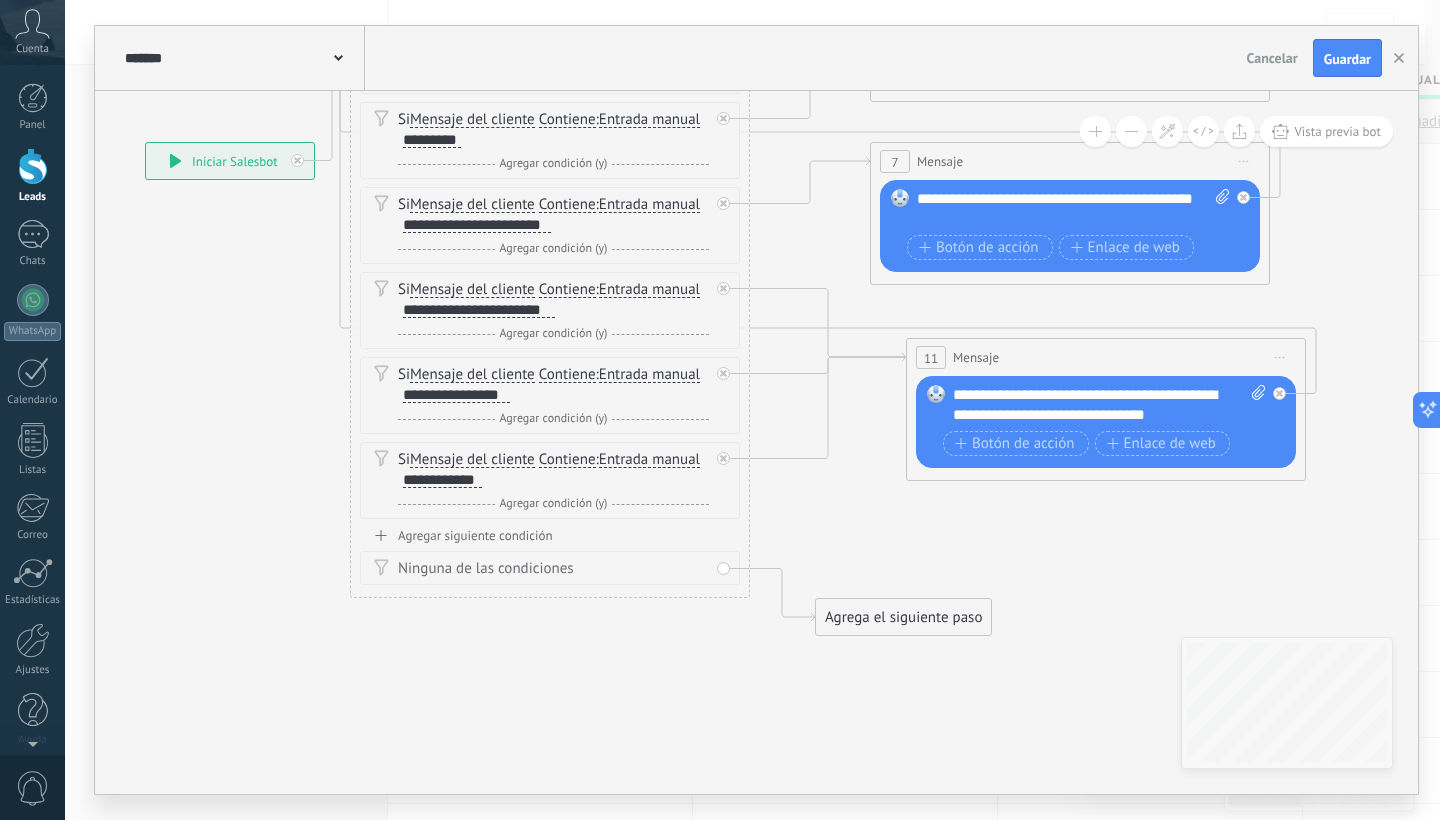 drag, startPoint x: 766, startPoint y: 498, endPoint x: 904, endPoint y: 518, distance: 139.44174 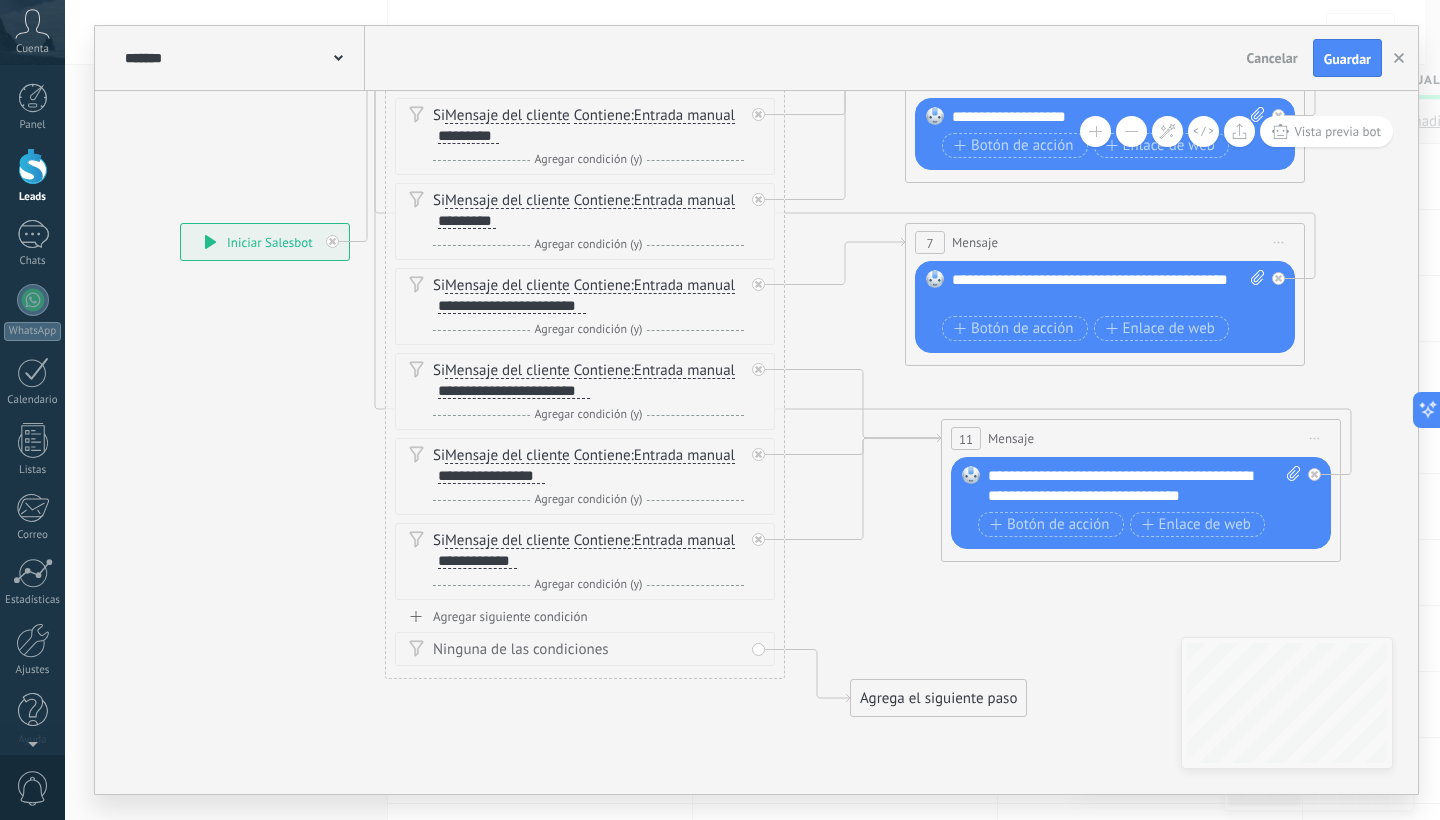 drag, startPoint x: 943, startPoint y: 536, endPoint x: 978, endPoint y: 617, distance: 88.23831 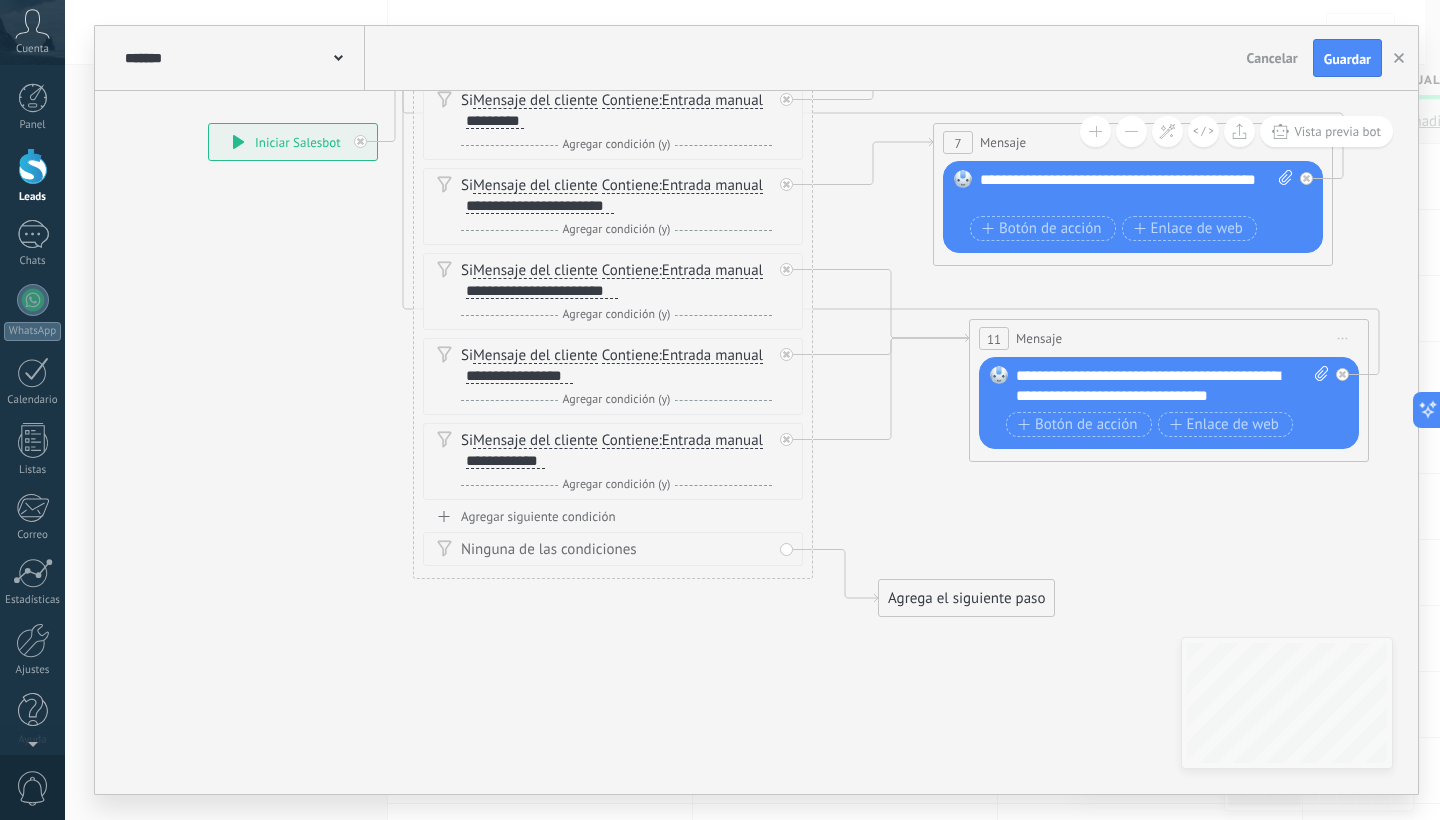drag, startPoint x: 904, startPoint y: 599, endPoint x: 939, endPoint y: 482, distance: 122.12289 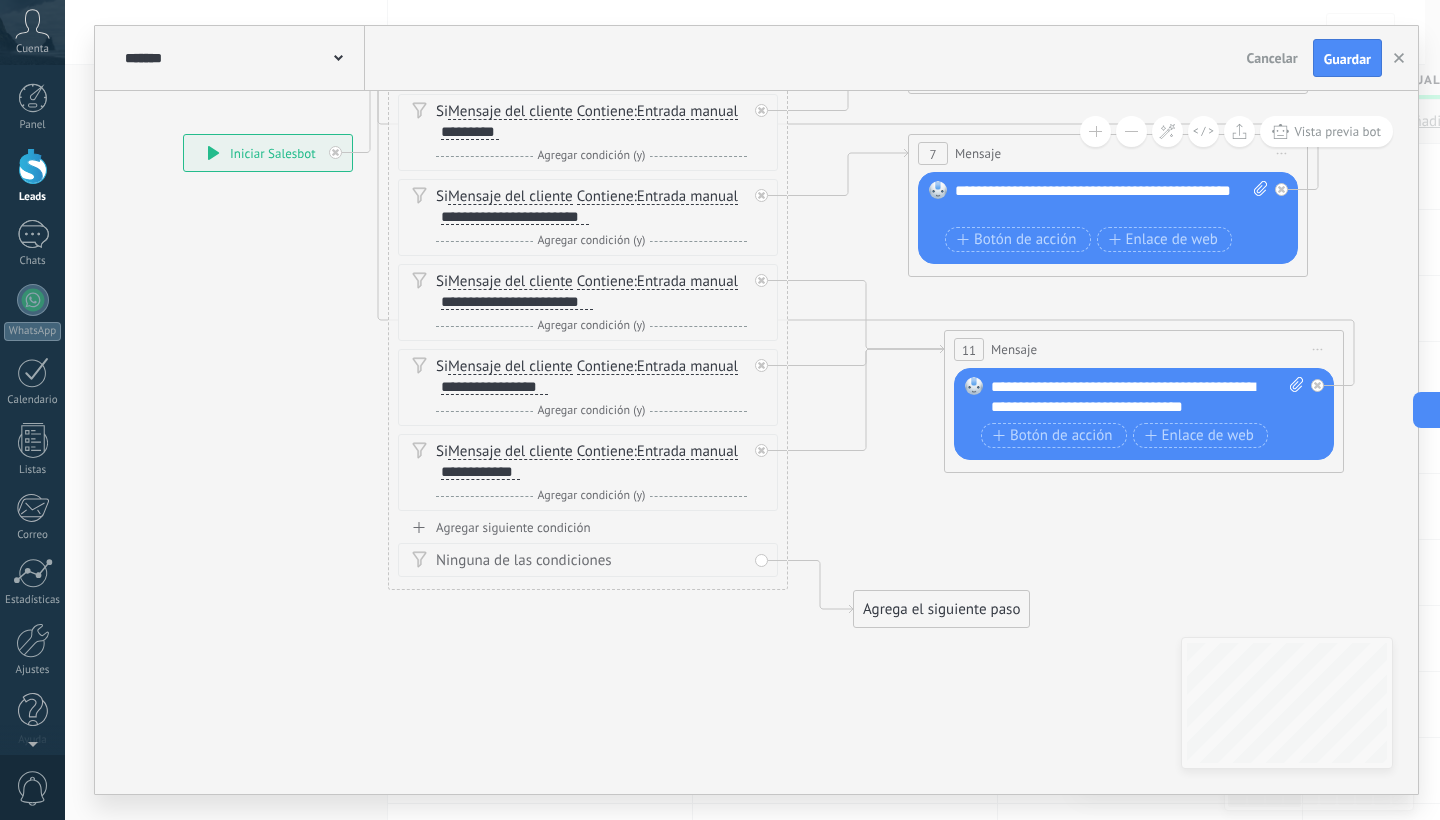 drag, startPoint x: 650, startPoint y: 684, endPoint x: 530, endPoint y: 694, distance: 120.41595 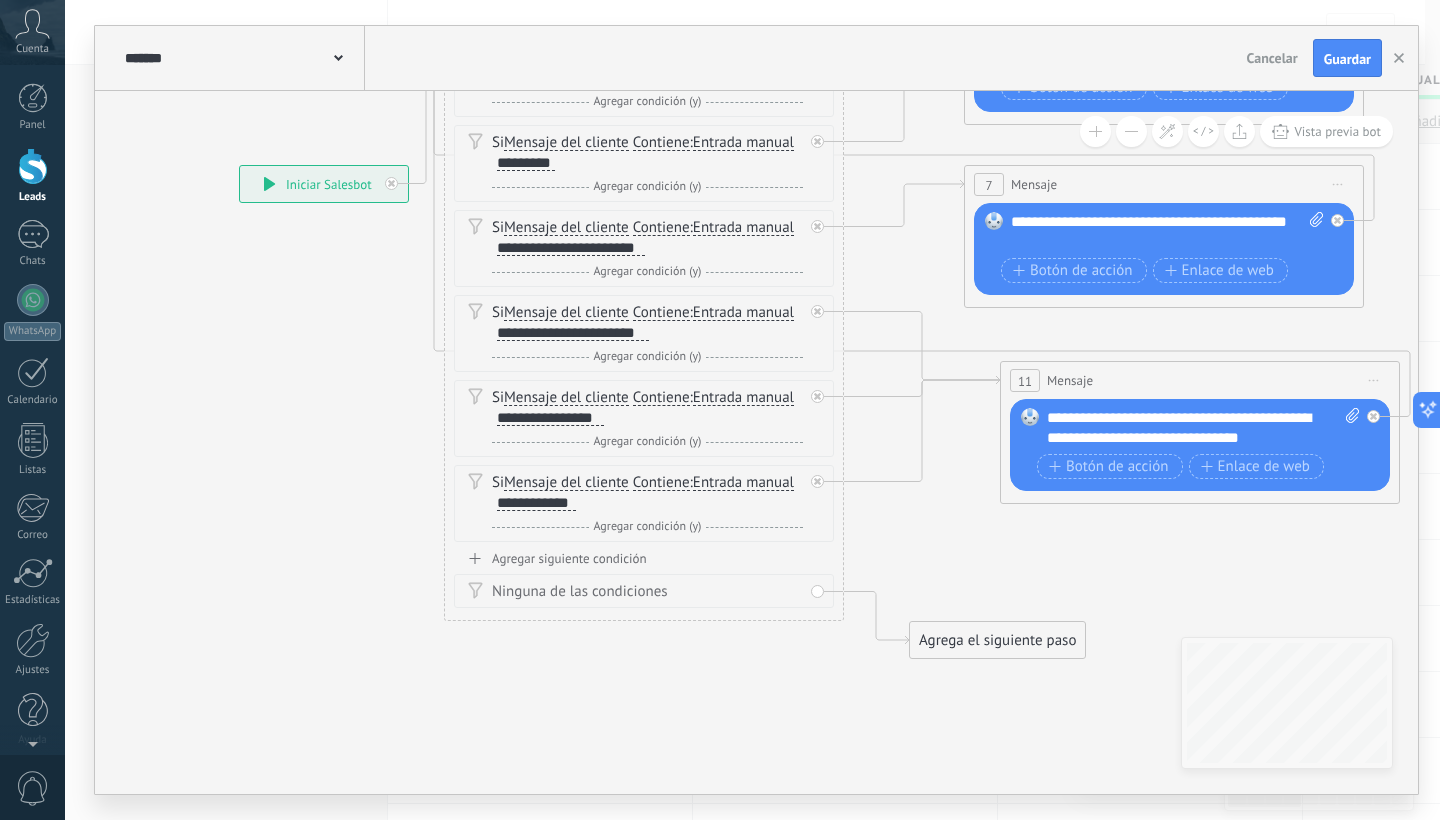 drag, startPoint x: 467, startPoint y: 661, endPoint x: 611, endPoint y: 706, distance: 150.8675 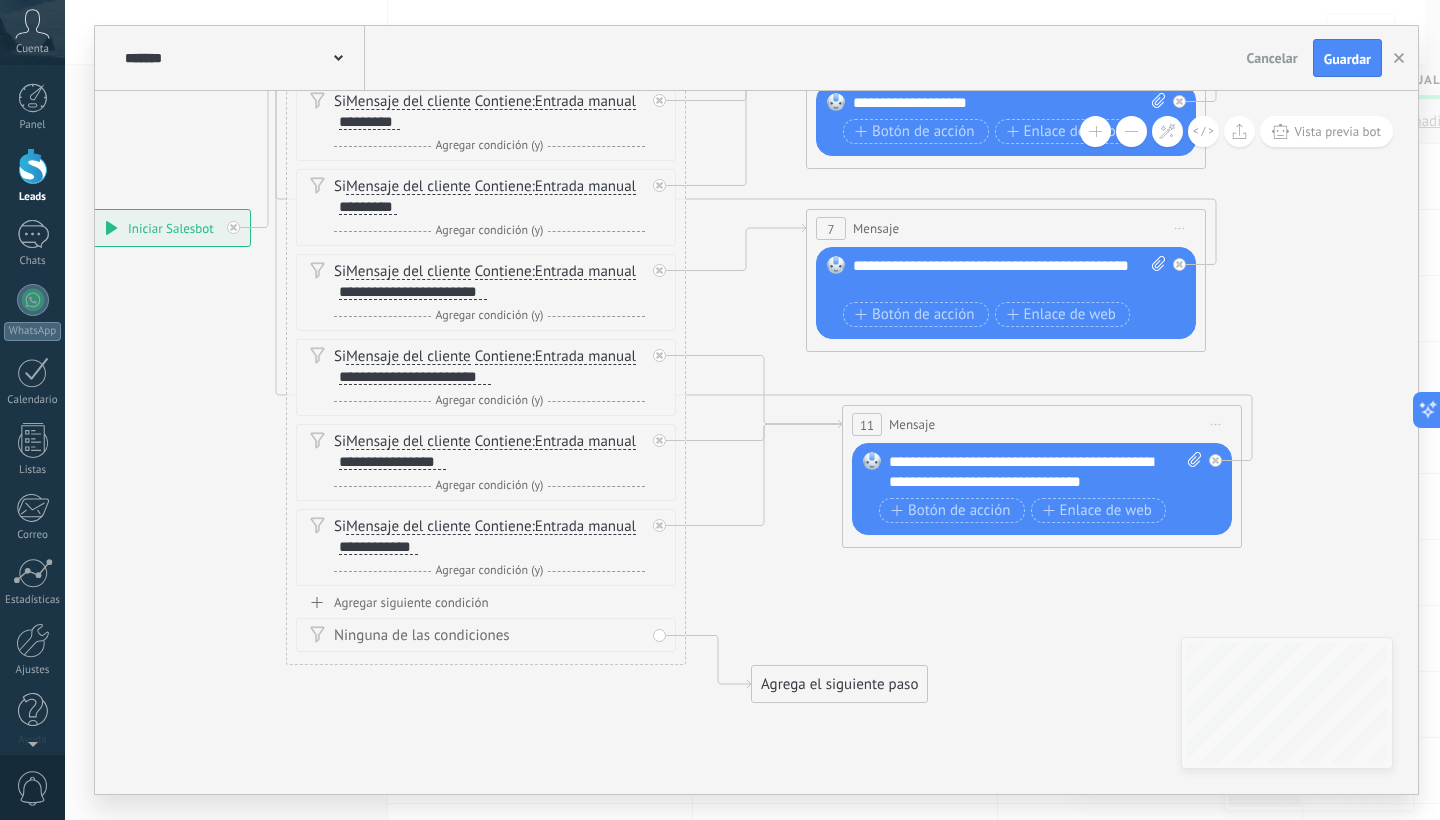 drag, startPoint x: 853, startPoint y: 665, endPoint x: 692, endPoint y: 718, distance: 169.49927 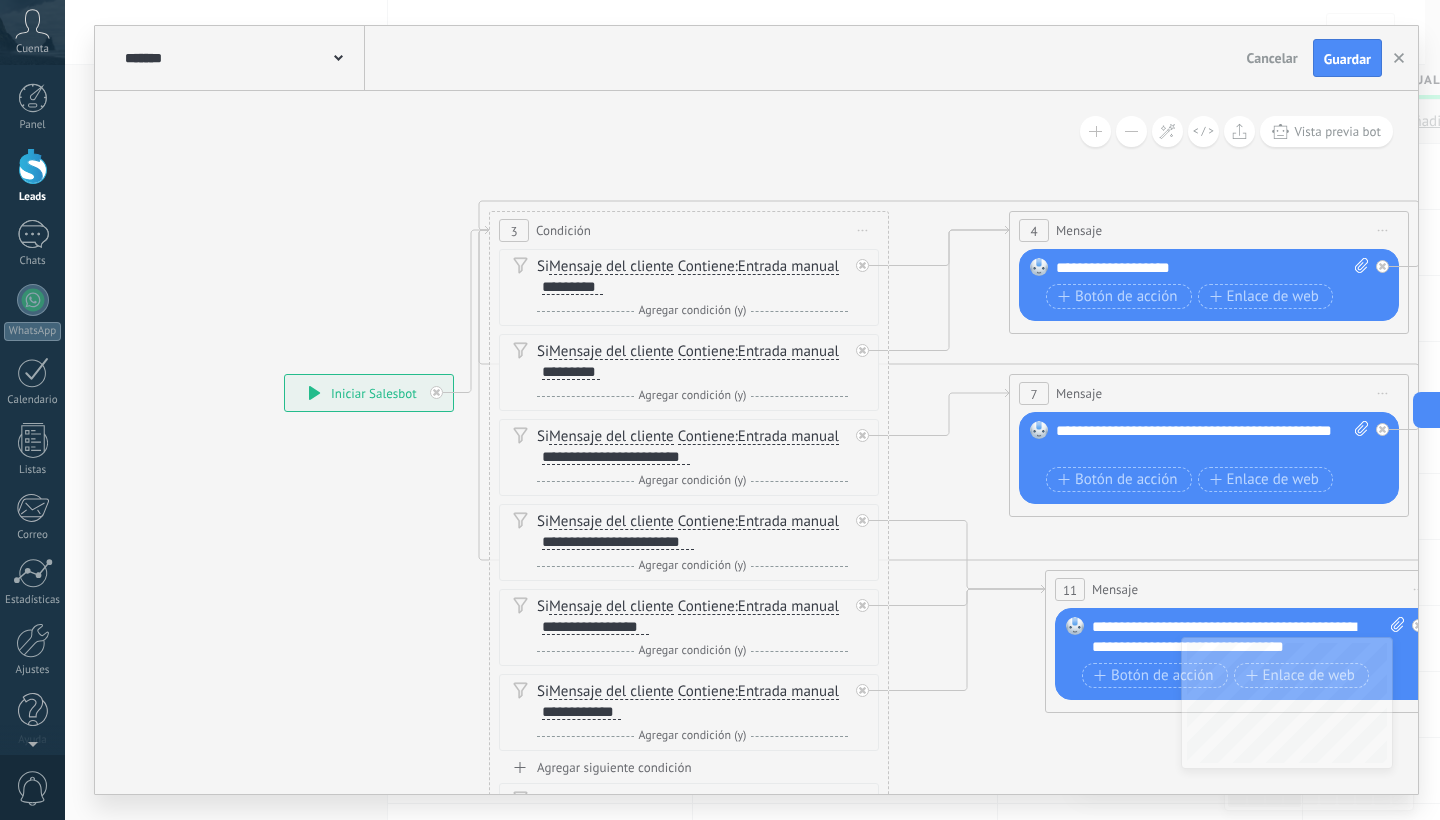 drag, startPoint x: 193, startPoint y: 333, endPoint x: 400, endPoint y: 486, distance: 257.40628 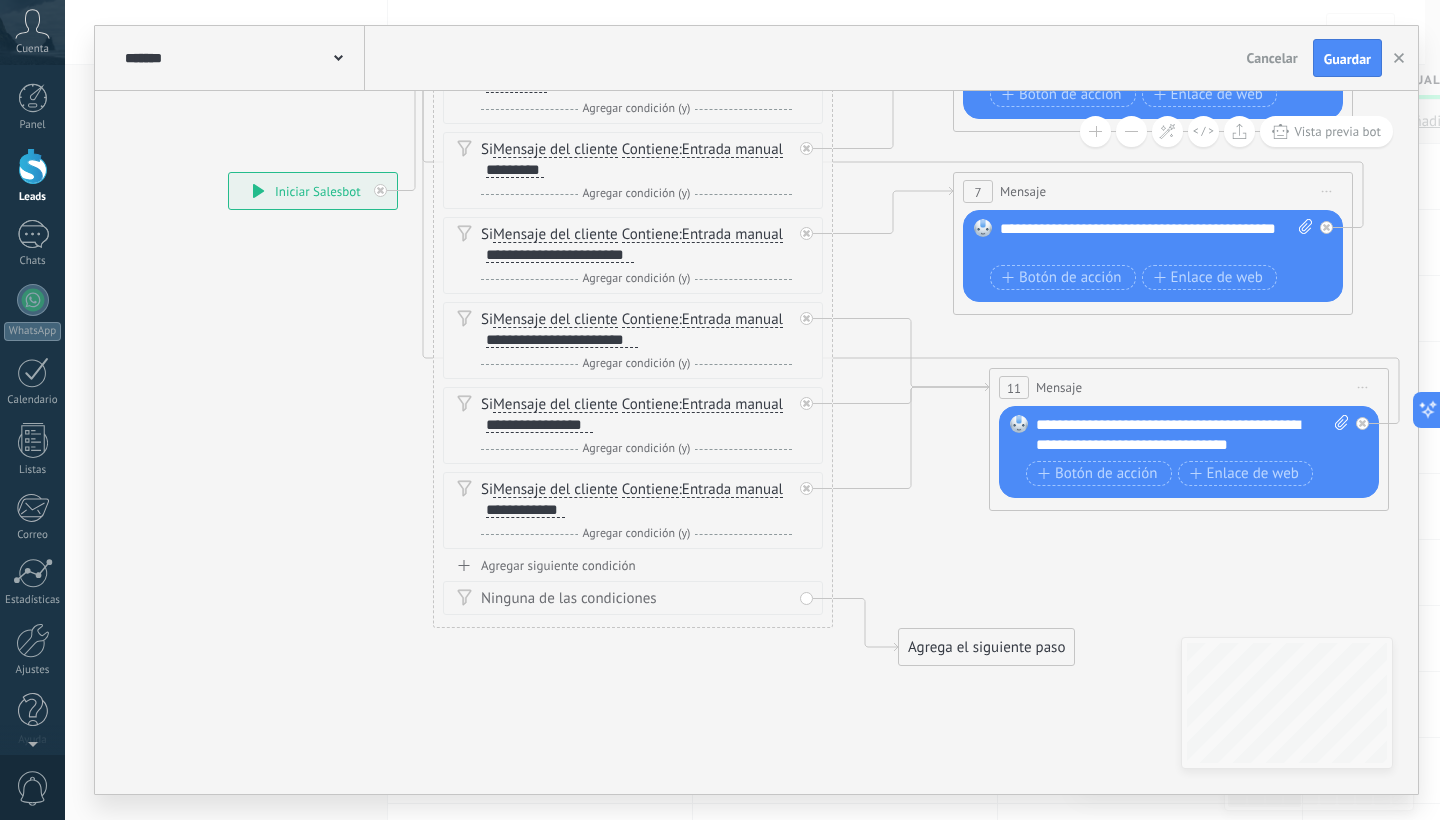 drag, startPoint x: 402, startPoint y: 581, endPoint x: 337, endPoint y: 339, distance: 250.57733 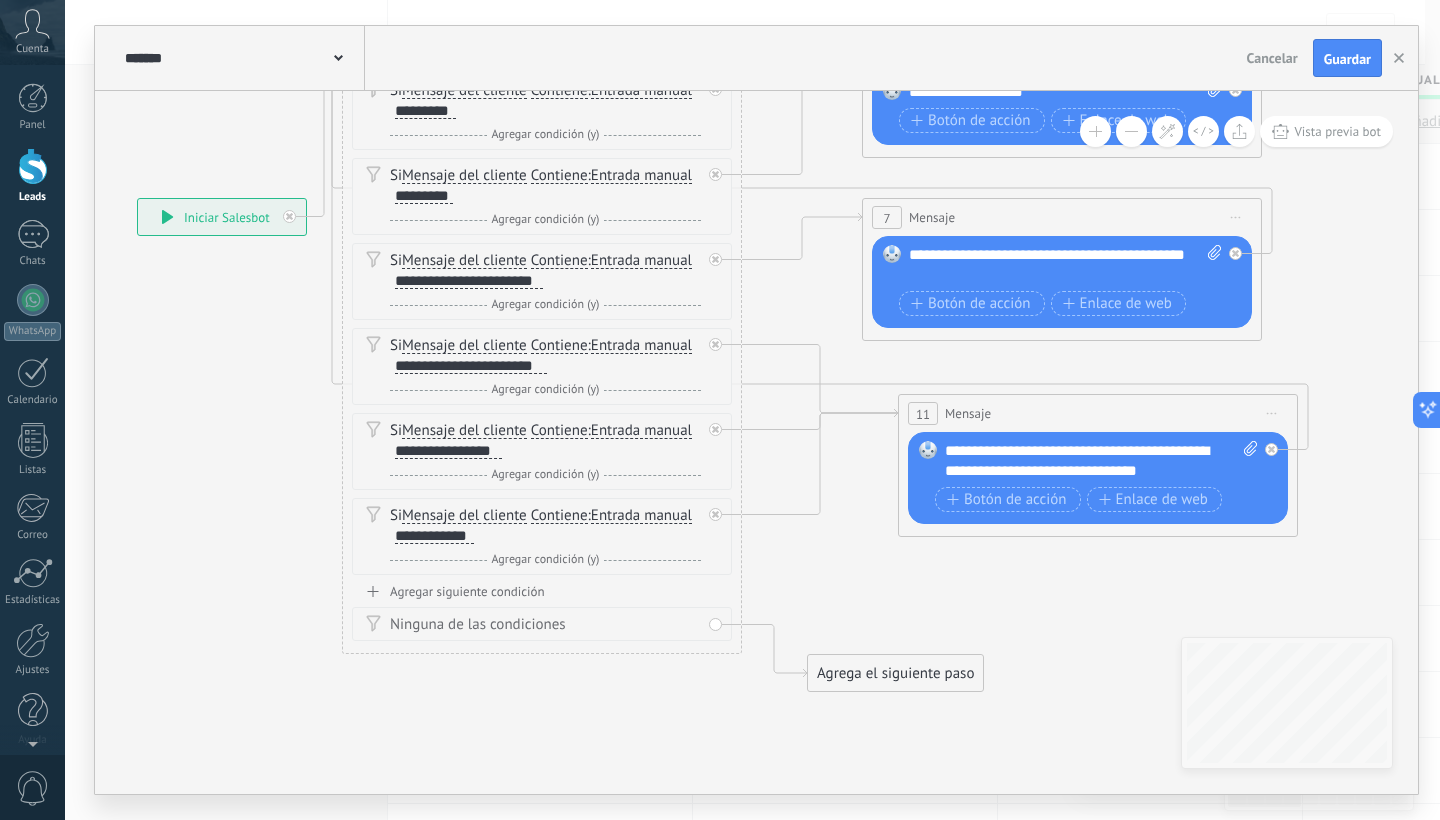 drag, startPoint x: 685, startPoint y: 654, endPoint x: 598, endPoint y: 703, distance: 99.849884 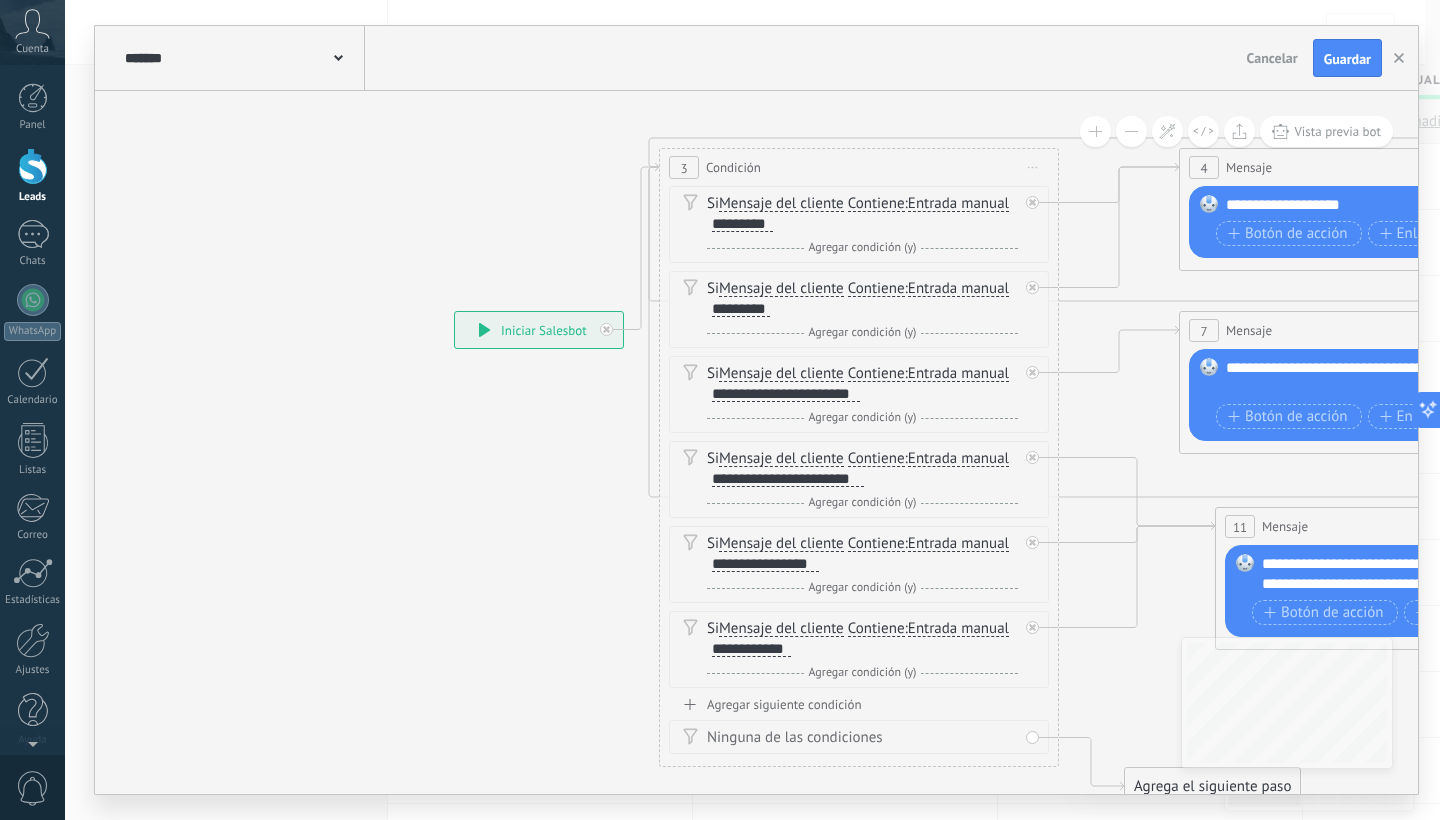 drag, startPoint x: 226, startPoint y: 341, endPoint x: 544, endPoint y: 464, distance: 340.95895 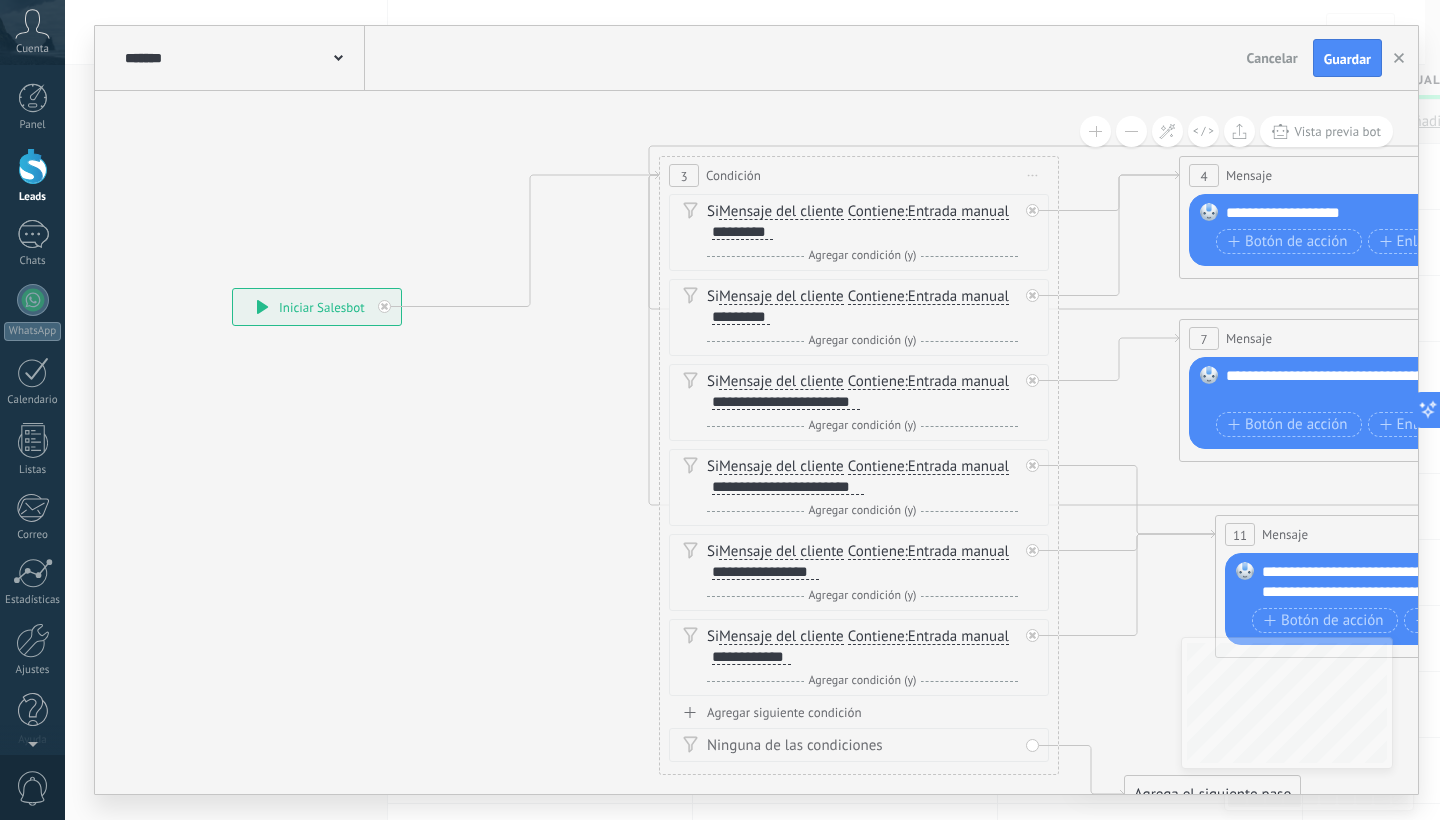 drag, startPoint x: 557, startPoint y: 329, endPoint x: 335, endPoint y: 298, distance: 224.15396 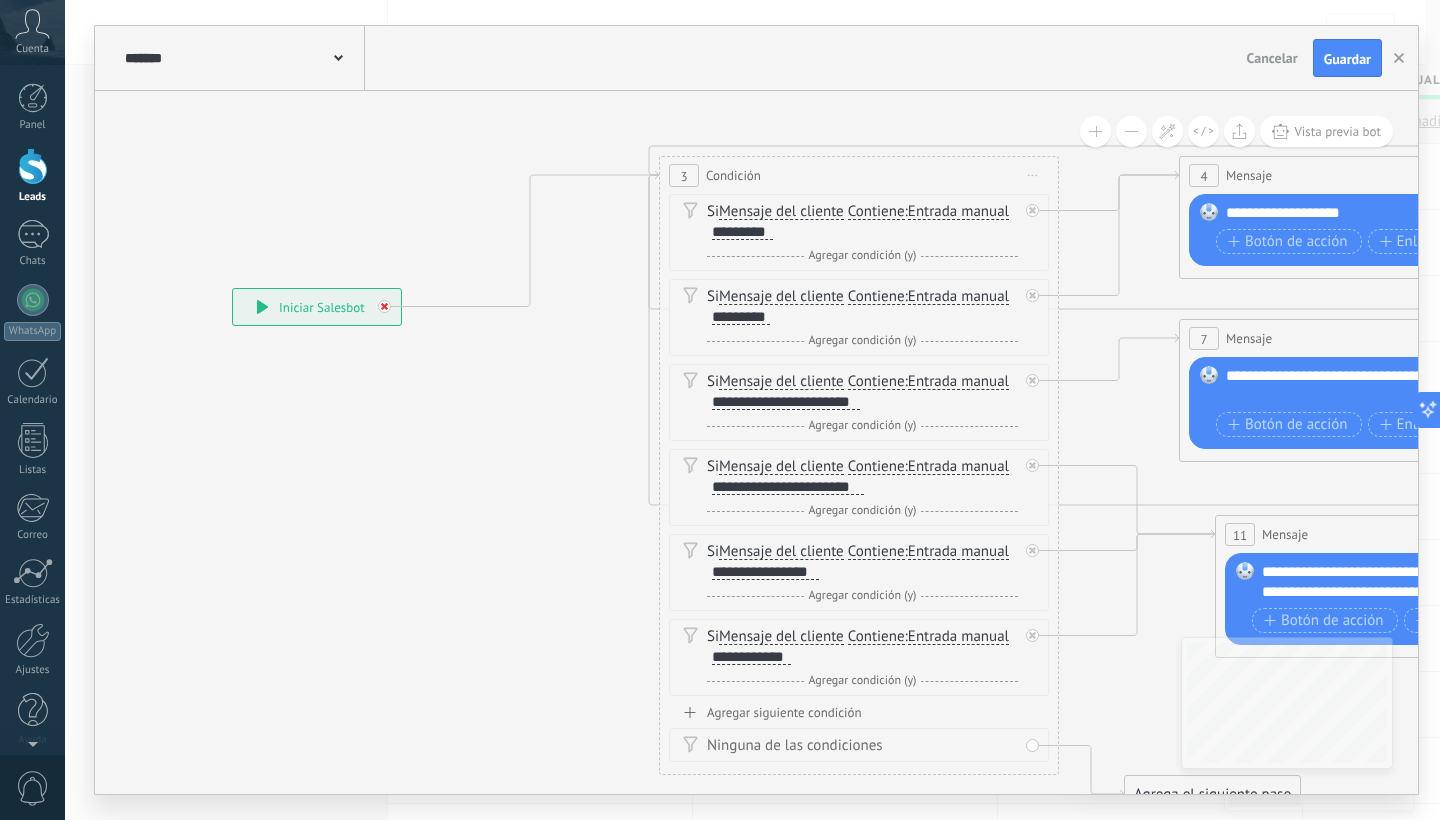 click 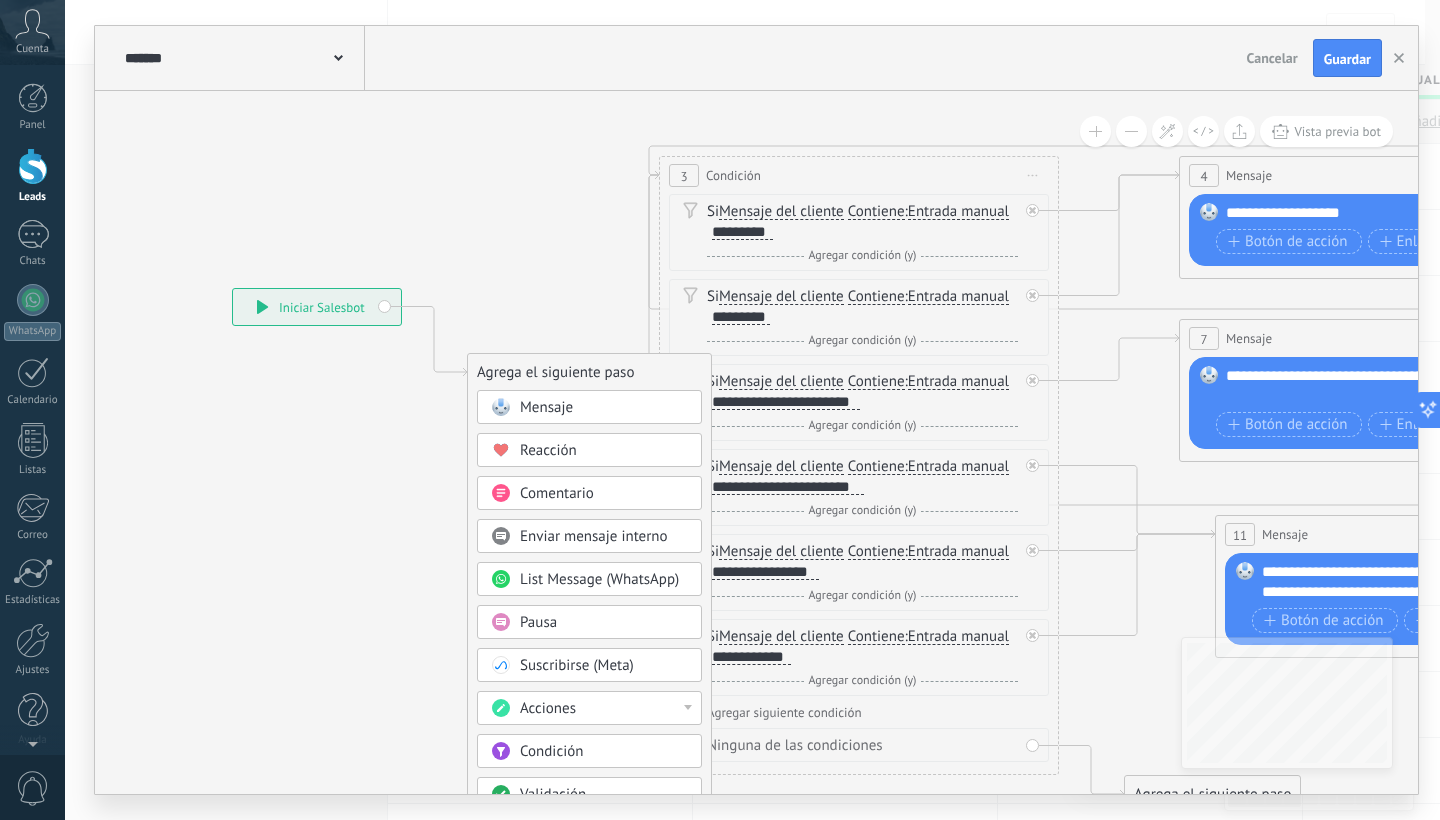 click on "Mensaje" at bounding box center [546, 407] 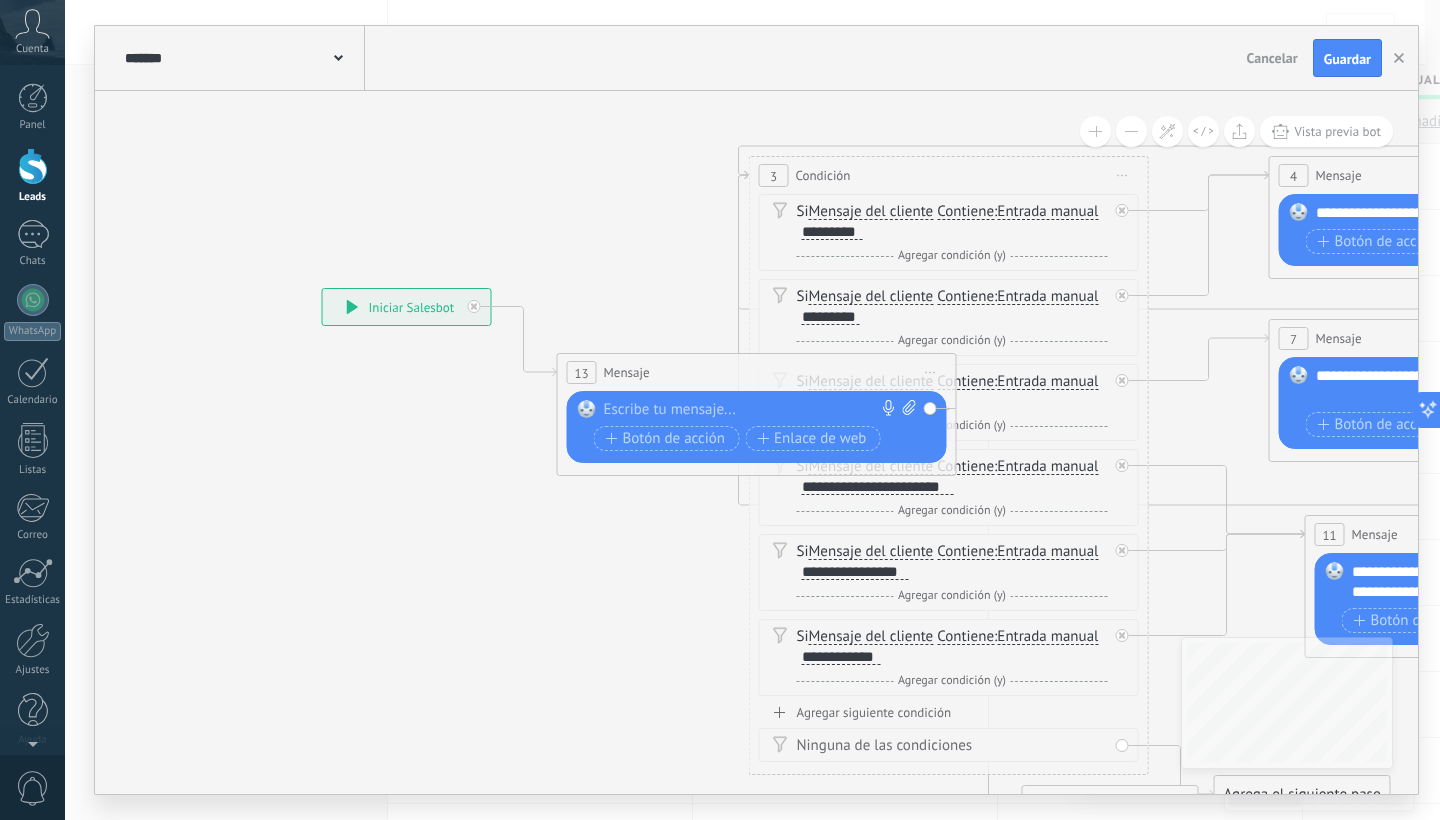 click at bounding box center [752, 410] 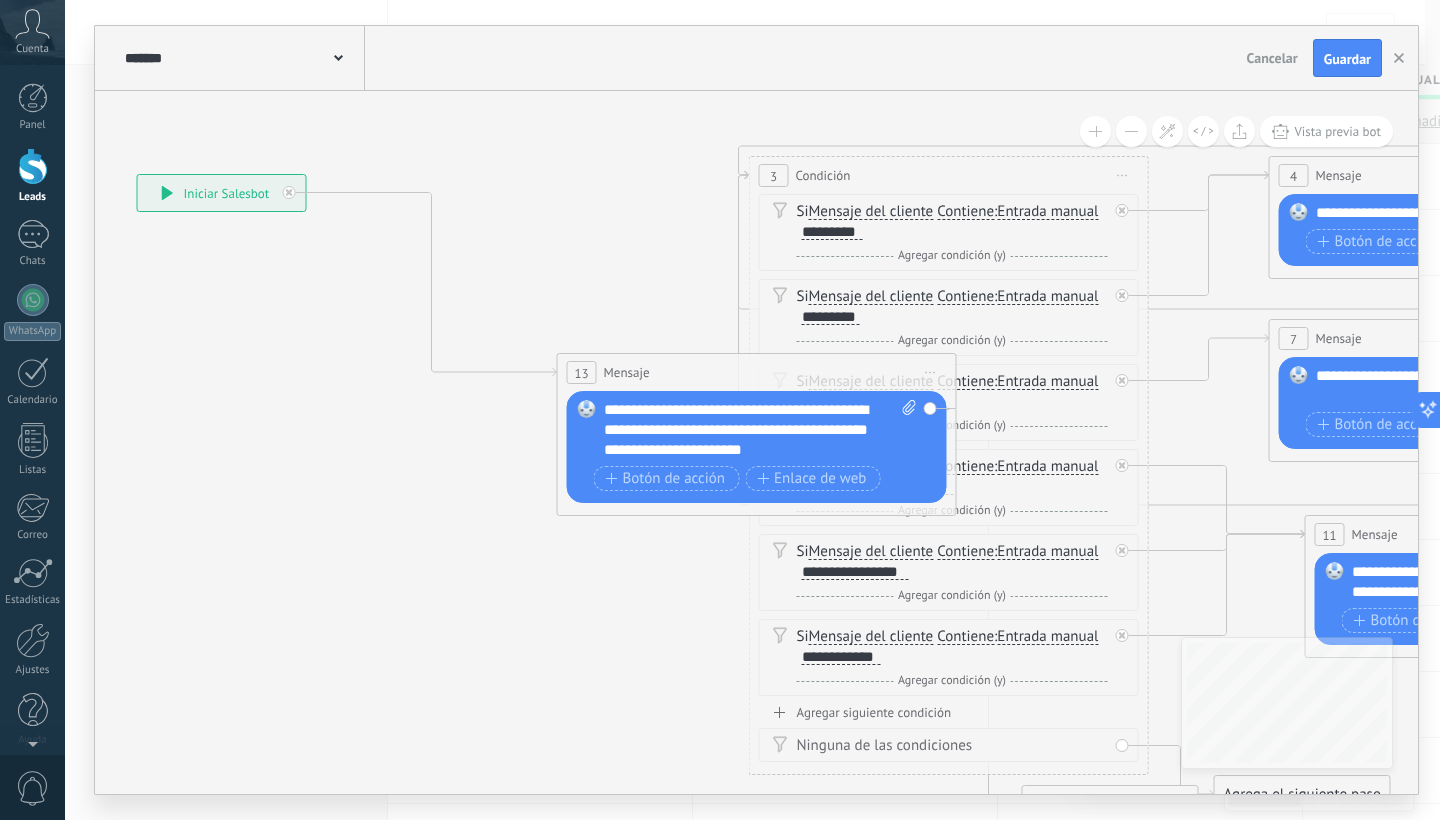 drag, startPoint x: 437, startPoint y: 295, endPoint x: 252, endPoint y: 196, distance: 209.82373 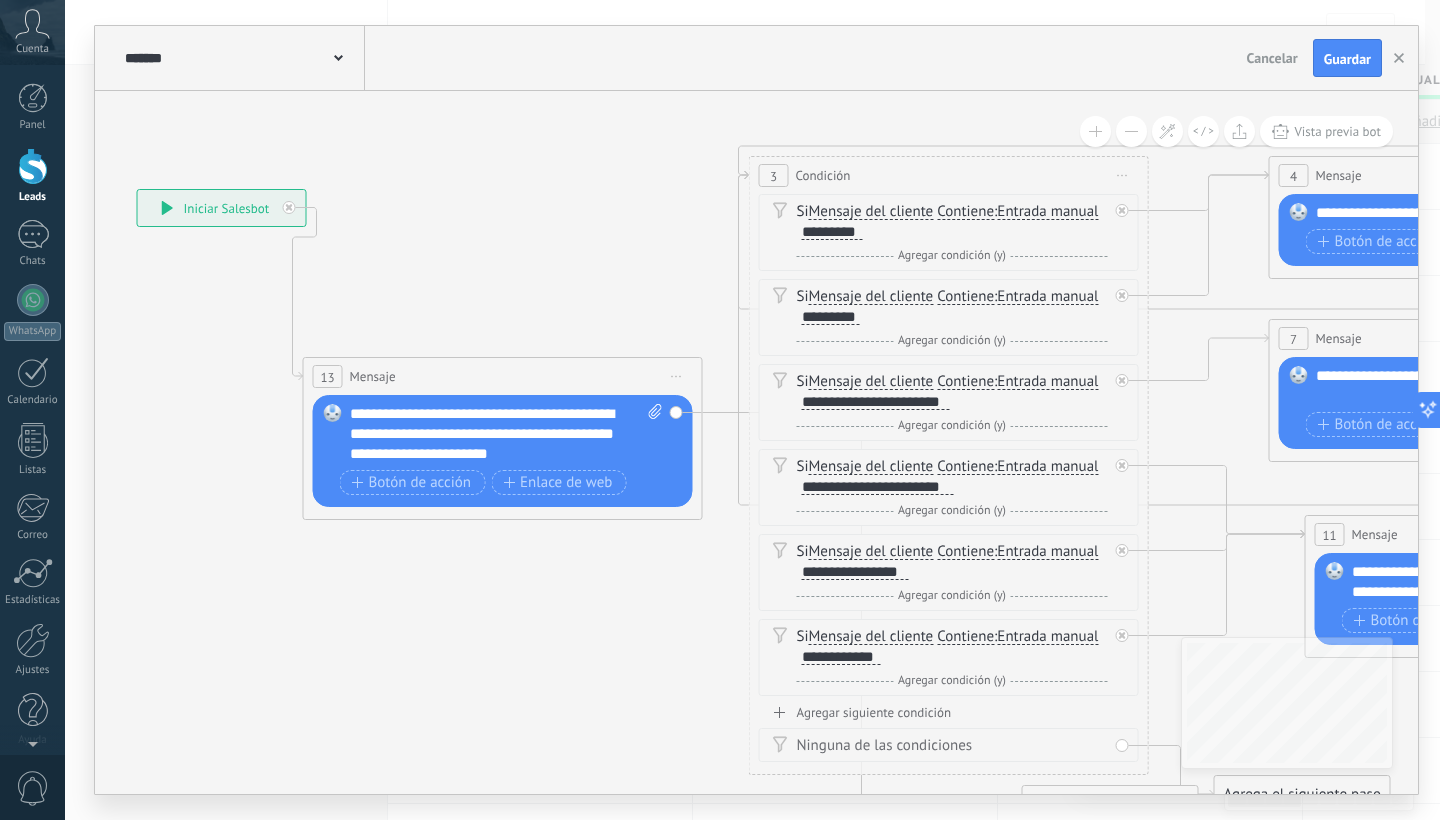 drag, startPoint x: 701, startPoint y: 374, endPoint x: 447, endPoint y: 378, distance: 254.0315 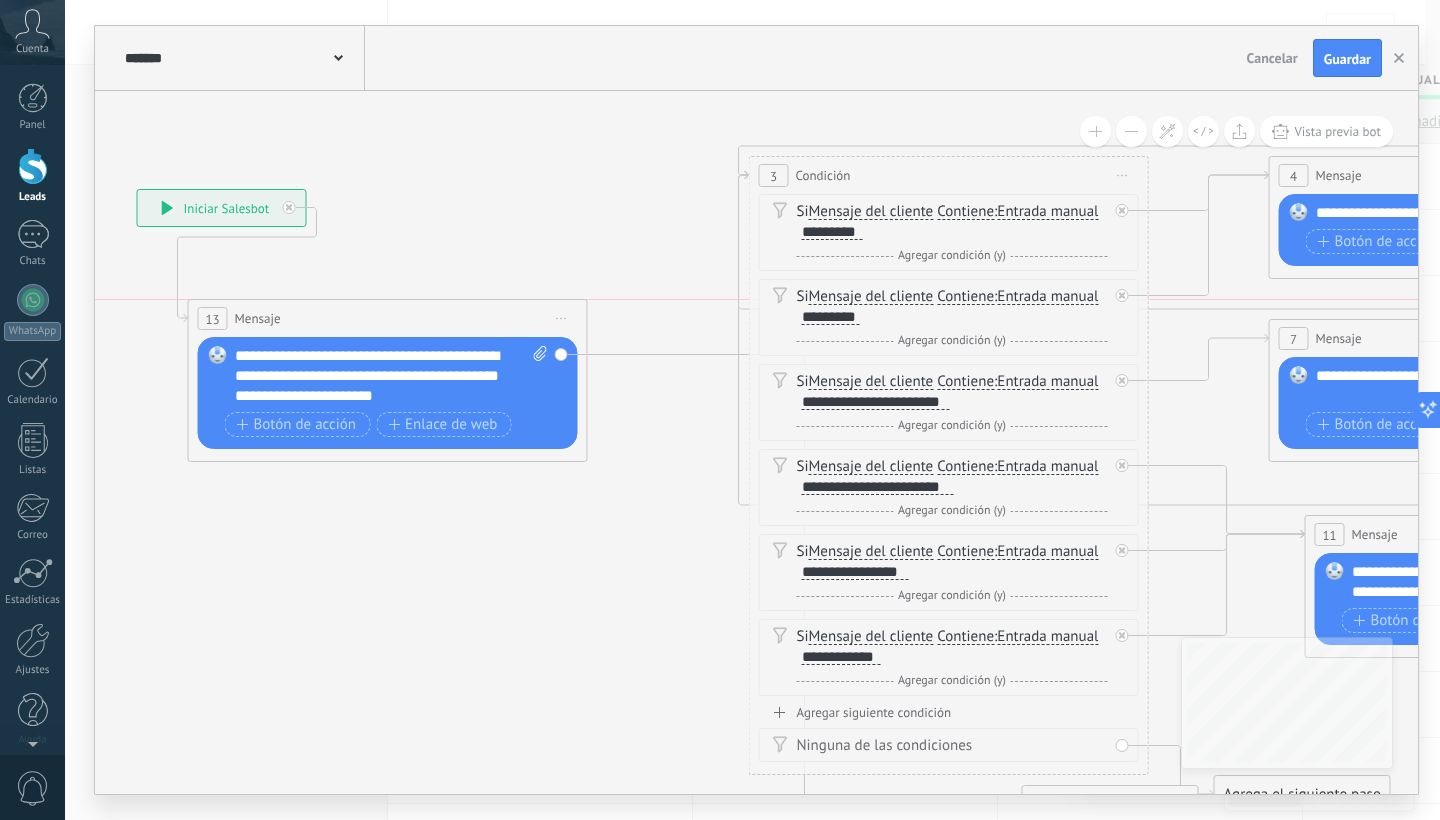drag, startPoint x: 554, startPoint y: 372, endPoint x: 439, endPoint y: 307, distance: 132.09845 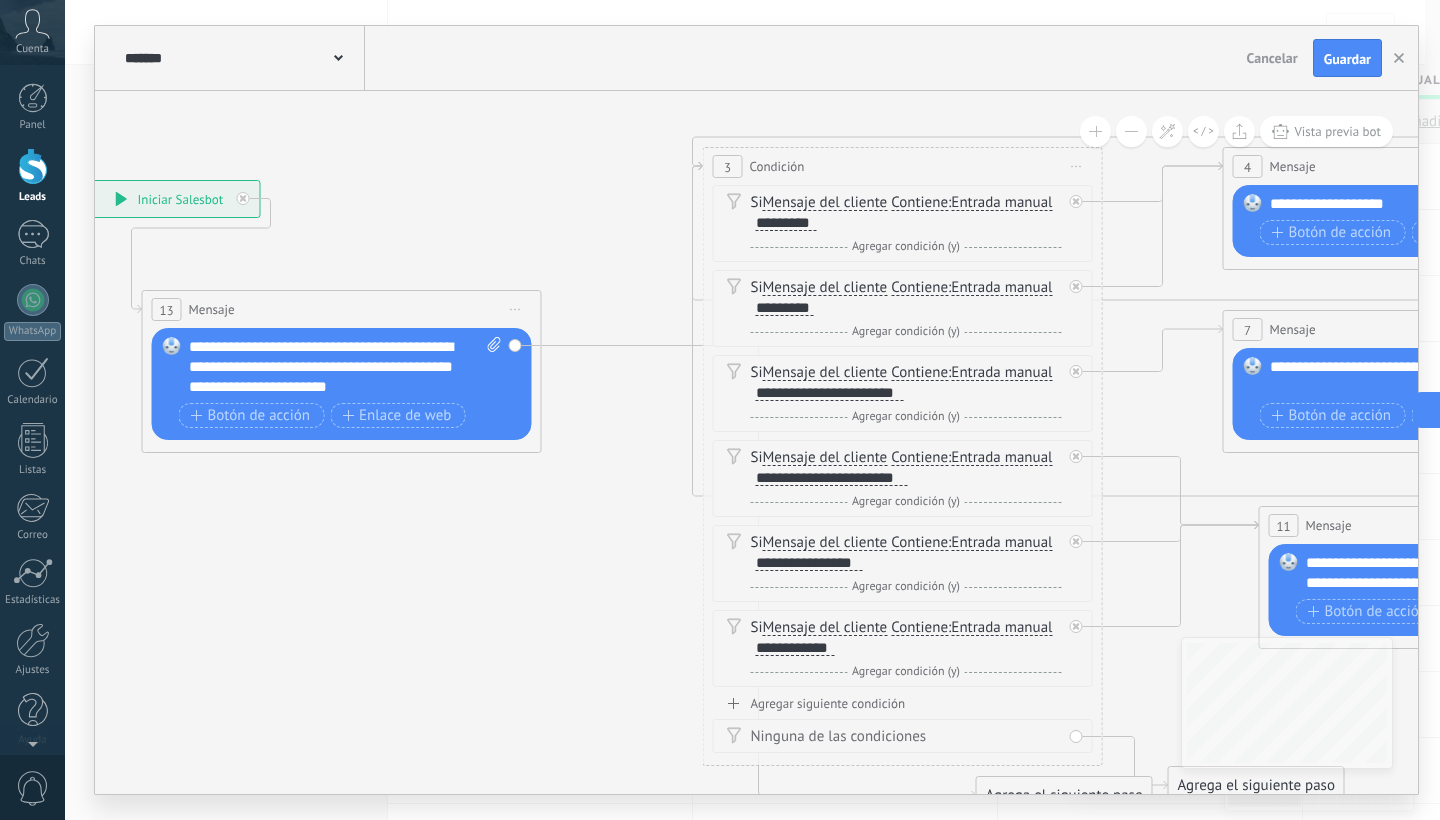 drag, startPoint x: 602, startPoint y: 506, endPoint x: 599, endPoint y: 523, distance: 17.262676 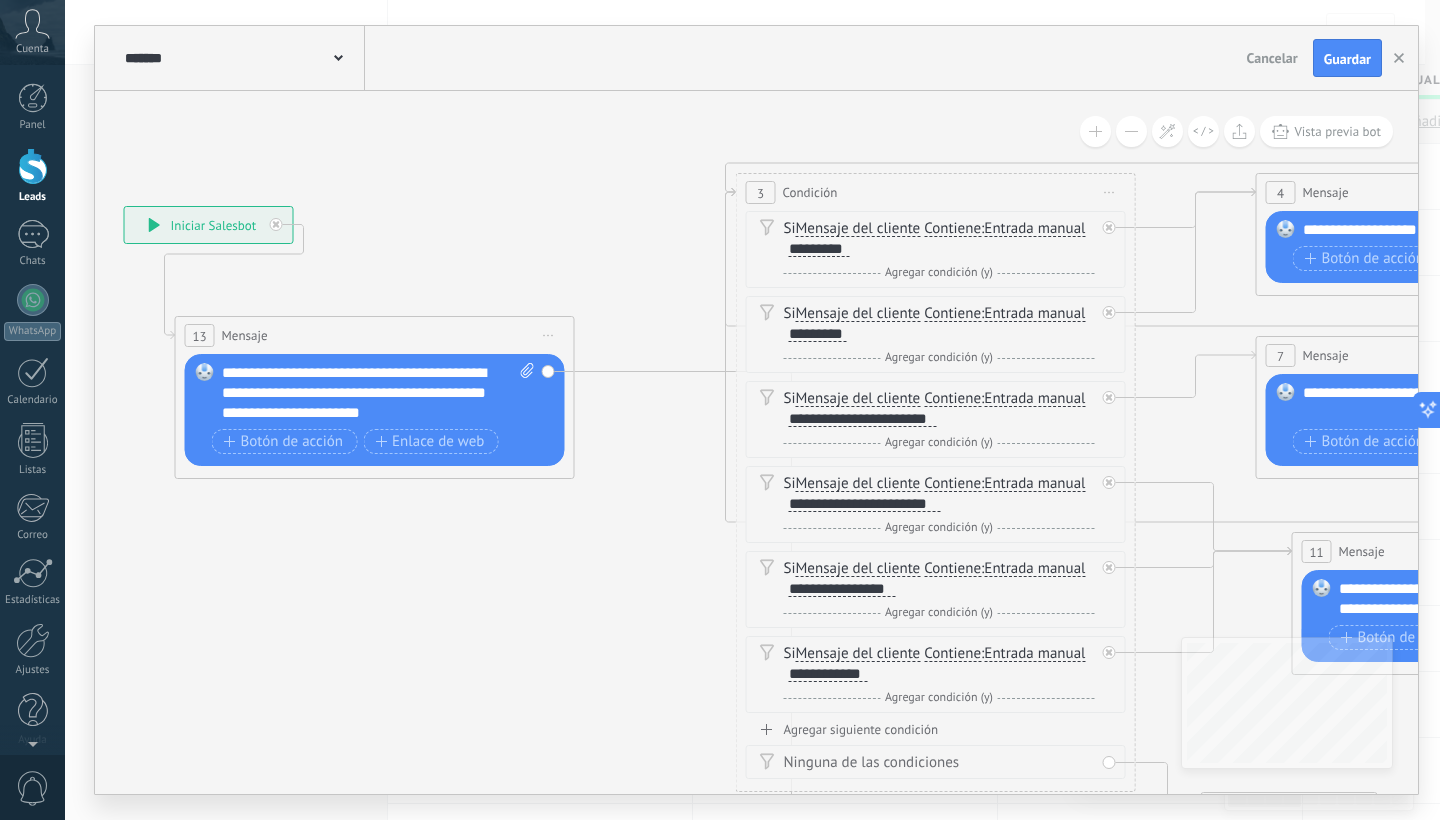 click on "Reemplazar
Quitar
Convertir a mensaje de voz
Arrastre la imagen aquí para adjuntarla.
Añadir imagen
Subir
Arrastrar y soltar
Archivo no encontrado
Escribe tu mensaje..." at bounding box center (375, 410) 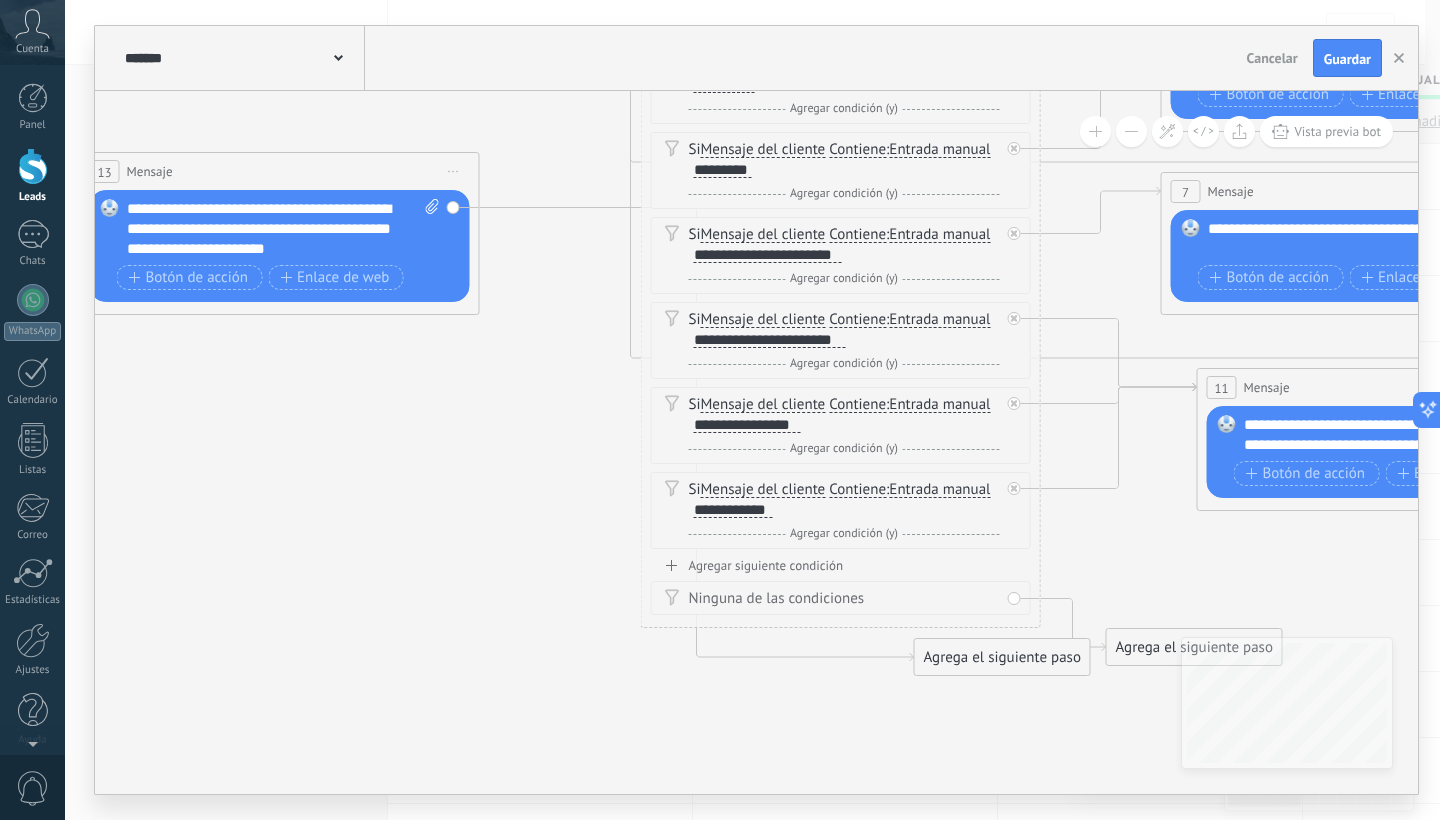 drag, startPoint x: 622, startPoint y: 434, endPoint x: 553, endPoint y: 303, distance: 148.06079 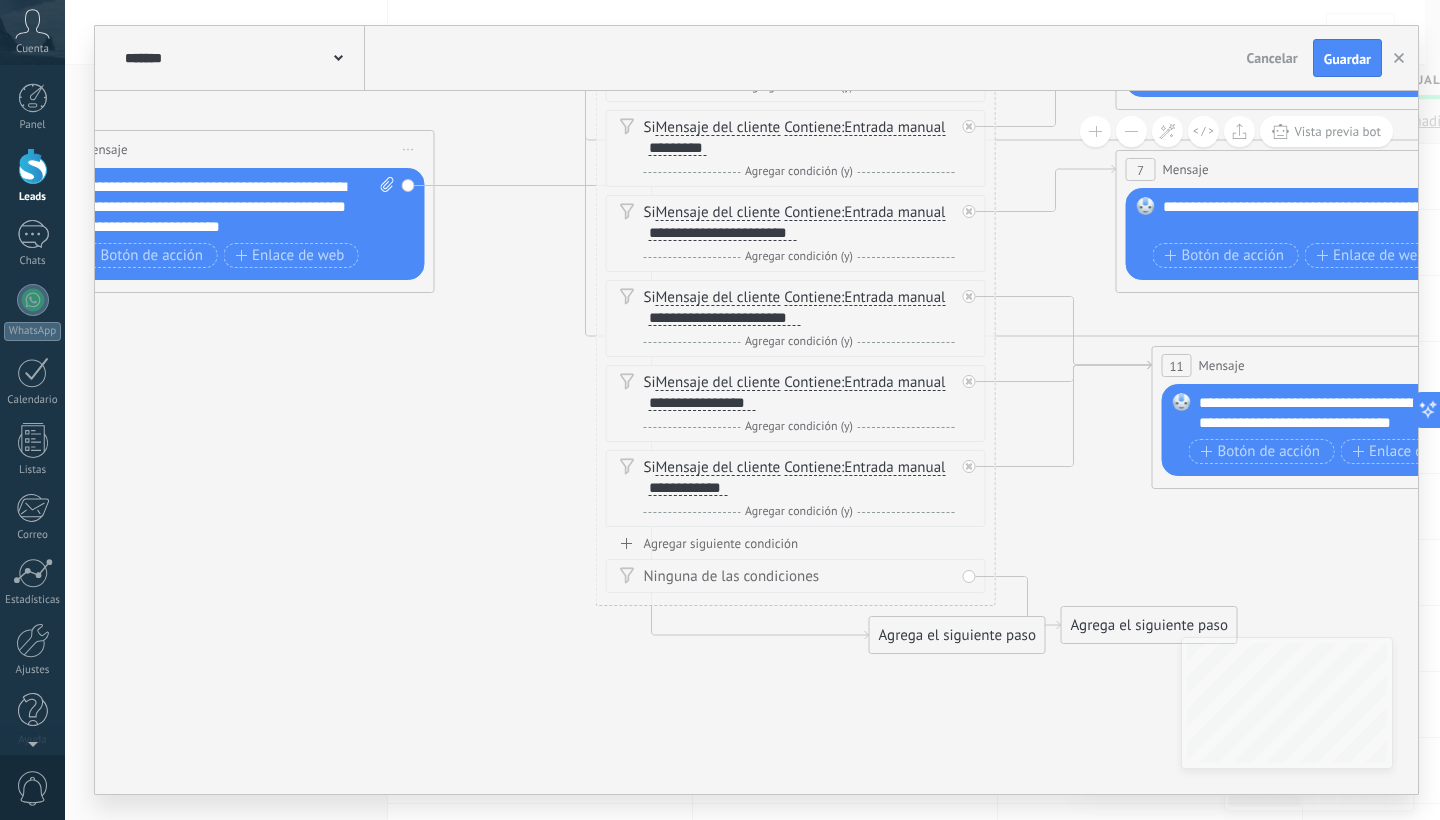 drag, startPoint x: 511, startPoint y: 445, endPoint x: 466, endPoint y: 423, distance: 50.08992 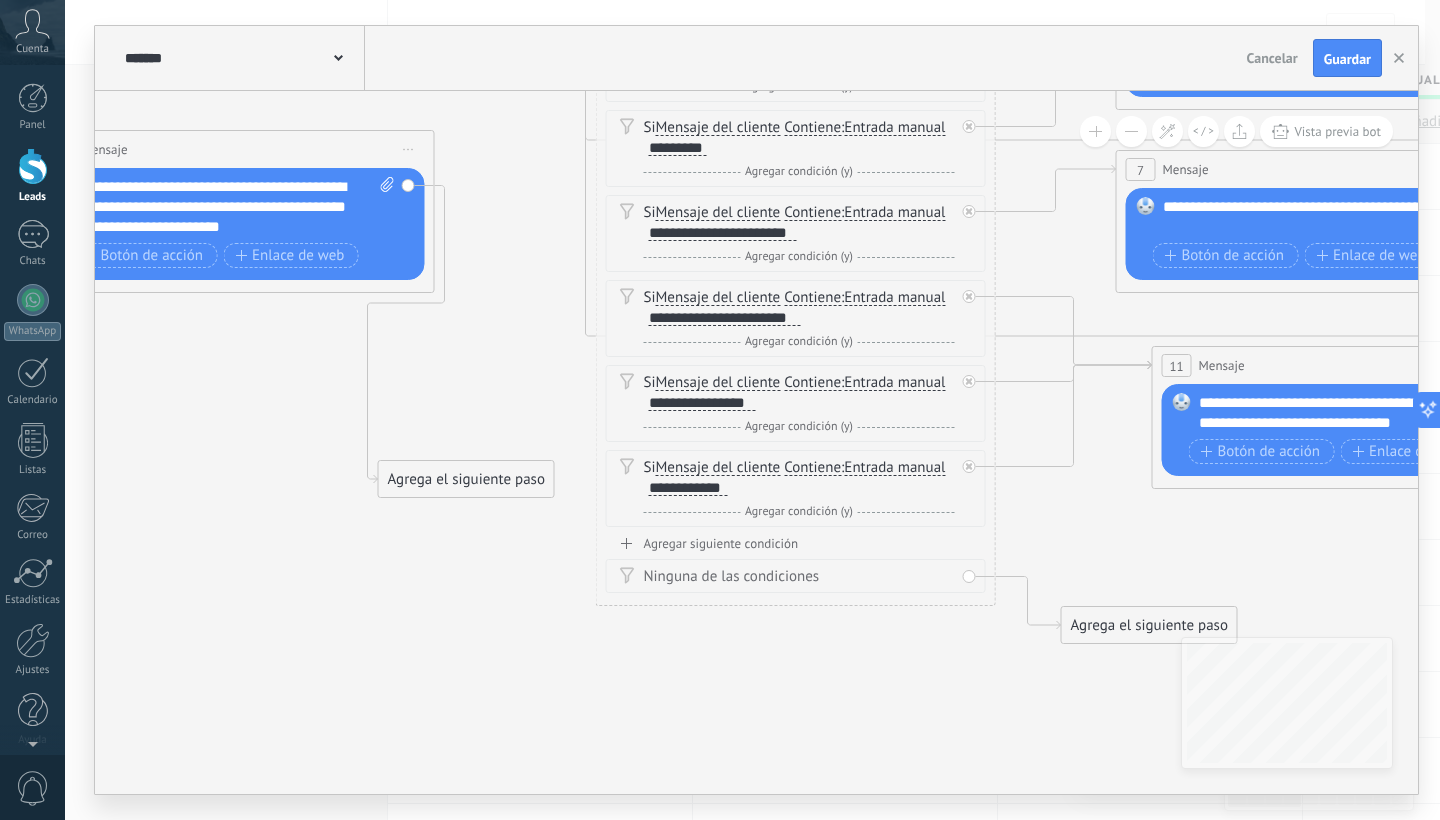 drag, startPoint x: 981, startPoint y: 640, endPoint x: 454, endPoint y: 453, distance: 559.1941 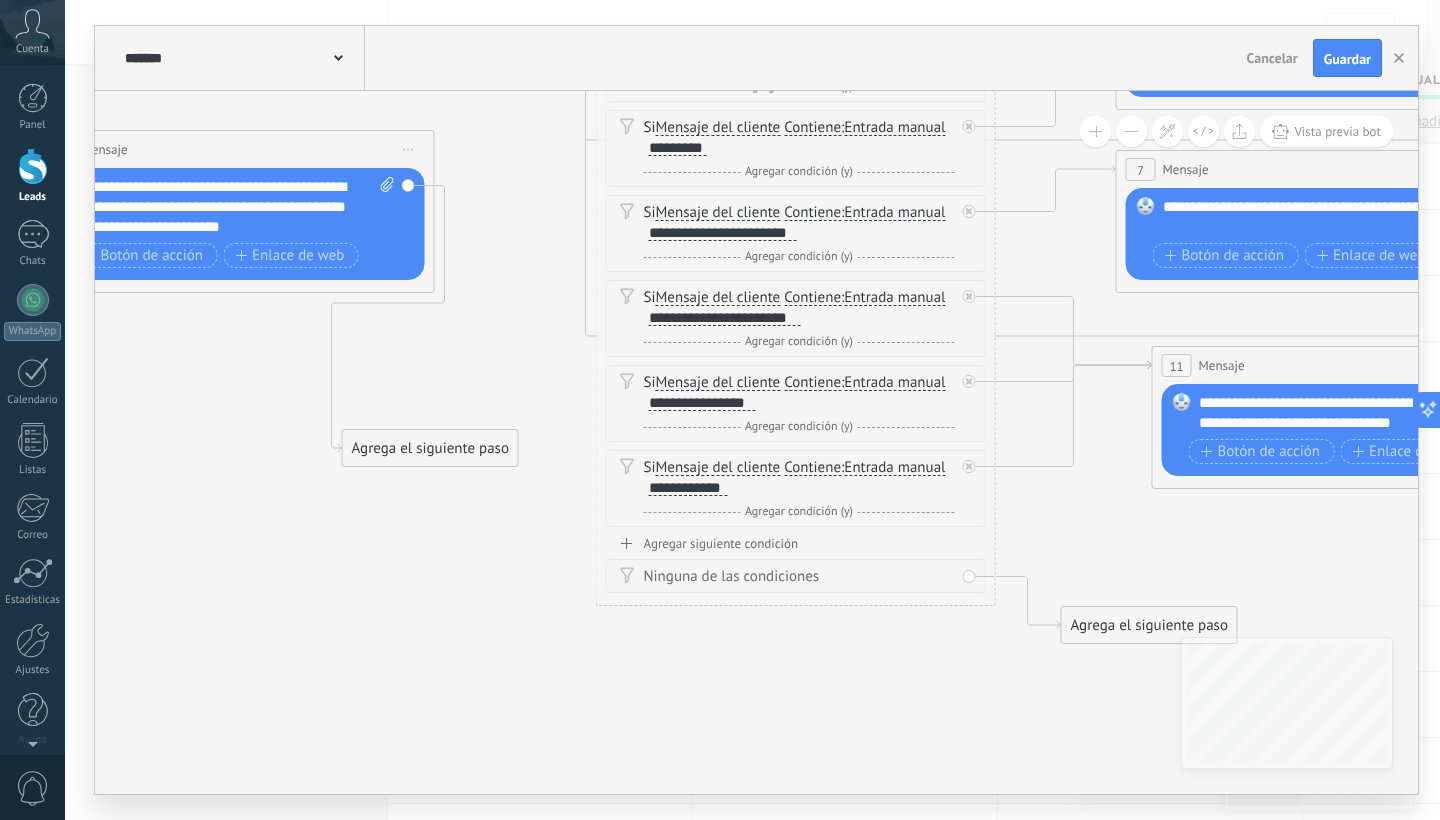 click on "Agrega el siguiente paso" at bounding box center (430, 448) 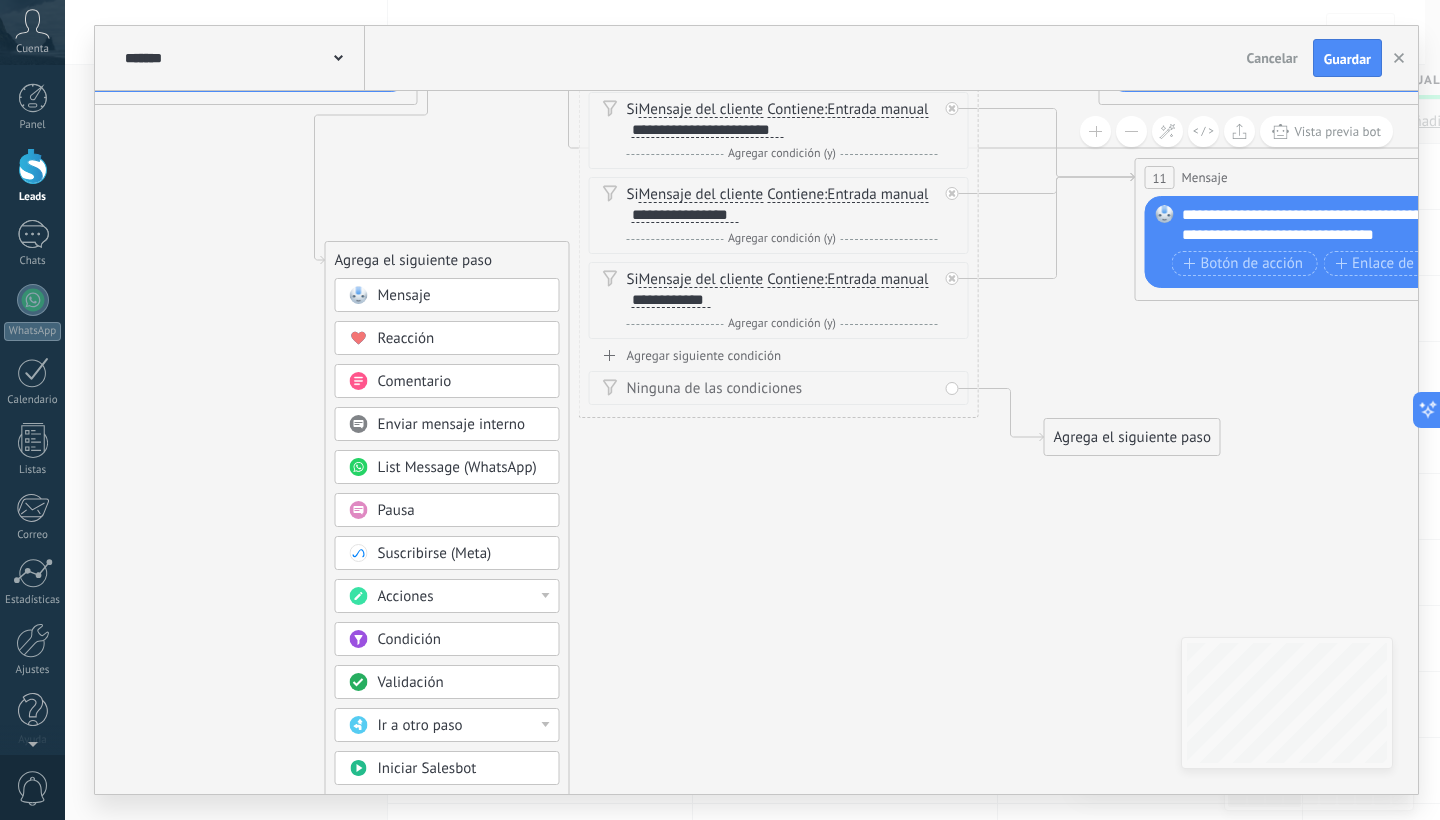 drag, startPoint x: 699, startPoint y: 747, endPoint x: 681, endPoint y: 553, distance: 194.83327 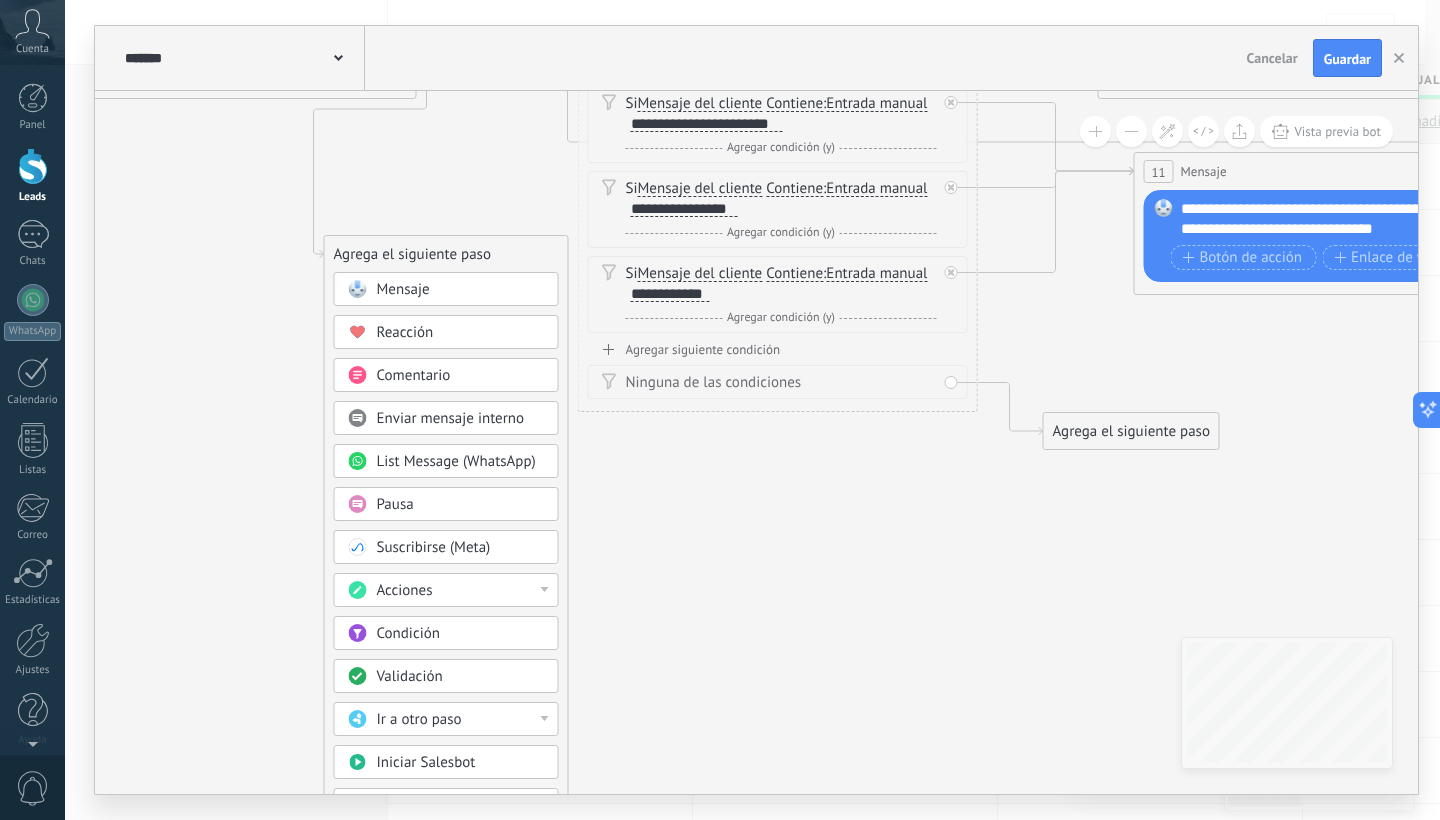 click on "Ir a otro paso" at bounding box center (461, 720) 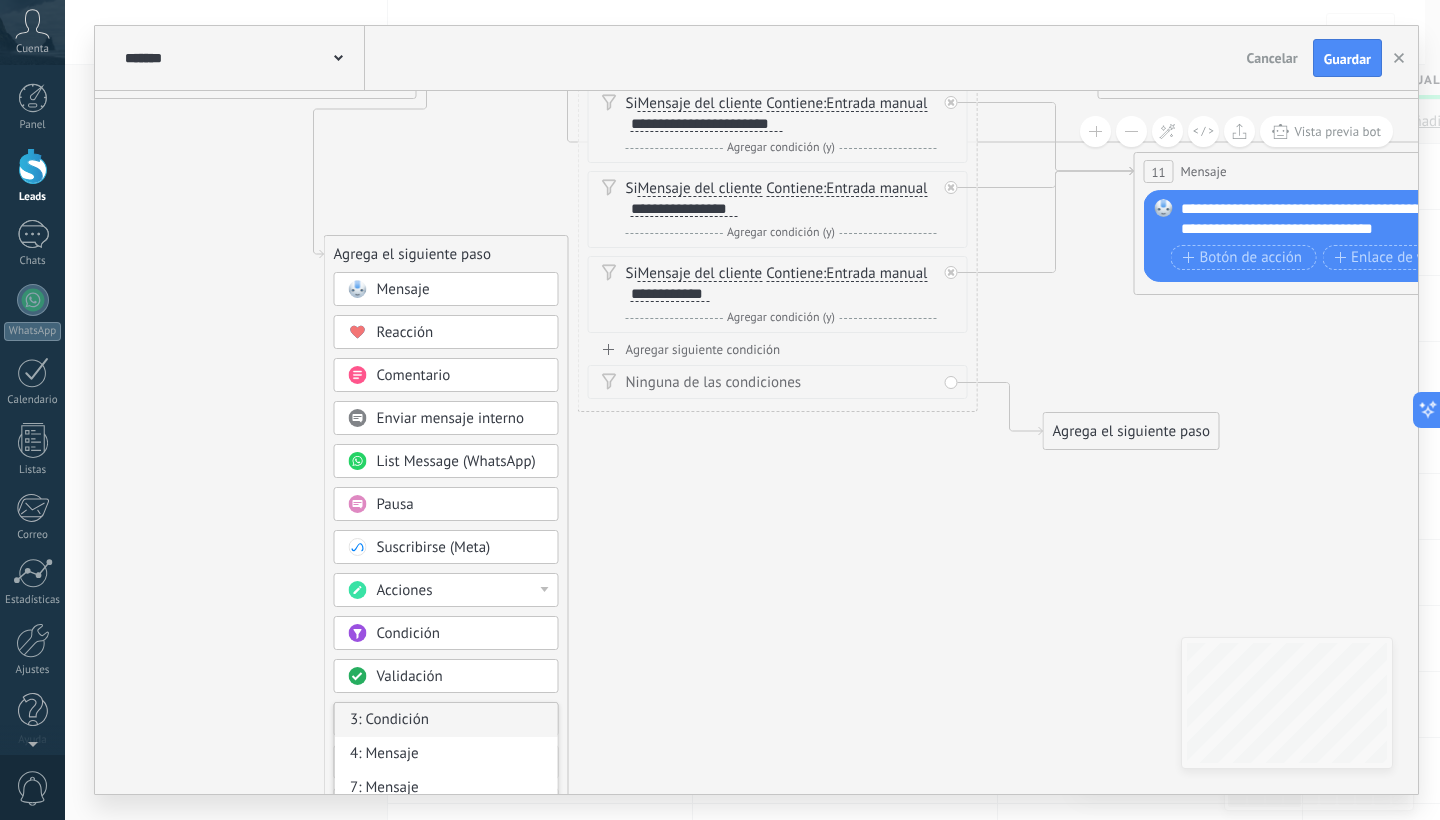 click on "3: Condición" at bounding box center (446, 720) 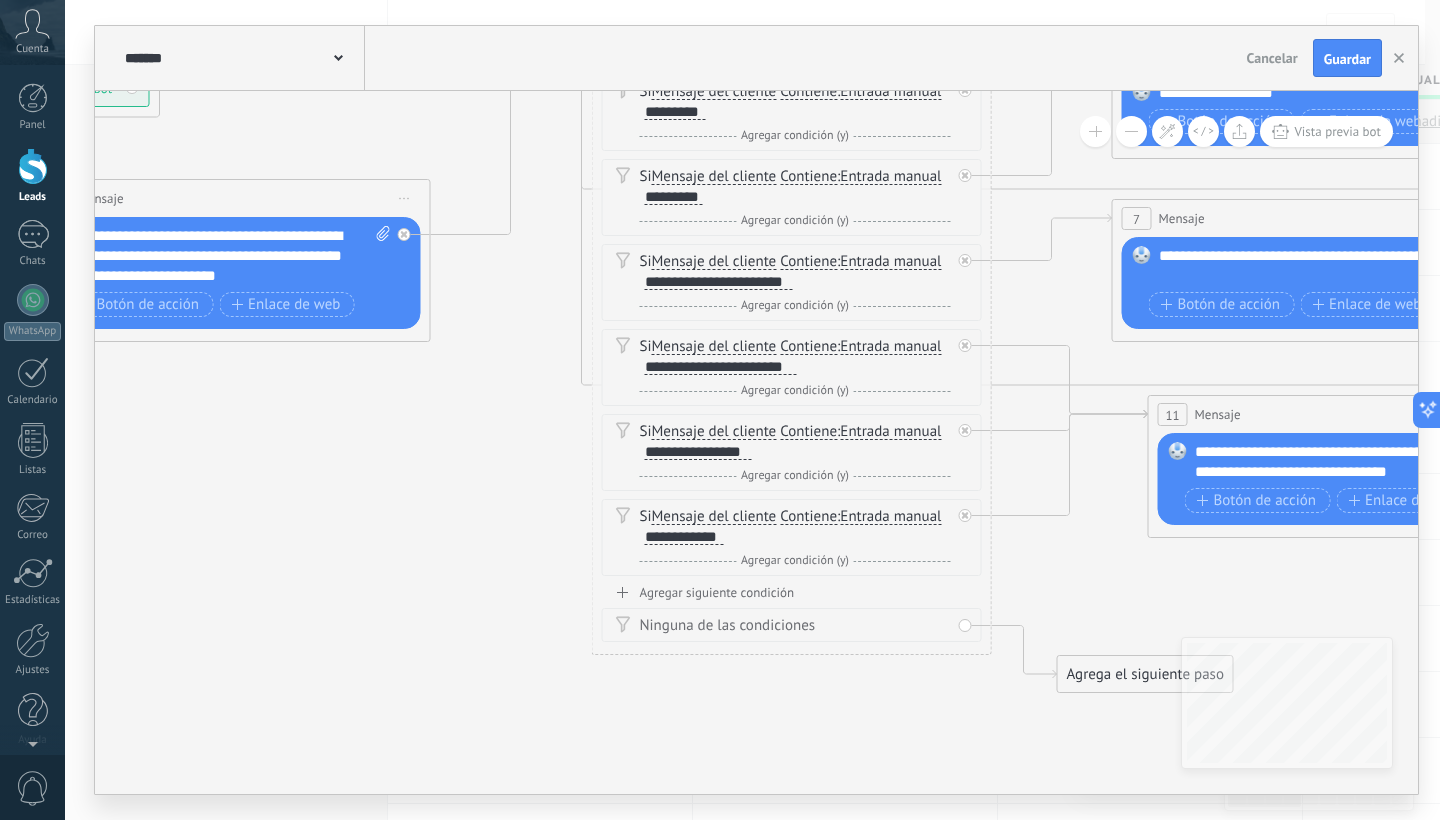 drag, startPoint x: 489, startPoint y: 306, endPoint x: 552, endPoint y: 672, distance: 371.38254 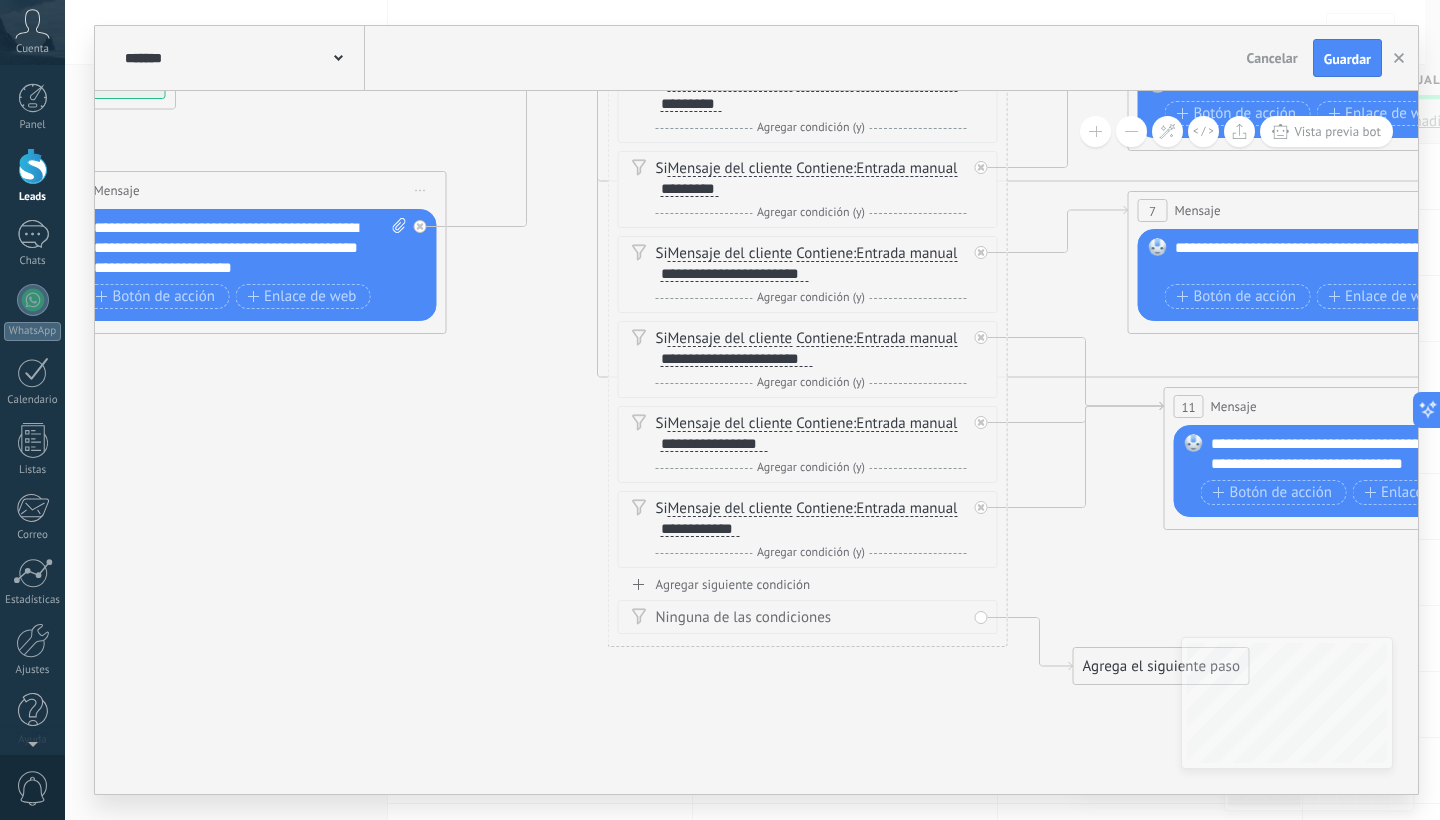 drag, startPoint x: 548, startPoint y: 560, endPoint x: 508, endPoint y: 278, distance: 284.82275 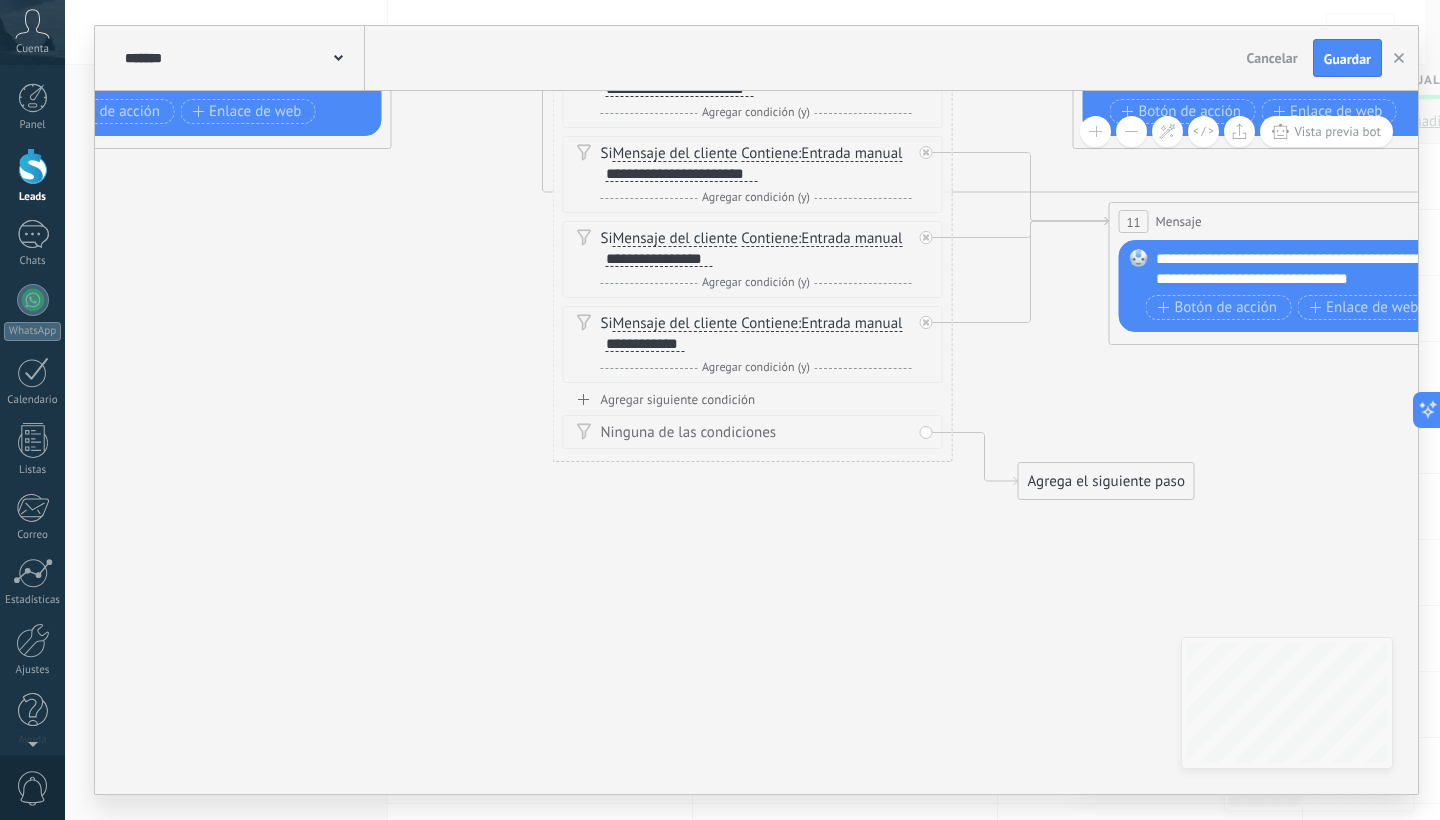 drag, startPoint x: 792, startPoint y: 569, endPoint x: 744, endPoint y: 535, distance: 58.821766 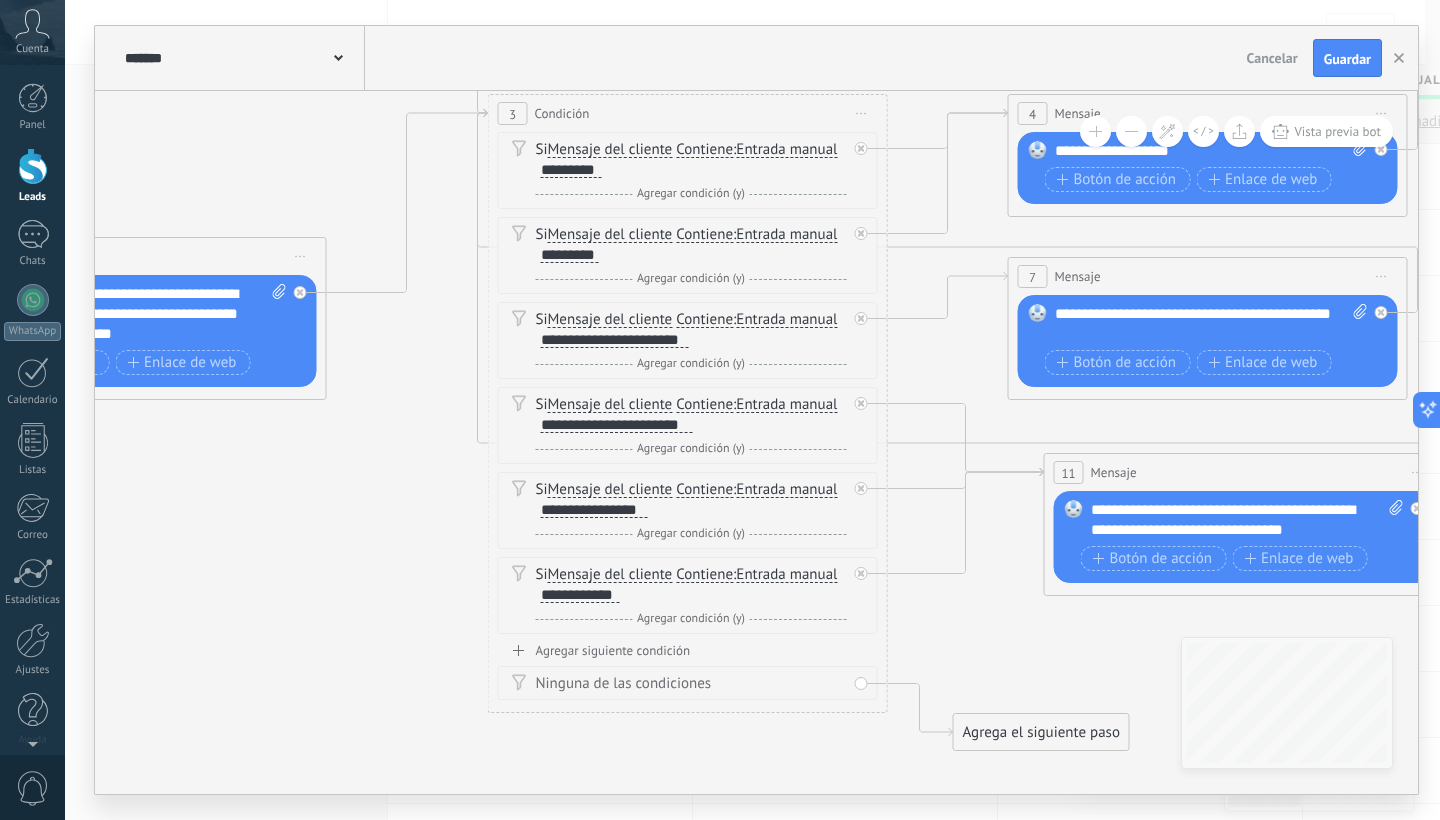 drag, startPoint x: 448, startPoint y: 346, endPoint x: 385, endPoint y: 580, distance: 242.33241 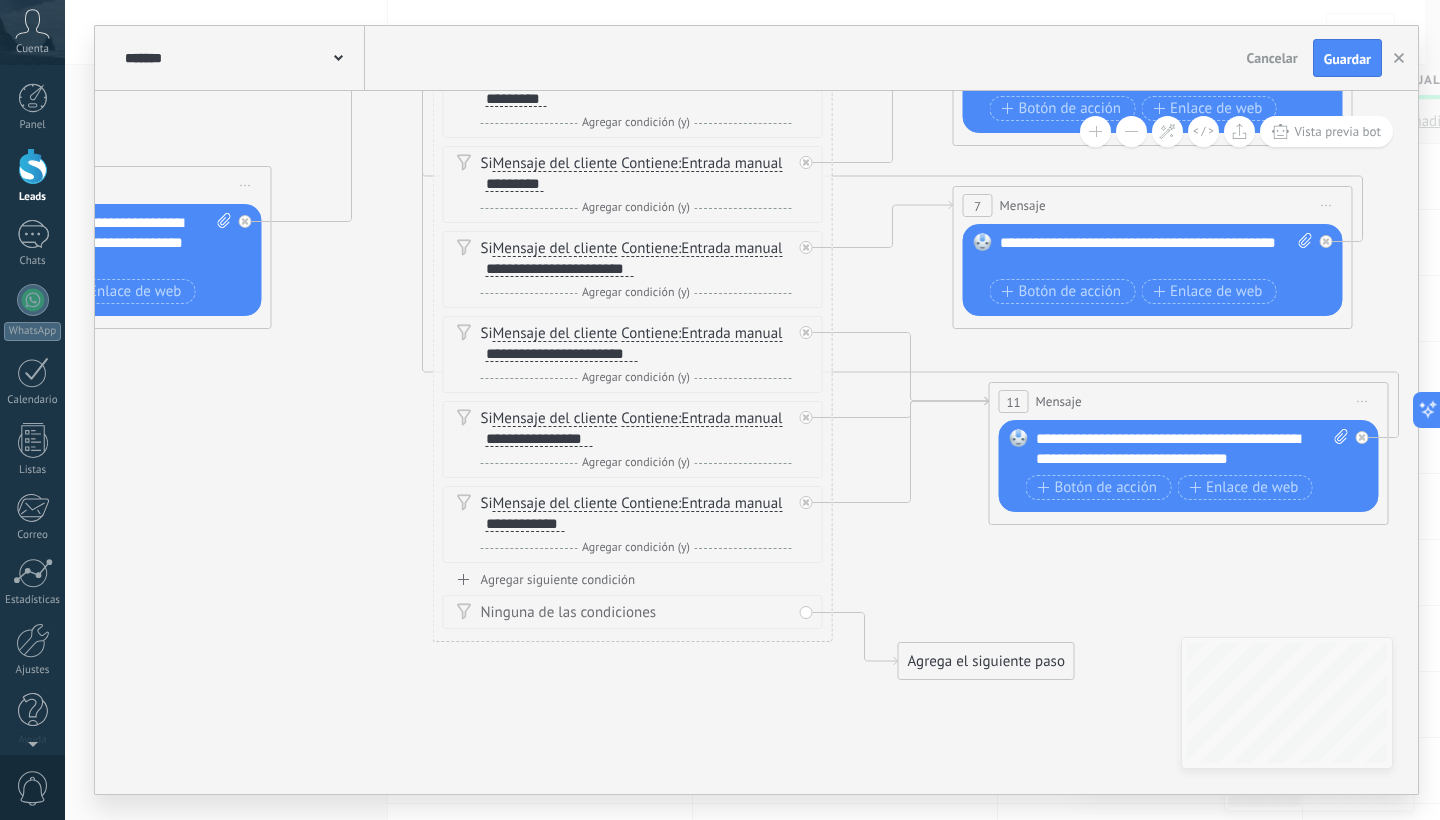 drag, startPoint x: 382, startPoint y: 448, endPoint x: 327, endPoint y: 377, distance: 89.81091 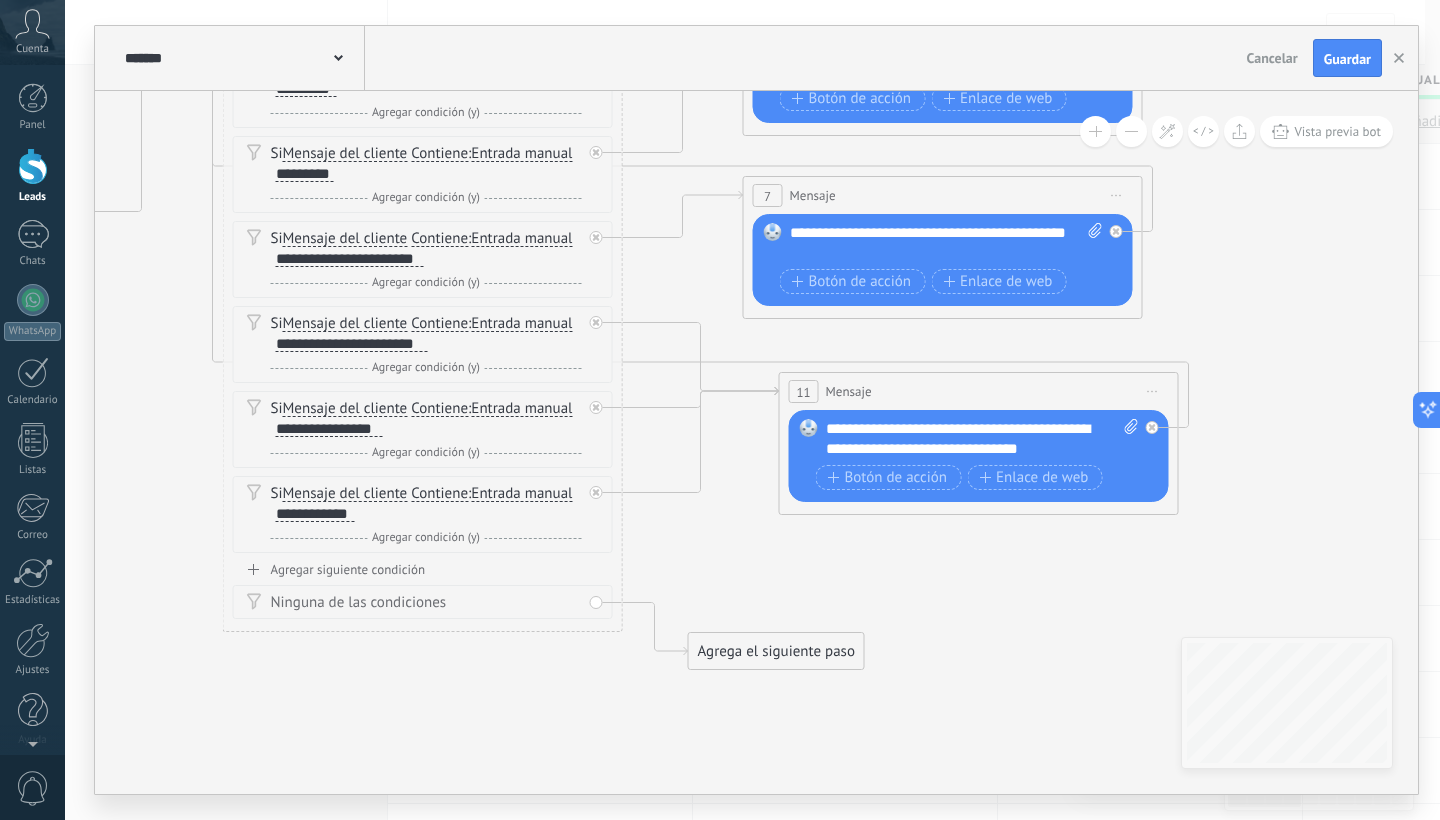 drag, startPoint x: 1035, startPoint y: 590, endPoint x: 841, endPoint y: 579, distance: 194.3116 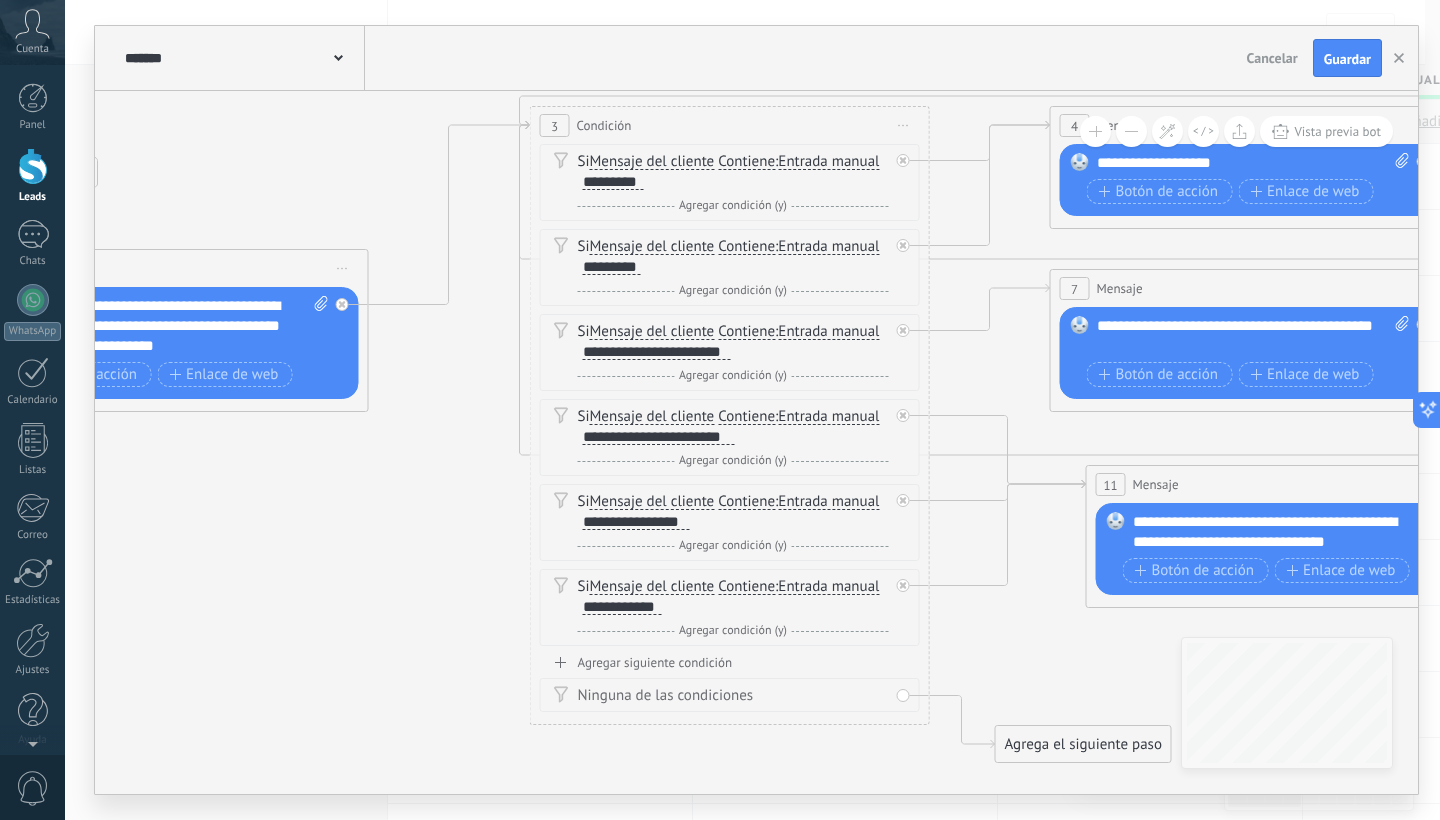 drag, startPoint x: 516, startPoint y: 695, endPoint x: 814, endPoint y: 767, distance: 306.57462 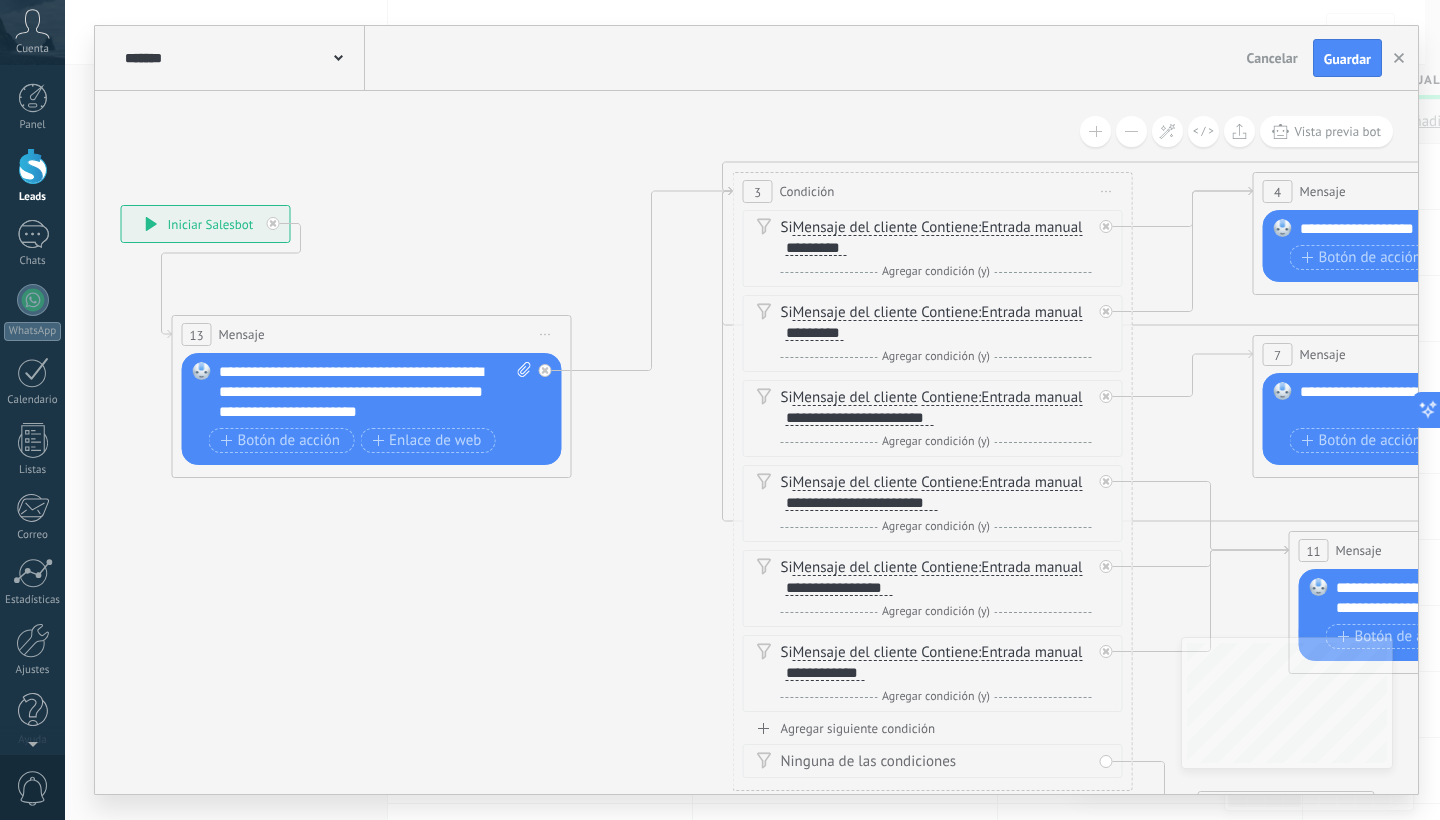 drag, startPoint x: 227, startPoint y: 494, endPoint x: 430, endPoint y: 560, distance: 213.4596 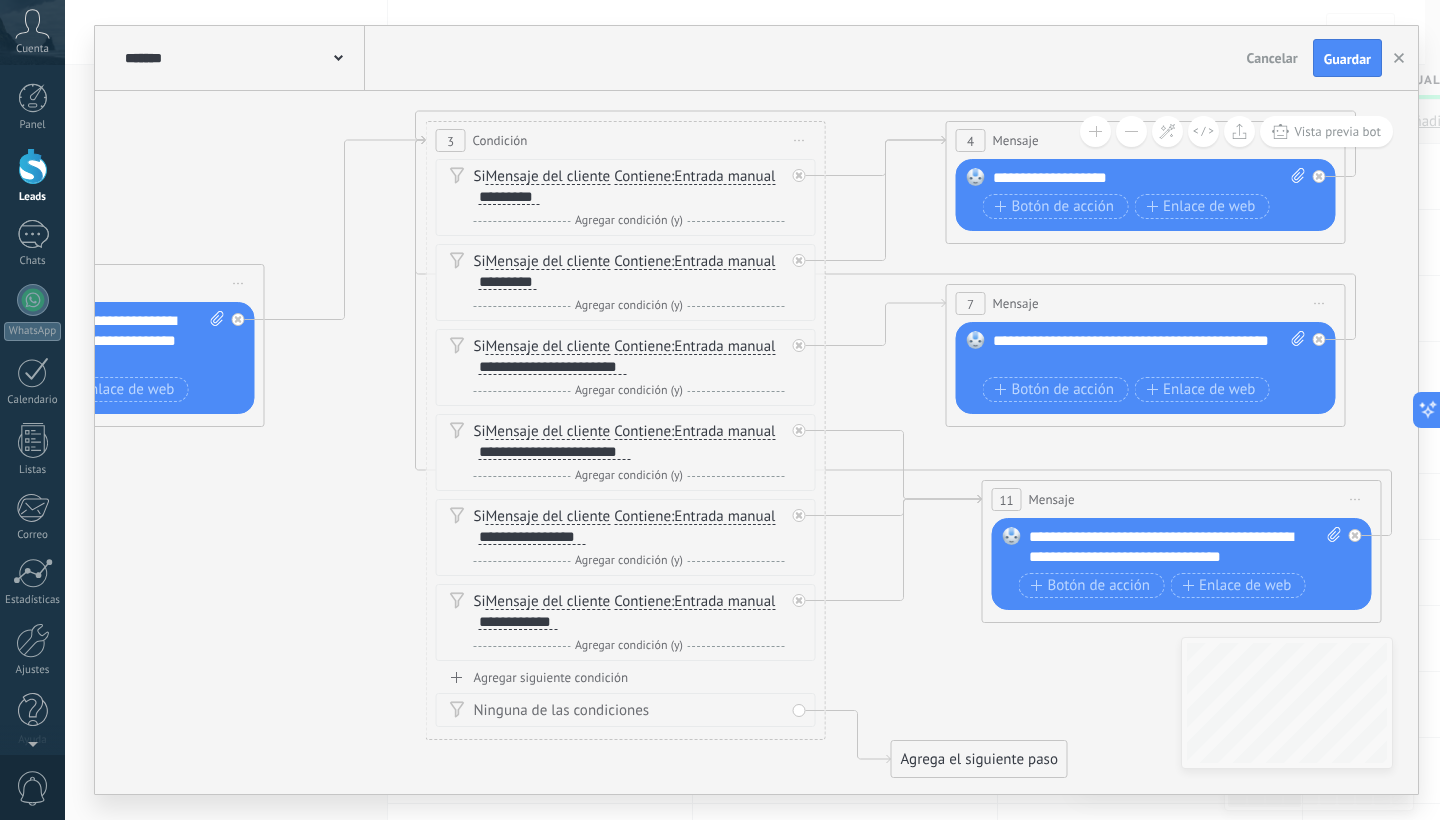 drag, startPoint x: 549, startPoint y: 573, endPoint x: 261, endPoint y: 527, distance: 291.65048 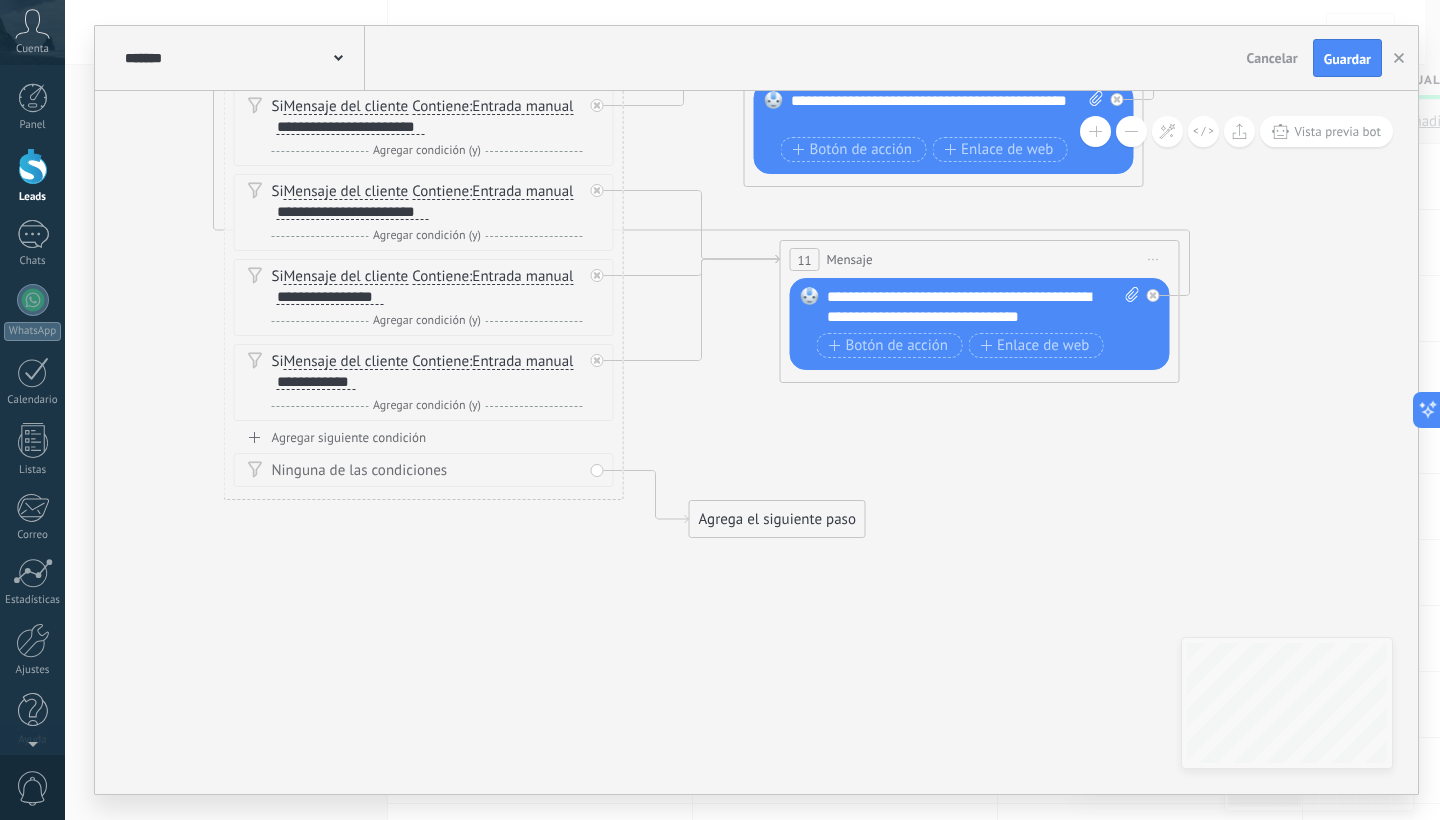 drag, startPoint x: 986, startPoint y: 691, endPoint x: 784, endPoint y: 451, distance: 313.69412 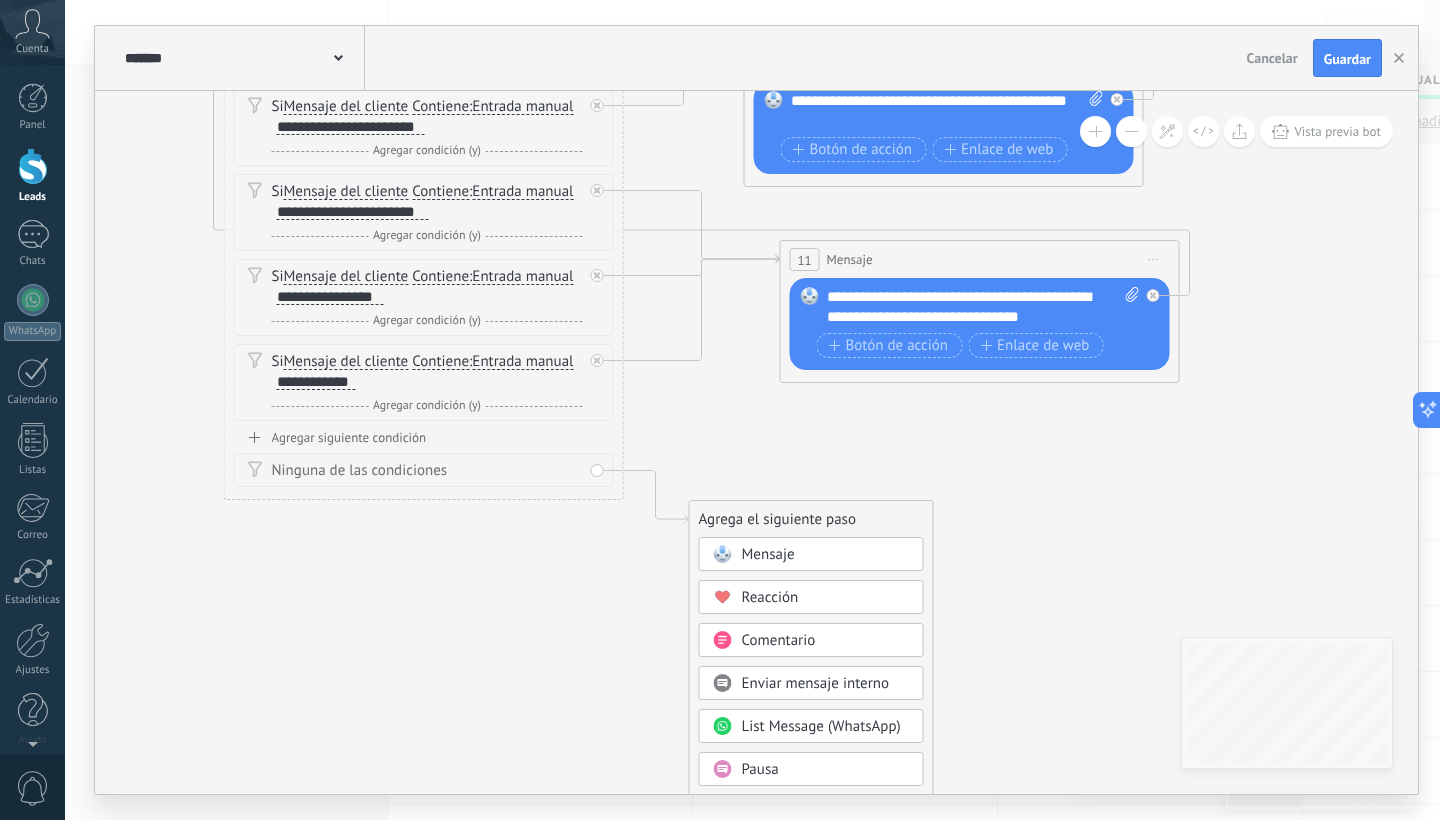 click on "Mensaje" at bounding box center (826, 555) 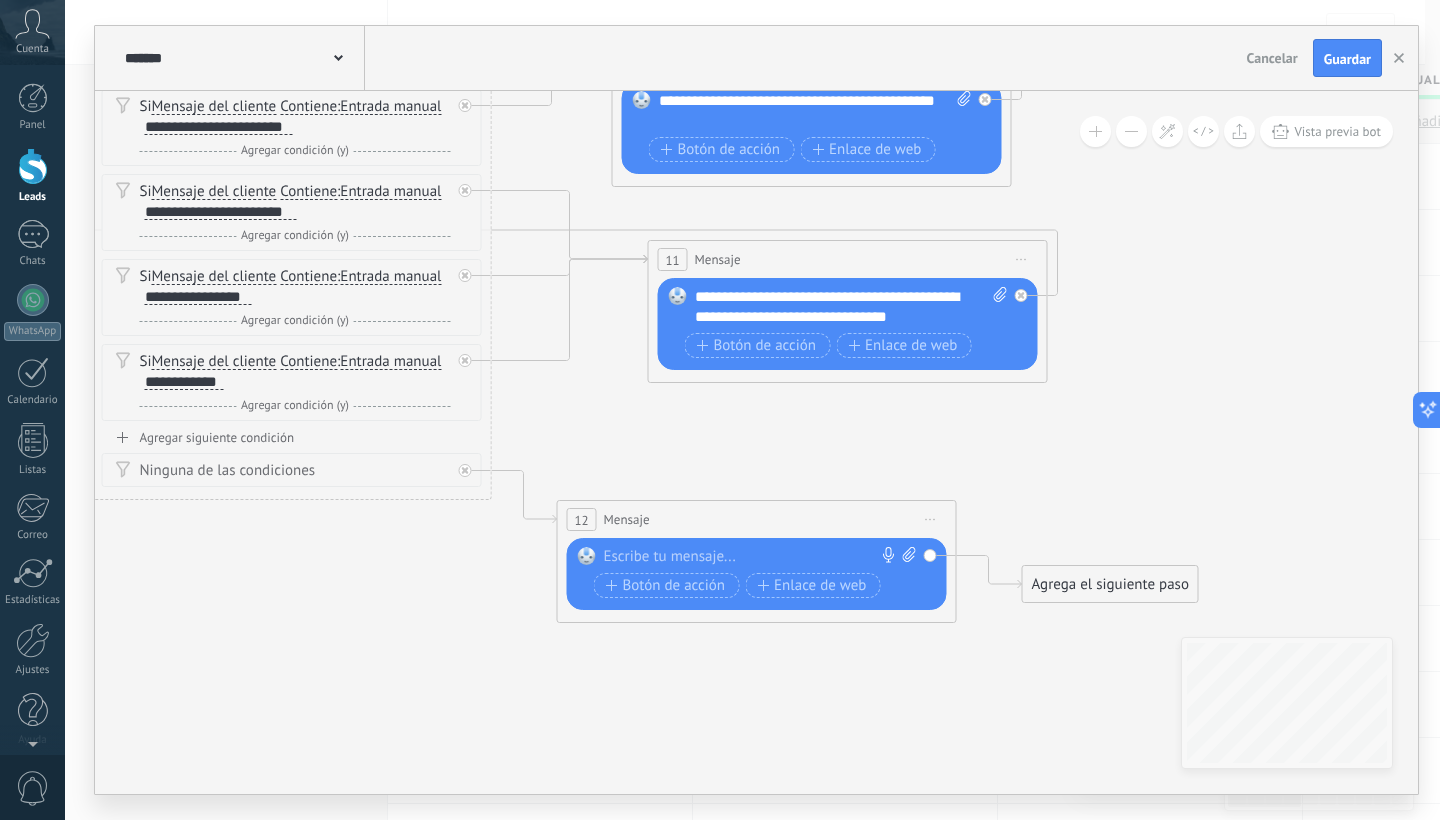 click at bounding box center (752, 557) 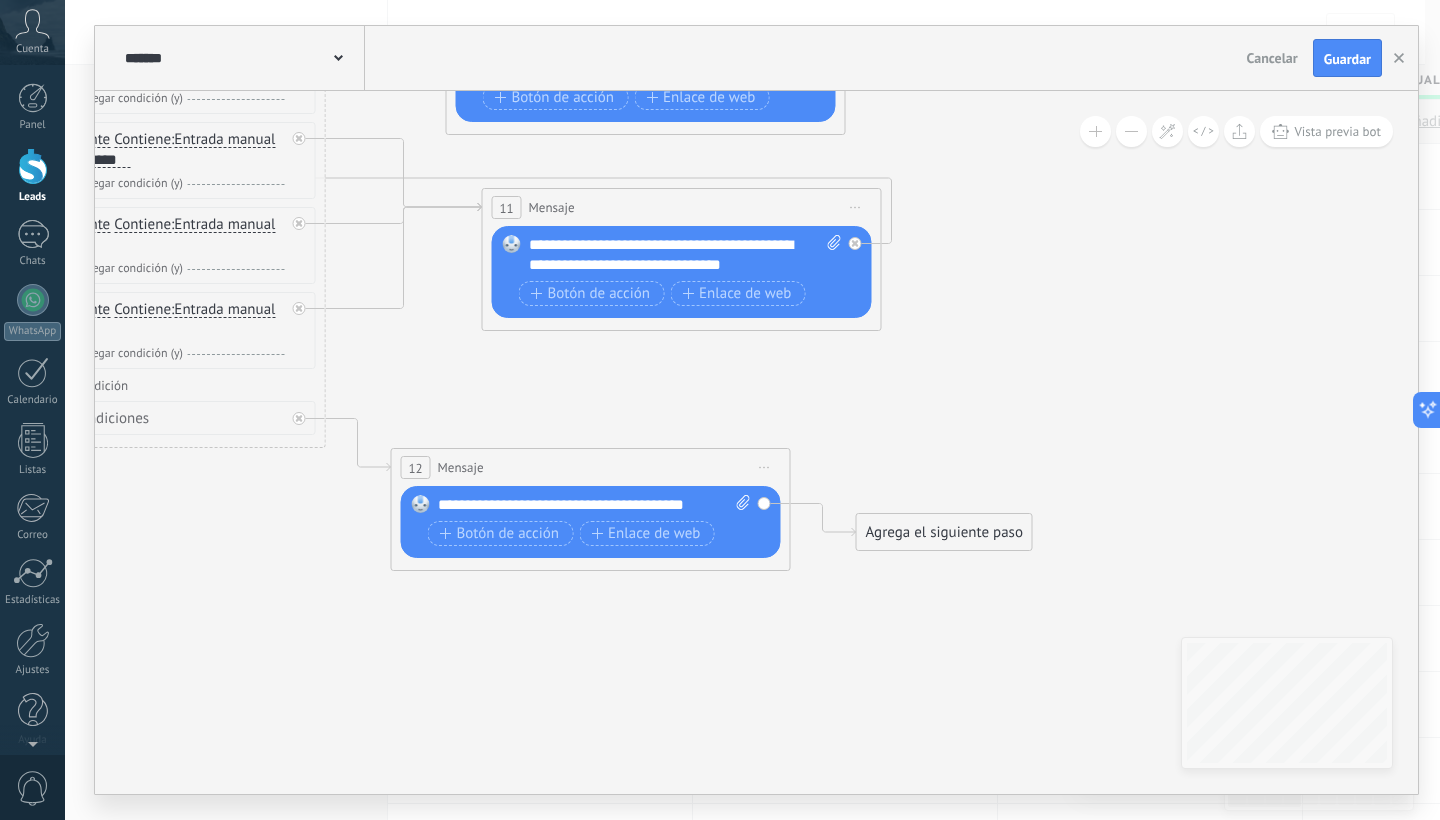 drag, startPoint x: 870, startPoint y: 666, endPoint x: 684, endPoint y: 614, distance: 193.13208 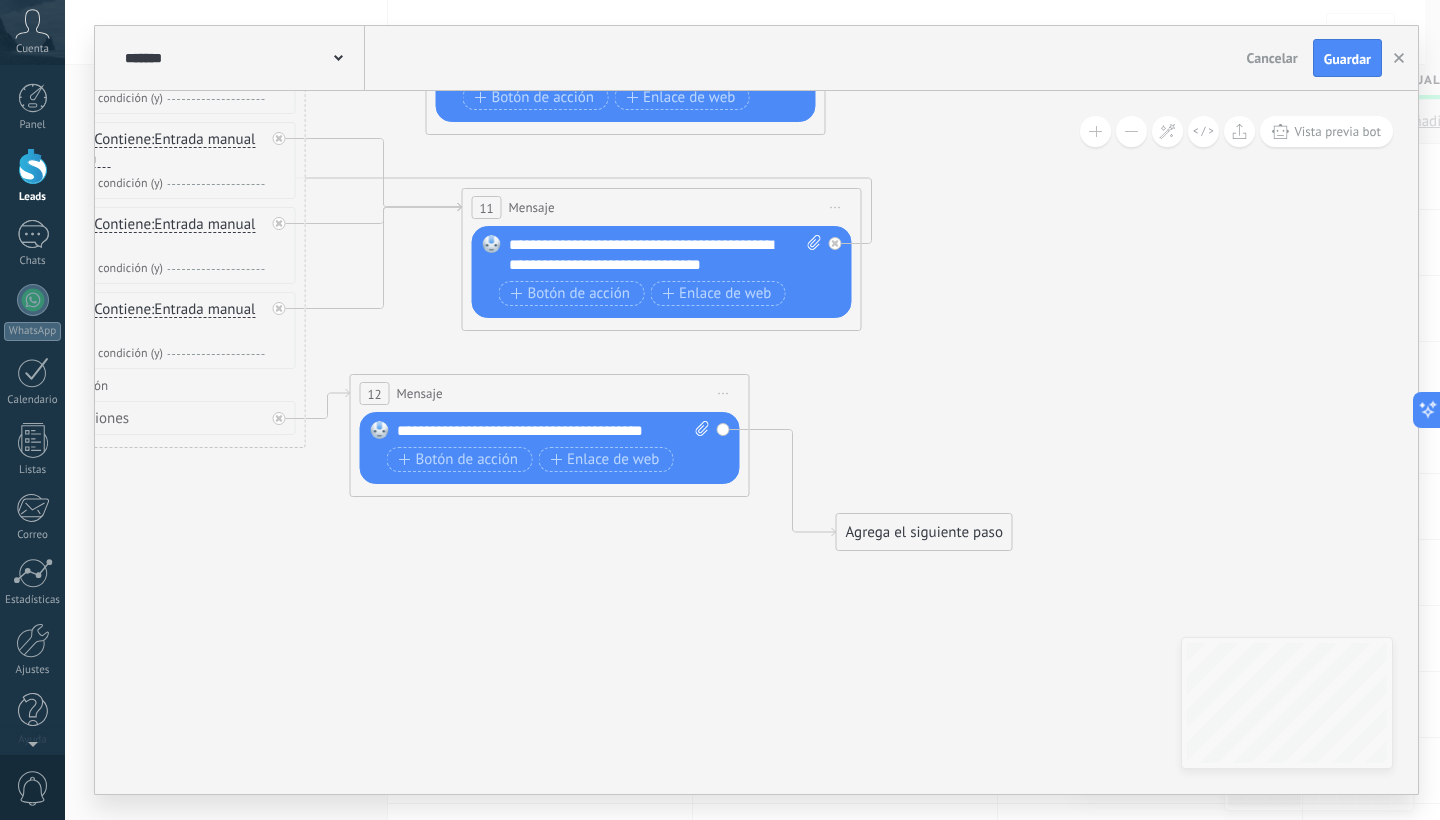 drag, startPoint x: 495, startPoint y: 458, endPoint x: 564, endPoint y: 392, distance: 95.48299 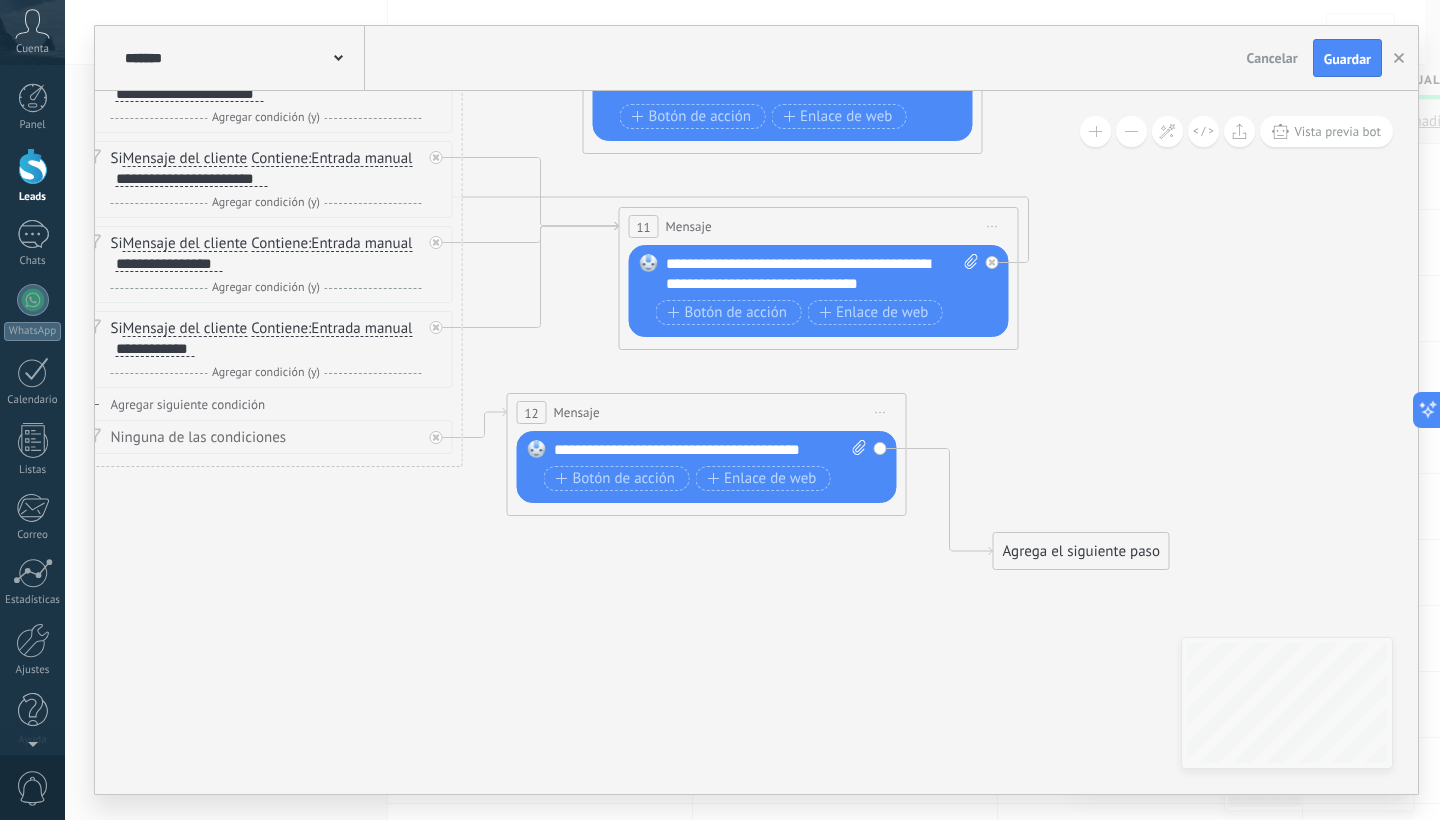 drag, startPoint x: 652, startPoint y: 583, endPoint x: 809, endPoint y: 602, distance: 158.14551 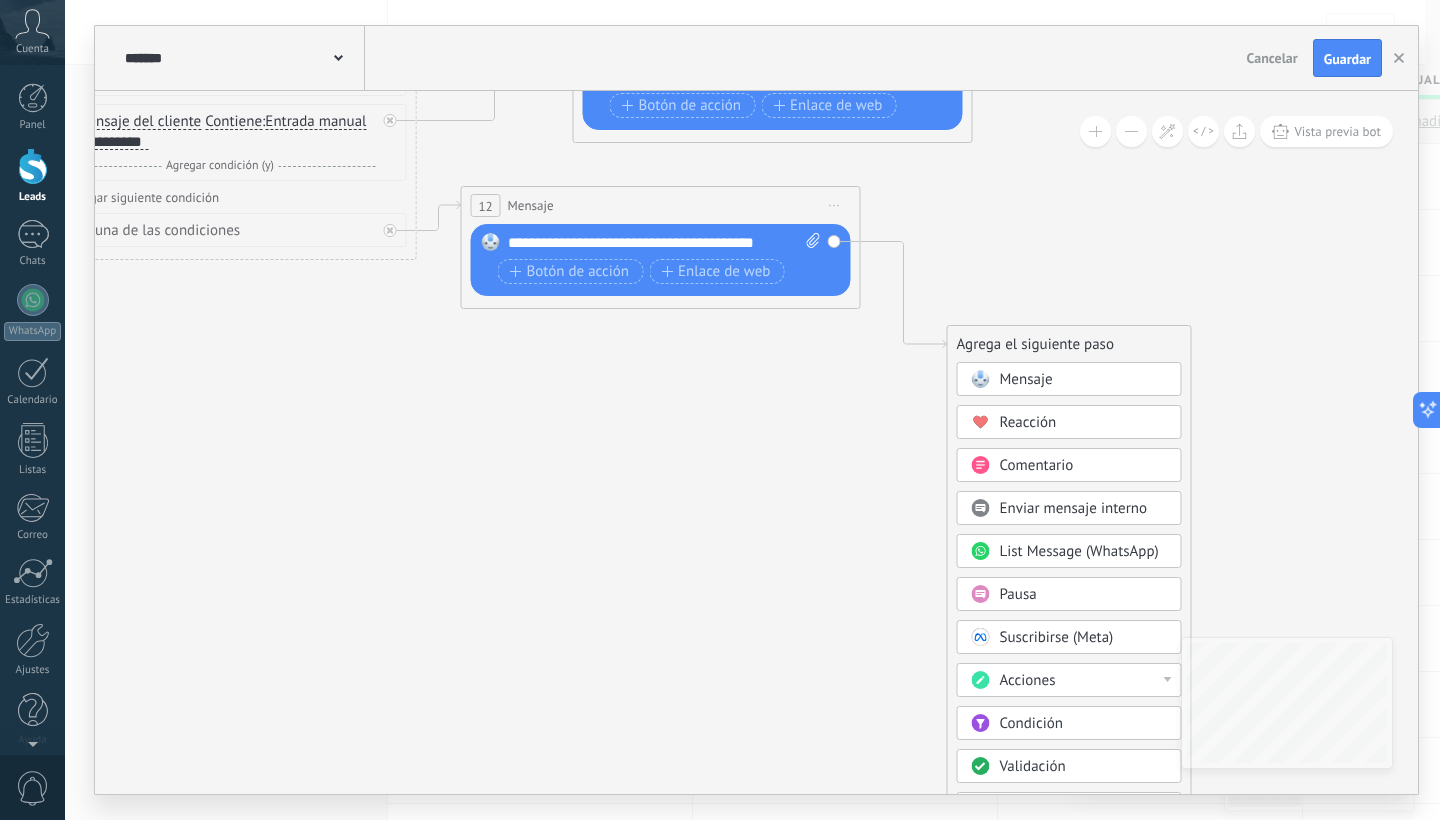 drag, startPoint x: 890, startPoint y: 679, endPoint x: 842, endPoint y: 477, distance: 207.62466 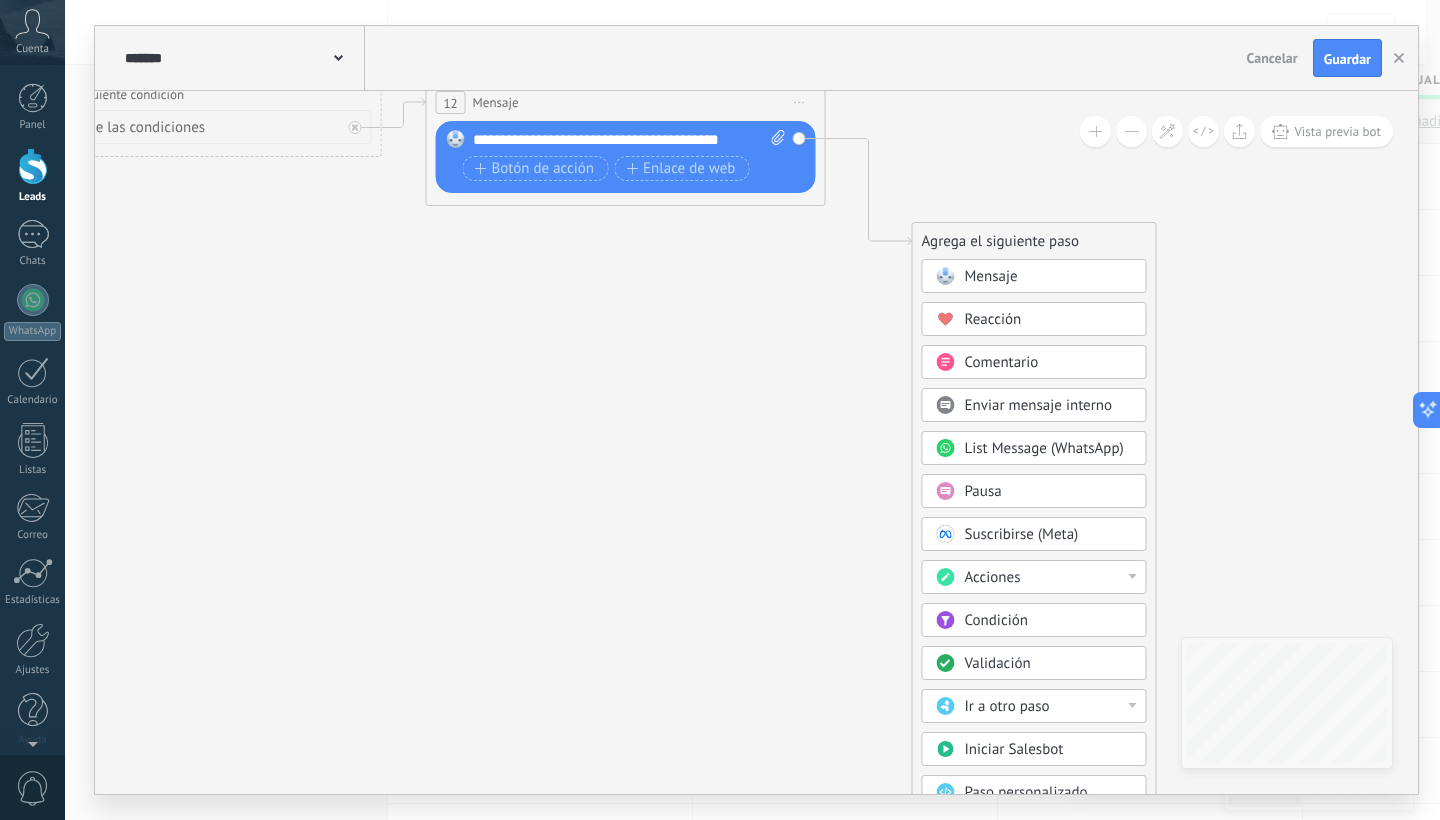 drag, startPoint x: 874, startPoint y: 647, endPoint x: 841, endPoint y: 548, distance: 104.35516 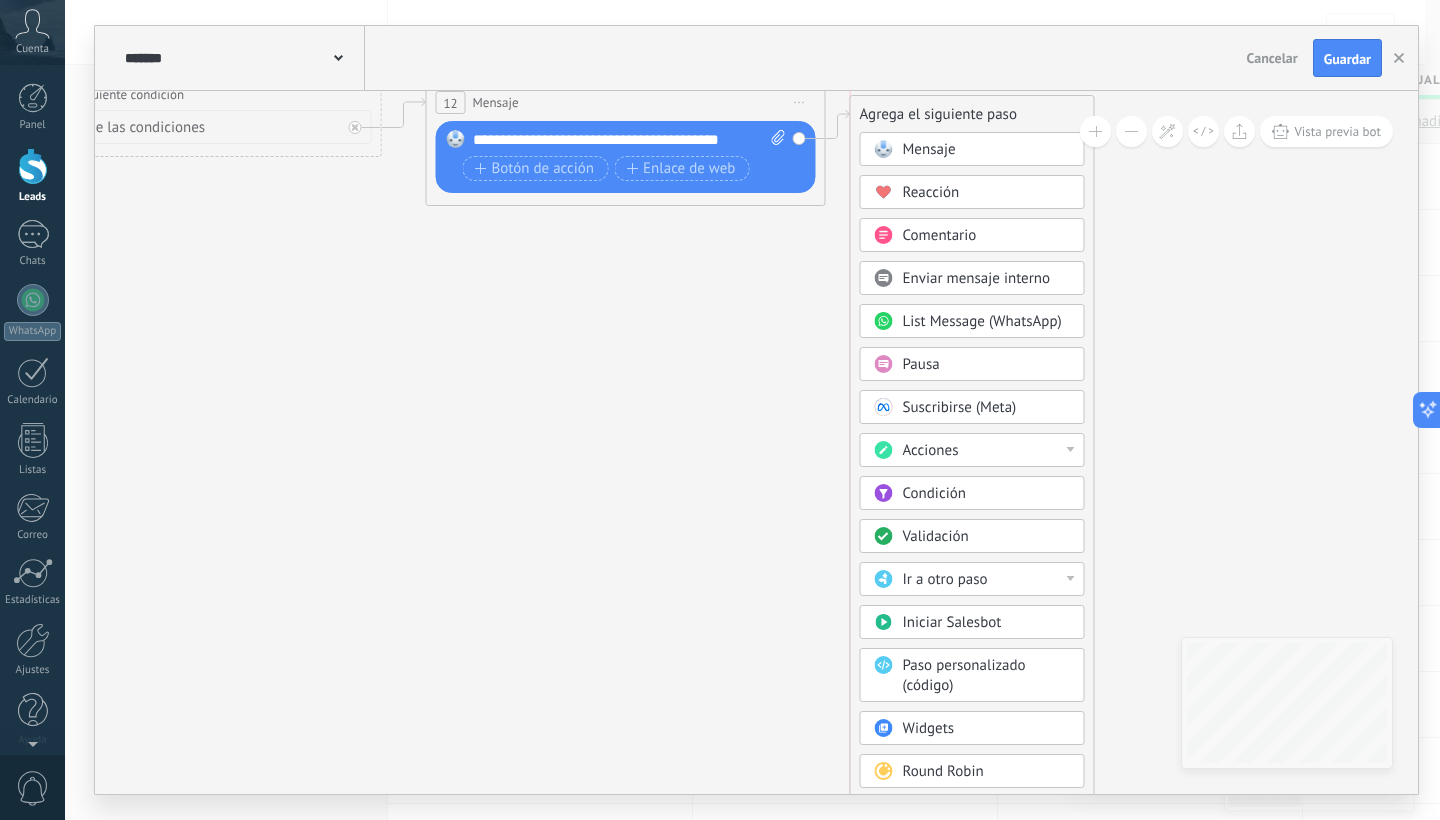 drag, startPoint x: 1110, startPoint y: 241, endPoint x: 1051, endPoint y: 114, distance: 140.0357 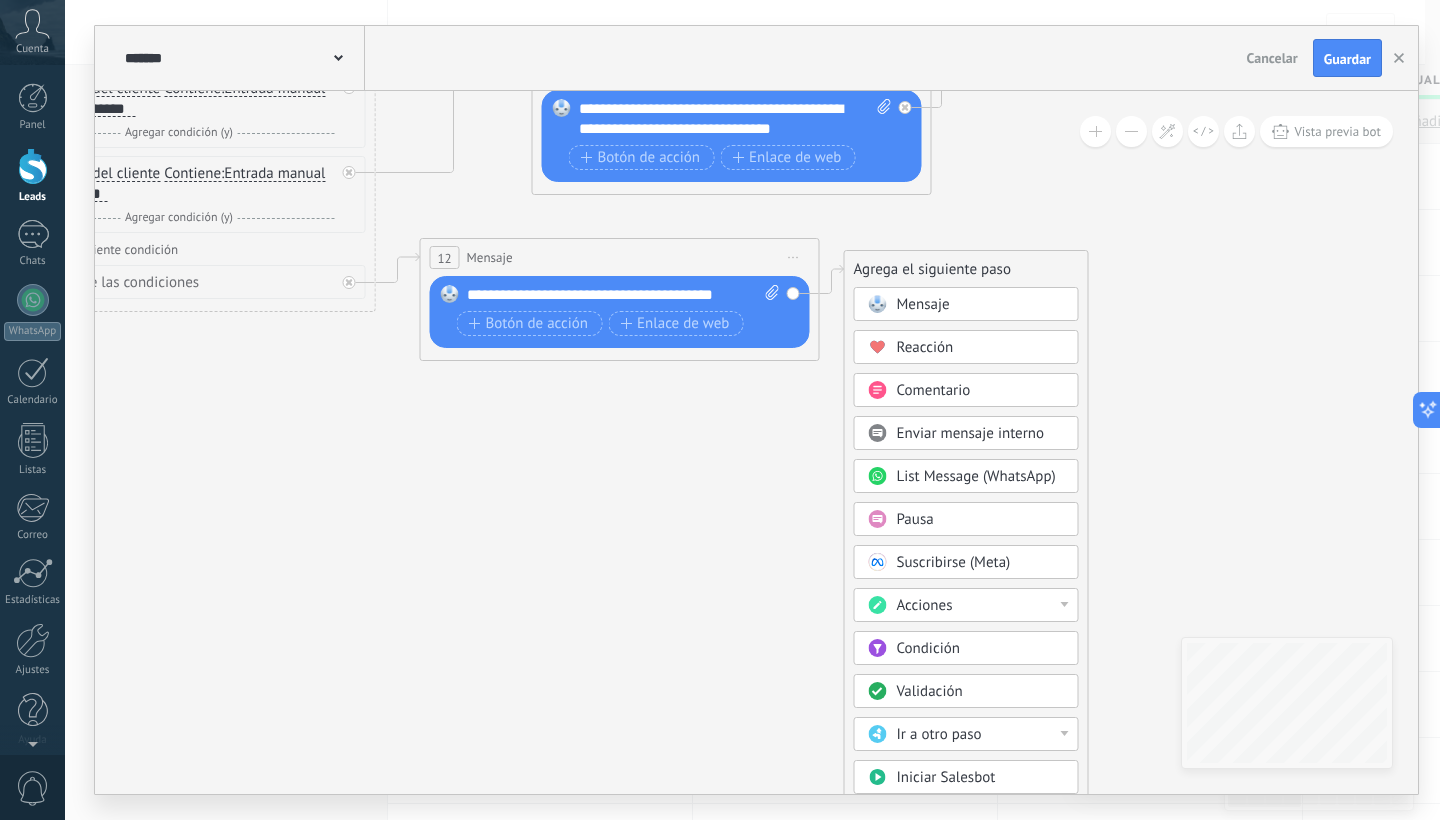 drag, startPoint x: 749, startPoint y: 385, endPoint x: 743, endPoint y: 540, distance: 155.11609 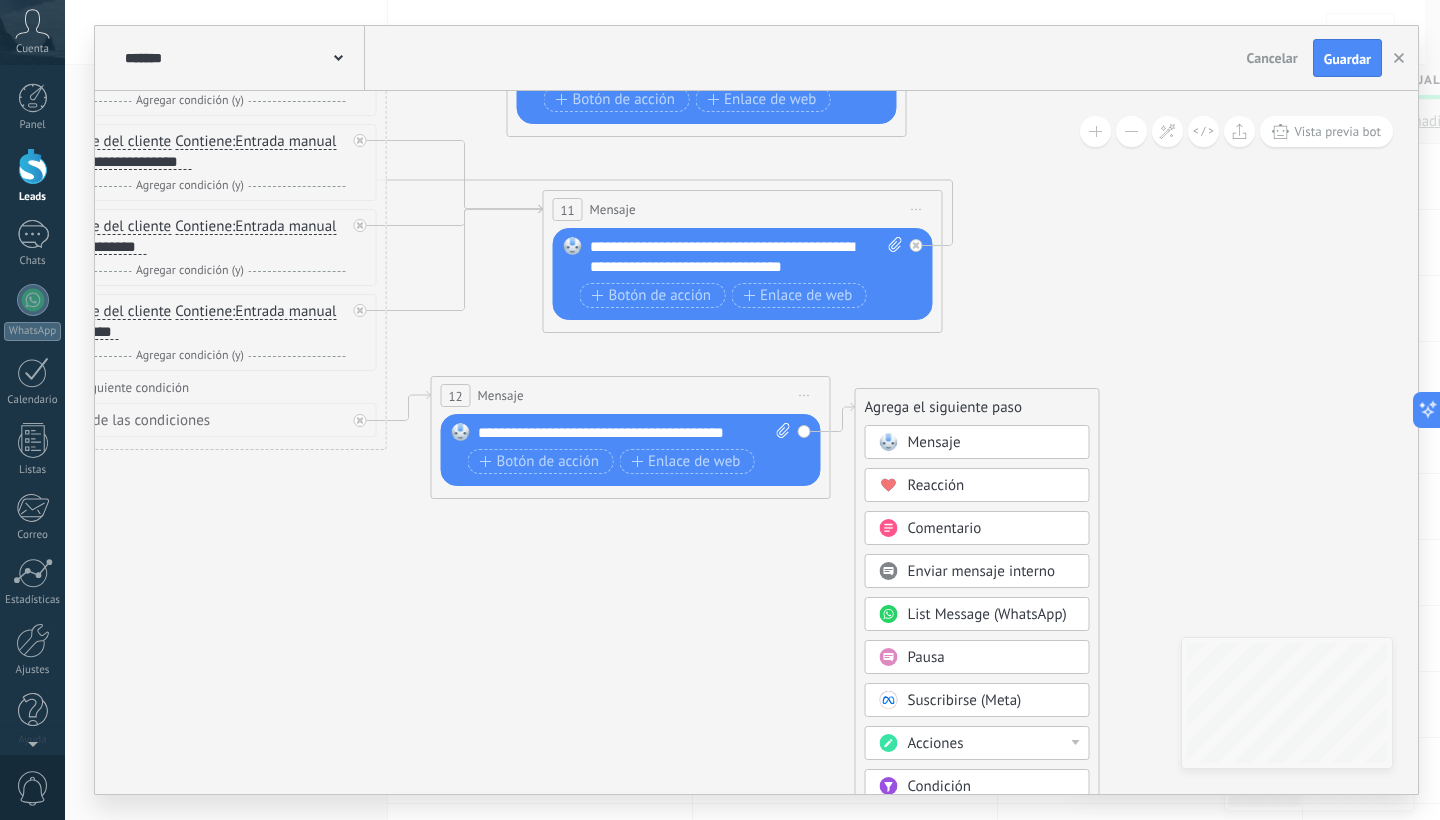 drag, startPoint x: 748, startPoint y: 464, endPoint x: 759, endPoint y: 602, distance: 138.43771 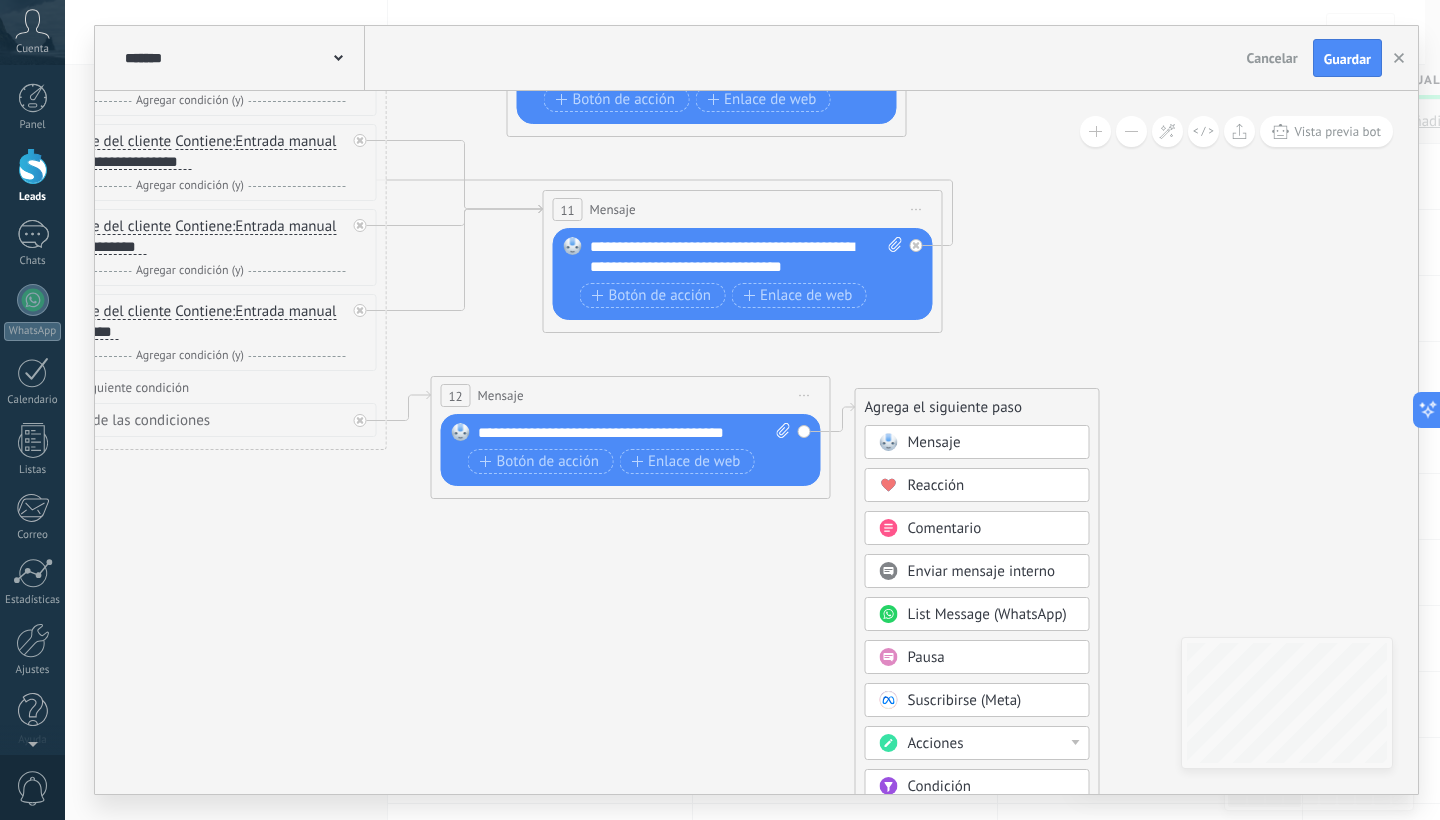 click 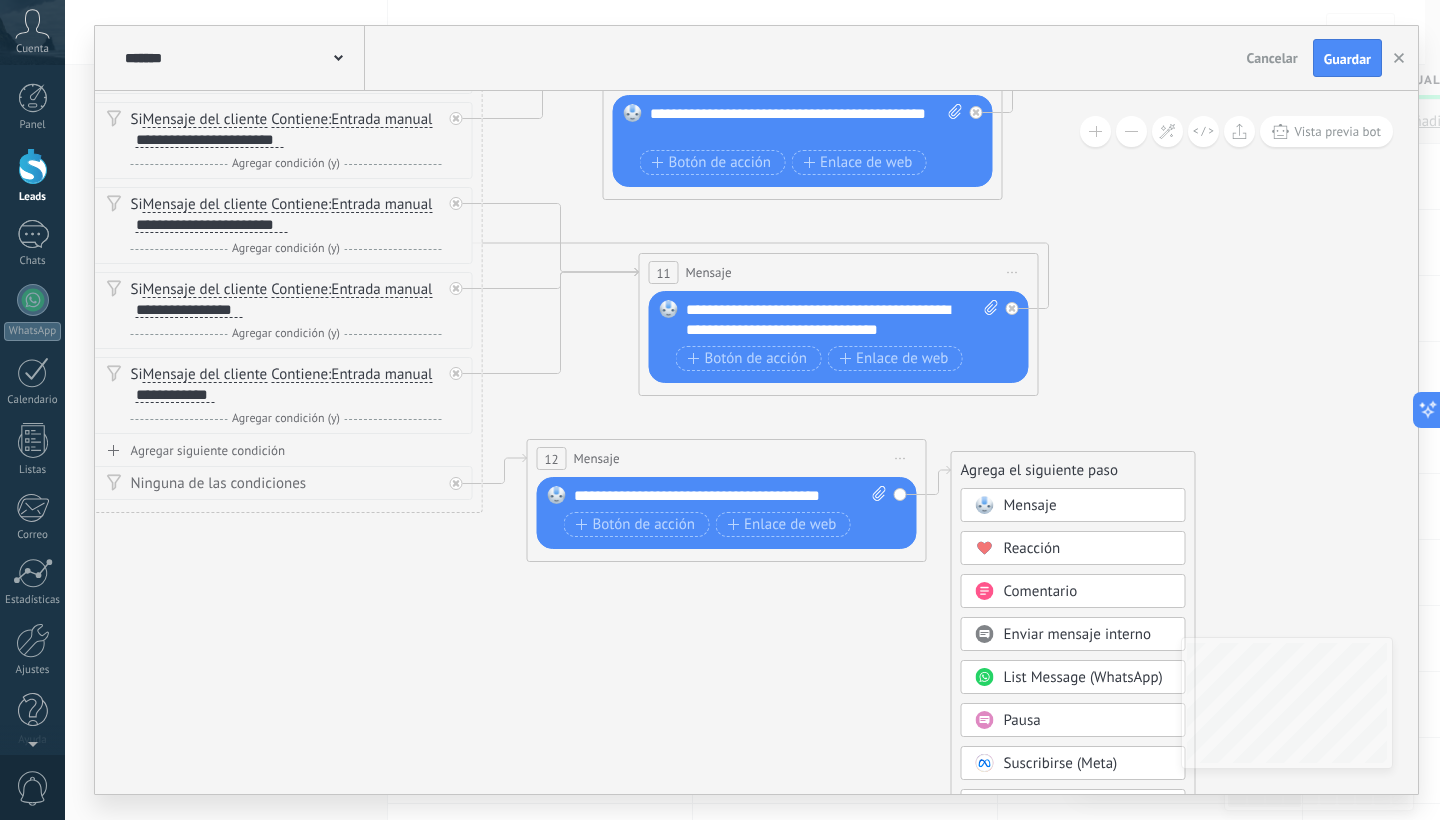 drag, startPoint x: 405, startPoint y: 589, endPoint x: 478, endPoint y: 654, distance: 97.74457 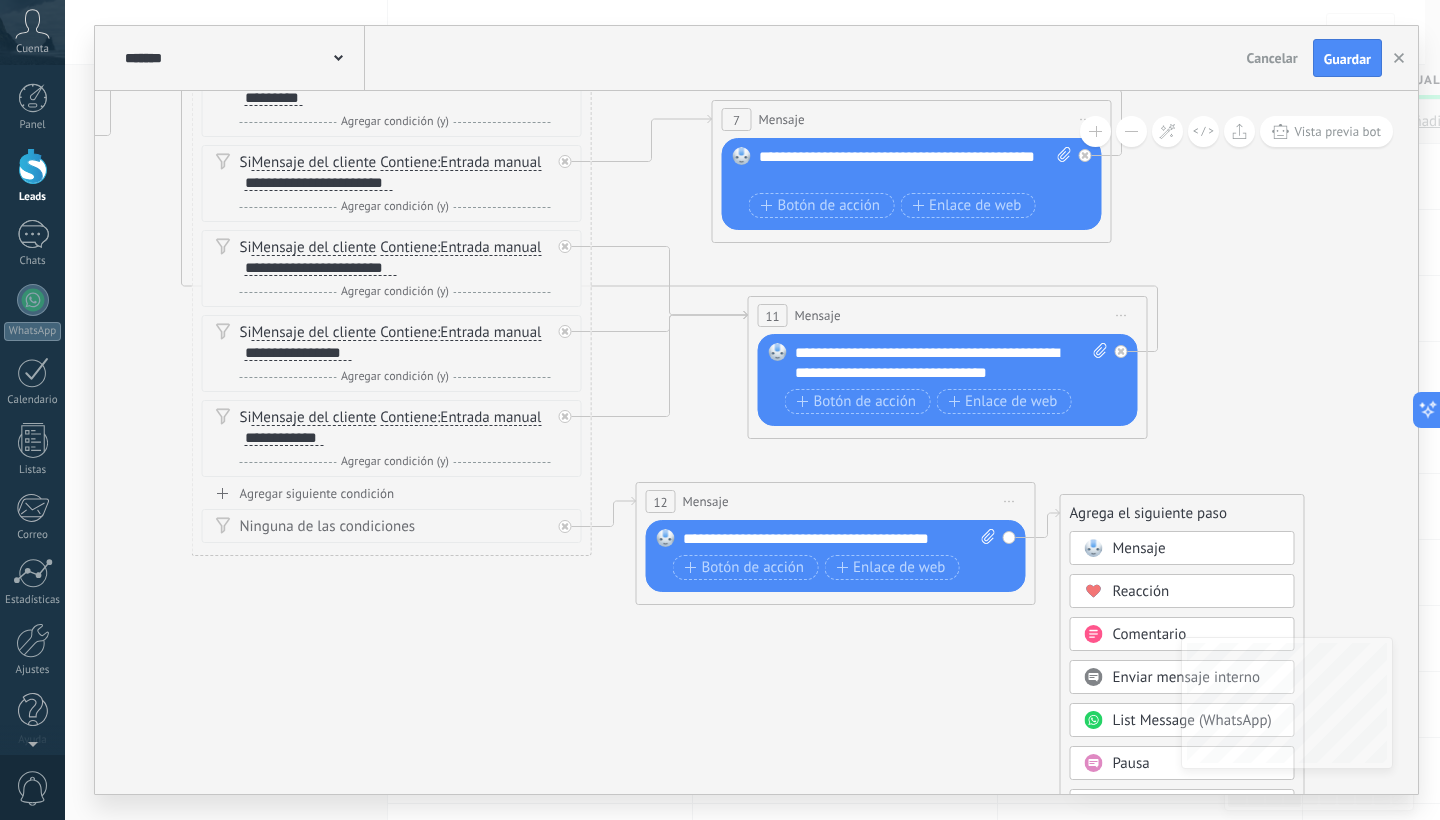 drag, startPoint x: 470, startPoint y: 617, endPoint x: 596, endPoint y: 645, distance: 129.07362 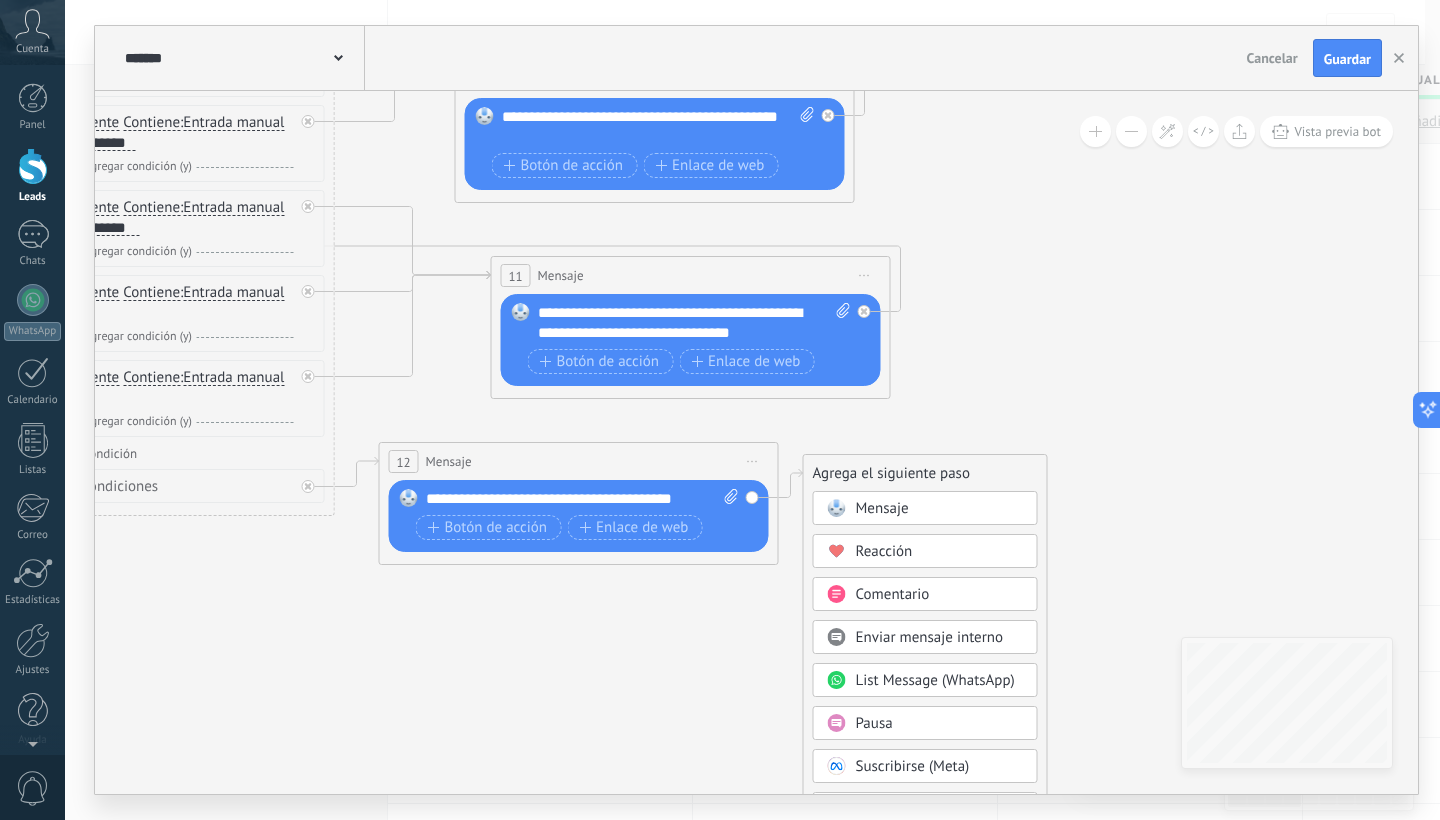 drag, startPoint x: 864, startPoint y: 654, endPoint x: 607, endPoint y: 614, distance: 260.0942 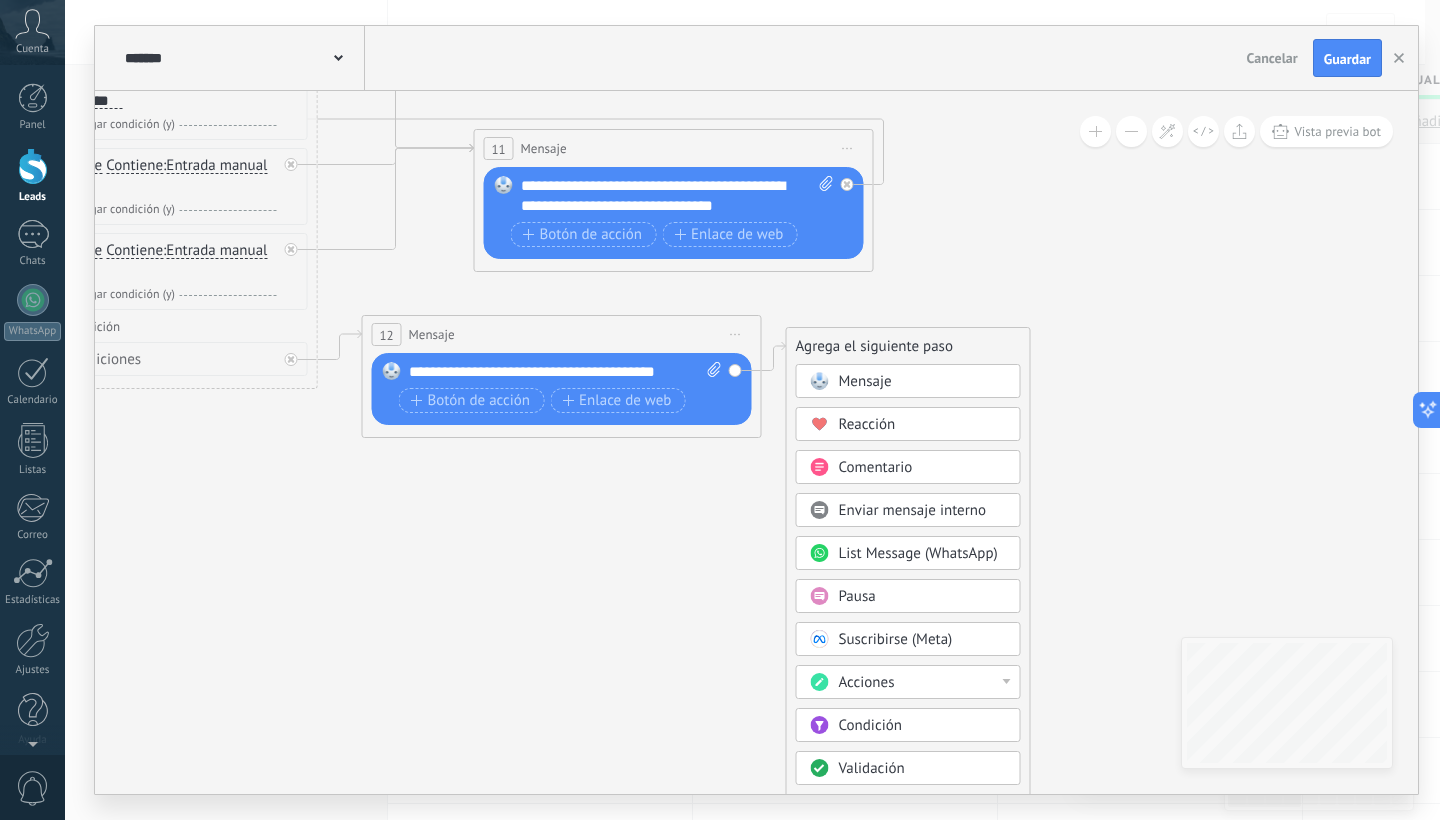 drag, startPoint x: 715, startPoint y: 689, endPoint x: 697, endPoint y: 558, distance: 132.23087 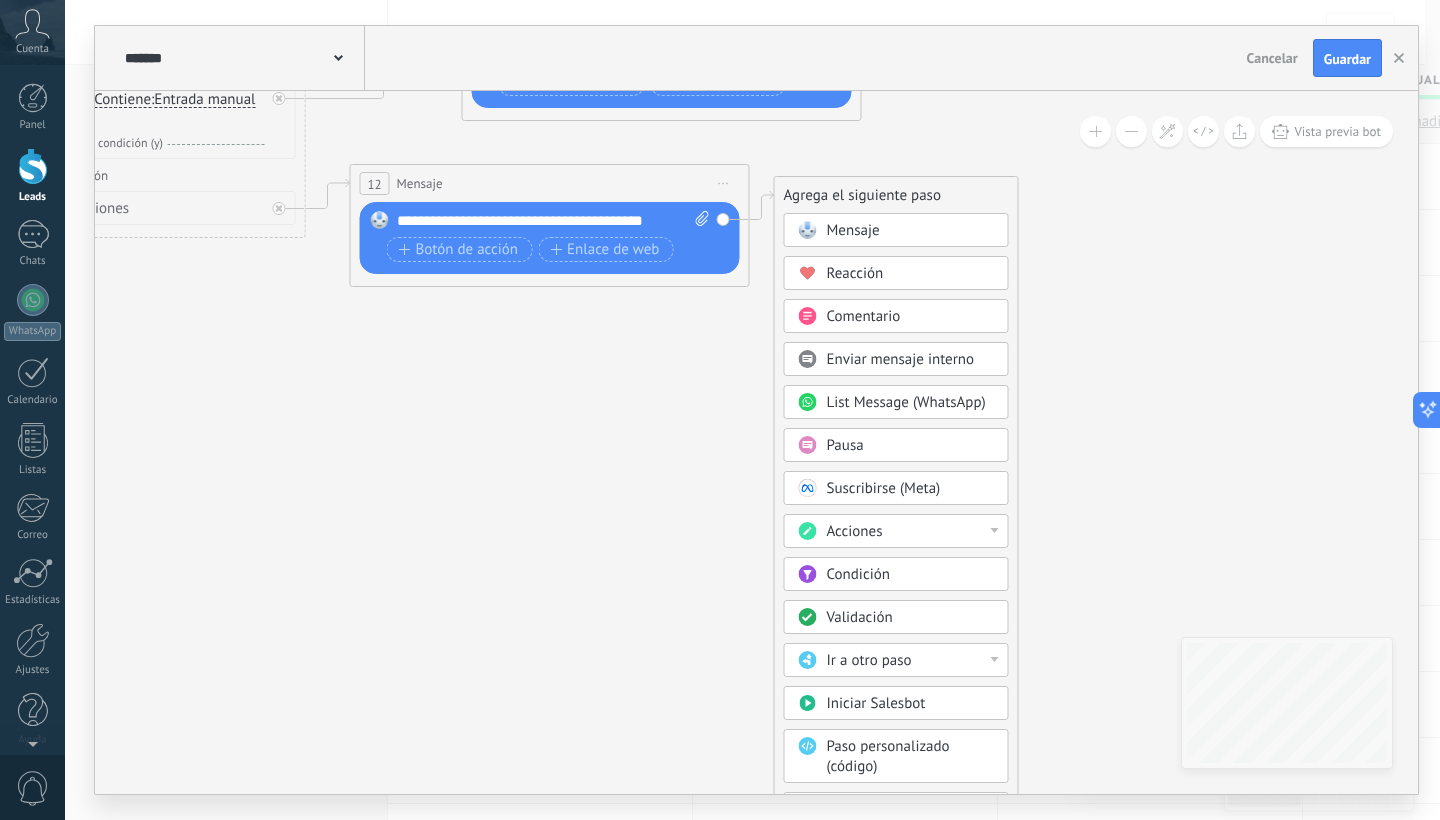drag, startPoint x: 725, startPoint y: 701, endPoint x: 713, endPoint y: 518, distance: 183.39302 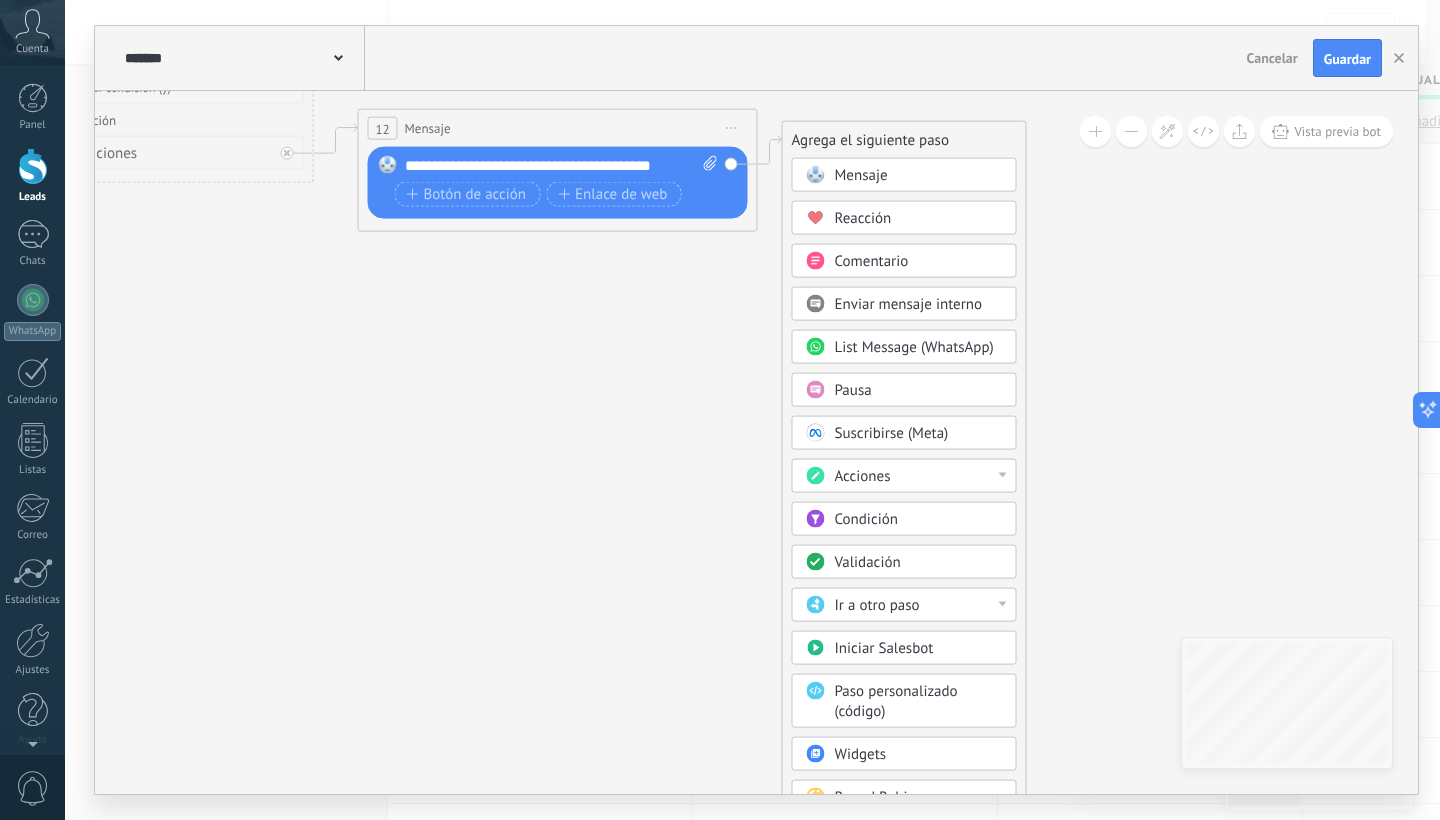 drag, startPoint x: 687, startPoint y: 697, endPoint x: 698, endPoint y: 585, distance: 112.53888 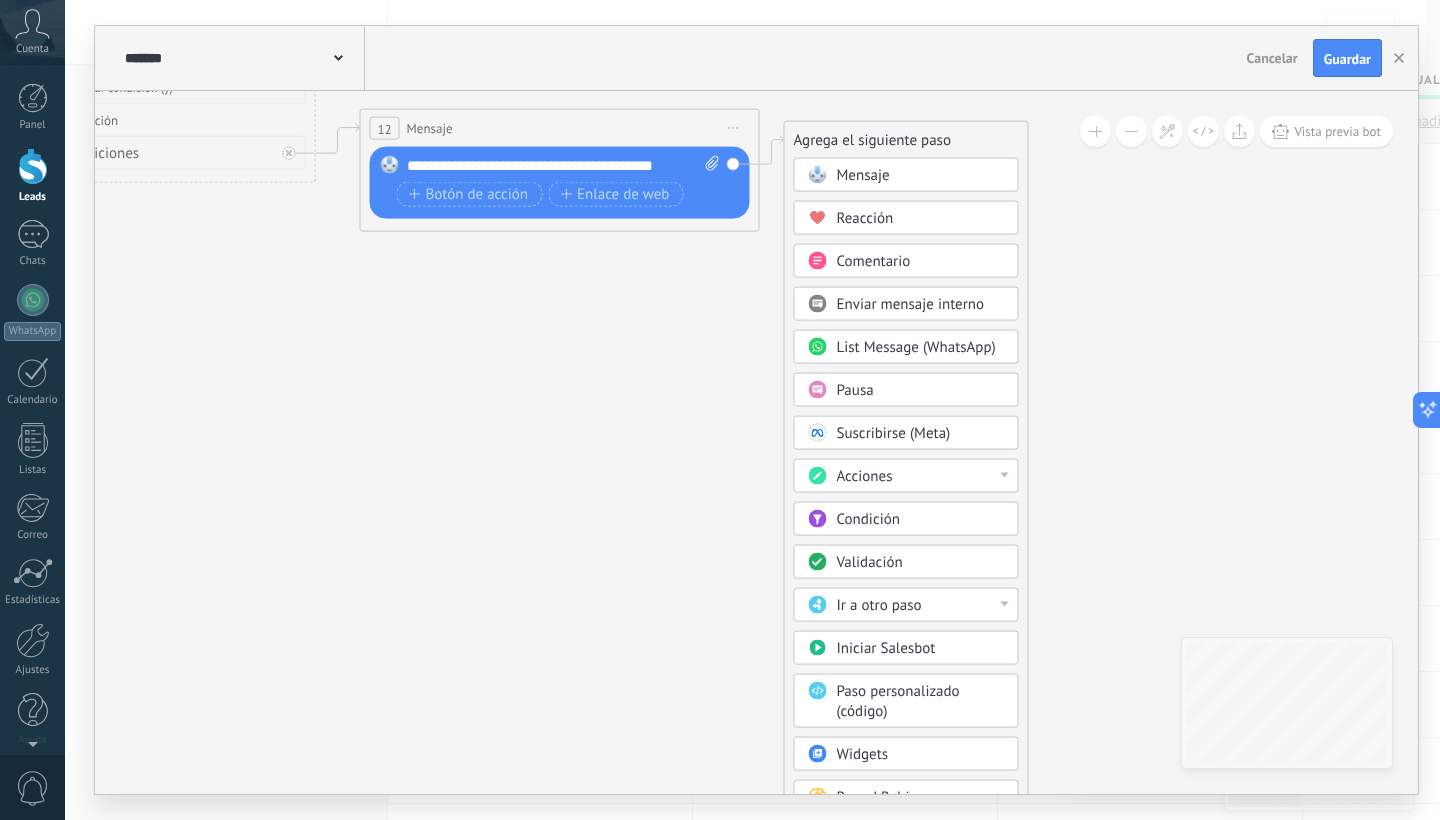 click 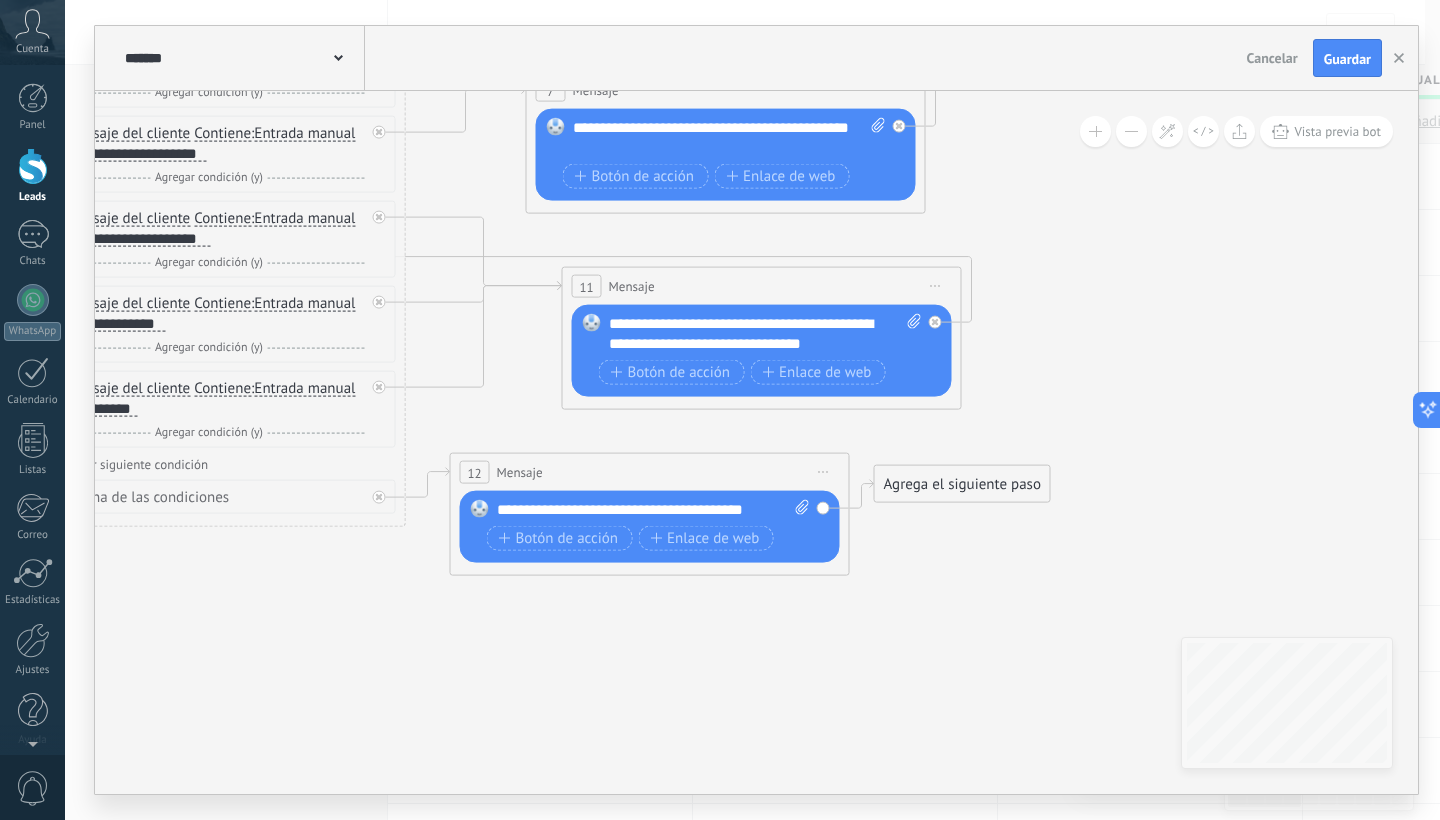 drag, startPoint x: 965, startPoint y: 302, endPoint x: 1082, endPoint y: 441, distance: 181.68654 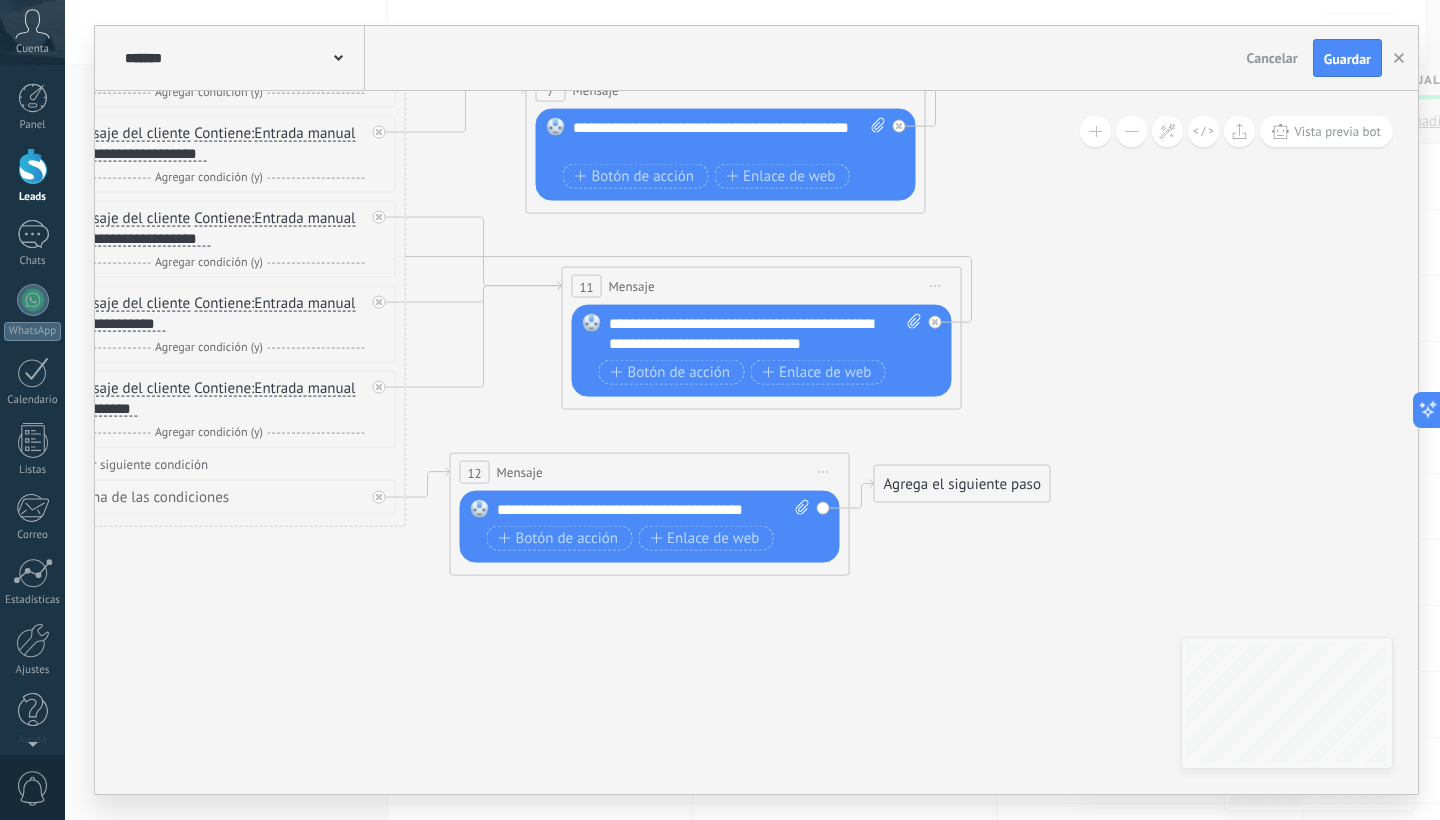 click 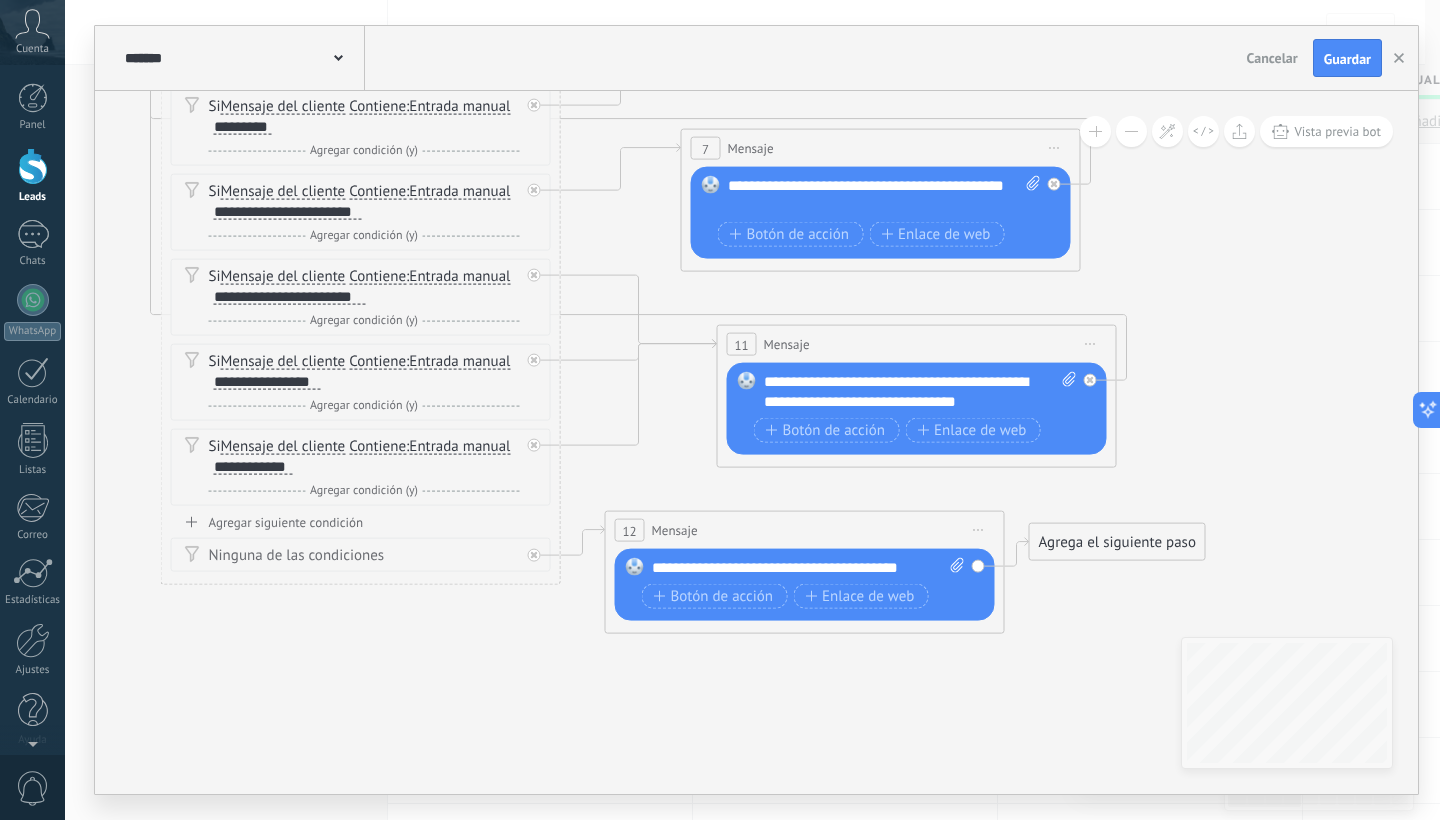 drag, startPoint x: 1128, startPoint y: 291, endPoint x: 1273, endPoint y: 298, distance: 145.16887 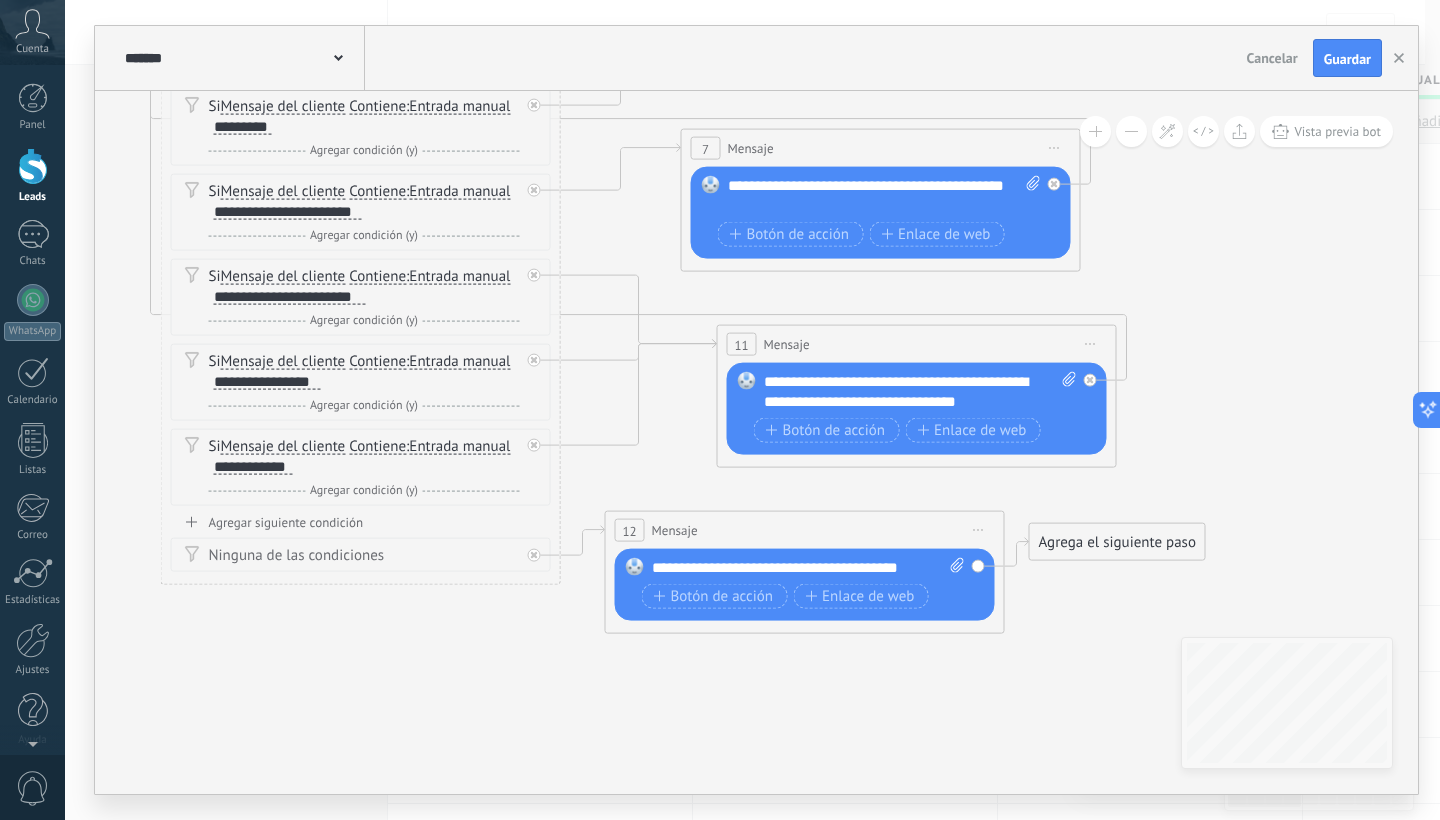 click 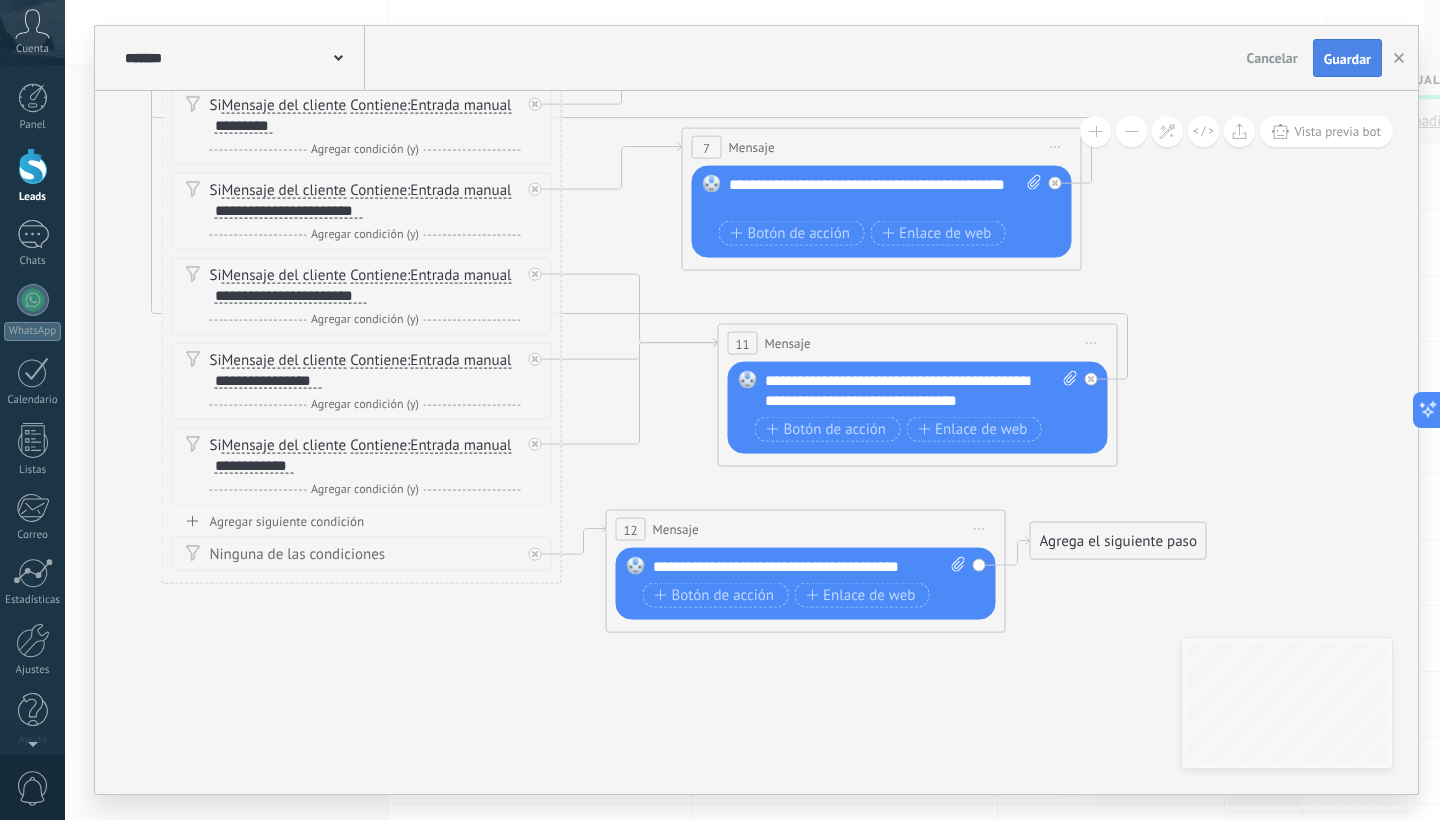 click on "Guardar" at bounding box center (1347, 59) 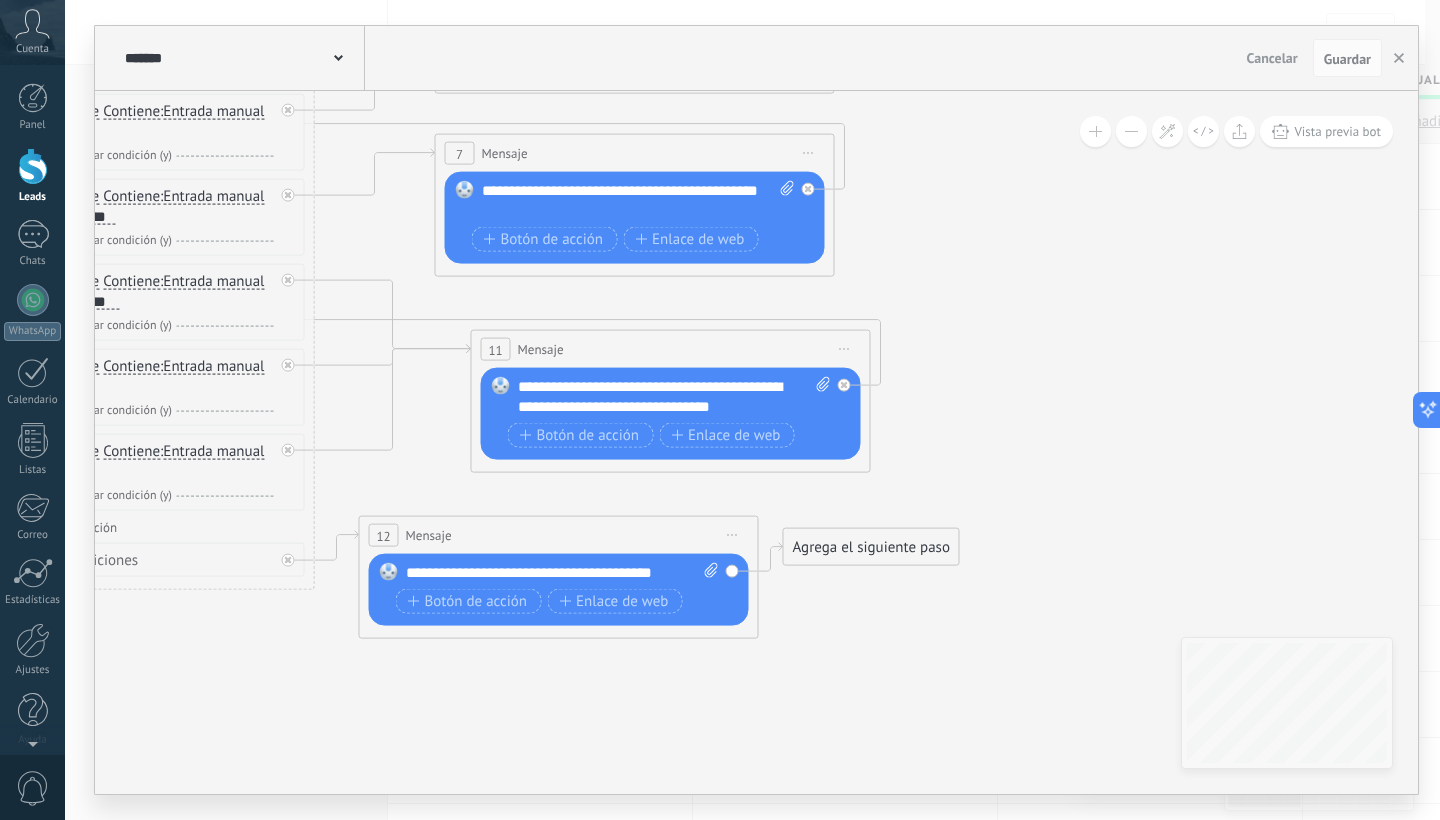 drag, startPoint x: 1010, startPoint y: 657, endPoint x: 697, endPoint y: 630, distance: 314.16238 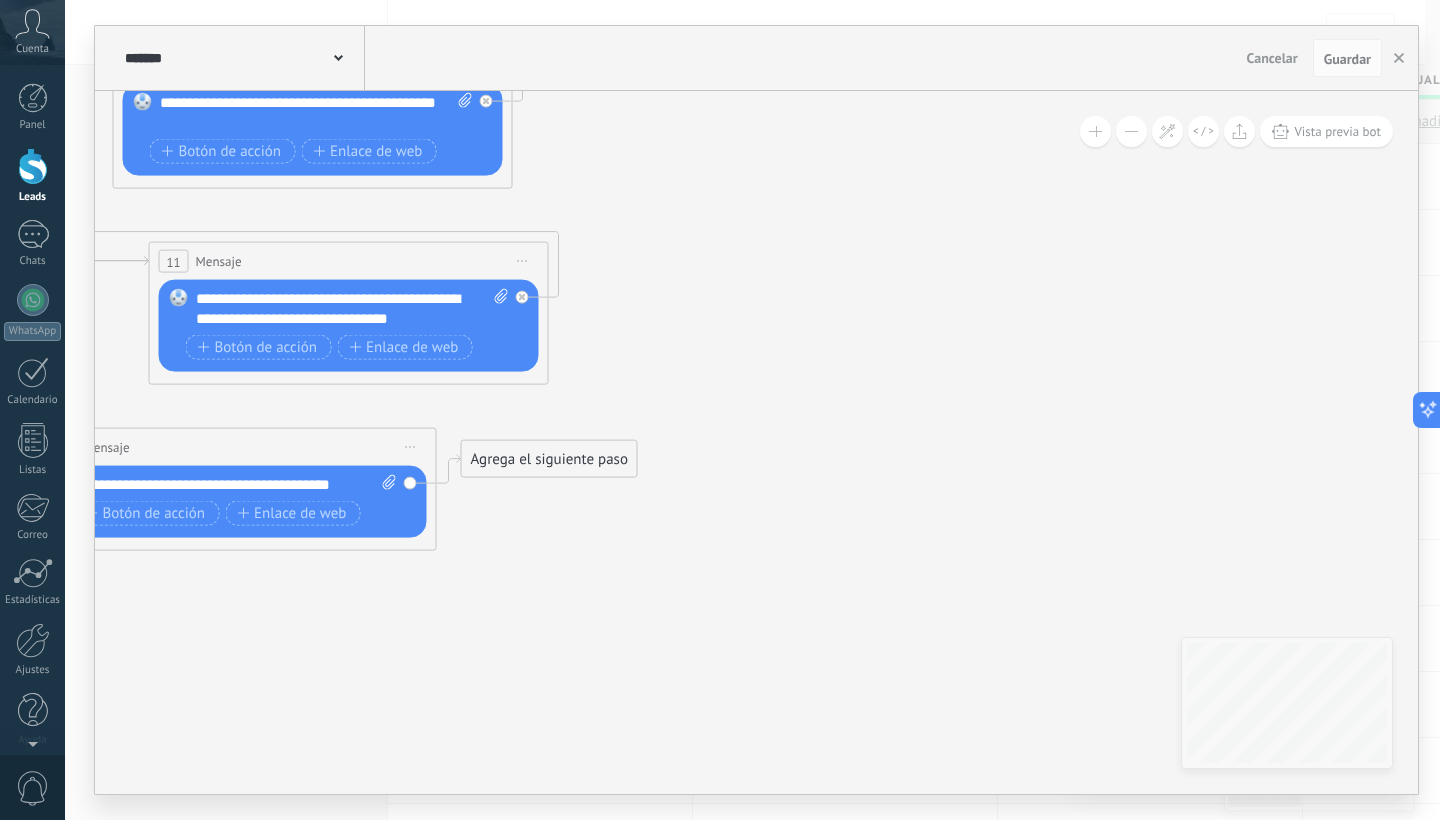 drag, startPoint x: 964, startPoint y: 637, endPoint x: 740, endPoint y: 579, distance: 231.38712 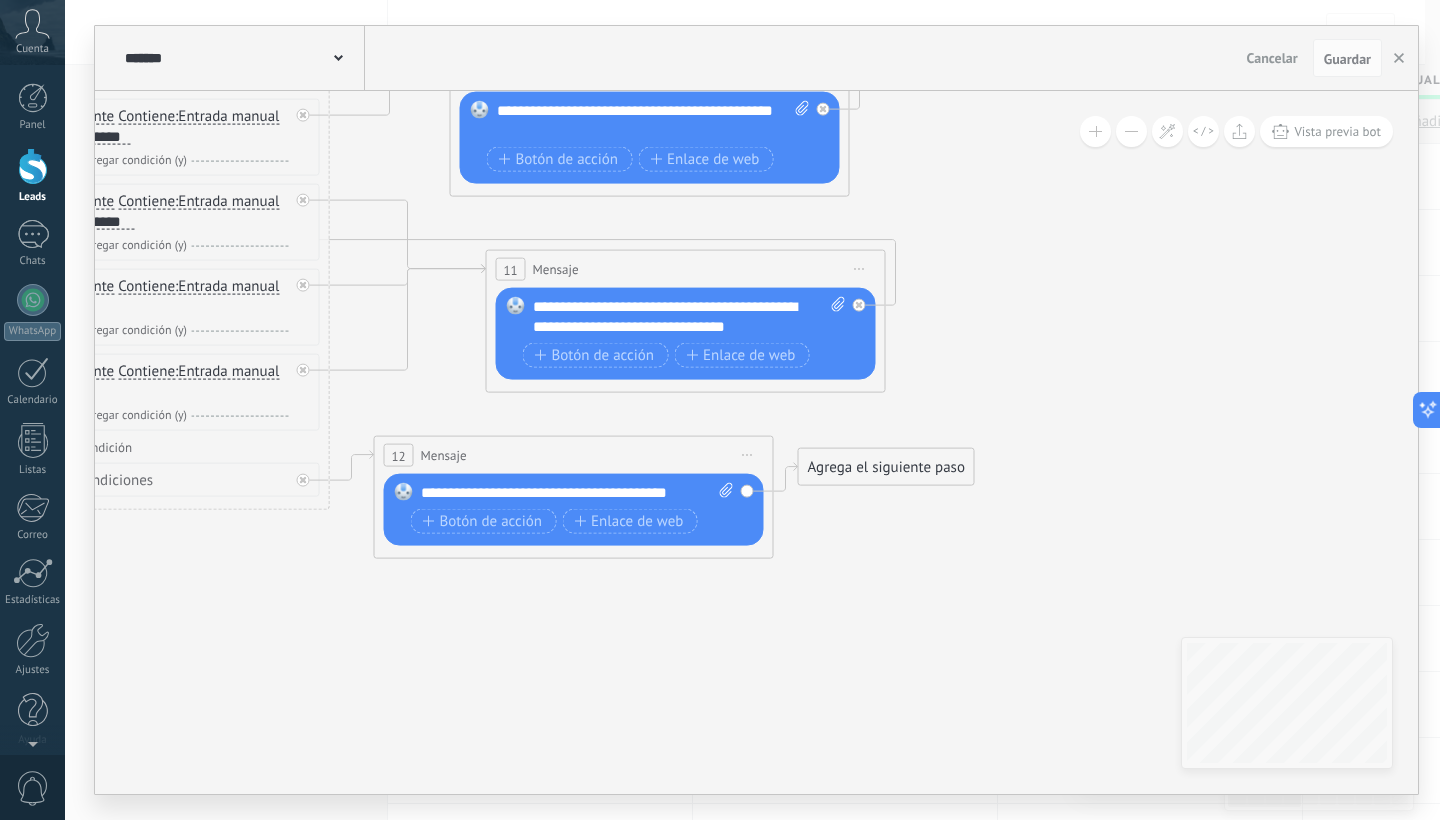 drag, startPoint x: 690, startPoint y: 559, endPoint x: 1030, endPoint y: 570, distance: 340.1779 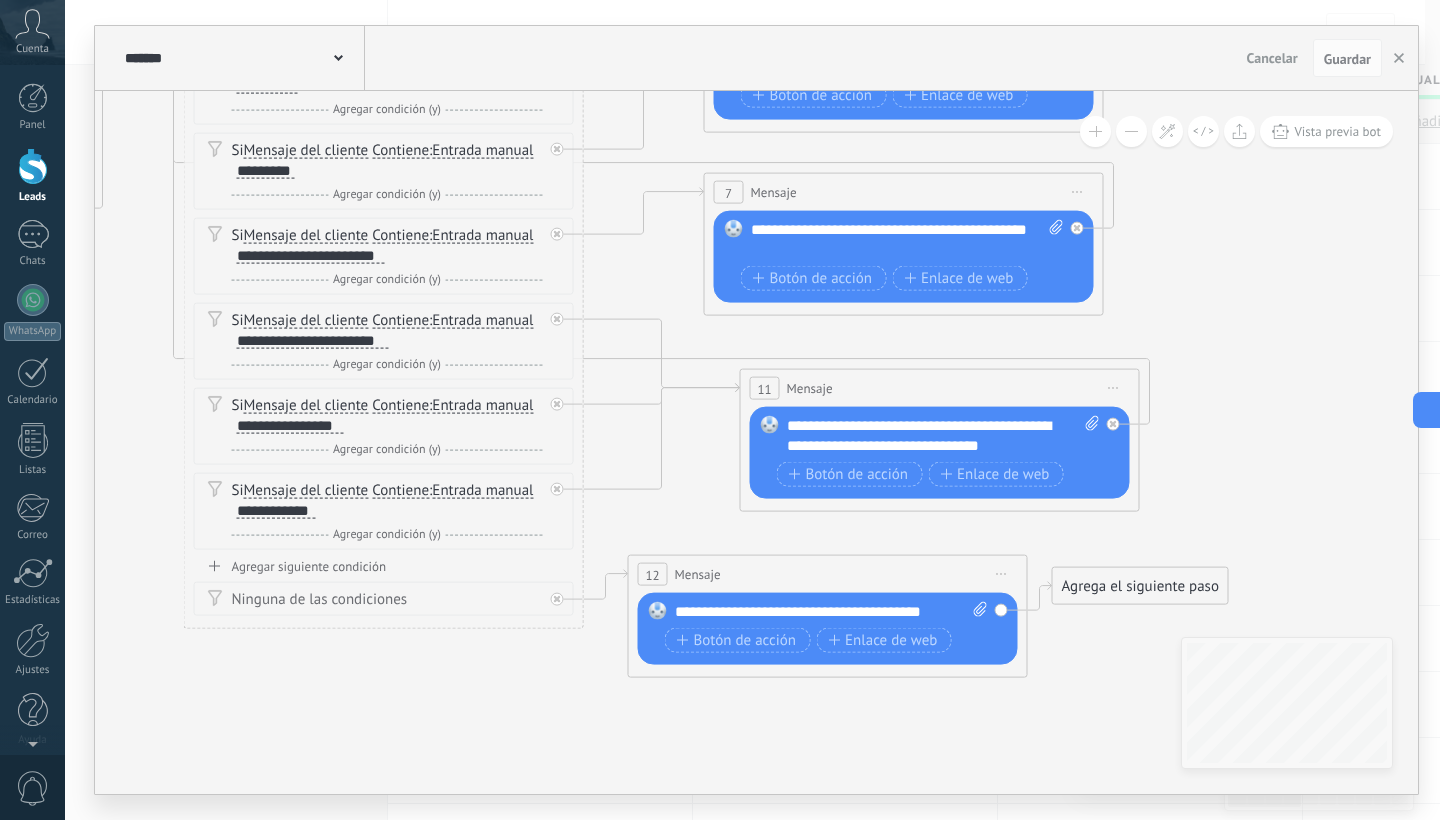 drag, startPoint x: 442, startPoint y: 679, endPoint x: 758, endPoint y: 806, distance: 340.5657 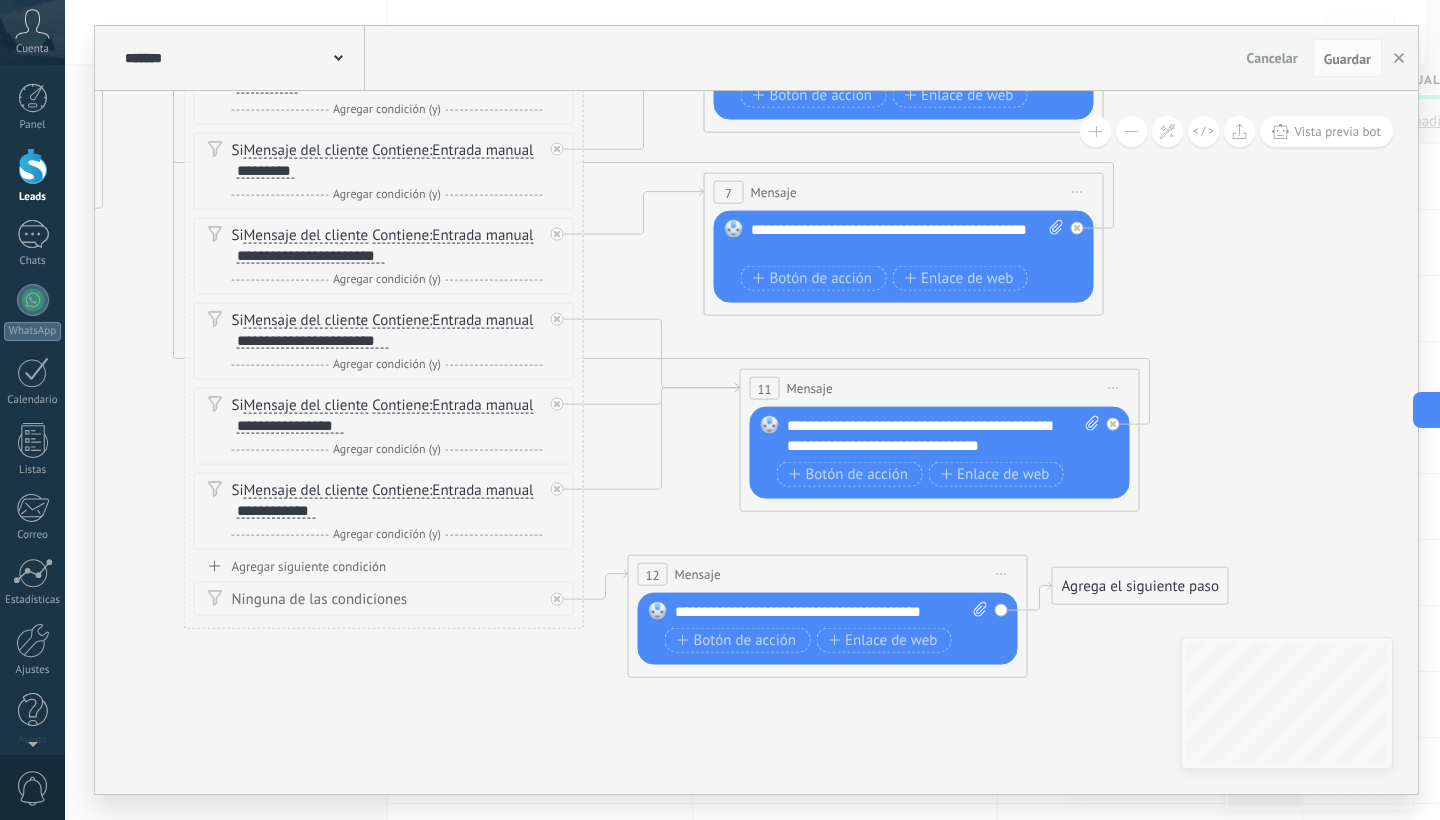 click on "**********" at bounding box center [752, 410] 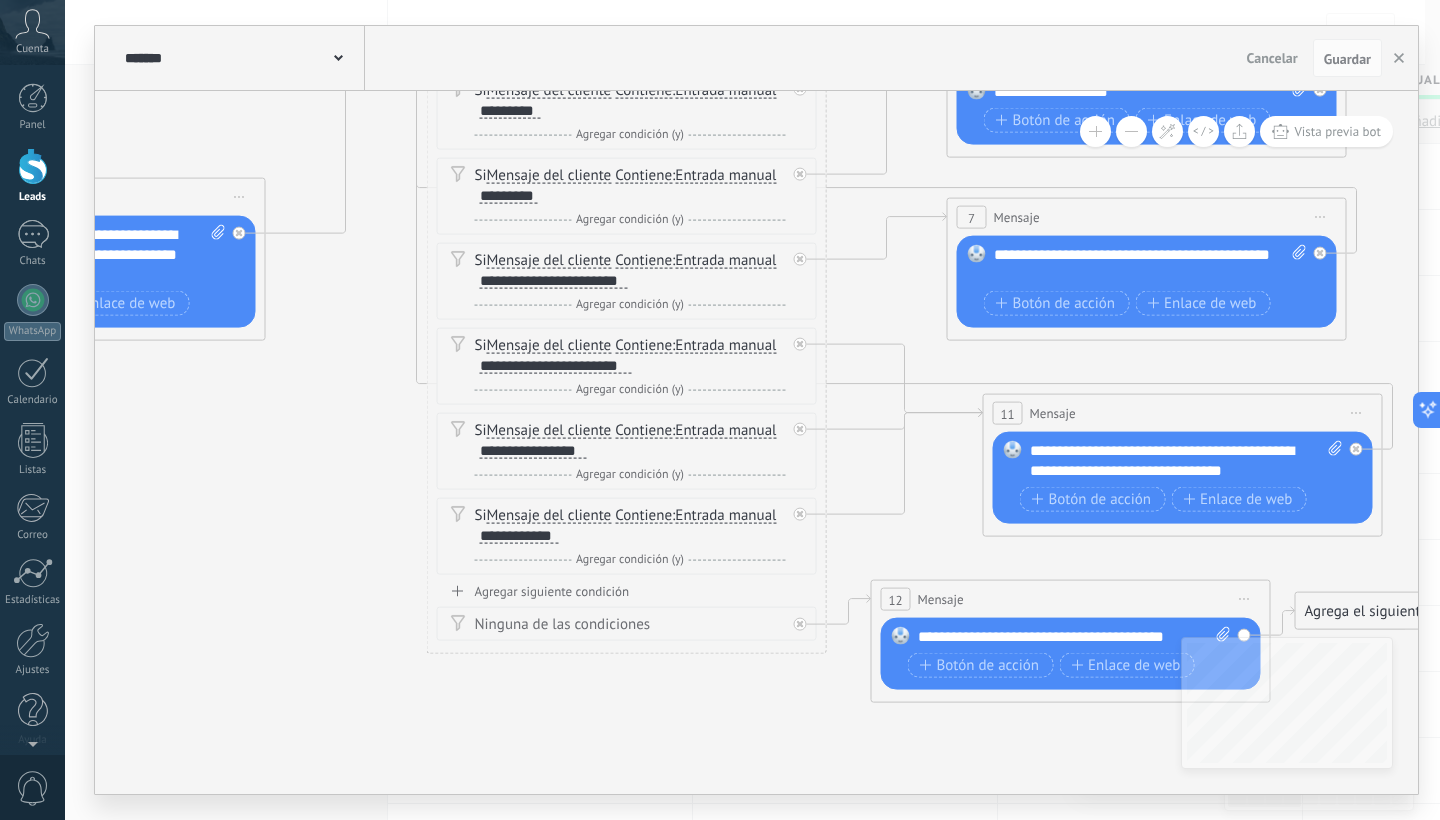 drag, startPoint x: 487, startPoint y: 729, endPoint x: 692, endPoint y: 755, distance: 206.6422 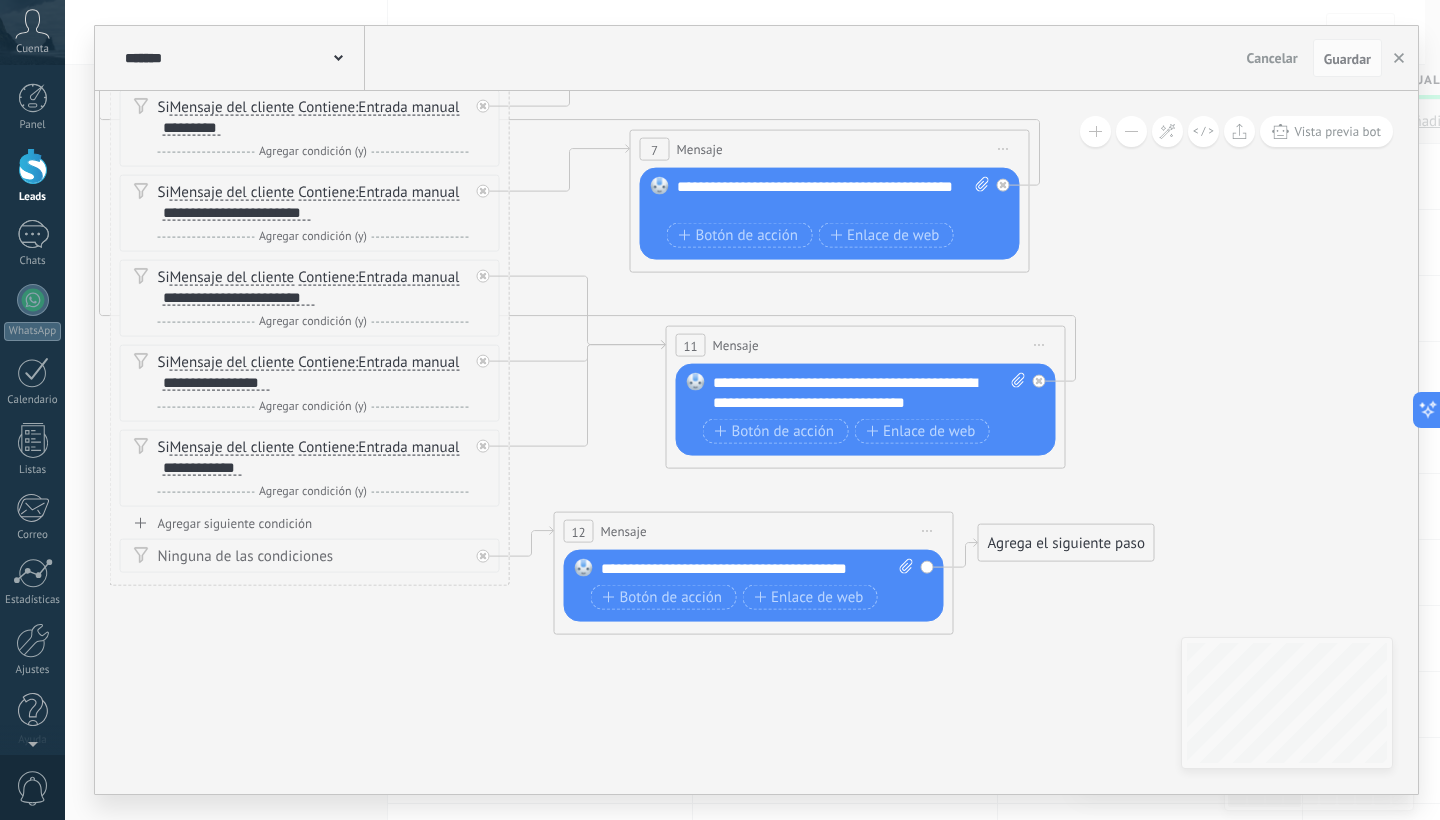 drag, startPoint x: 810, startPoint y: 740, endPoint x: 473, endPoint y: 645, distance: 350.13425 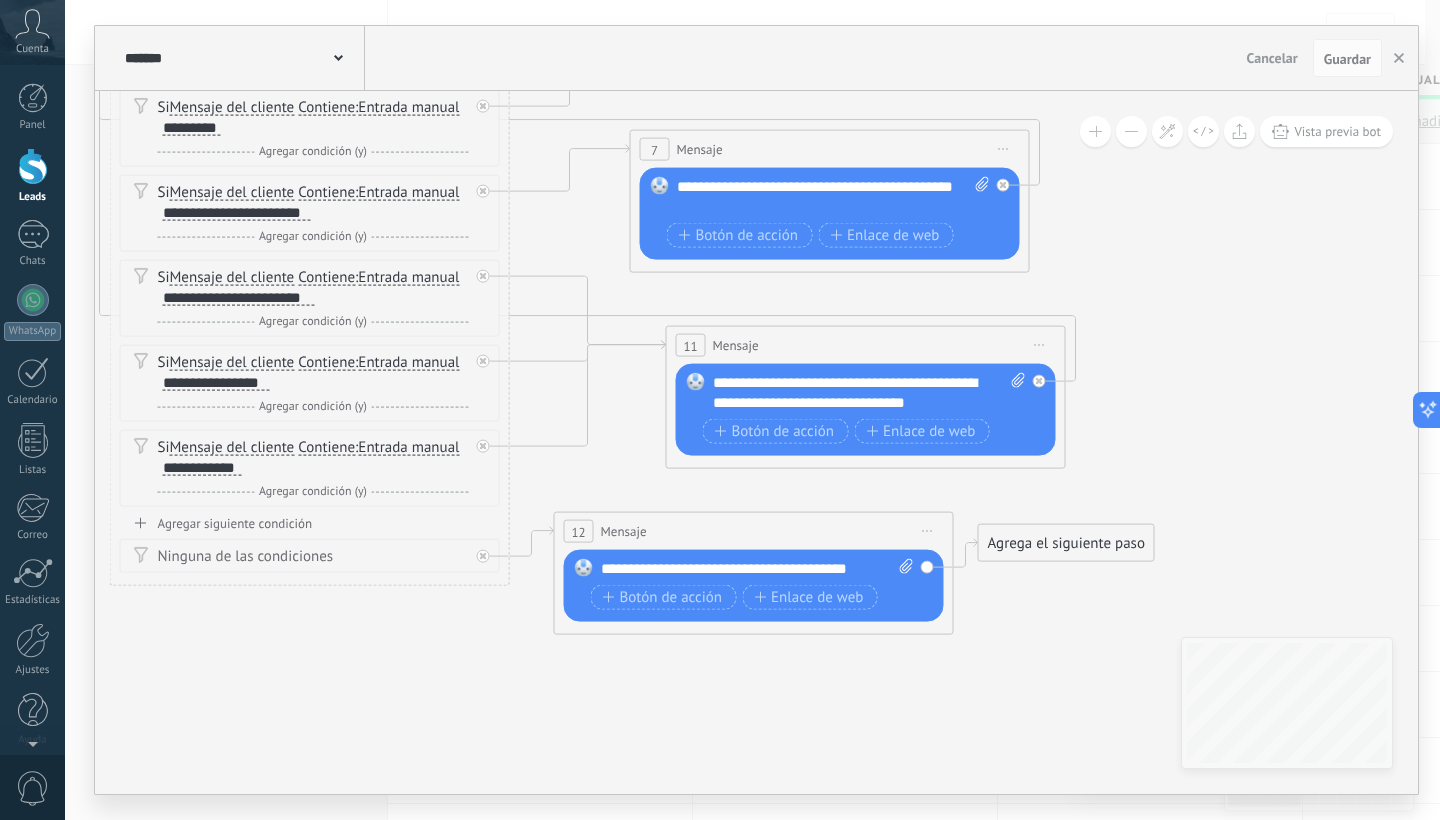 click 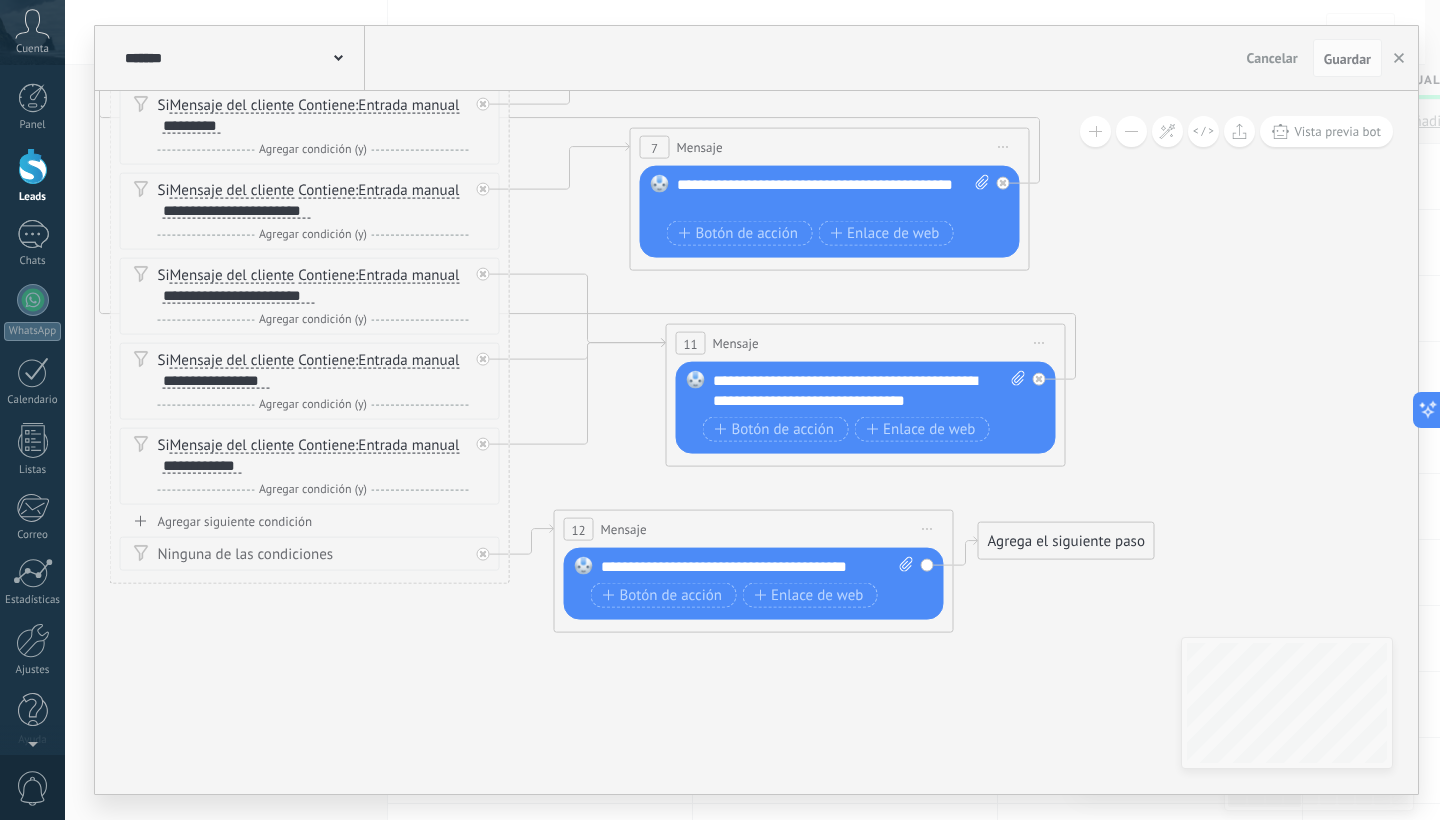 click on "Agrega el siguiente paso" at bounding box center [1066, 541] 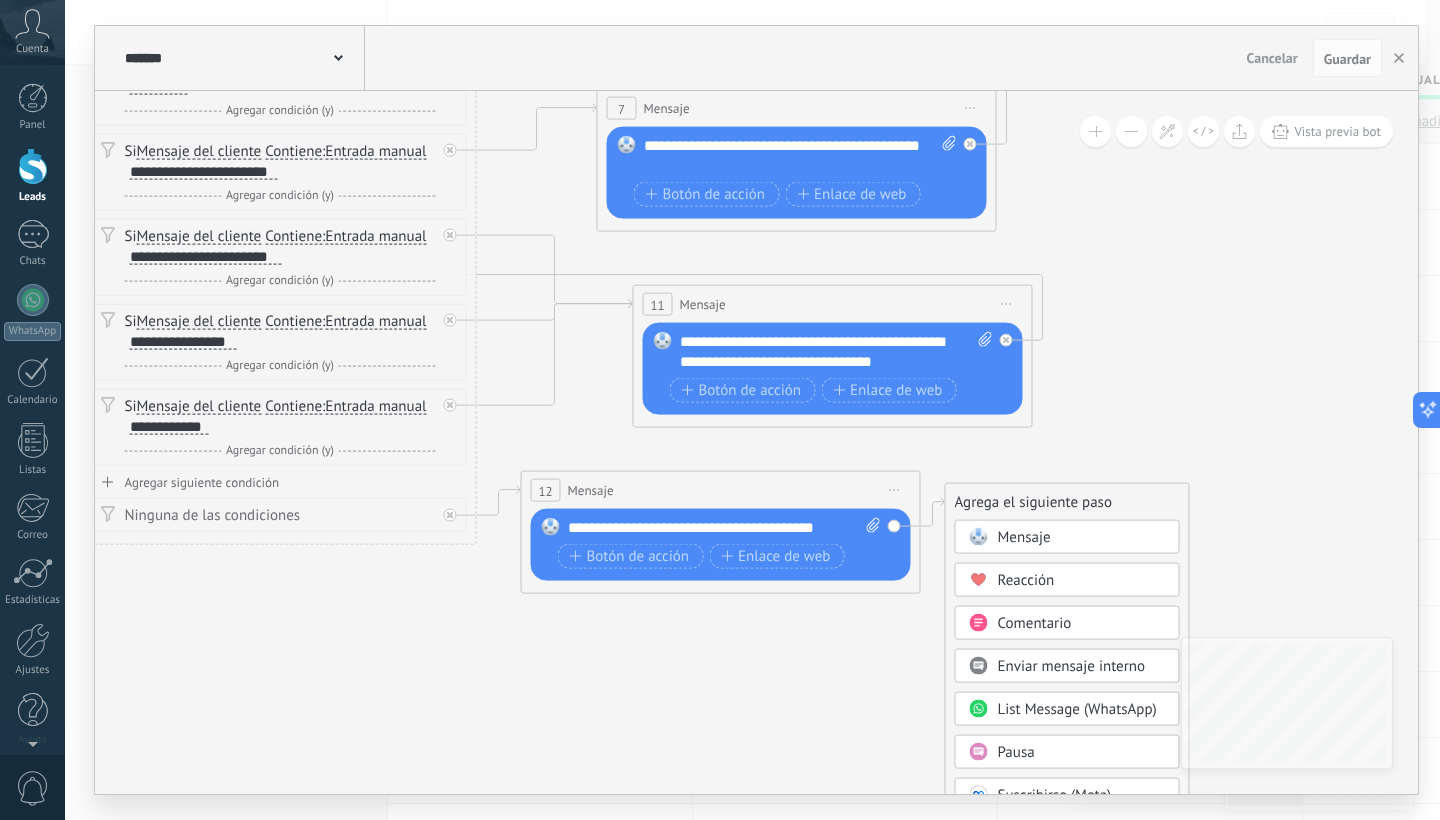 drag, startPoint x: 1326, startPoint y: 514, endPoint x: 1204, endPoint y: 390, distance: 173.95401 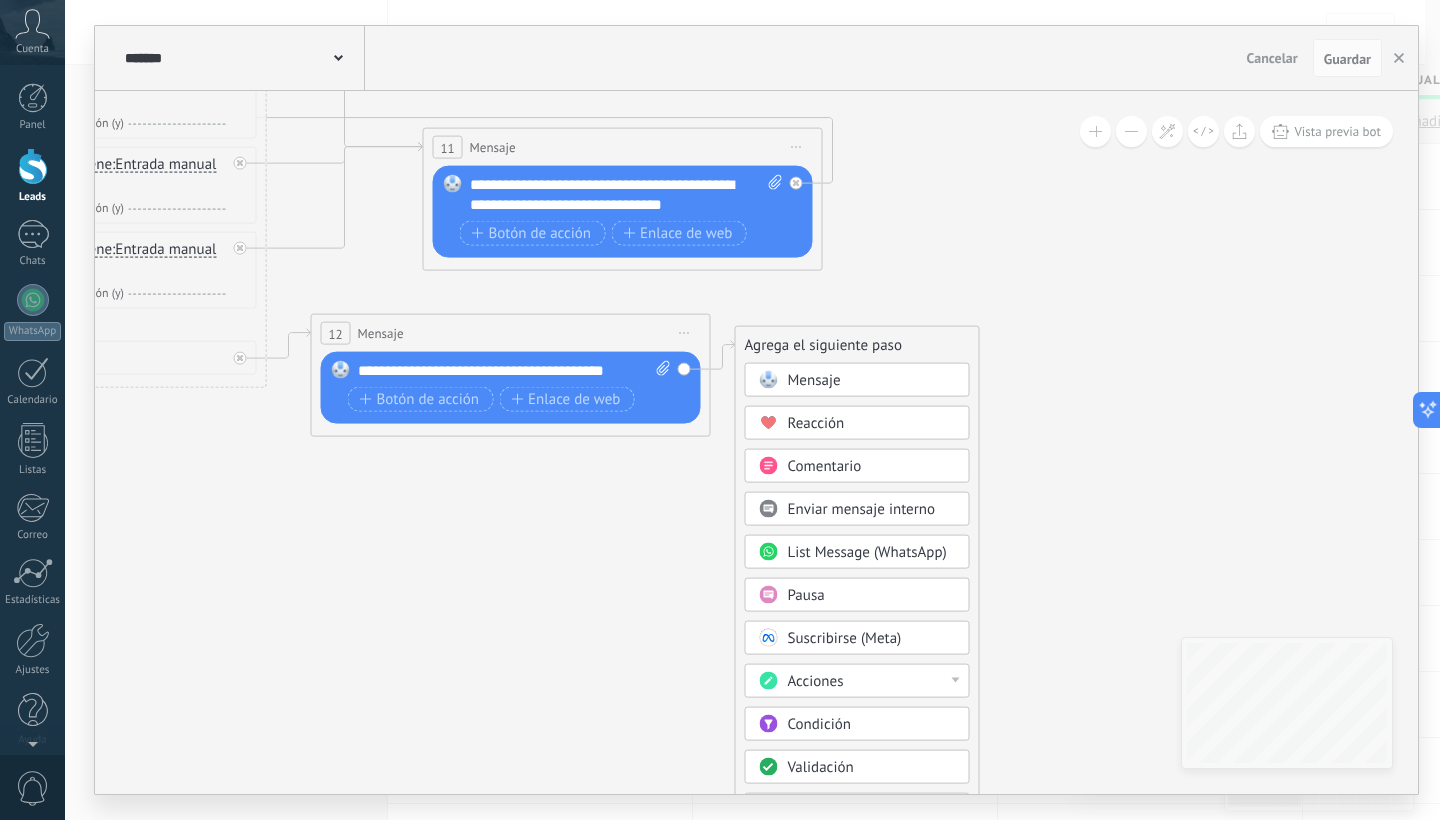 drag, startPoint x: 1264, startPoint y: 567, endPoint x: 1102, endPoint y: 431, distance: 211.51833 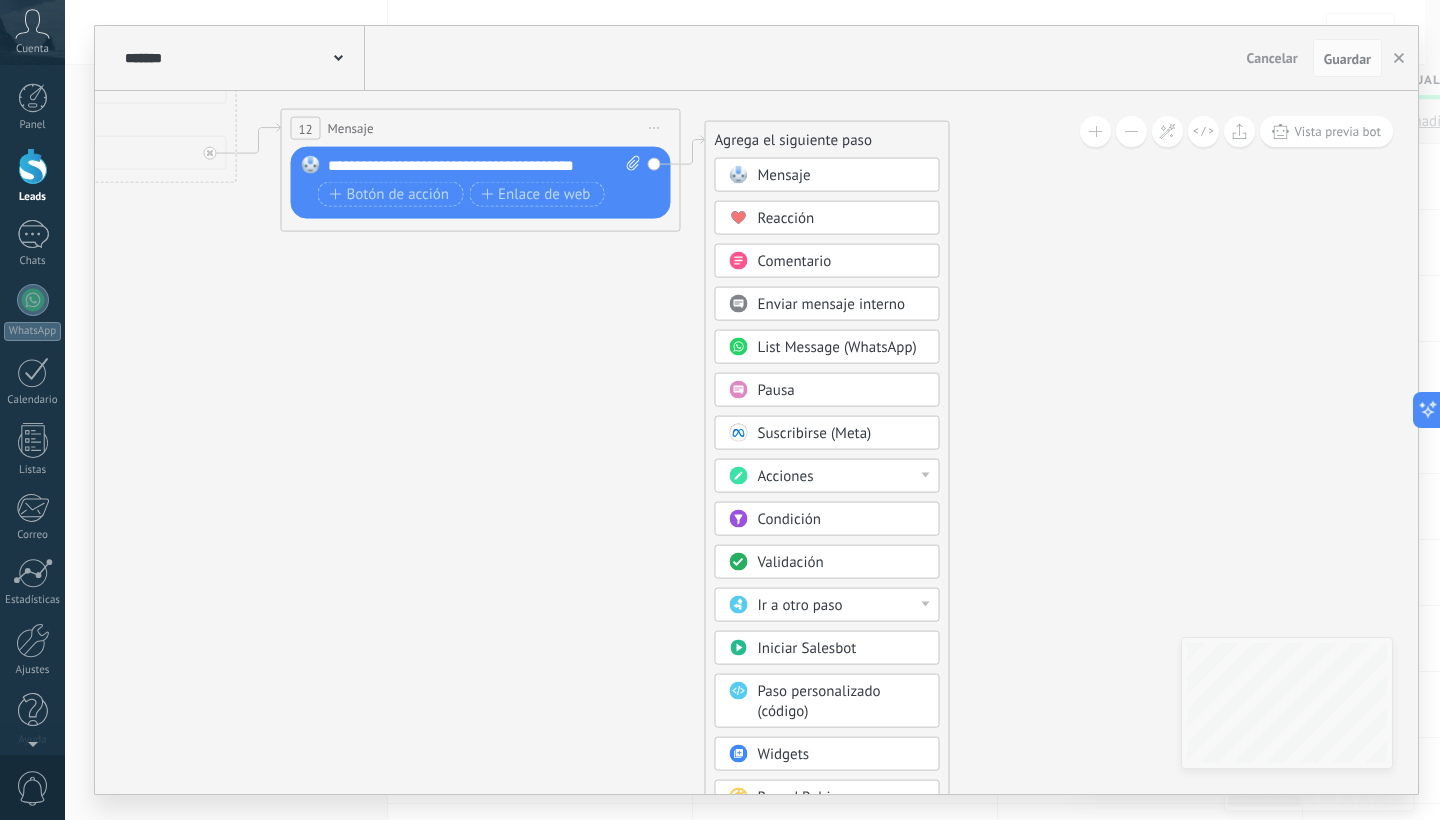 drag, startPoint x: 1000, startPoint y: 545, endPoint x: 1006, endPoint y: 352, distance: 193.09325 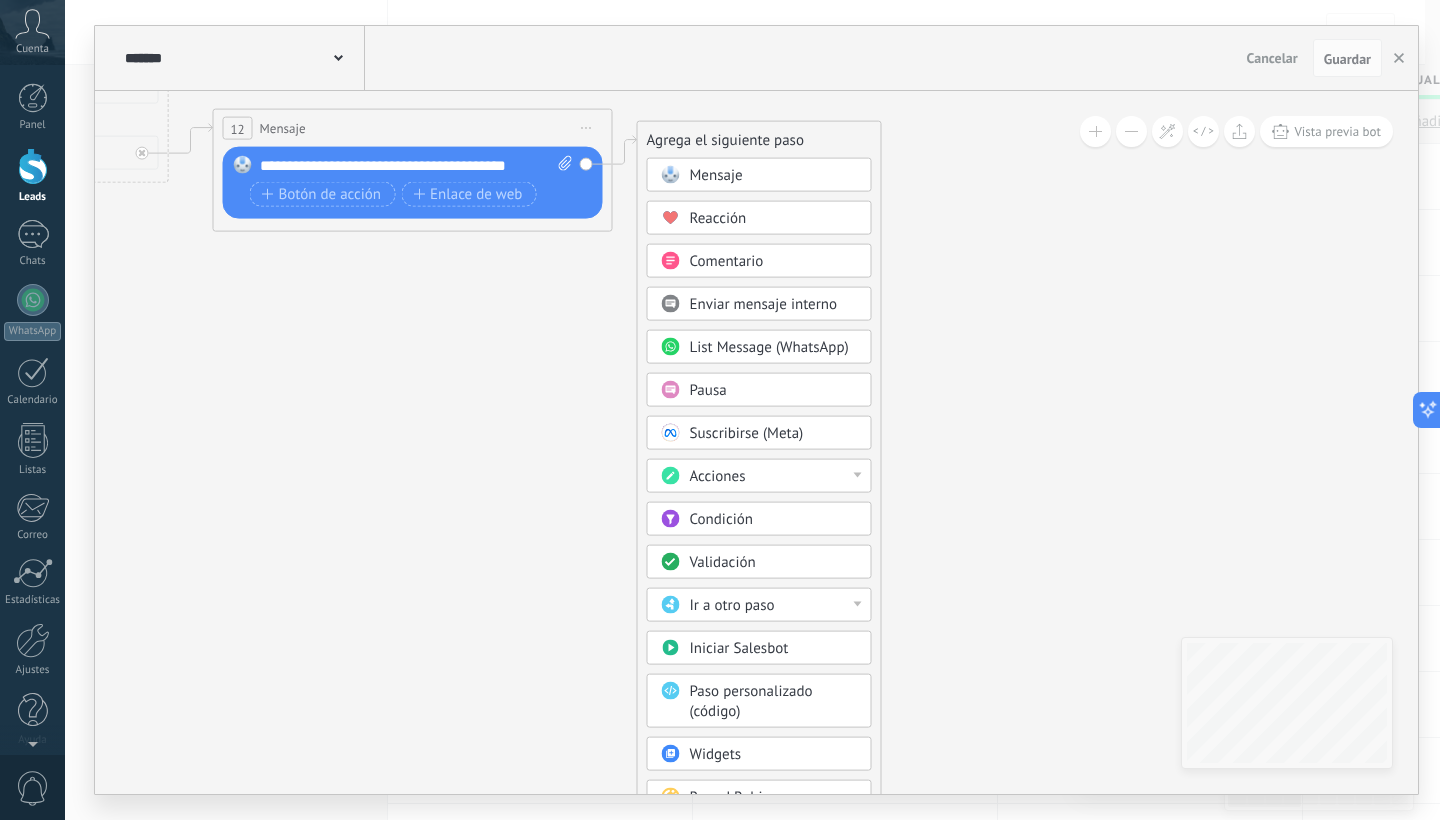 drag, startPoint x: 1024, startPoint y: 599, endPoint x: 961, endPoint y: 447, distance: 164.53874 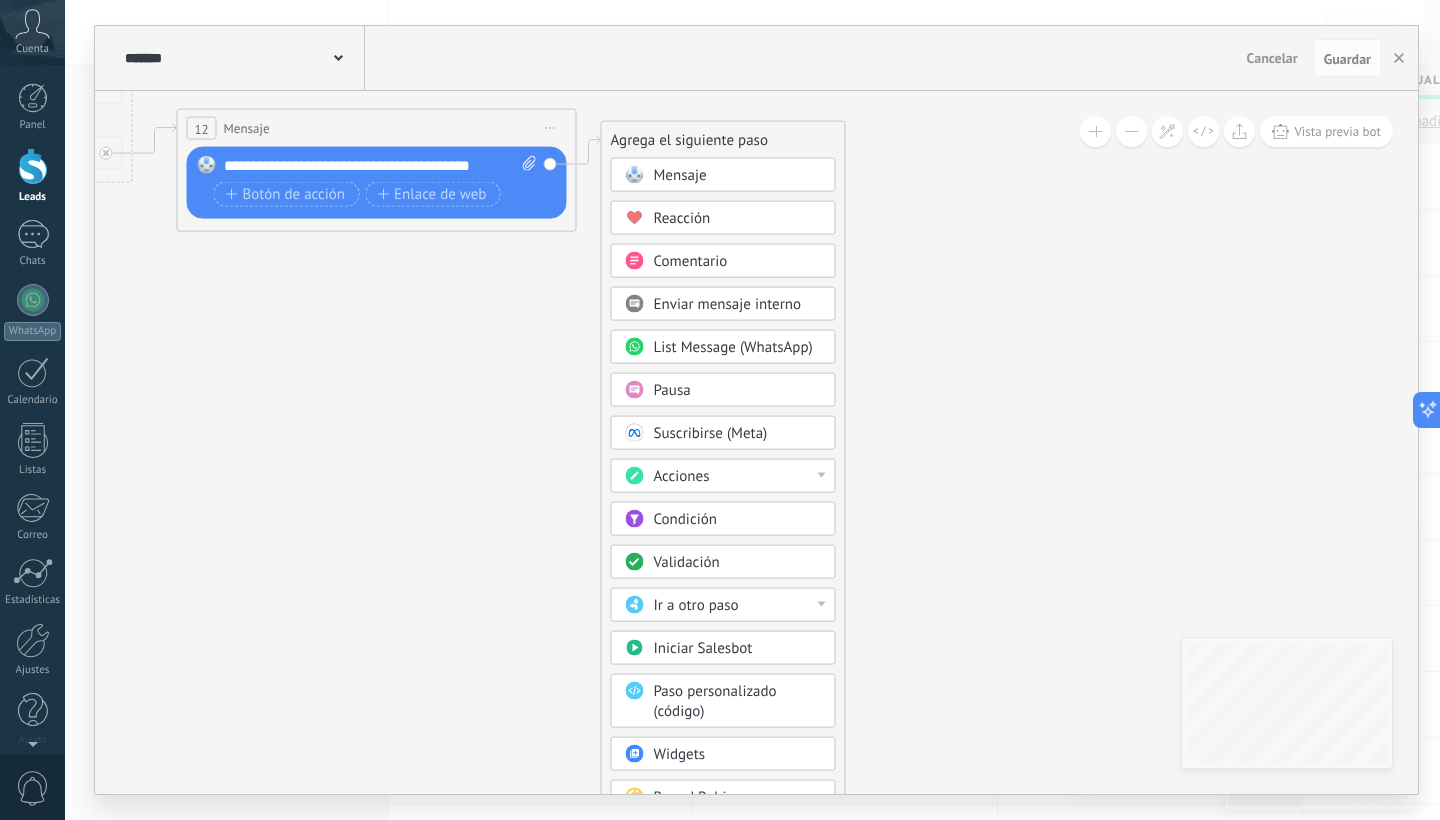 drag, startPoint x: 961, startPoint y: 716, endPoint x: 924, endPoint y: 491, distance: 228.02193 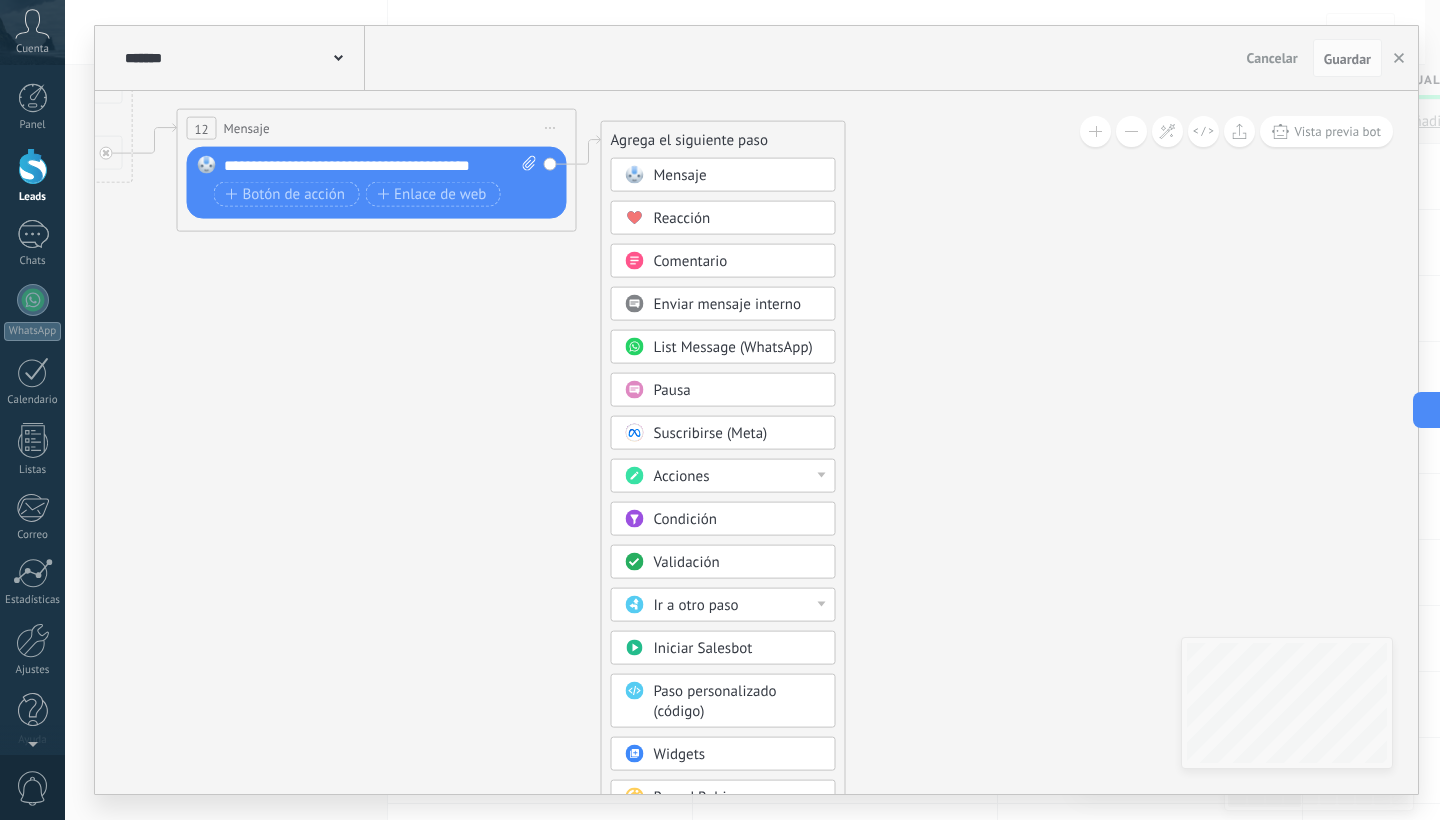 click on "Acciones" at bounding box center [738, 477] 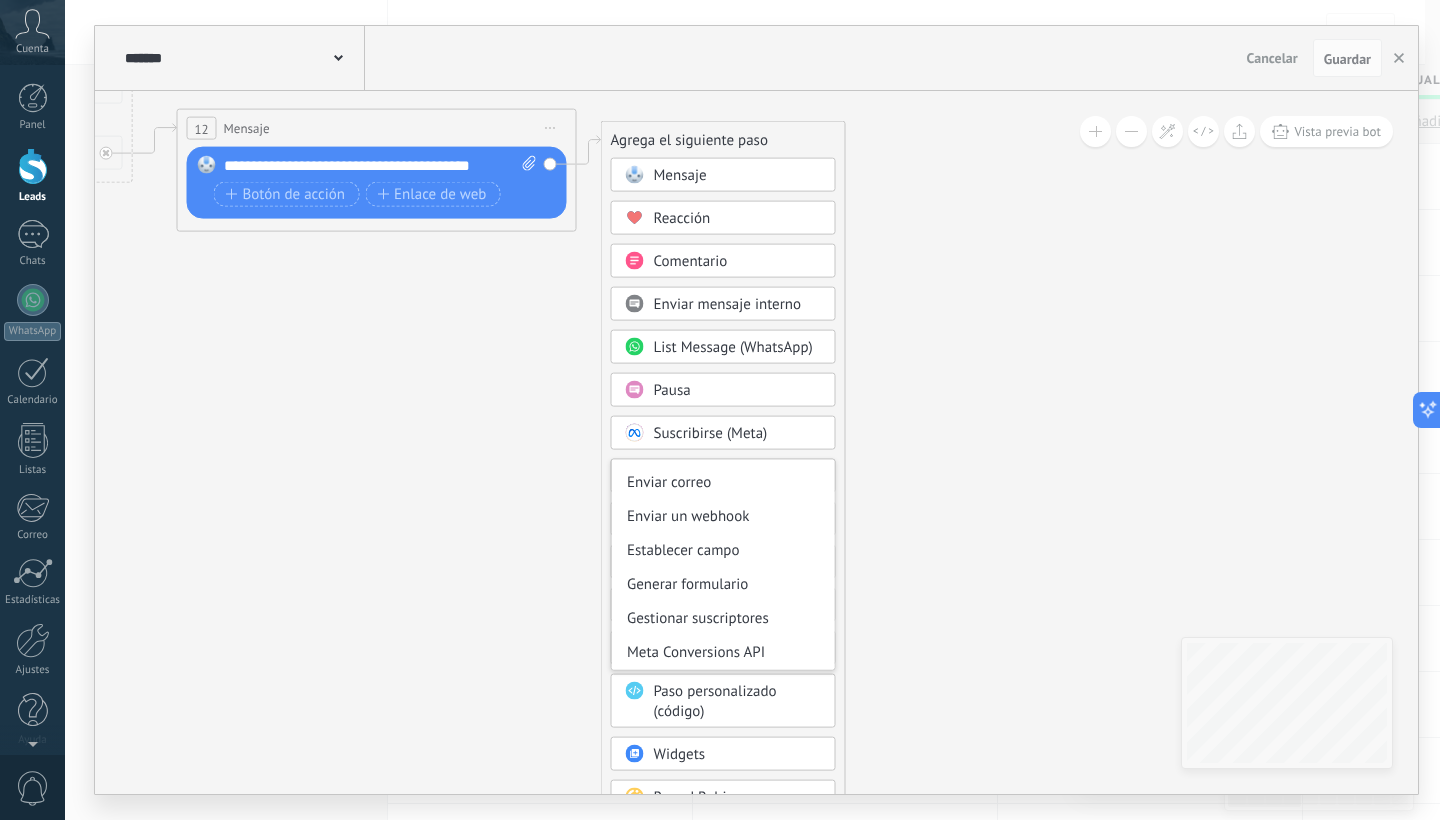 scroll, scrollTop: 266, scrollLeft: 0, axis: vertical 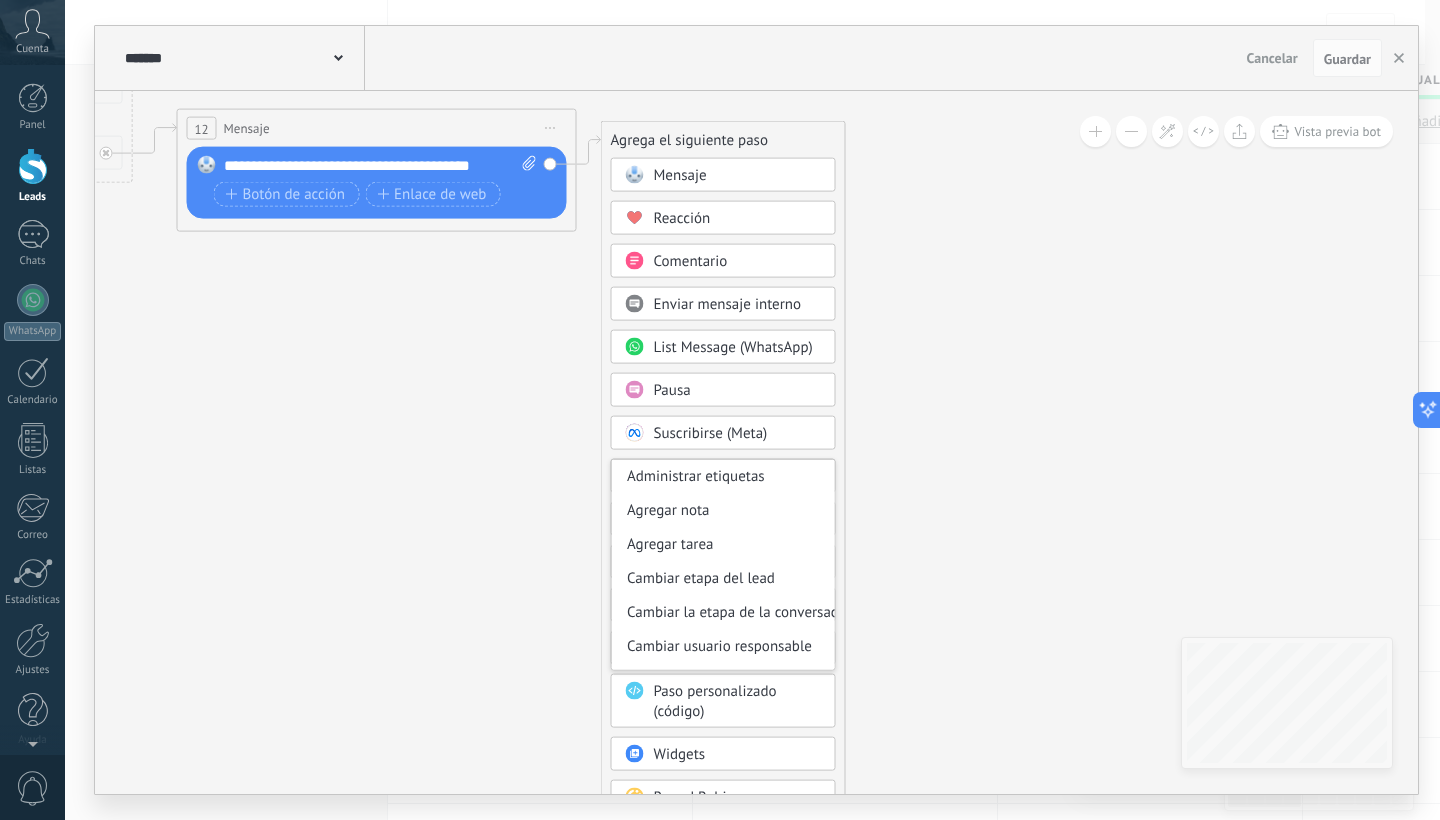 click 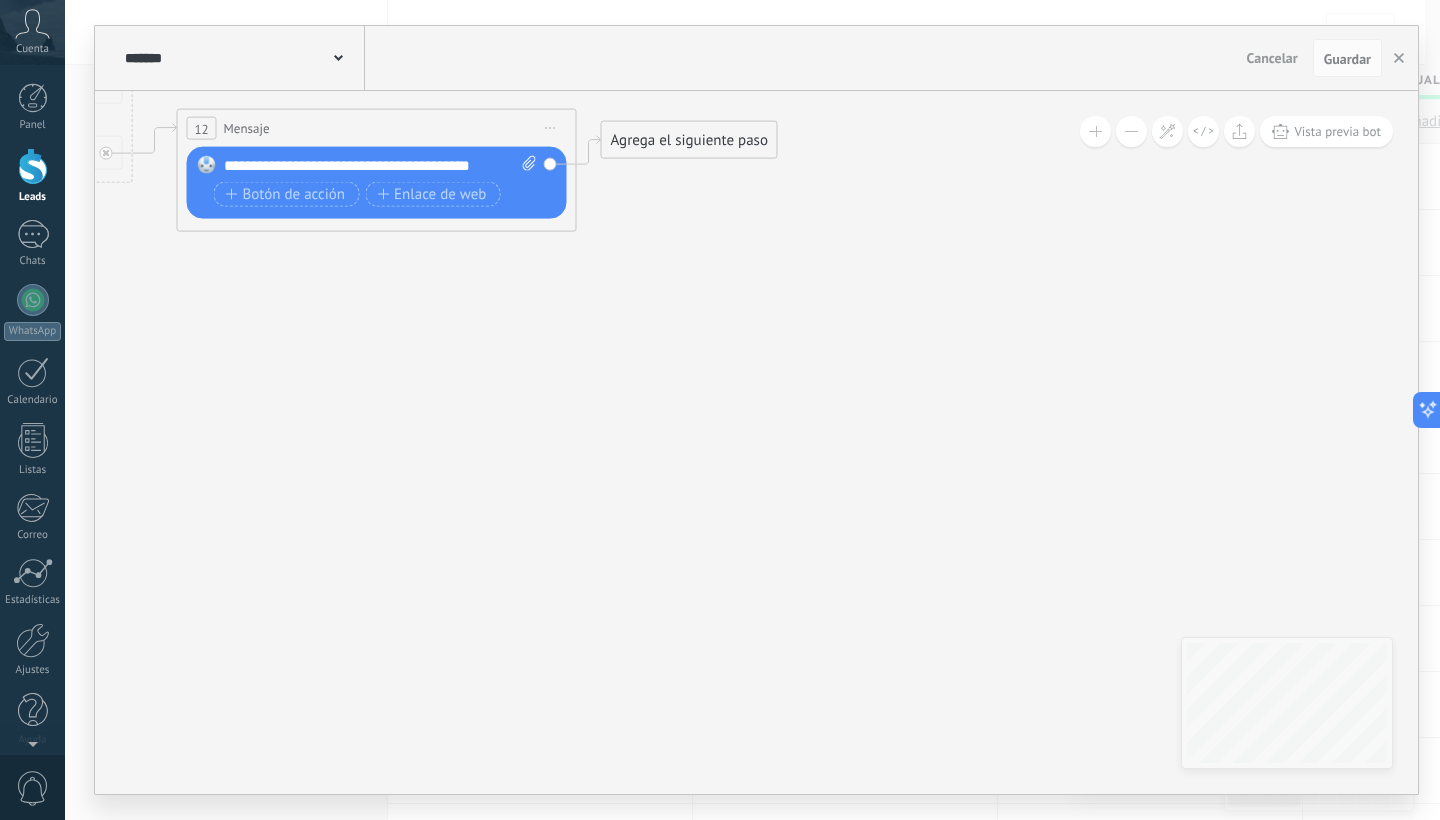 click on "Agrega el siguiente paso" at bounding box center (689, 140) 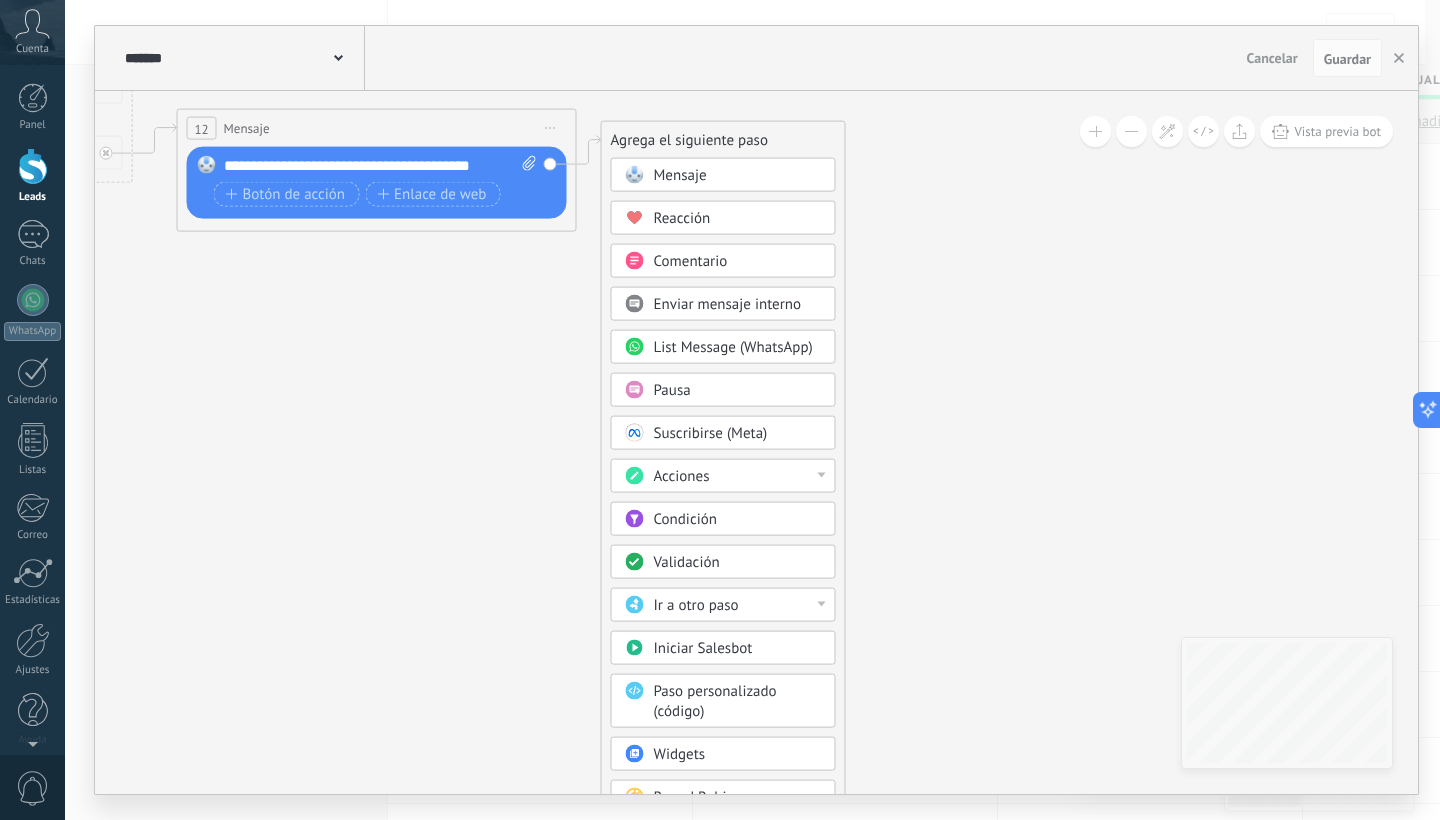 click on "Acciones" at bounding box center [738, 477] 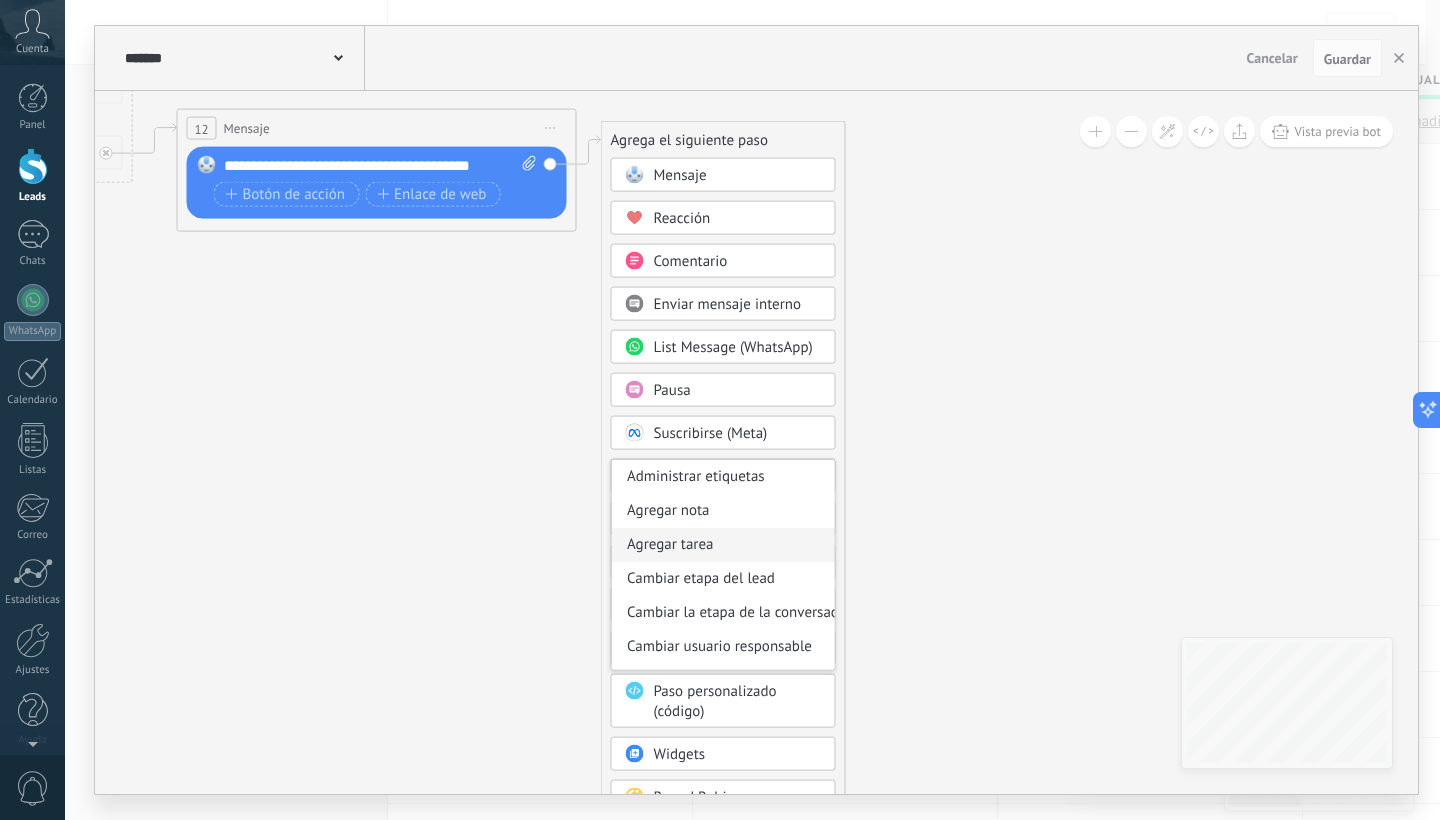 click on "Agregar tarea" at bounding box center (723, 545) 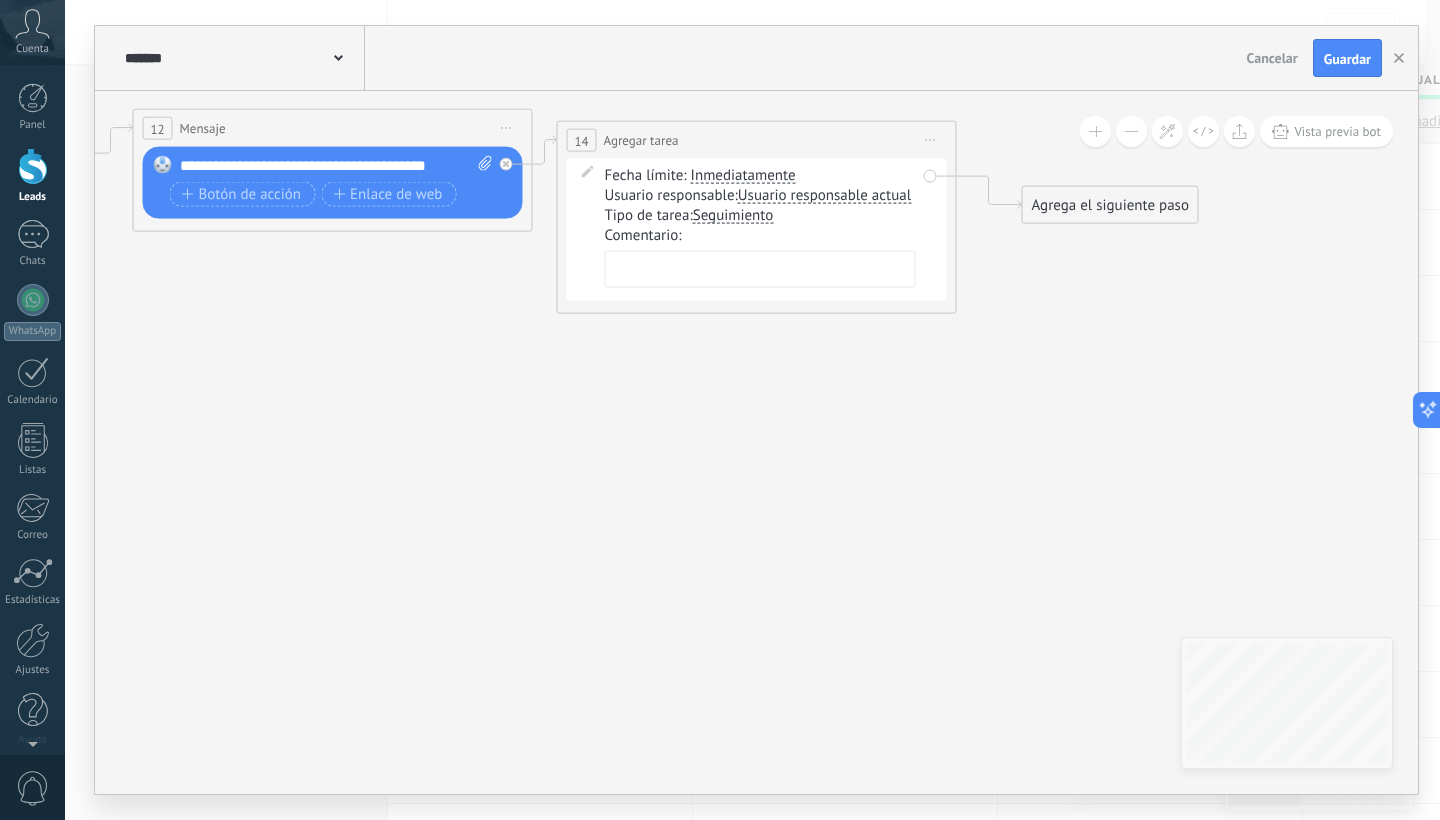 click on "Inmediatamente" at bounding box center [743, 176] 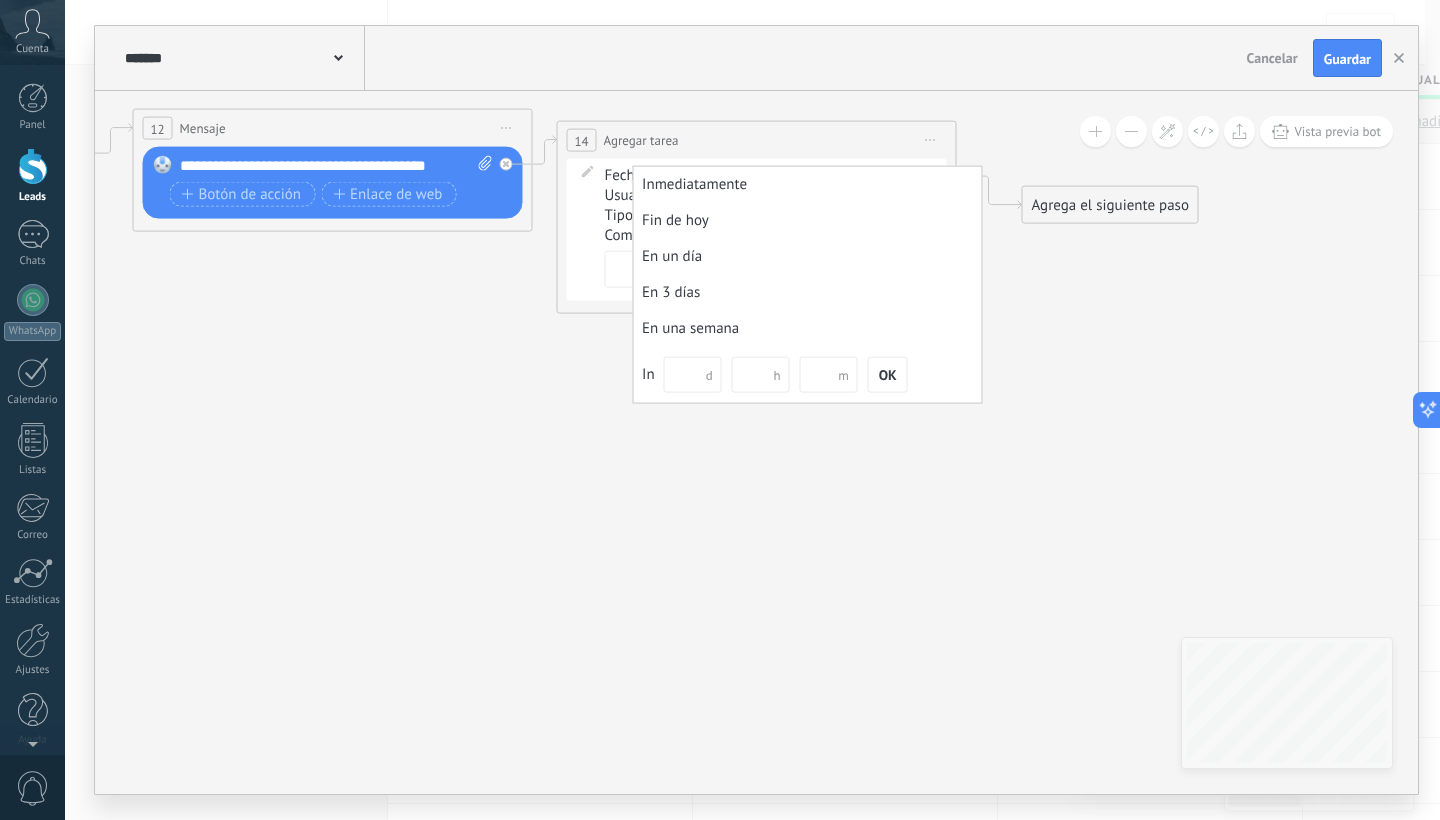 click 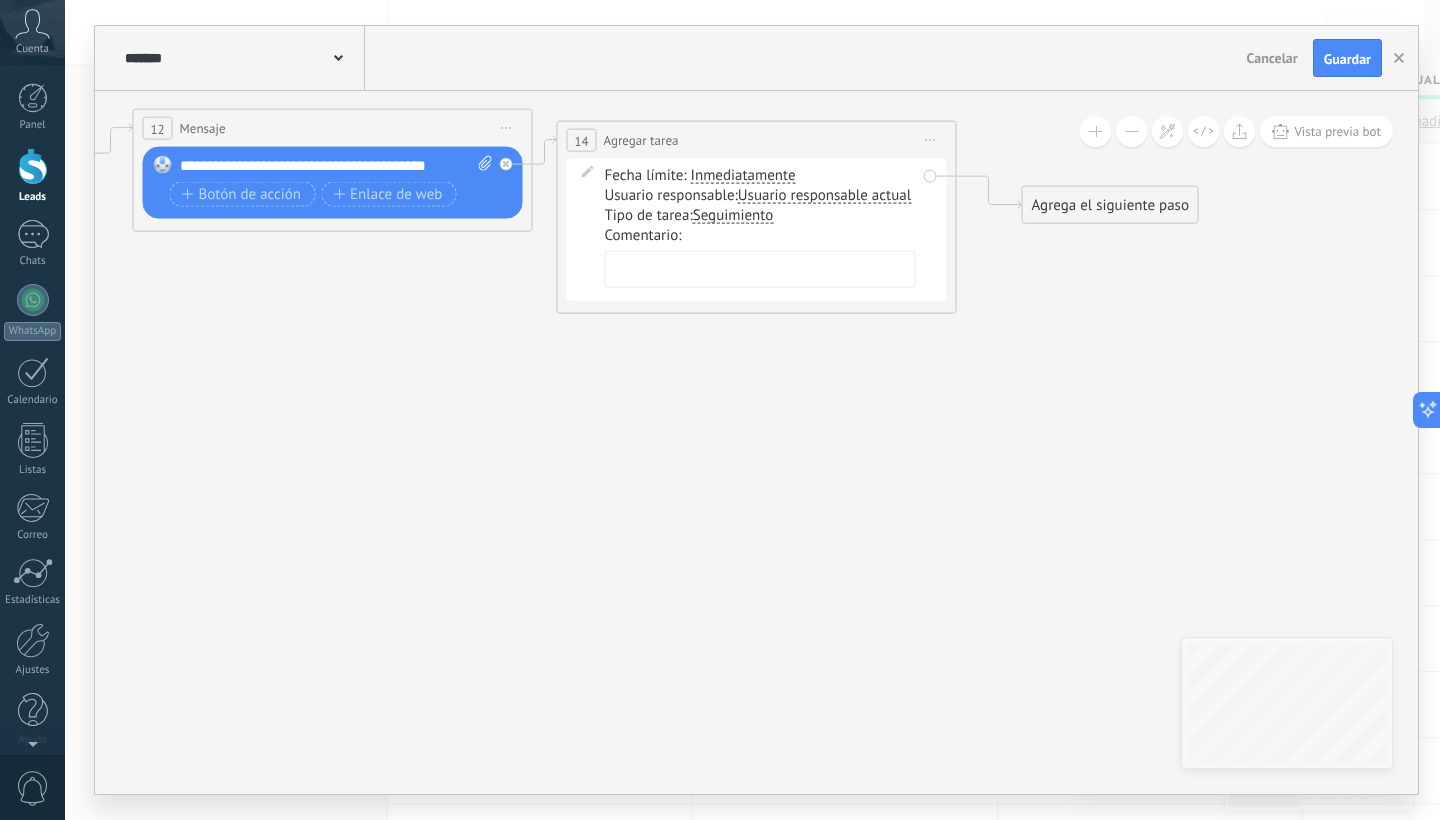 click on "Seguimiento" at bounding box center (733, 216) 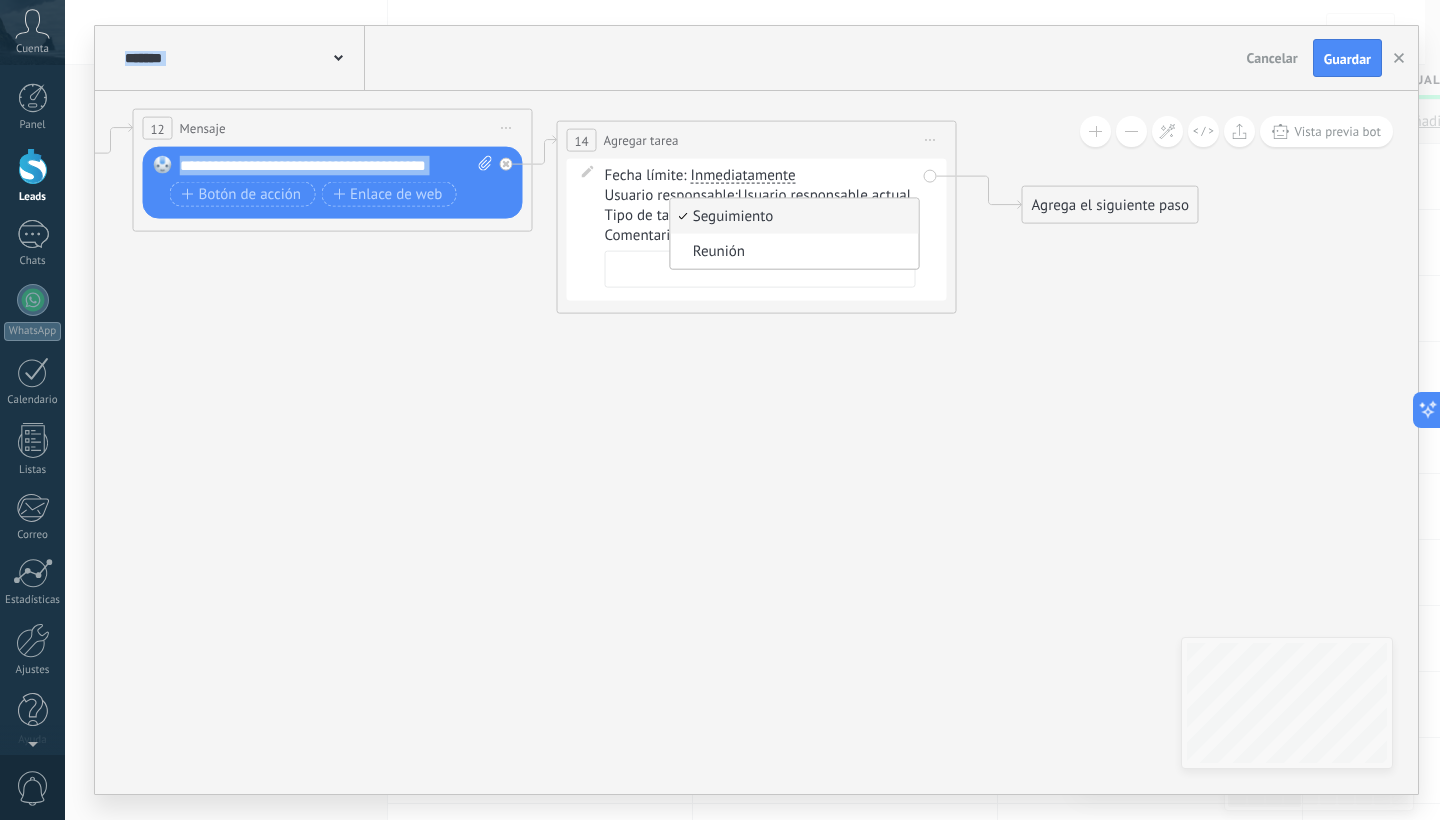 drag, startPoint x: 617, startPoint y: 310, endPoint x: 618, endPoint y: 323, distance: 13.038404 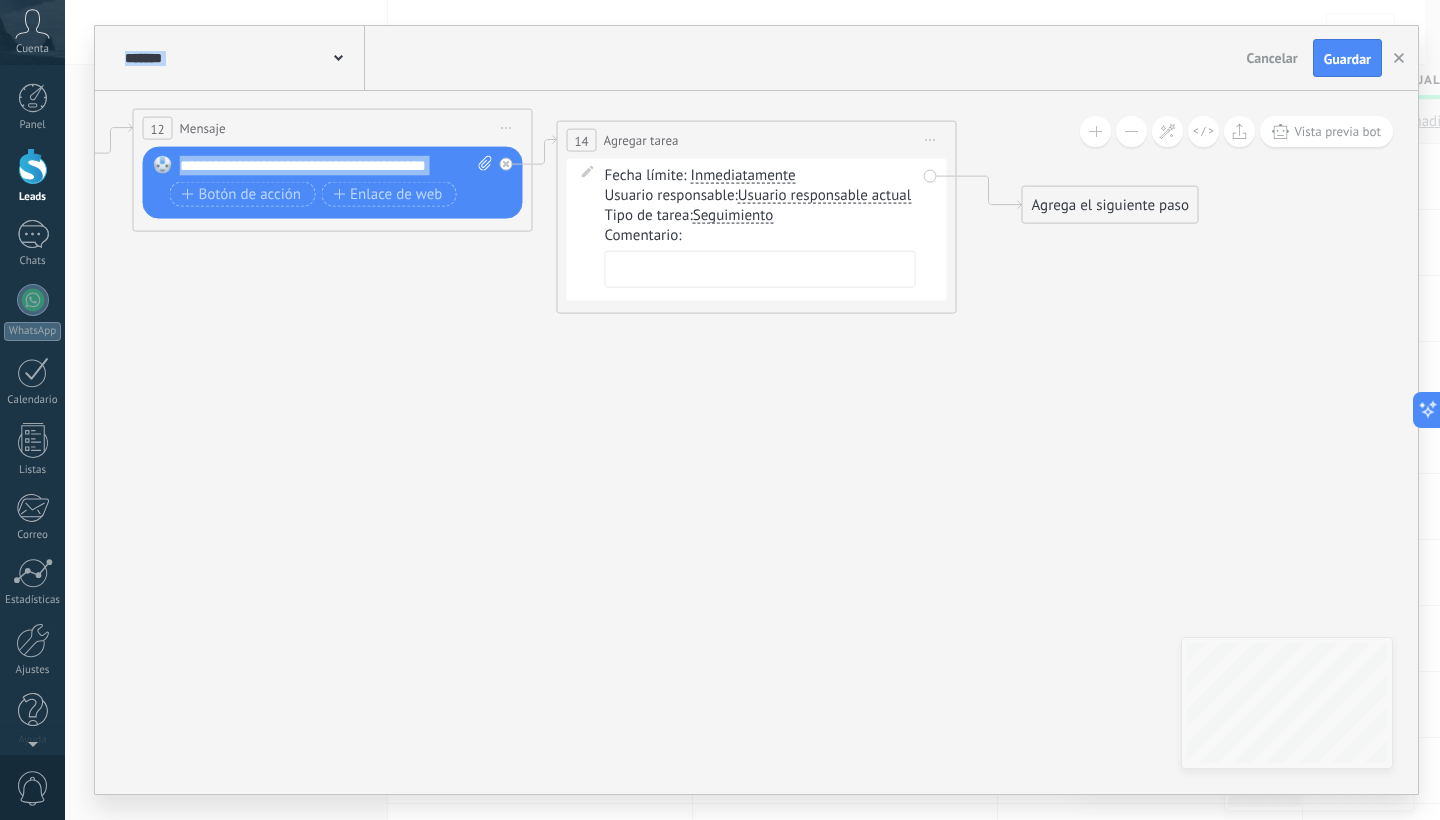 click 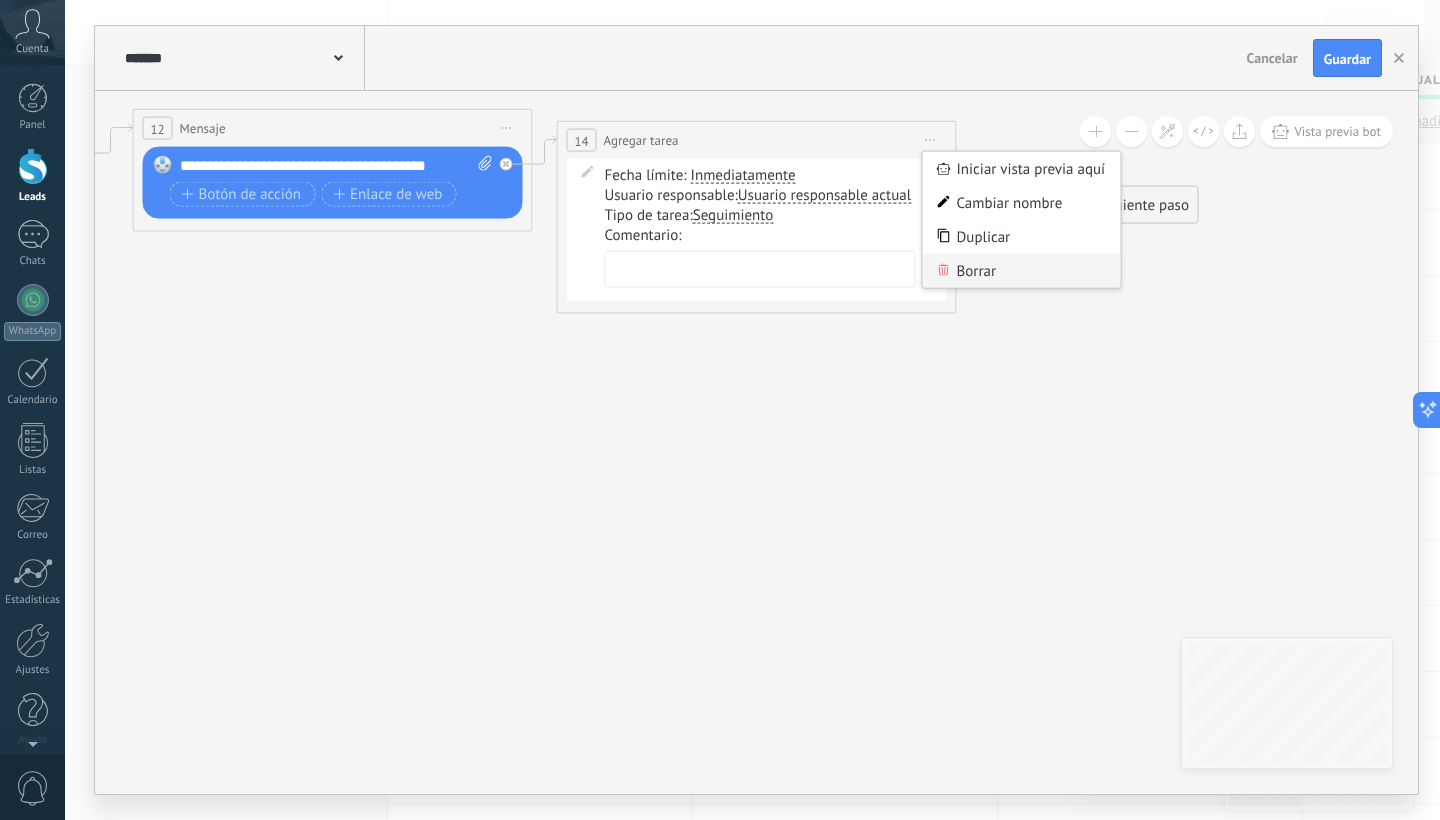 click on "Borrar" at bounding box center (1022, 271) 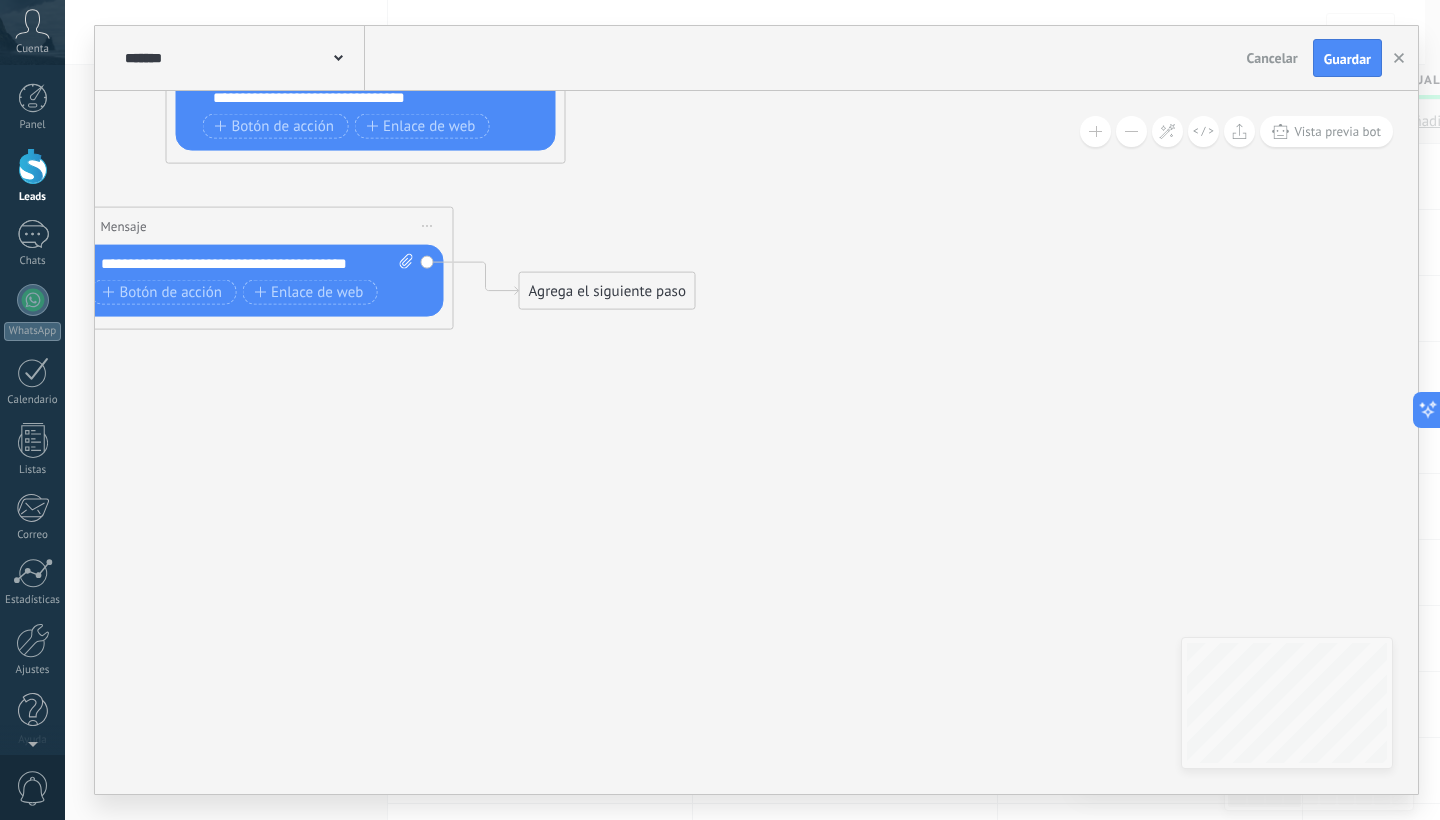 drag, startPoint x: 462, startPoint y: 316, endPoint x: 337, endPoint y: 391, distance: 145.7738 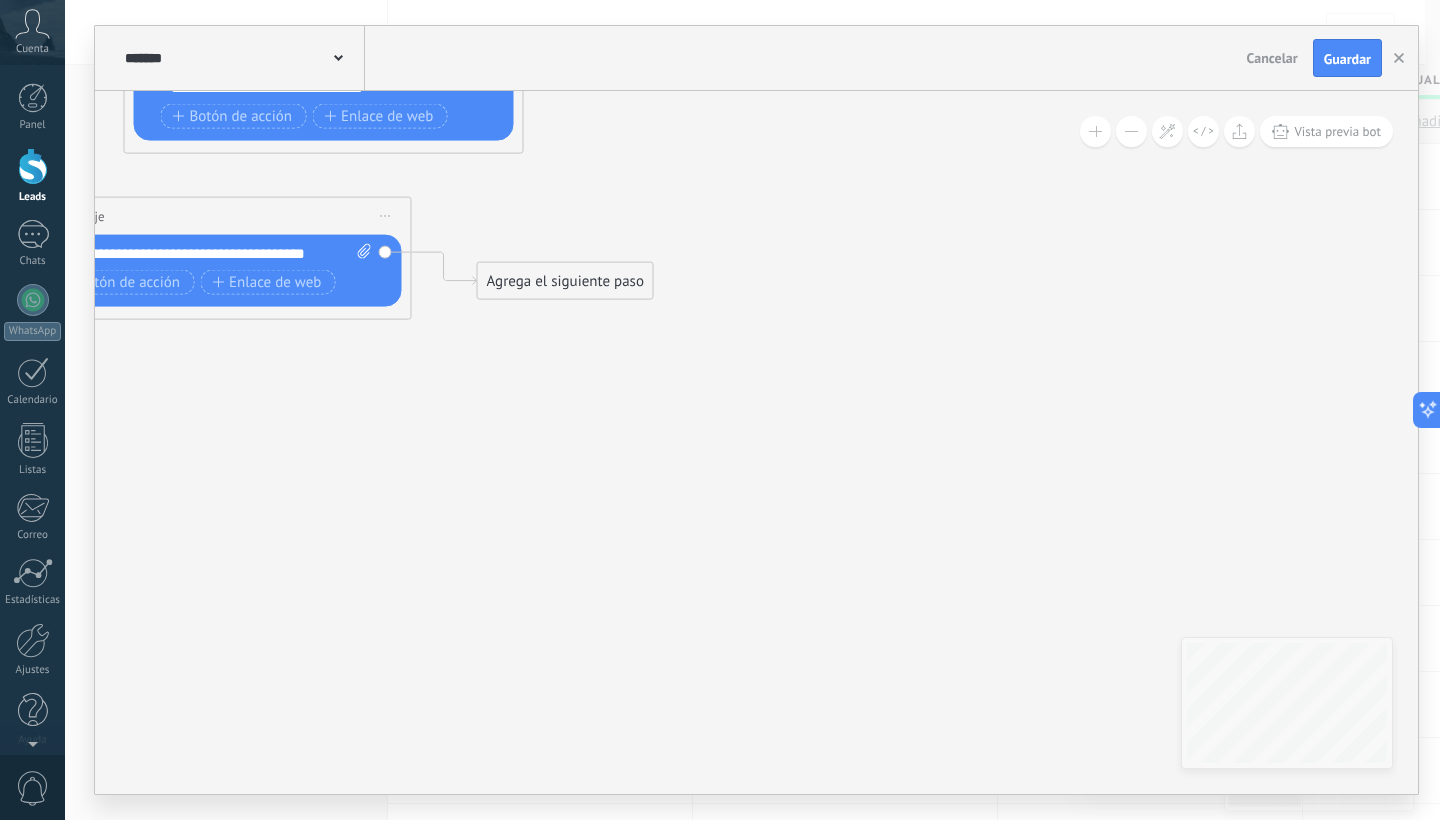 click on "Agrega el siguiente paso
Mensaje
Mensaje
Mensaje
Reacción
Comentario
Enviar mensaje interno" at bounding box center (565, 281) 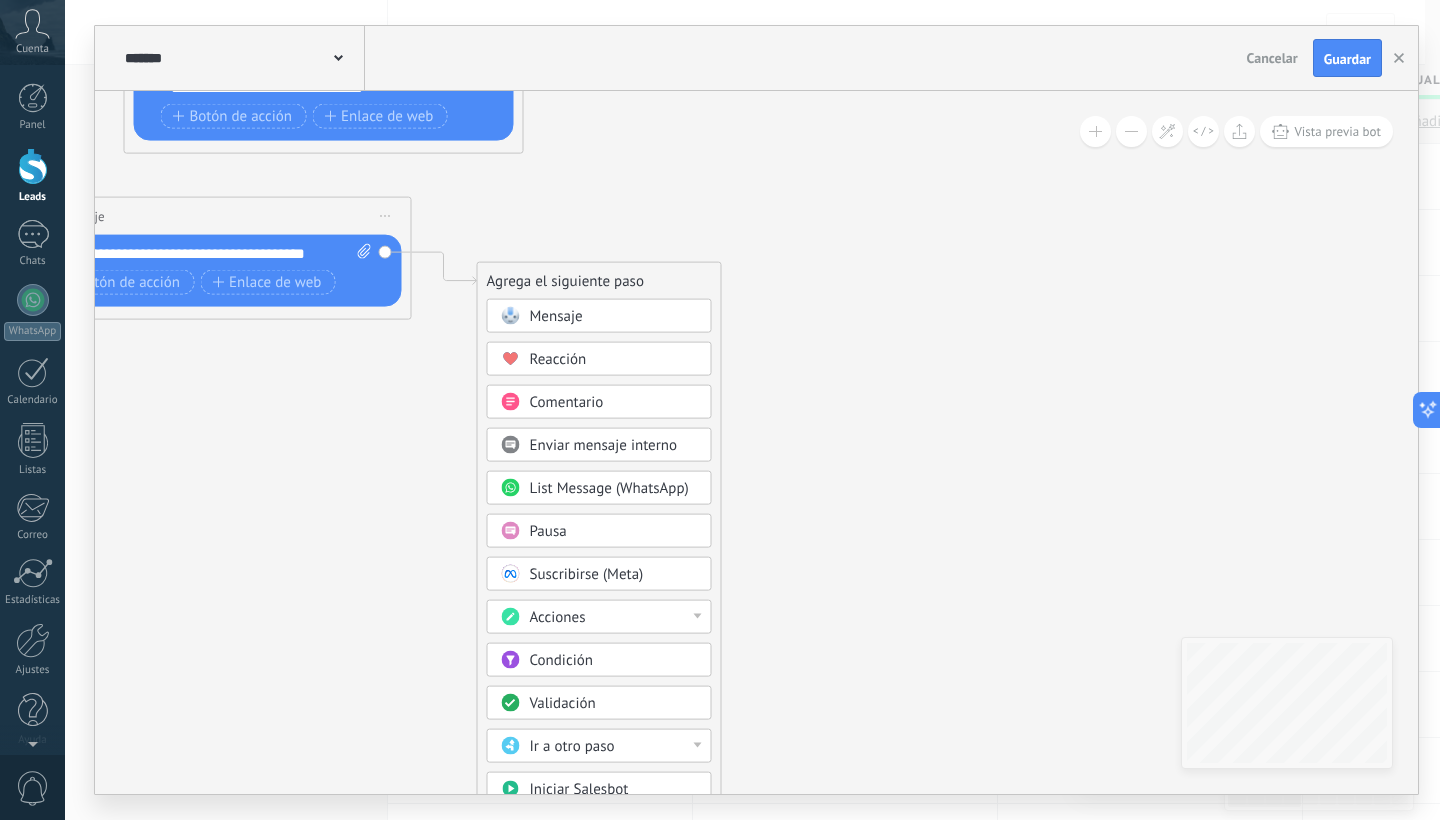 click on "Agrega el siguiente paso" at bounding box center [599, 281] 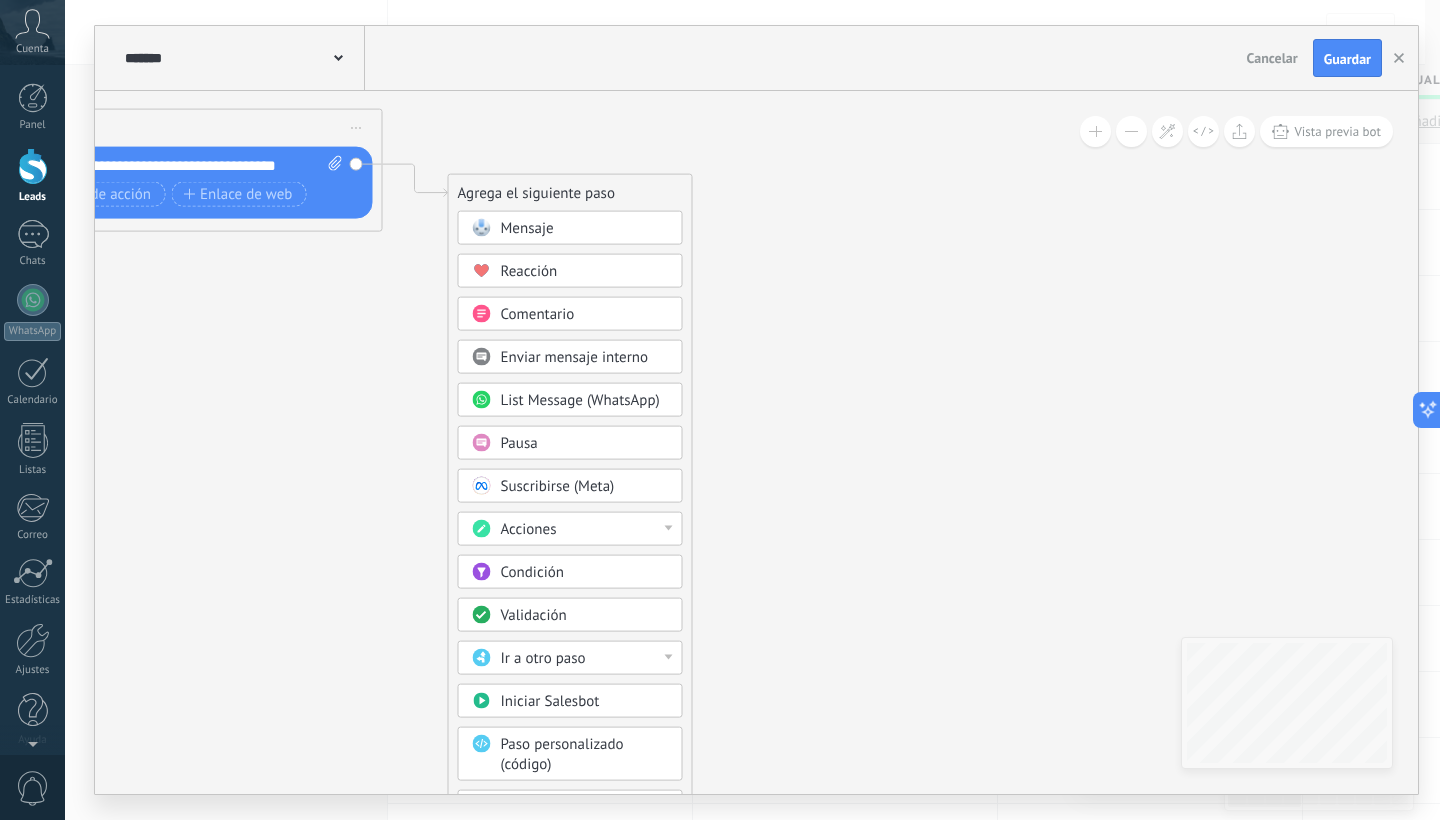 drag, startPoint x: 804, startPoint y: 630, endPoint x: 770, endPoint y: 370, distance: 262.21365 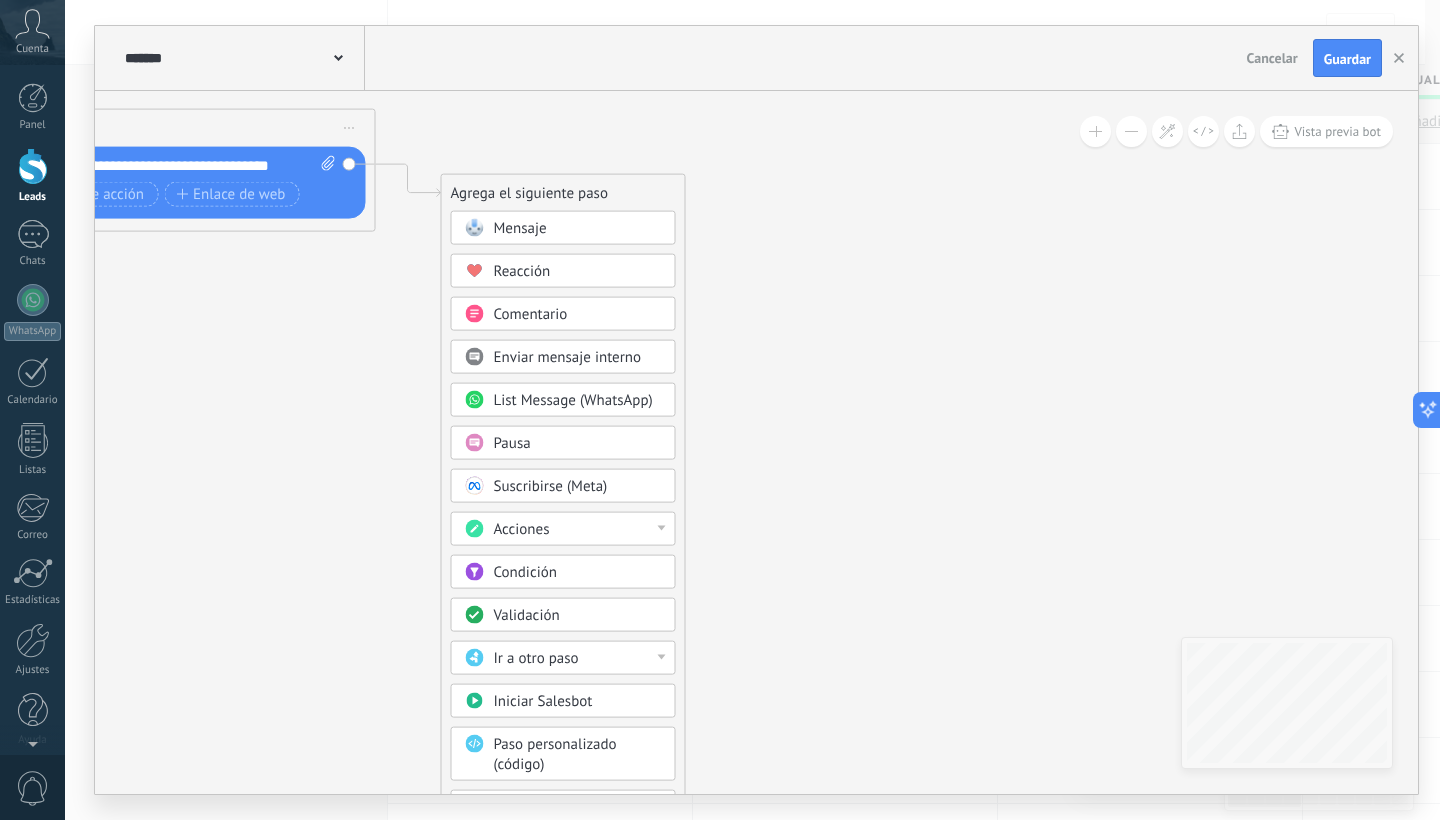 drag, startPoint x: 746, startPoint y: 664, endPoint x: 740, endPoint y: 471, distance: 193.09325 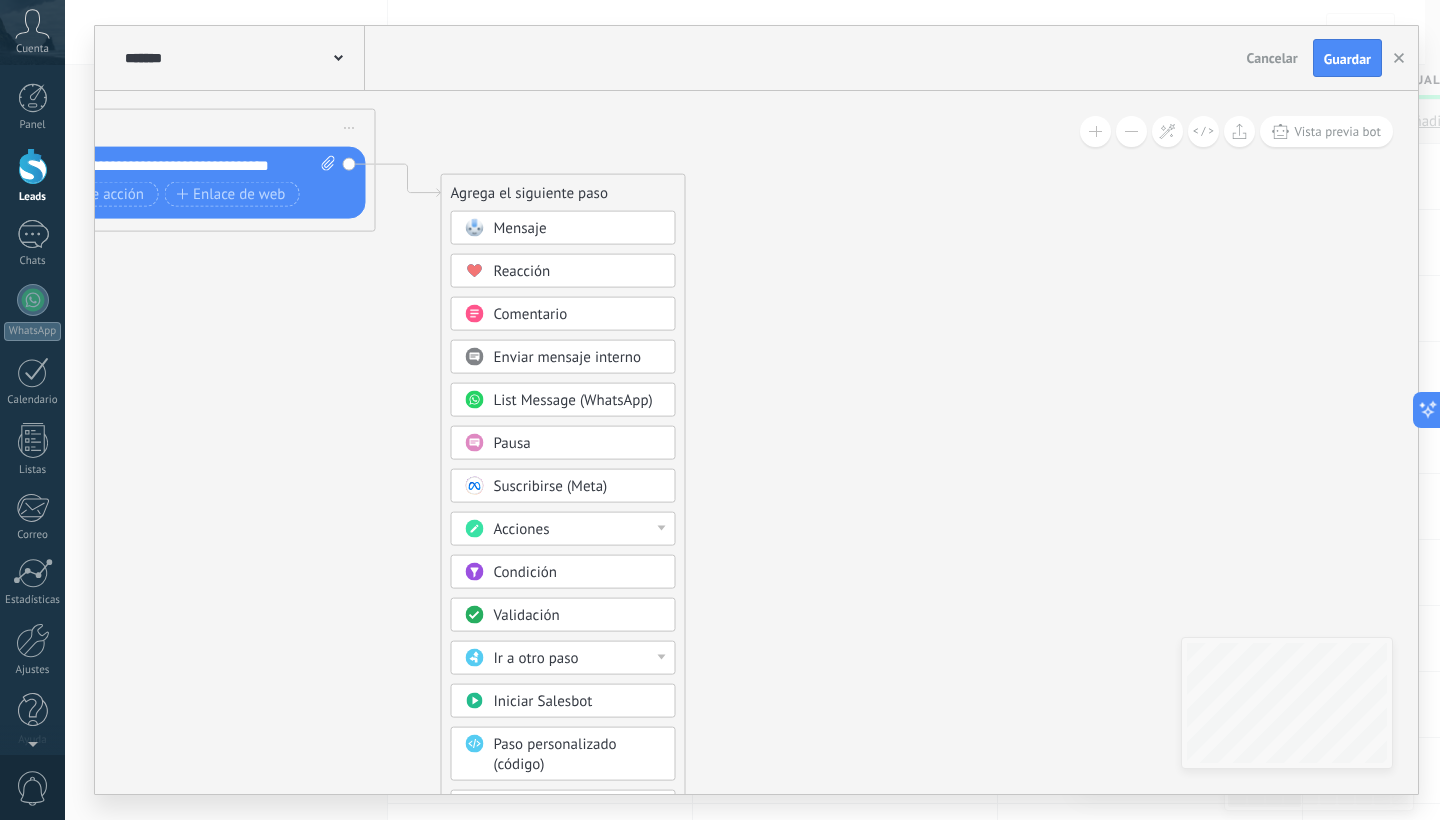click 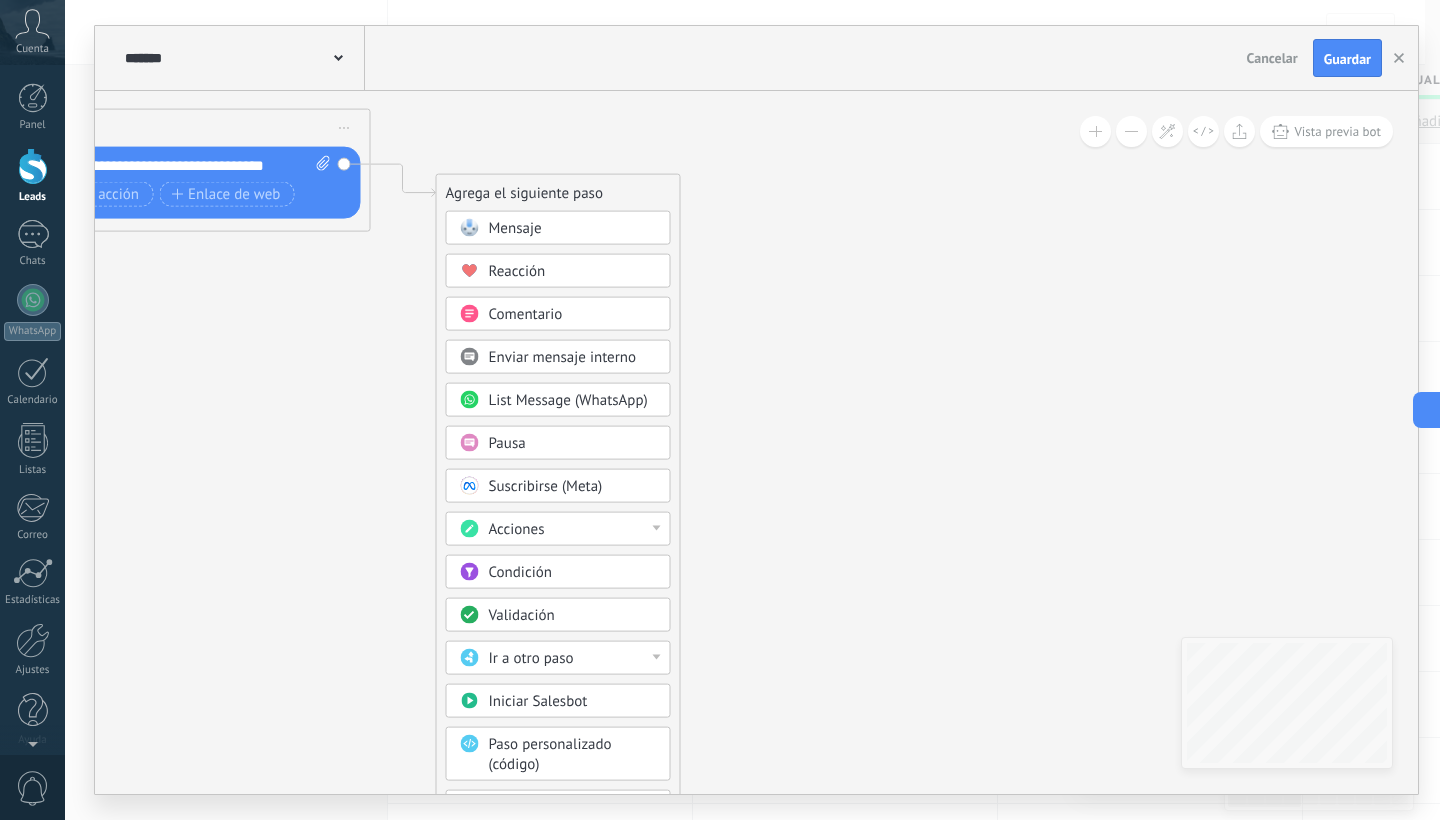 drag, startPoint x: 1368, startPoint y: 587, endPoint x: 1109, endPoint y: 391, distance: 324.803 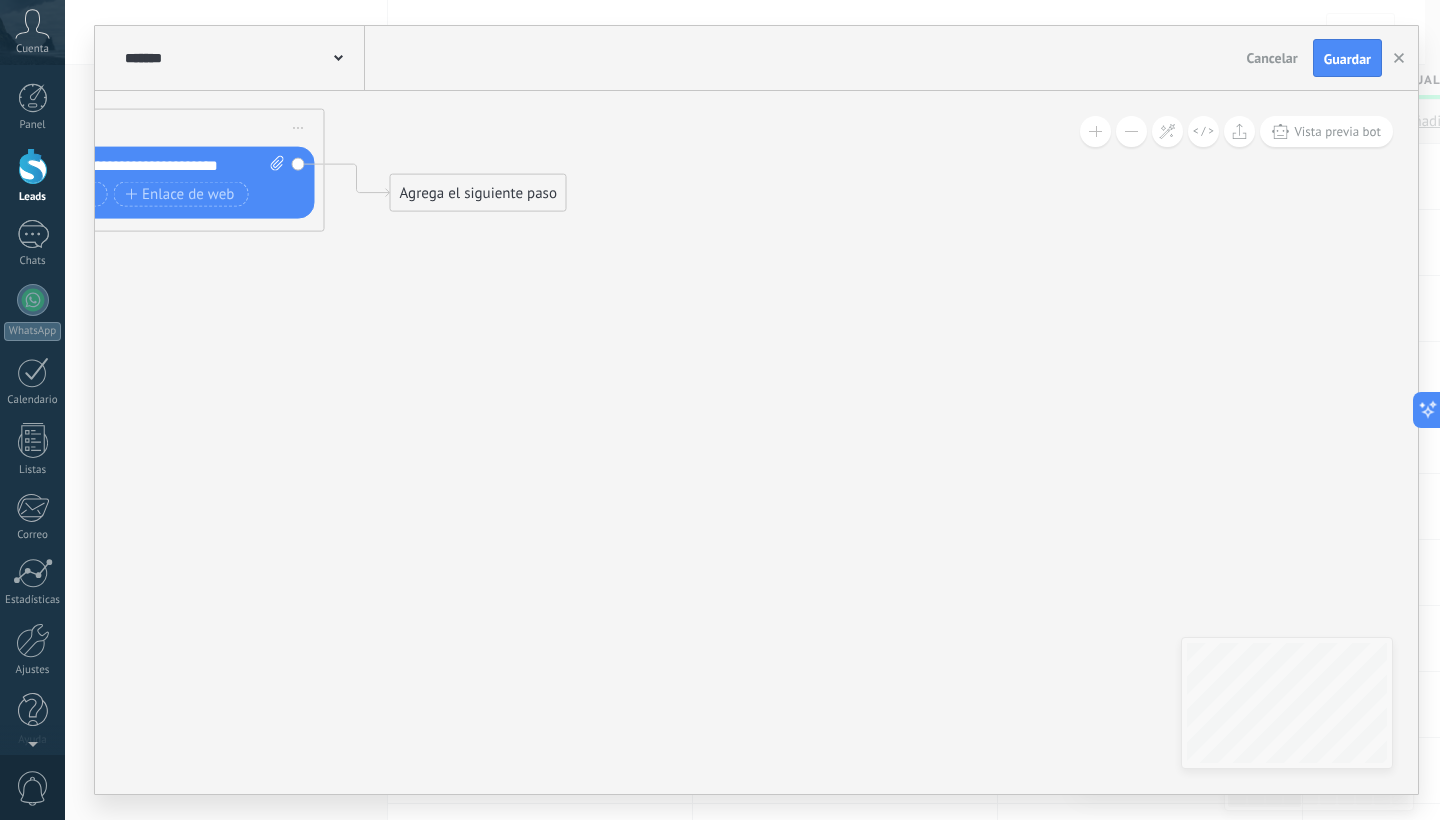 drag, startPoint x: 625, startPoint y: 426, endPoint x: 571, endPoint y: 238, distance: 195.60164 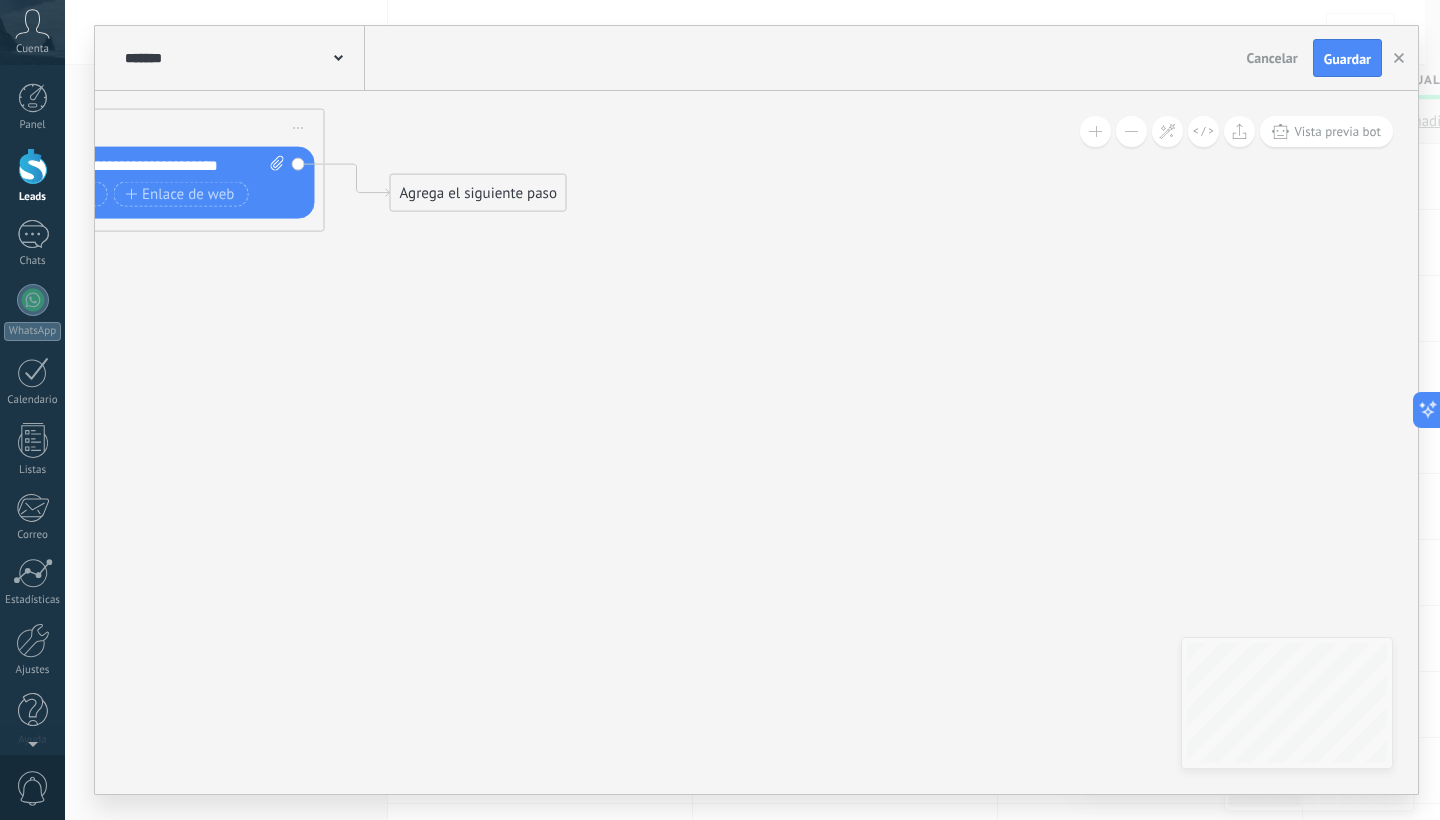click 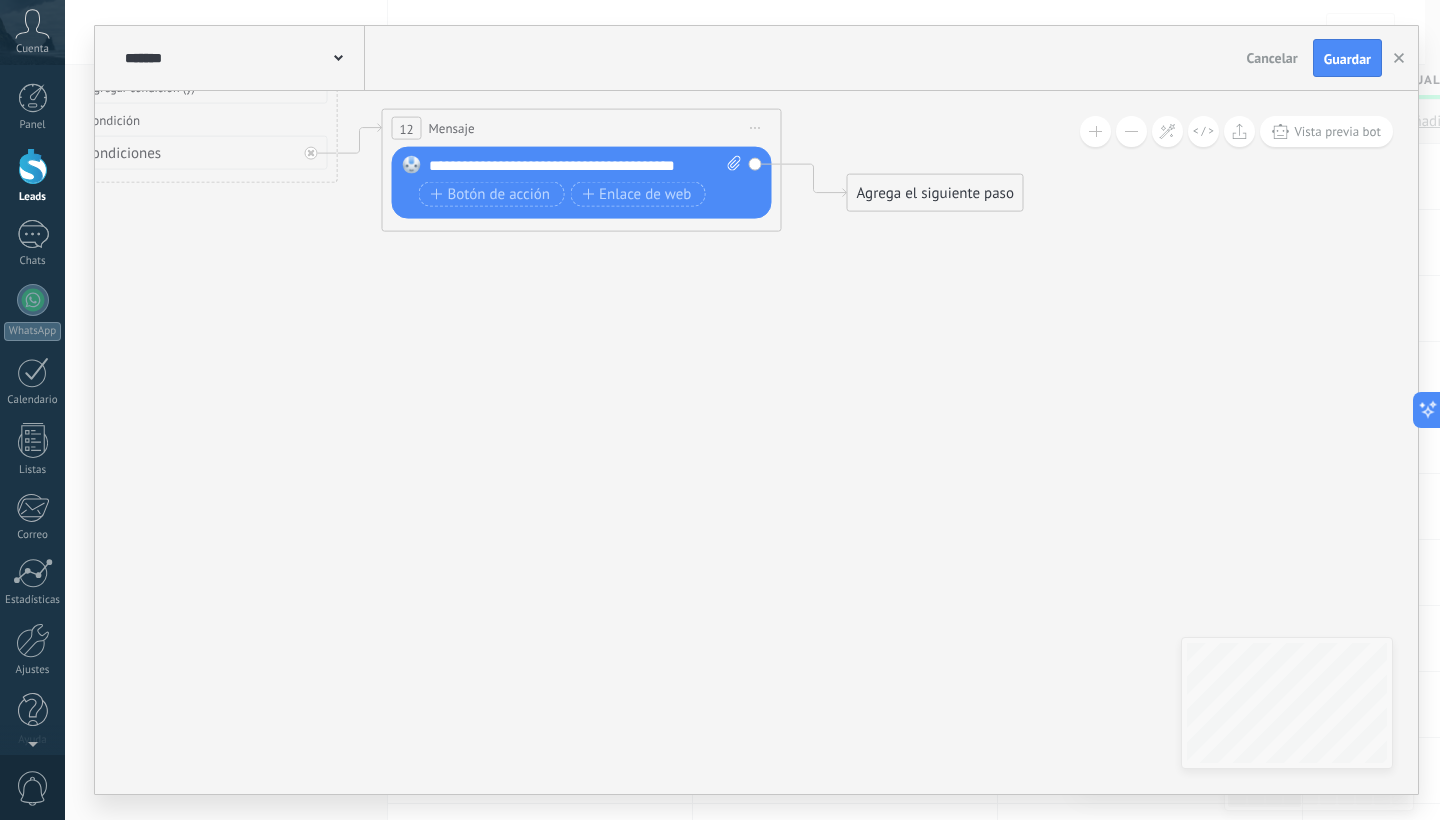drag, startPoint x: 956, startPoint y: 583, endPoint x: 777, endPoint y: 284, distance: 348.4853 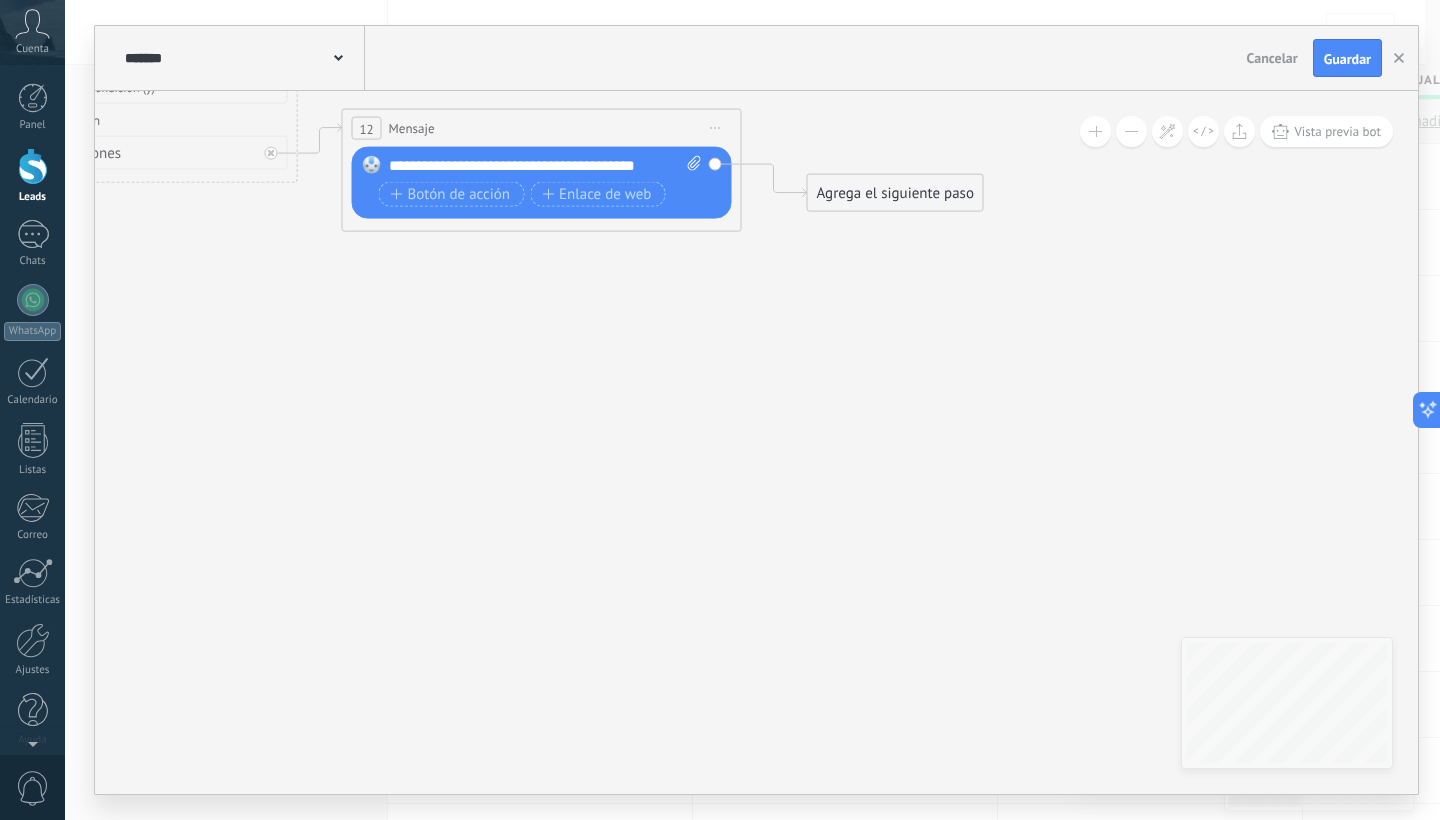 click at bounding box center [1131, 131] 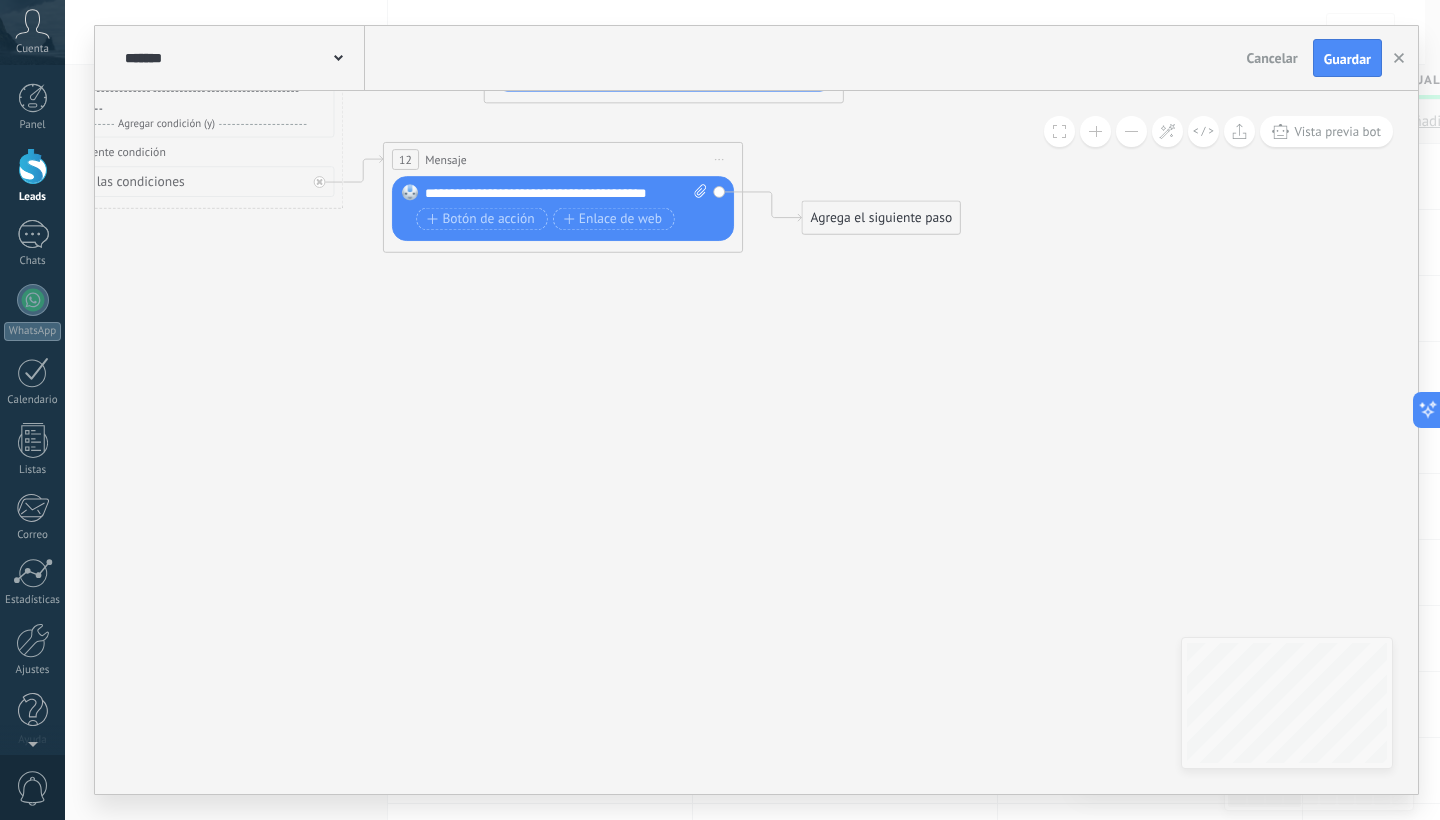 click at bounding box center (1131, 131) 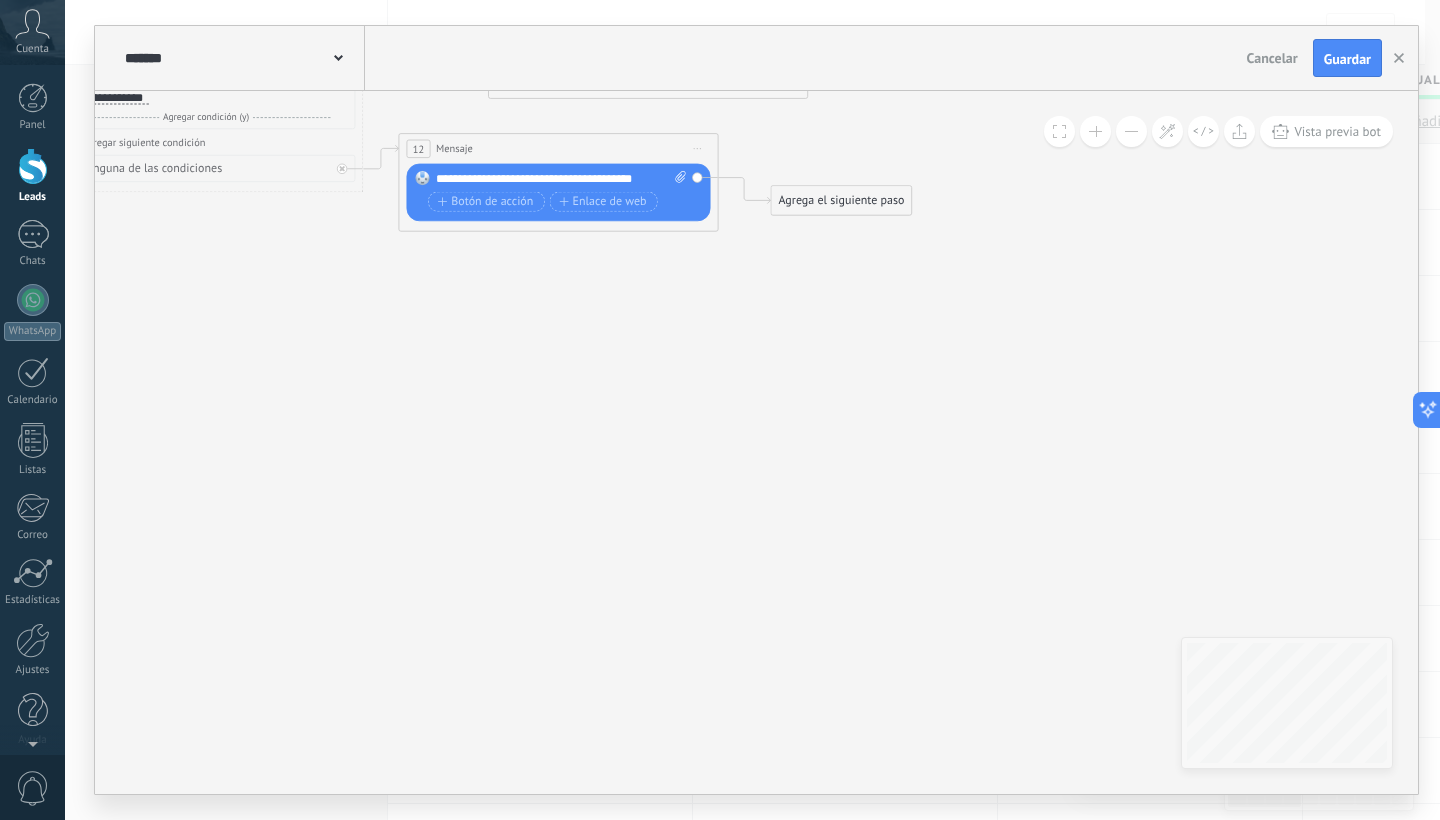 drag, startPoint x: 958, startPoint y: 442, endPoint x: 922, endPoint y: 291, distance: 155.23209 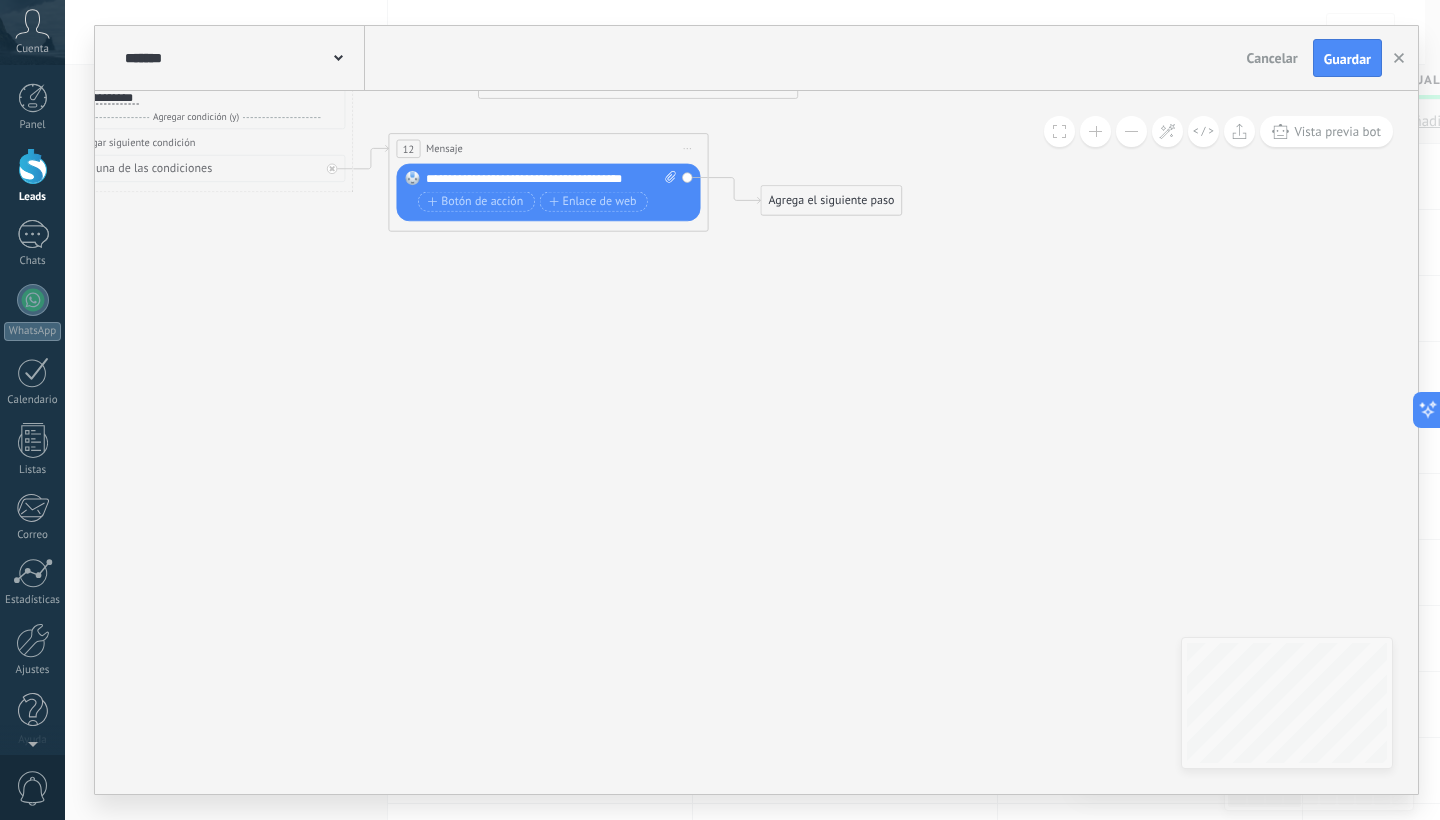 click on "Agrega el siguiente paso" at bounding box center [831, 201] 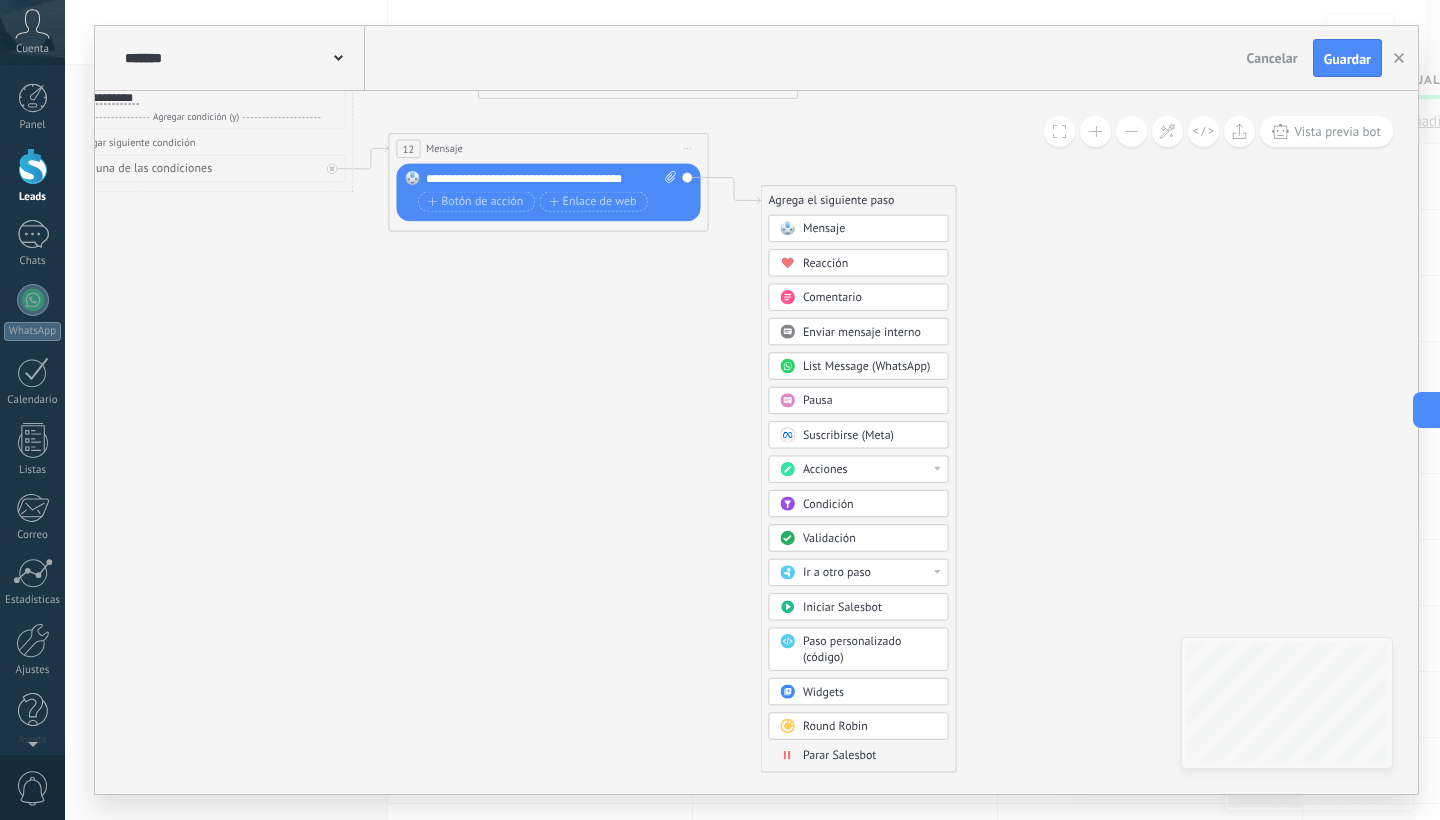 click on "Ir a otro paso" at bounding box center (837, 572) 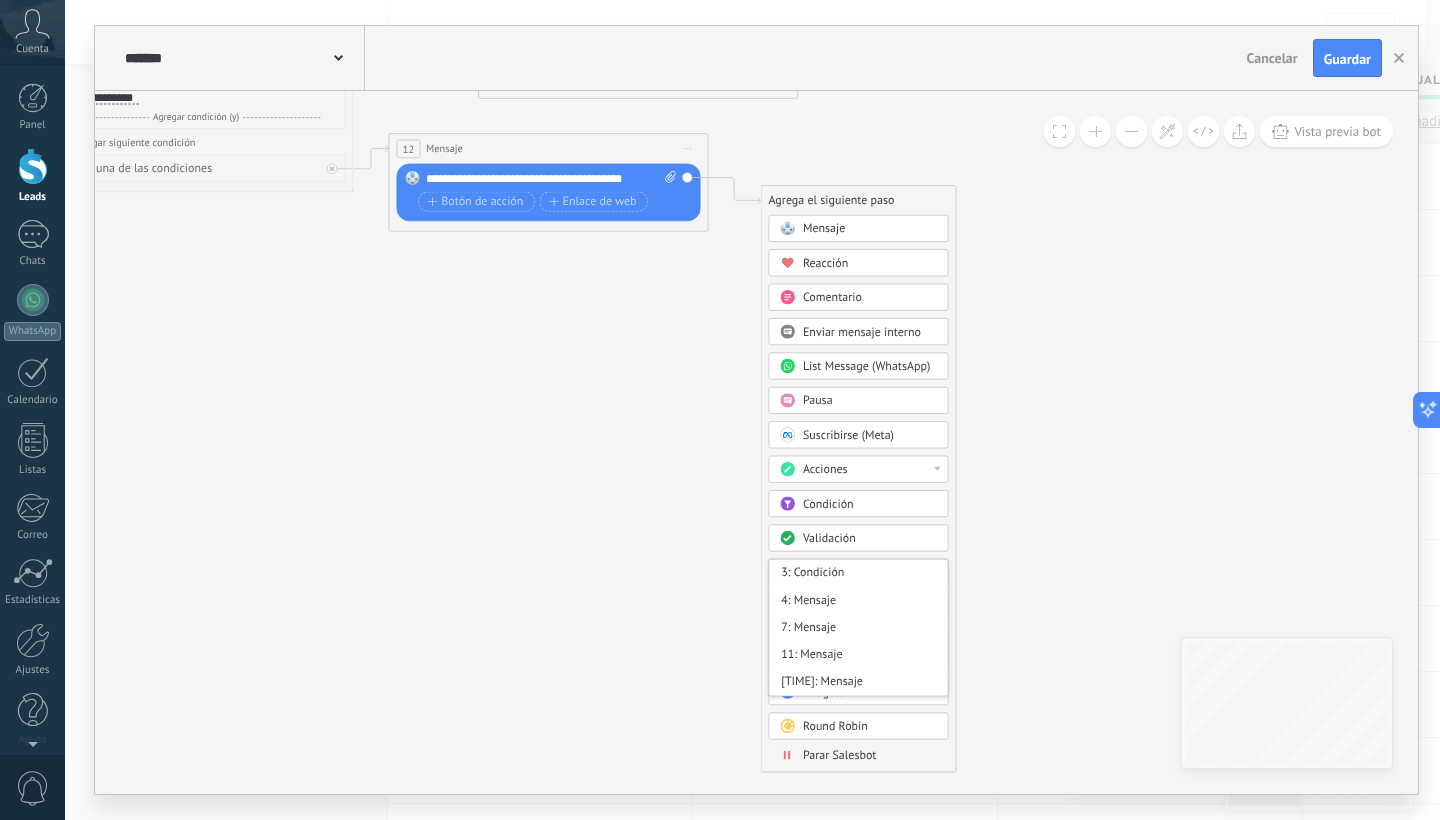 click on "Validación" at bounding box center (859, 537) 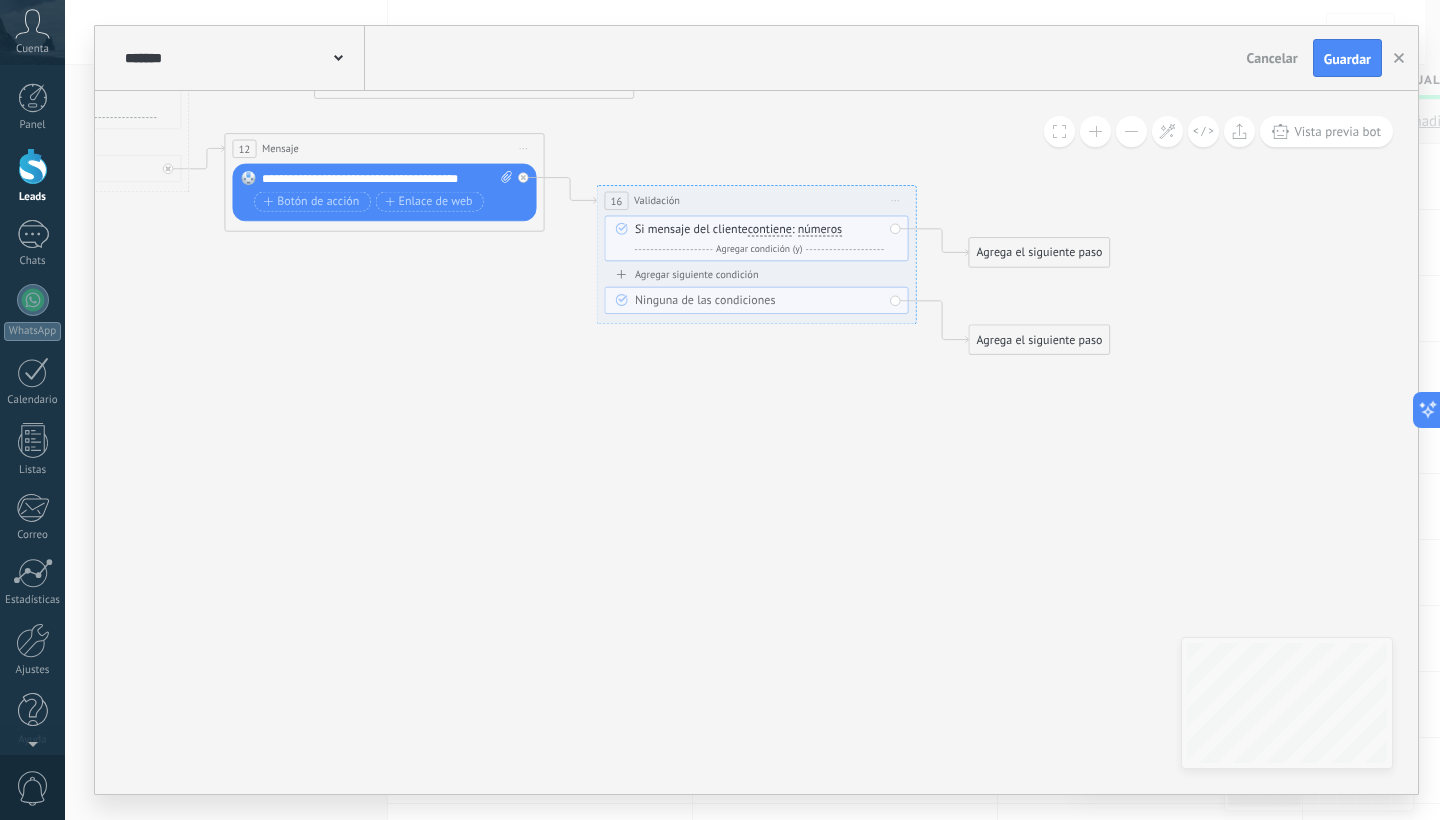 click on "contiene" at bounding box center (770, 230) 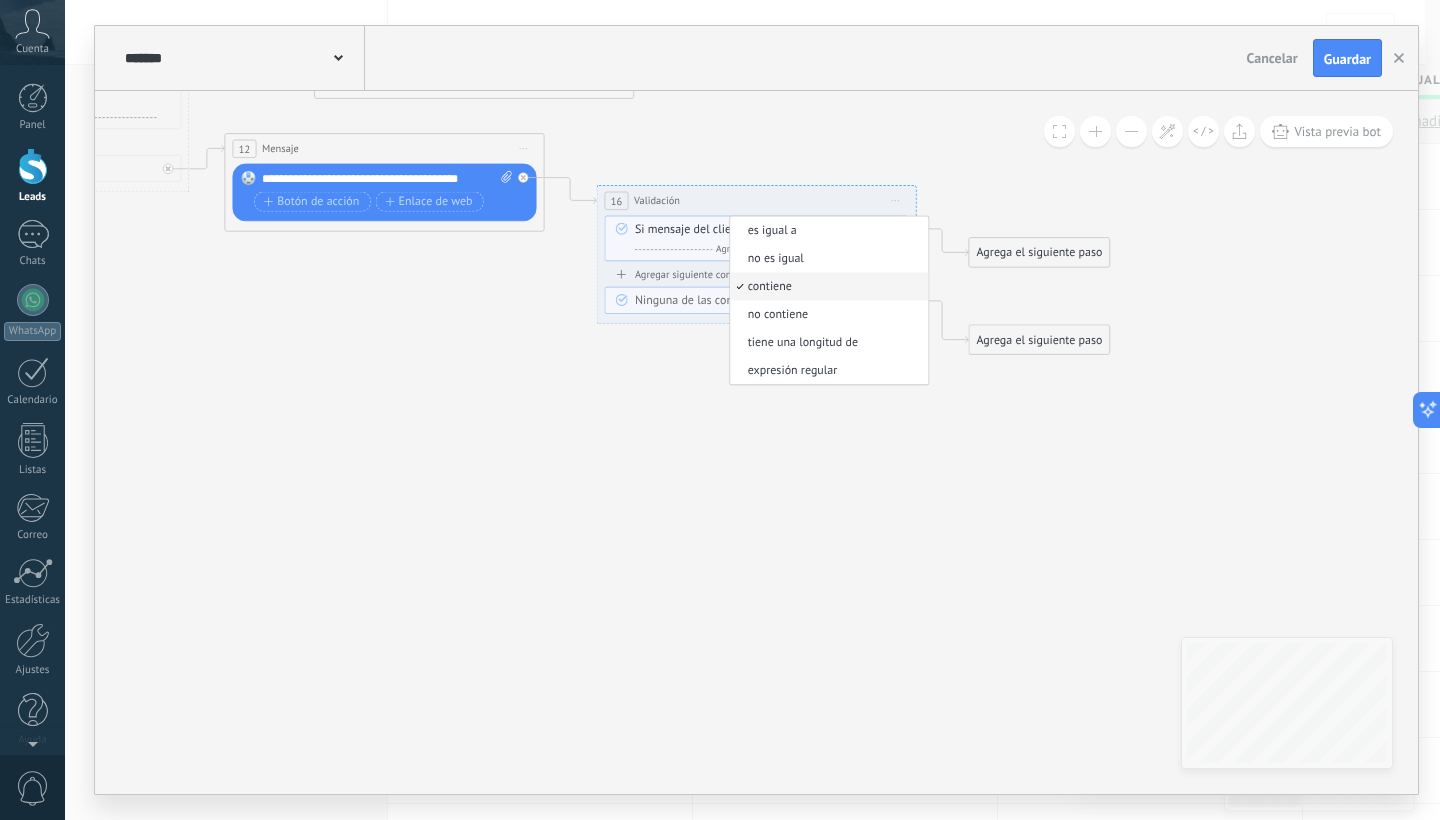 click on "**********" at bounding box center (756, 201) 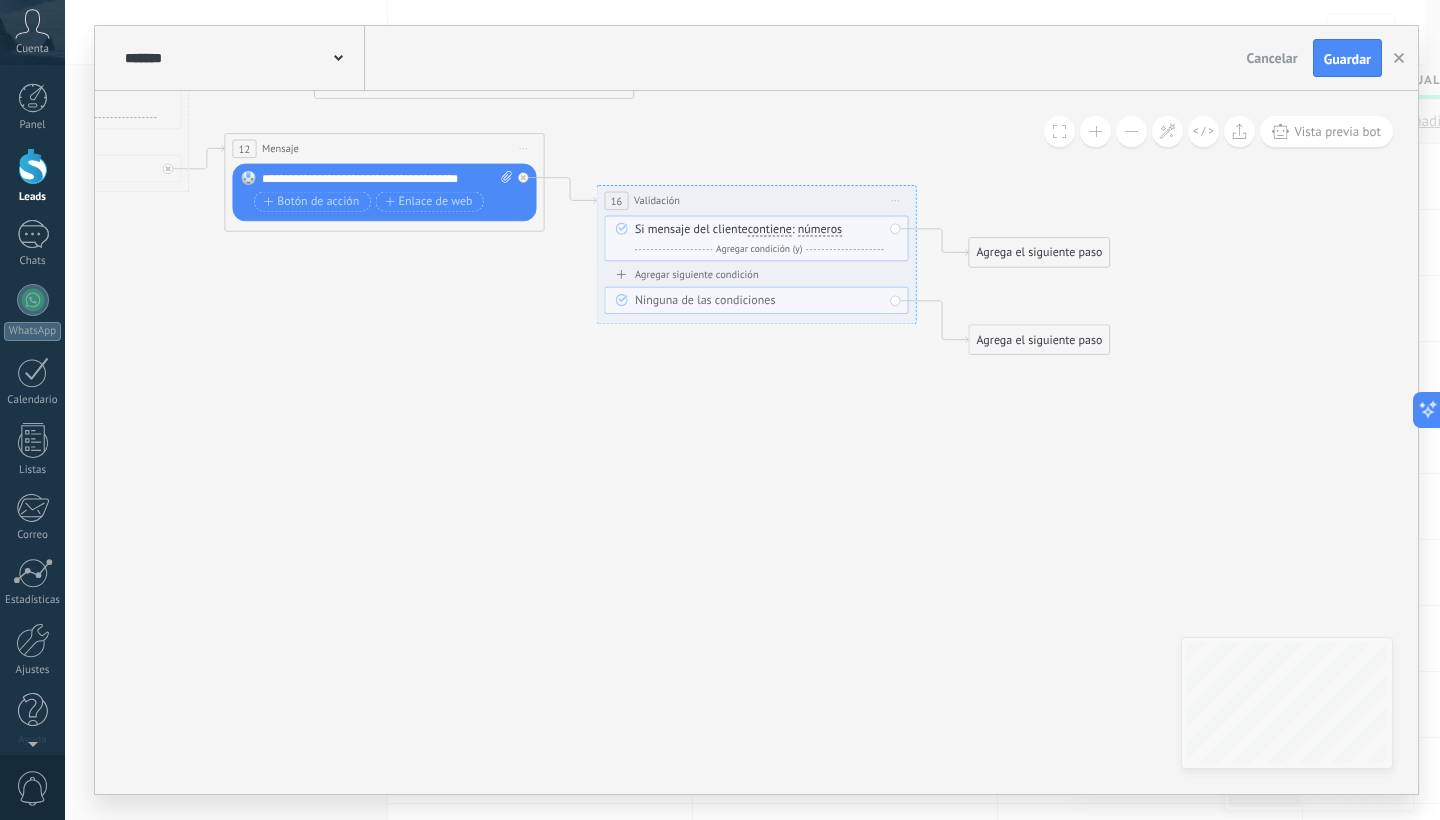 click on "números" at bounding box center [820, 230] 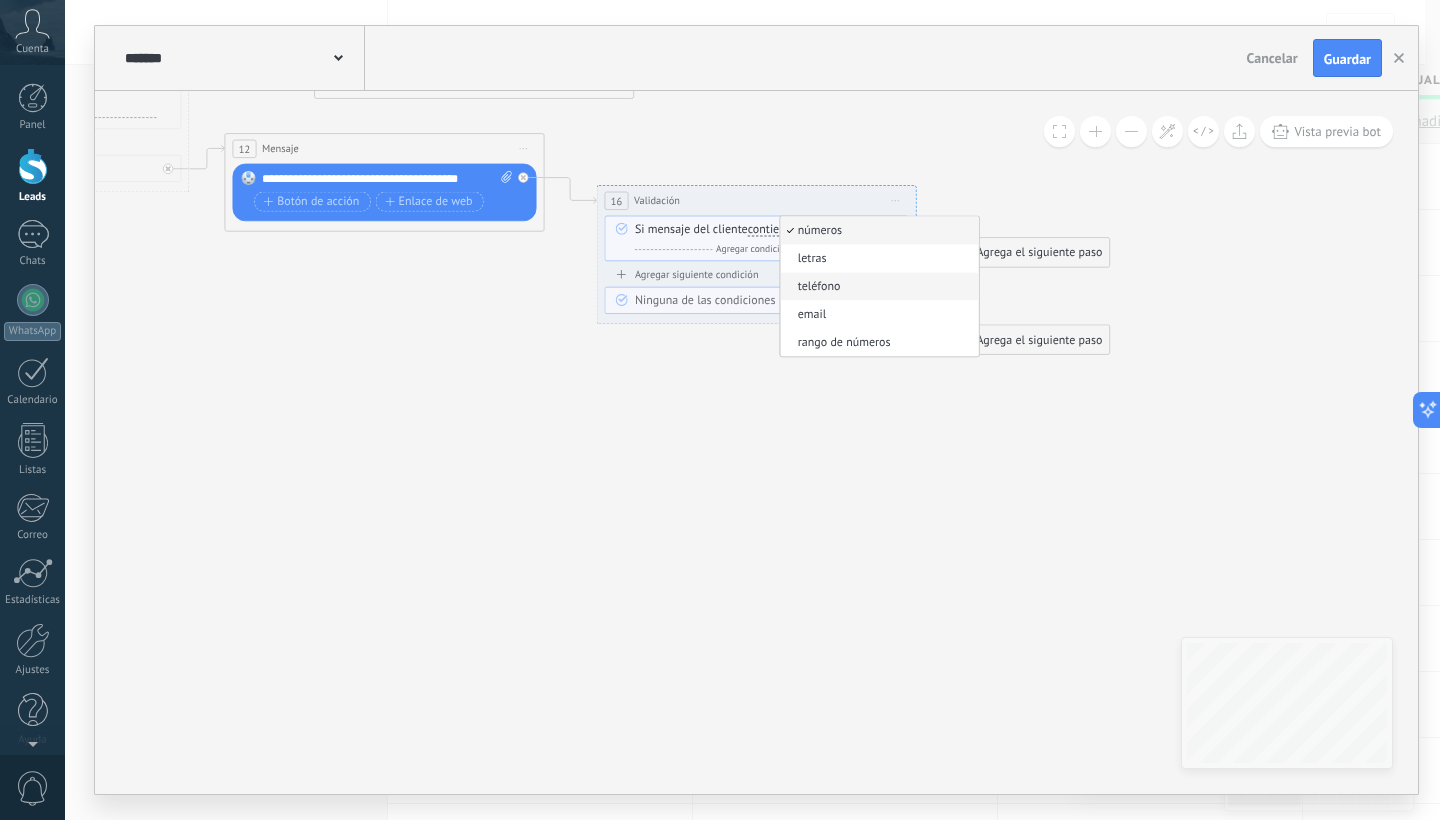 click on "teléfono" at bounding box center [877, 287] 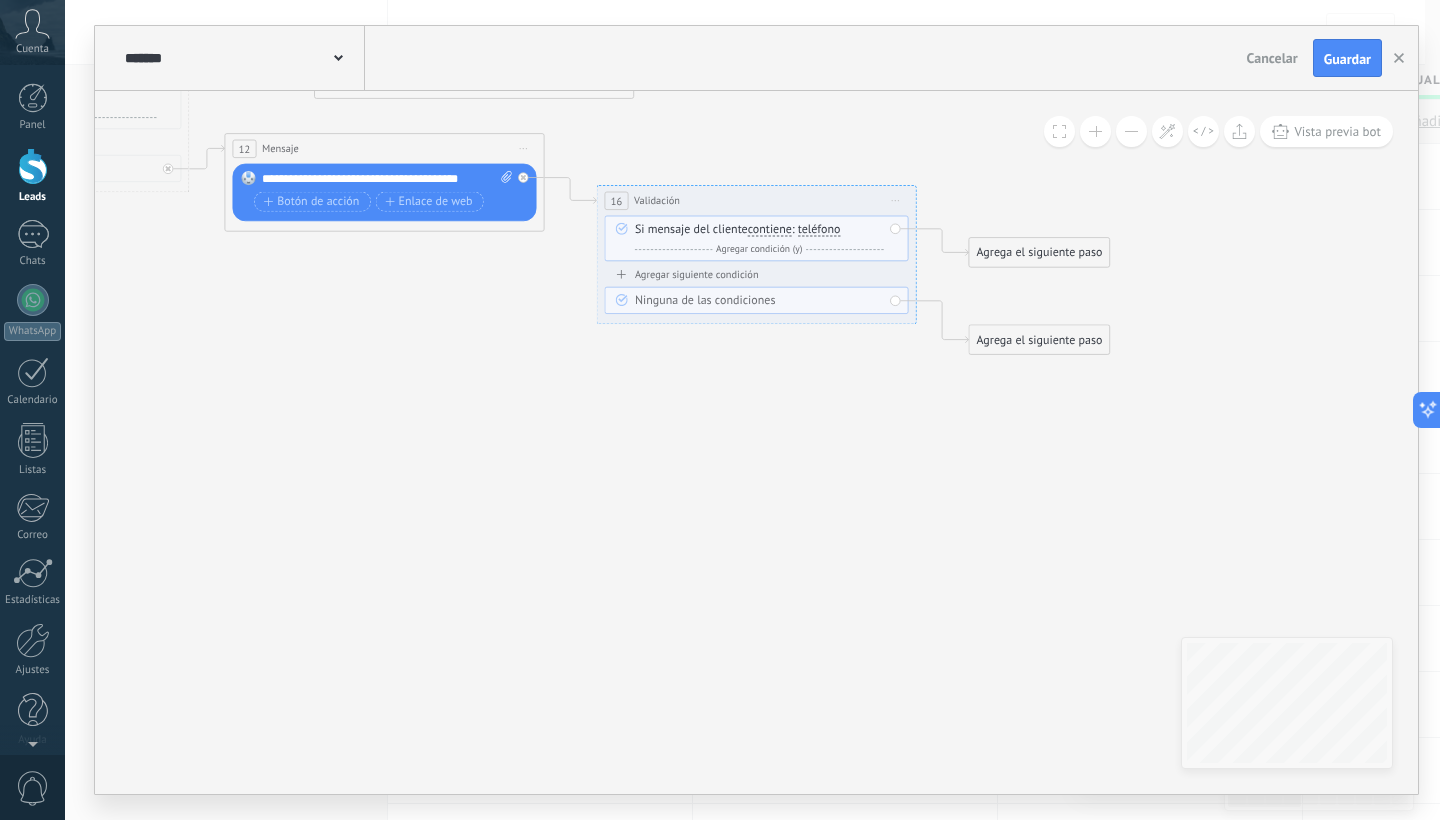 click on "Iniciar vista previa aquí
Cambiar nombre
Duplicar
Borrar" at bounding box center [896, 200] 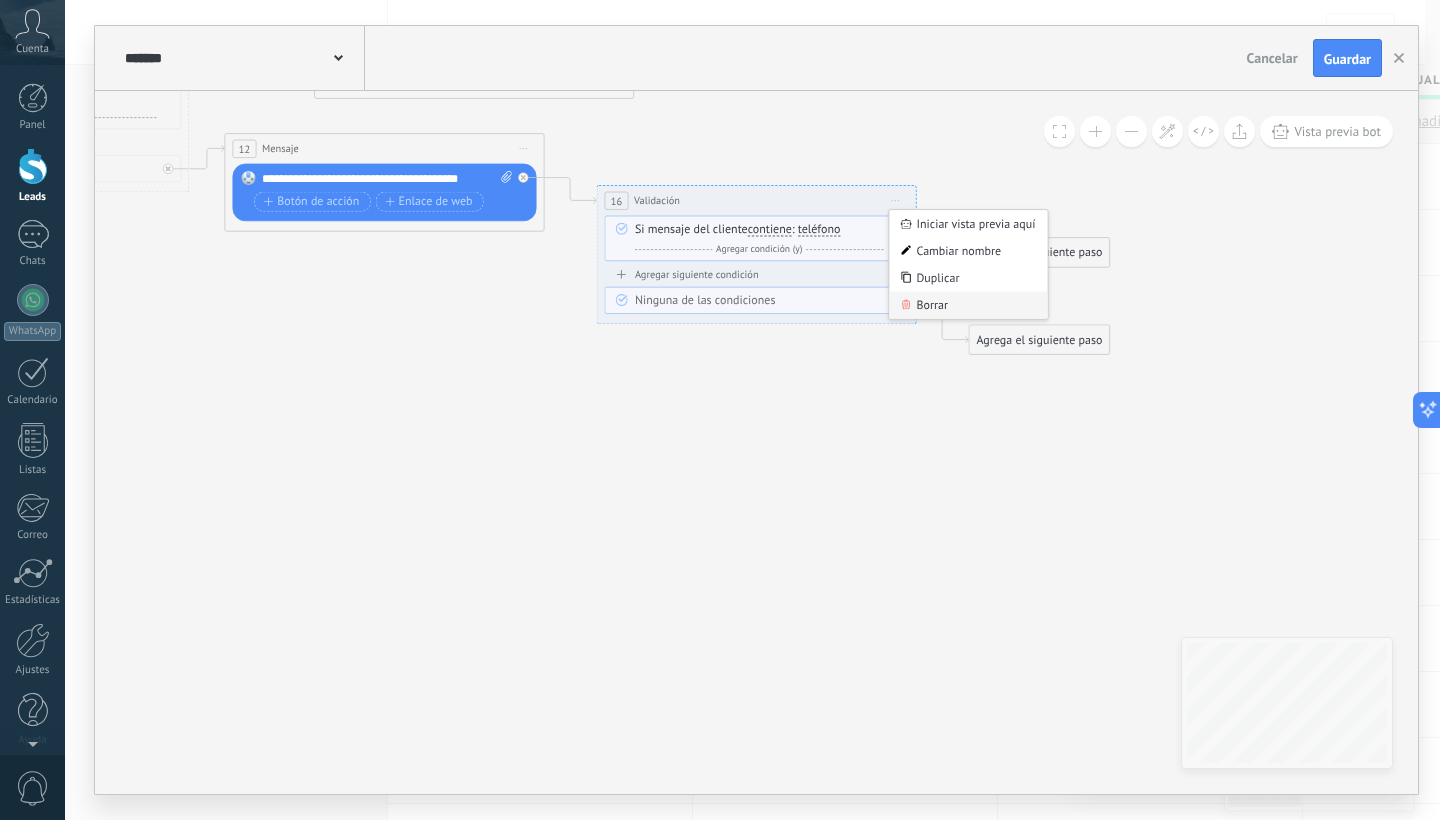 click on "Borrar" at bounding box center (968, 305) 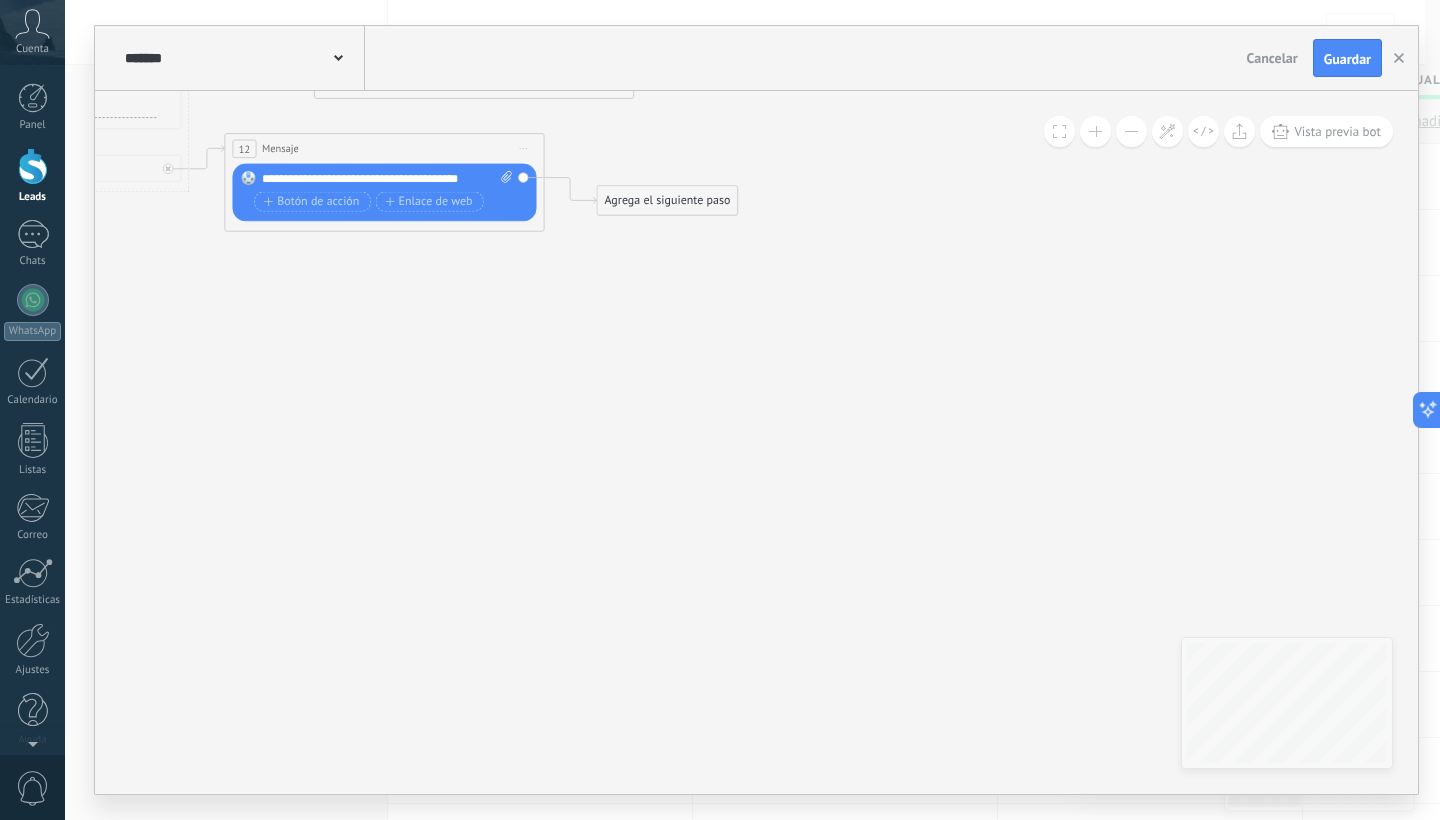 click on "Agrega el siguiente paso" at bounding box center (667, 201) 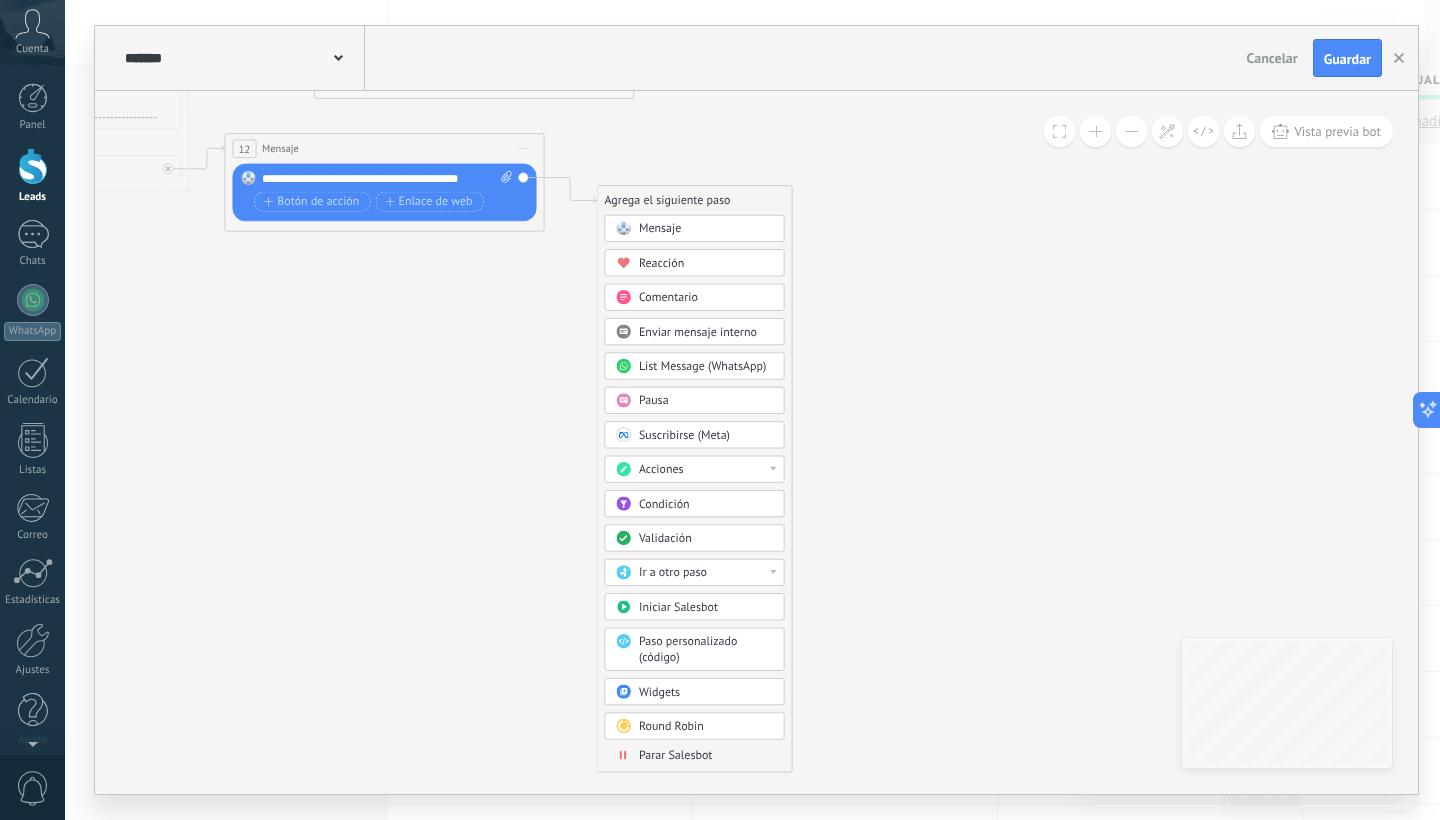 click on "Acciones" at bounding box center [706, 470] 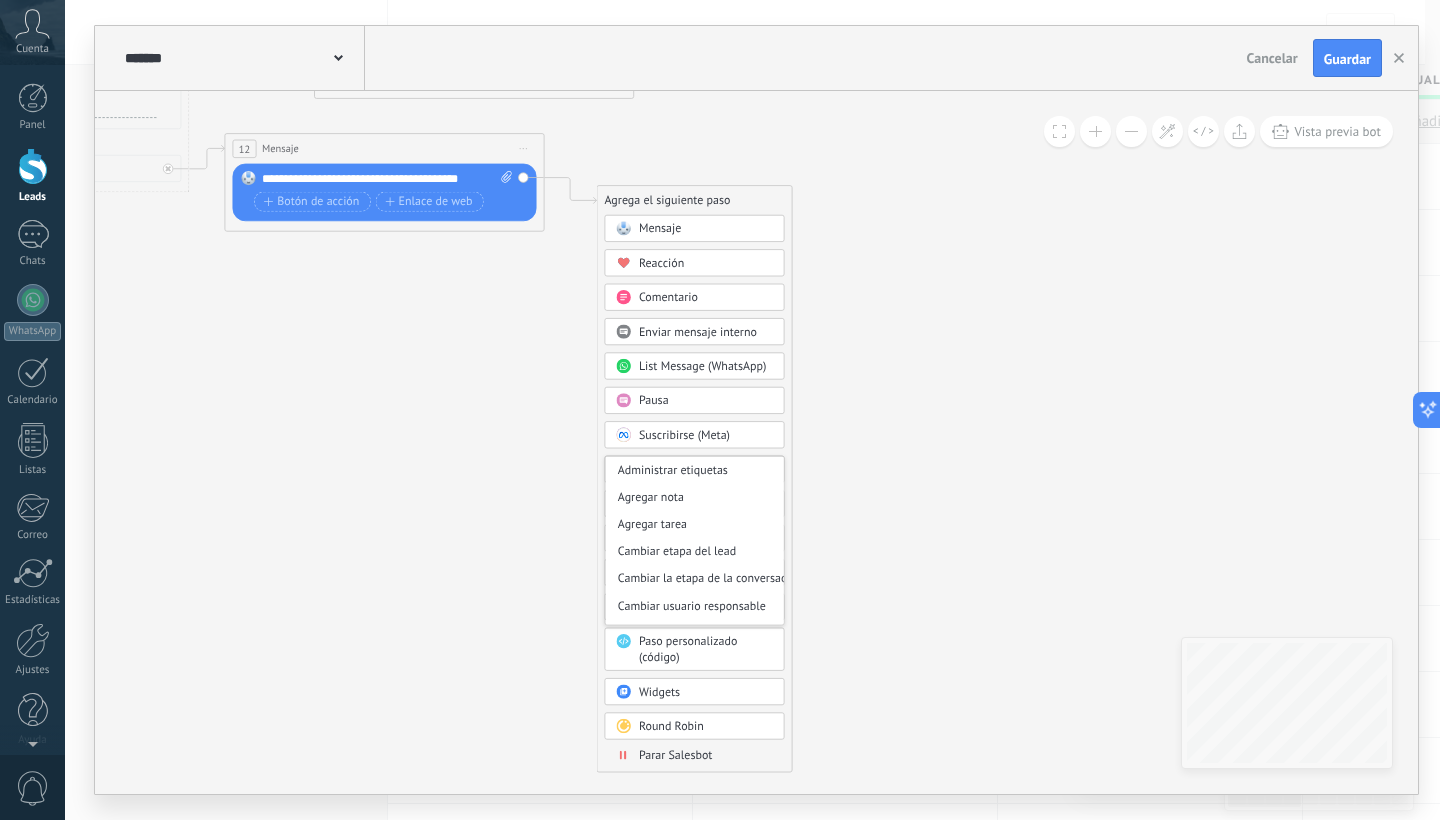 click 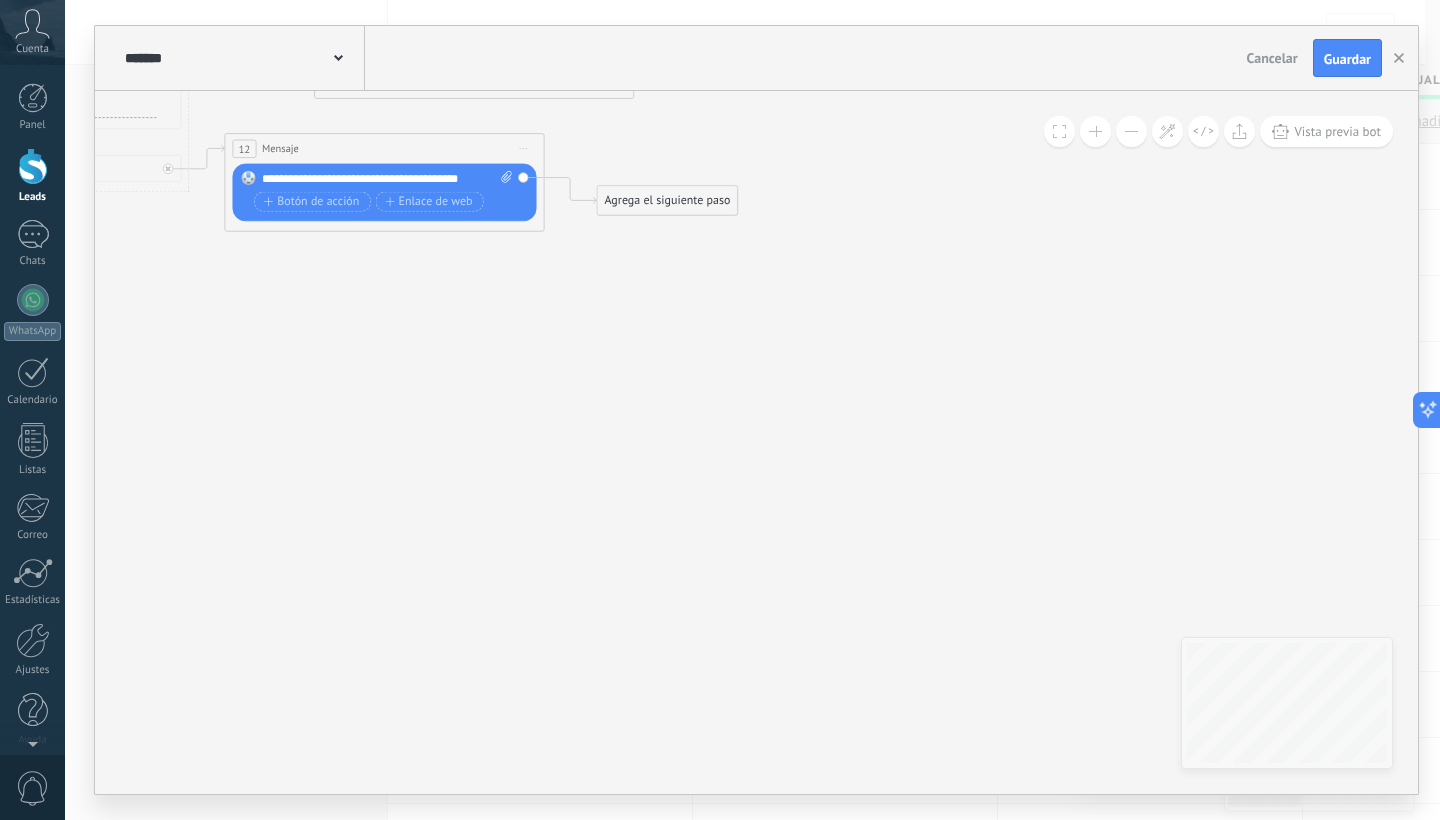 click on "Agrega el siguiente paso" at bounding box center [667, 201] 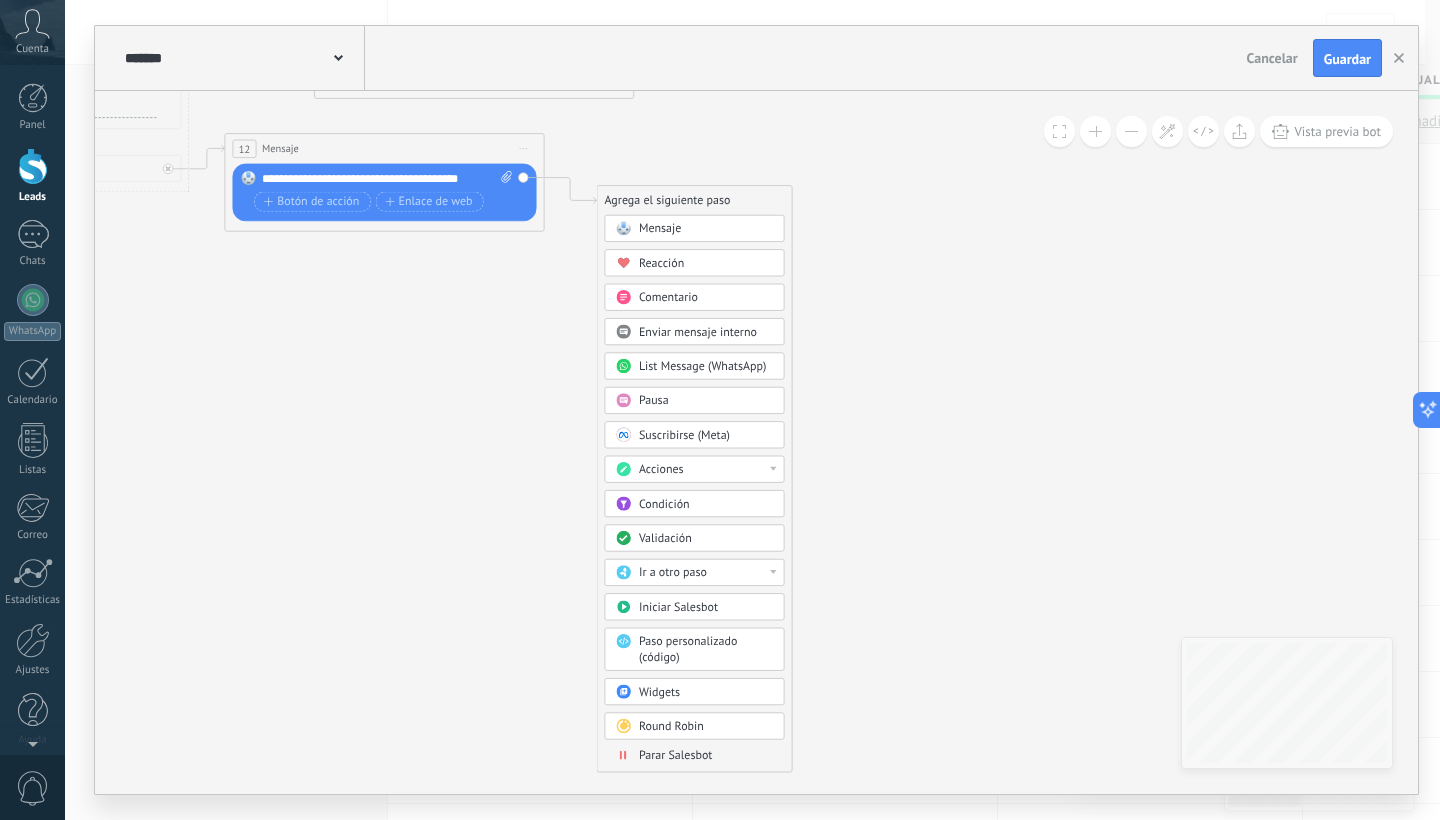 click on "Comentario" at bounding box center [706, 298] 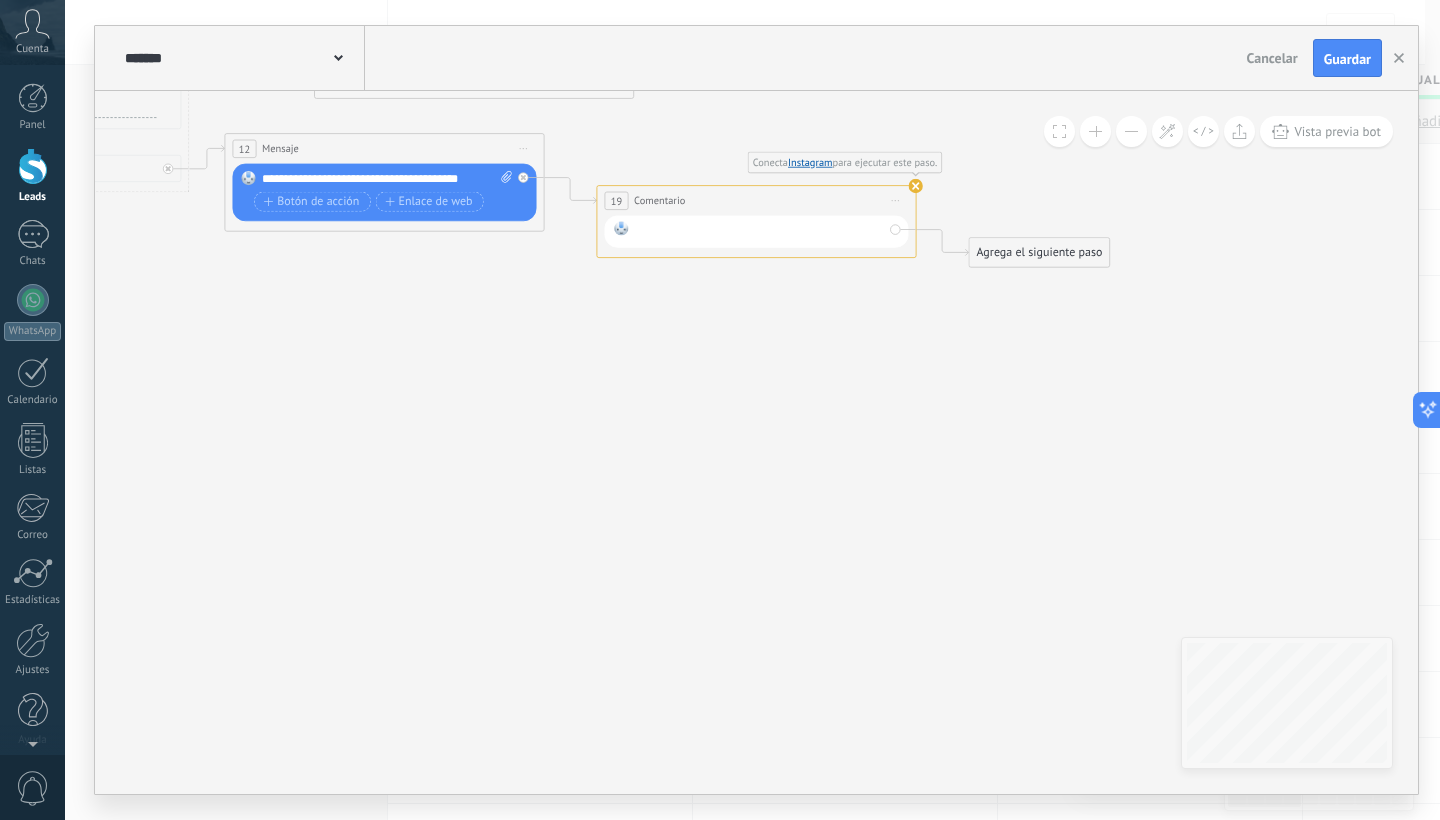 click at bounding box center (759, 231) 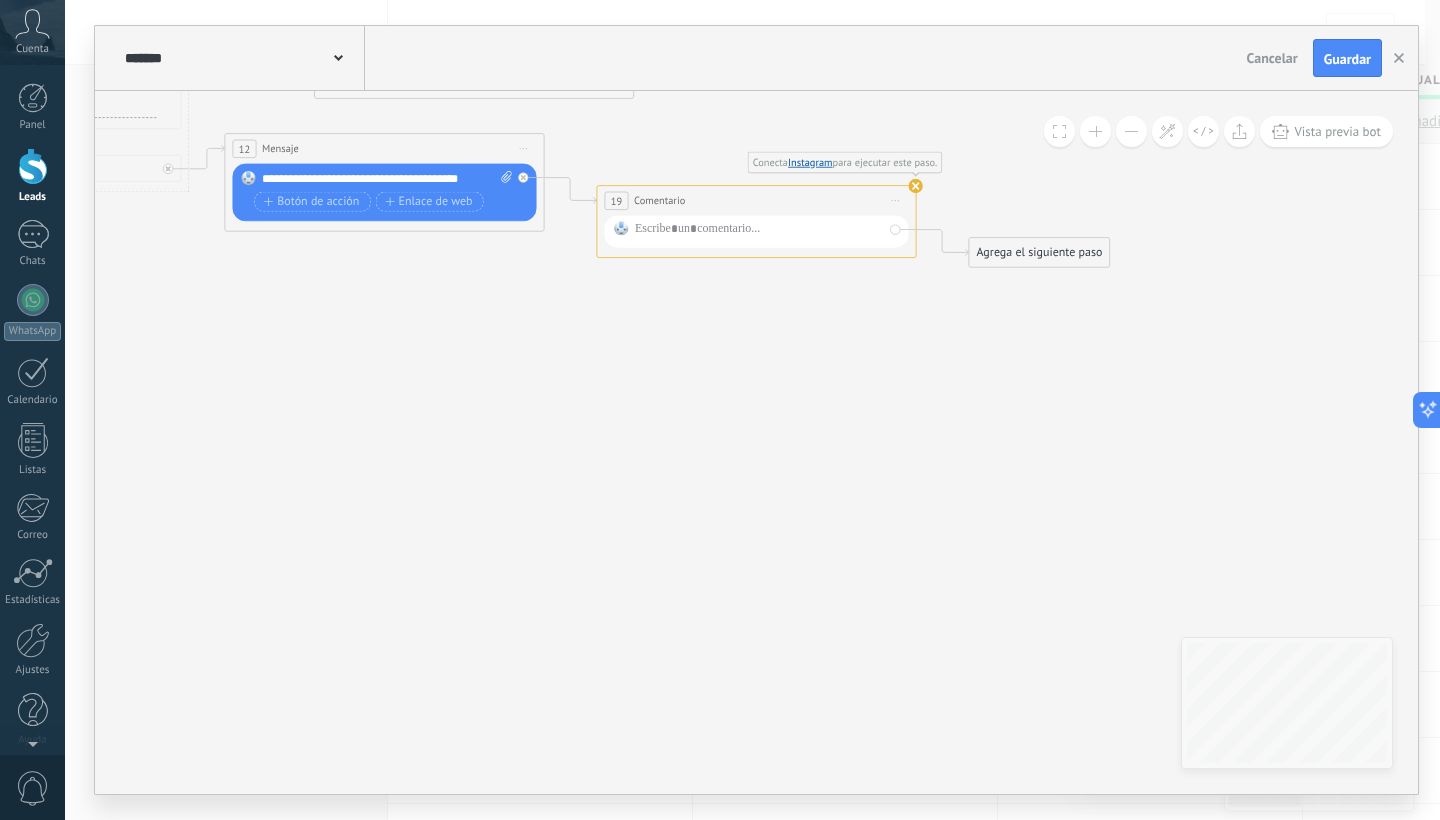 click on "Iniciar vista previa aquí
Cambiar nombre
Duplicar
Borrar" at bounding box center (896, 200) 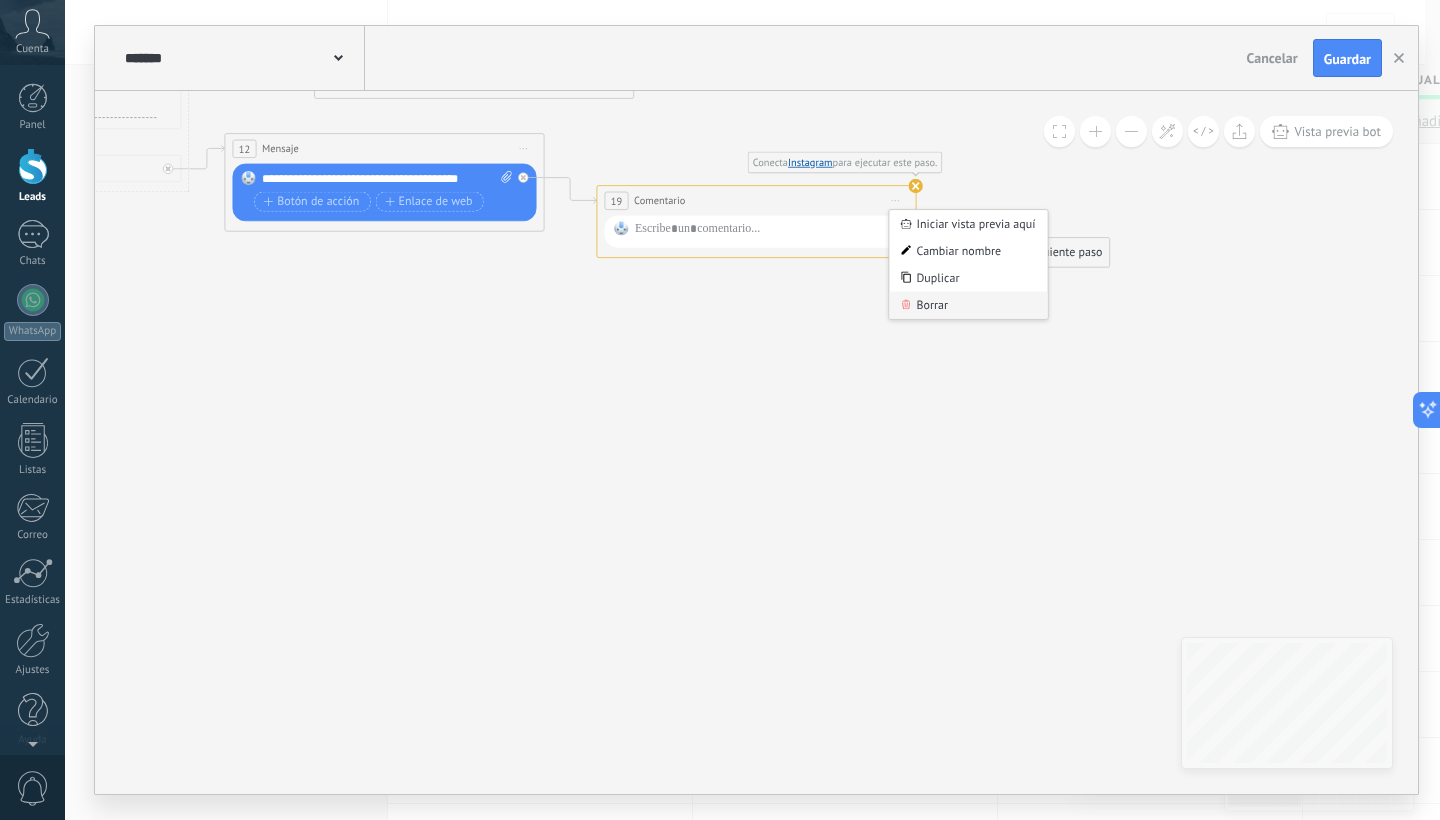 click on "Borrar" at bounding box center (968, 305) 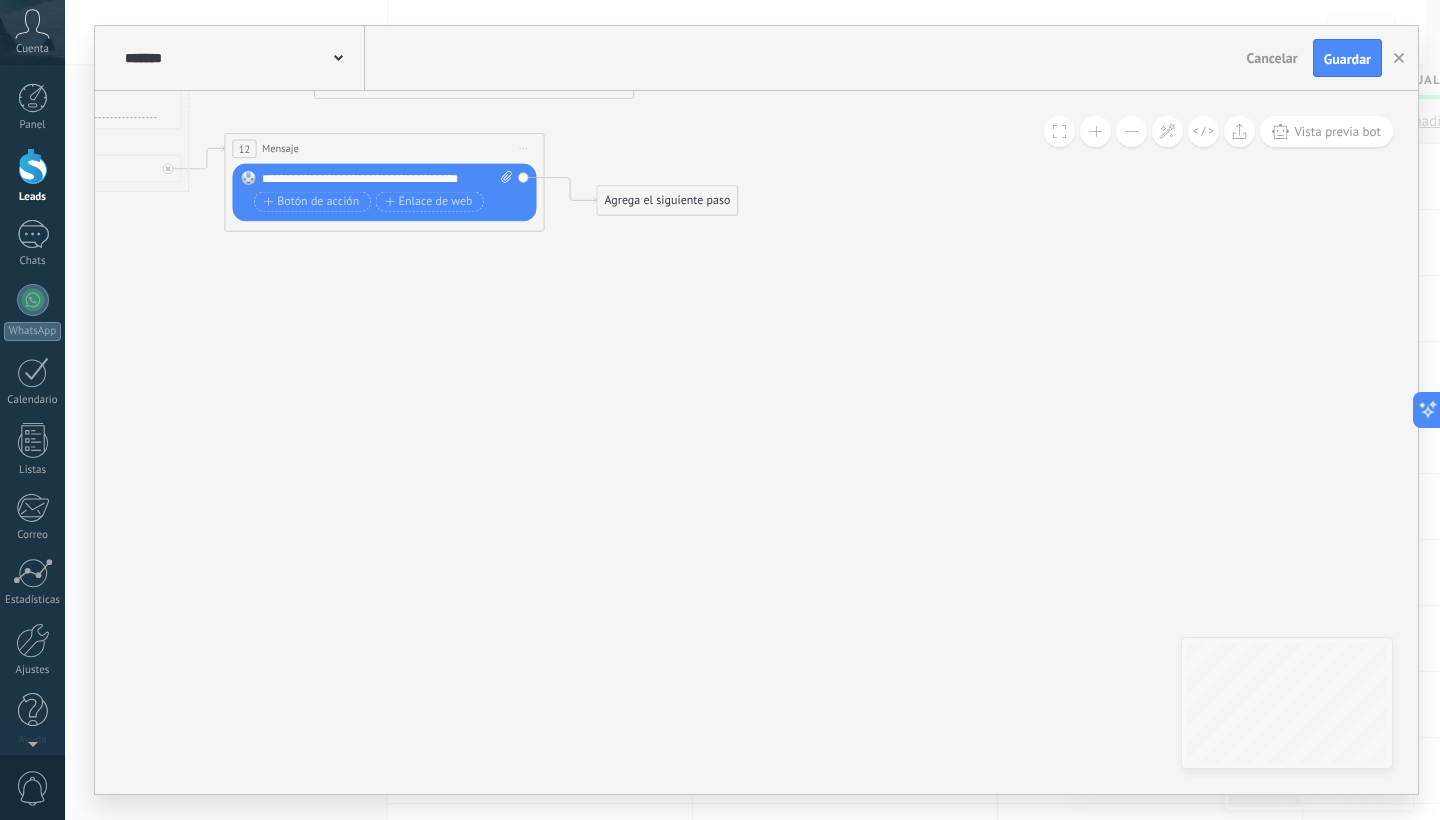 click on "Agrega el siguiente paso
Mensaje
Mensaje
Mensaje
Reacción
Comentario
Enviar mensaje interno" at bounding box center [668, 200] 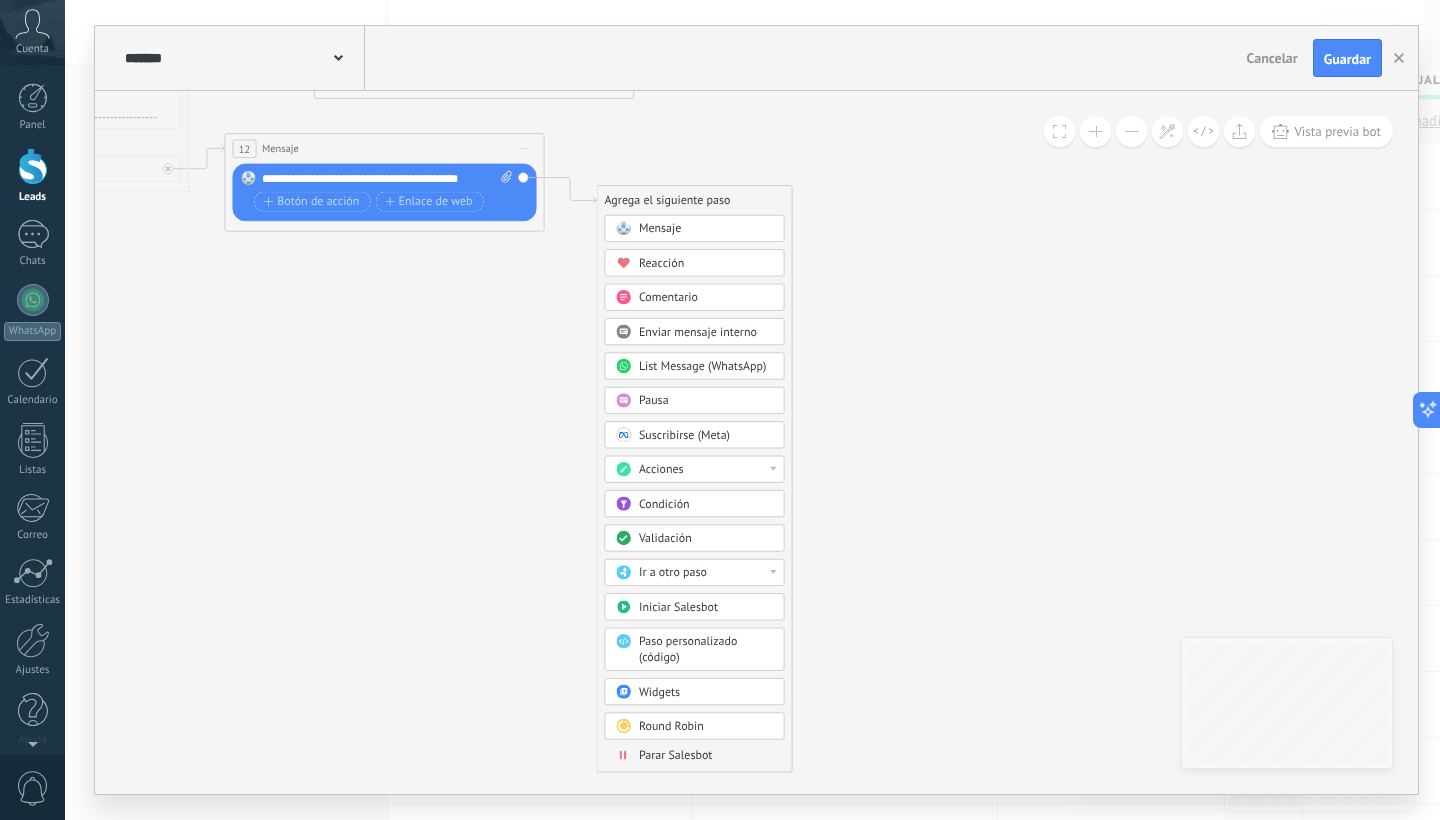 click on "Enviar mensaje interno" at bounding box center [698, 331] 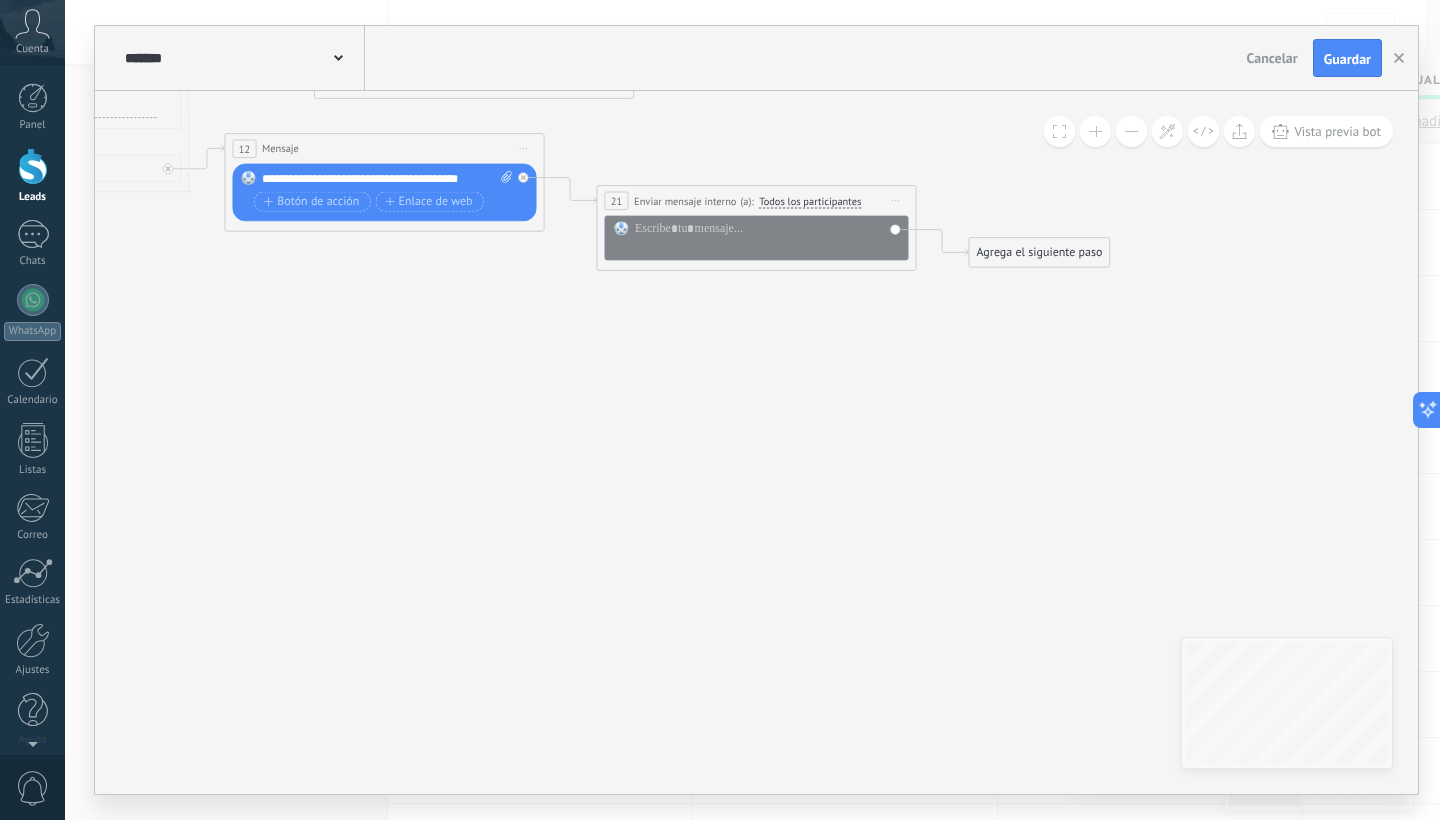 click 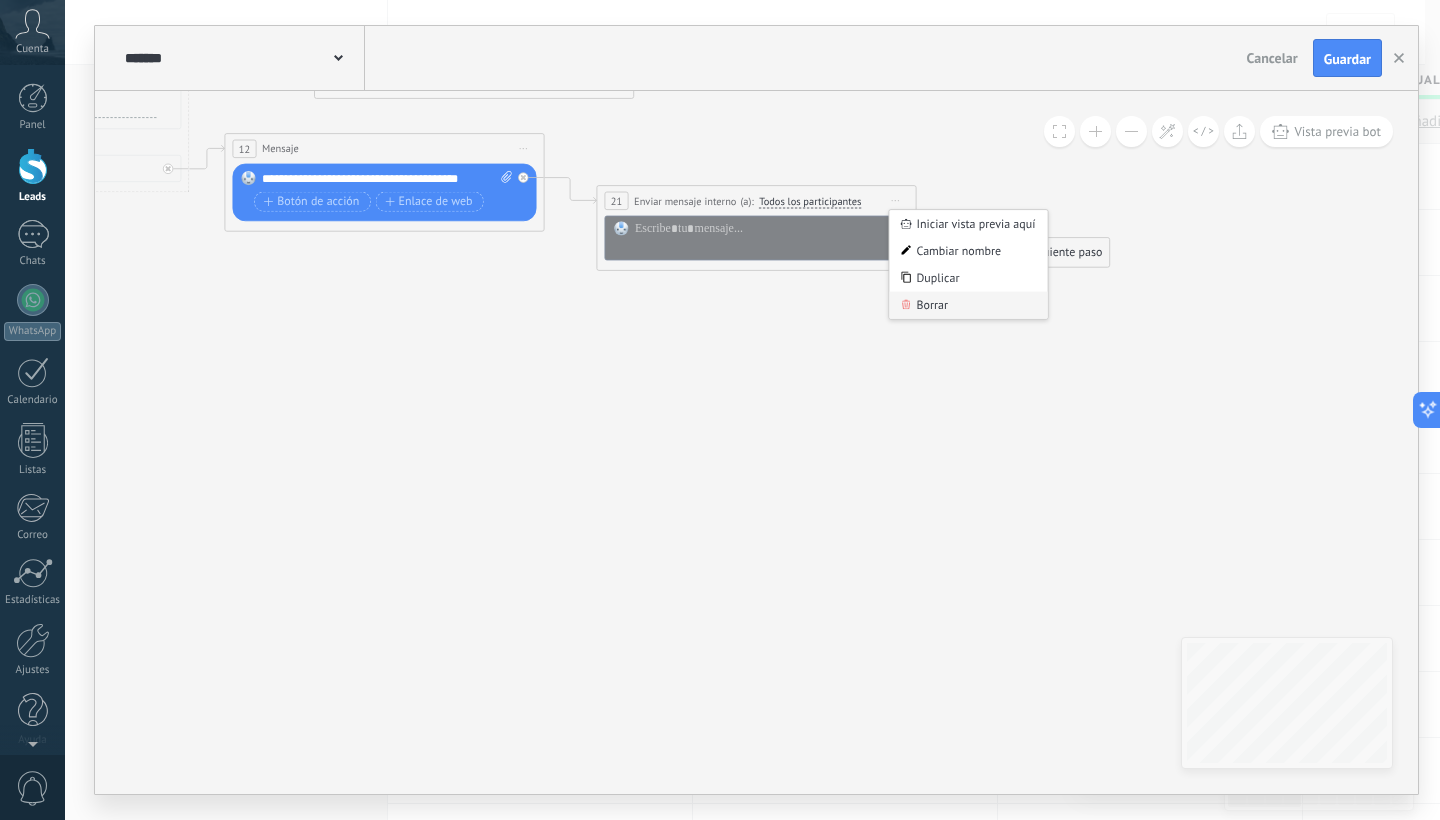 click on "Borrar" at bounding box center (968, 305) 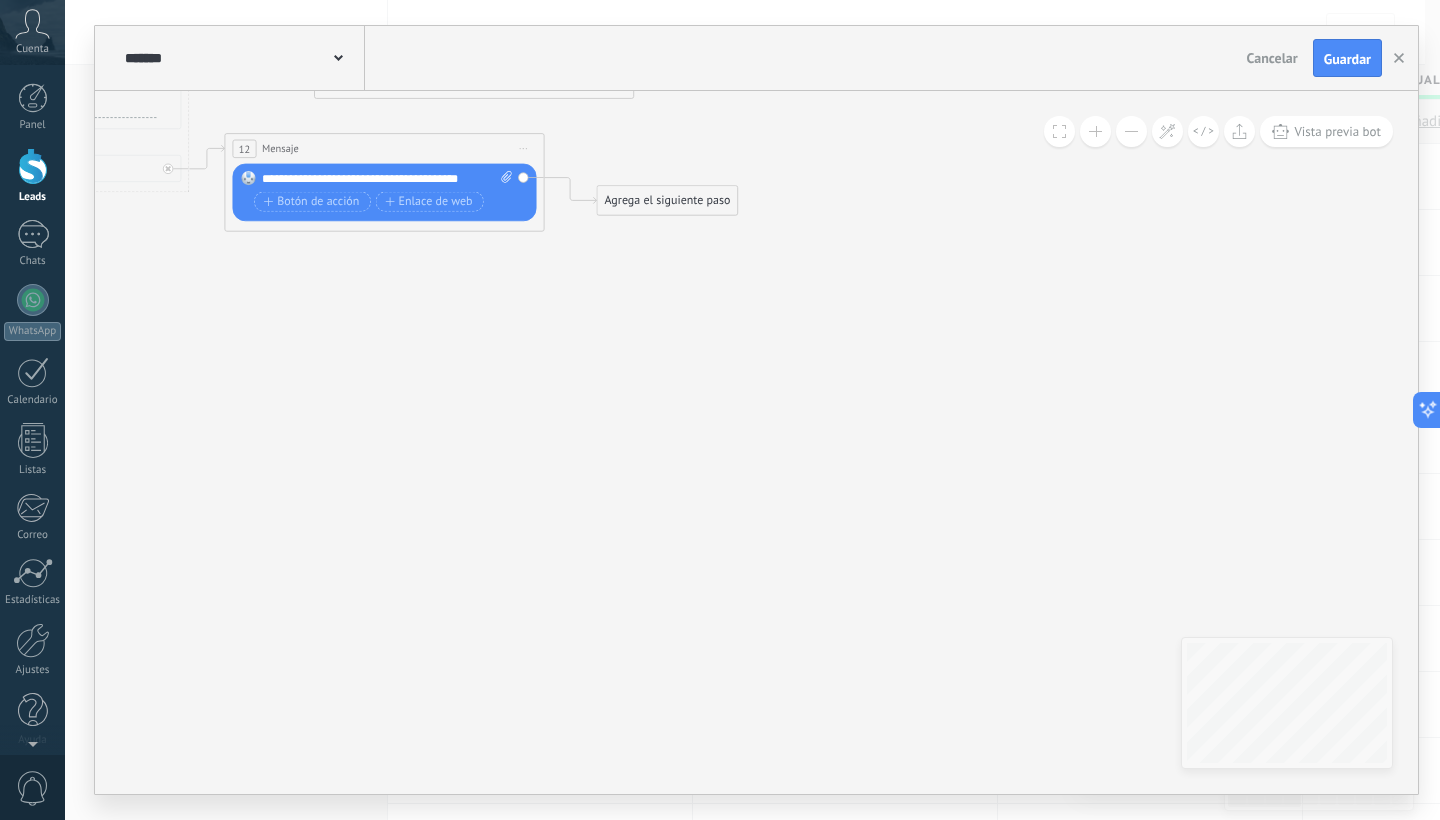 click on "Agrega el siguiente paso" at bounding box center [667, 201] 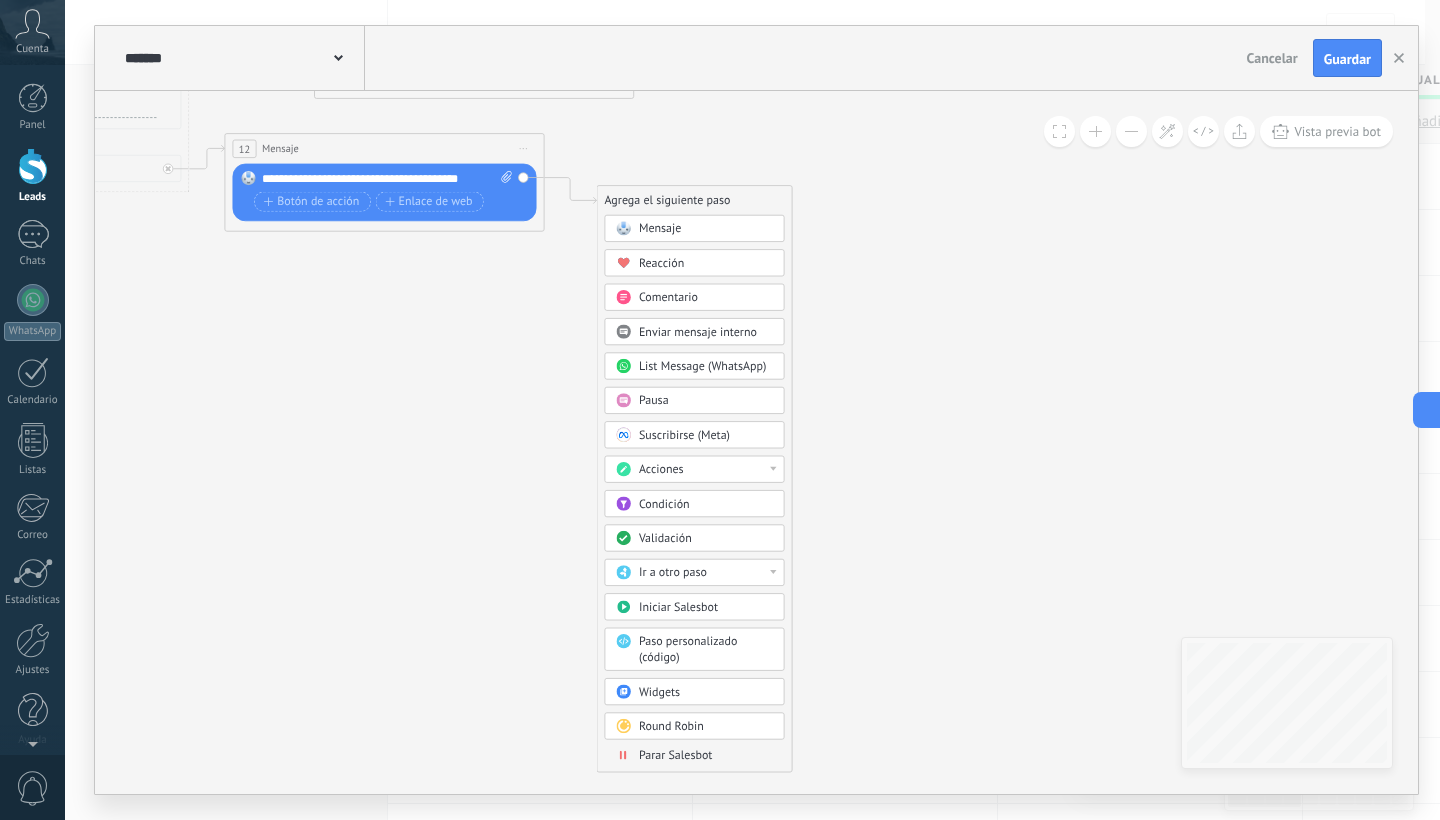 click on "List Message (WhatsApp)" at bounding box center [702, 366] 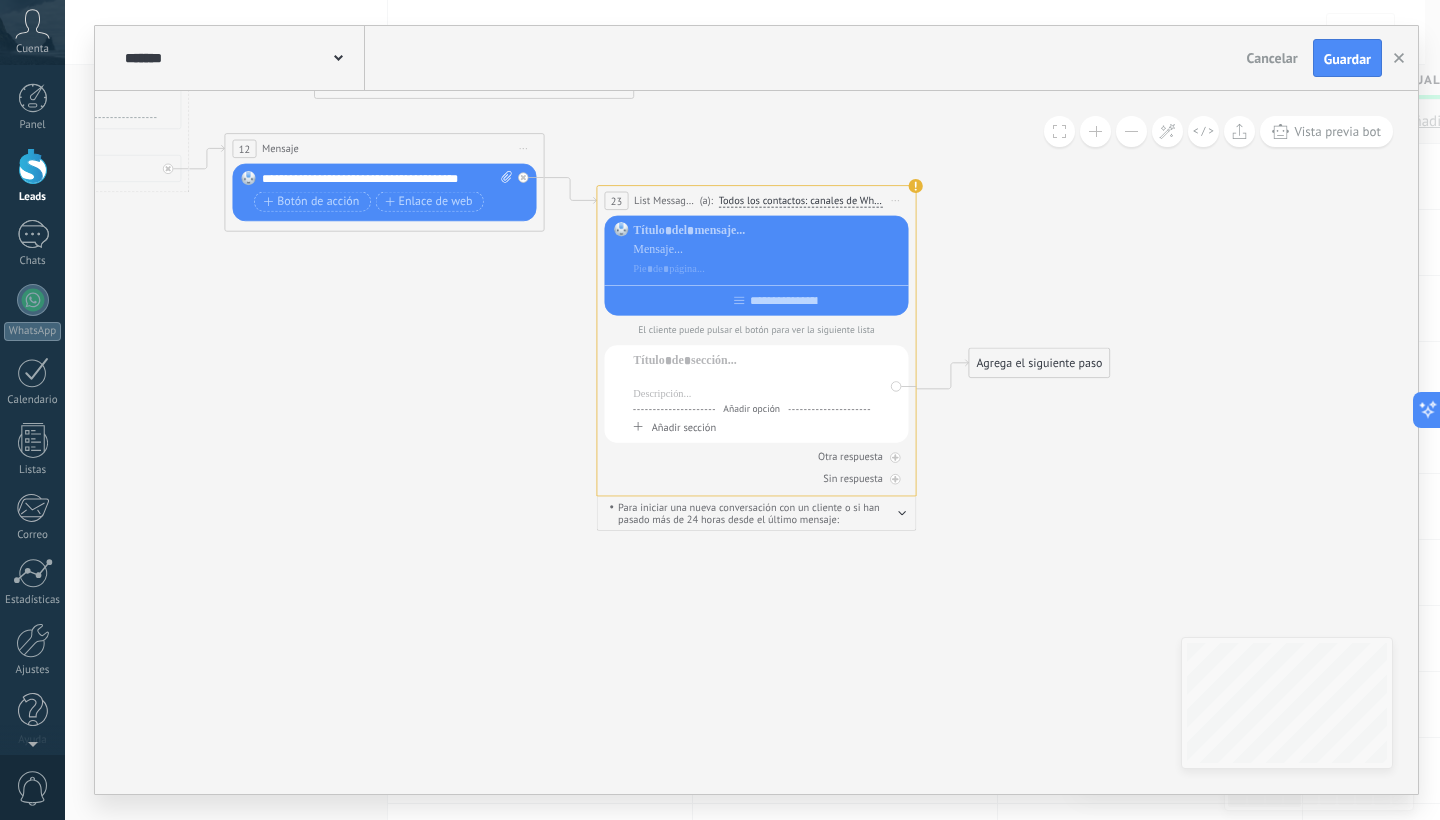 click at bounding box center [751, 380] 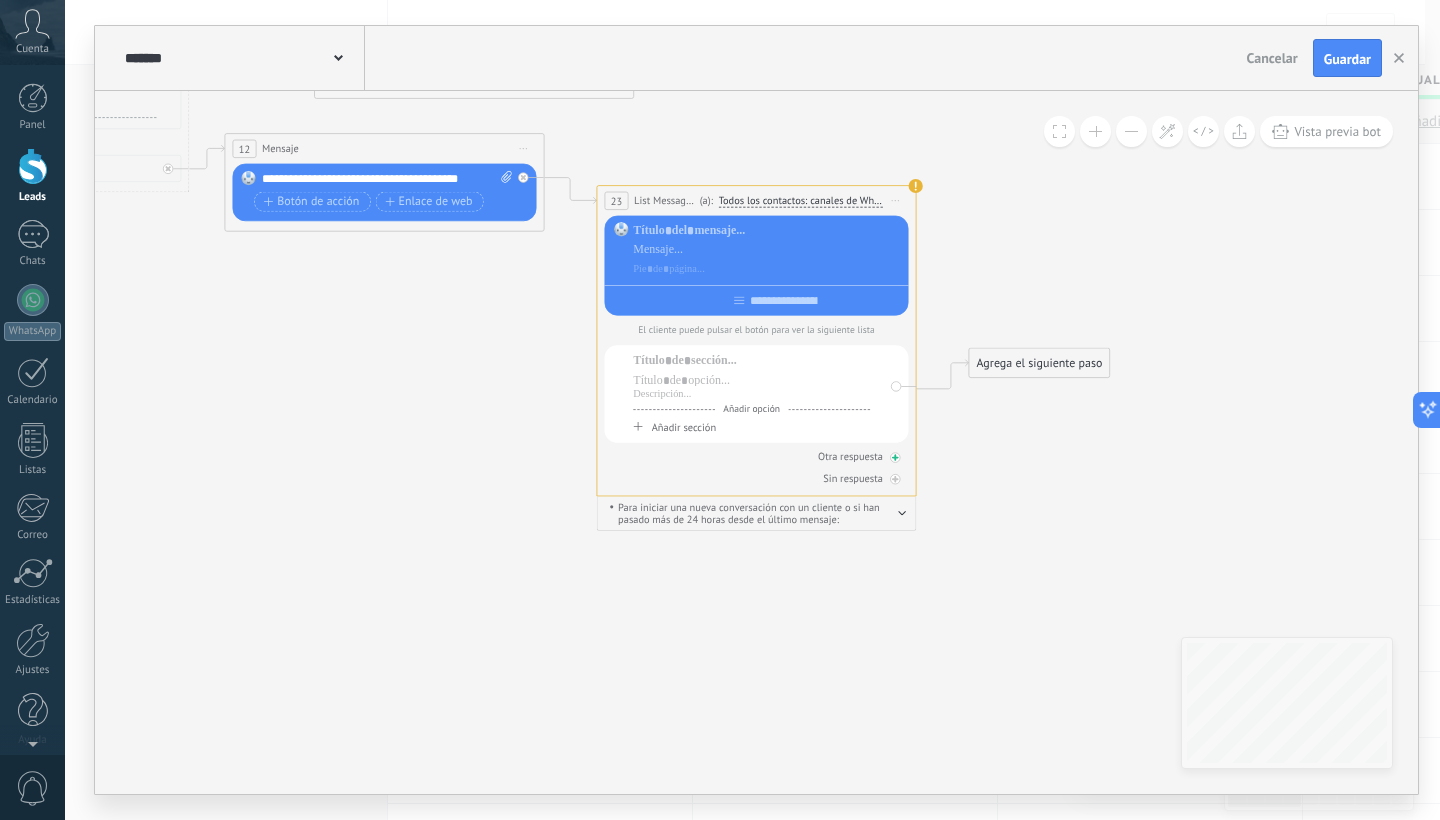 click on "Otra respuesta" at bounding box center [757, 456] 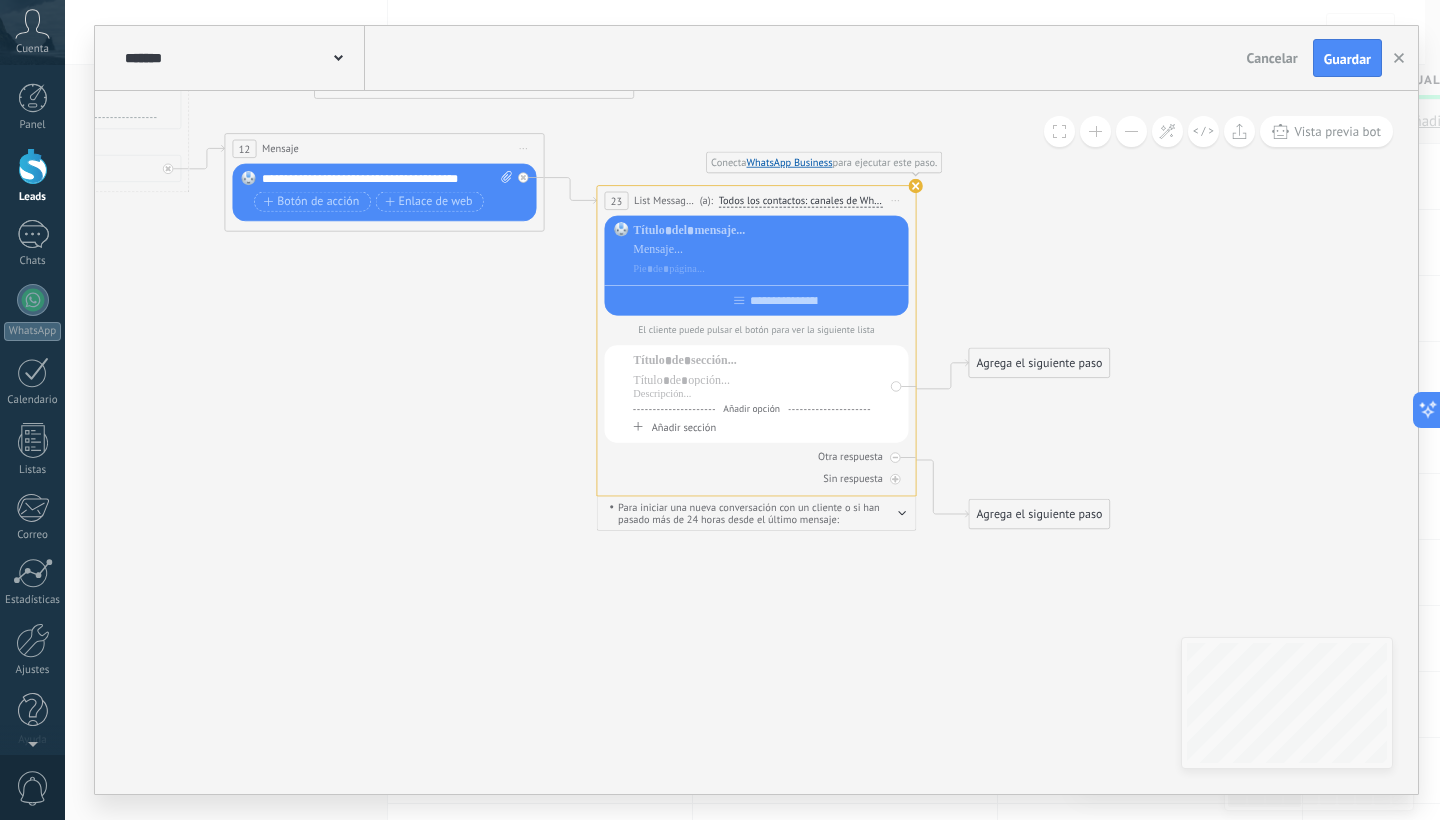 click on "Iniciar vista previa aquí
Cambiar nombre
Duplicar
Borrar" at bounding box center (896, 200) 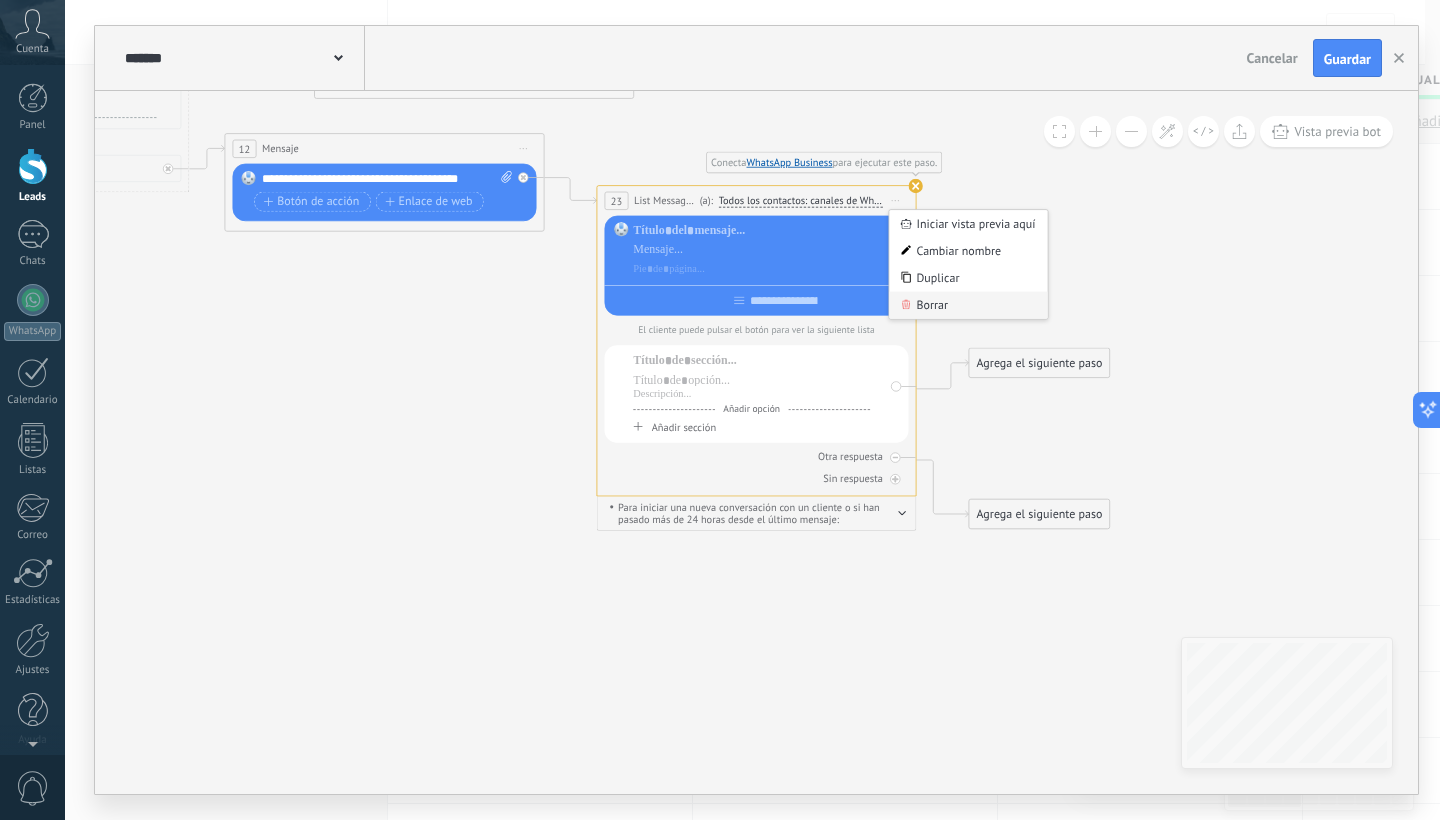 click on "Borrar" at bounding box center (968, 305) 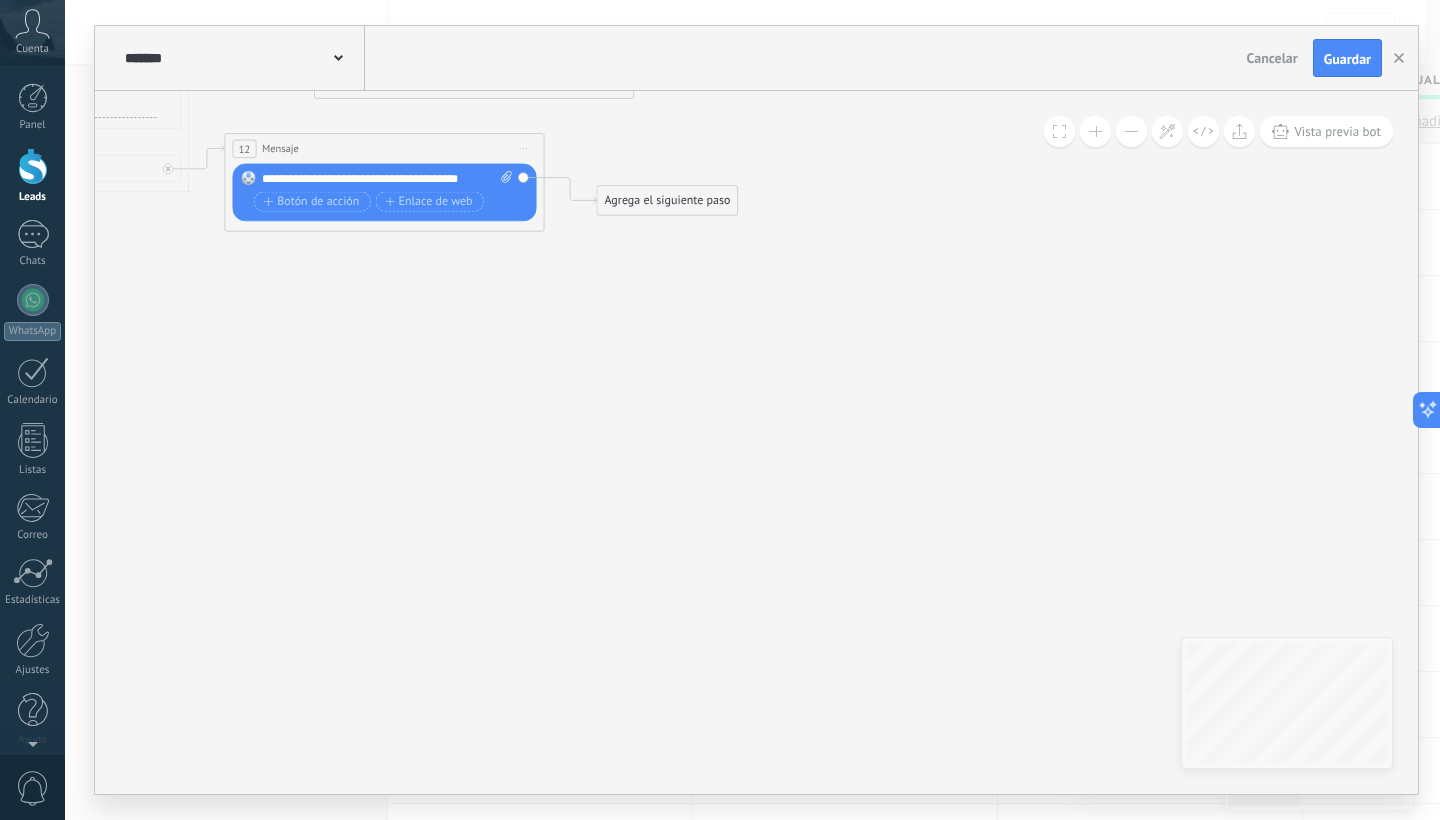 click on "Agrega el siguiente paso" at bounding box center (667, 201) 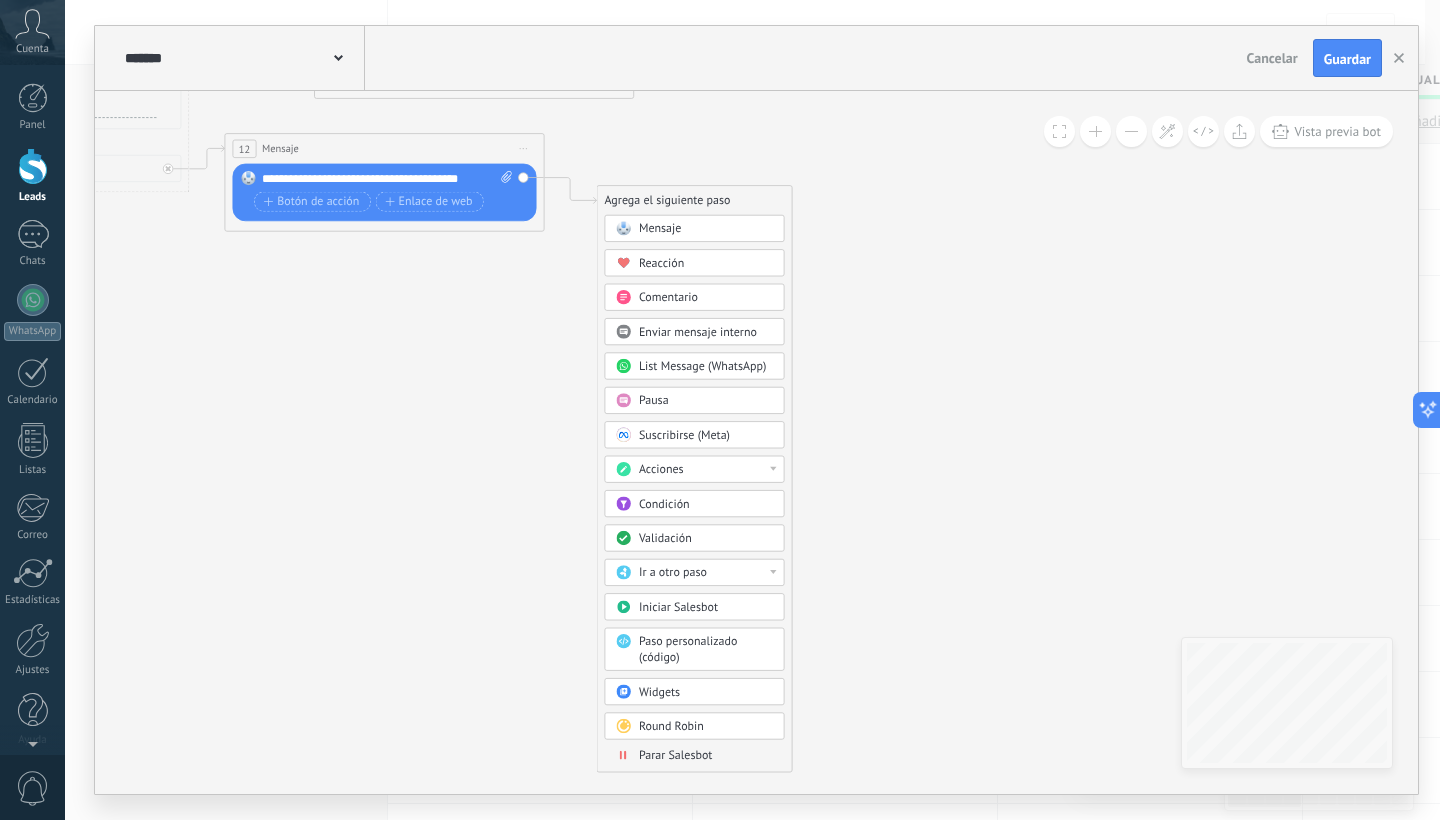 click on "Validación" at bounding box center [706, 539] 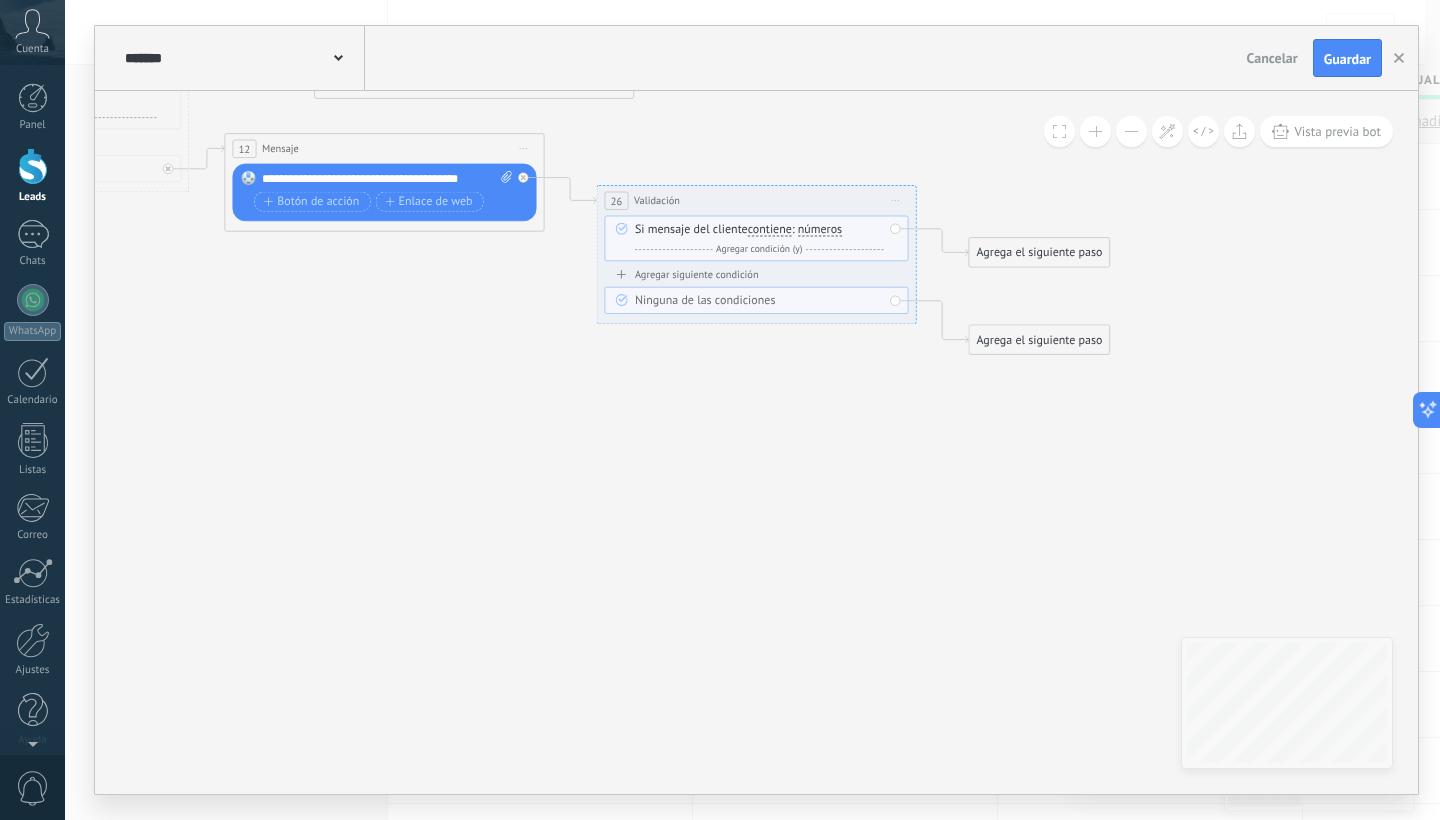 click on "Iniciar vista previa aquí
Cambiar nombre
Duplicar
Borrar" at bounding box center (896, 200) 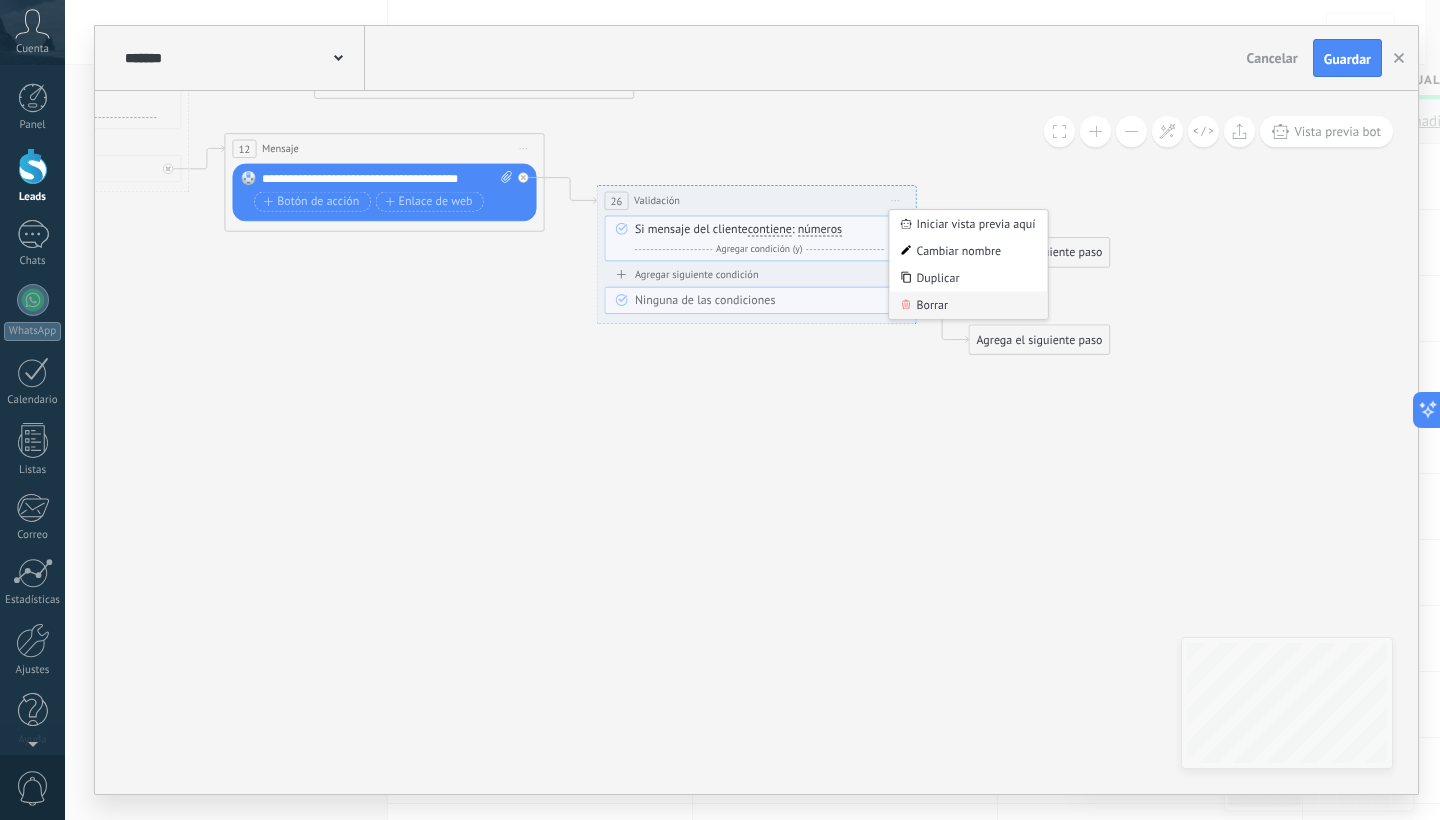 click on "Borrar" at bounding box center [968, 305] 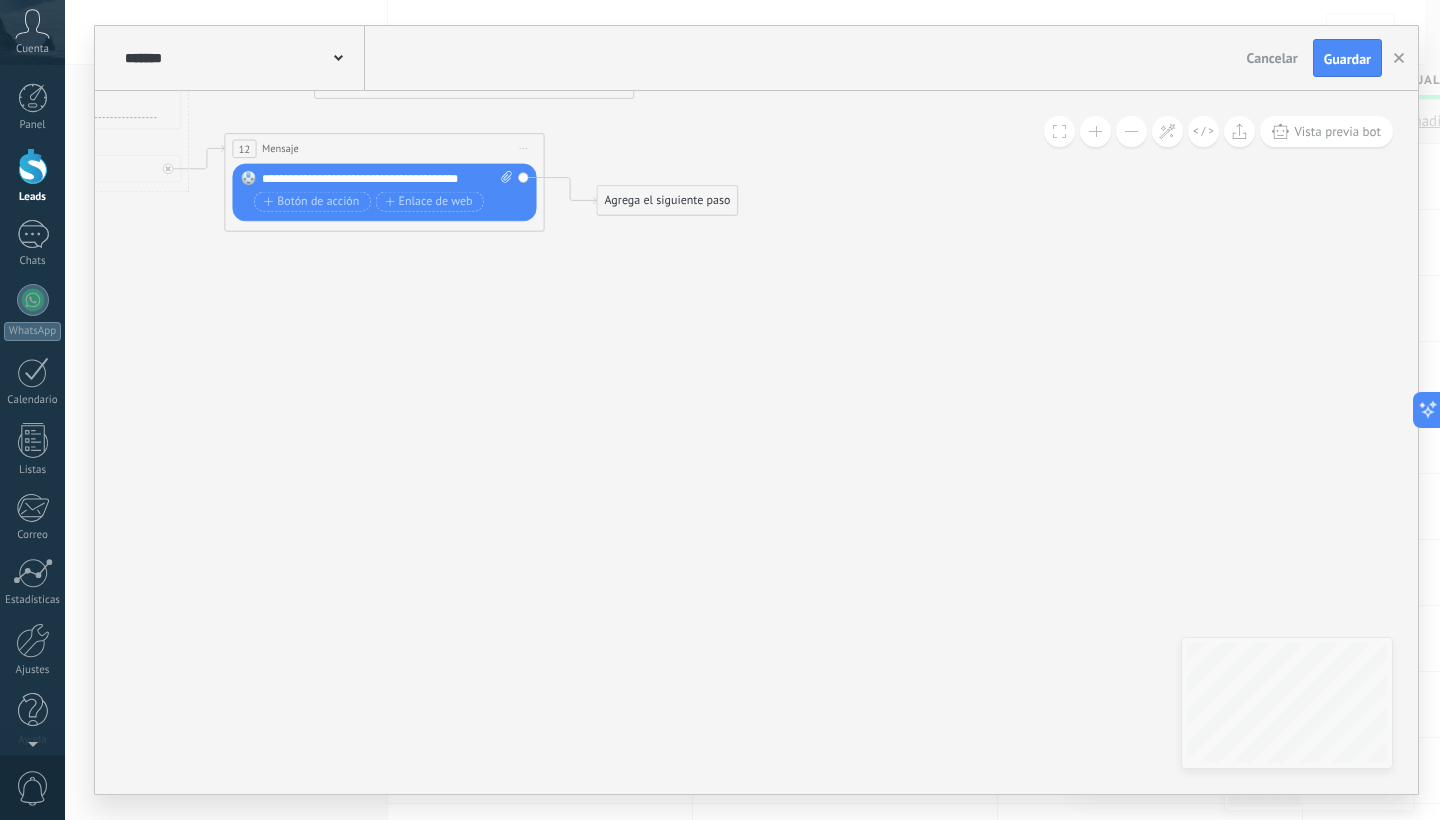 click on "Agrega el siguiente paso" at bounding box center (667, 201) 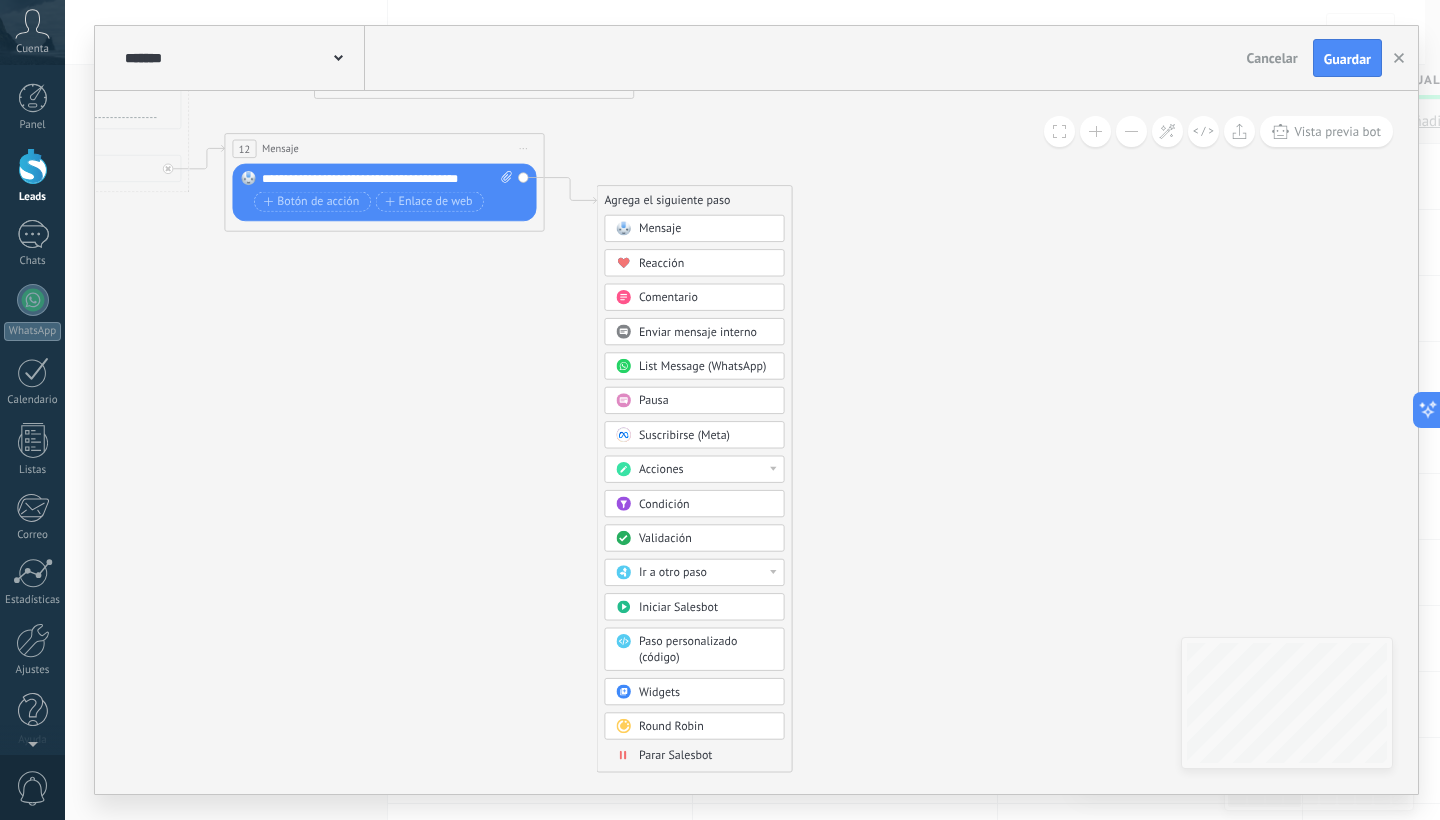 drag, startPoint x: 980, startPoint y: 662, endPoint x: 954, endPoint y: 476, distance: 187.80841 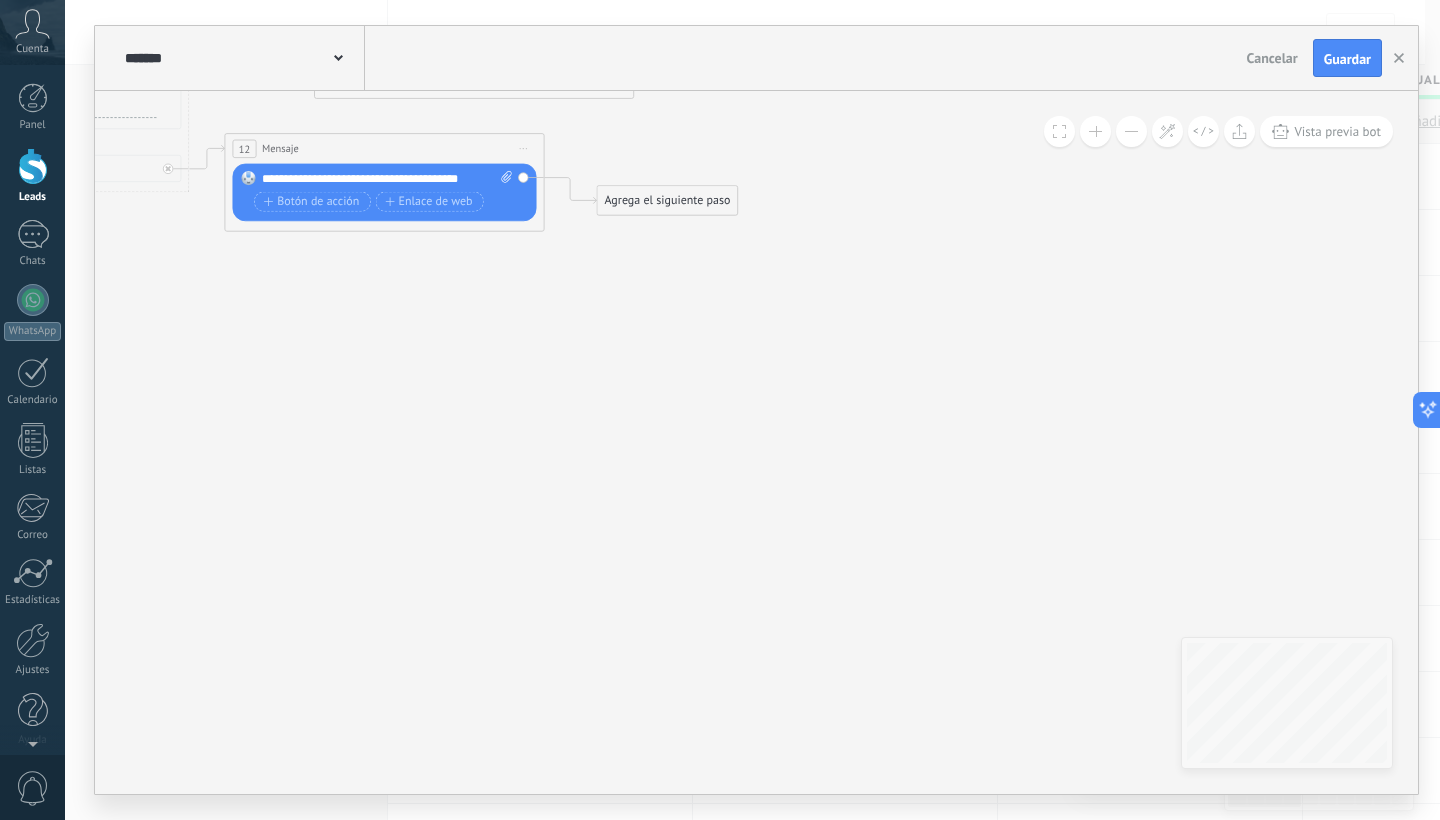 click 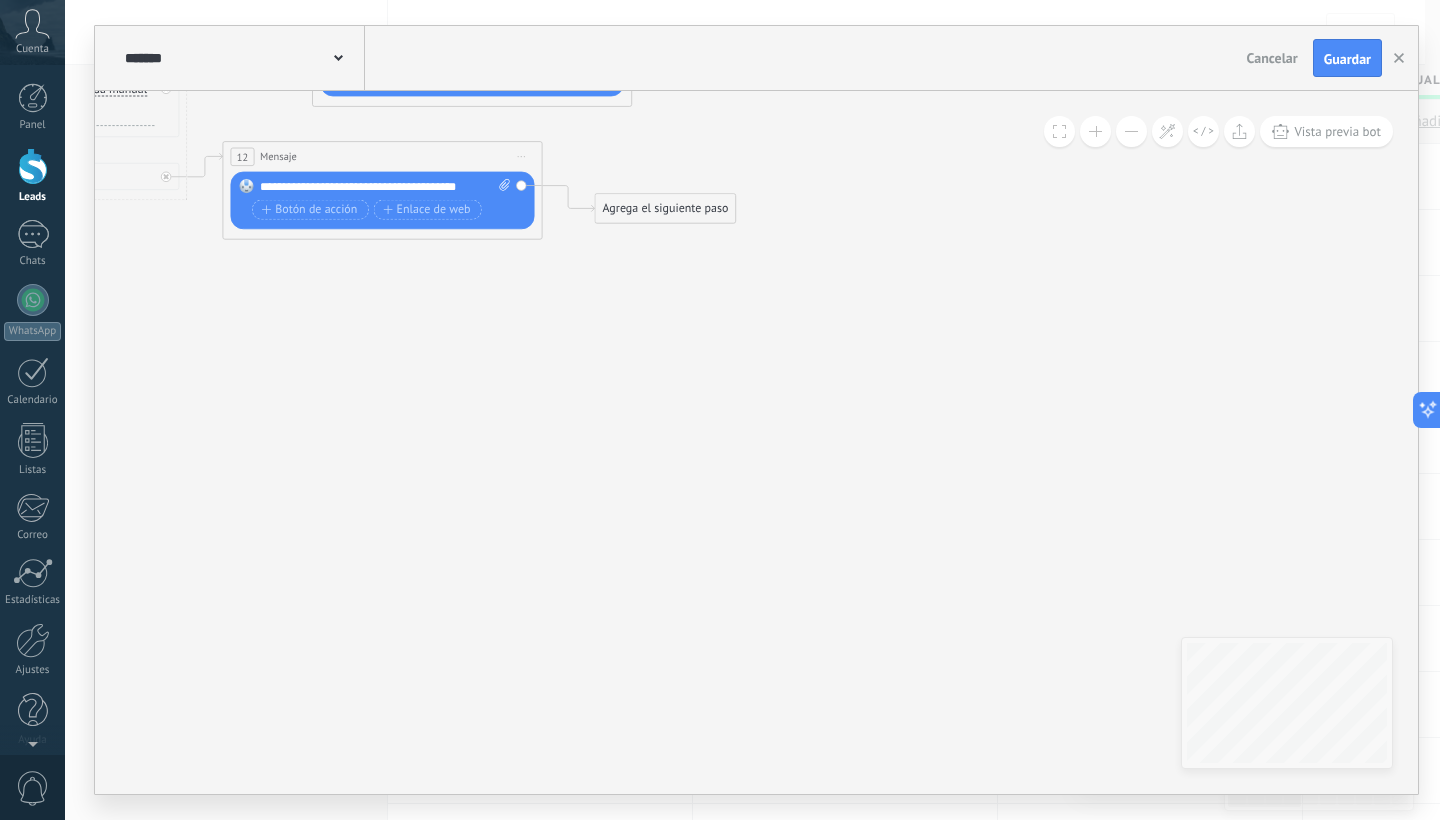 click on "Agrega el siguiente paso" at bounding box center [665, 209] 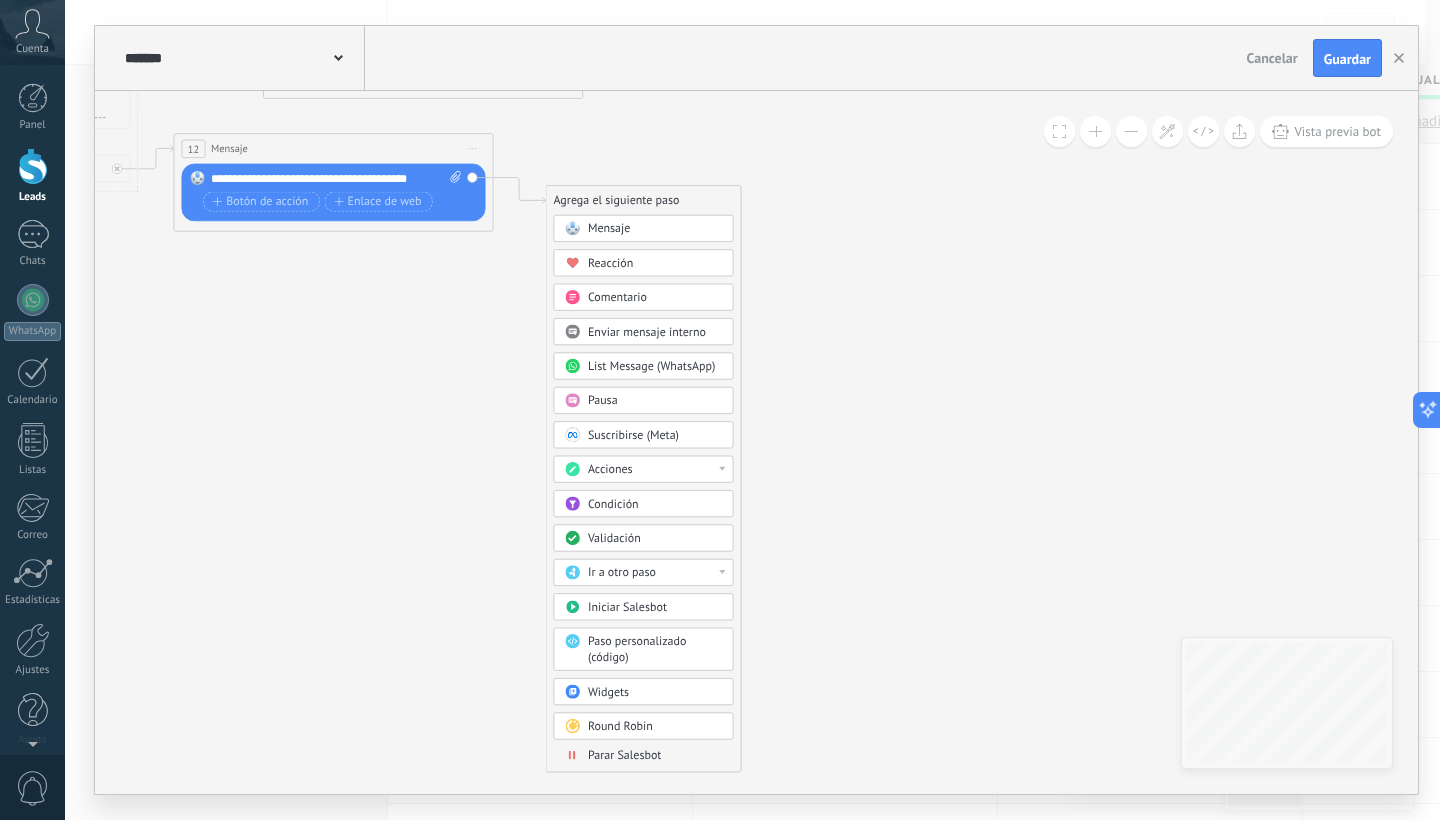 drag, startPoint x: 933, startPoint y: 625, endPoint x: 884, endPoint y: 406, distance: 224.4148 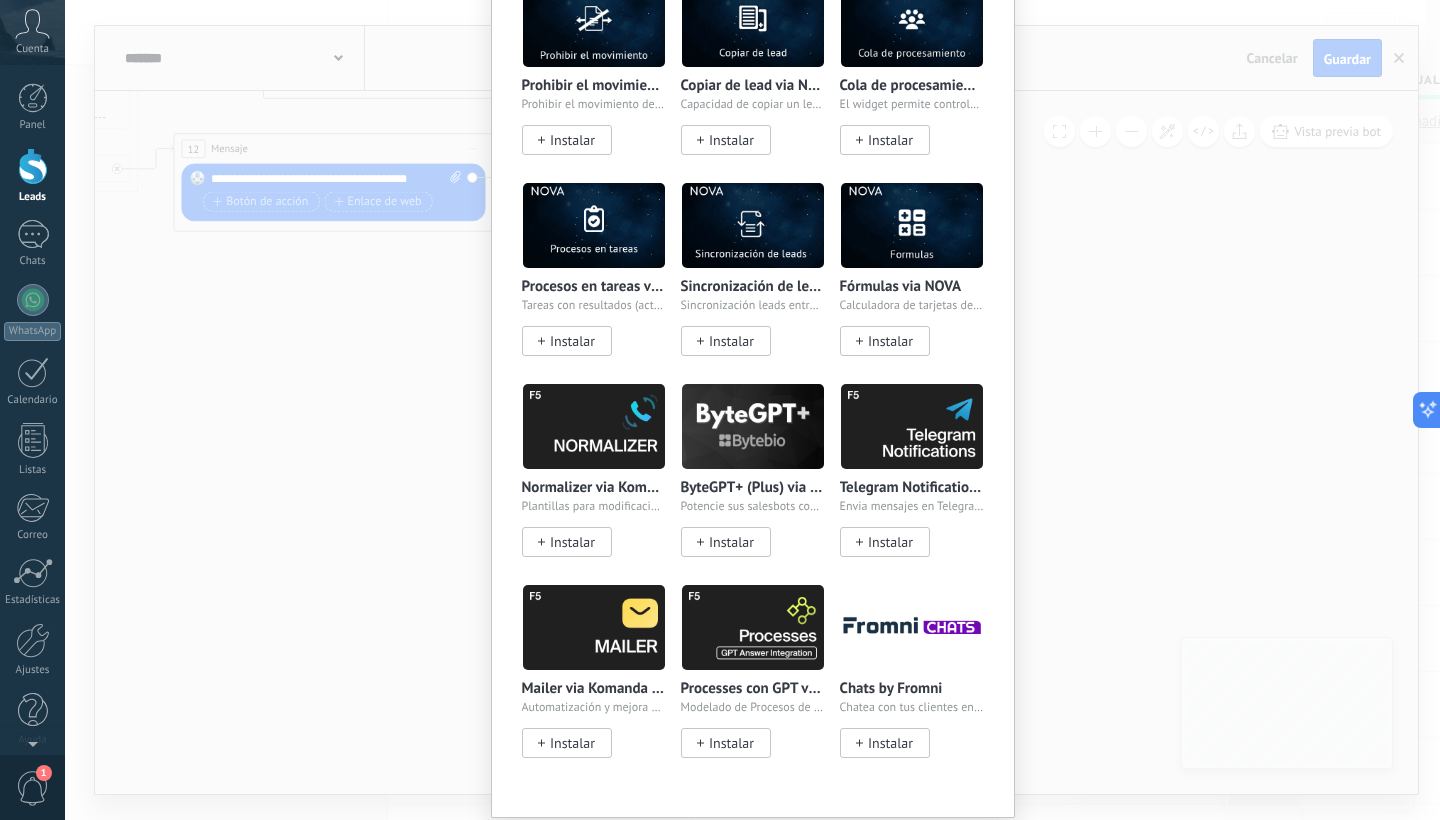 scroll, scrollTop: 1817, scrollLeft: 0, axis: vertical 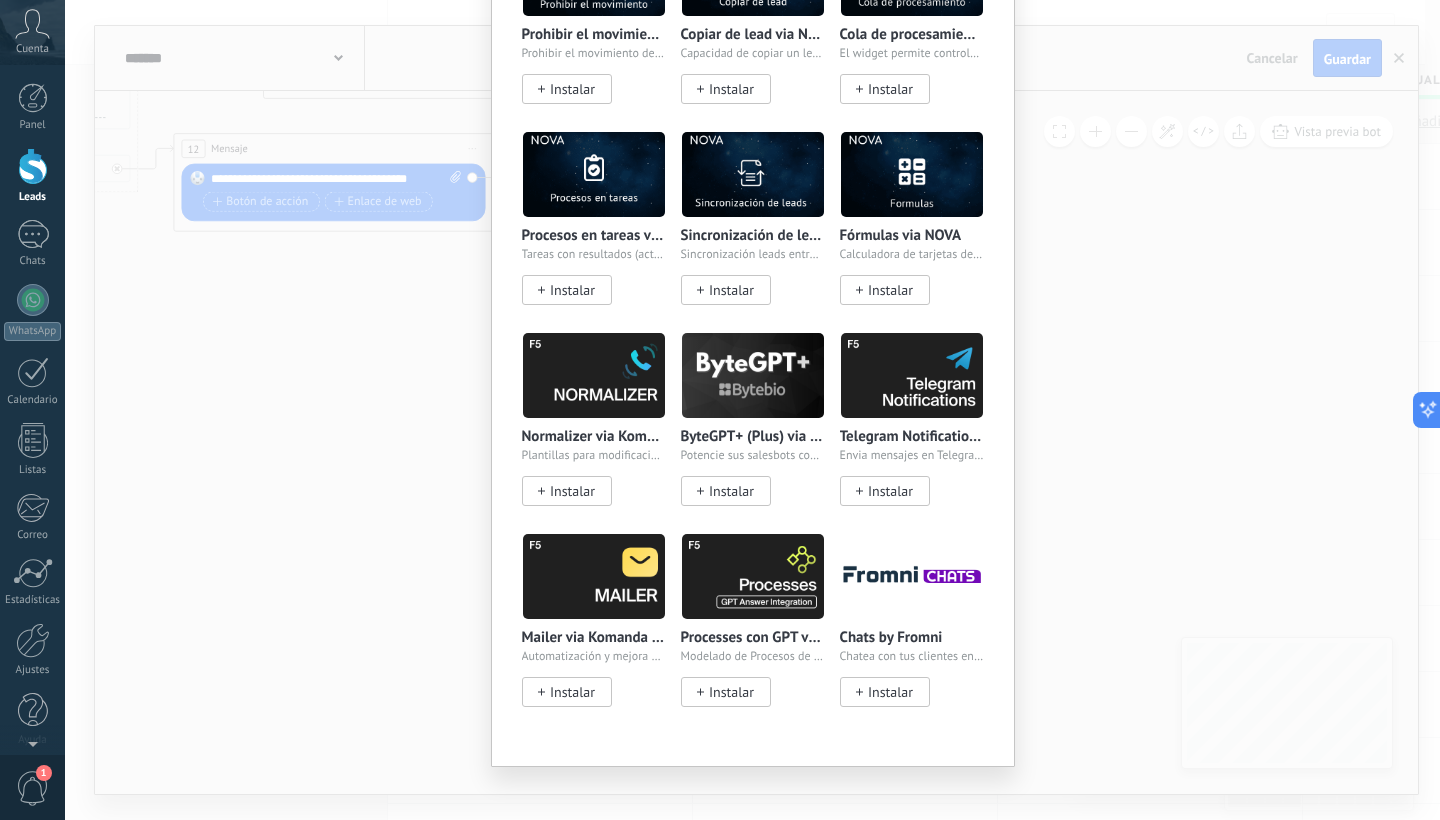 click on "Widgets Wazzup (WhatsApp & Instagram) Conectamos WhatsApp, Telegram e Instagram a Kommo Instalar Stripe Procesar pagos en linea para negocios digitales  Instalar Triggers by Komanda F5 Creador de acciones automáticas Instalar WhatsApp Business API (WABA) via Radist.Online Conecta WABA a Kommo en 10 minutos Instalar Apple Messages for Business Habla con tus clientes vía iMessage Instalar Envío de SMS mundiald por Fromni Campañas de SMS automatizadas y manuales - Kommo Instalar Whatsapp por Whatcrm y Telphin Conecta la integración de WhatsApp en un minuto Instalar Generador de documentos Llena tus documentos con la info de tus leads Instalar Sensei Editor de procesos comerciales de venta Instalar Telegram de Whatcrm Conecte la integración de Telegram en un minuto Instalar Etapa del Lead por KWID Verificación de la etapa del lead en Salesbot Instalar PayPal Crea y envía formatos de pago Instalar Mercado Pago Mercado Pago Instalar Webhooks de Salesbot por KWID Enviar webhooks desde Salesbot Instalar" at bounding box center [752, 410] 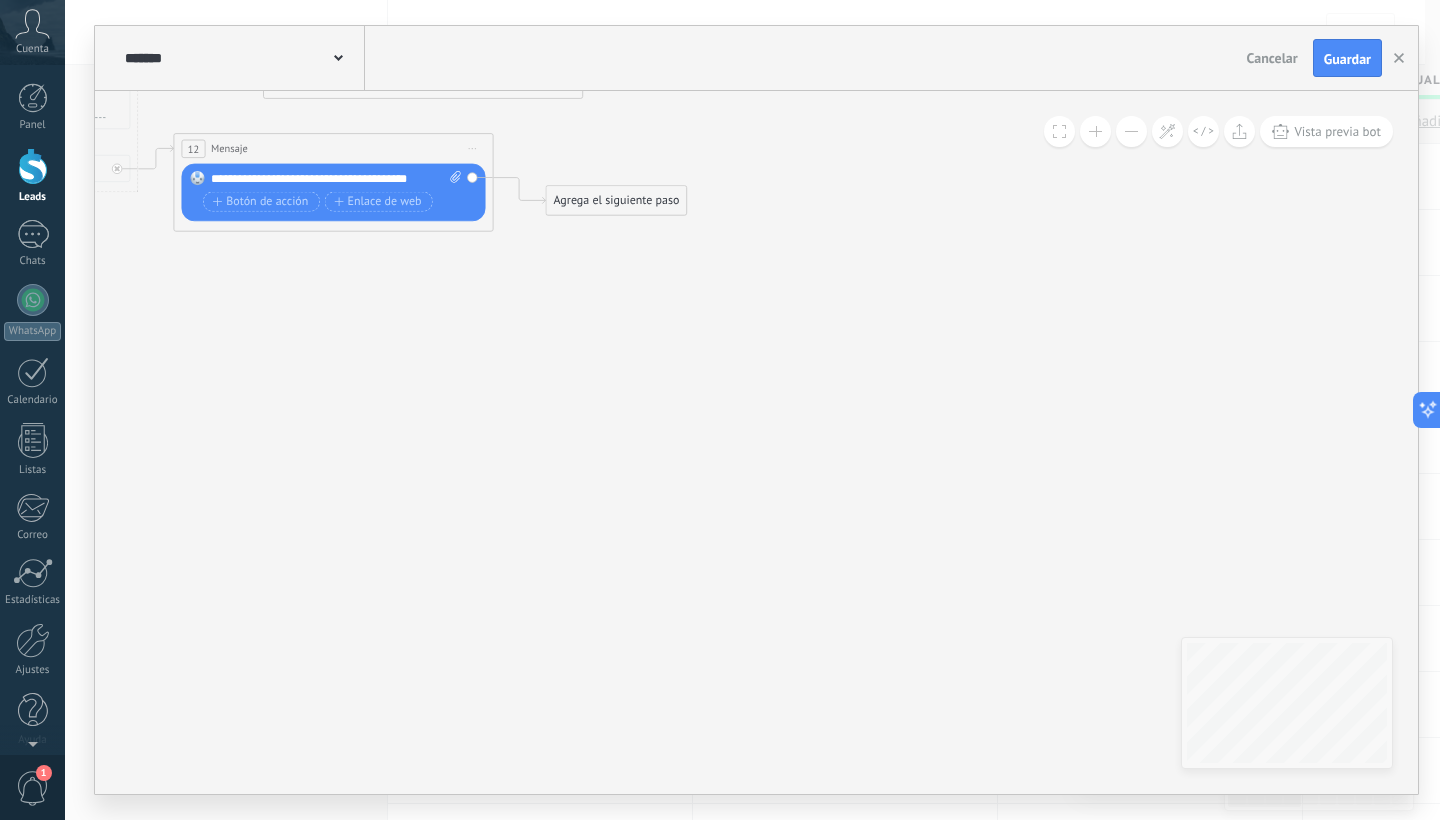 click on "Agrega el siguiente paso" at bounding box center [616, 201] 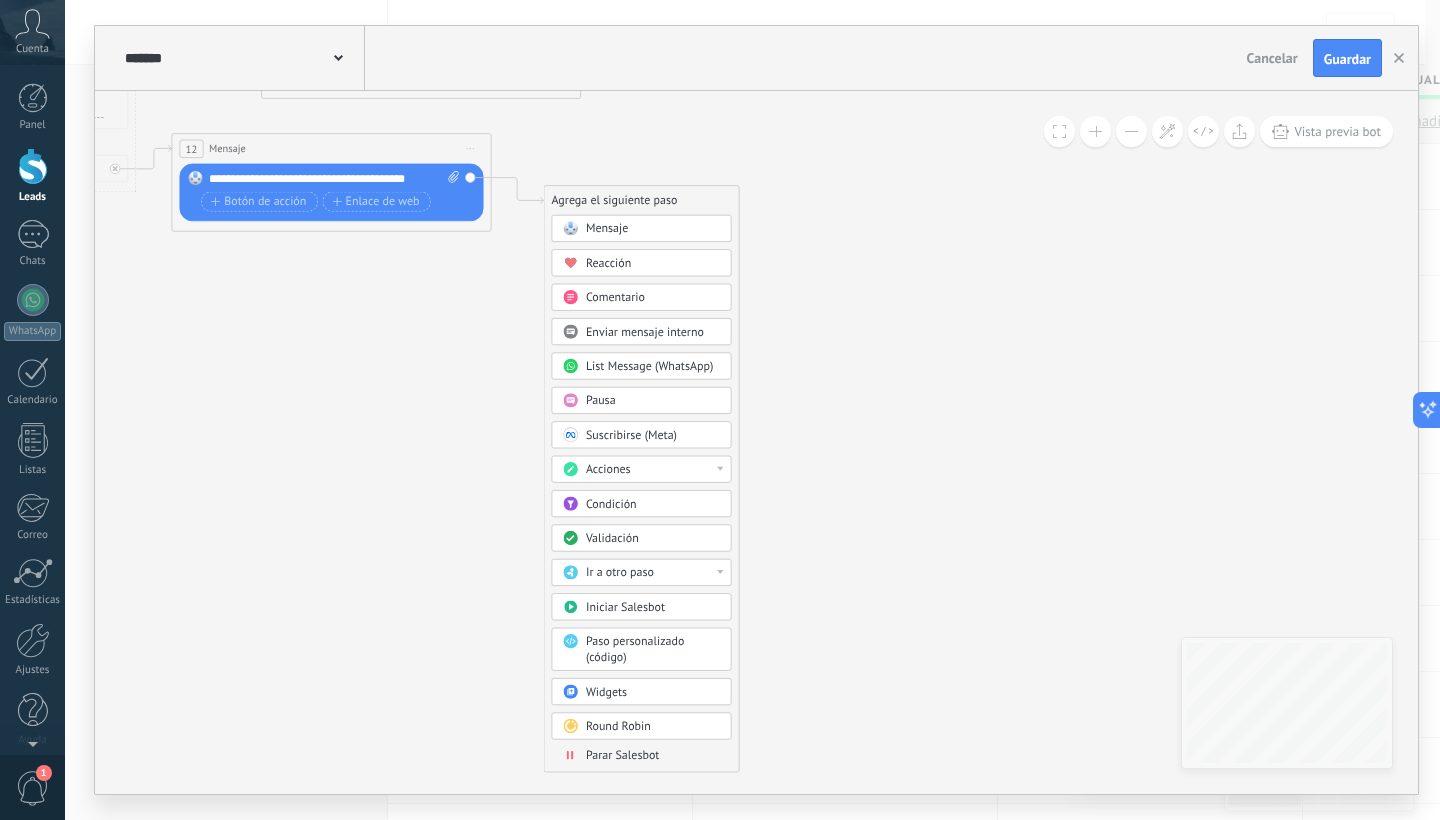 drag, startPoint x: 906, startPoint y: 579, endPoint x: 905, endPoint y: 453, distance: 126.00397 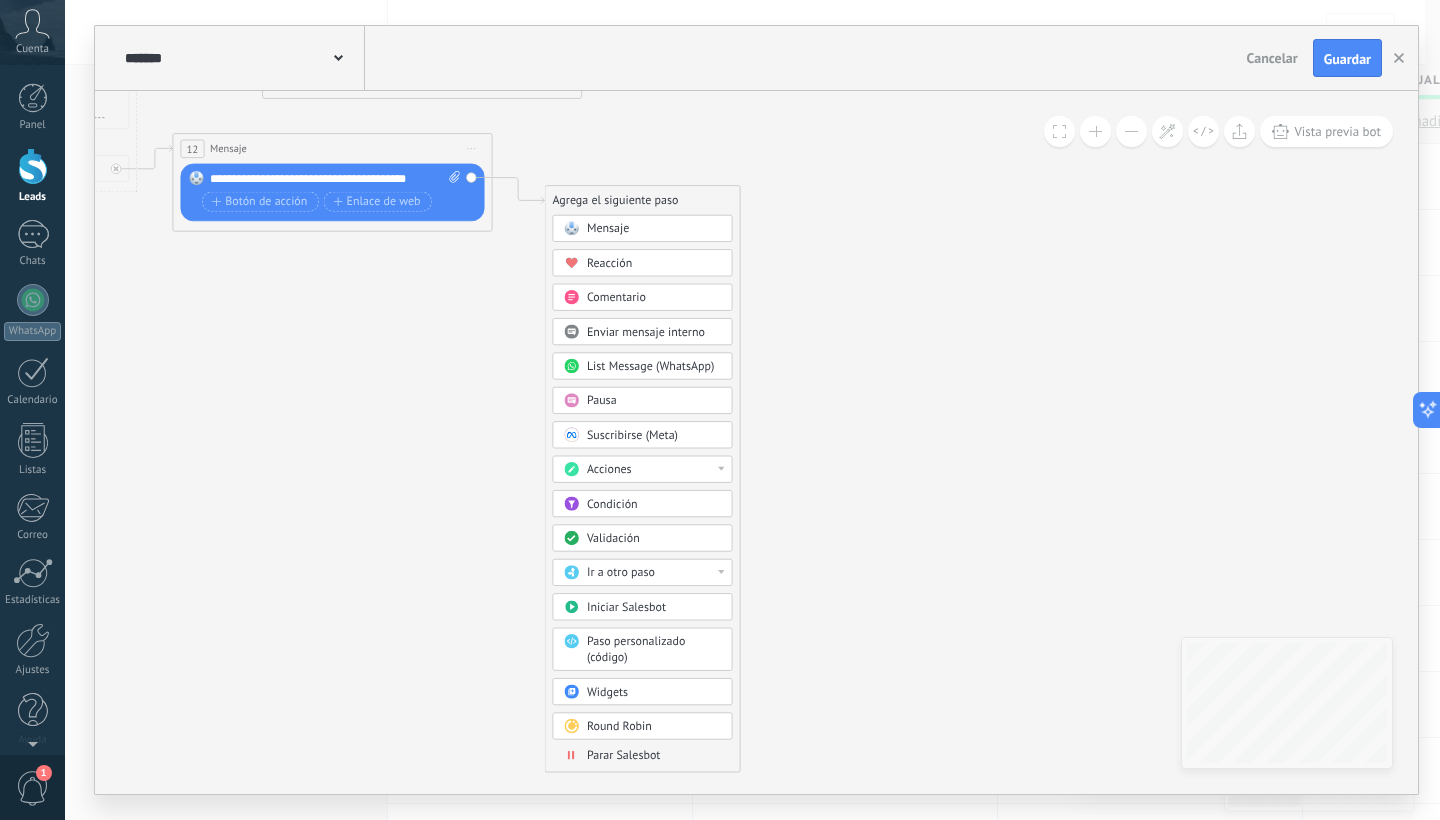 click on "Round Robin" at bounding box center (619, 726) 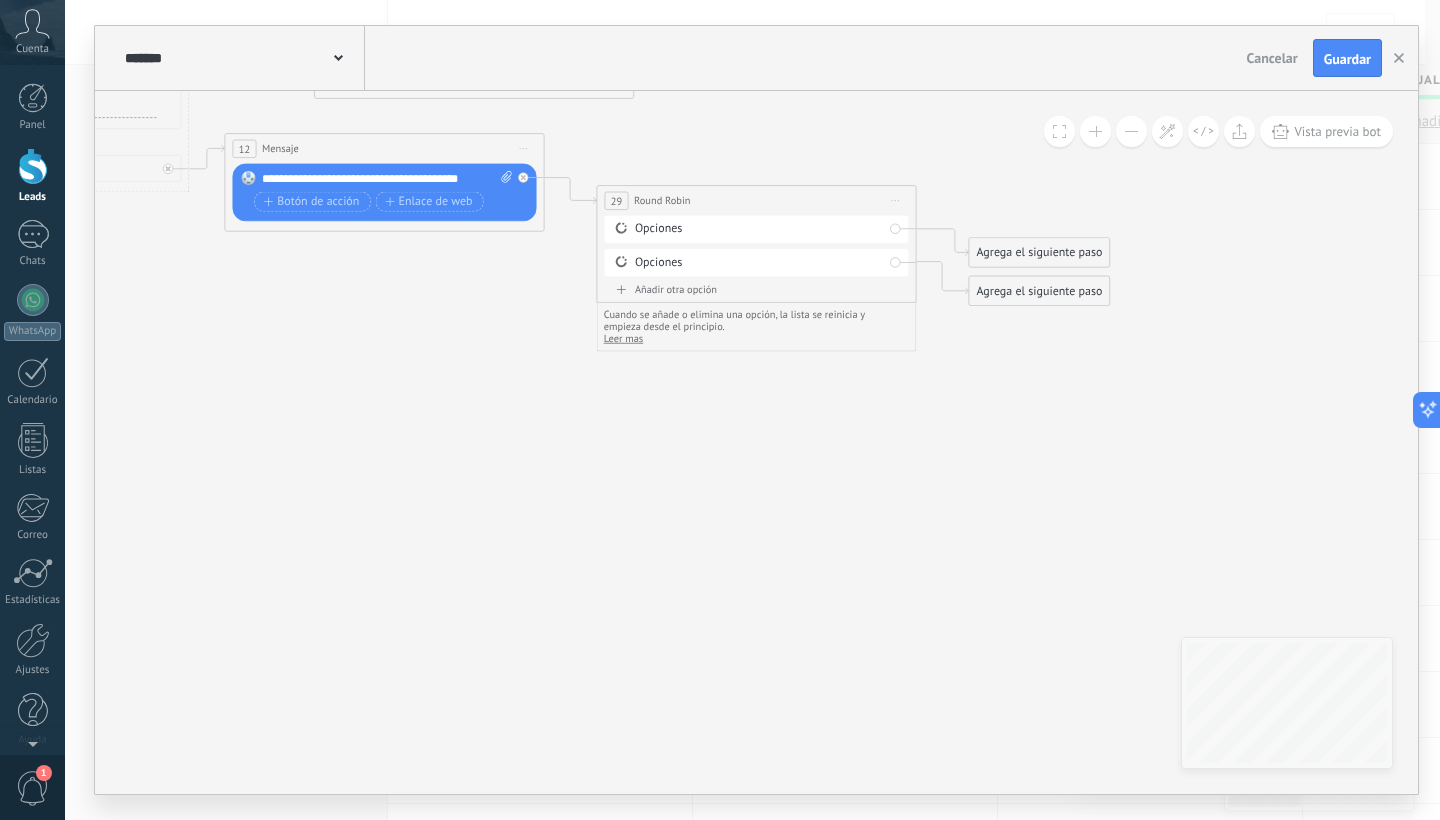 click on "Iniciar vista previa aquí
Cambiar nombre
Duplicar
Borrar" at bounding box center [896, 200] 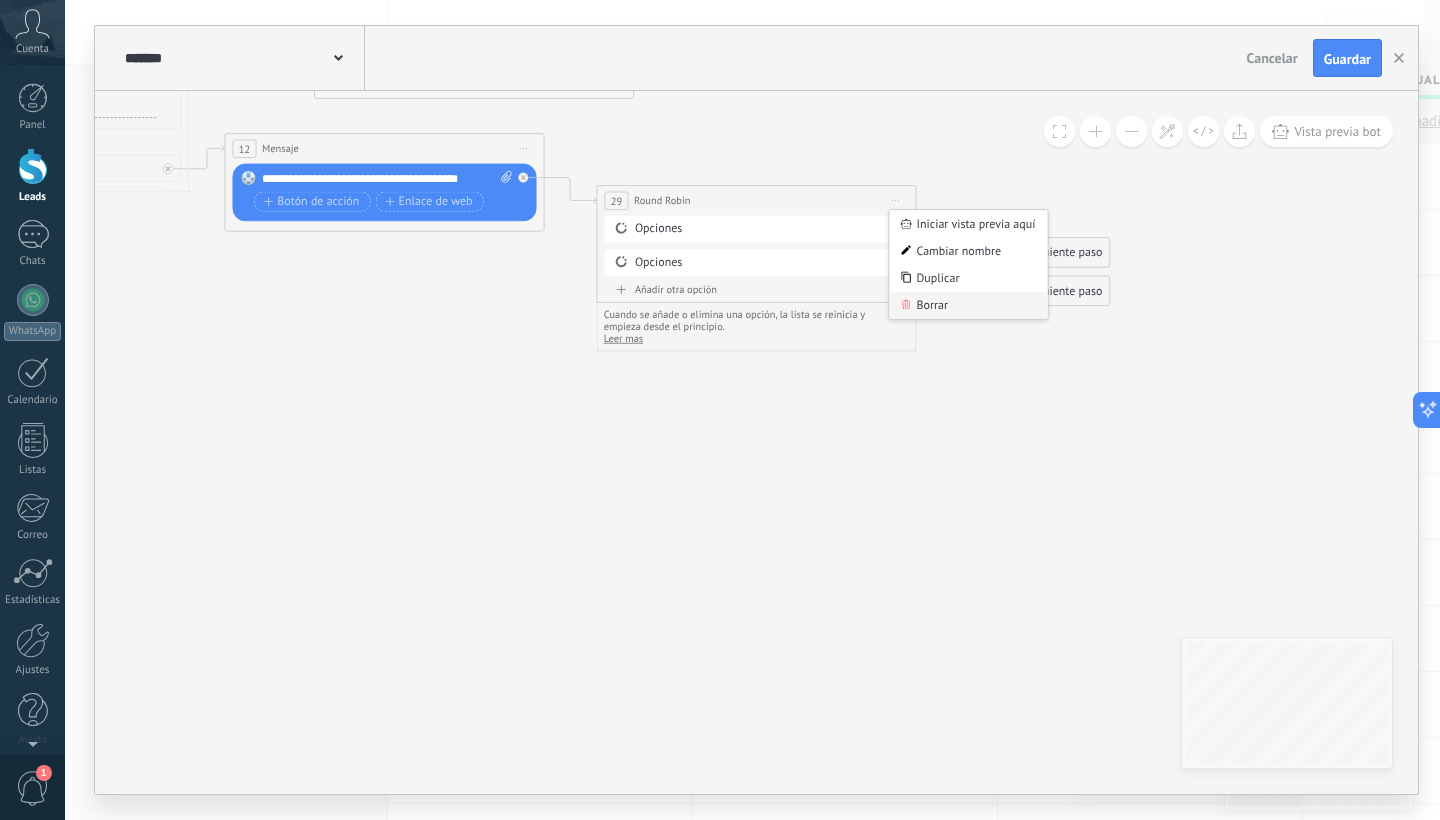 click on "Borrar" at bounding box center (968, 305) 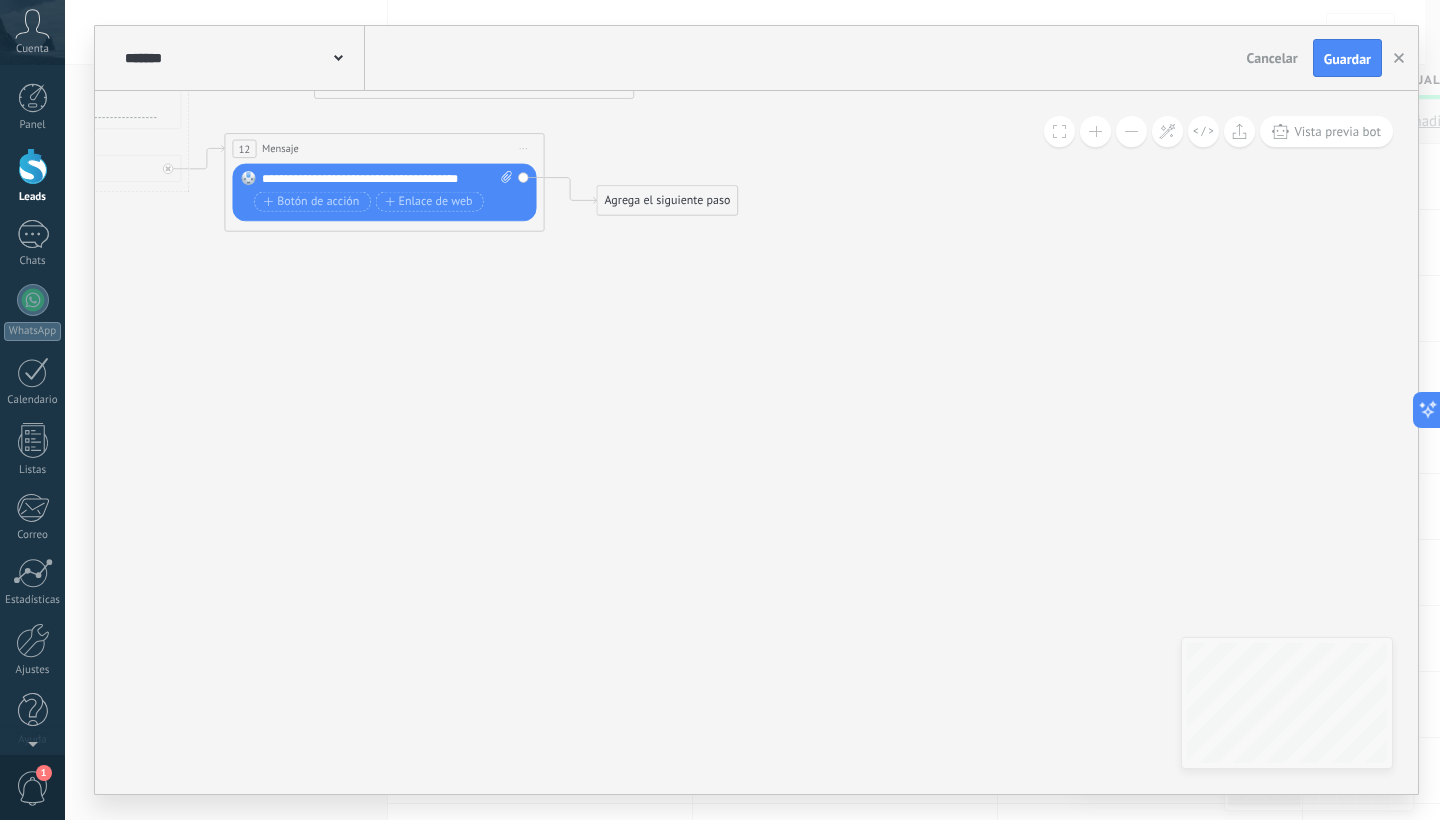 click on "Agrega el siguiente paso" at bounding box center [667, 201] 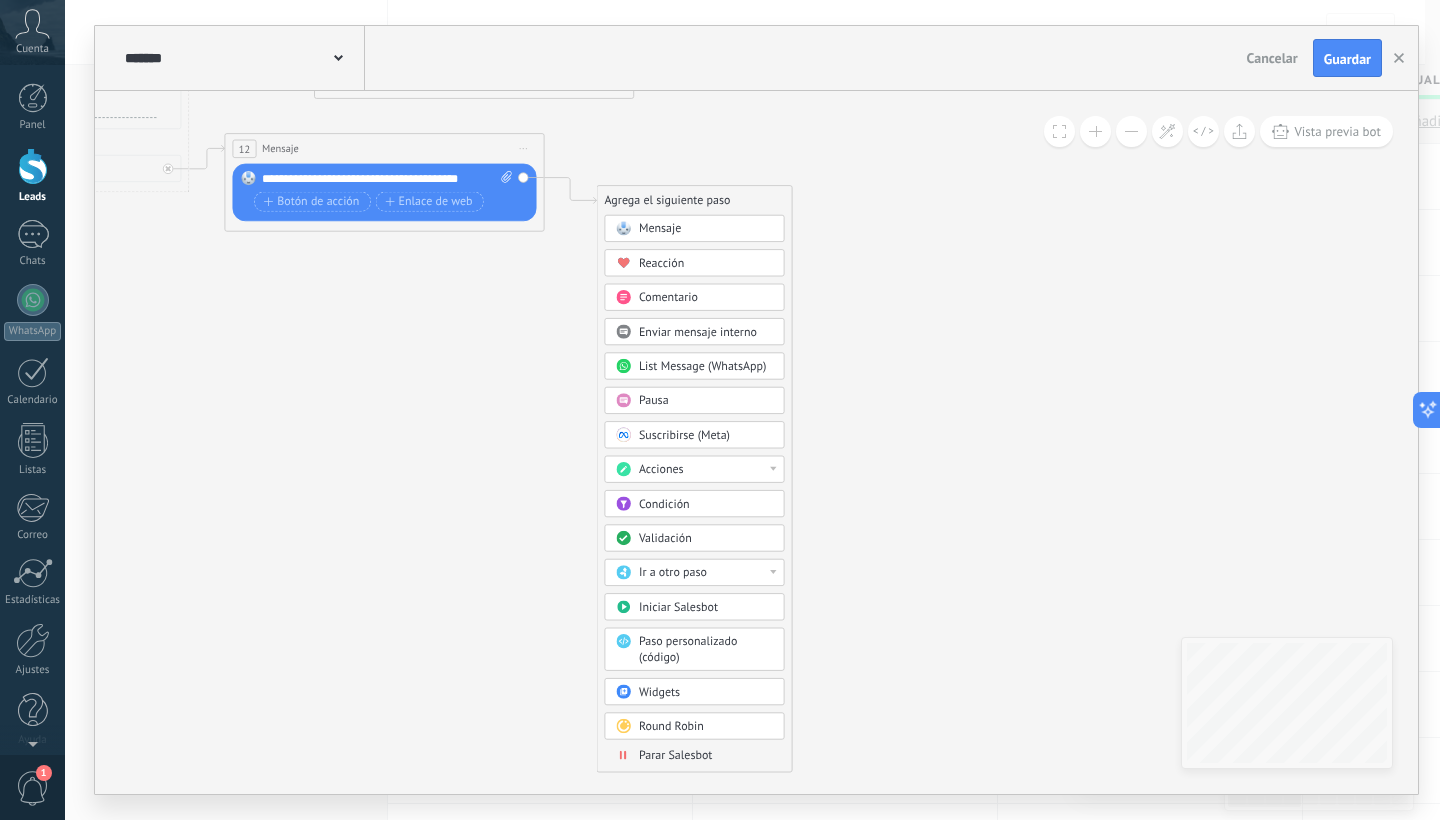 click on "Acciones" at bounding box center (706, 470) 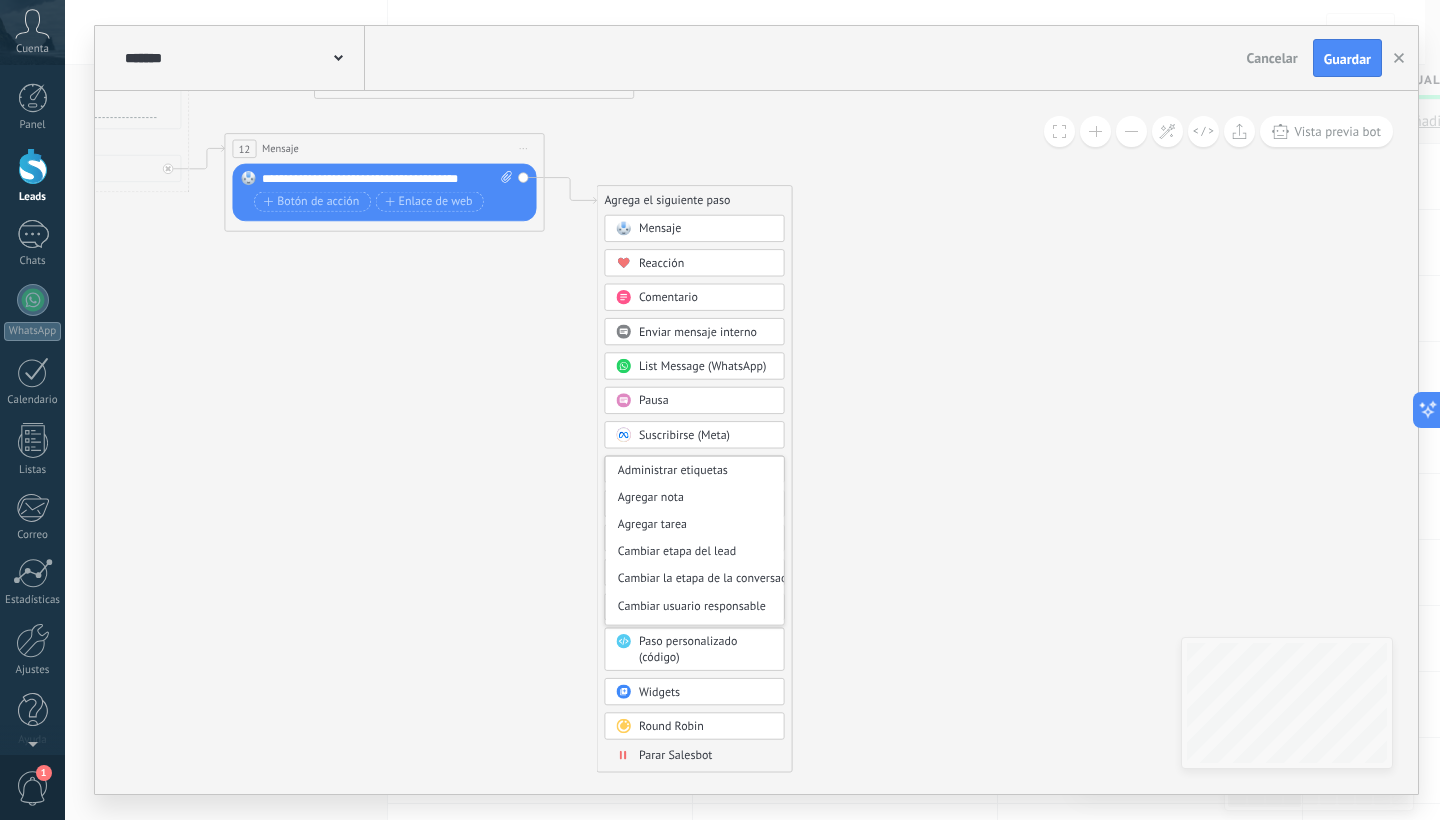 click 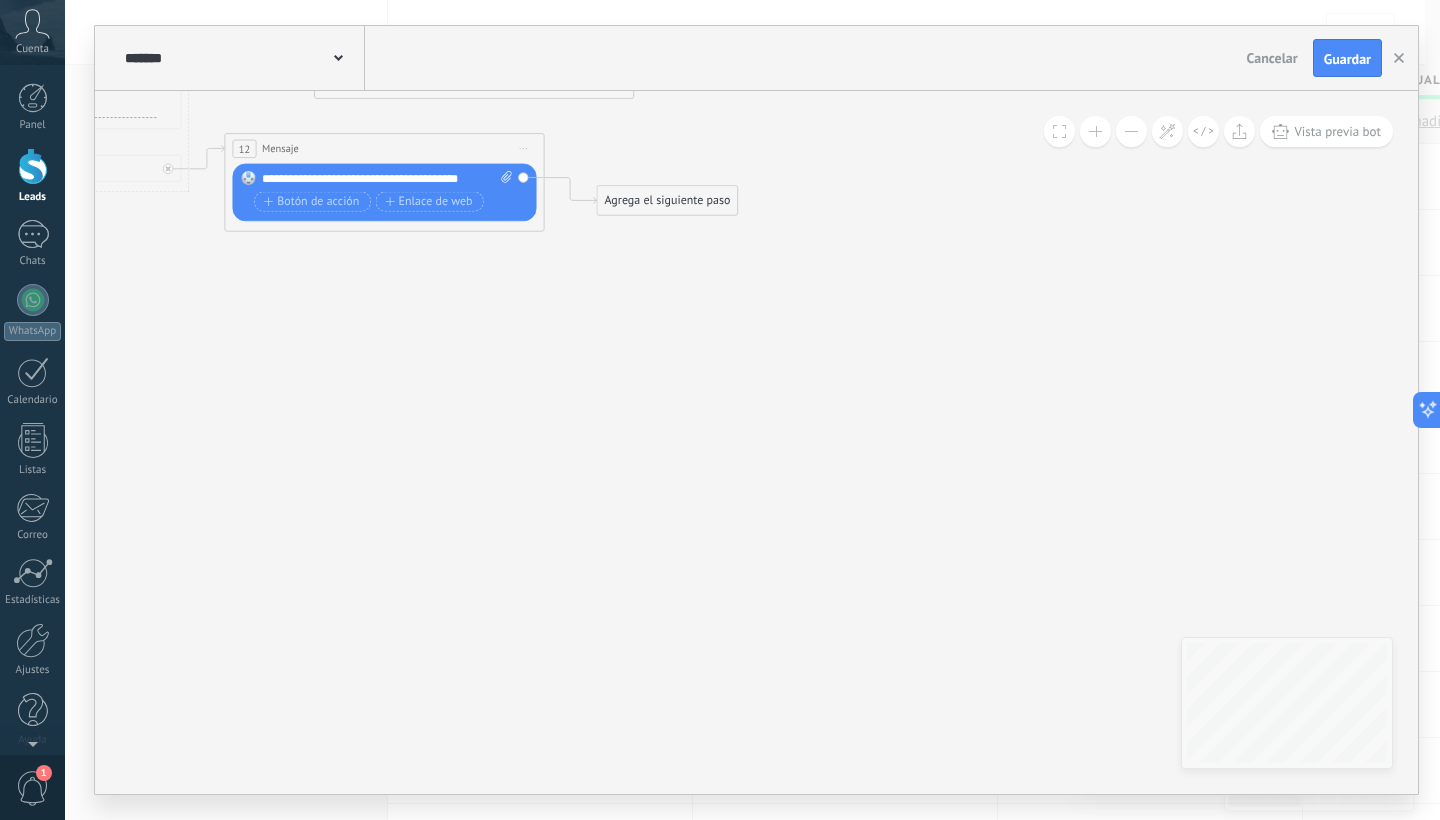 click on "Agrega el siguiente paso" at bounding box center (667, 201) 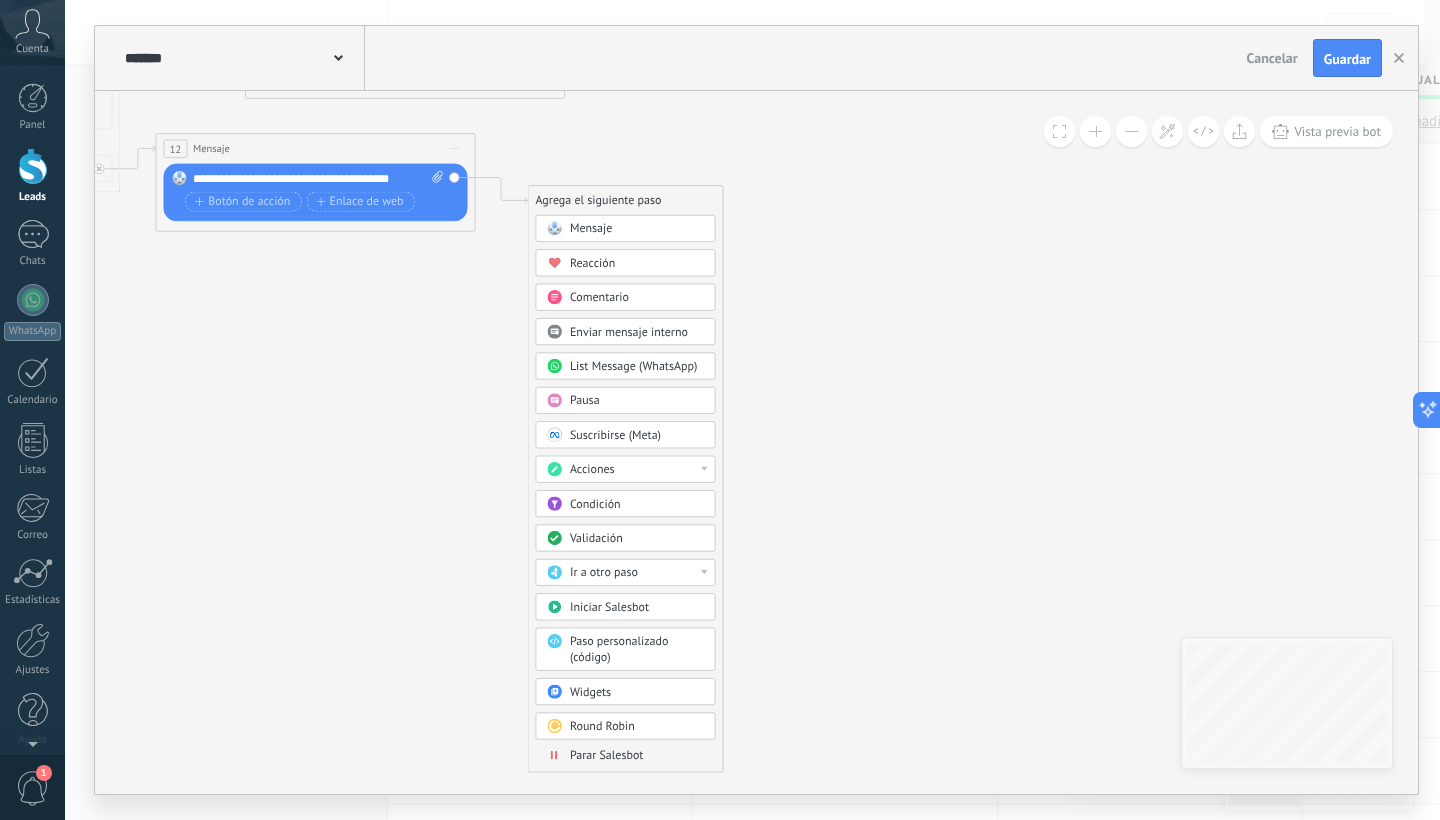 drag, startPoint x: 916, startPoint y: 598, endPoint x: 843, endPoint y: 465, distance: 151.71684 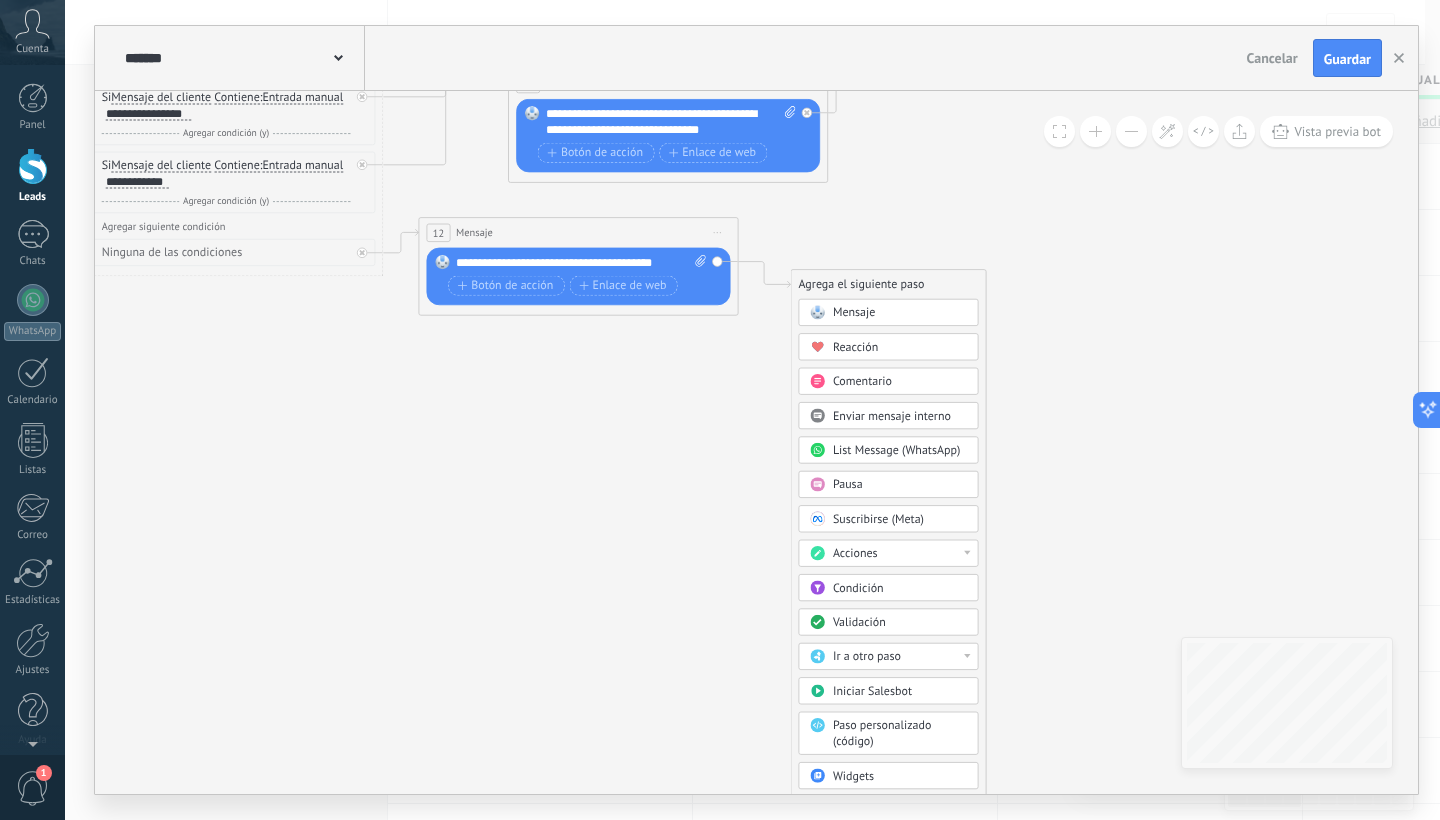 drag, startPoint x: 813, startPoint y: 360, endPoint x: 1080, endPoint y: 444, distance: 279.90176 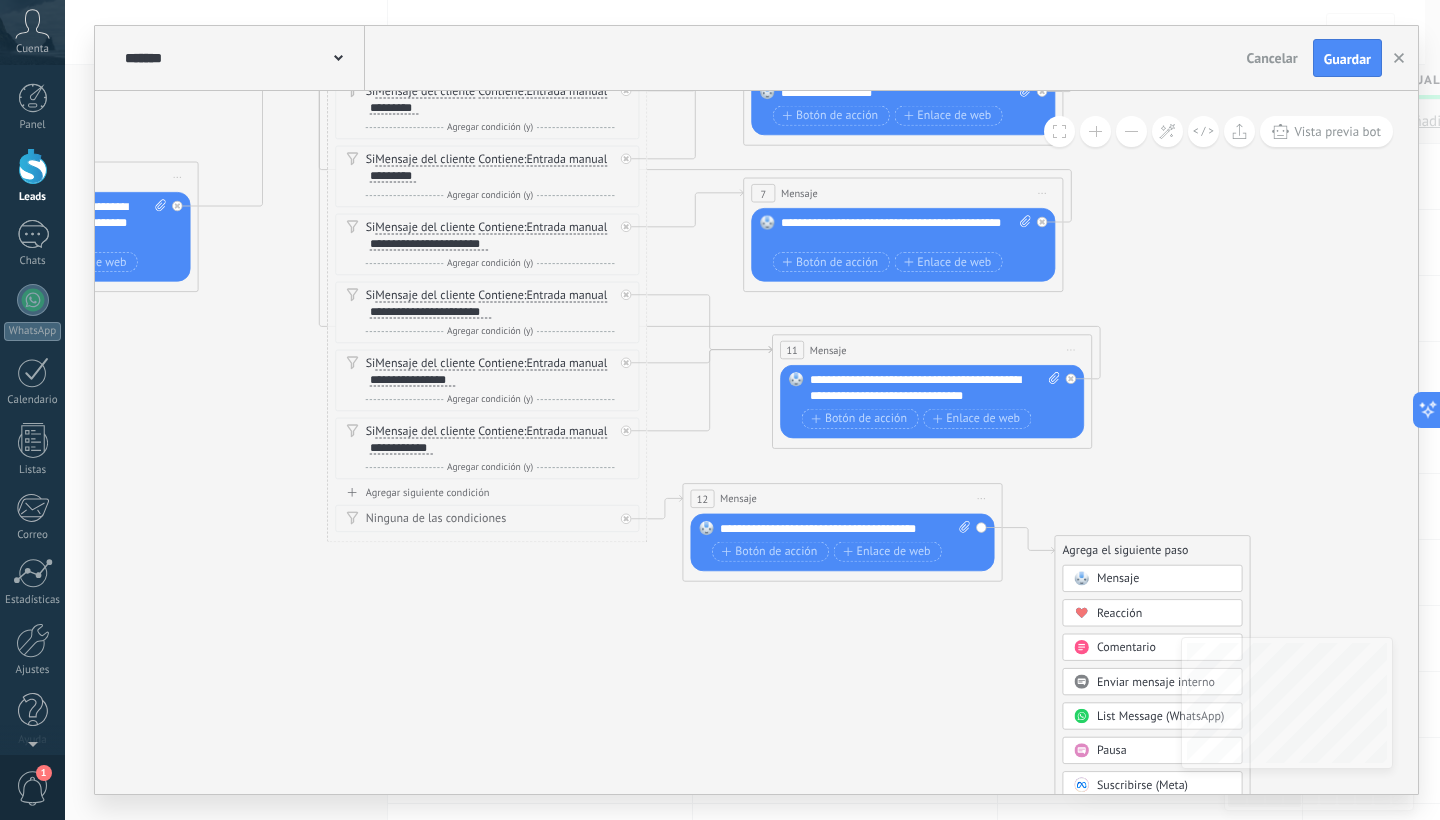 drag, startPoint x: 348, startPoint y: 399, endPoint x: 606, endPoint y: 637, distance: 351.00998 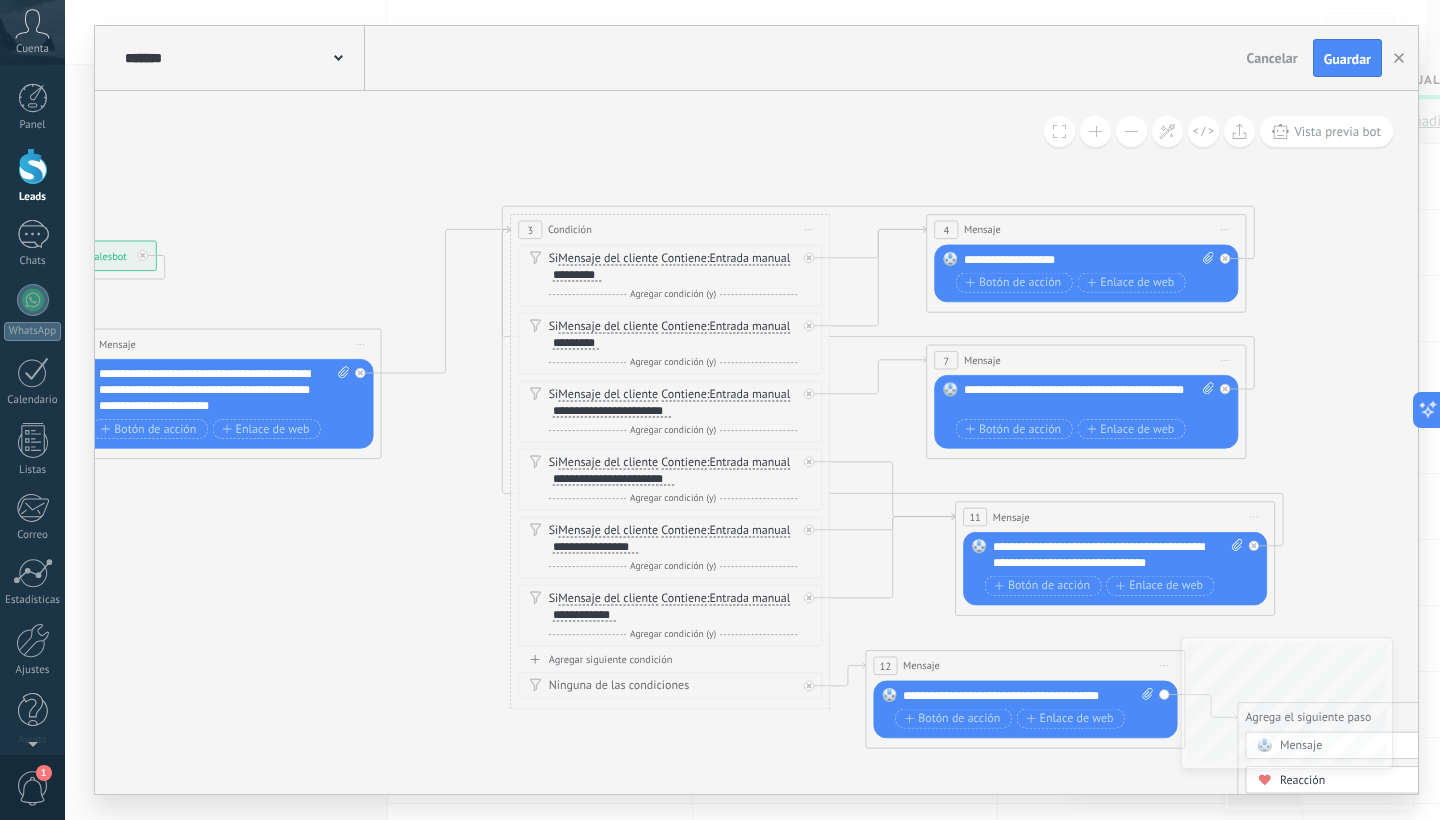 drag, startPoint x: 165, startPoint y: 425, endPoint x: 338, endPoint y: 585, distance: 235.64592 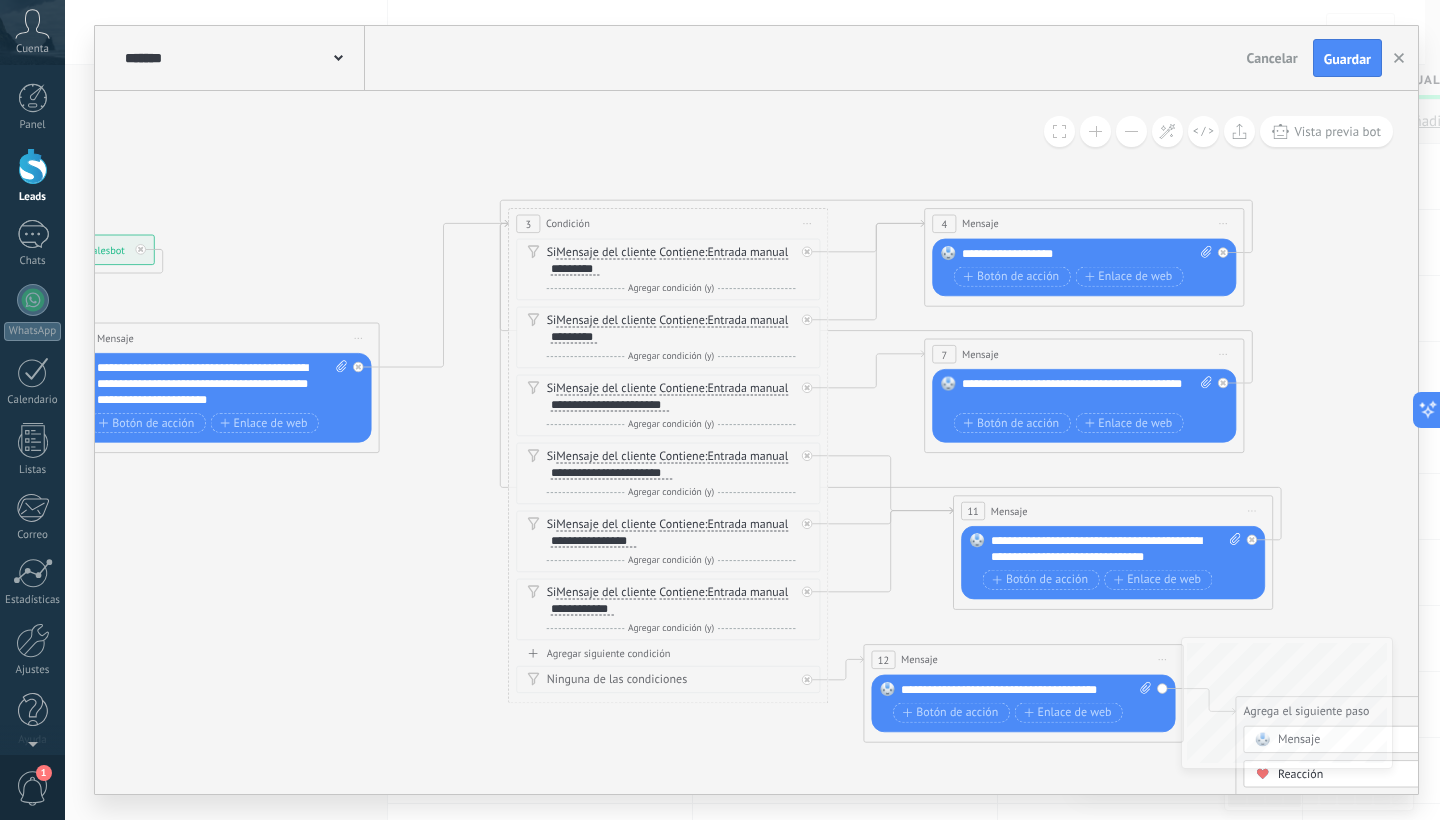 click at bounding box center (1131, 131) 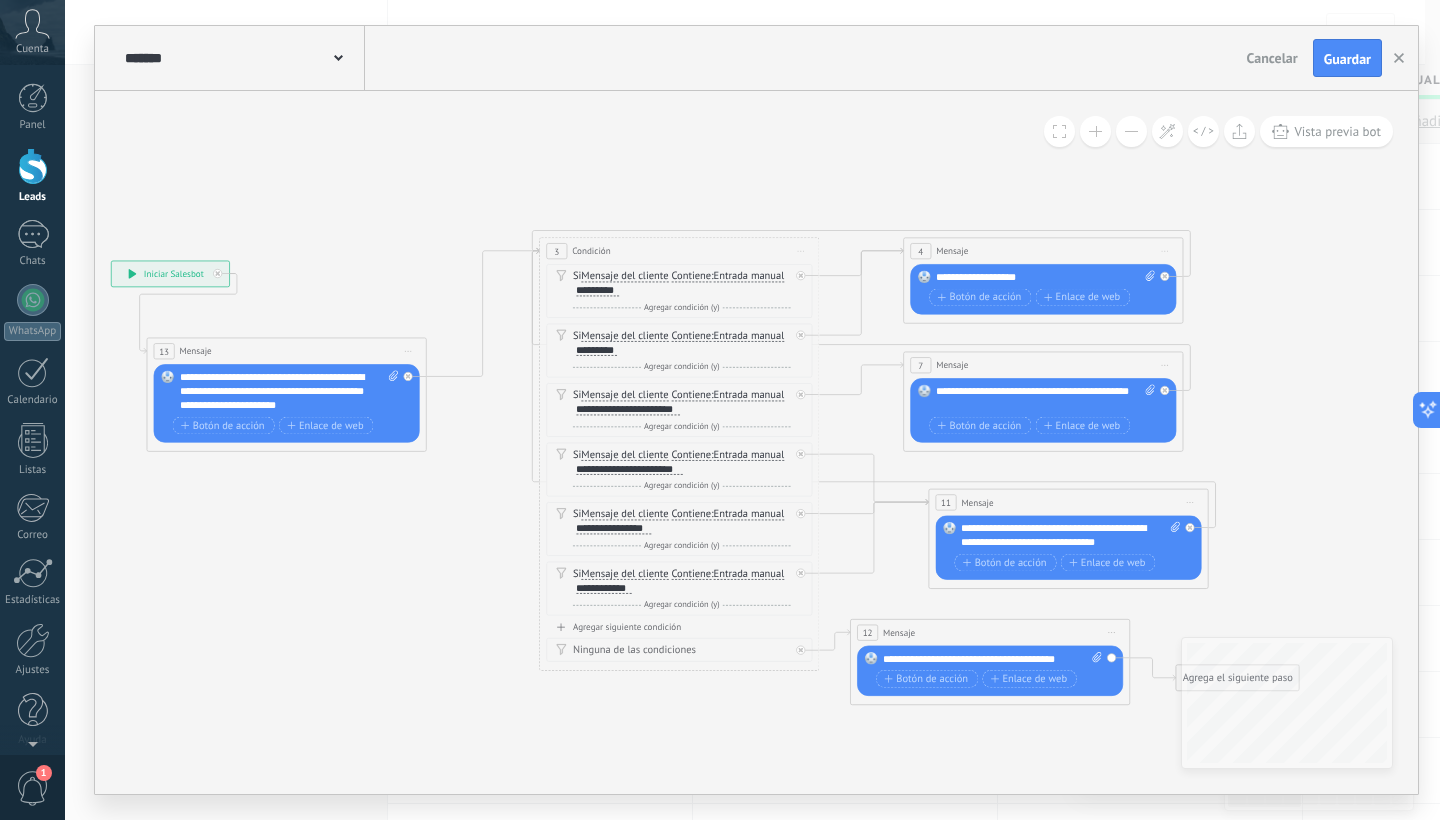click at bounding box center (1131, 131) 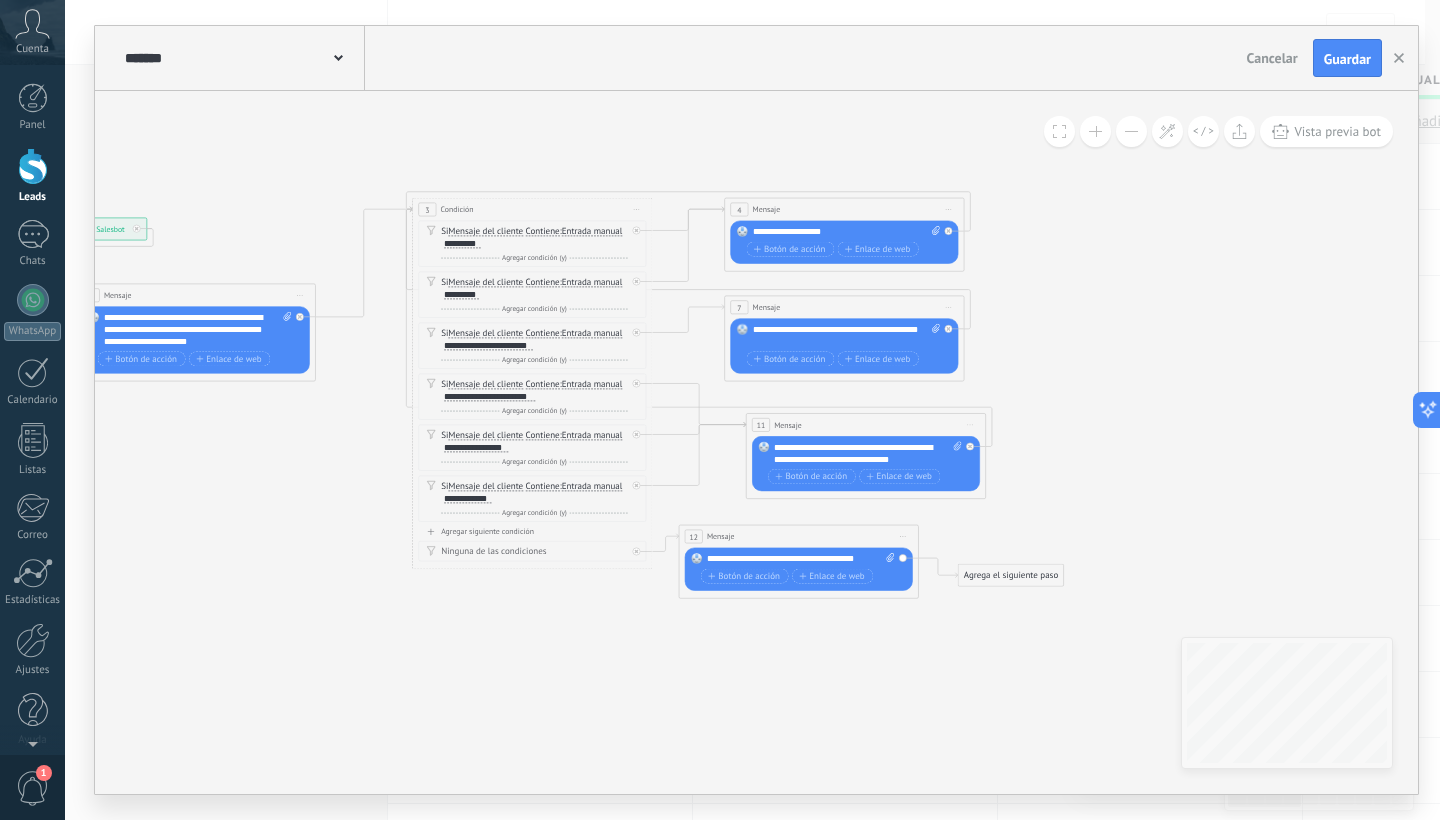 drag, startPoint x: 938, startPoint y: 760, endPoint x: 780, endPoint y: 694, distance: 171.23083 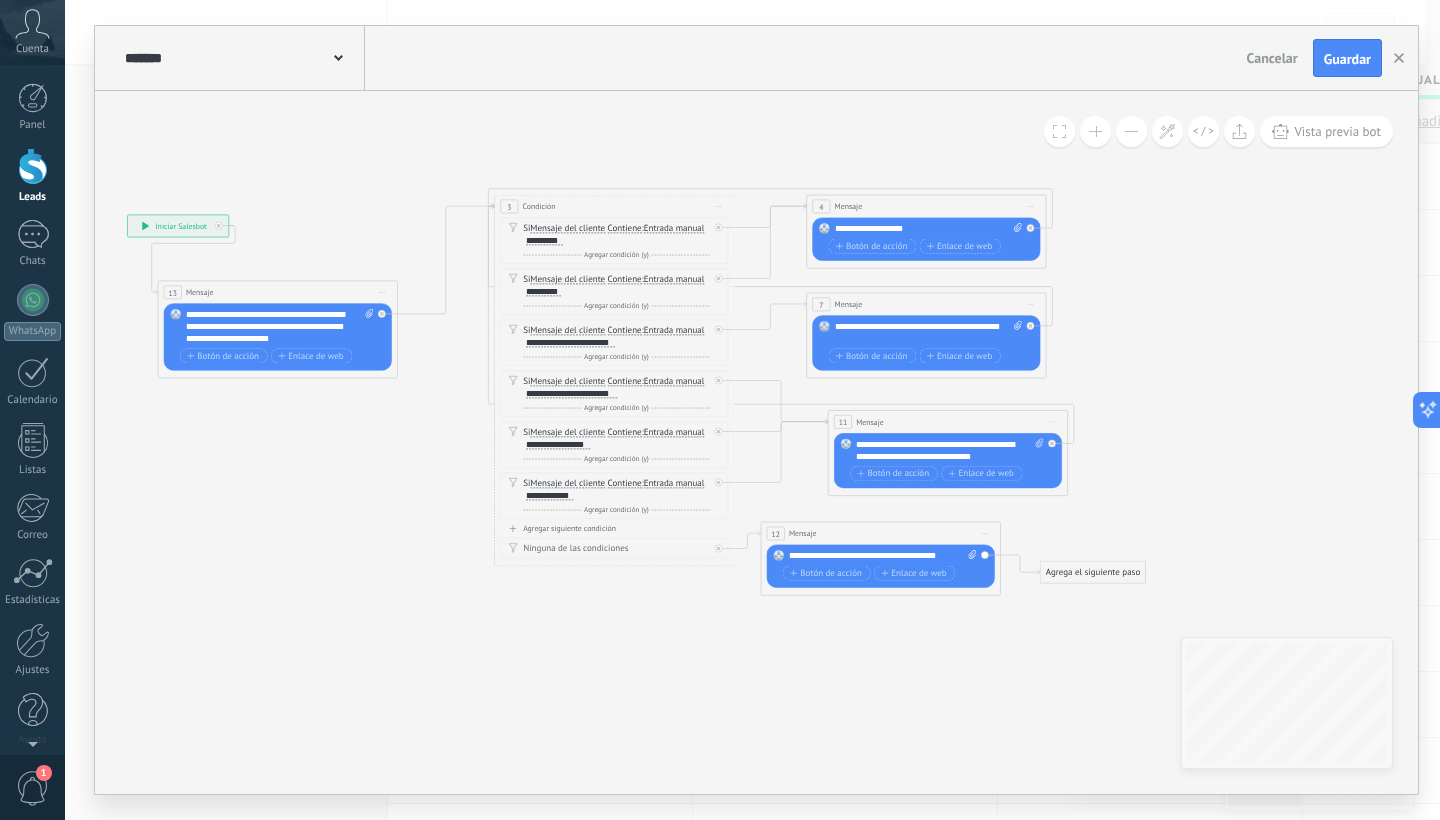 drag, startPoint x: 728, startPoint y: 690, endPoint x: 810, endPoint y: 687, distance: 82.05486 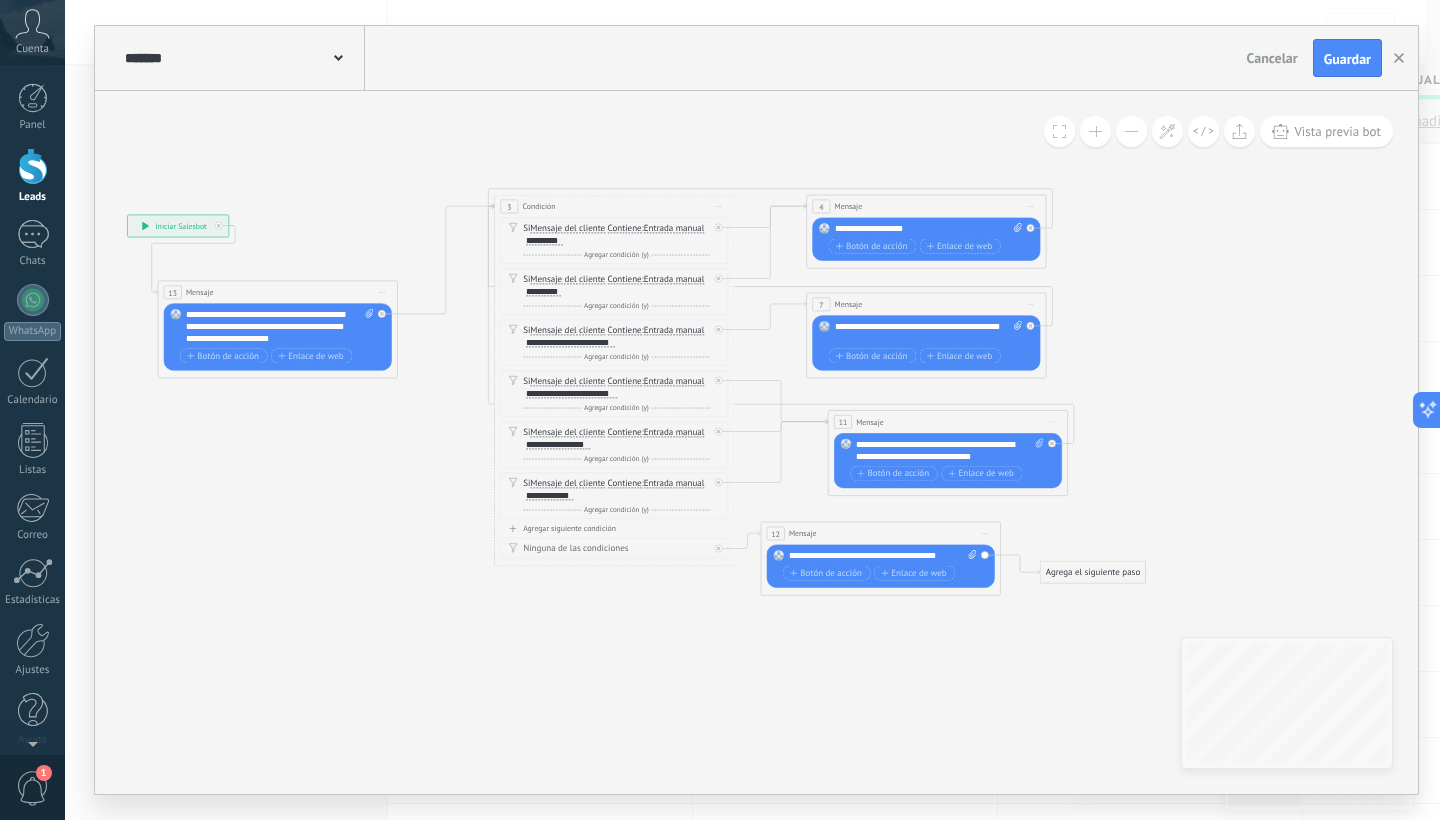 click 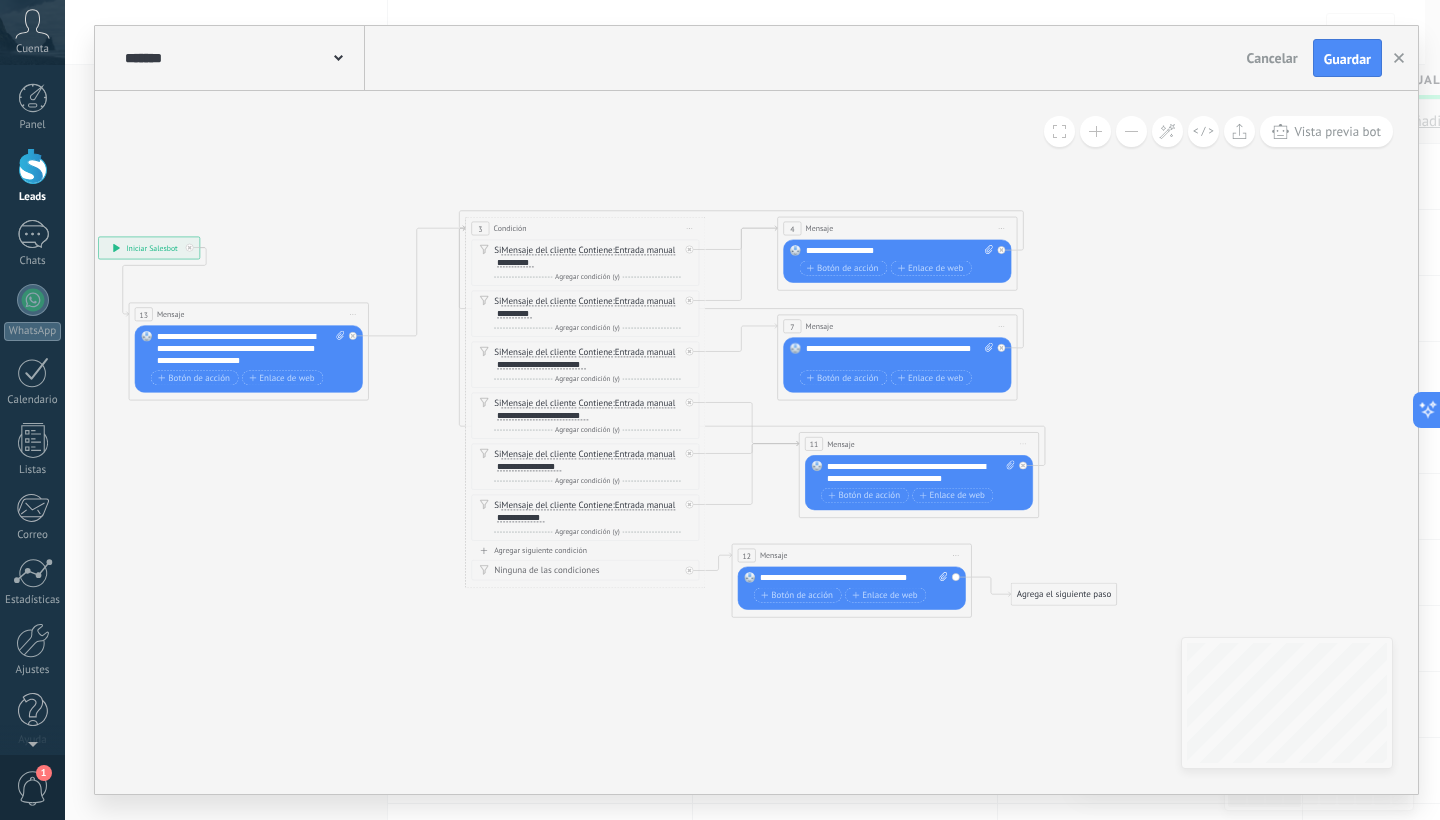 drag, startPoint x: 917, startPoint y: 688, endPoint x: 872, endPoint y: 722, distance: 56.400356 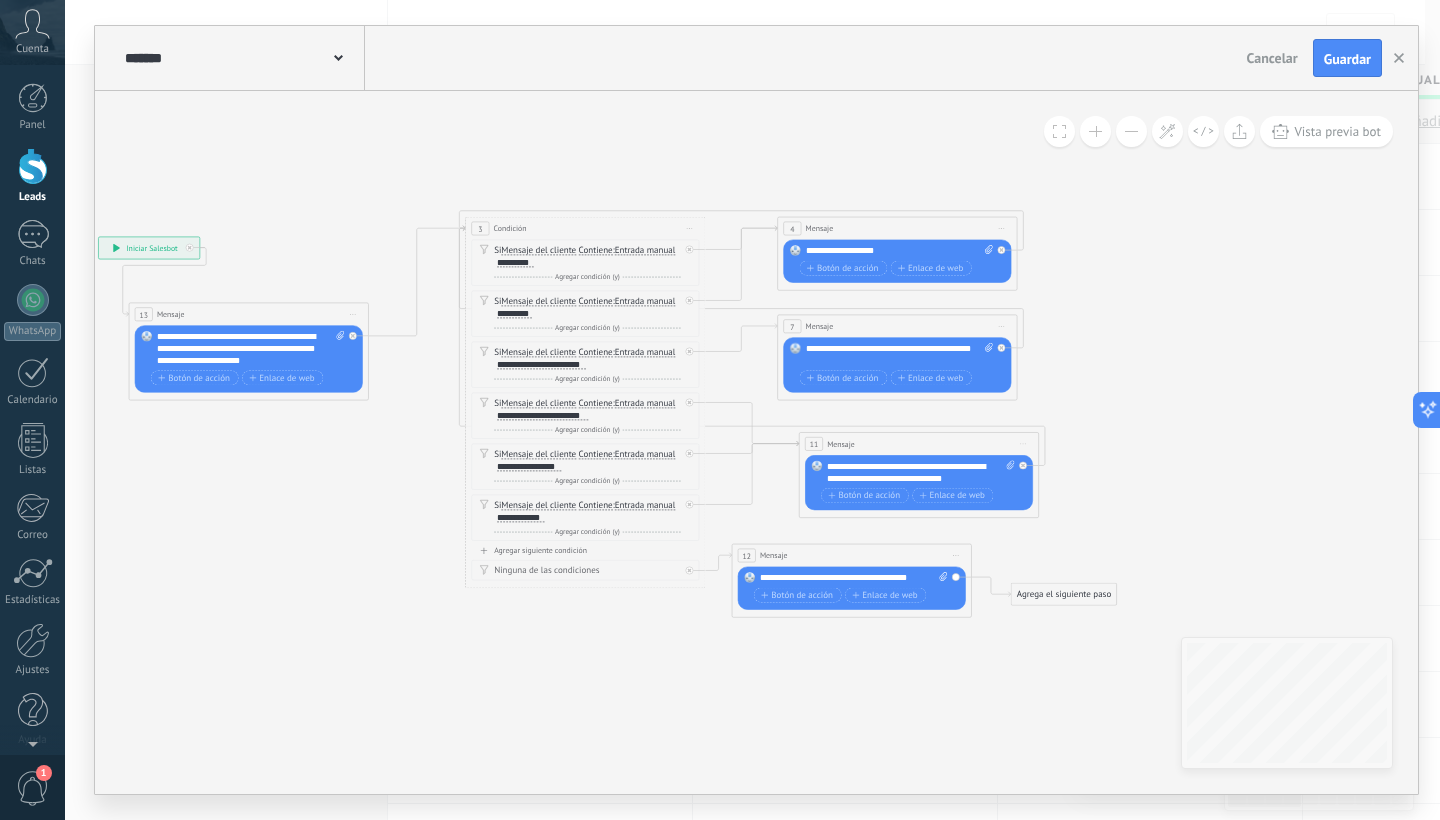click 